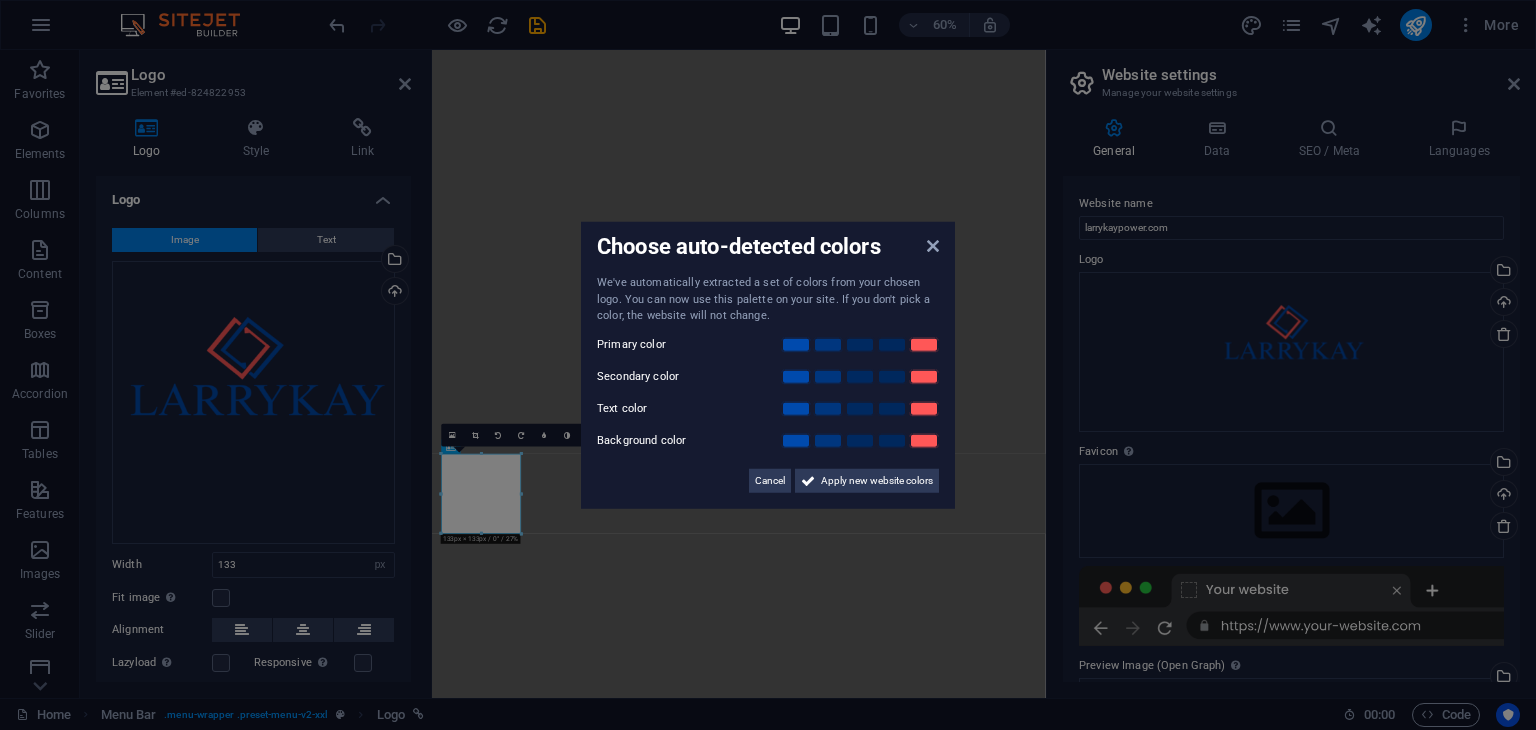 select on "px" 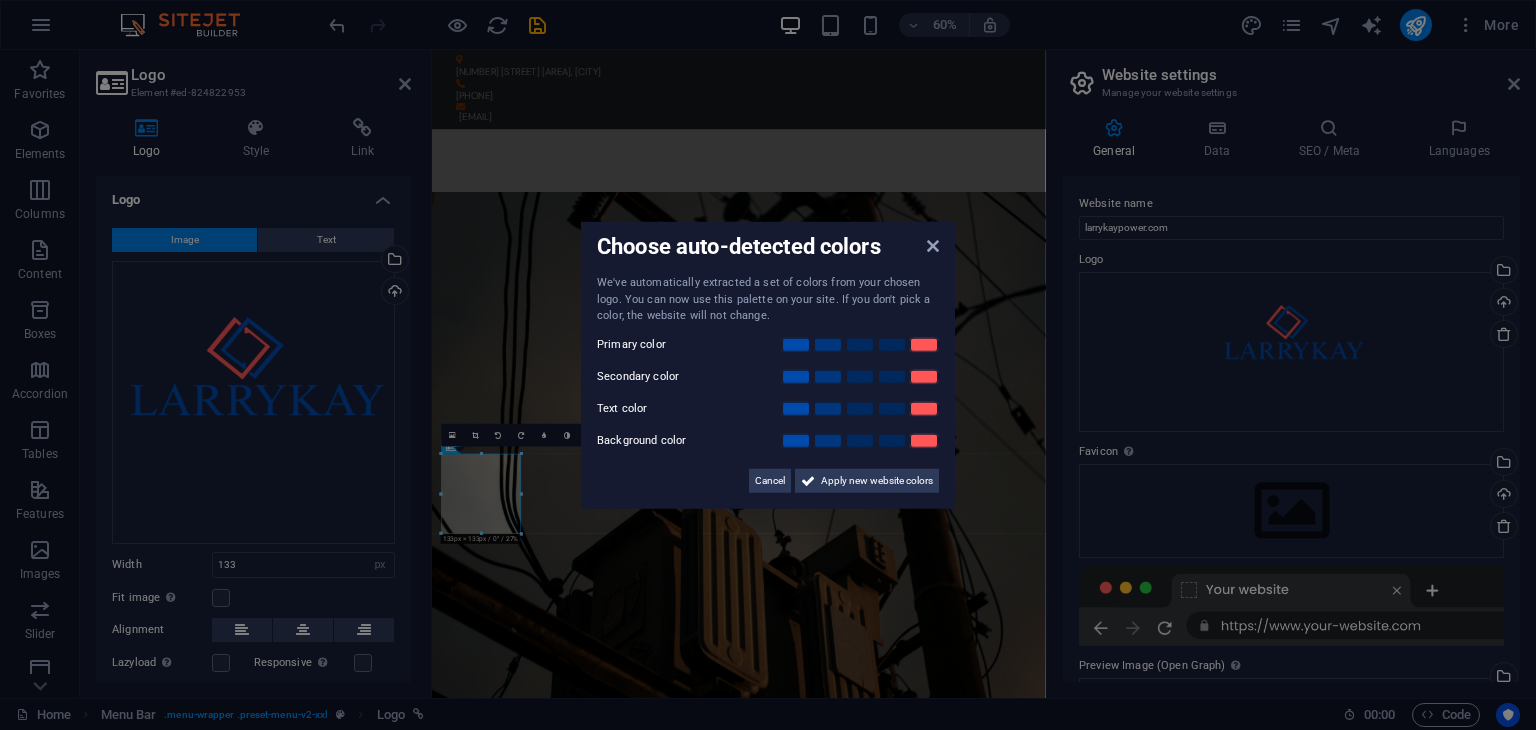 scroll, scrollTop: 0, scrollLeft: 0, axis: both 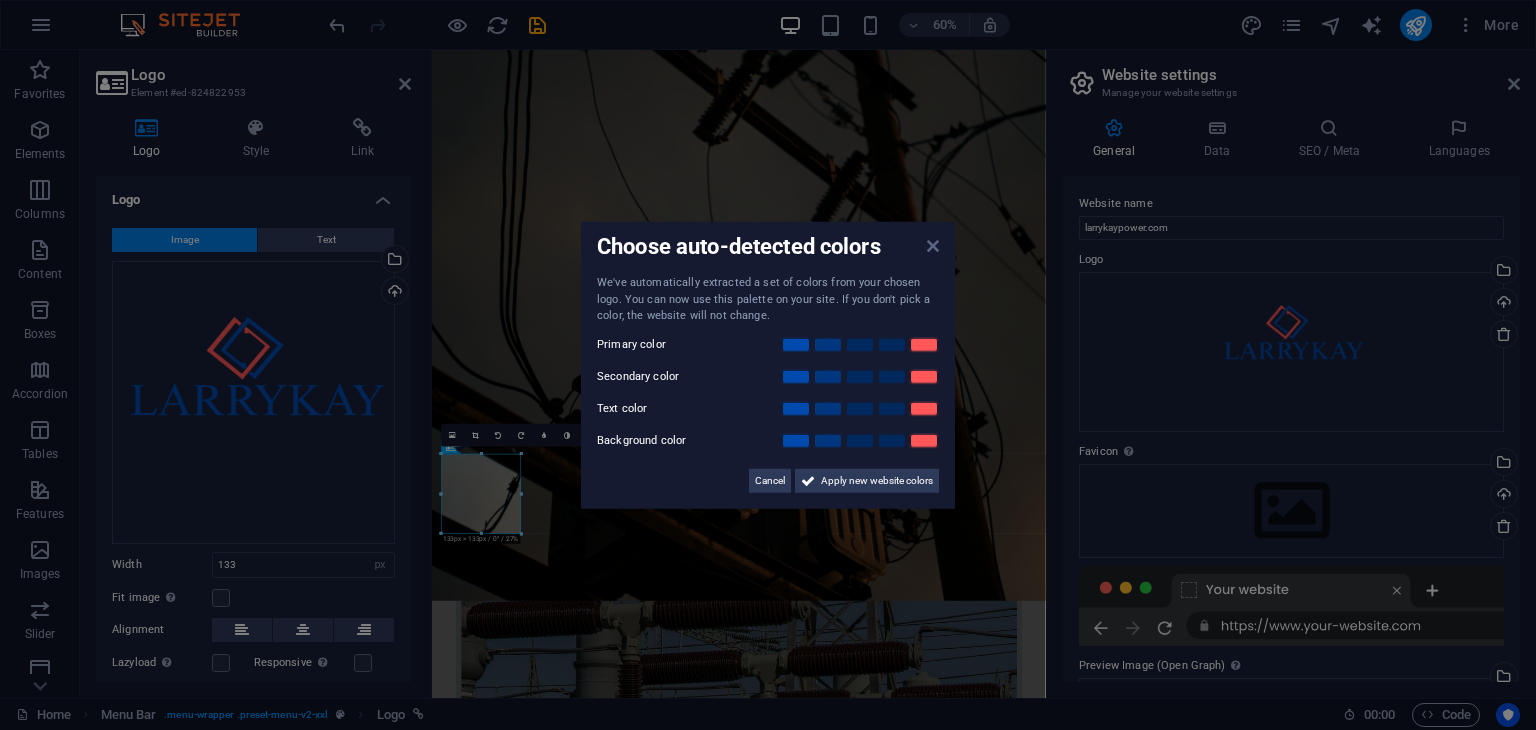 click at bounding box center (933, 246) 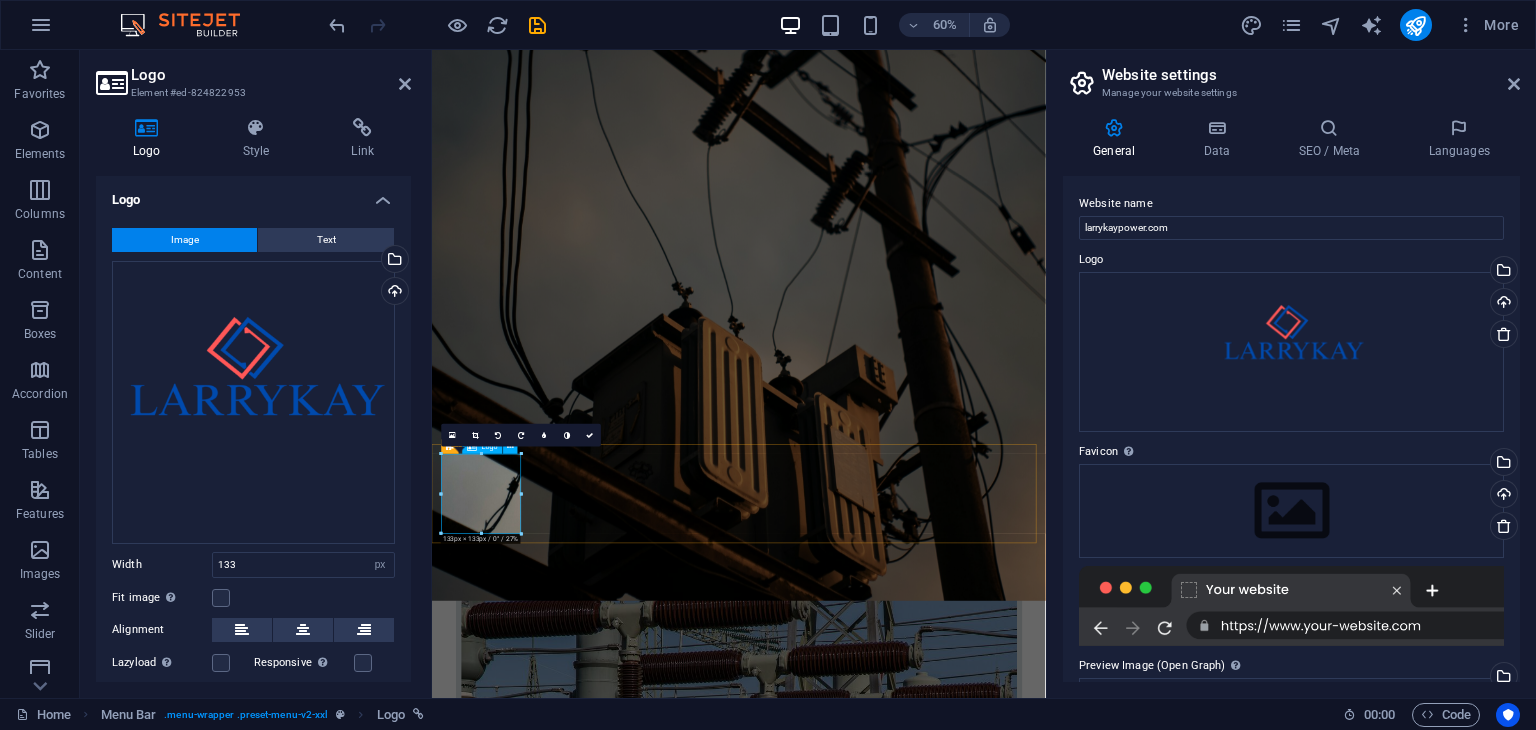 click at bounding box center [943, 2989] 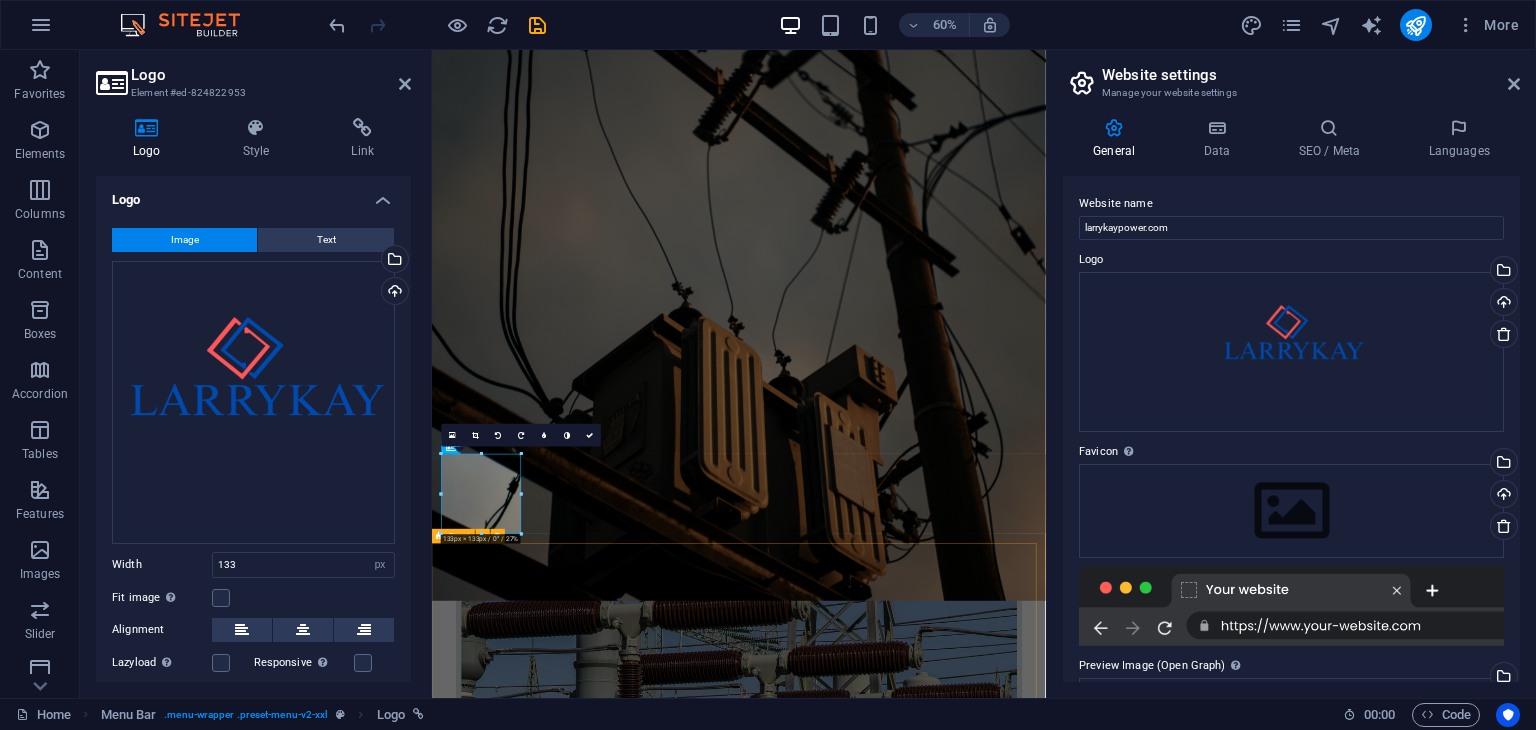 click on "[COMPANY] We are committed to delivering reliable, efficient, and cutting-edge power solutions to meet the growing energy needs of homes, businesses, and industrial clients. Specializing in transformer sales, installations, and maintenance, we bring deep industry knowledge, hands-on experience, and a passion for excellence to every project we undertake" at bounding box center (943, 3252) 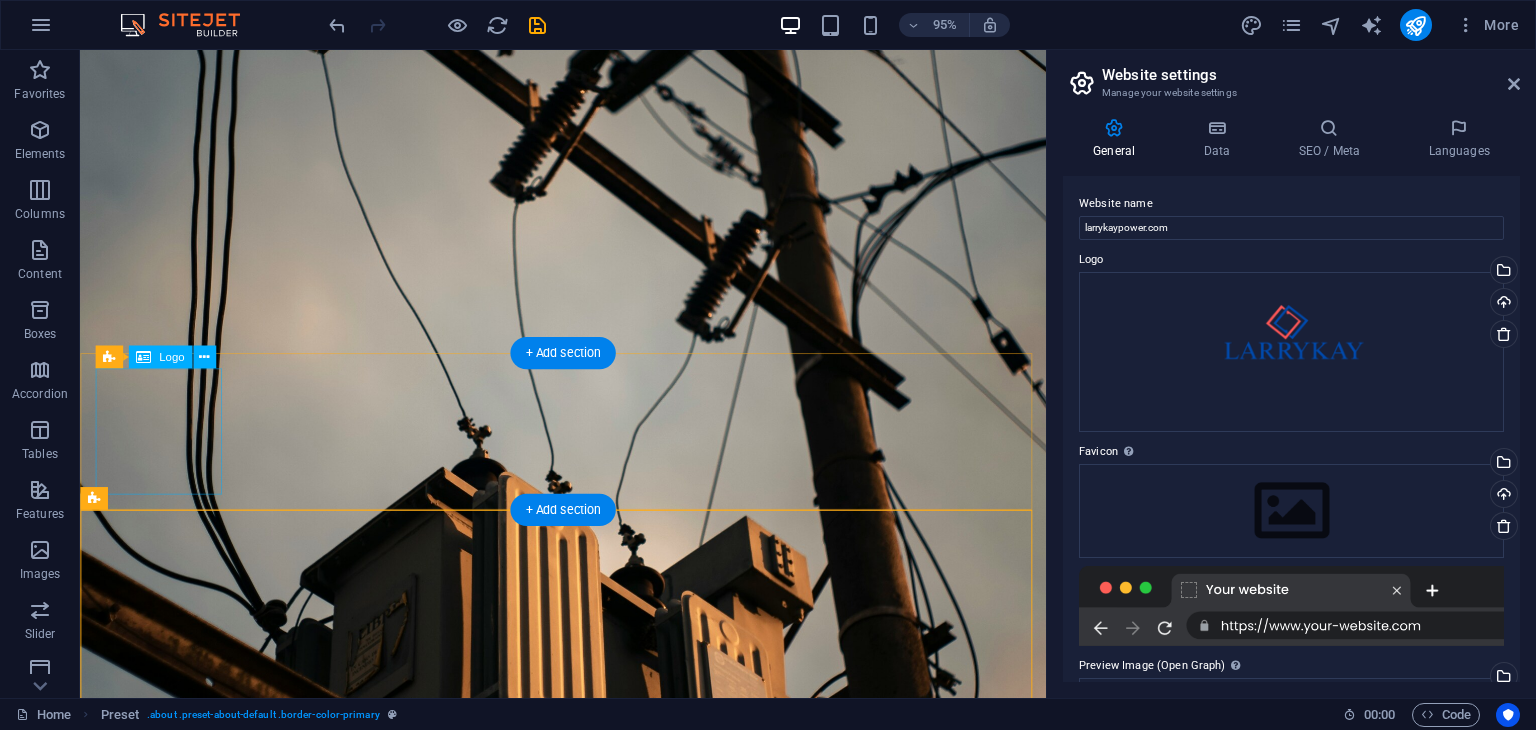 click at bounding box center (588, 2989) 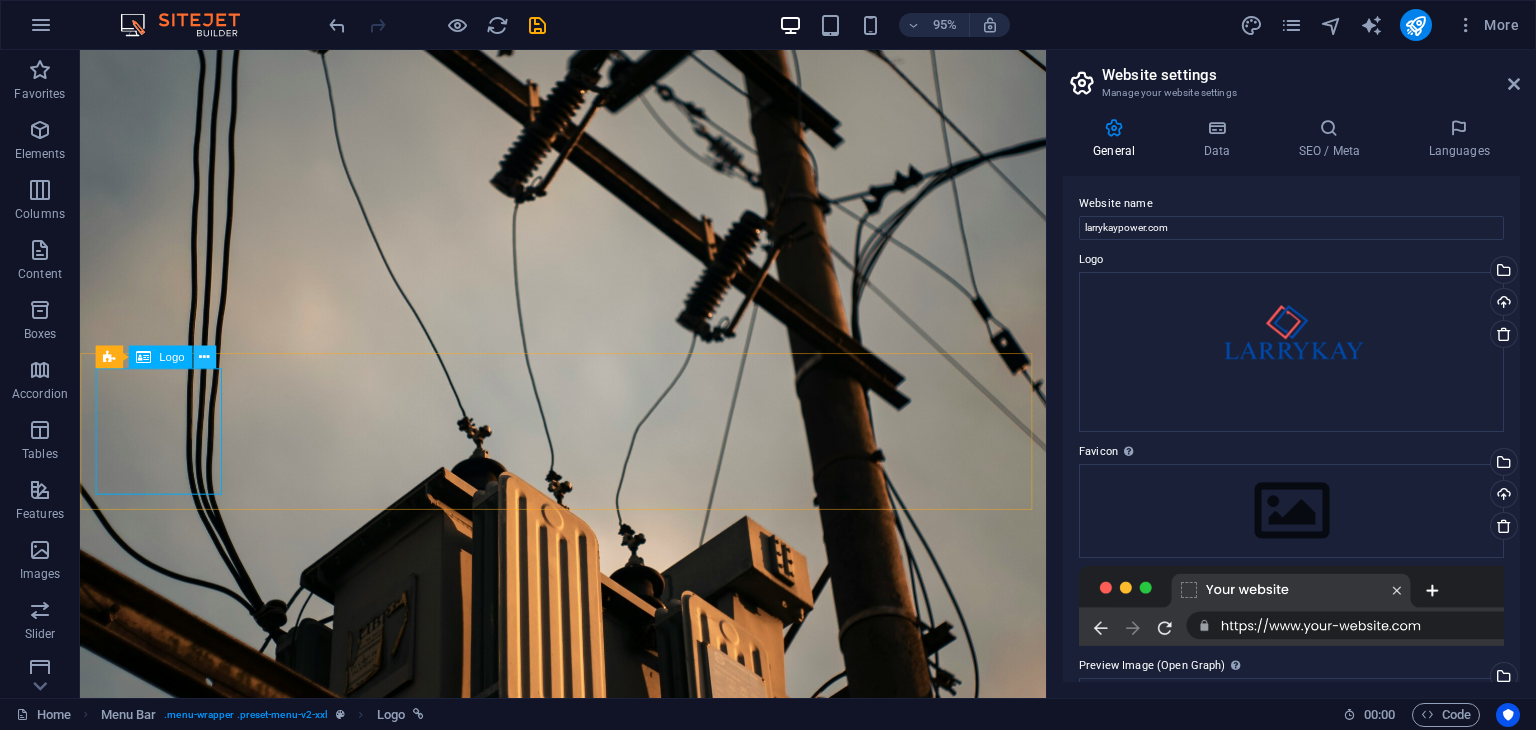 click at bounding box center [204, 357] 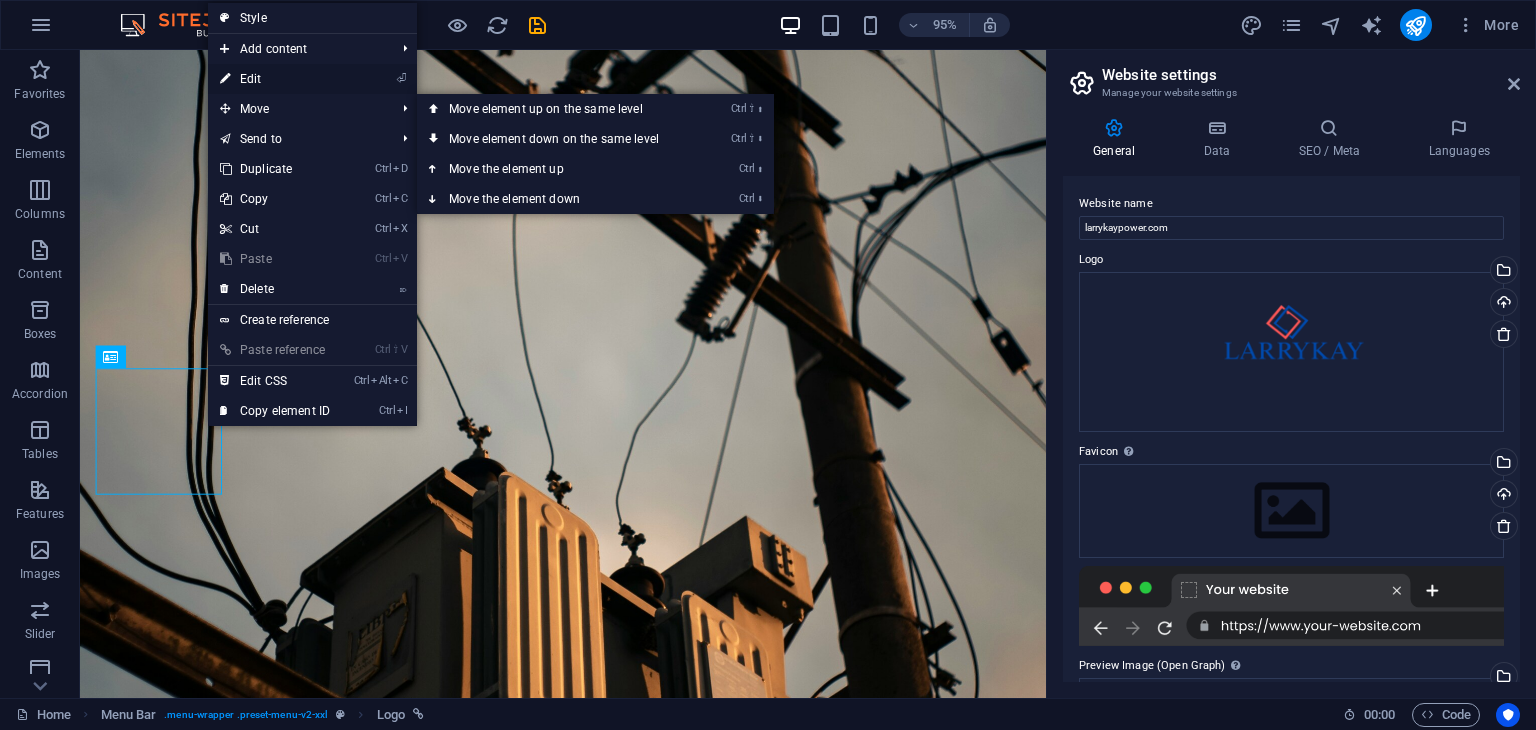 click on "⏎  Edit" at bounding box center (275, 79) 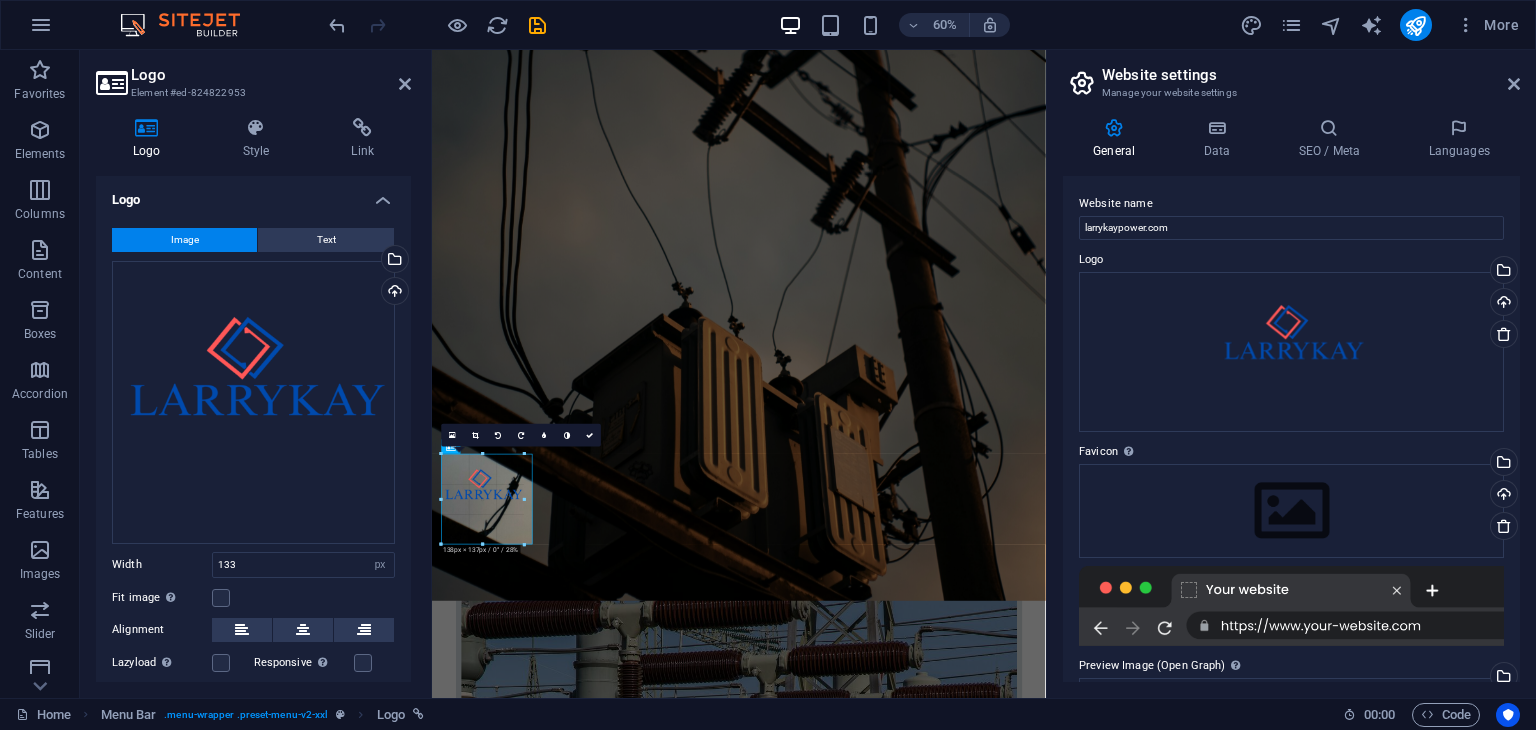drag, startPoint x: 519, startPoint y: 456, endPoint x: 538, endPoint y: 450, distance: 19.924858 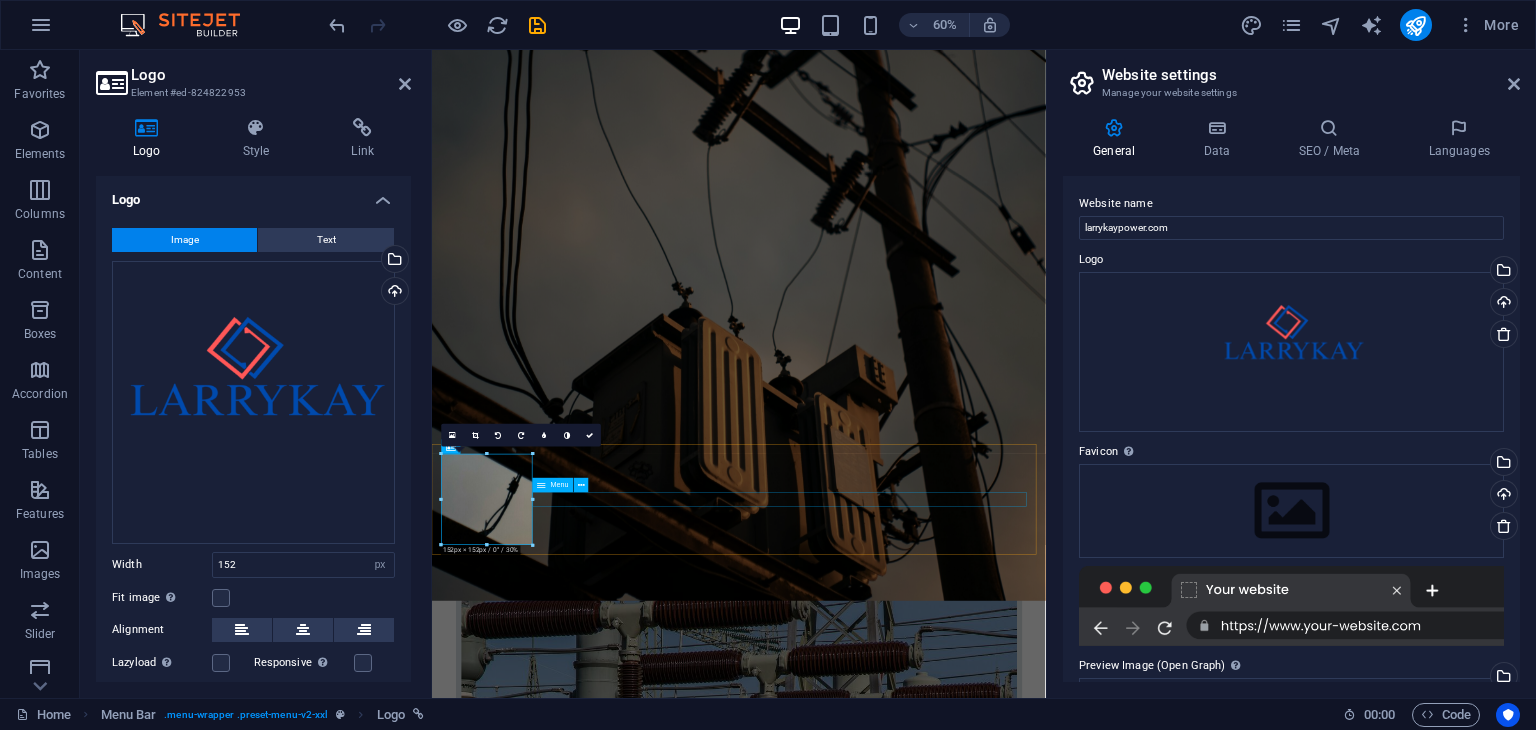 drag, startPoint x: 966, startPoint y: 546, endPoint x: 627, endPoint y: 797, distance: 421.808 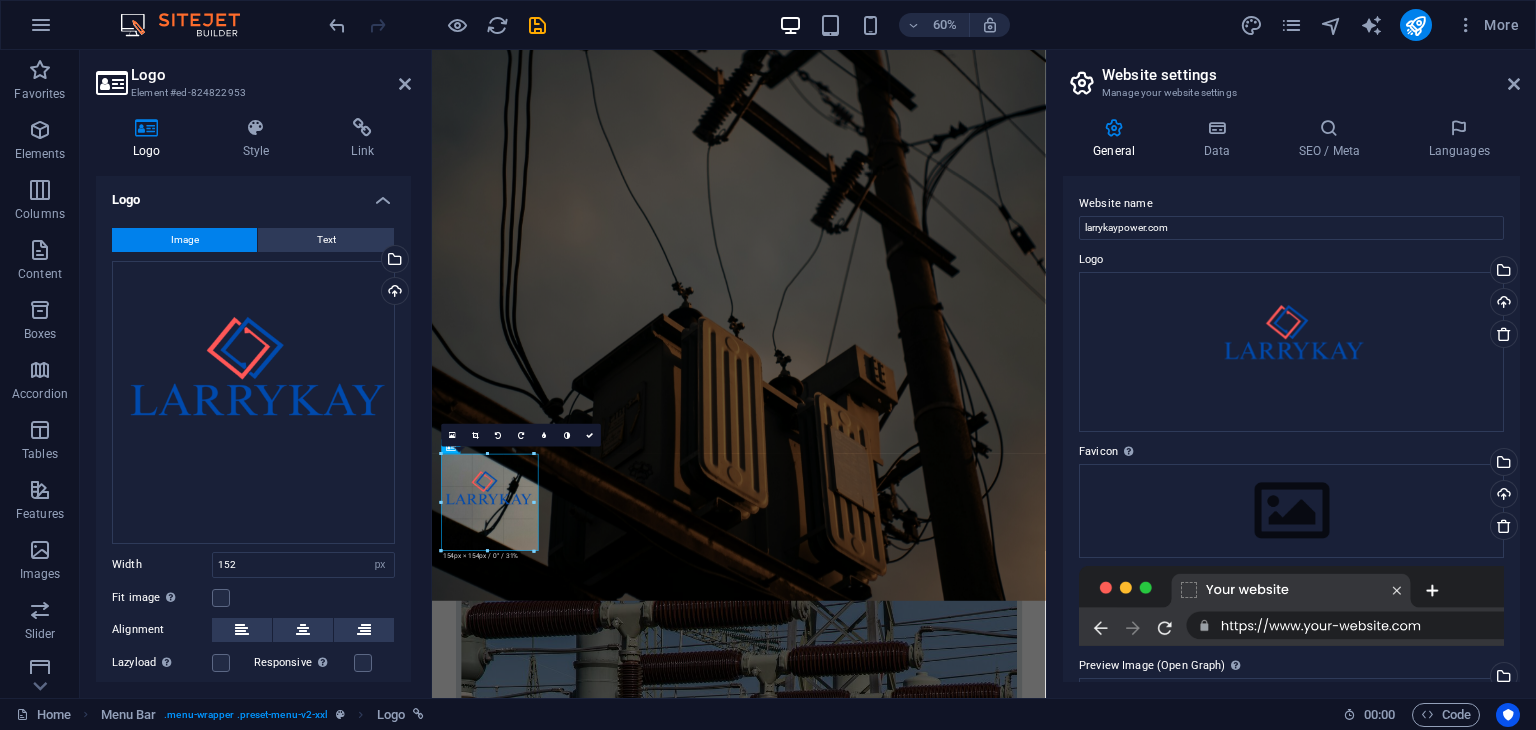 drag, startPoint x: 528, startPoint y: 497, endPoint x: 544, endPoint y: 500, distance: 16.27882 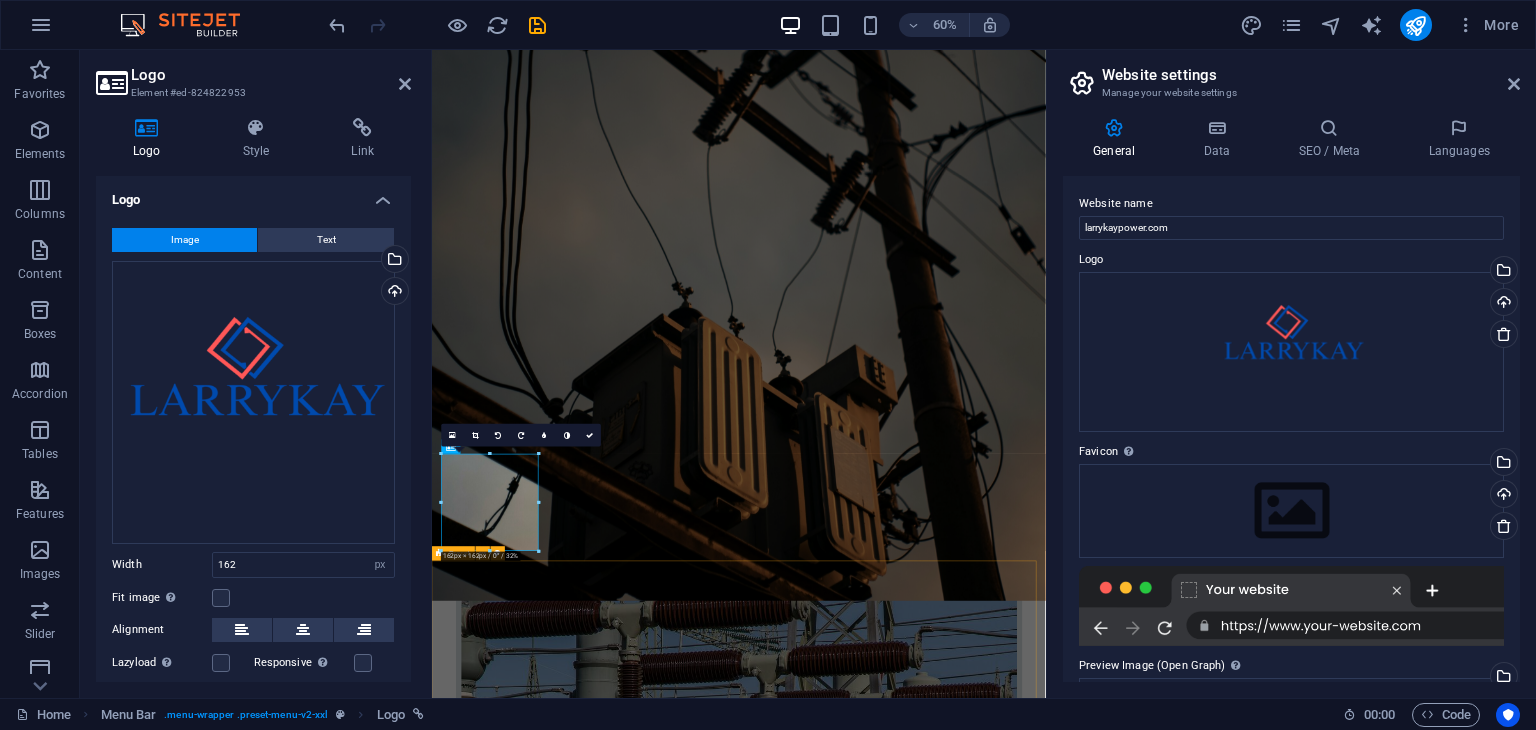 click on "[COMPANY] We are committed to delivering reliable, efficient, and cutting-edge power solutions to meet the growing energy needs of homes, businesses, and industrial clients. Specializing in transformer sales, installations, and maintenance, we bring deep industry knowledge, hands-on experience, and a passion for excellence to every project we undertake" at bounding box center (943, 3281) 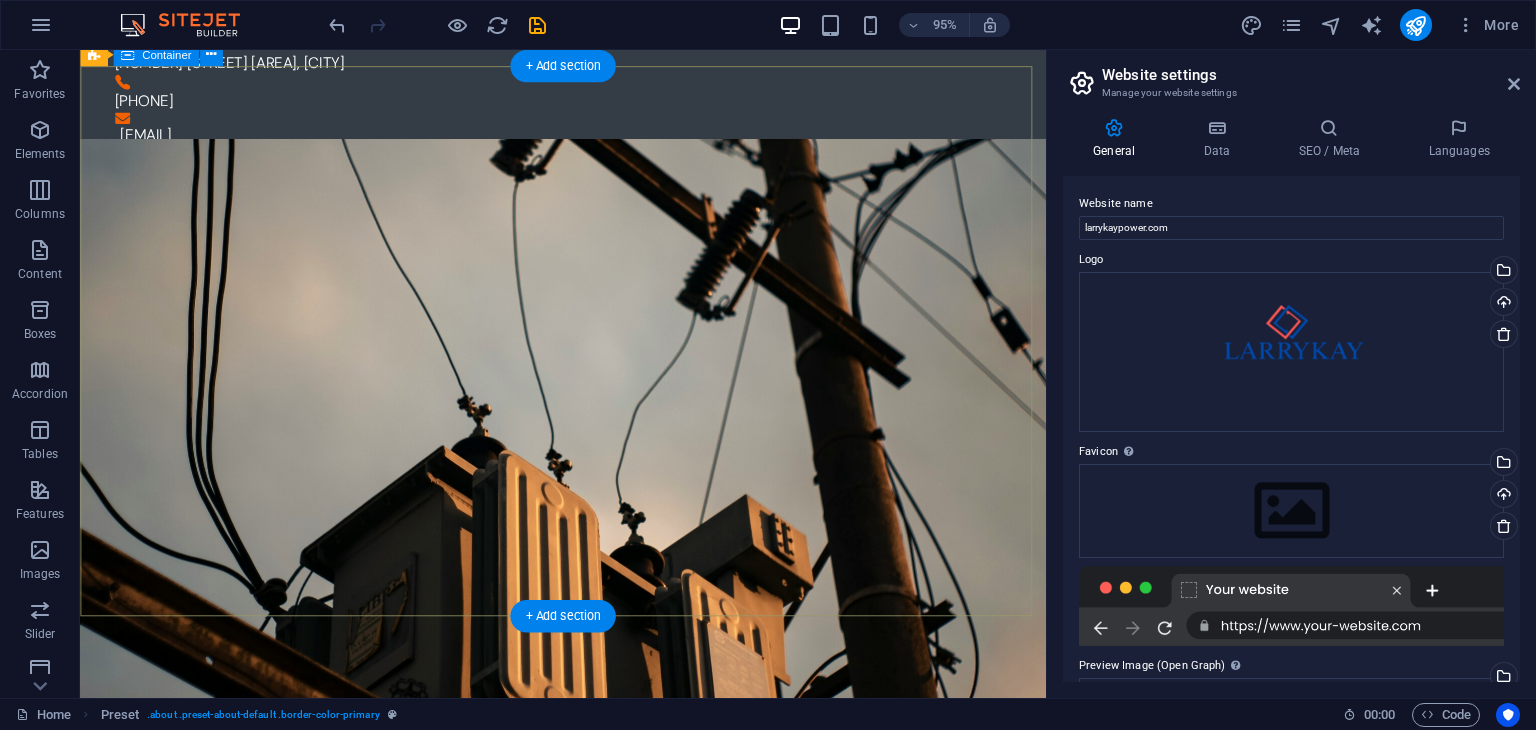 scroll, scrollTop: 0, scrollLeft: 0, axis: both 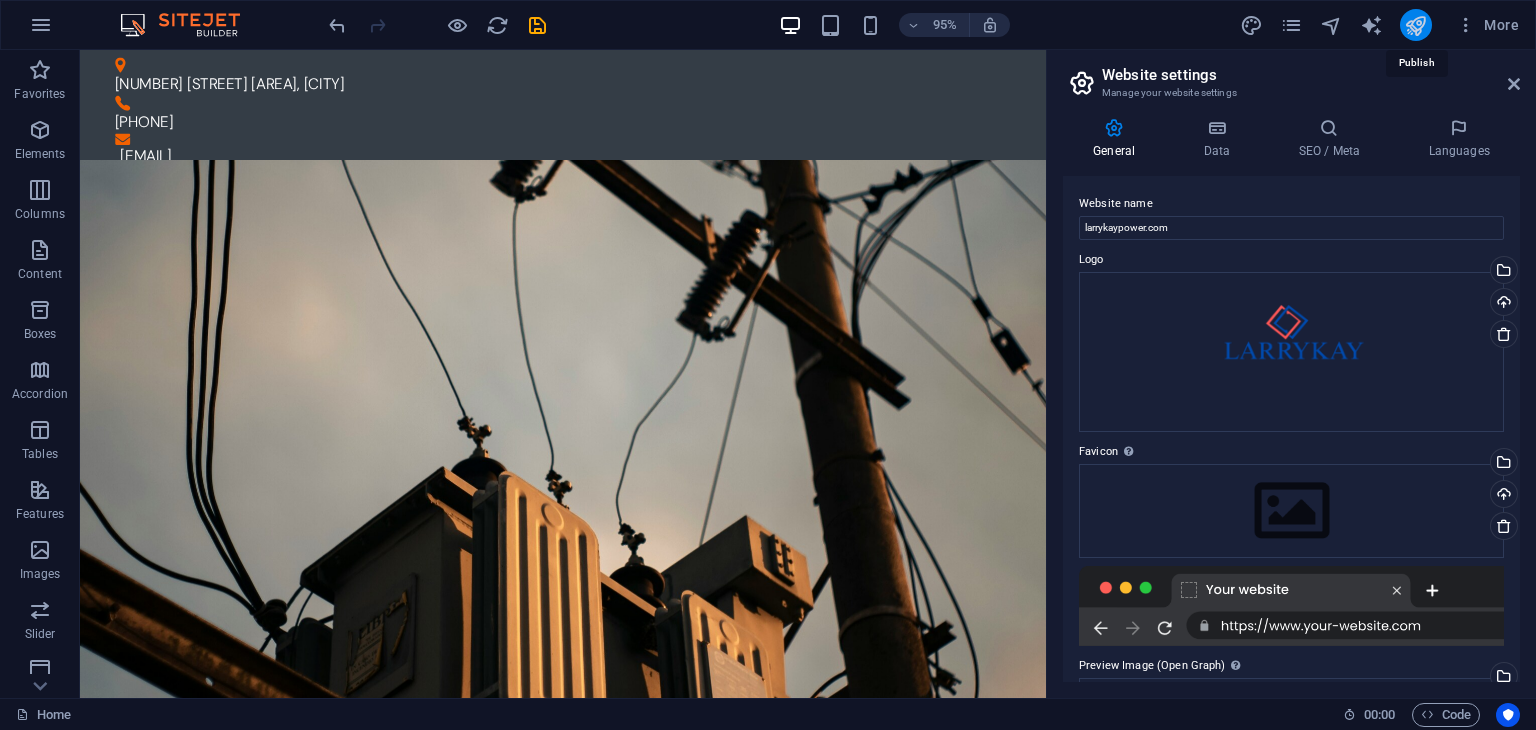 click at bounding box center (1415, 25) 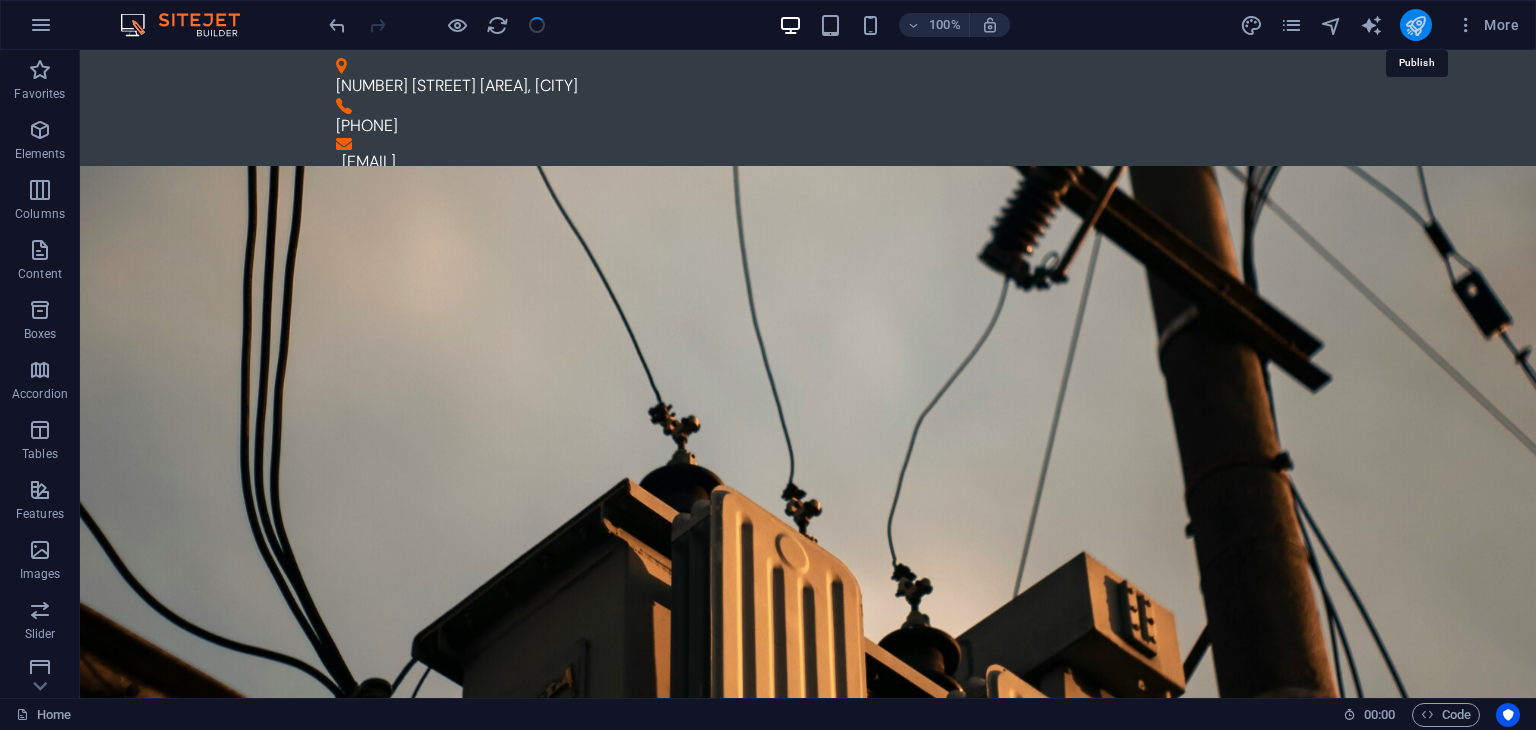 click at bounding box center (1415, 25) 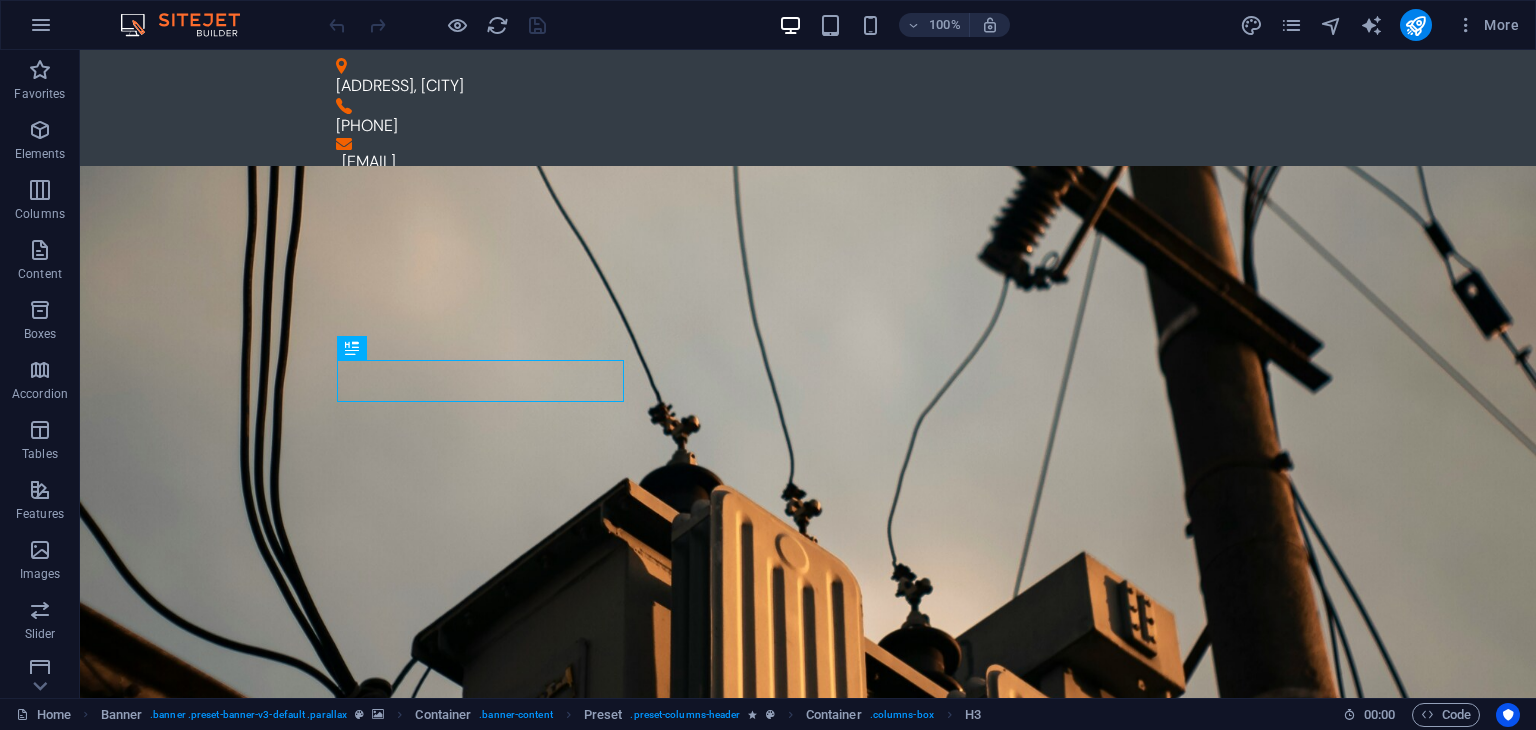 scroll, scrollTop: 0, scrollLeft: 0, axis: both 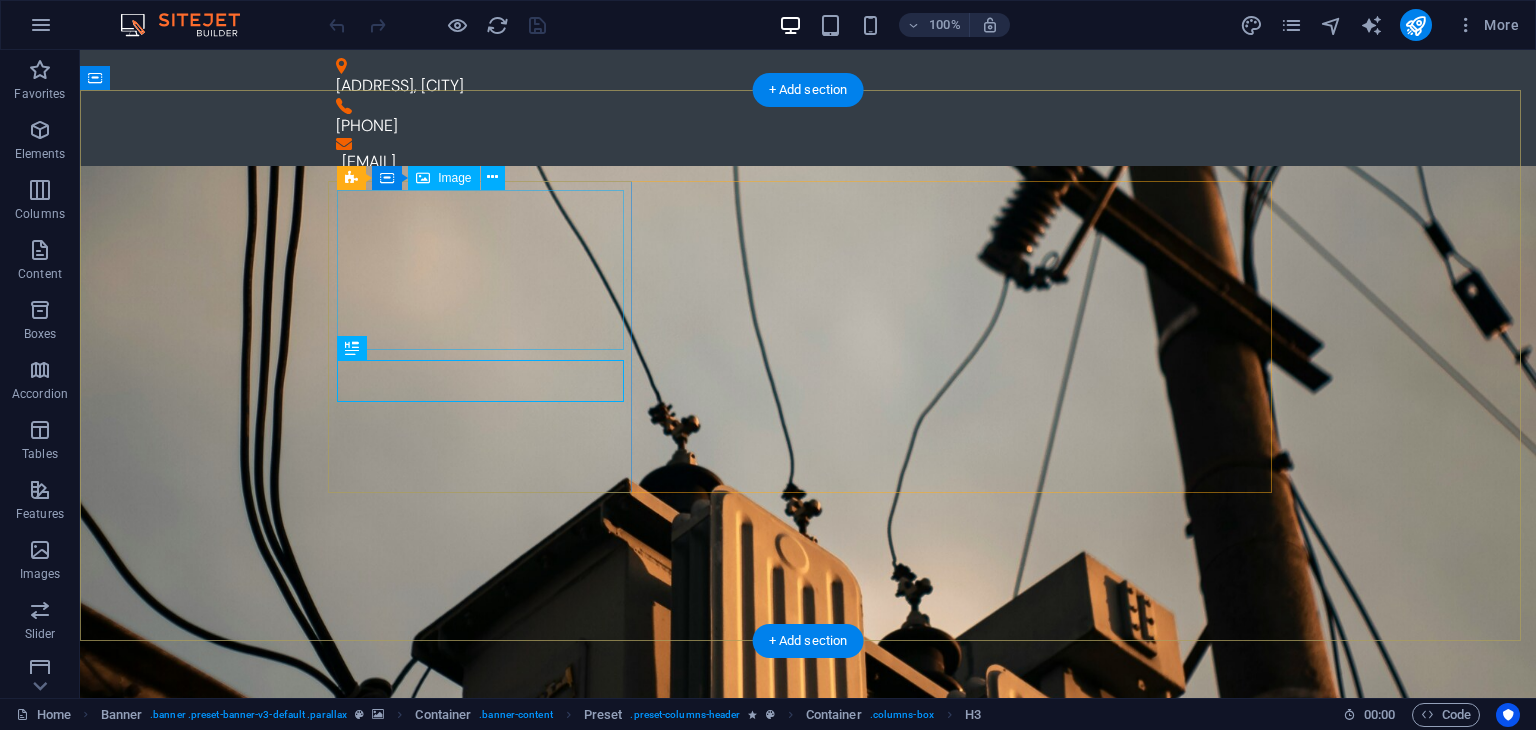click at bounding box center (808, 1120) 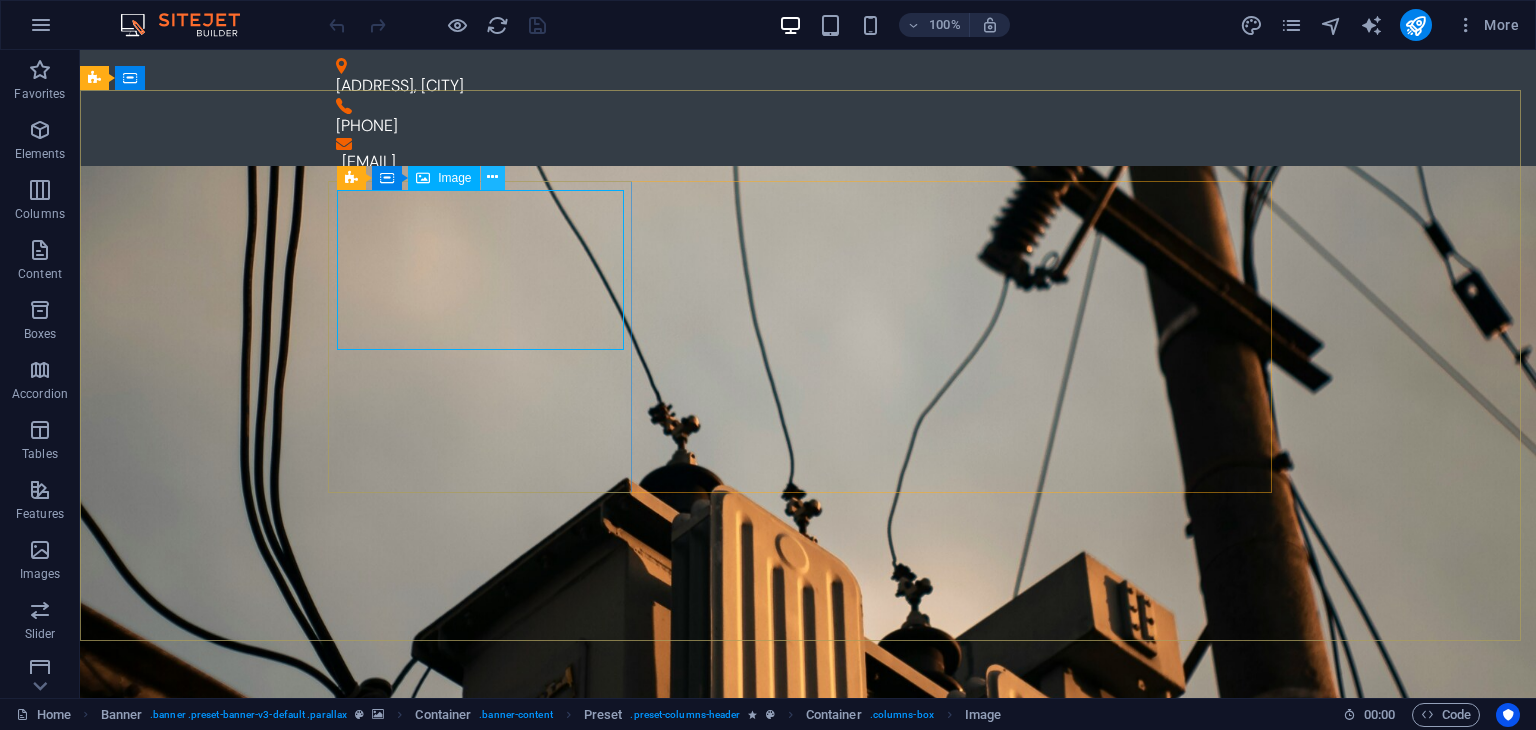 click at bounding box center [492, 177] 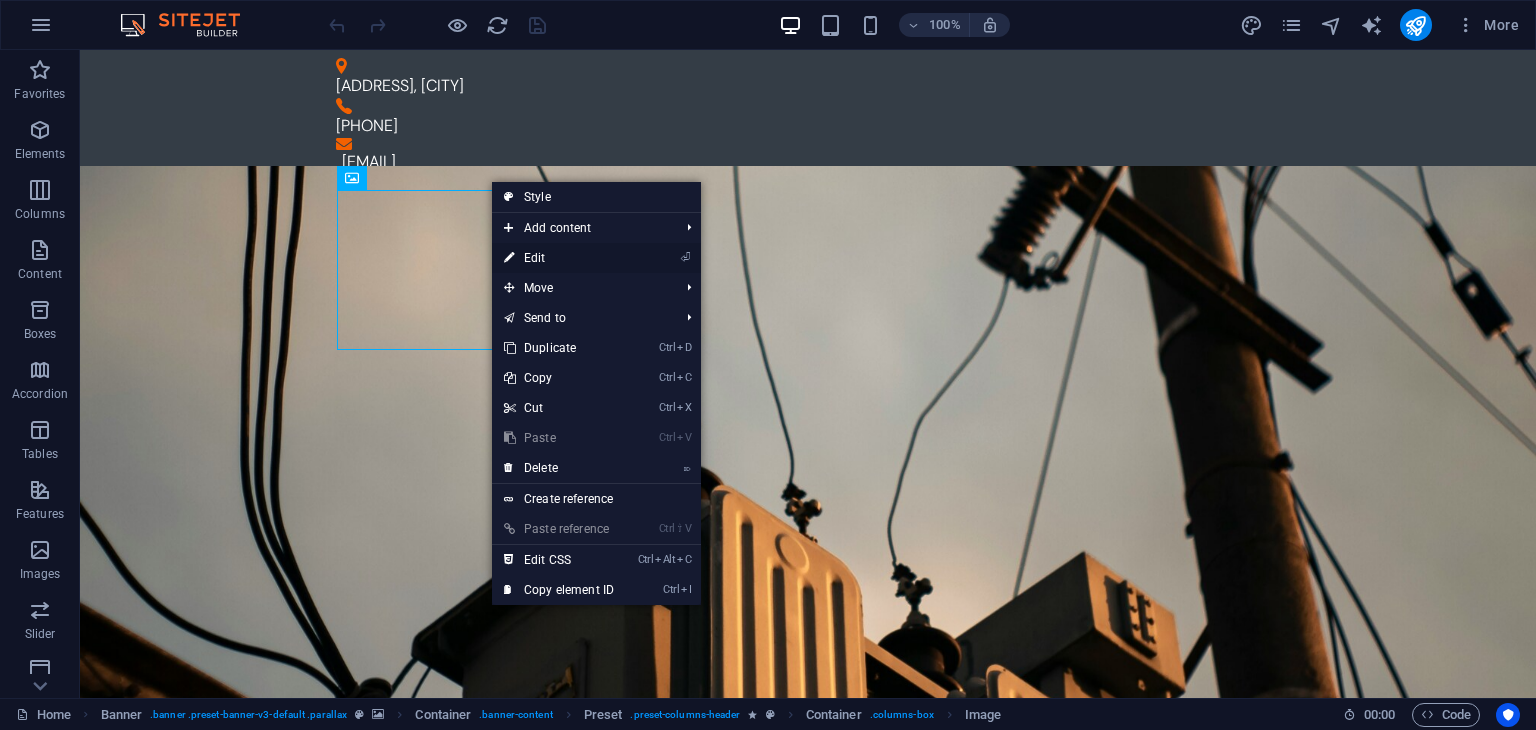 drag, startPoint x: 539, startPoint y: 253, endPoint x: 104, endPoint y: 203, distance: 437.86414 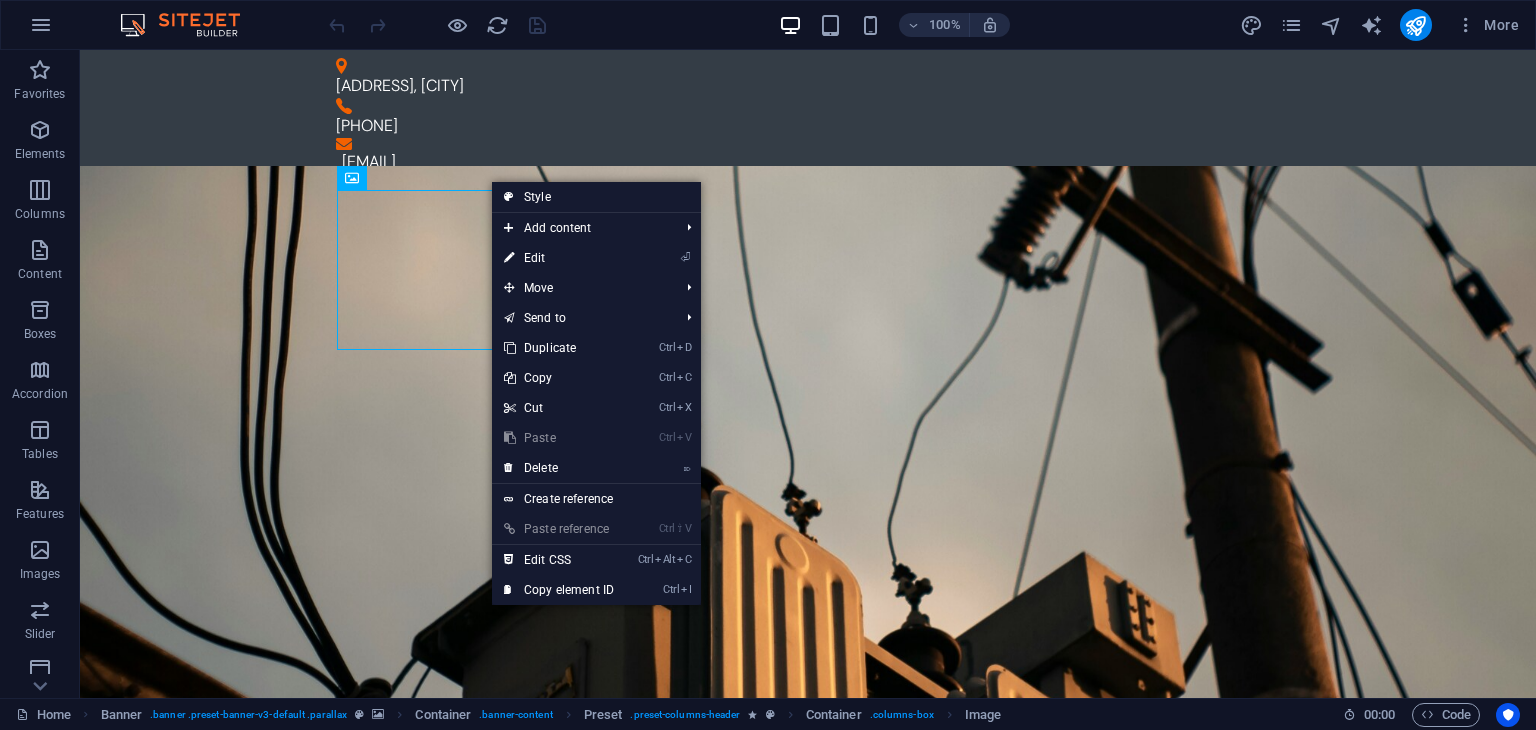 select on "%" 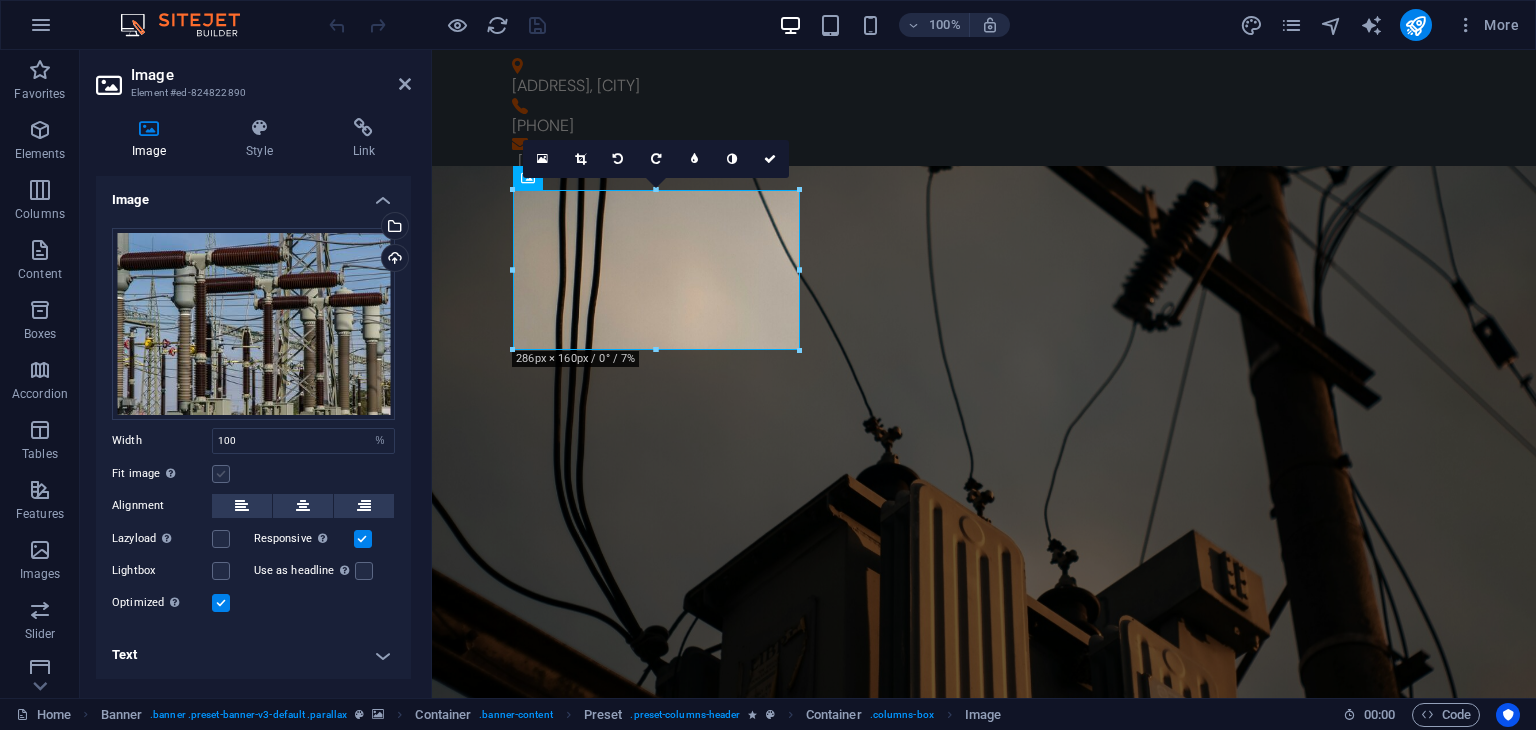 click at bounding box center [221, 474] 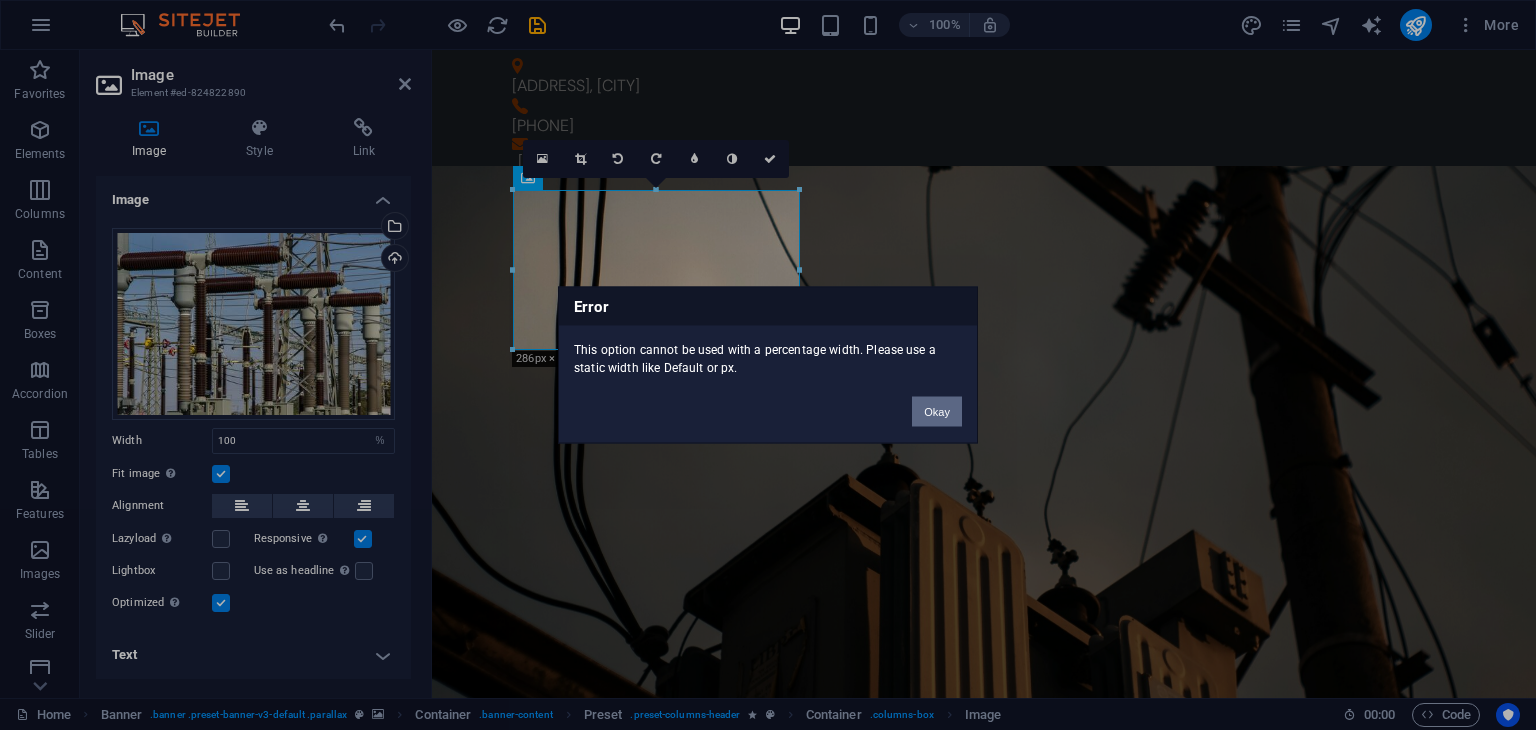 drag, startPoint x: 519, startPoint y: 362, endPoint x: 951, endPoint y: 412, distance: 434.88388 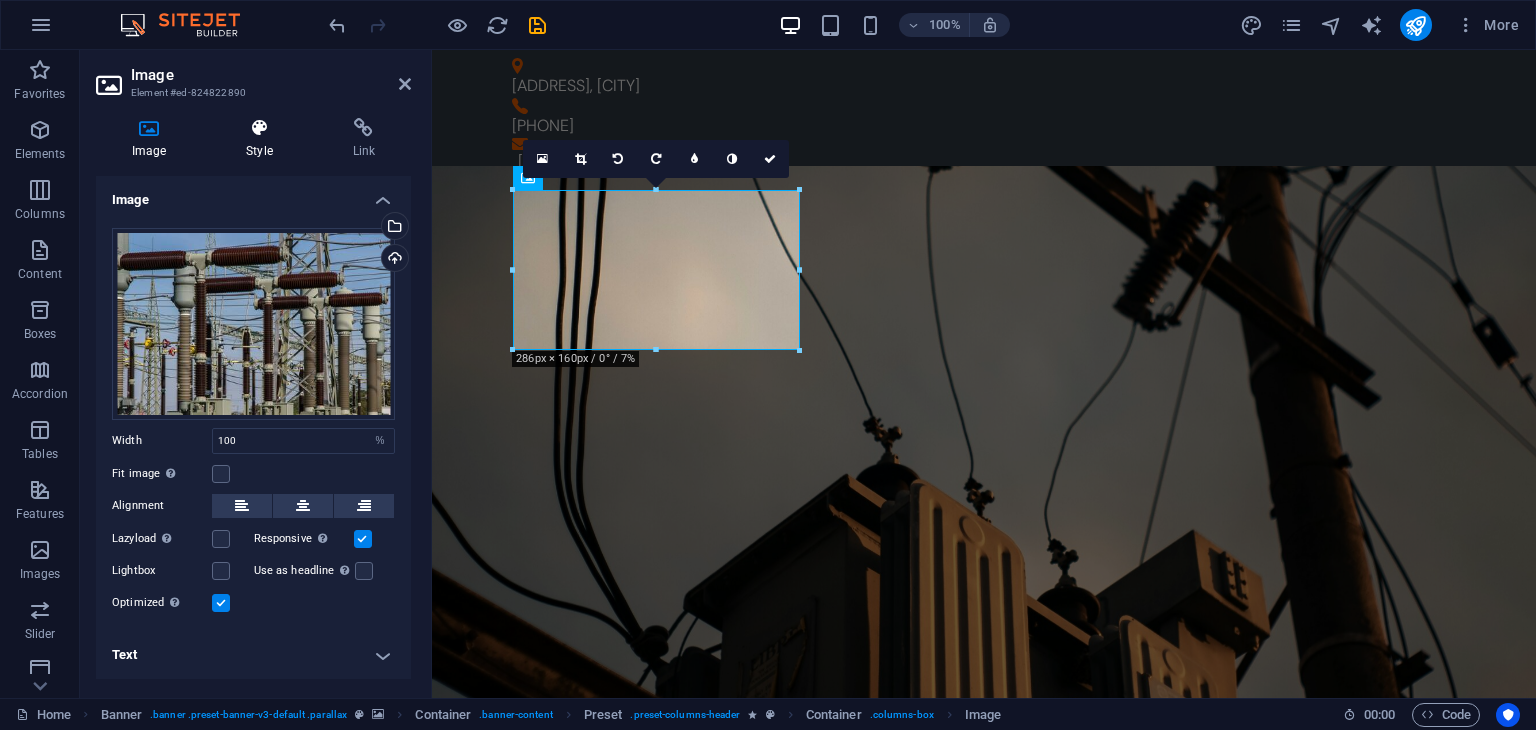 click on "Style" at bounding box center (263, 139) 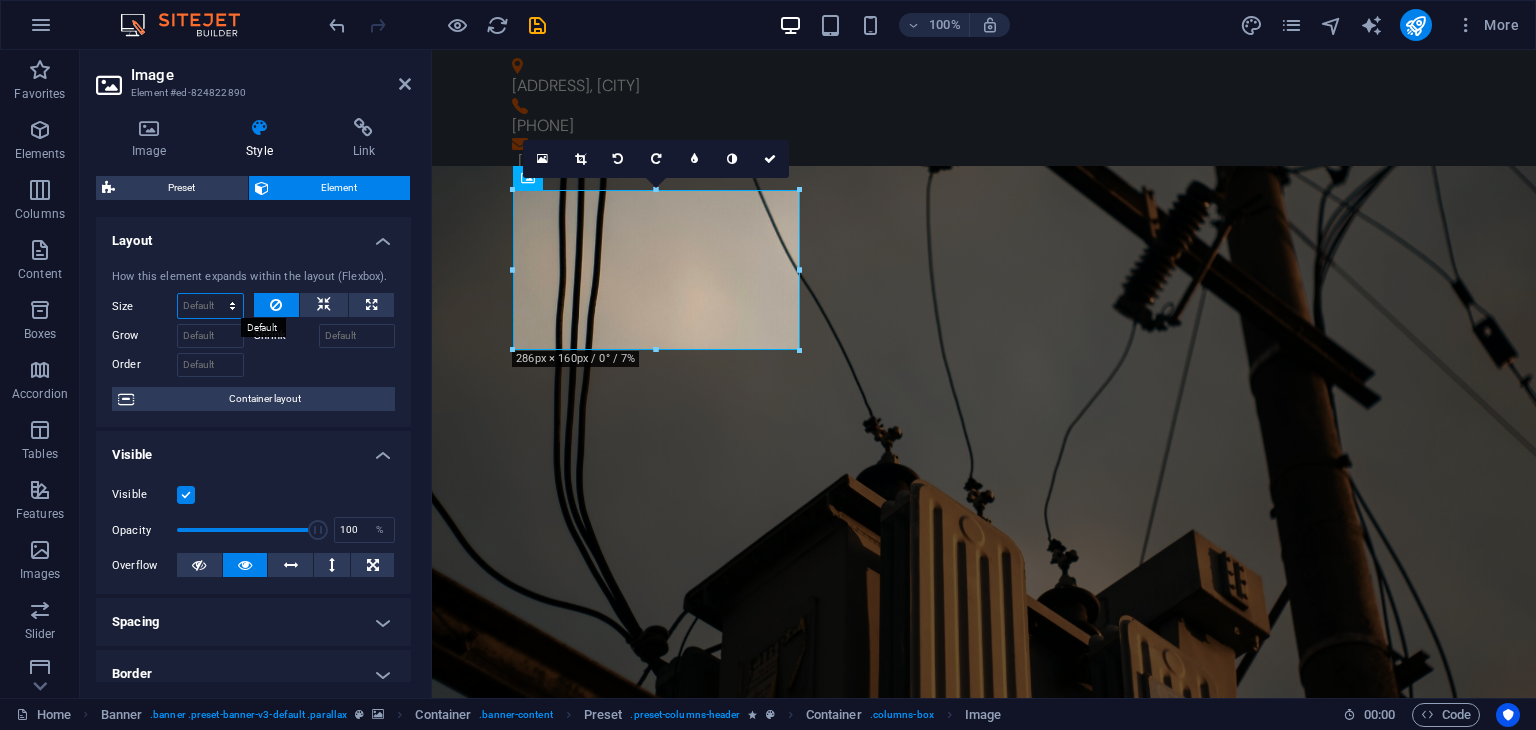 click on "Default auto px % 1/1 1/2 1/3 1/4 1/5 1/6 1/7 1/8 1/9 1/10" at bounding box center (210, 306) 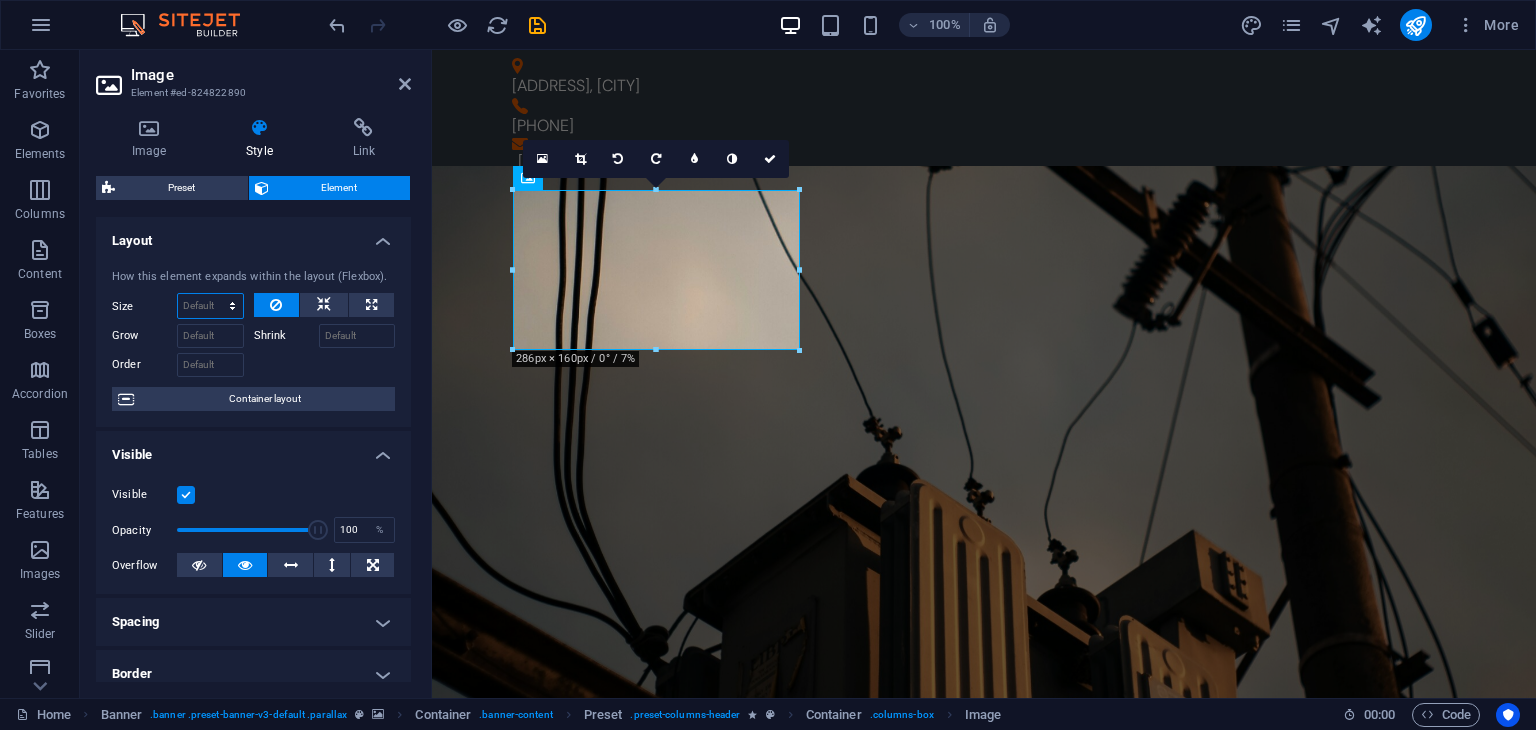 click on "Default auto px % 1/1 1/2 1/3 1/4 1/5 1/6 1/7 1/8 1/9 1/10" at bounding box center [210, 306] 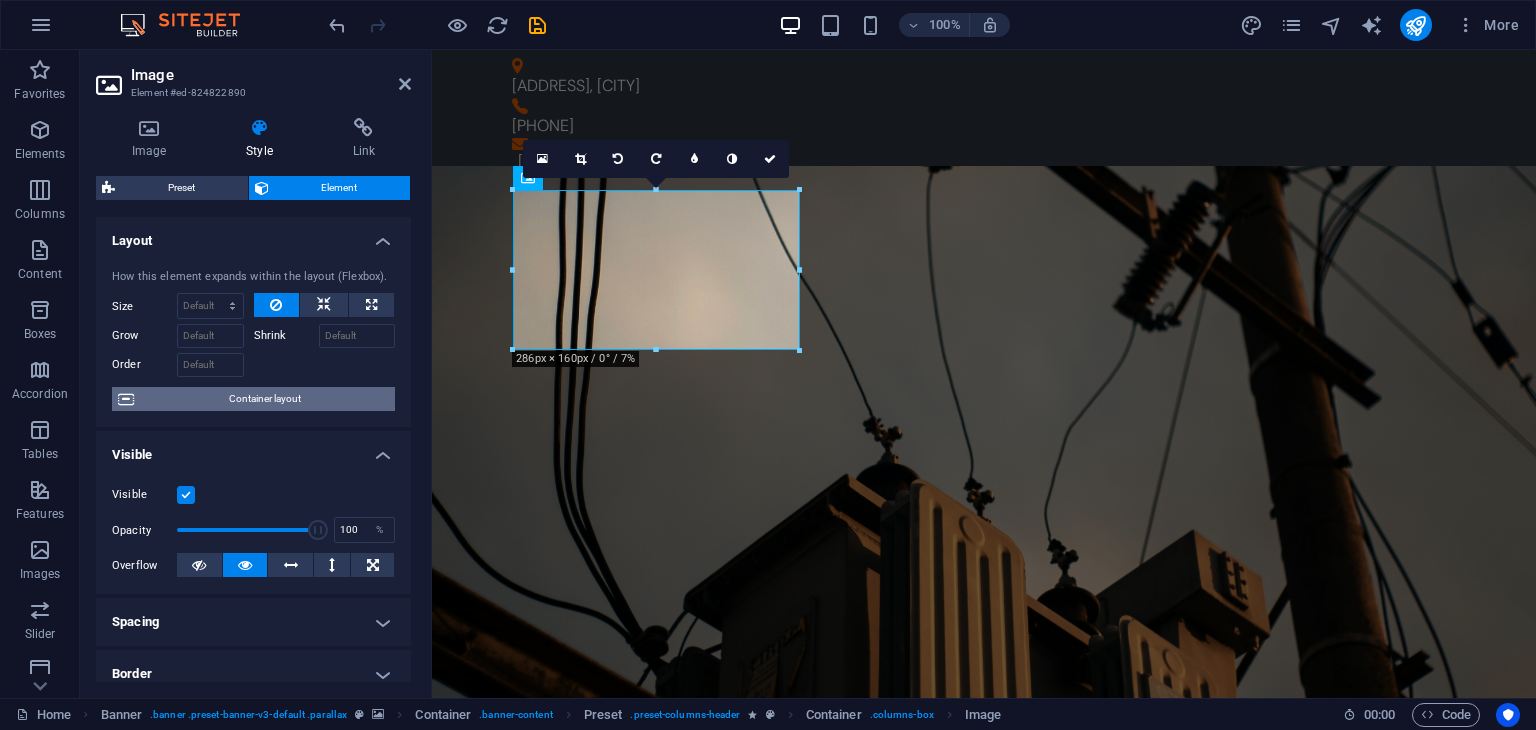 click on "Container layout" at bounding box center [264, 399] 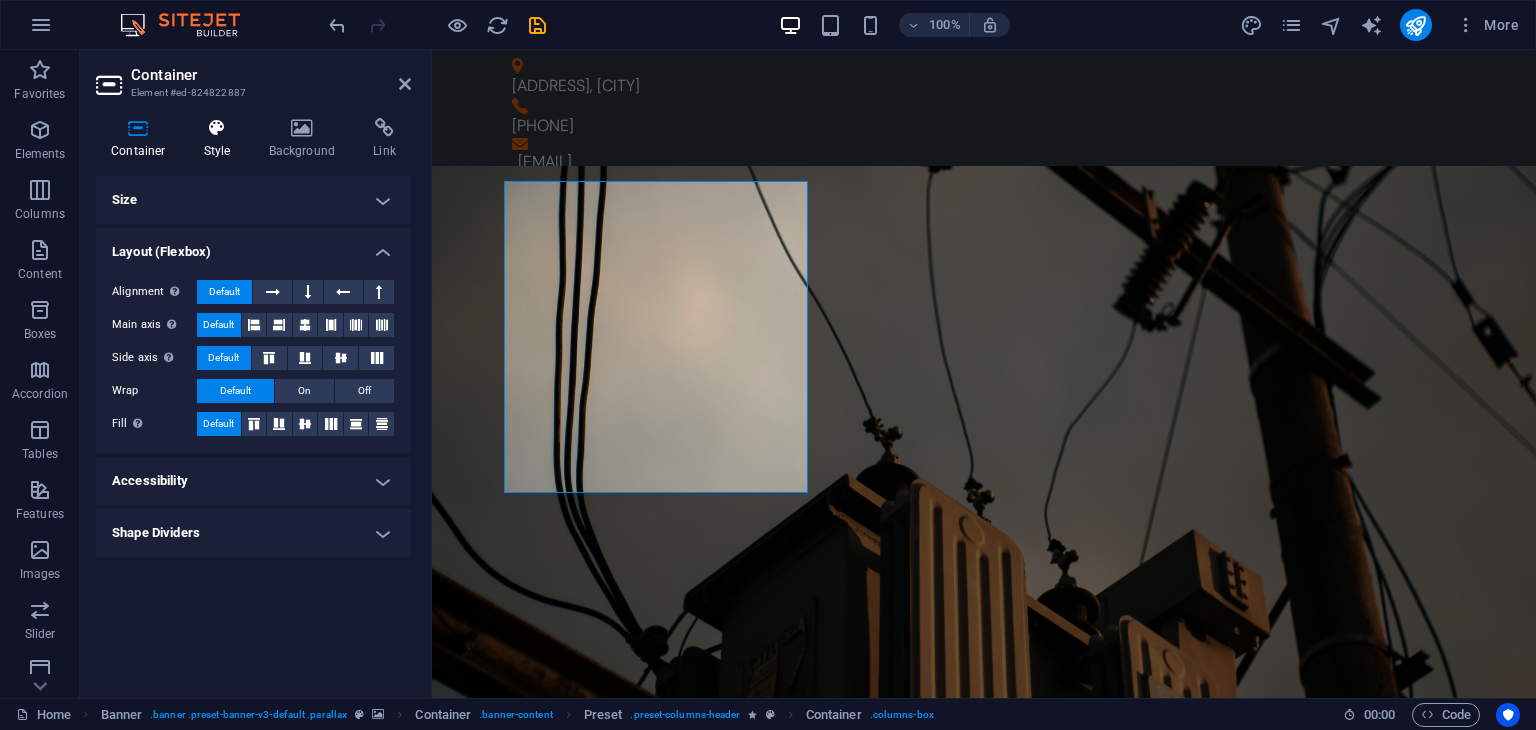click at bounding box center [217, 128] 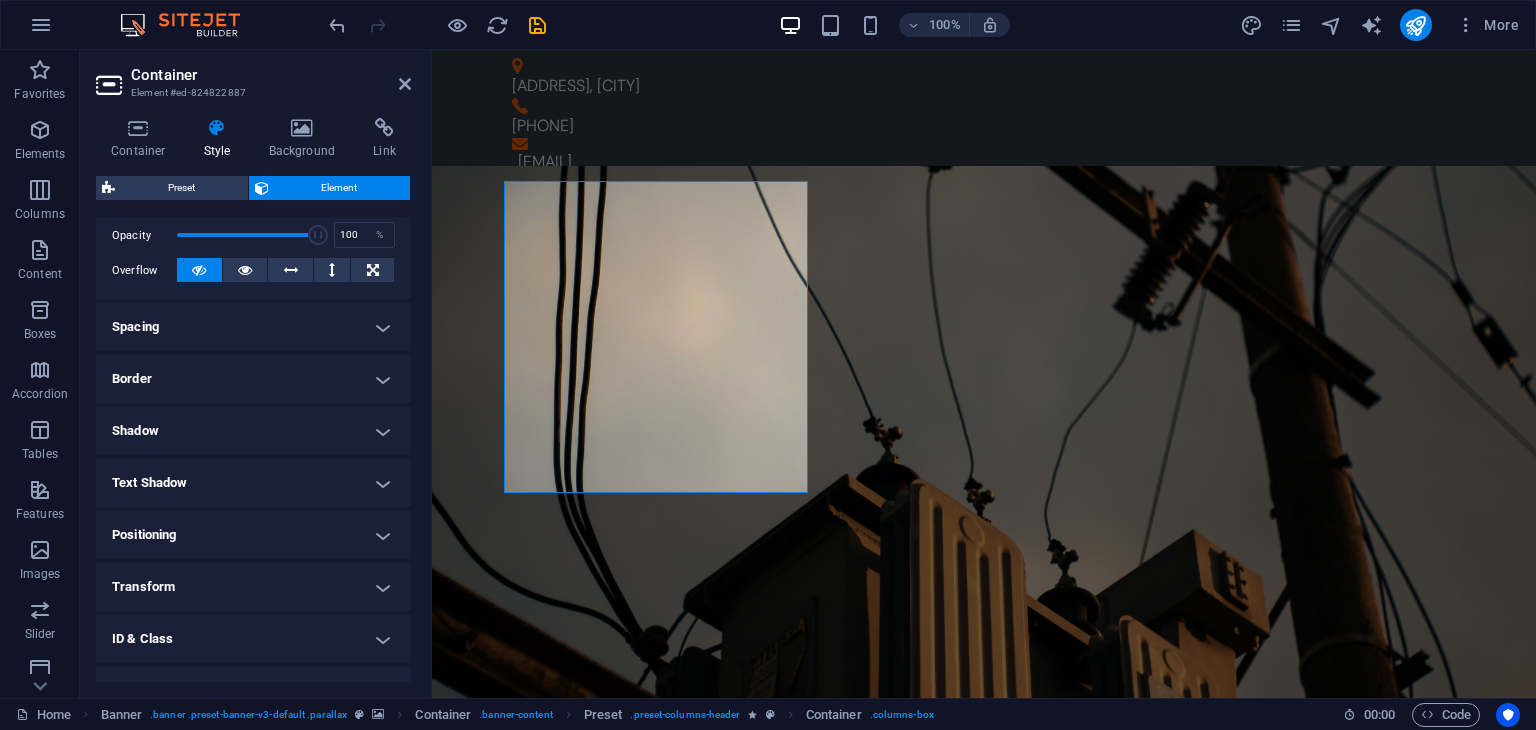 scroll, scrollTop: 380, scrollLeft: 0, axis: vertical 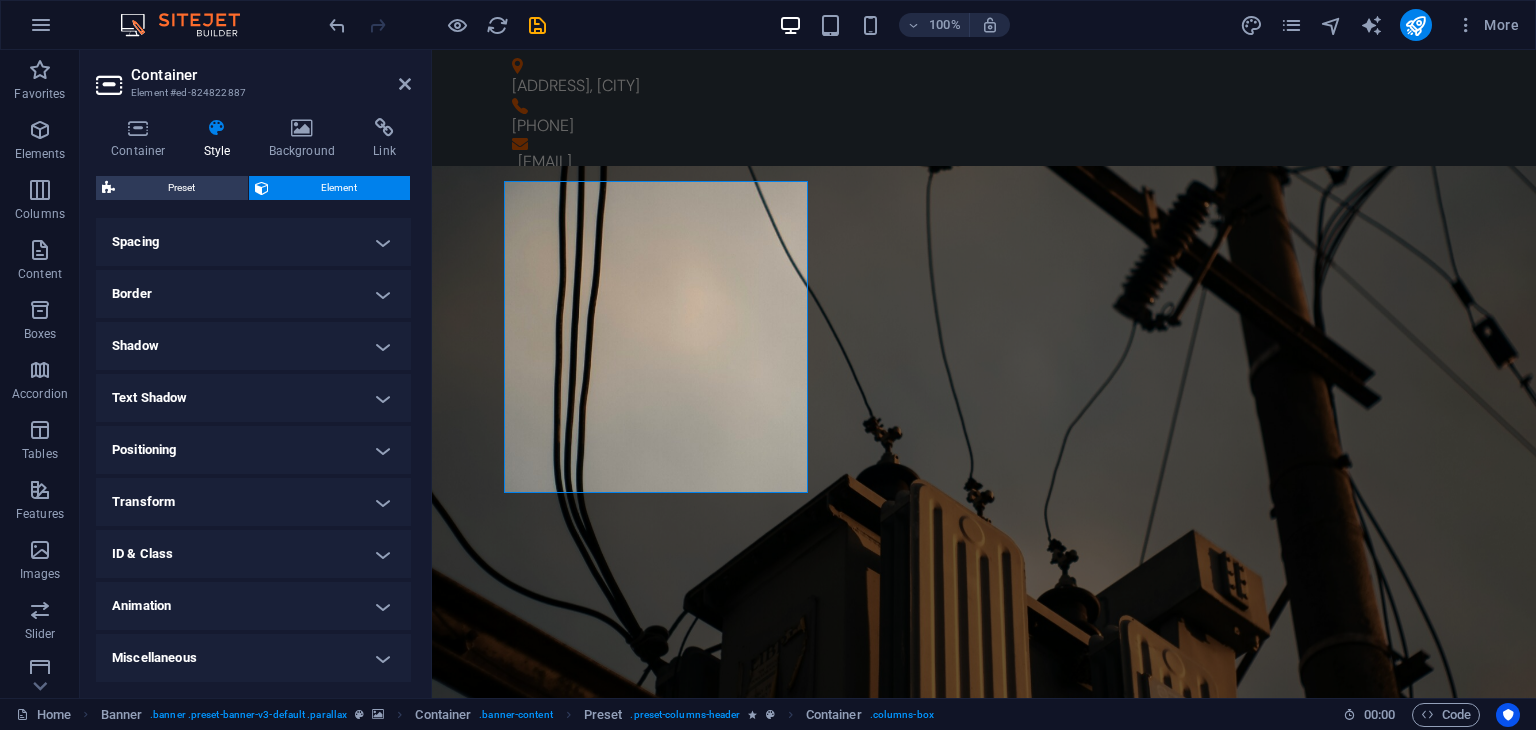 click on "Transform" at bounding box center [253, 502] 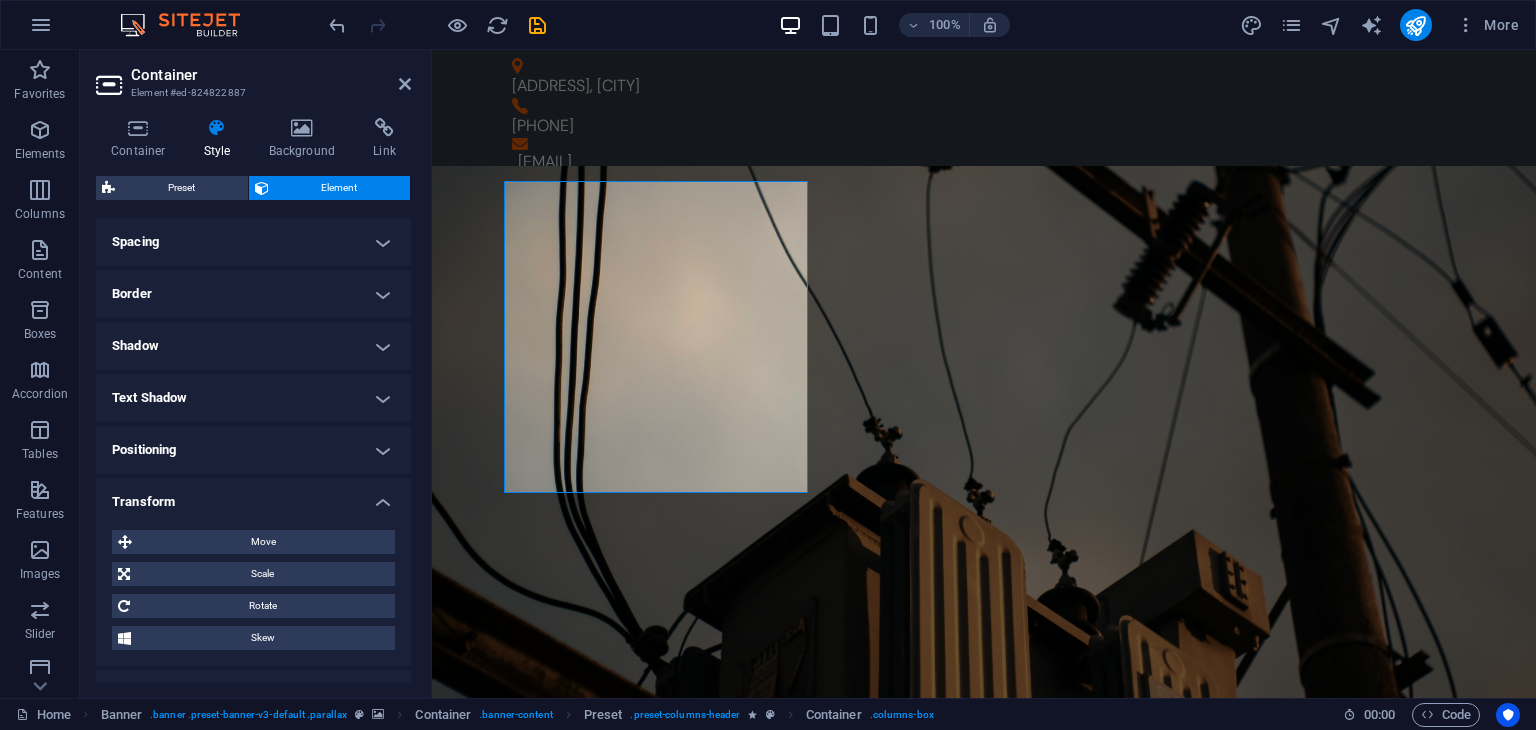 click on "Transform" at bounding box center (253, 496) 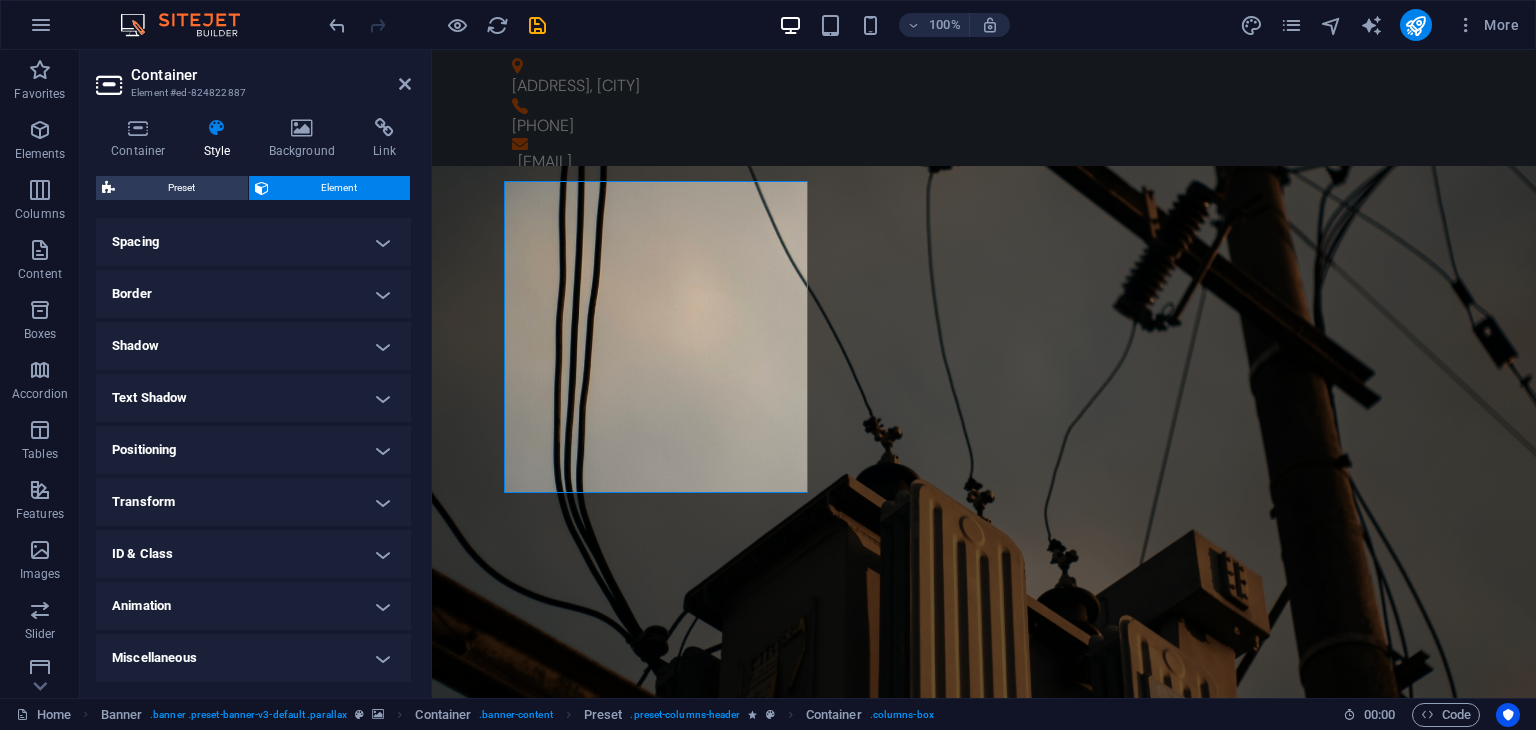 click on "Miscellaneous" at bounding box center (253, 658) 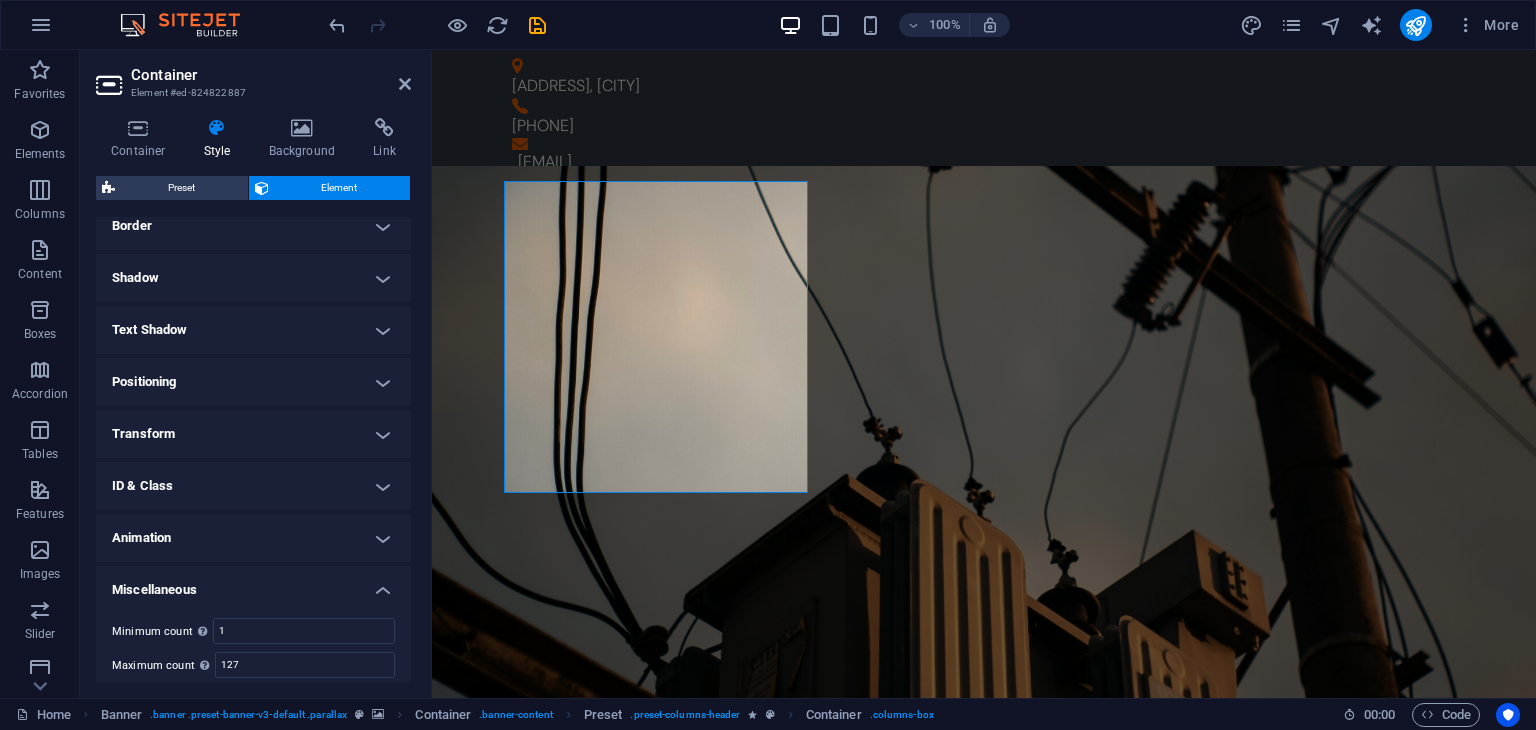 scroll, scrollTop: 503, scrollLeft: 0, axis: vertical 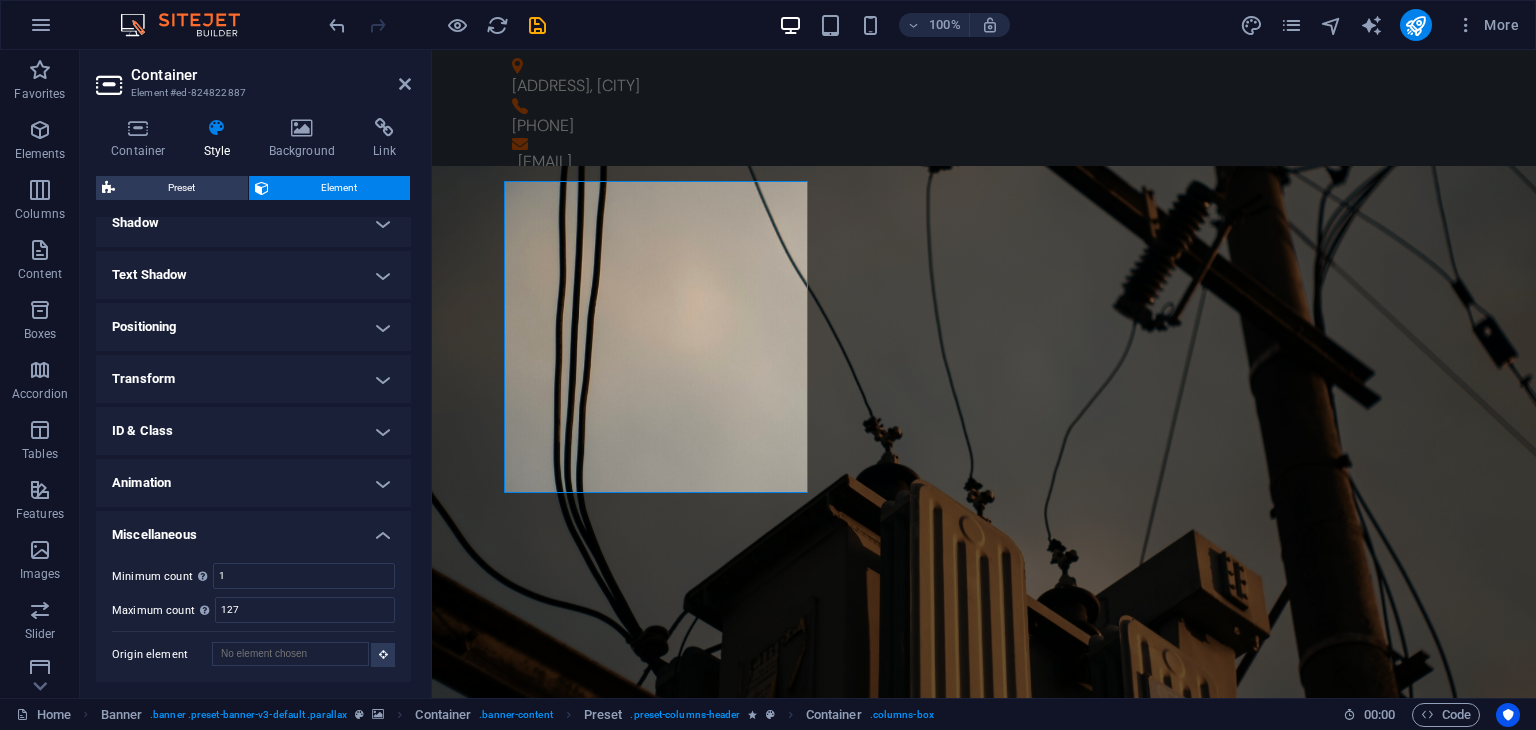 click on "Animation" at bounding box center [253, 483] 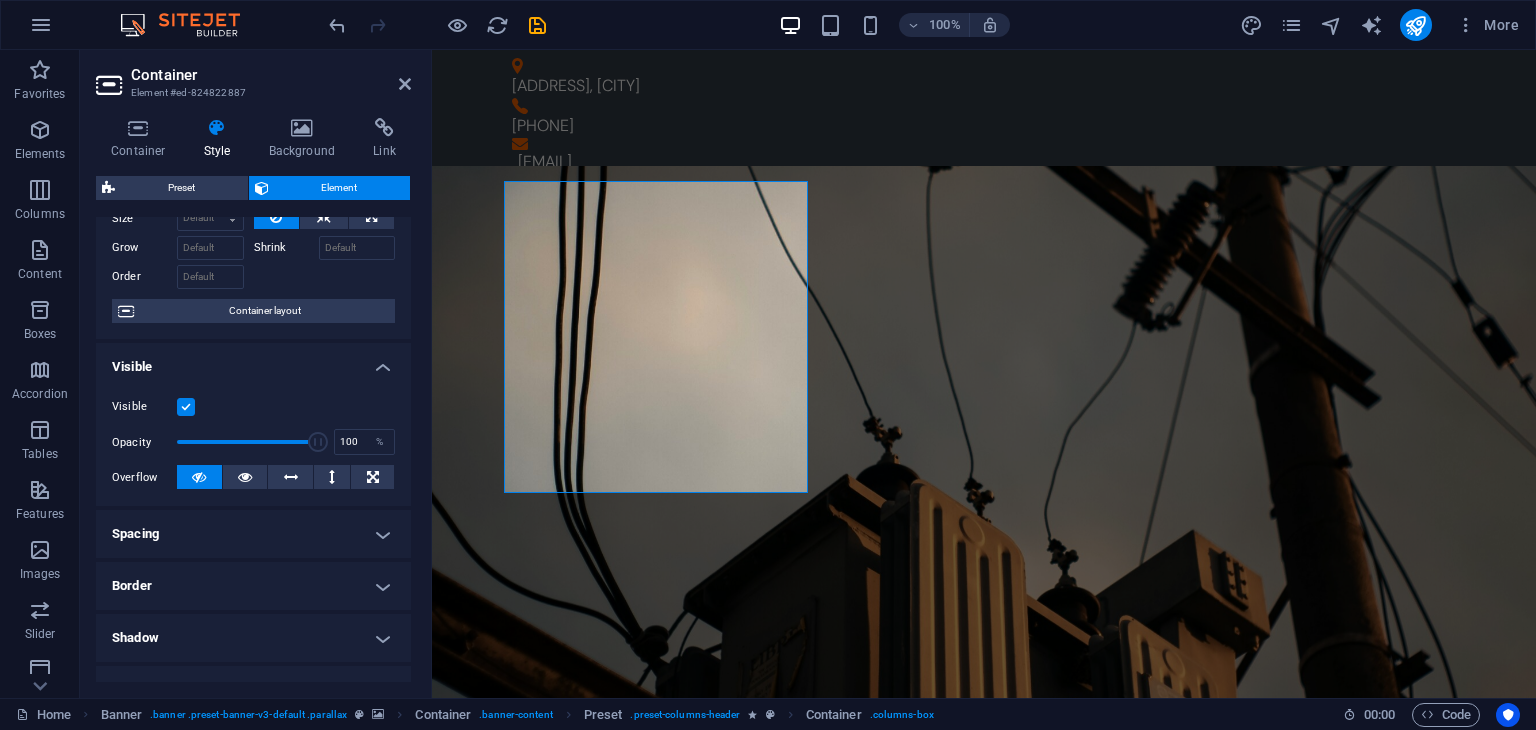 scroll, scrollTop: 0, scrollLeft: 0, axis: both 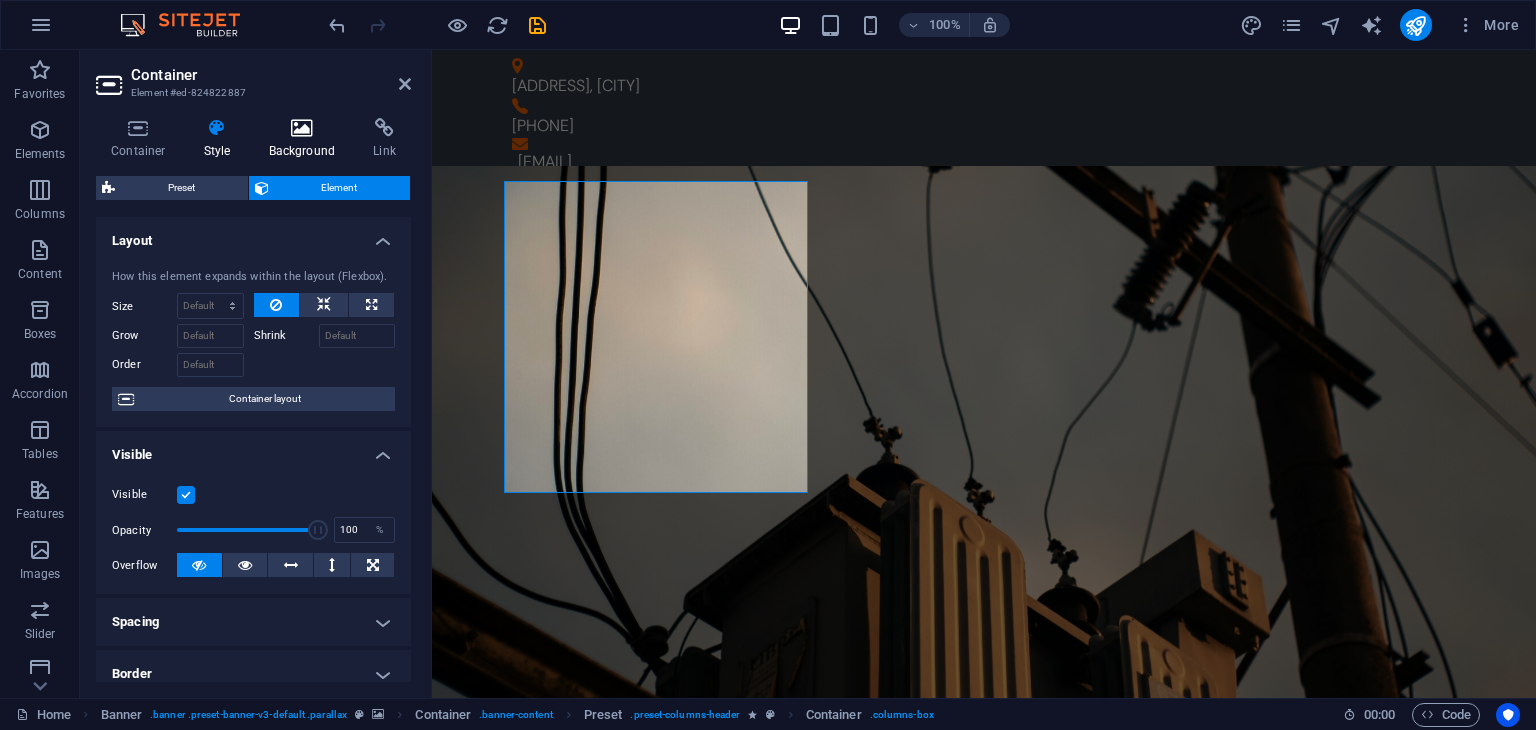 click on "Background" at bounding box center (306, 139) 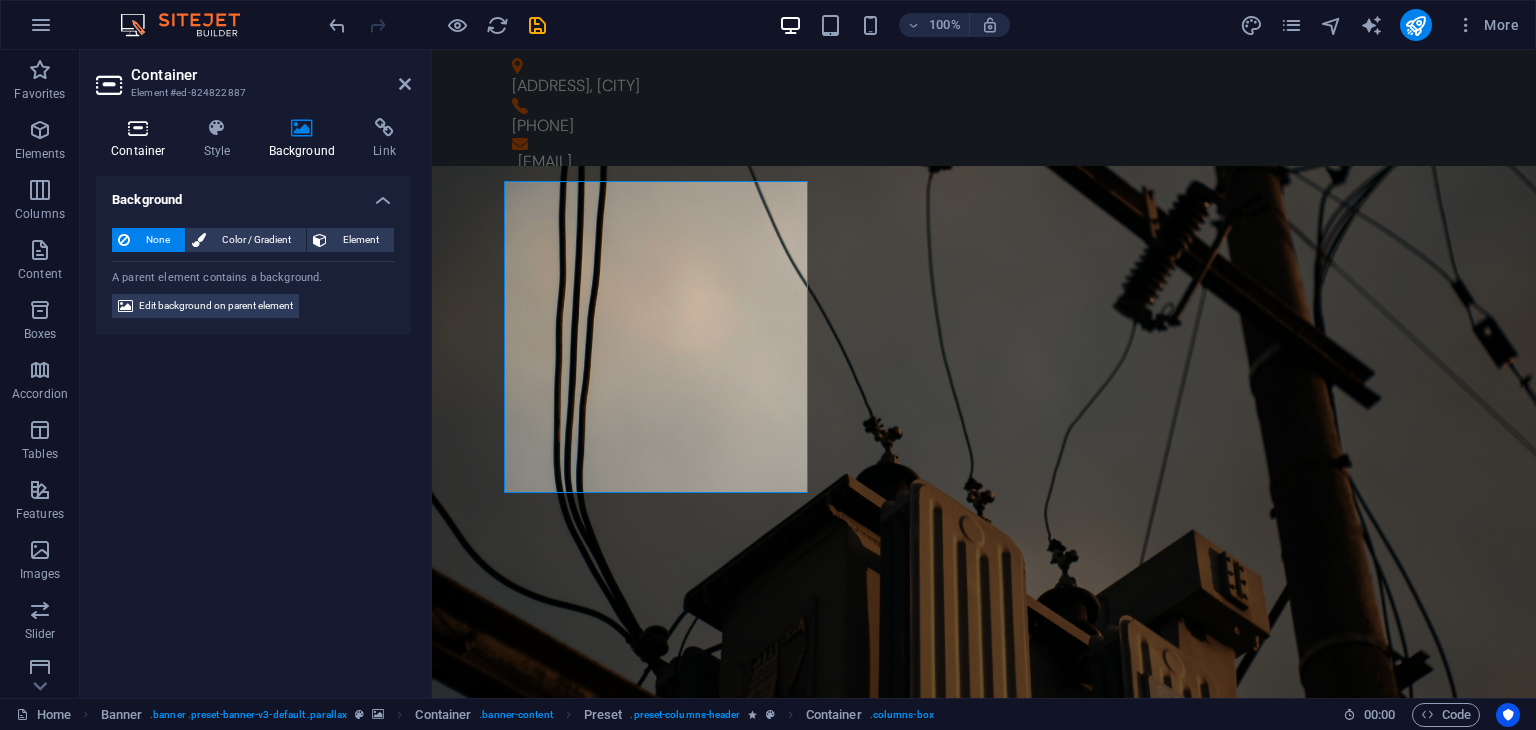 click at bounding box center (138, 128) 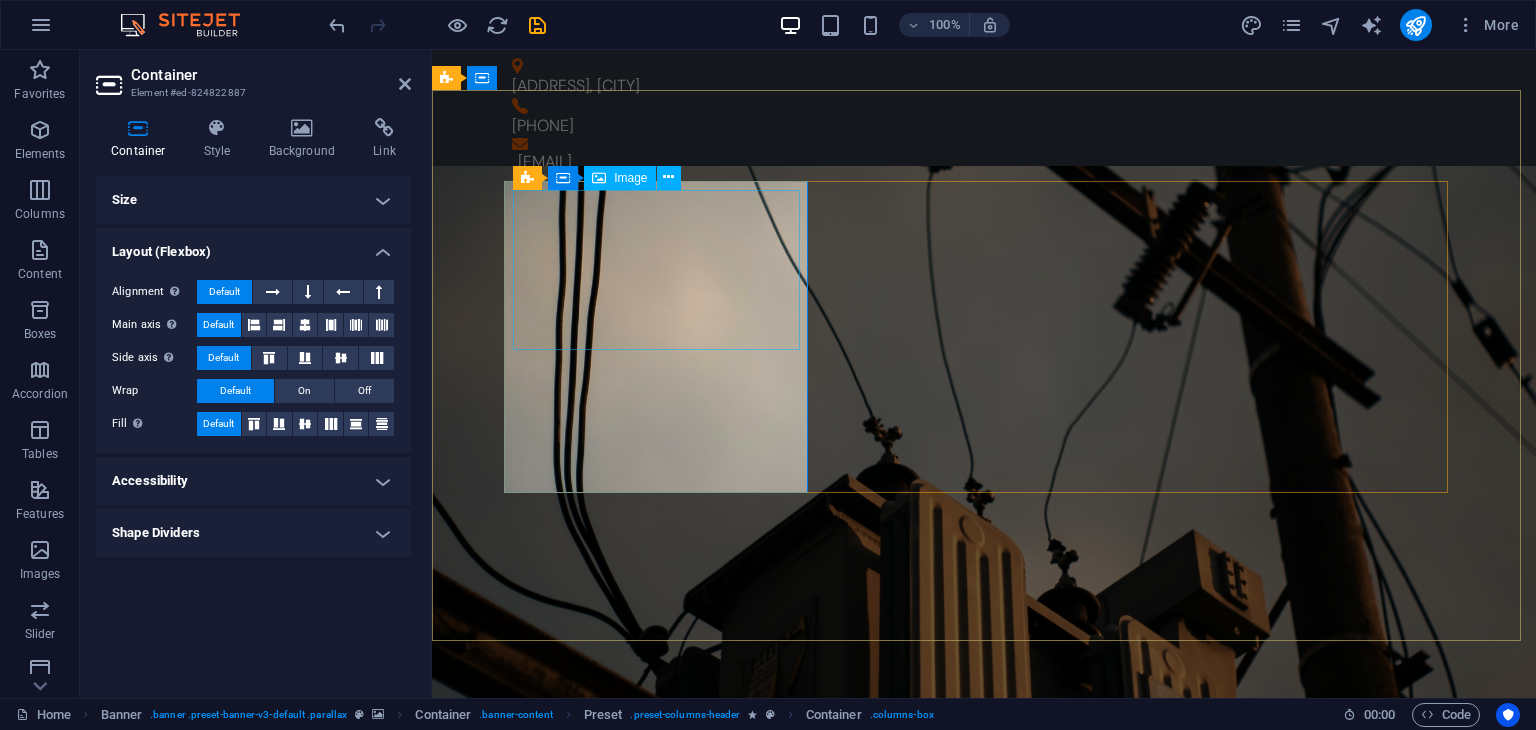click at bounding box center (984, 1120) 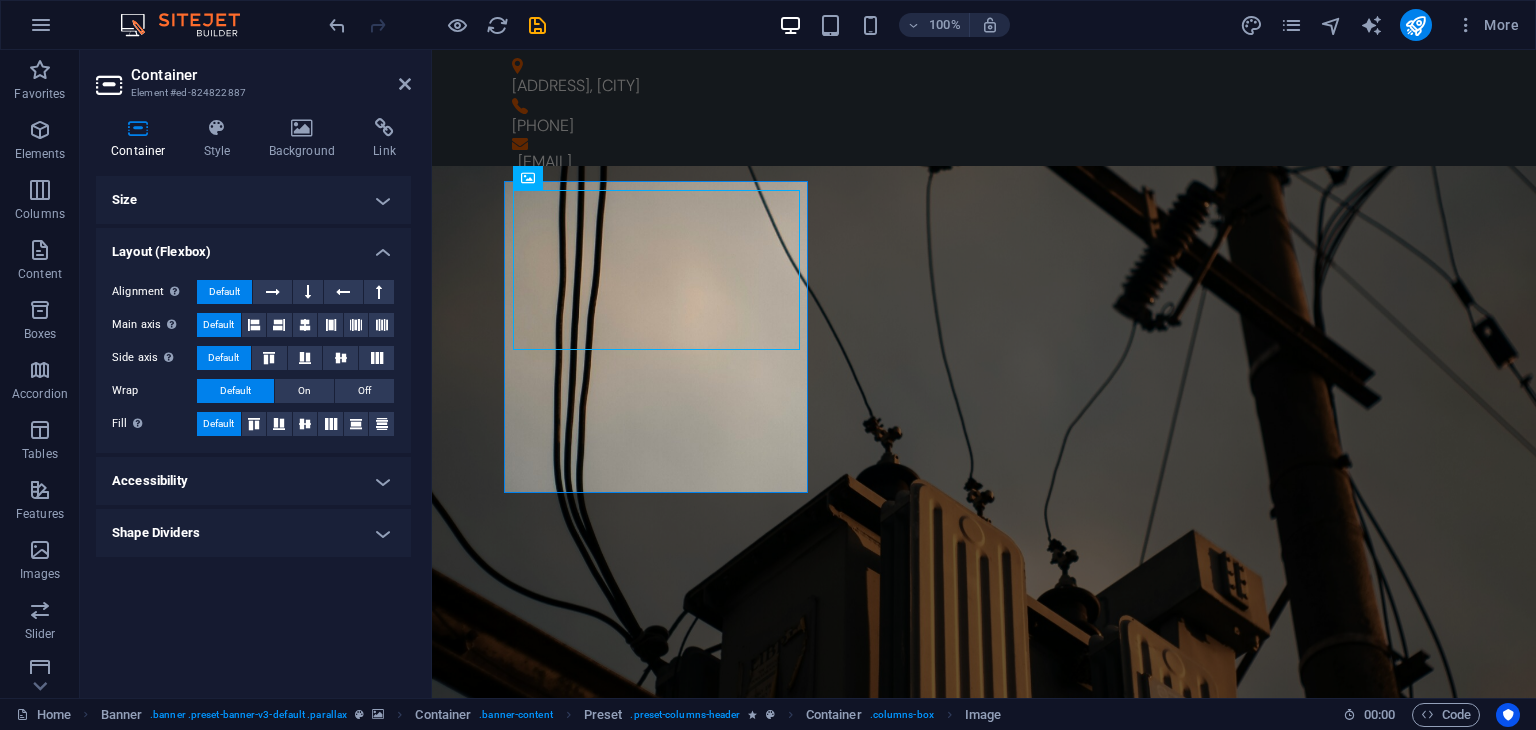 click on "Accessibility" at bounding box center [253, 481] 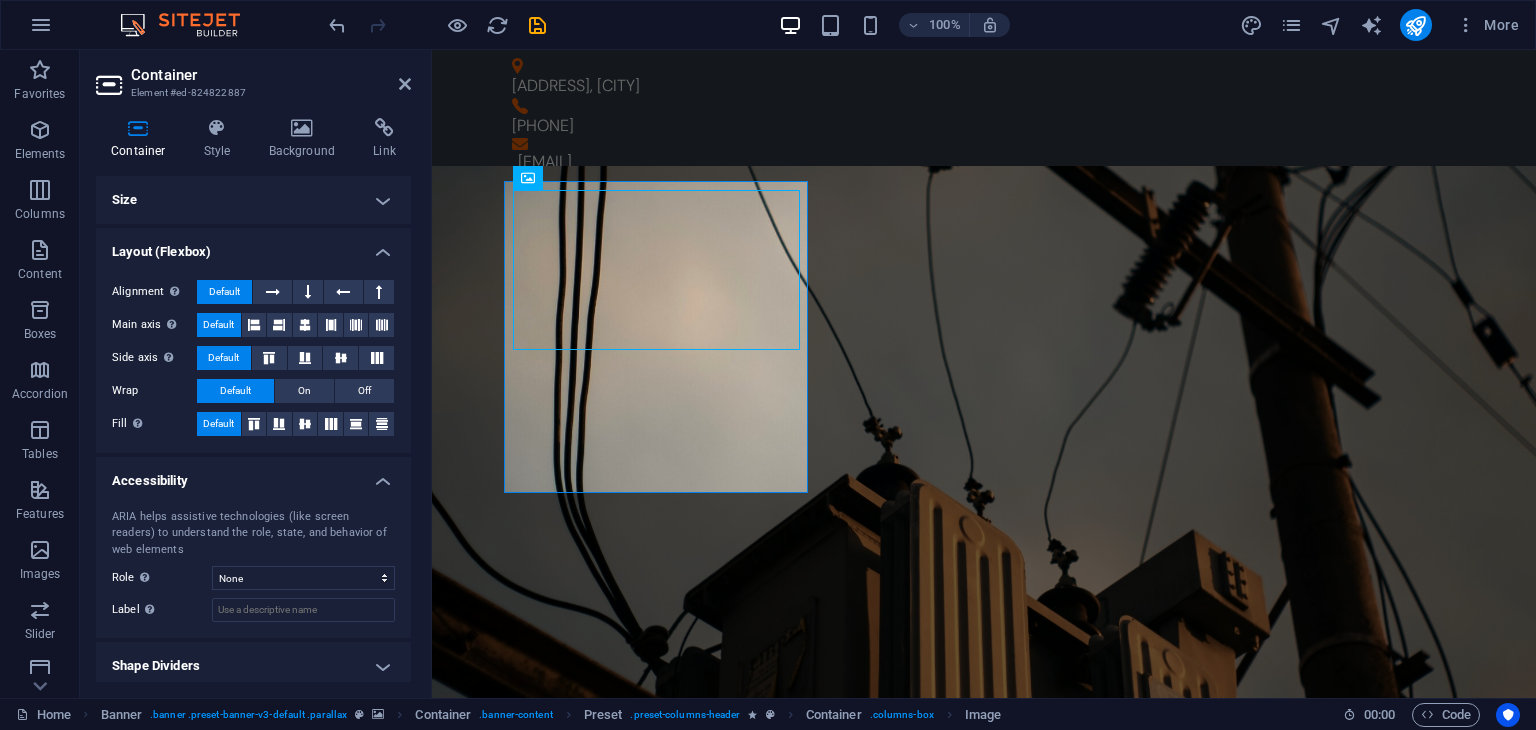 click on "Accessibility" at bounding box center (253, 475) 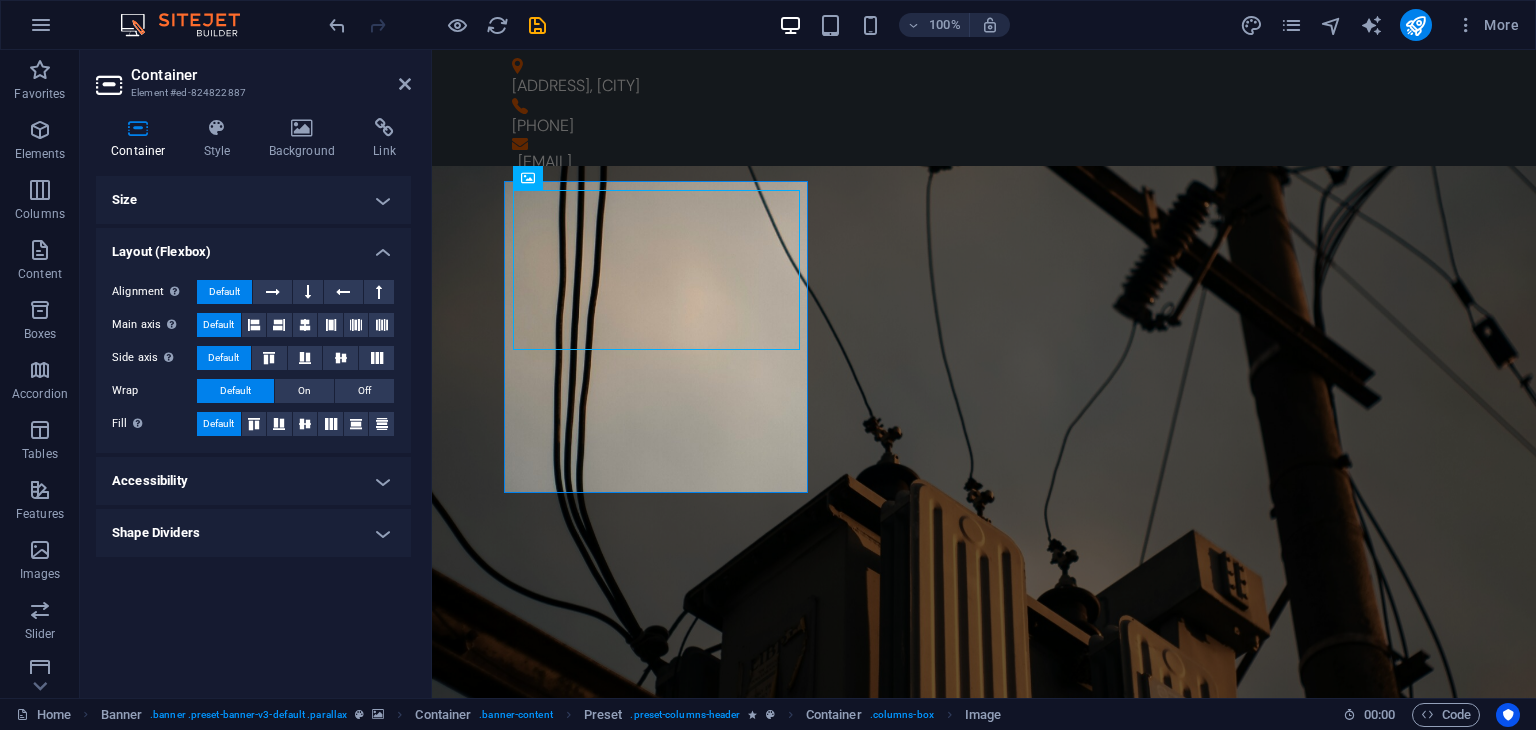 click on "Shape Dividers" at bounding box center (253, 533) 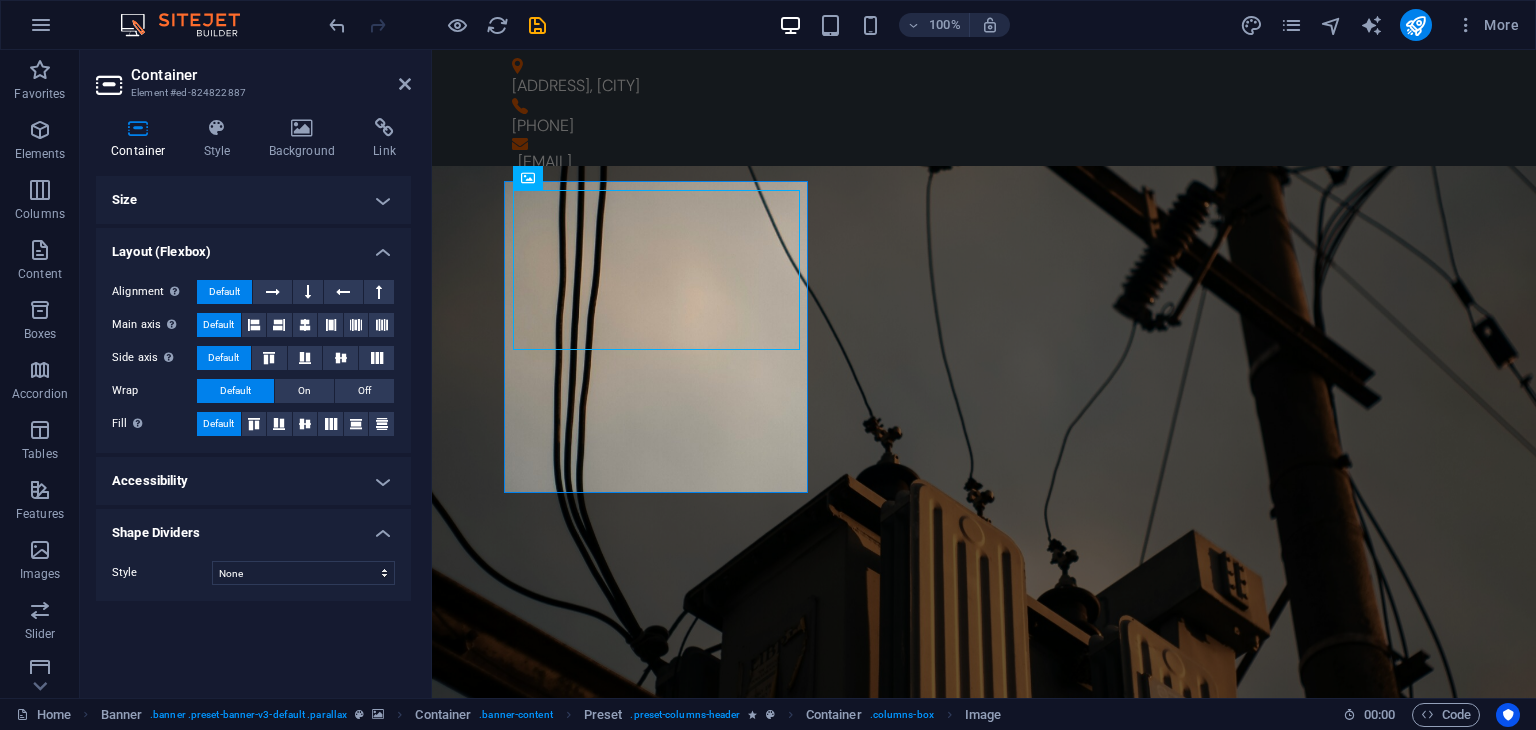 click on "Shape Dividers" at bounding box center (253, 527) 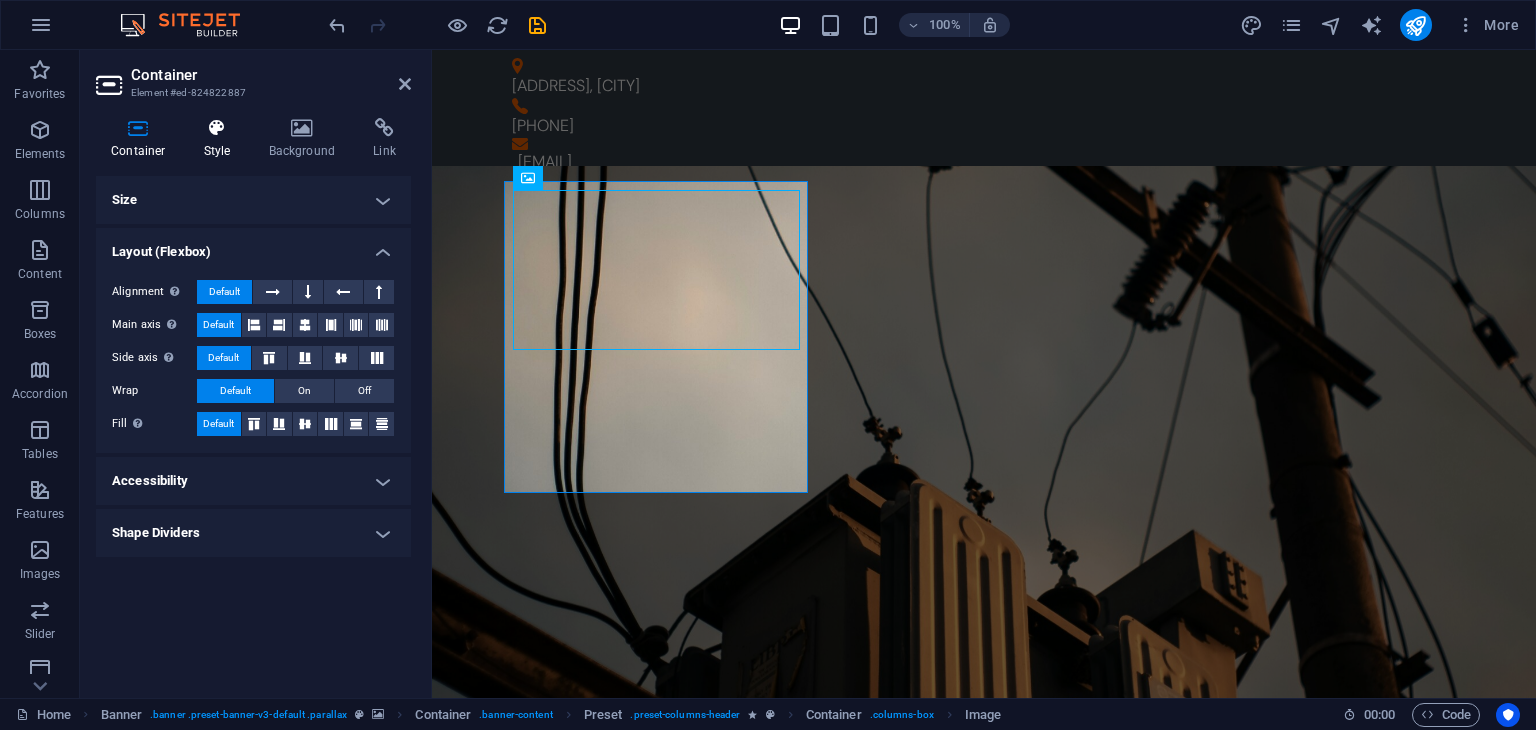 click on "Style" at bounding box center (221, 139) 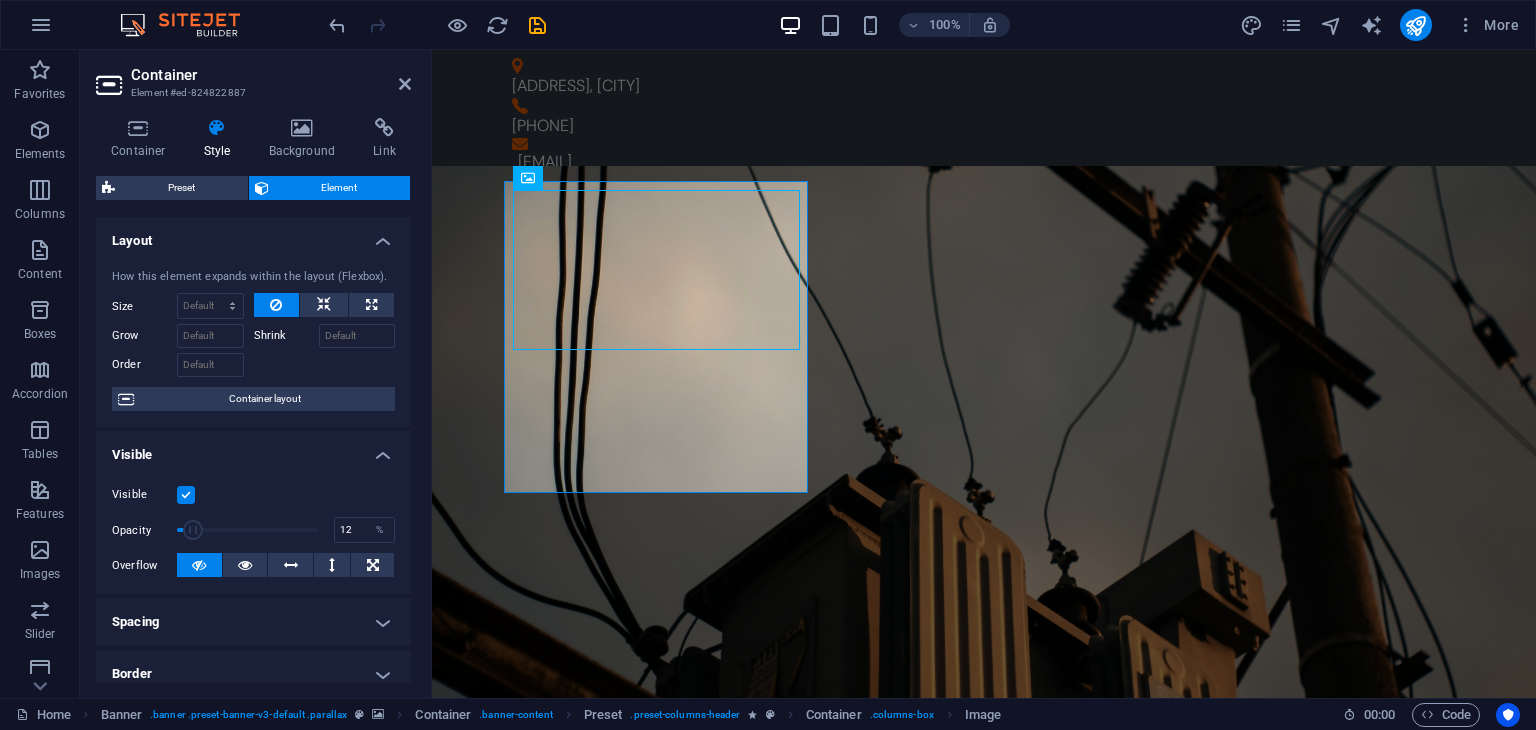 drag, startPoint x: 305, startPoint y: 530, endPoint x: 192, endPoint y: 526, distance: 113.07078 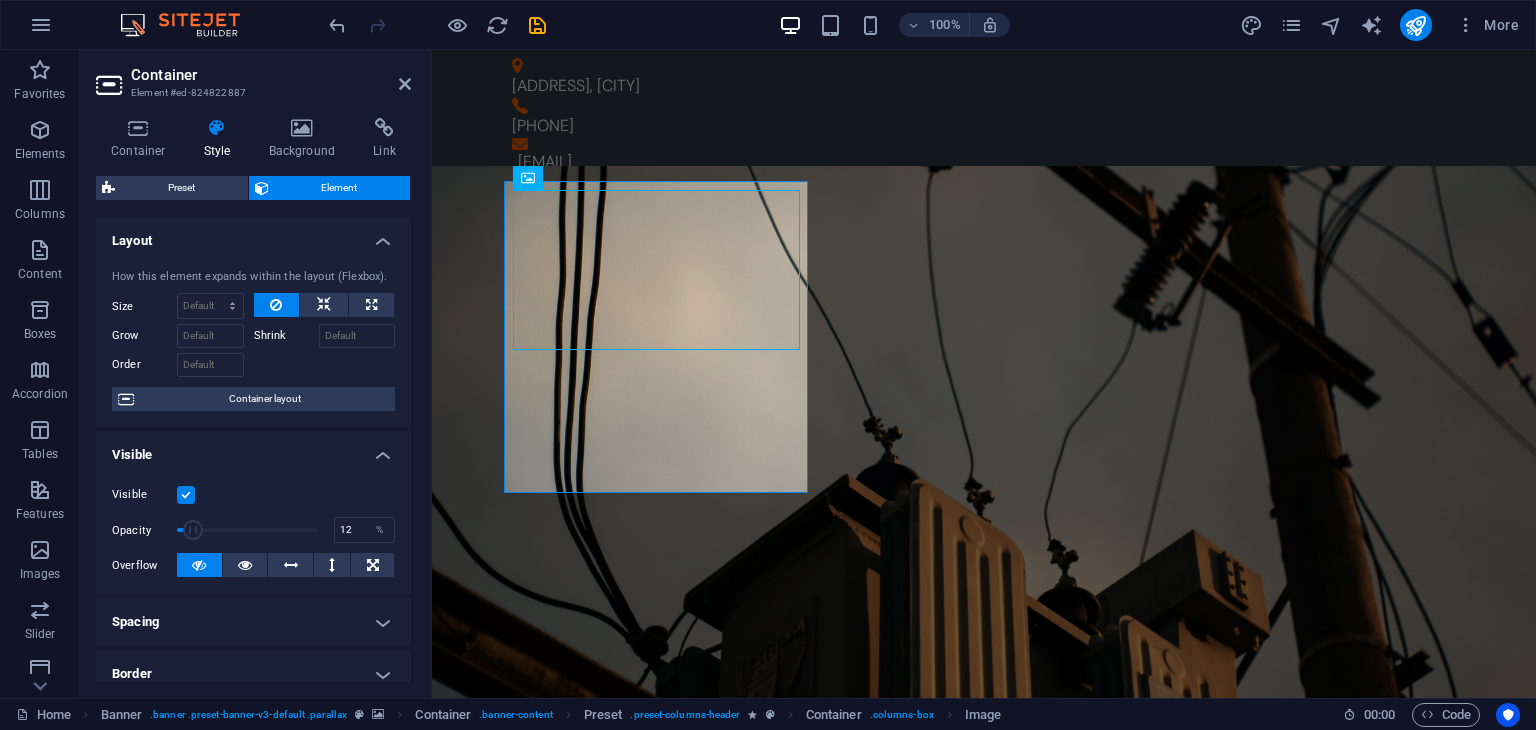 click at bounding box center (193, 530) 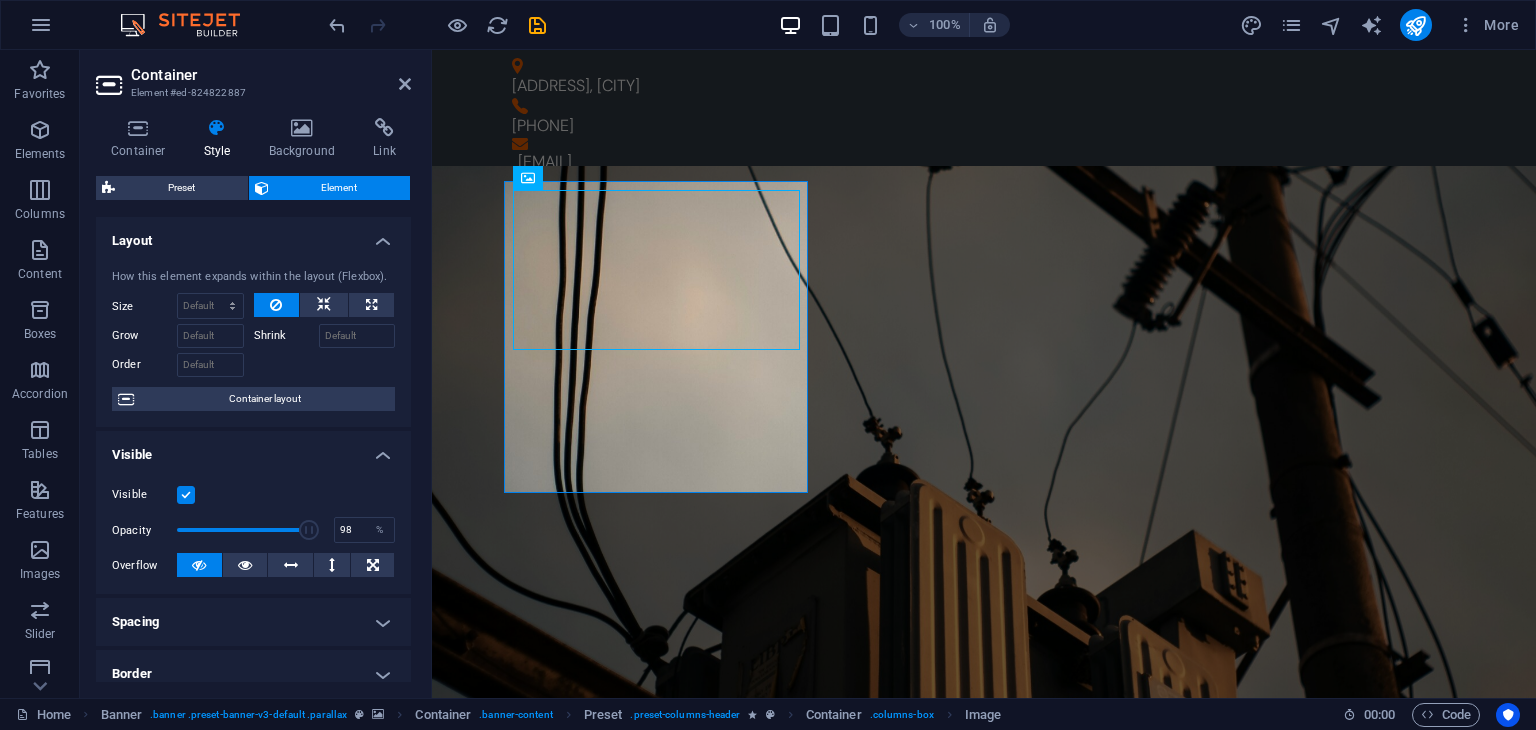 drag, startPoint x: 187, startPoint y: 531, endPoint x: 314, endPoint y: 543, distance: 127.56567 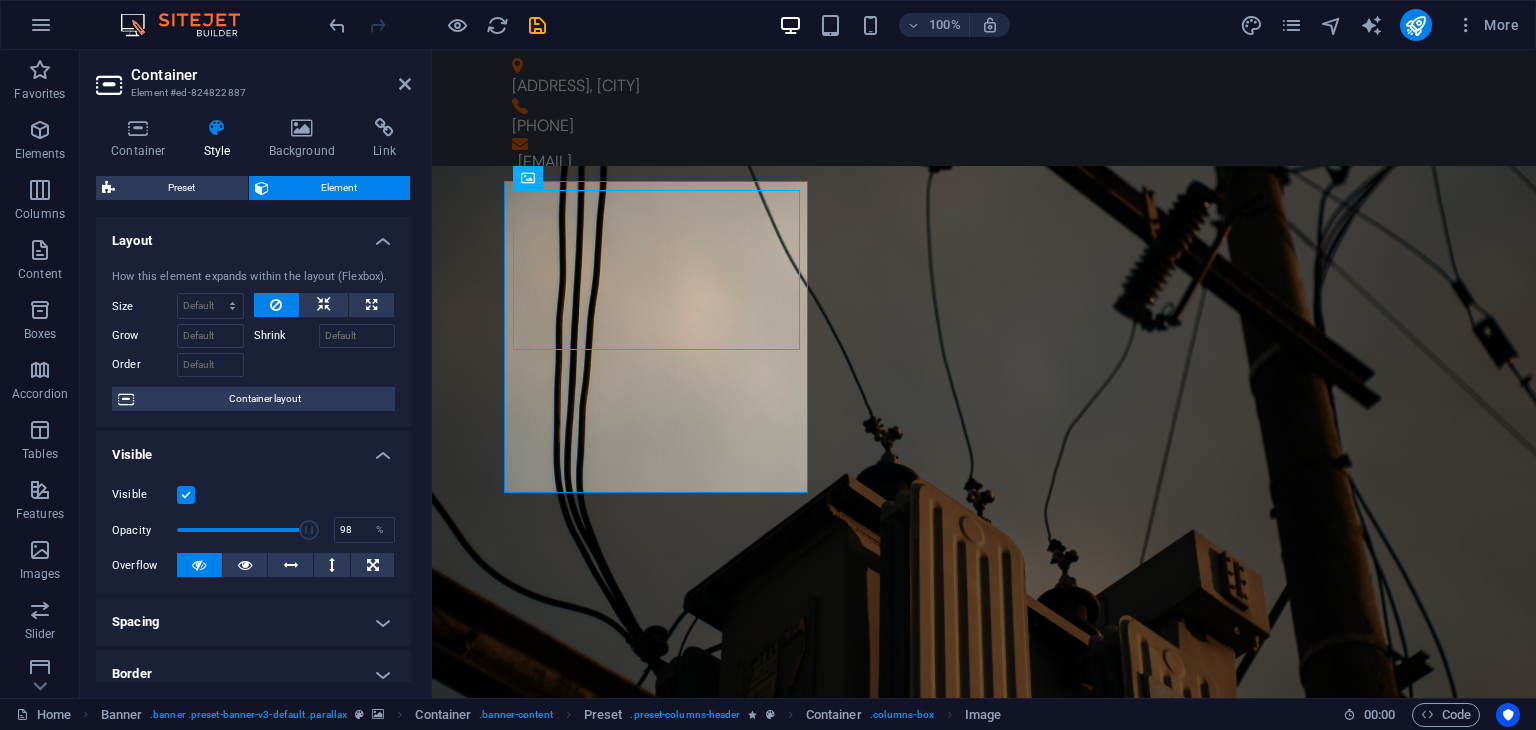 click at bounding box center [247, 530] 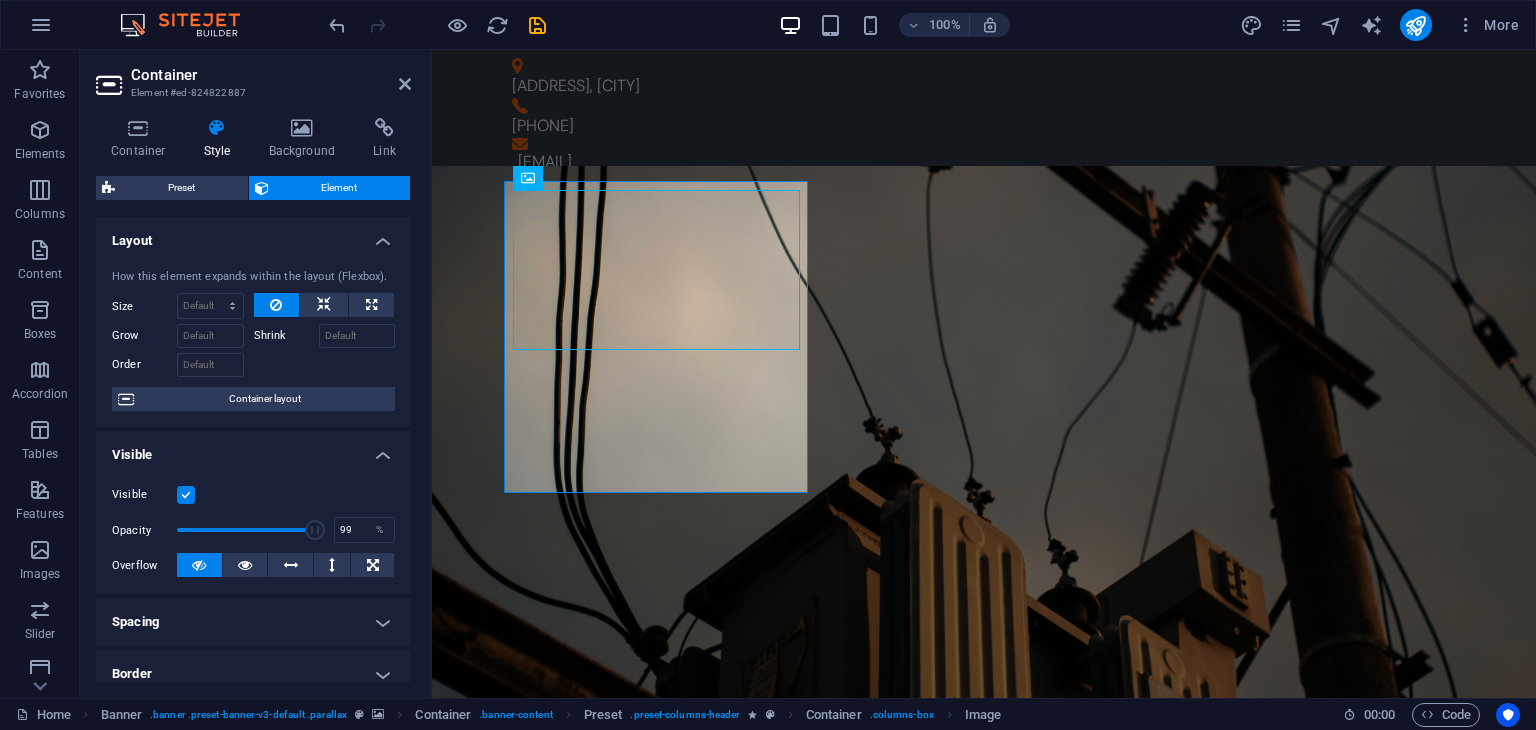 type on "100" 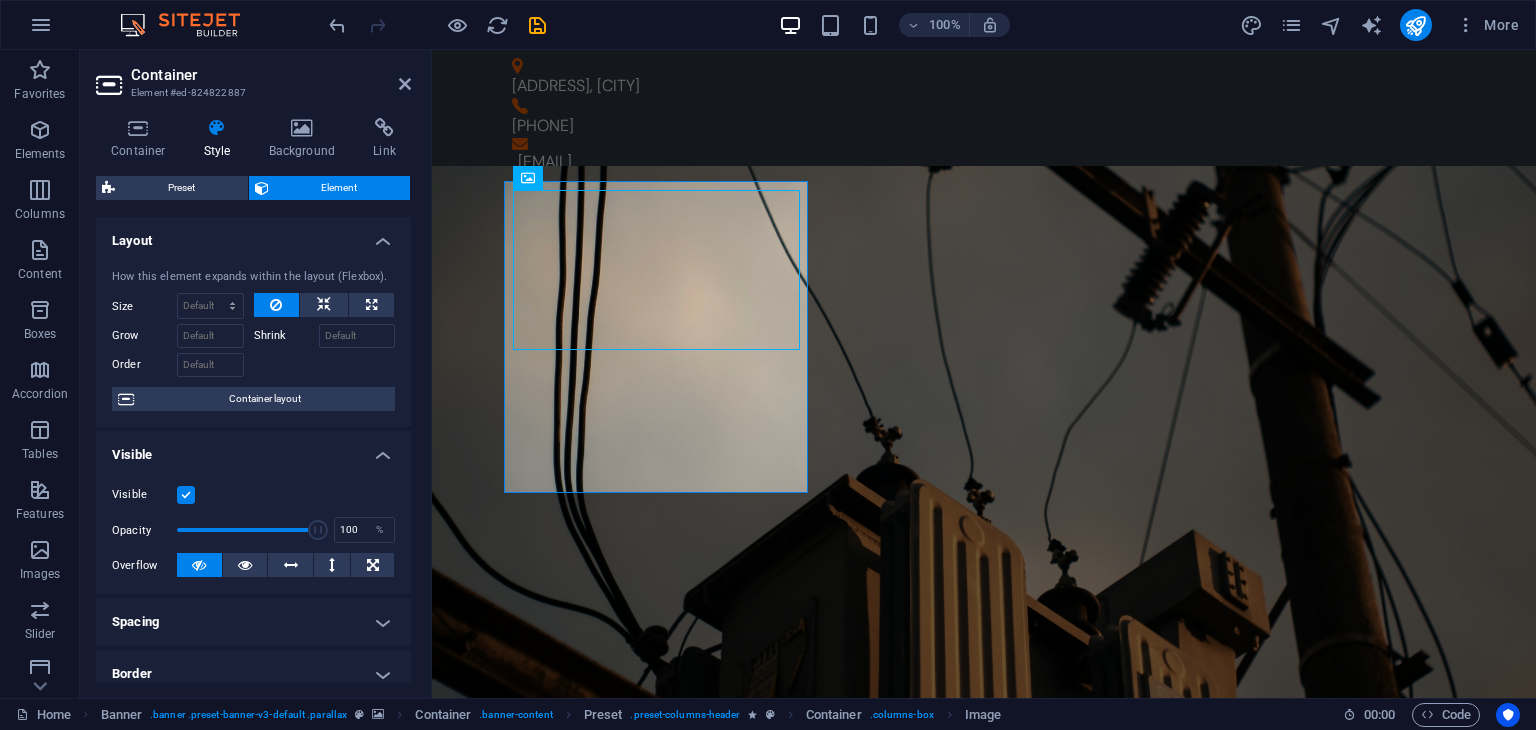 drag, startPoint x: 310, startPoint y: 530, endPoint x: 321, endPoint y: 529, distance: 11.045361 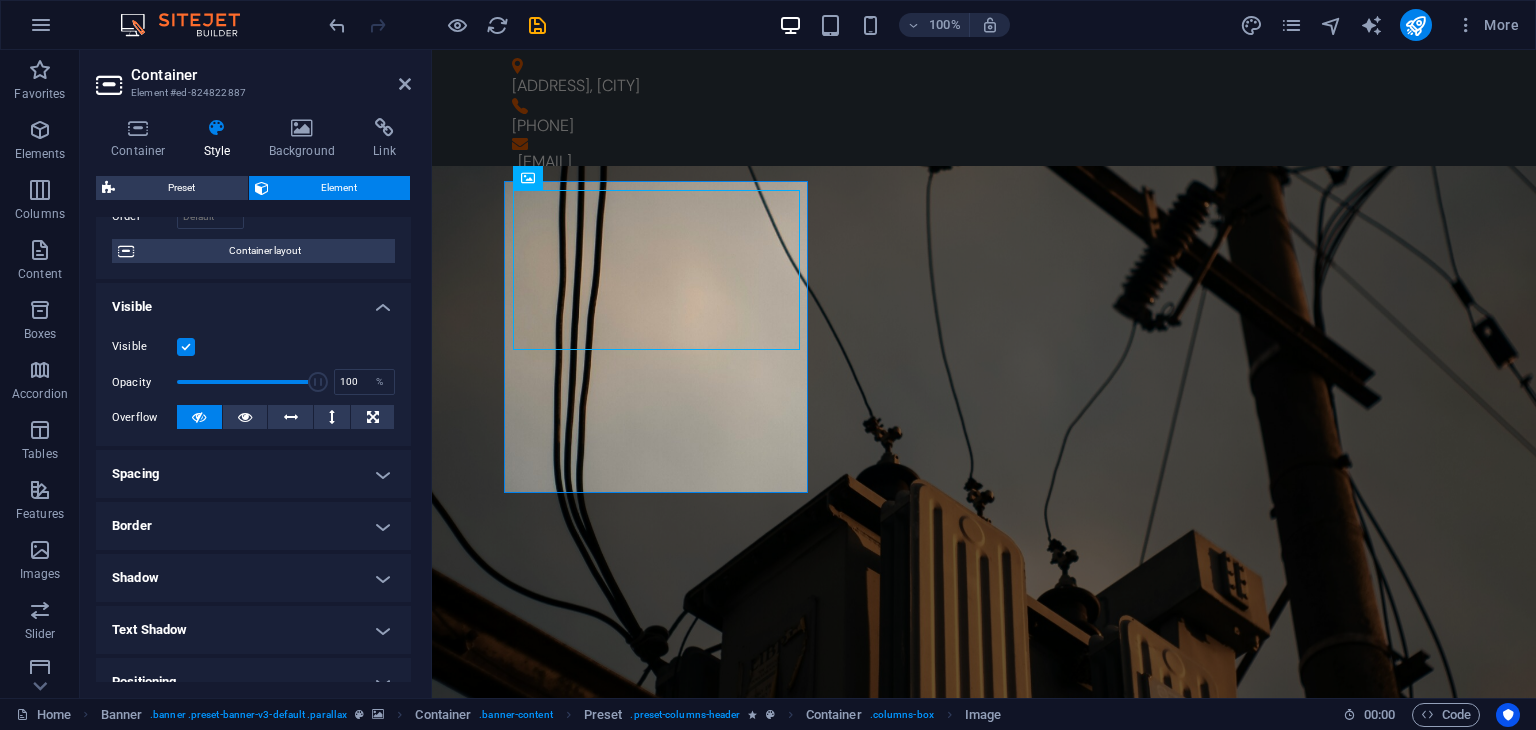 scroll, scrollTop: 300, scrollLeft: 0, axis: vertical 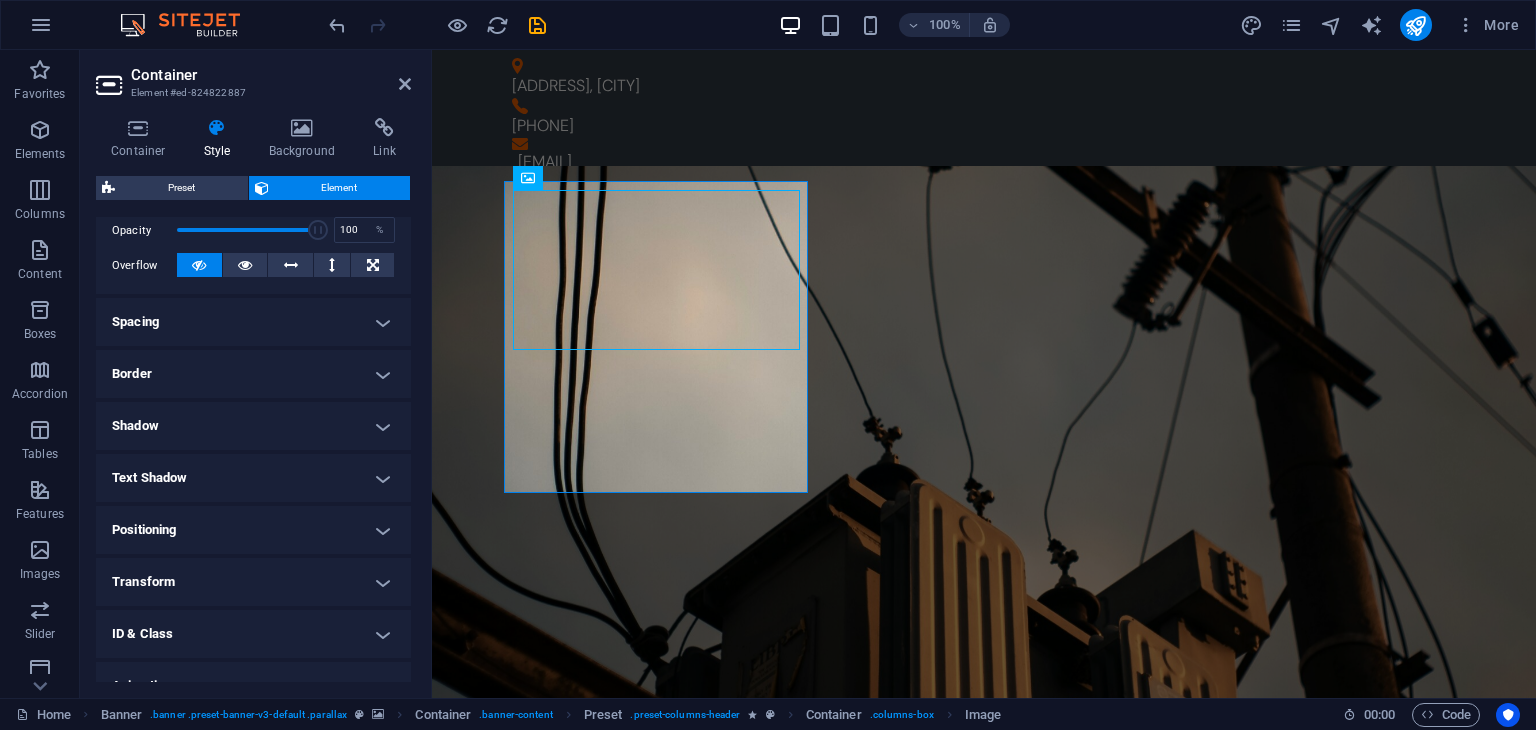 click on "Border" at bounding box center [253, 374] 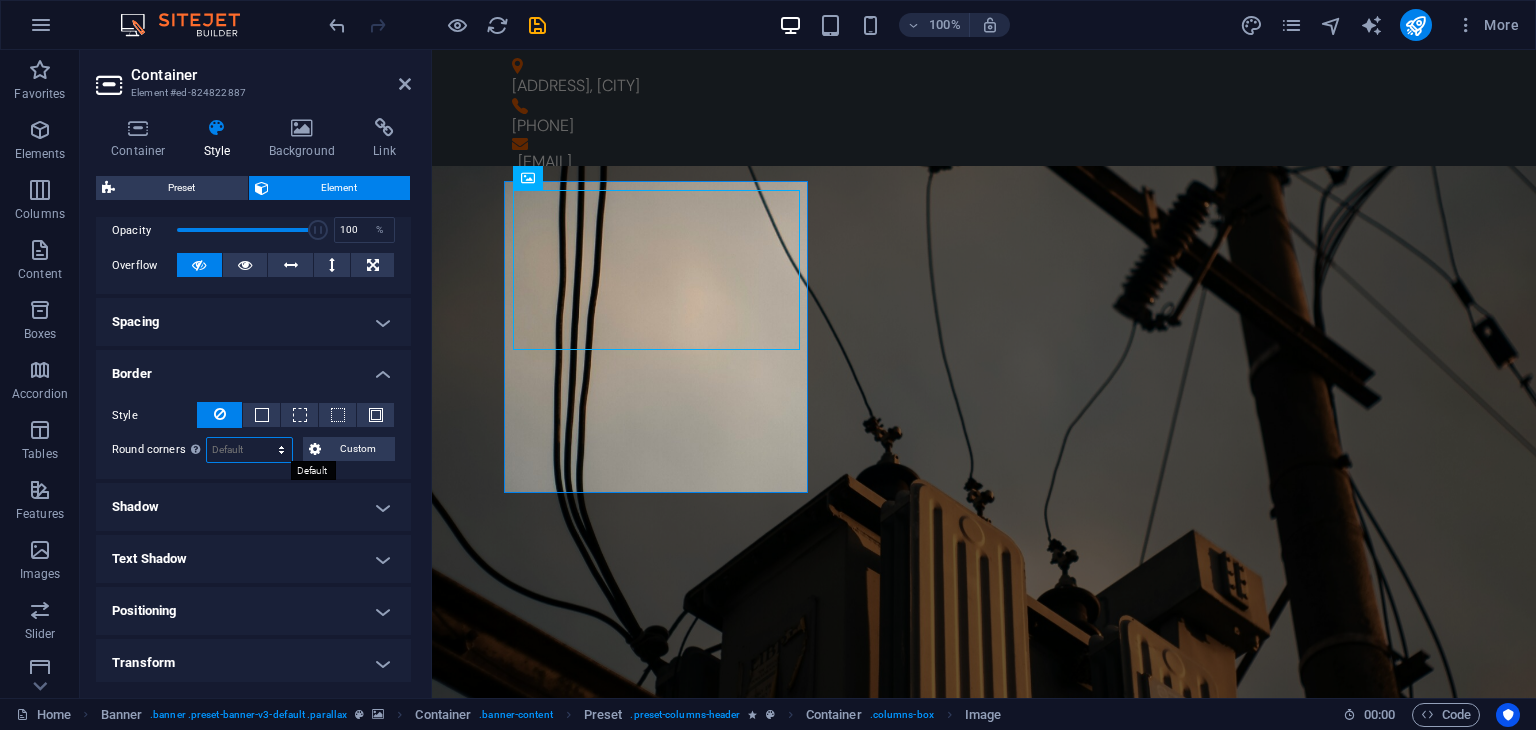 click on "Default px rem % vh vw Custom" at bounding box center [249, 450] 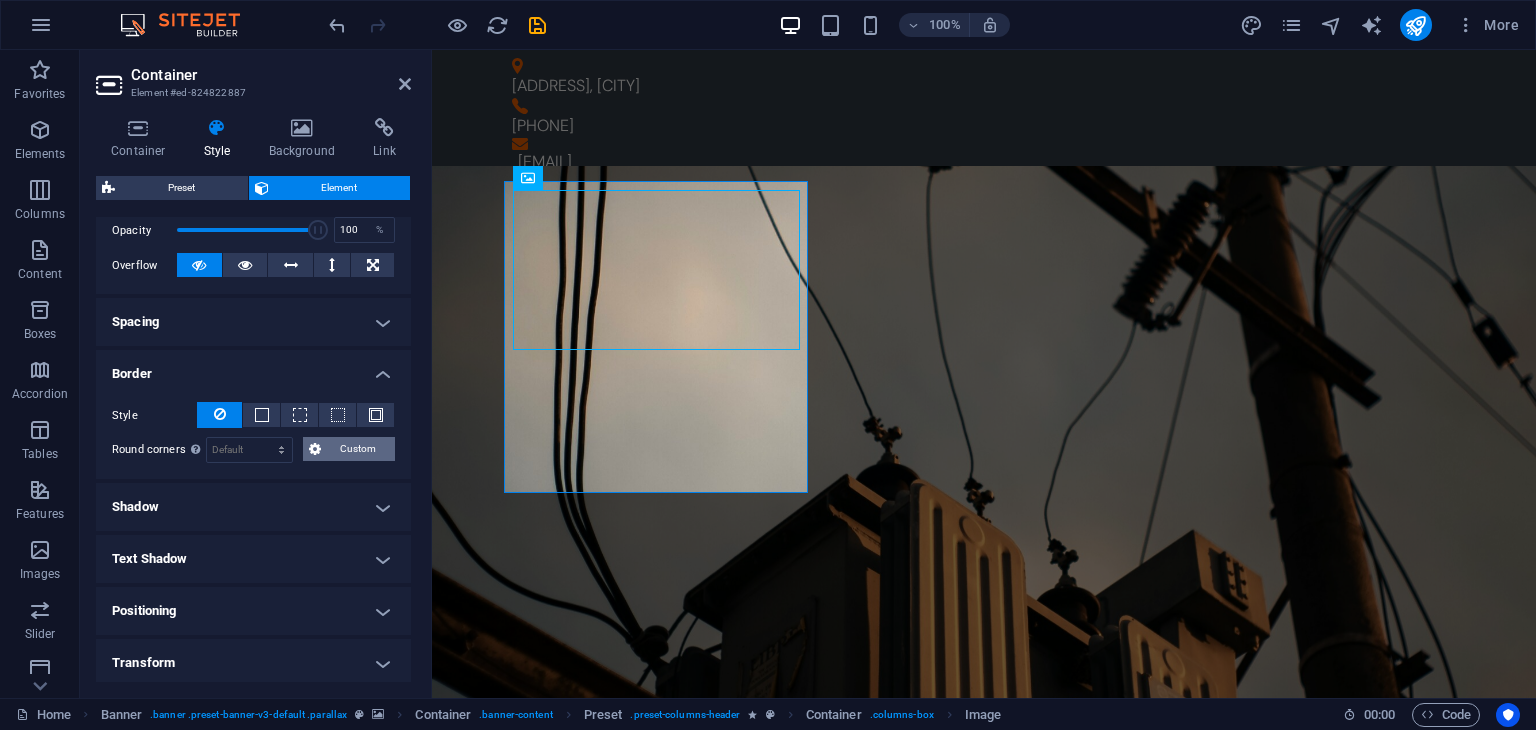 click at bounding box center (315, 449) 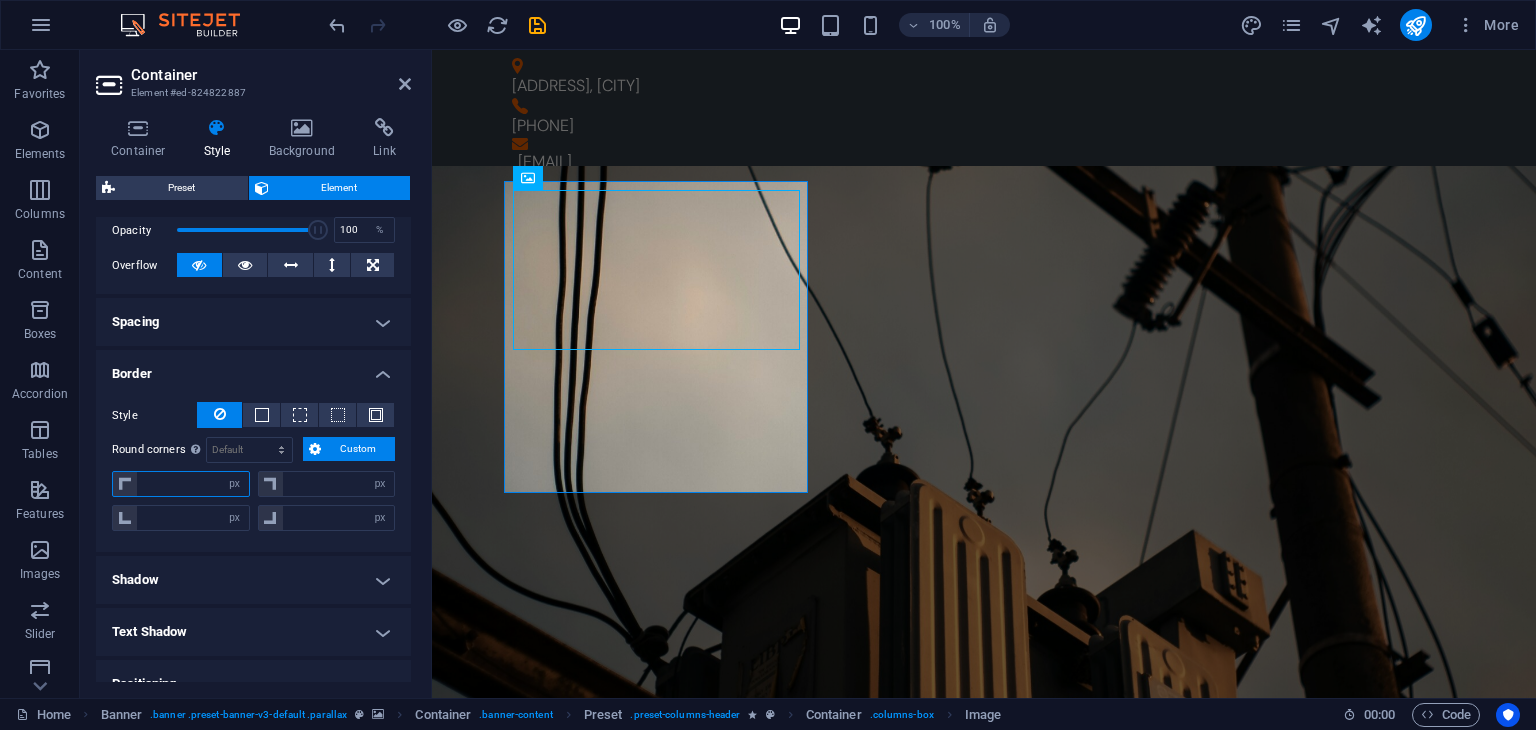 click at bounding box center (193, 484) 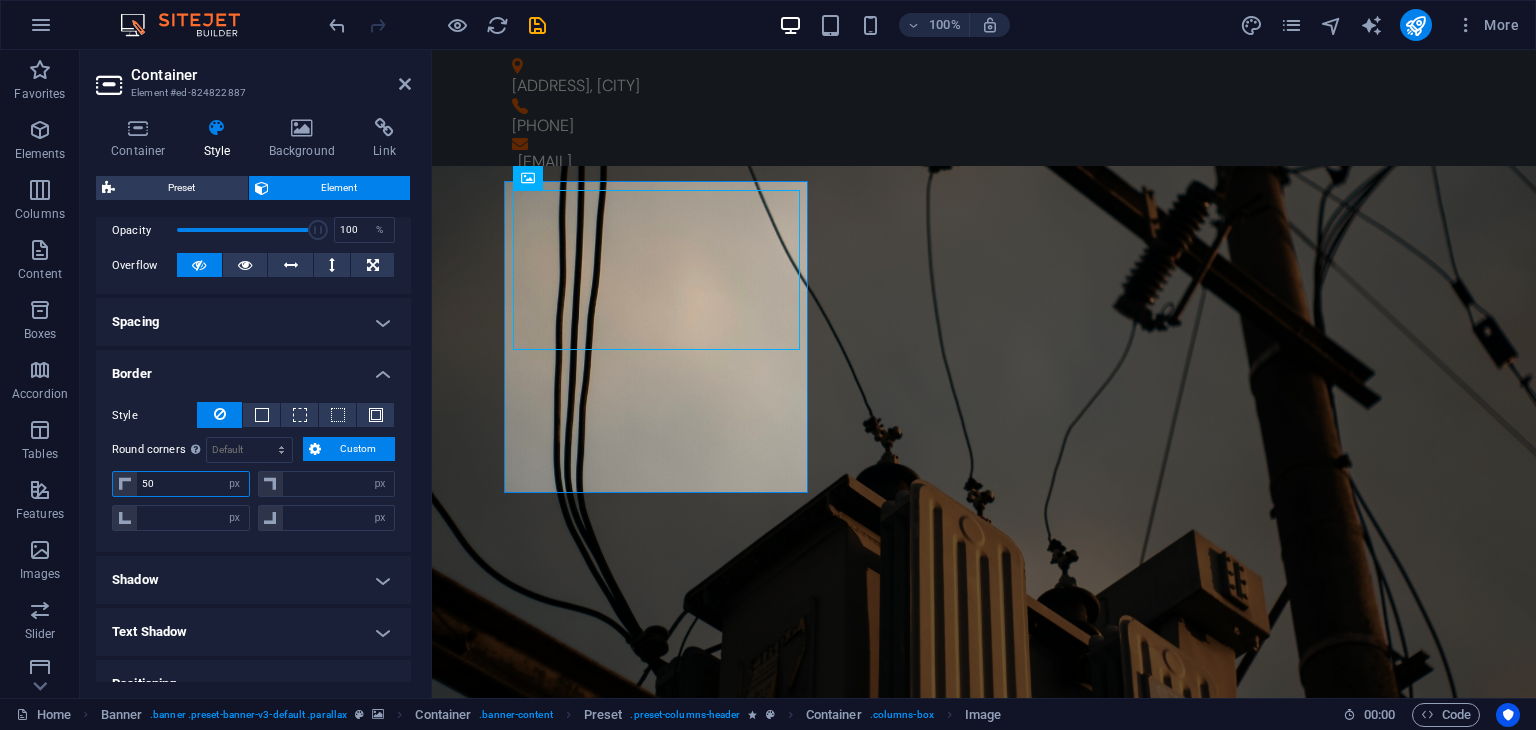 type on "50" 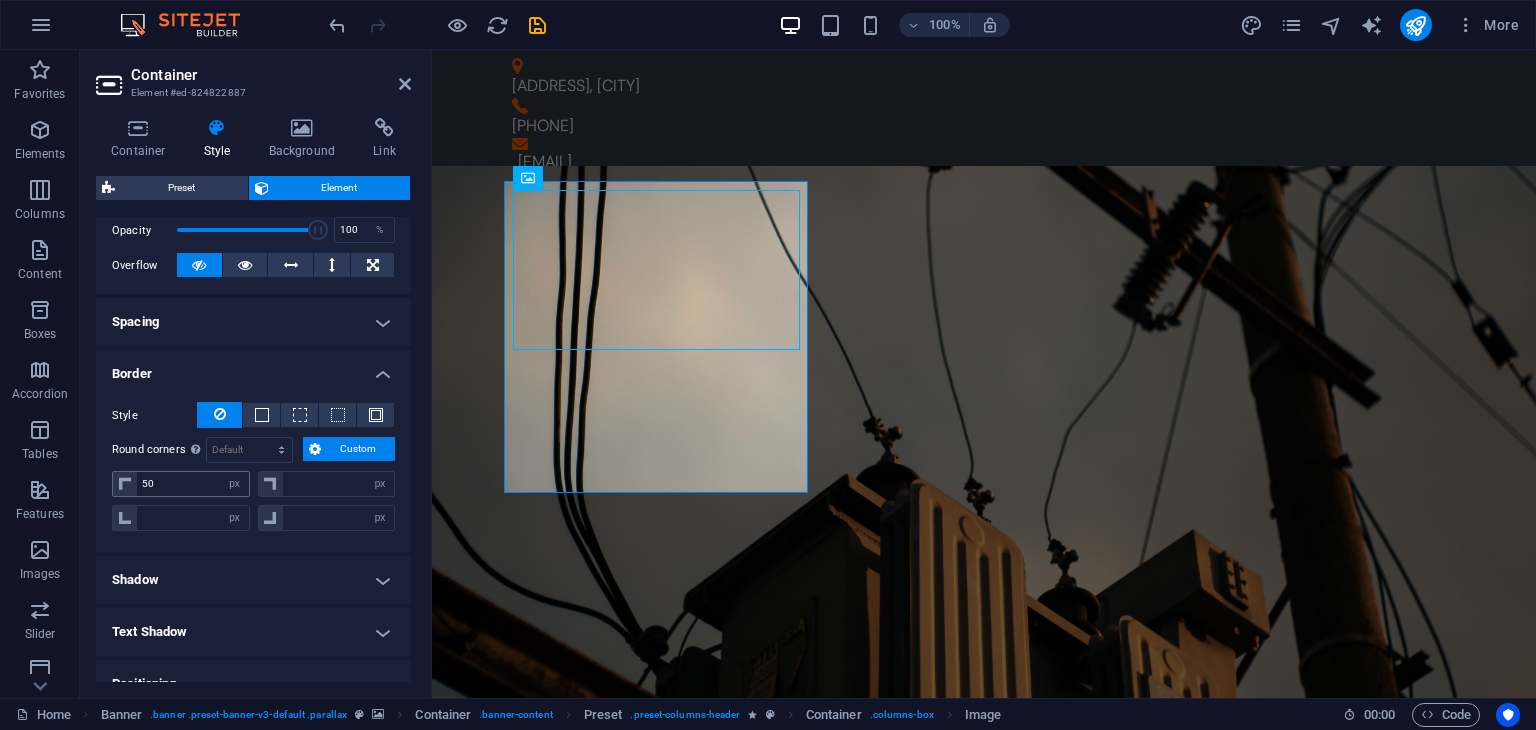type on "0" 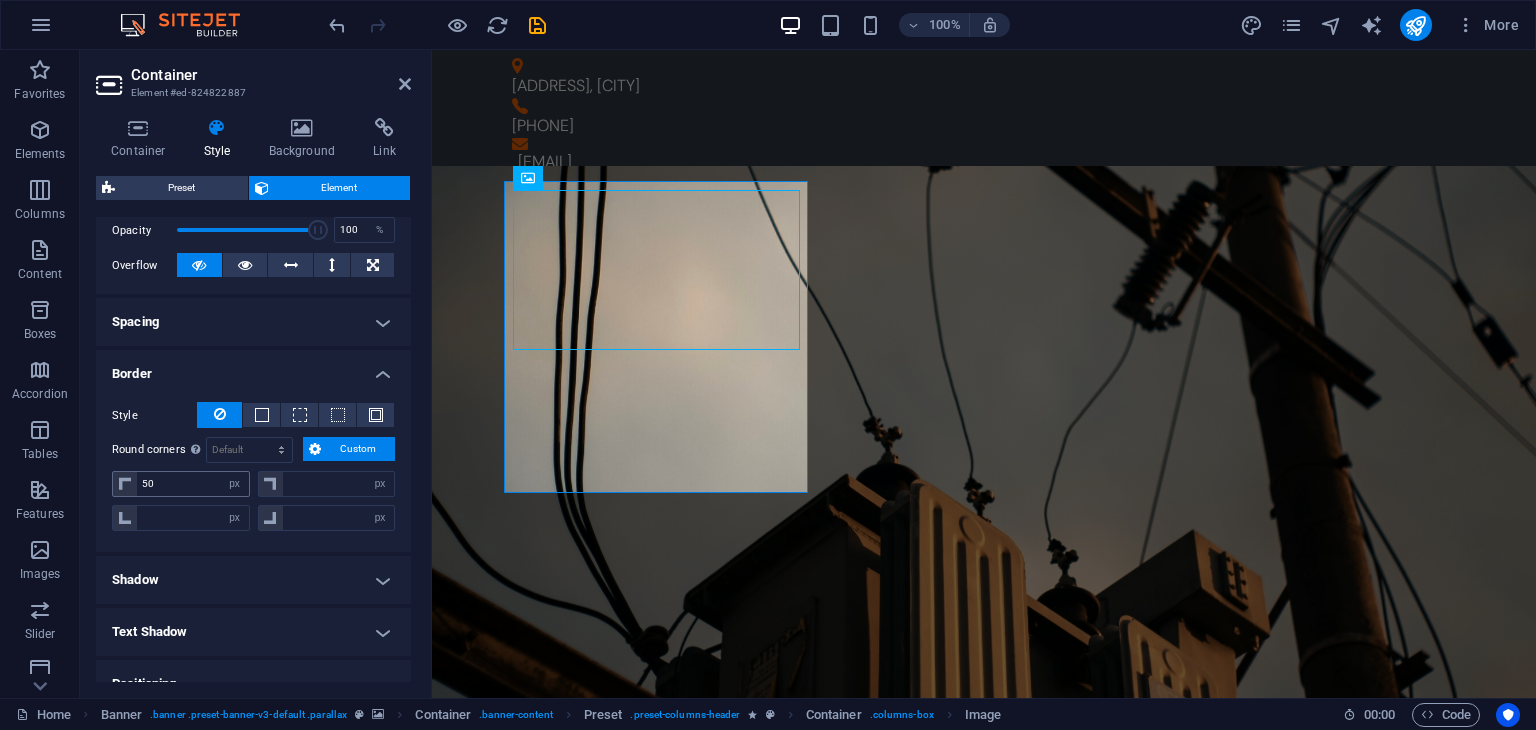 type on "0" 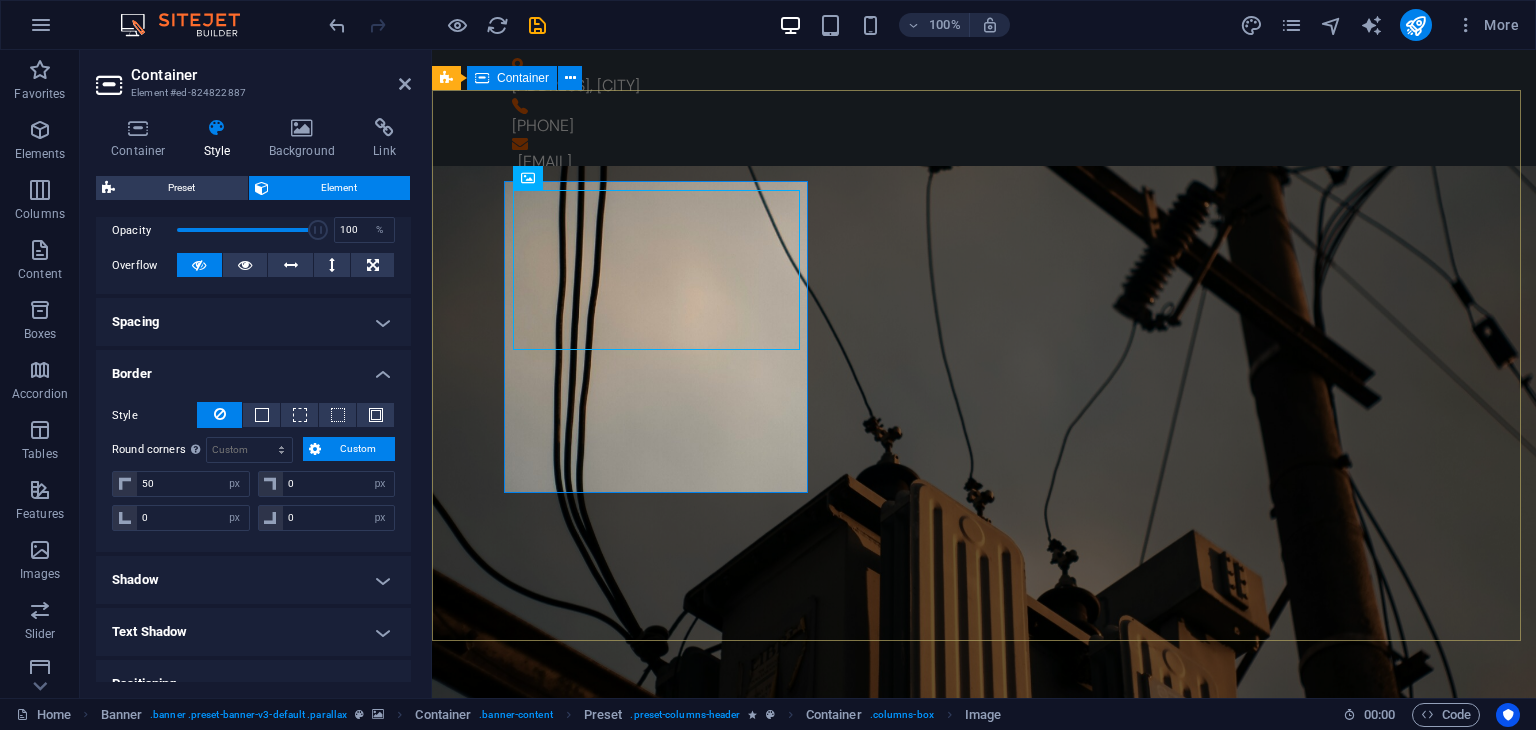 click on "Installation Seamless transformer installations handled by certified professionals to ensure safe and reliable power delivery Sales Empowering your projects with high-quality transformers designed for performance, durability, and efficiency Maintenance Proactive and expert maintenance services that keep your transformer systems running at peak performance Learn more" at bounding box center (984, 1793) 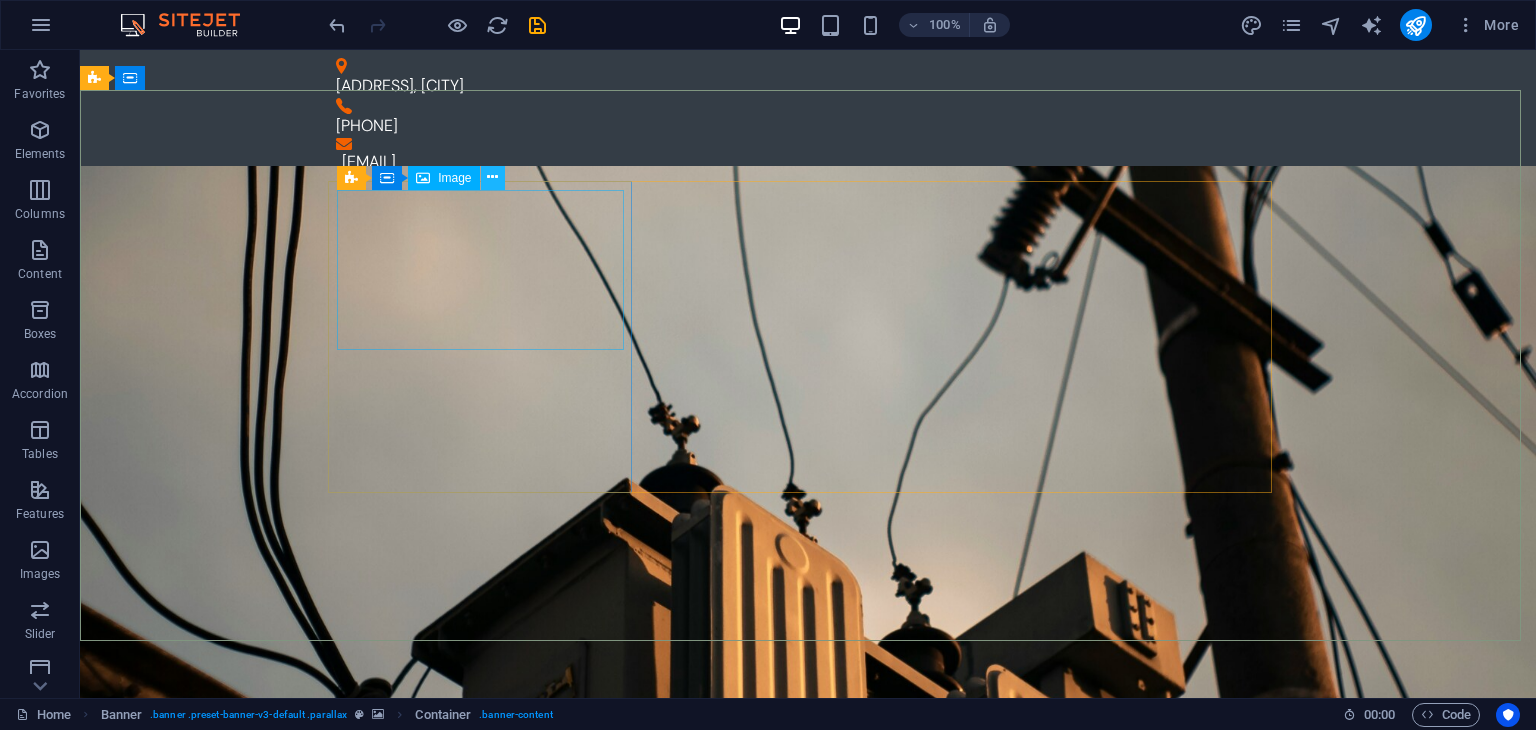 click at bounding box center [492, 177] 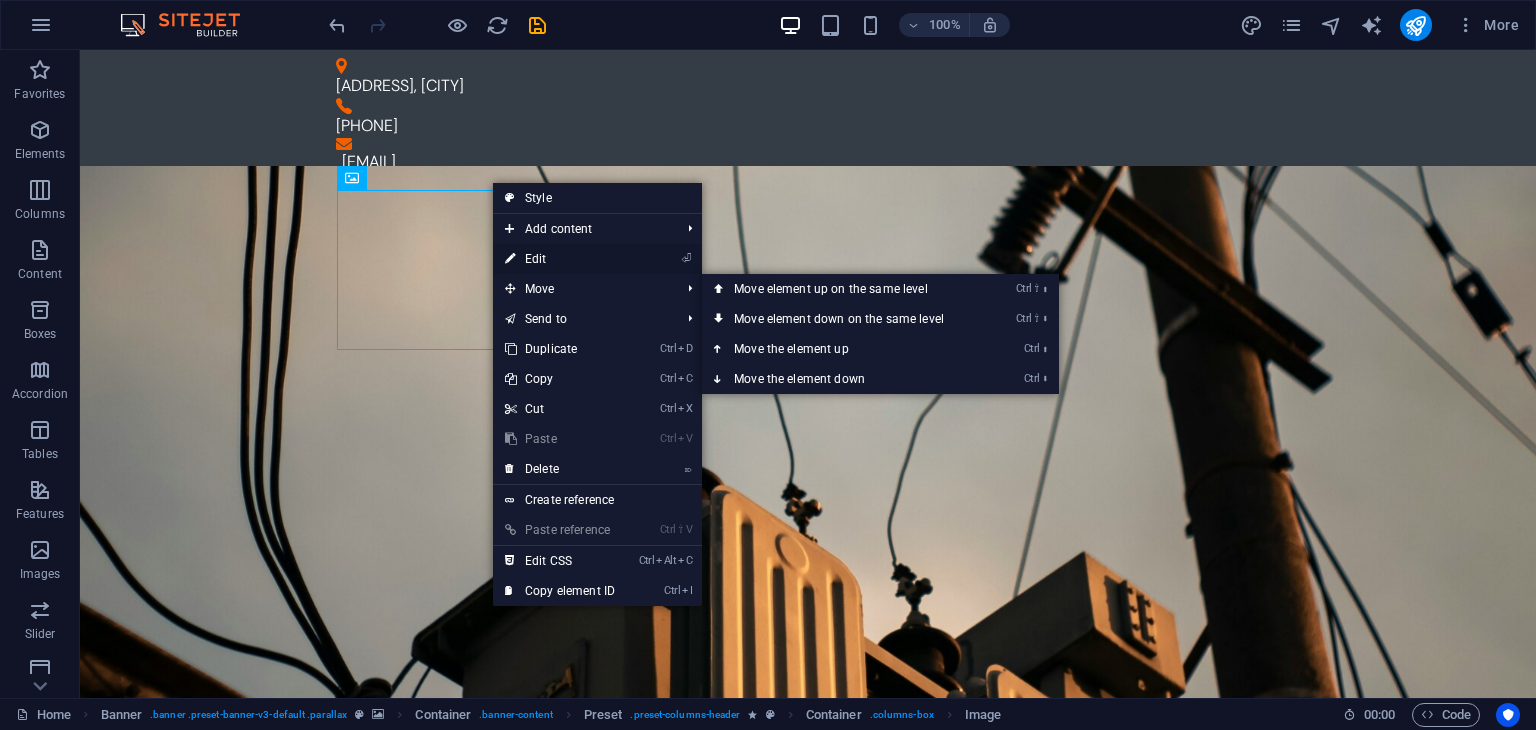 click on "⏎  Edit" at bounding box center (560, 259) 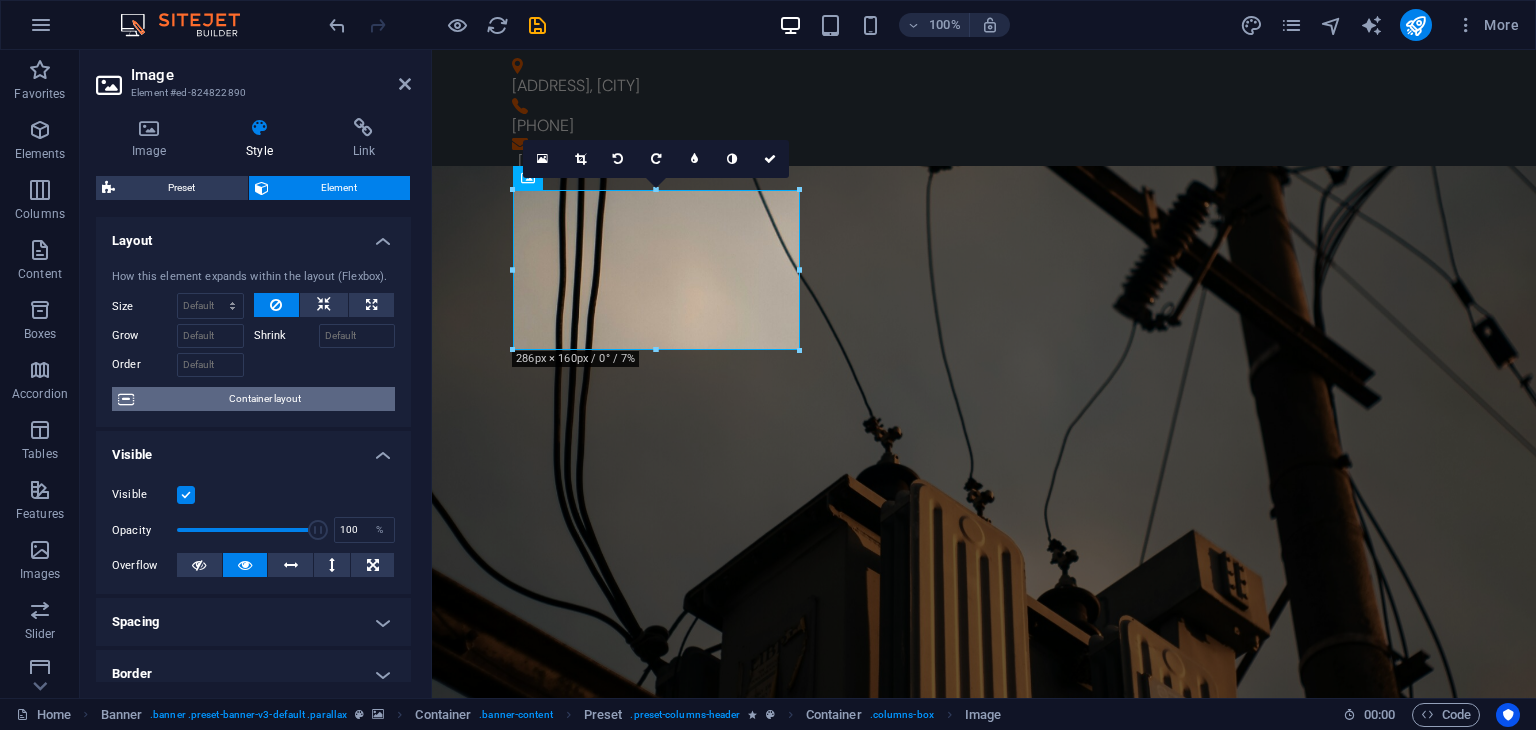 click on "Container layout" at bounding box center [264, 399] 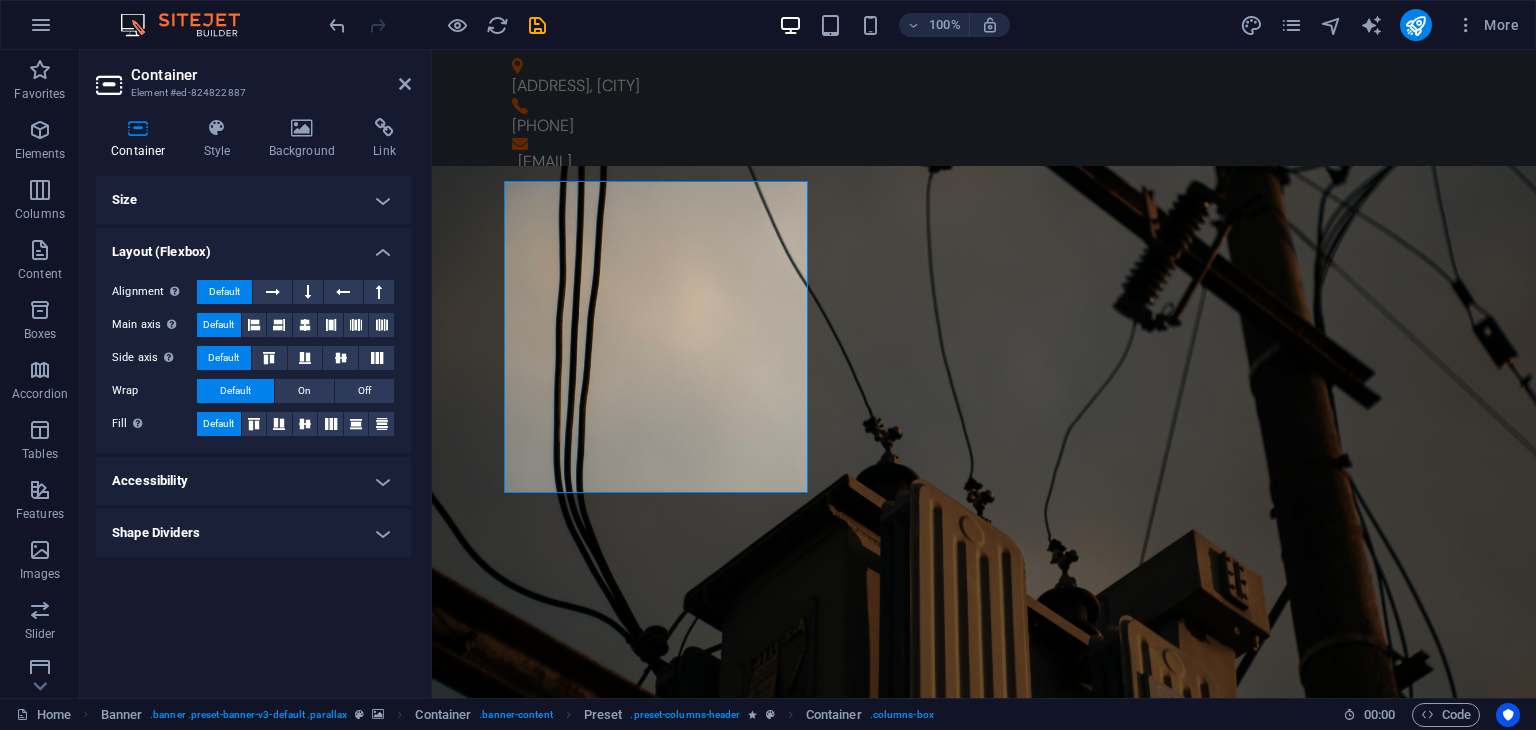 click on "Accessibility" at bounding box center [253, 481] 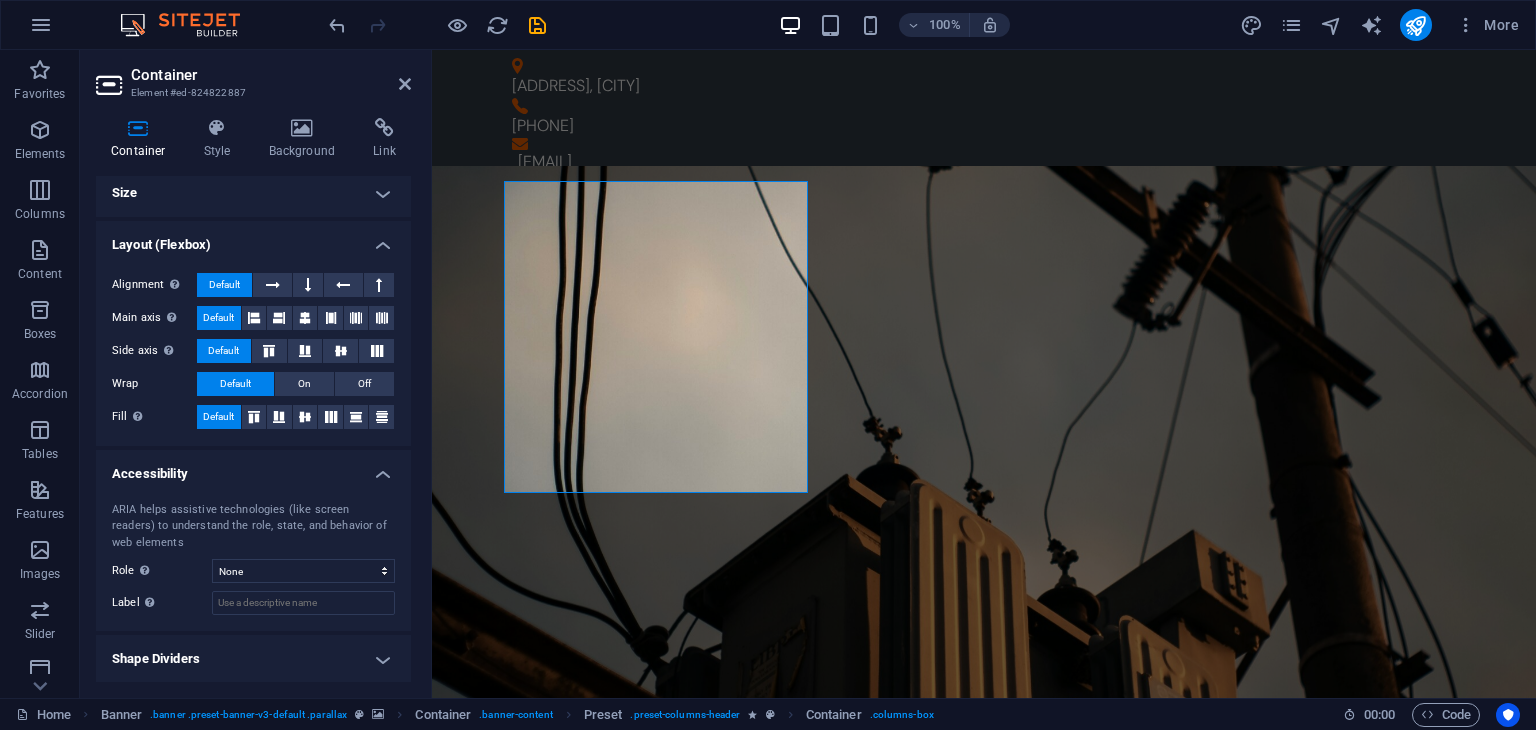 scroll, scrollTop: 8, scrollLeft: 0, axis: vertical 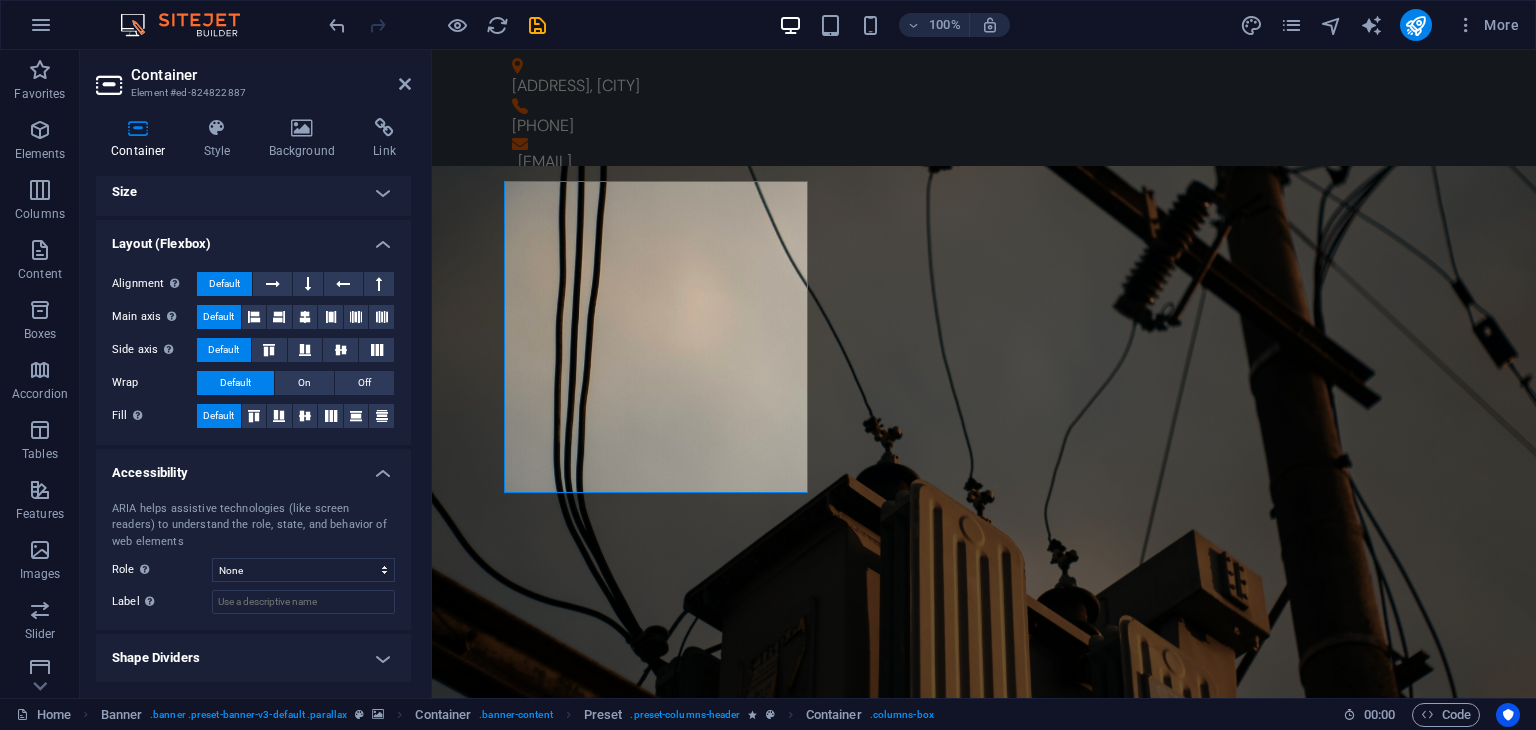 click on "Shape Dividers" at bounding box center [253, 658] 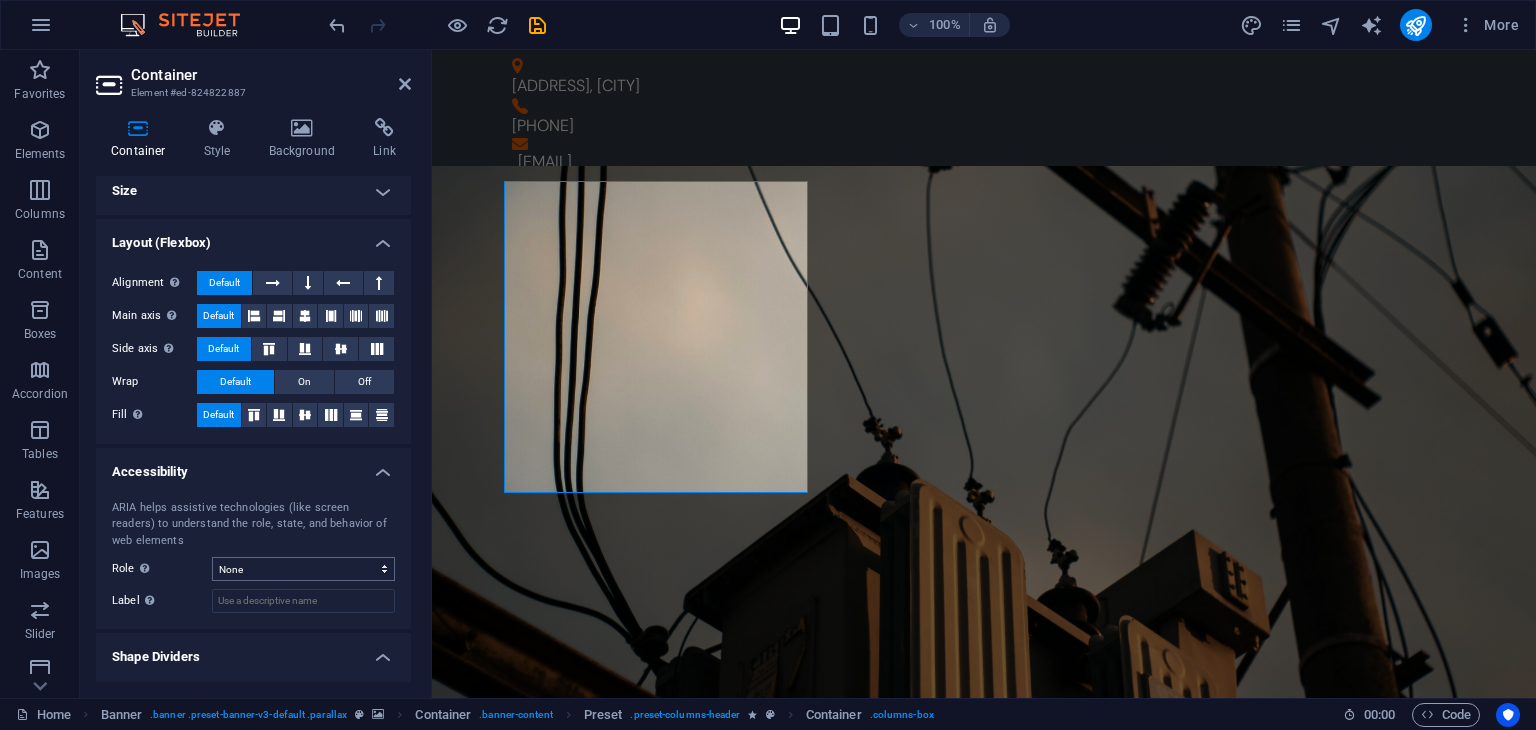 scroll, scrollTop: 0, scrollLeft: 0, axis: both 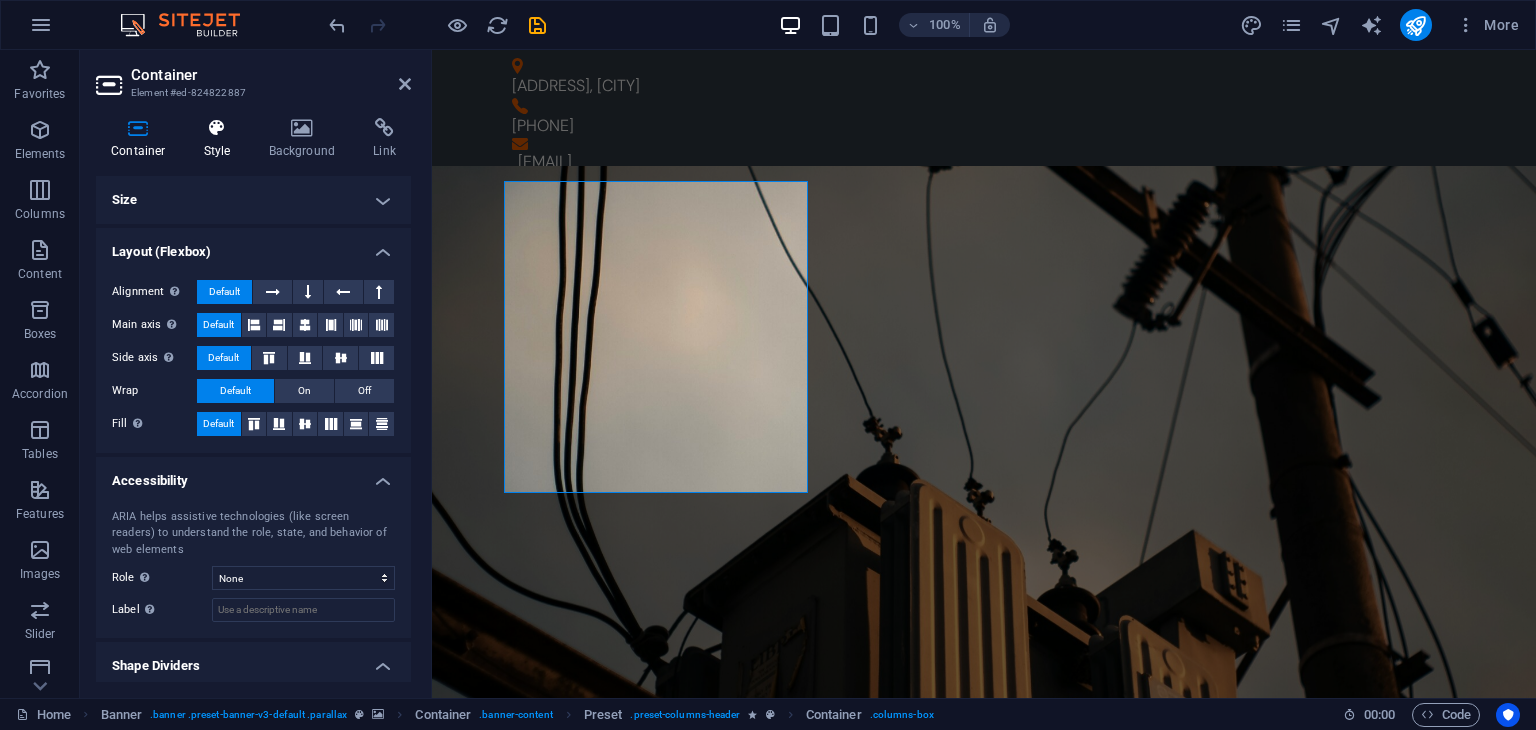 click on "Style" at bounding box center [221, 139] 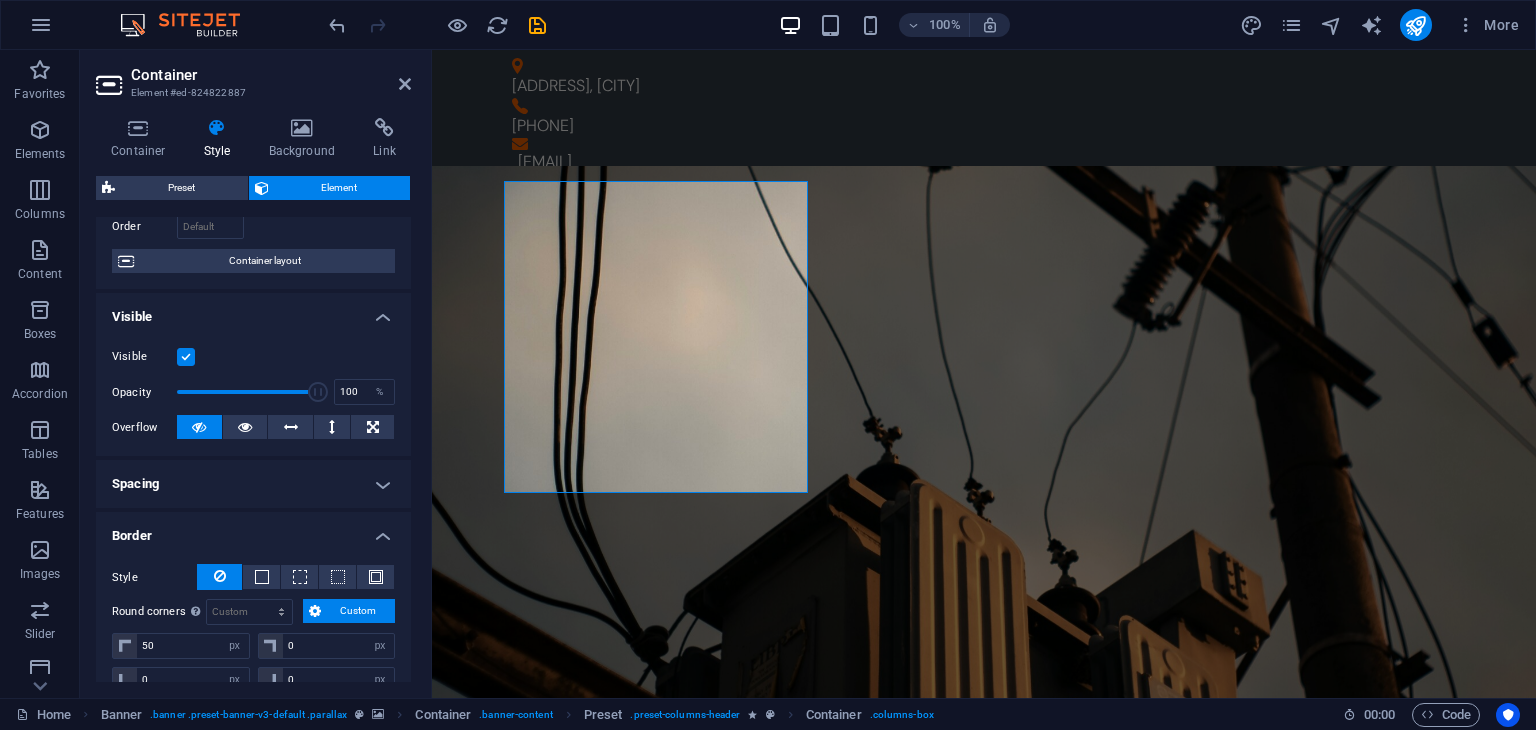 scroll, scrollTop: 400, scrollLeft: 0, axis: vertical 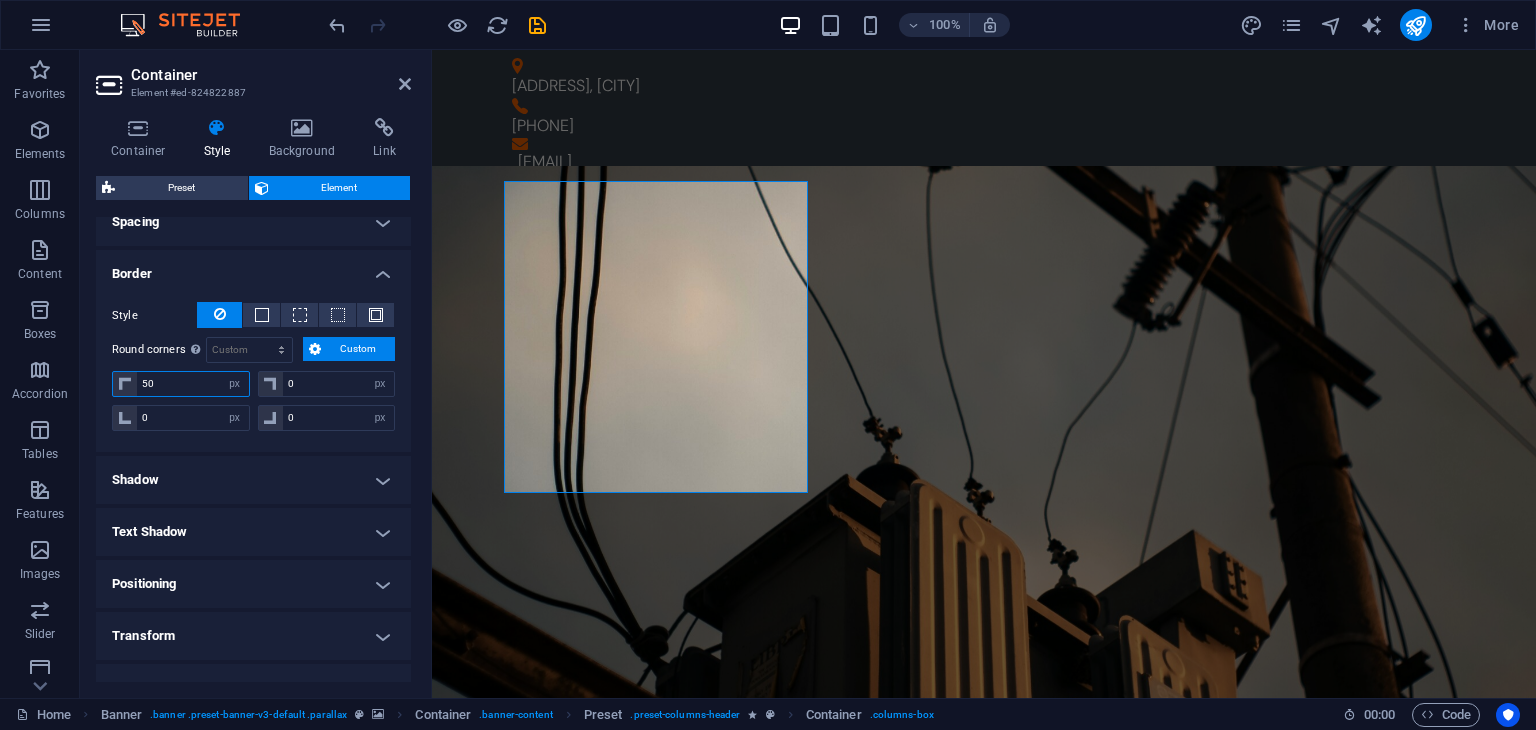 click on "50" at bounding box center [193, 384] 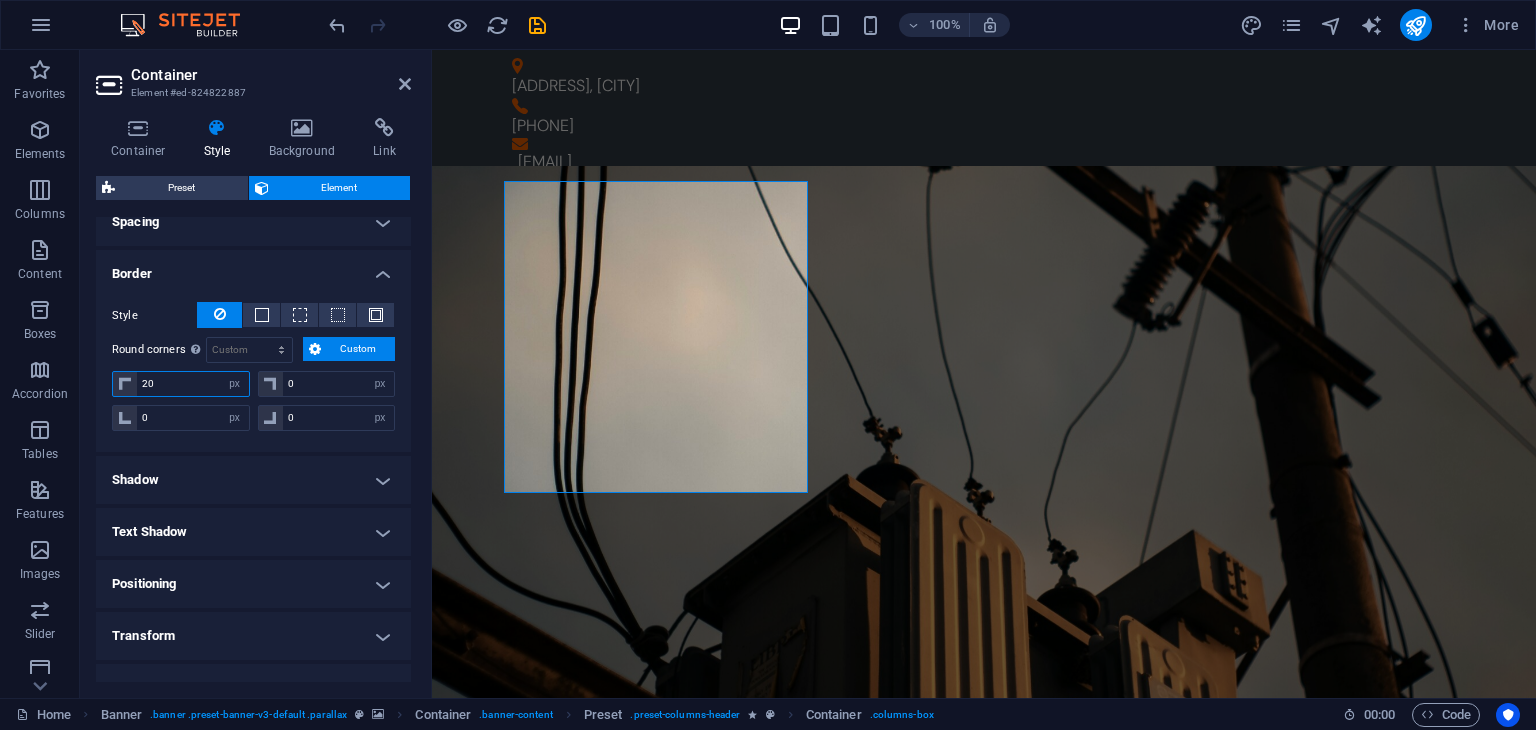 type on "20" 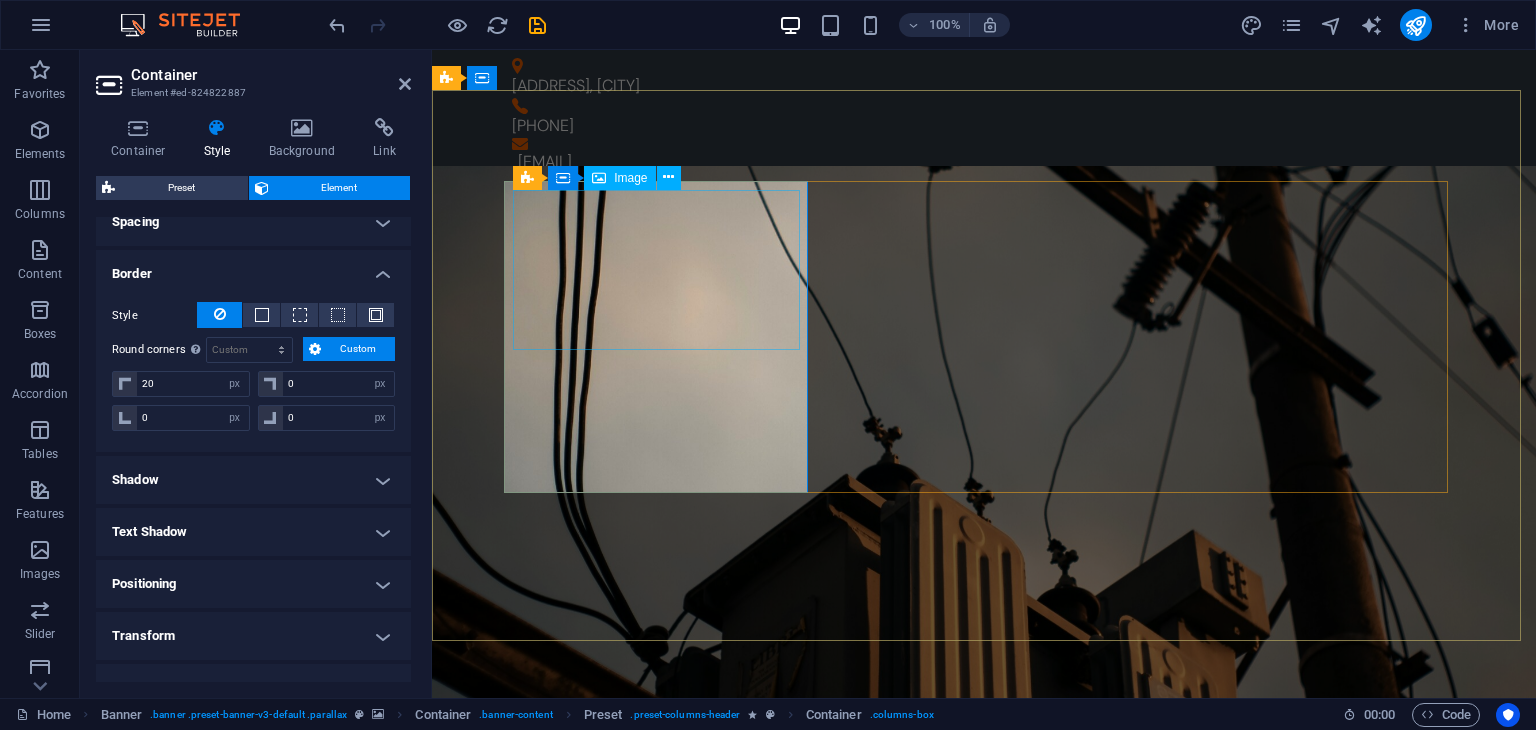 click at bounding box center (984, 1120) 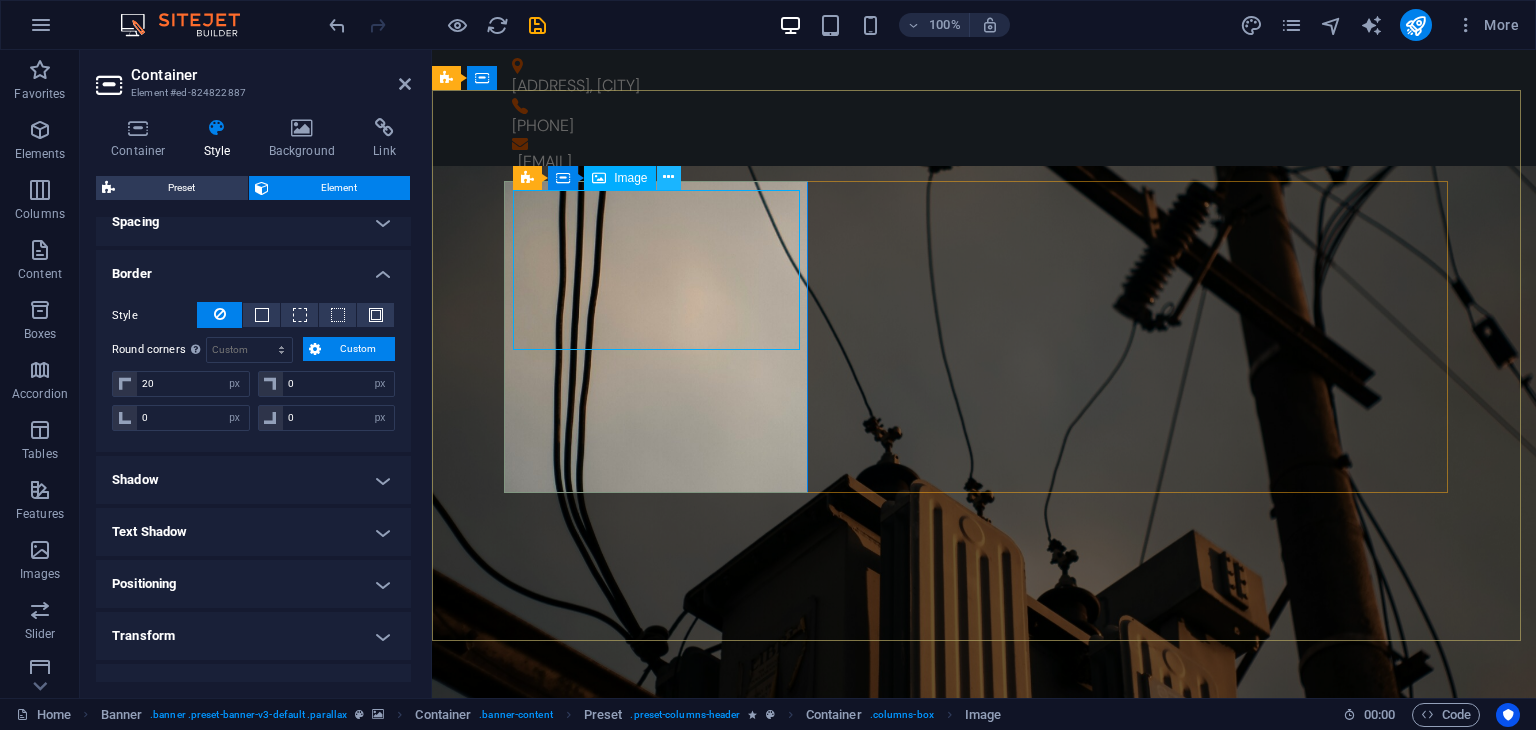 click at bounding box center [669, 178] 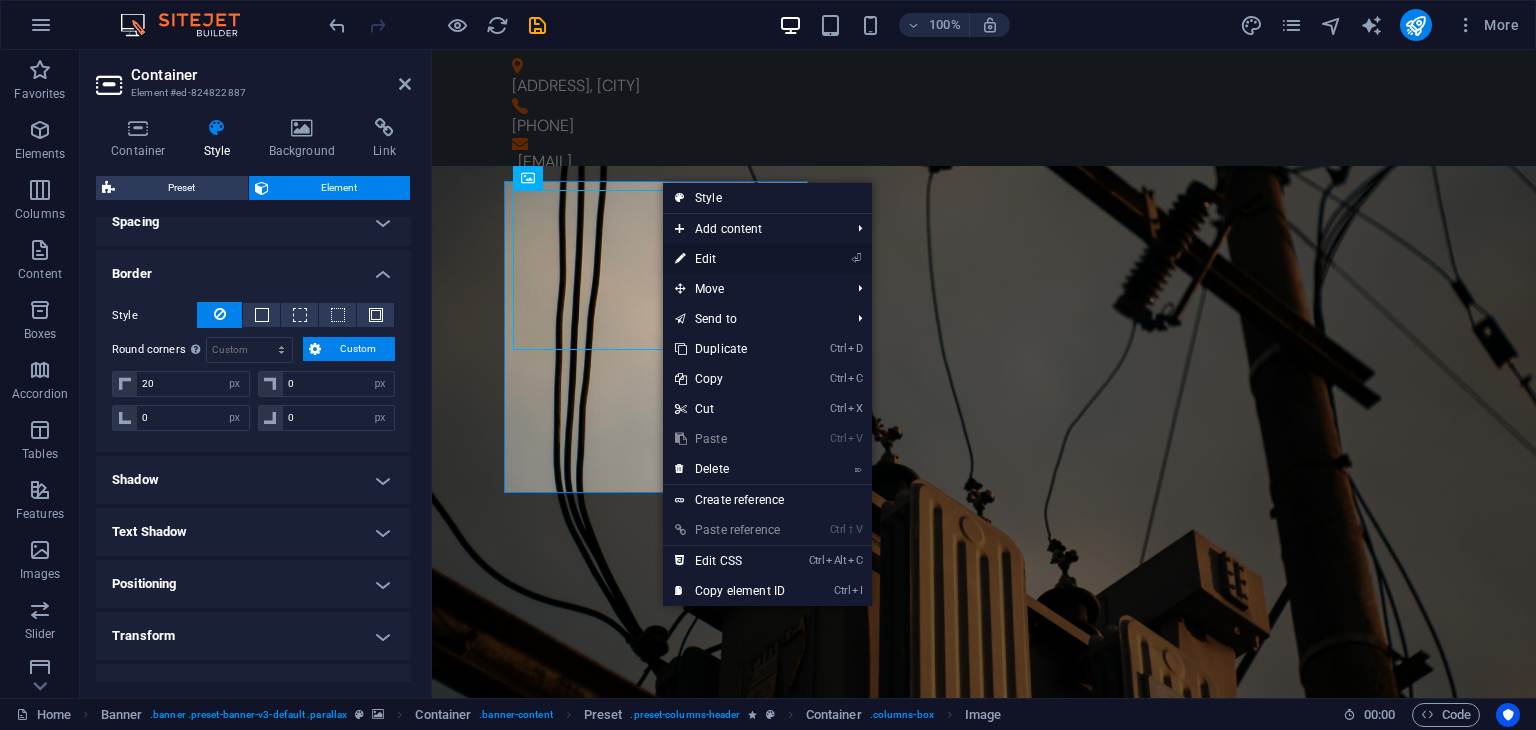 click on "⏎  Edit" at bounding box center (730, 259) 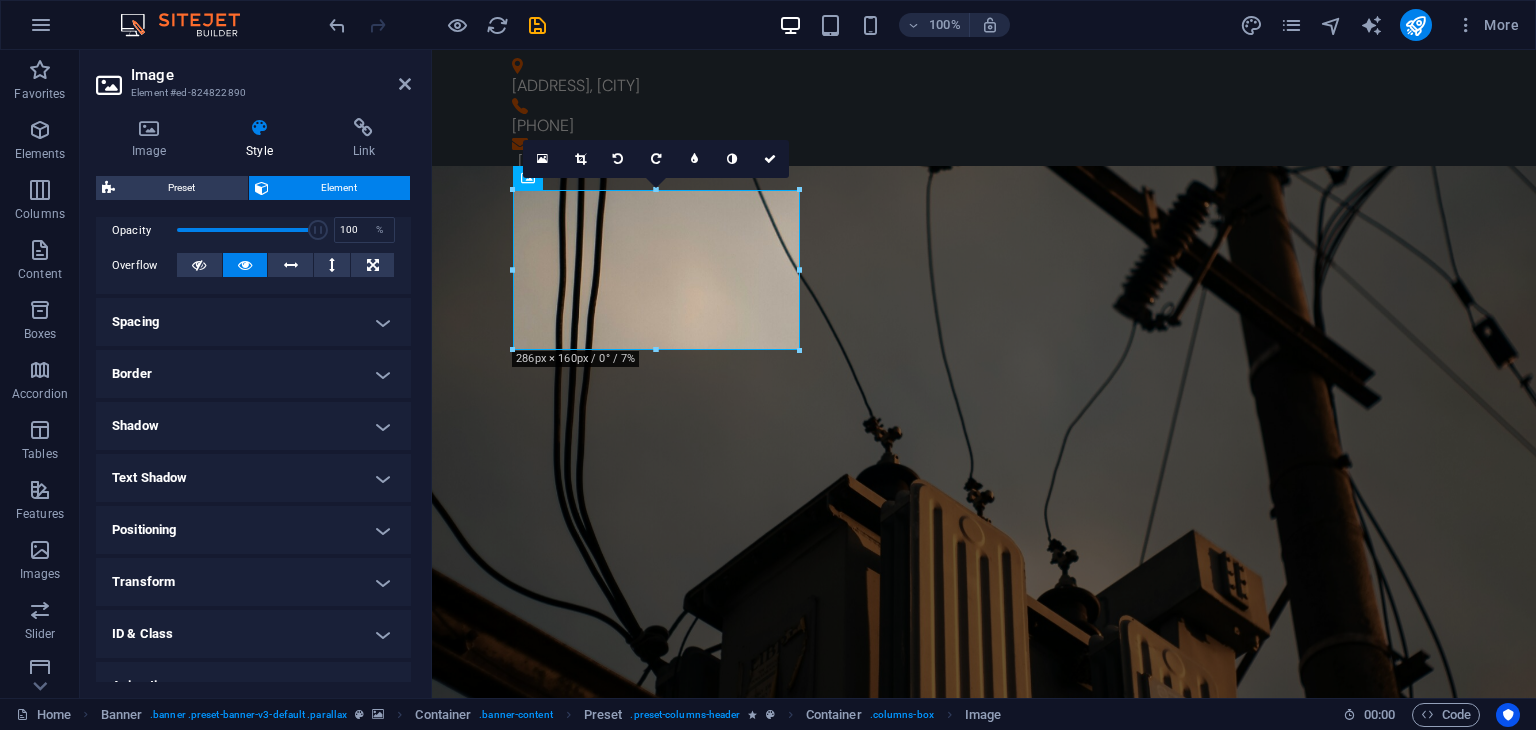scroll, scrollTop: 200, scrollLeft: 0, axis: vertical 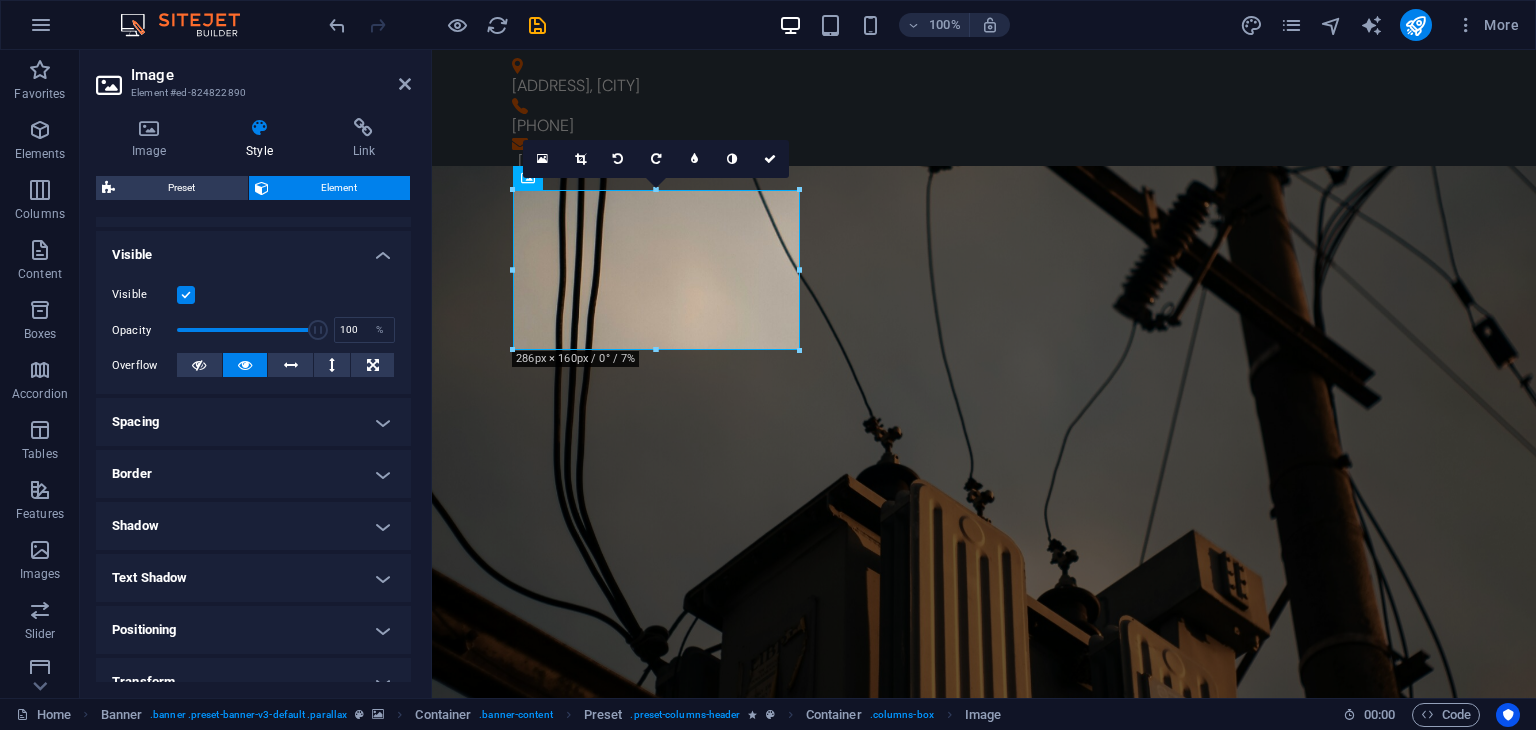 click on "Border" at bounding box center [253, 474] 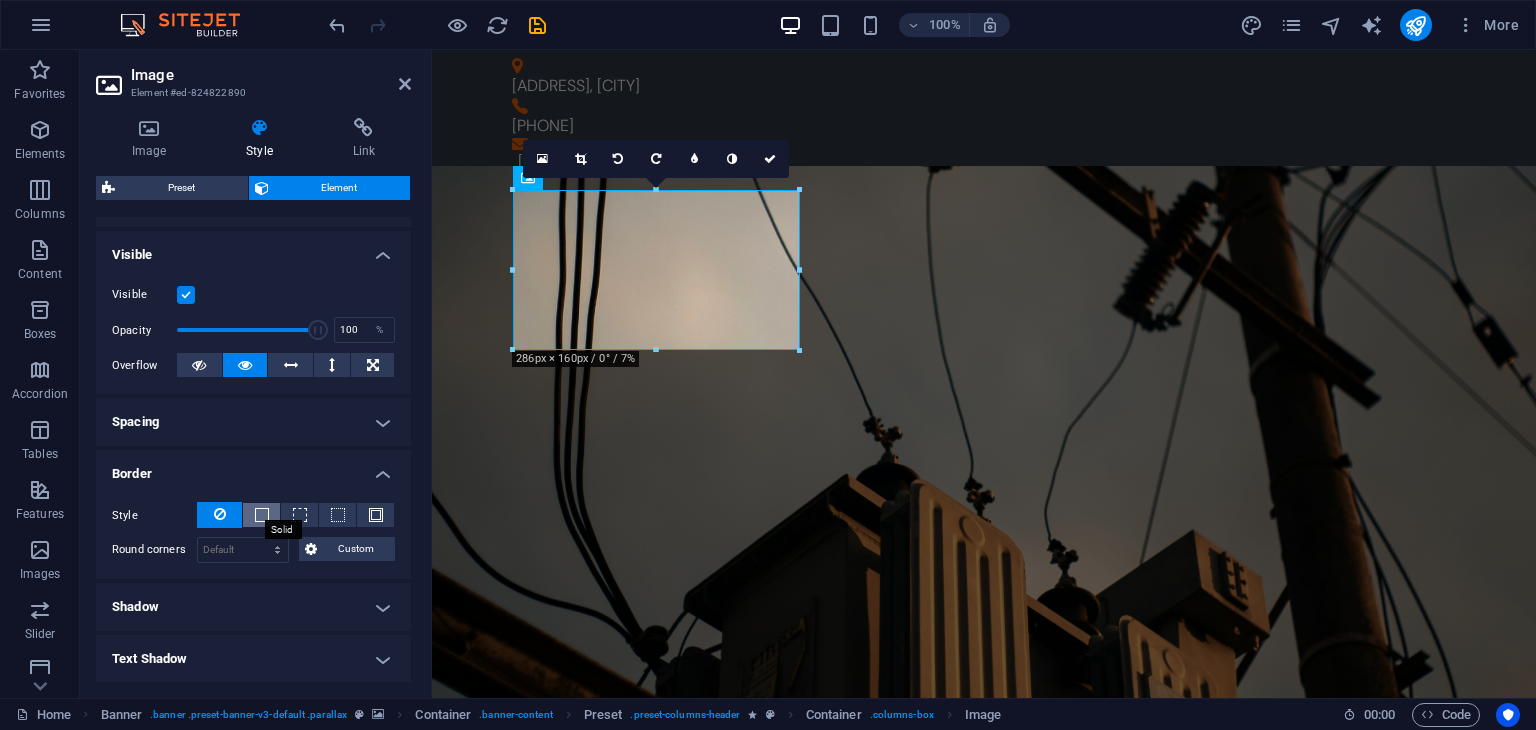 click at bounding box center (262, 515) 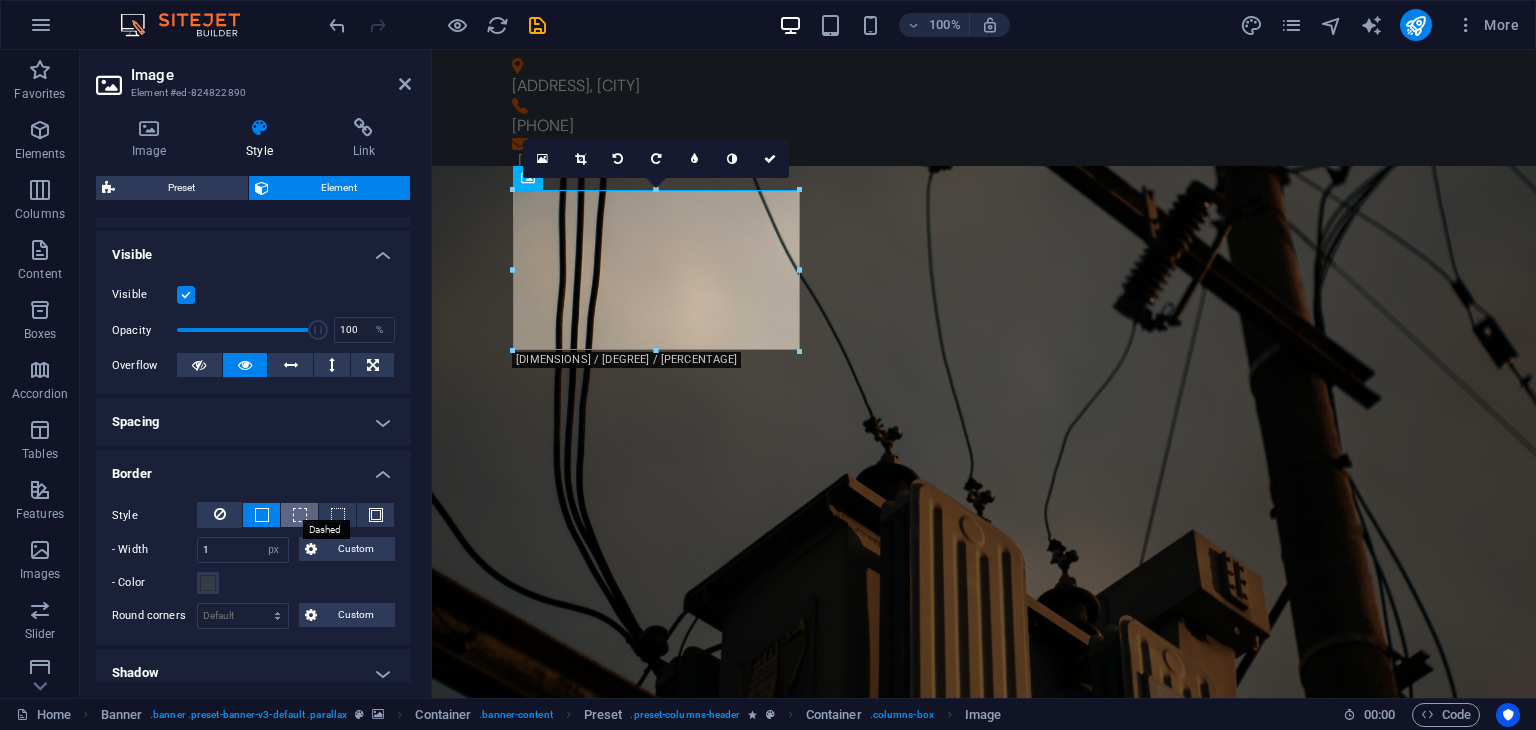 click at bounding box center [300, 515] 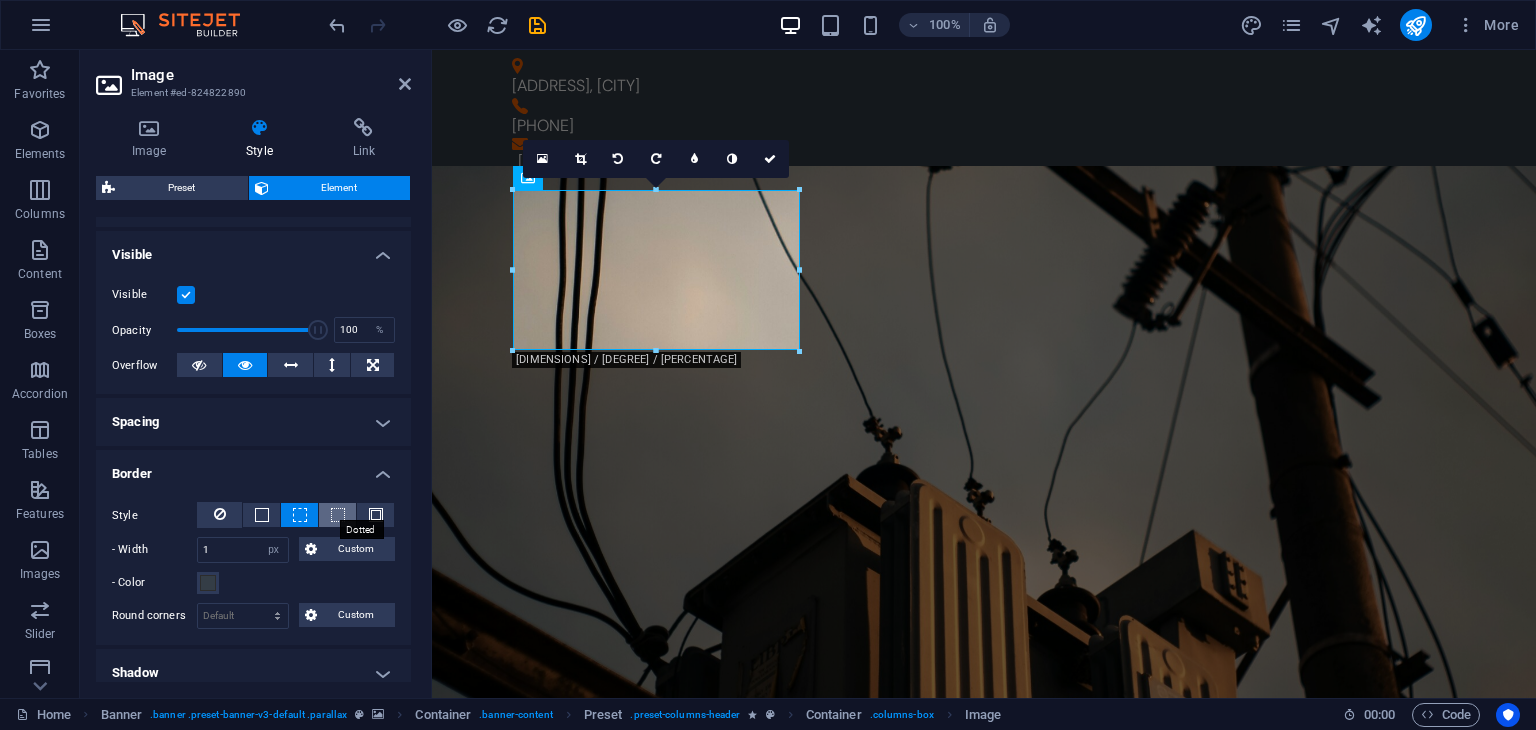 click at bounding box center [338, 515] 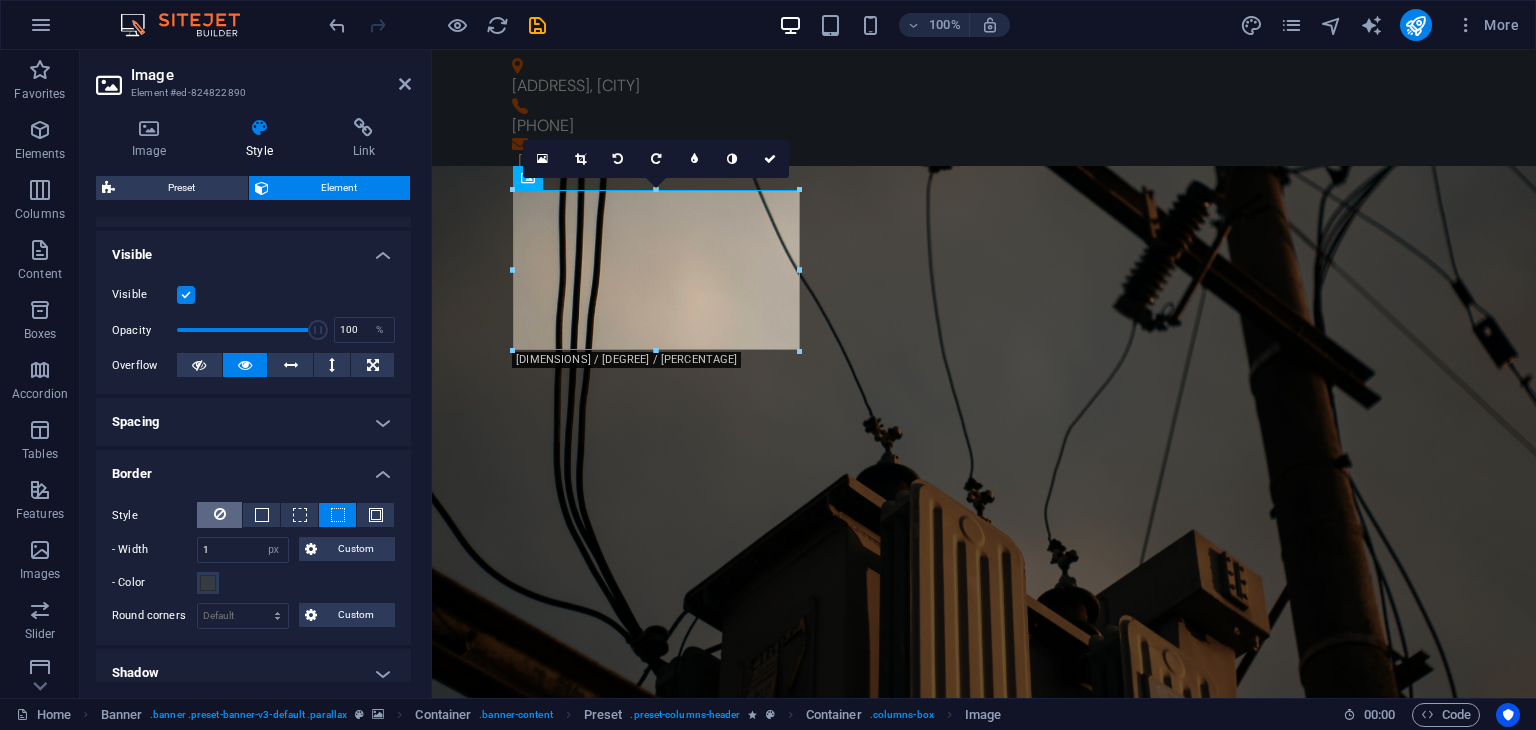 click at bounding box center (219, 515) 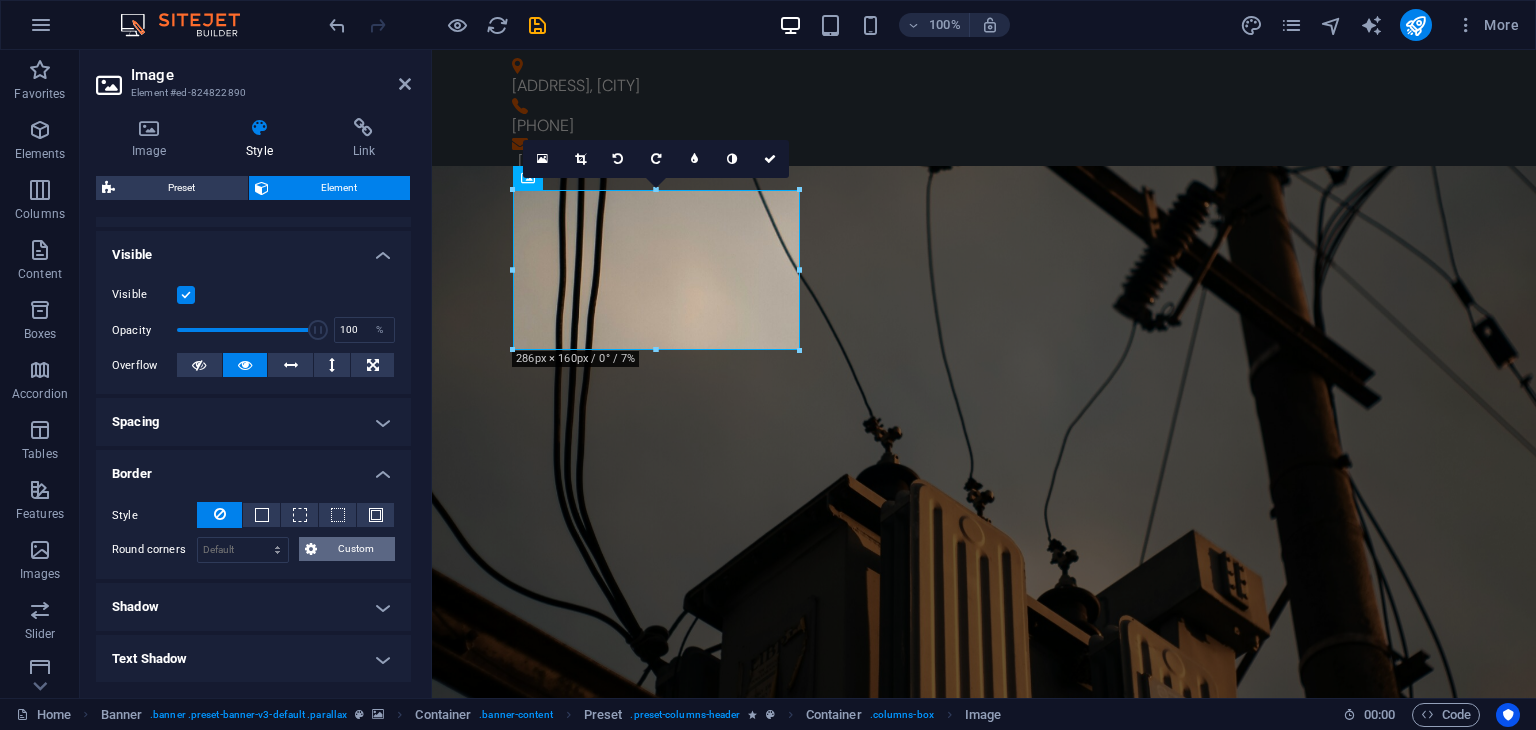 click at bounding box center [311, 549] 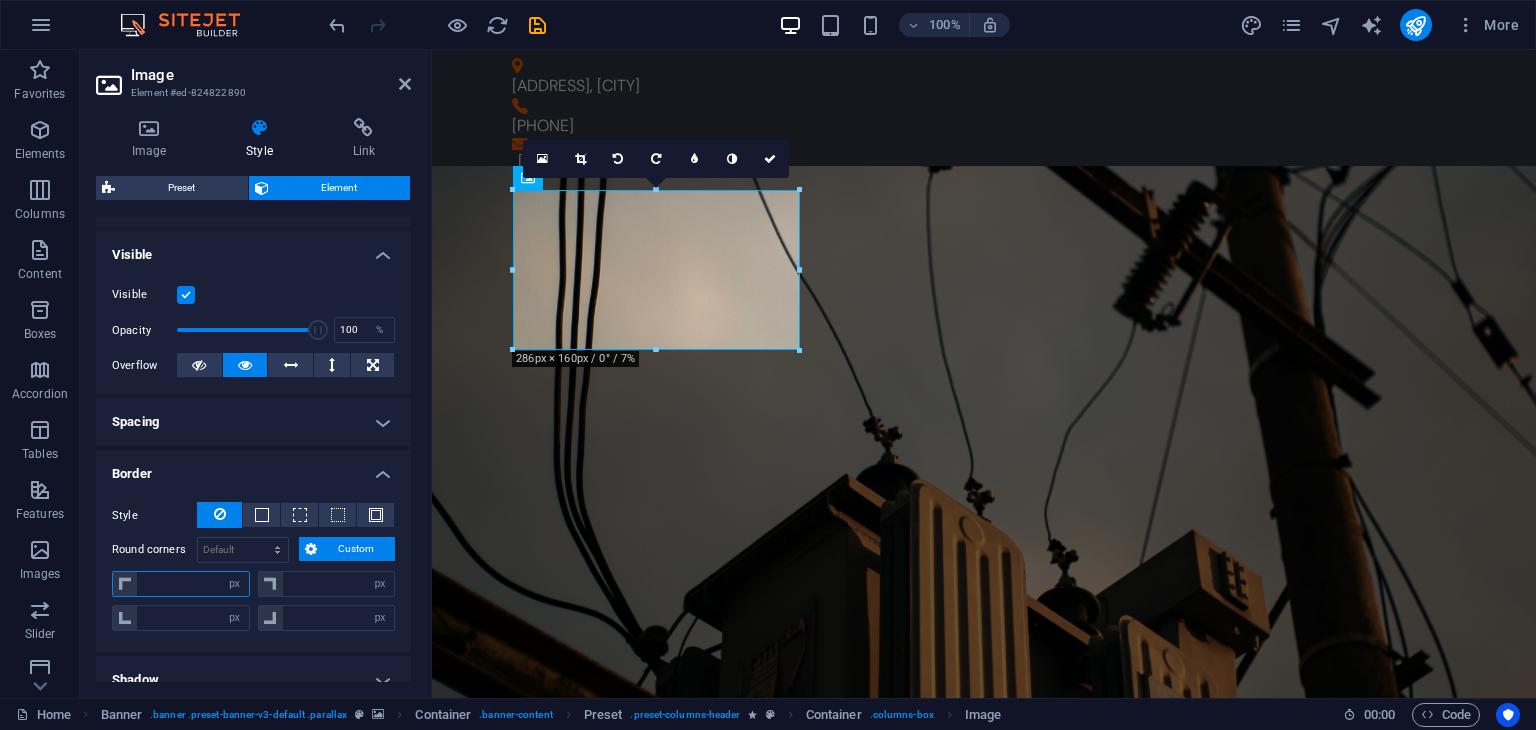 click at bounding box center (193, 584) 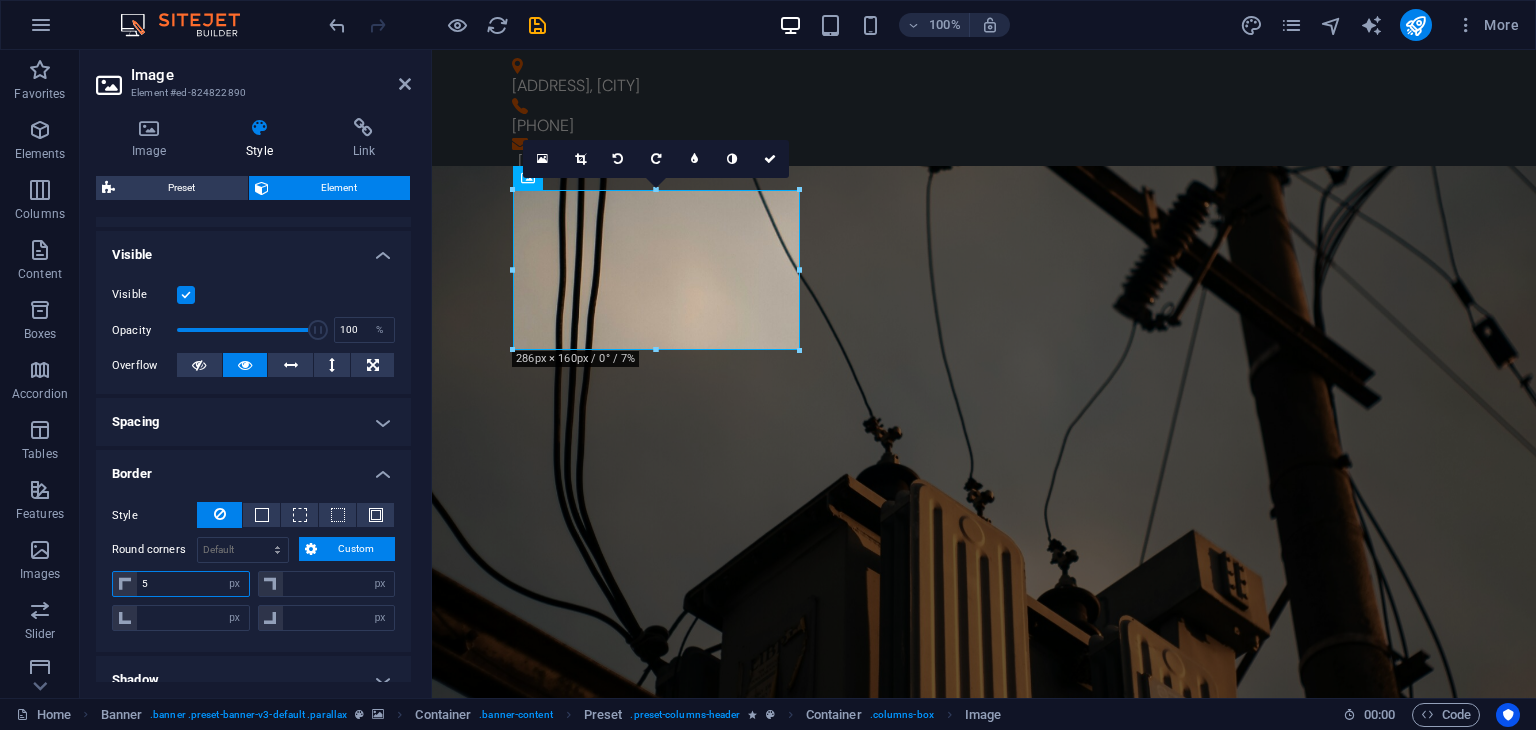 type on "5" 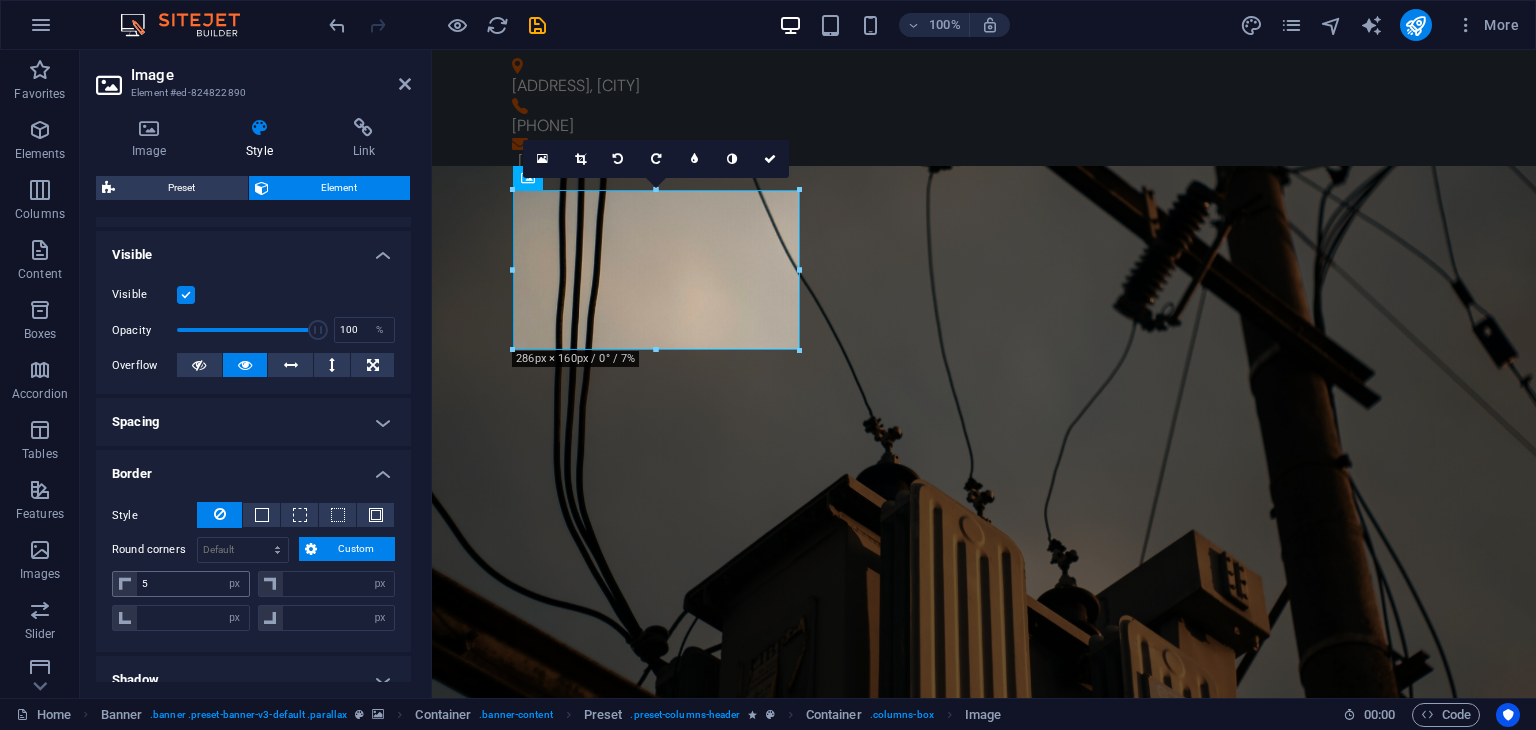 type on "0" 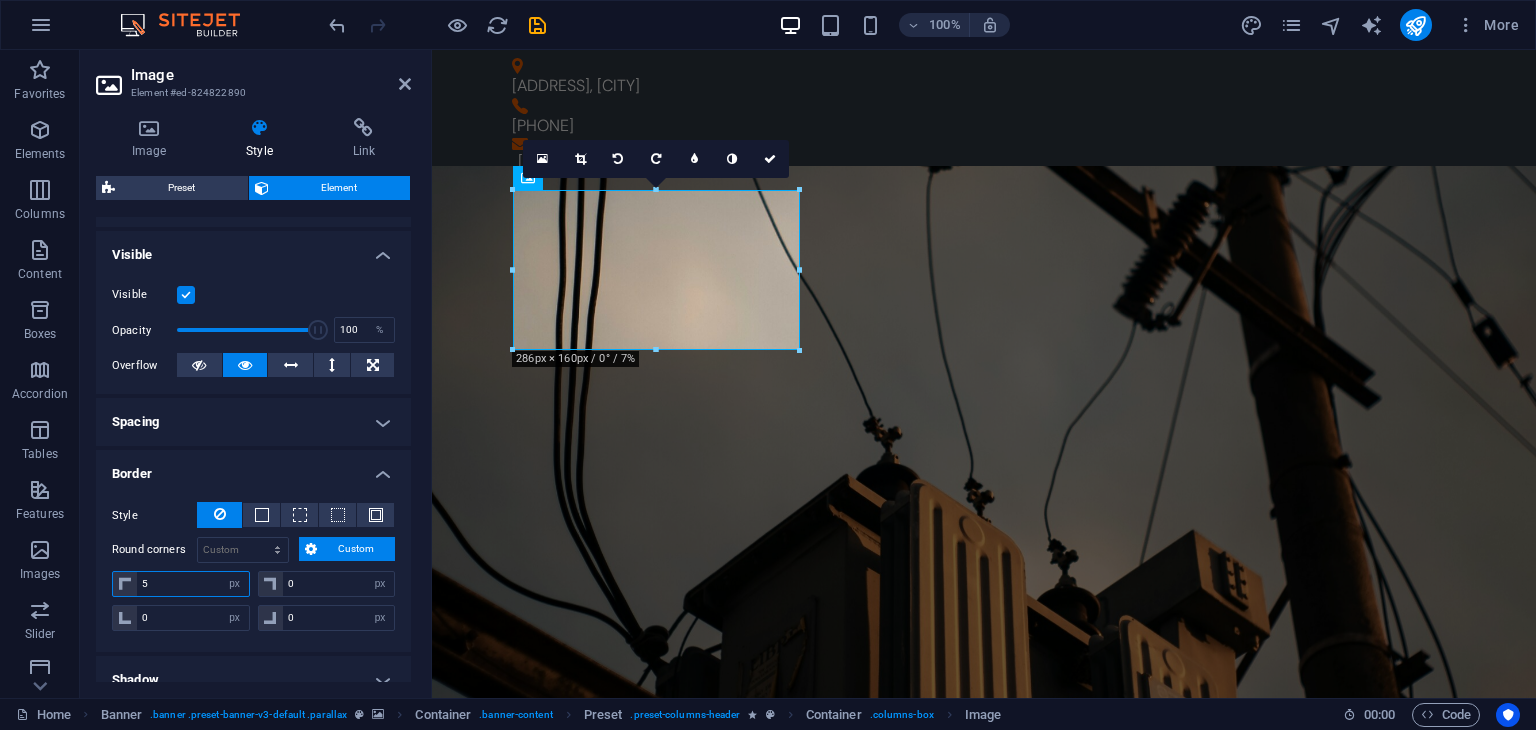 click on "5" at bounding box center (193, 584) 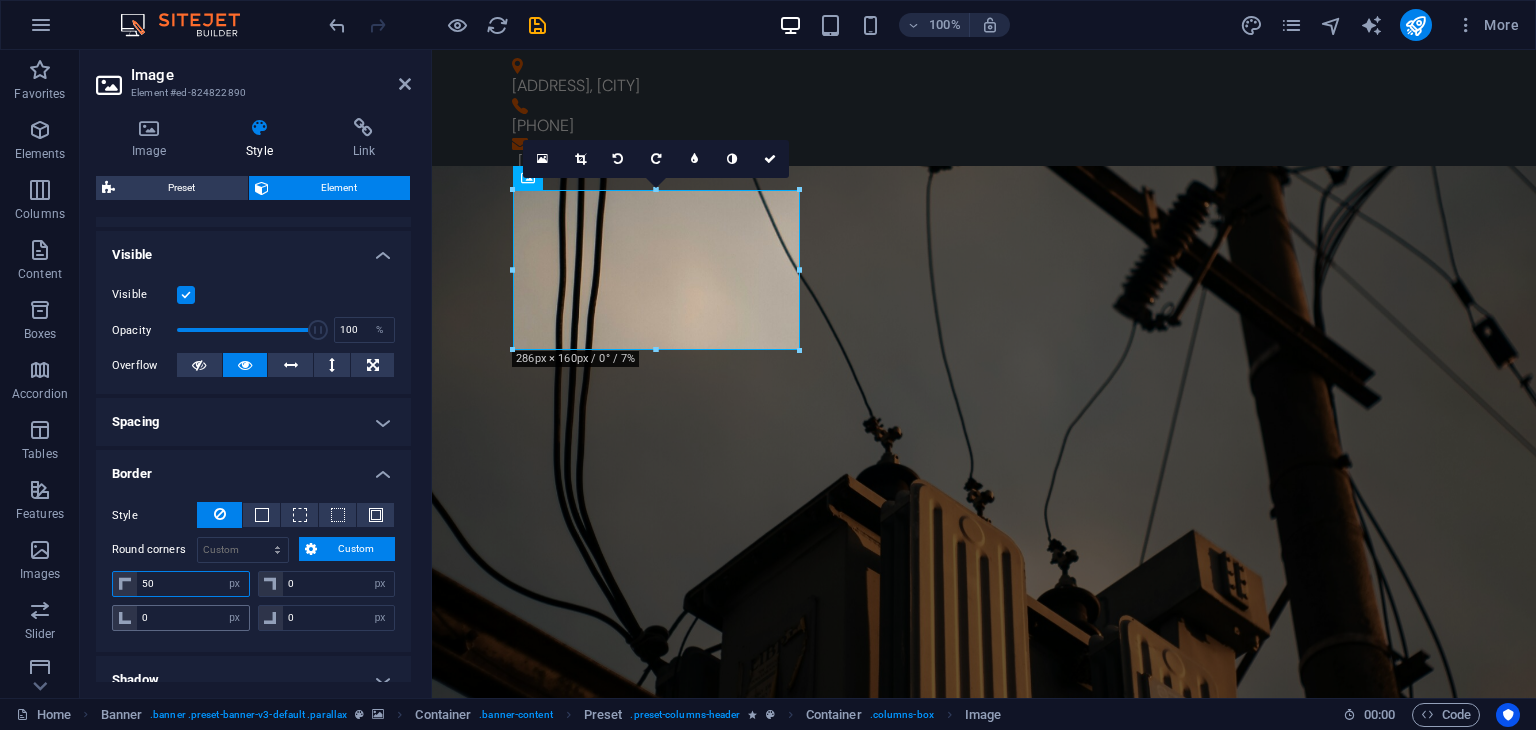 type on "50" 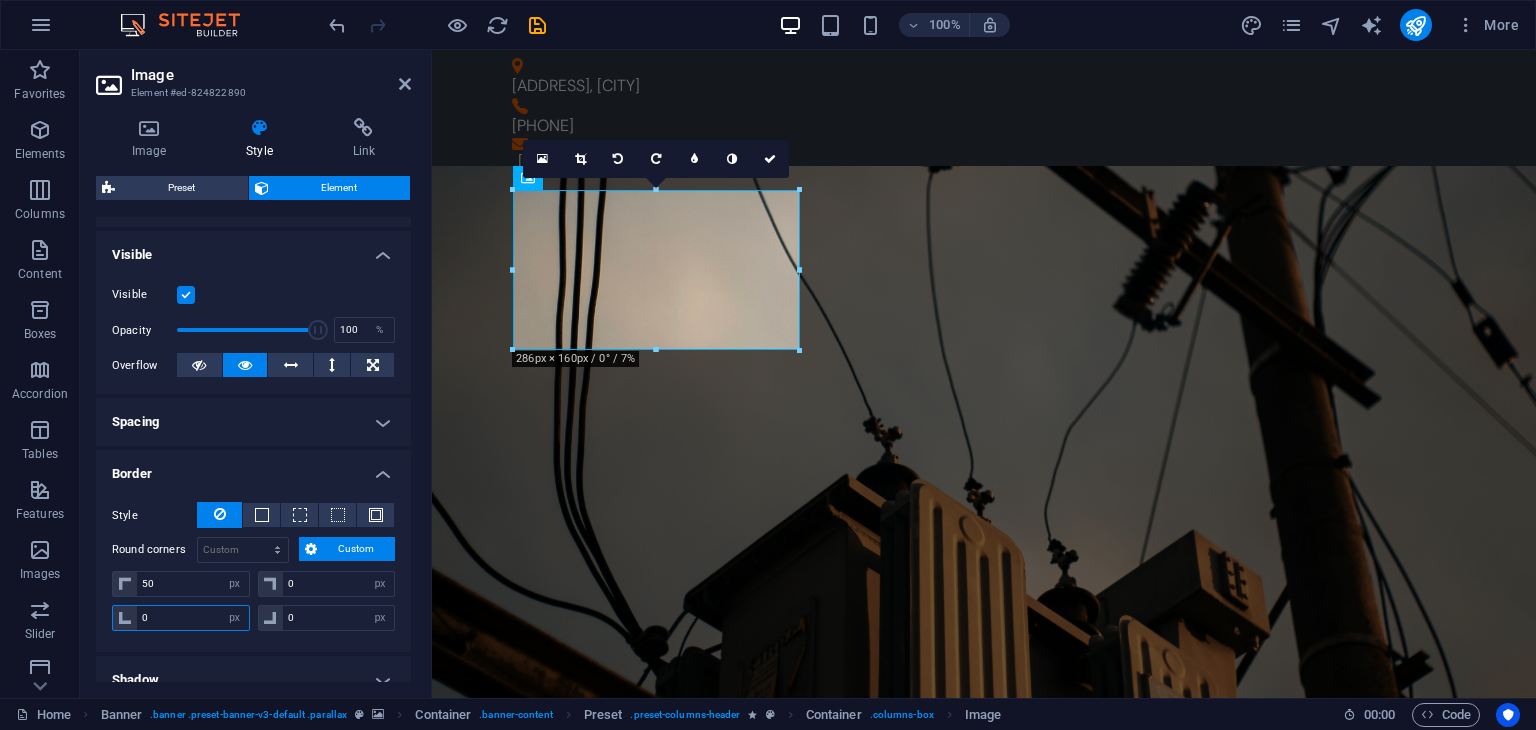 click on "0" at bounding box center [193, 618] 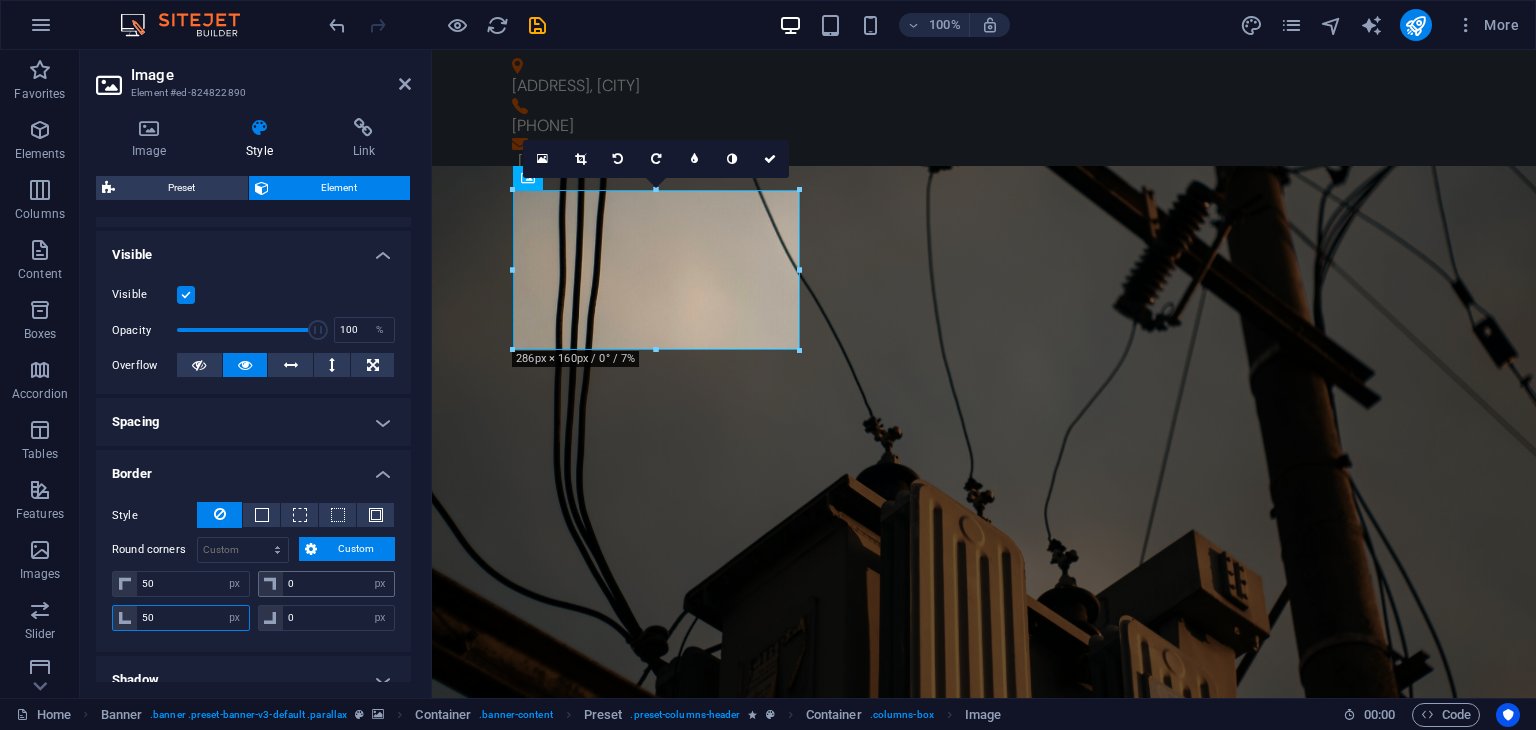 type on "50" 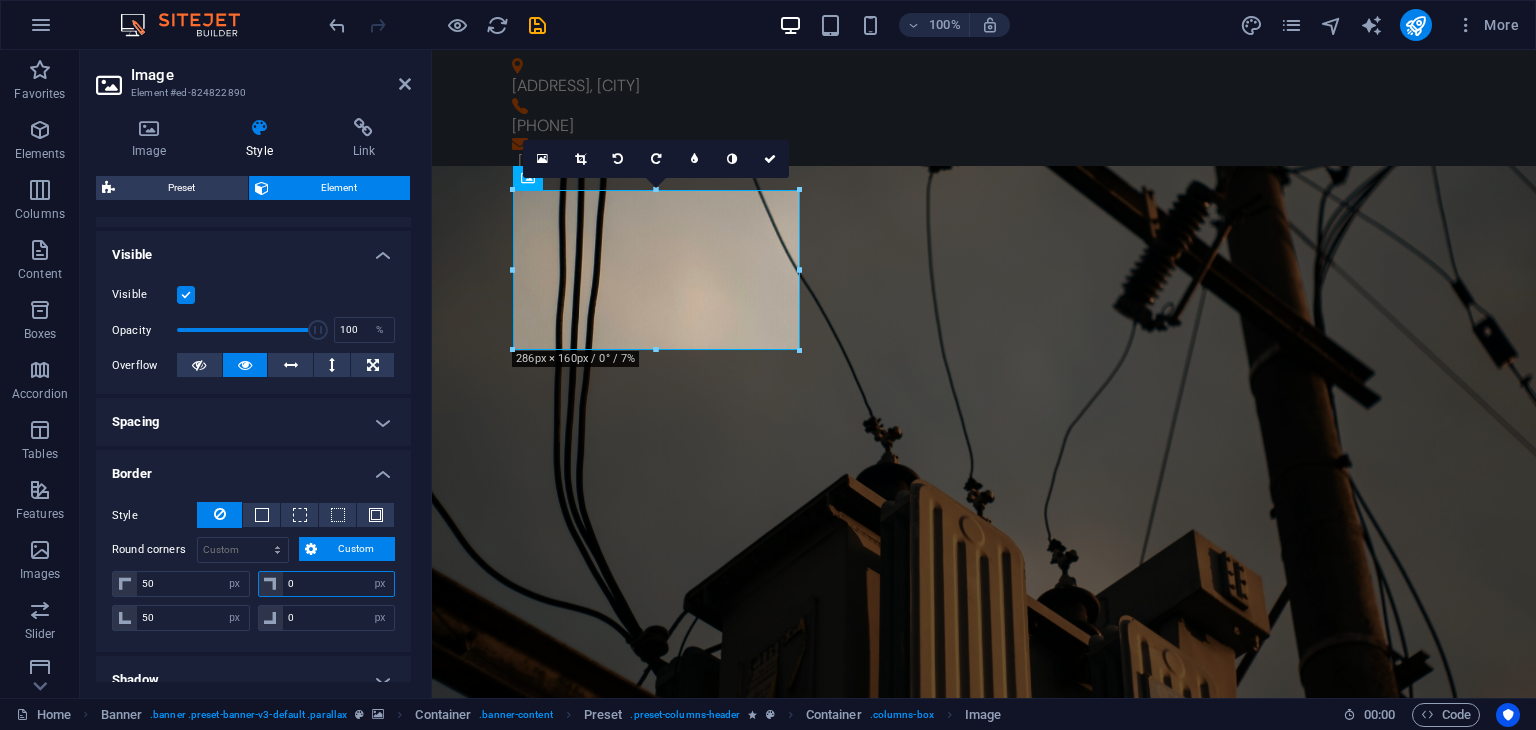click on "0" at bounding box center [339, 584] 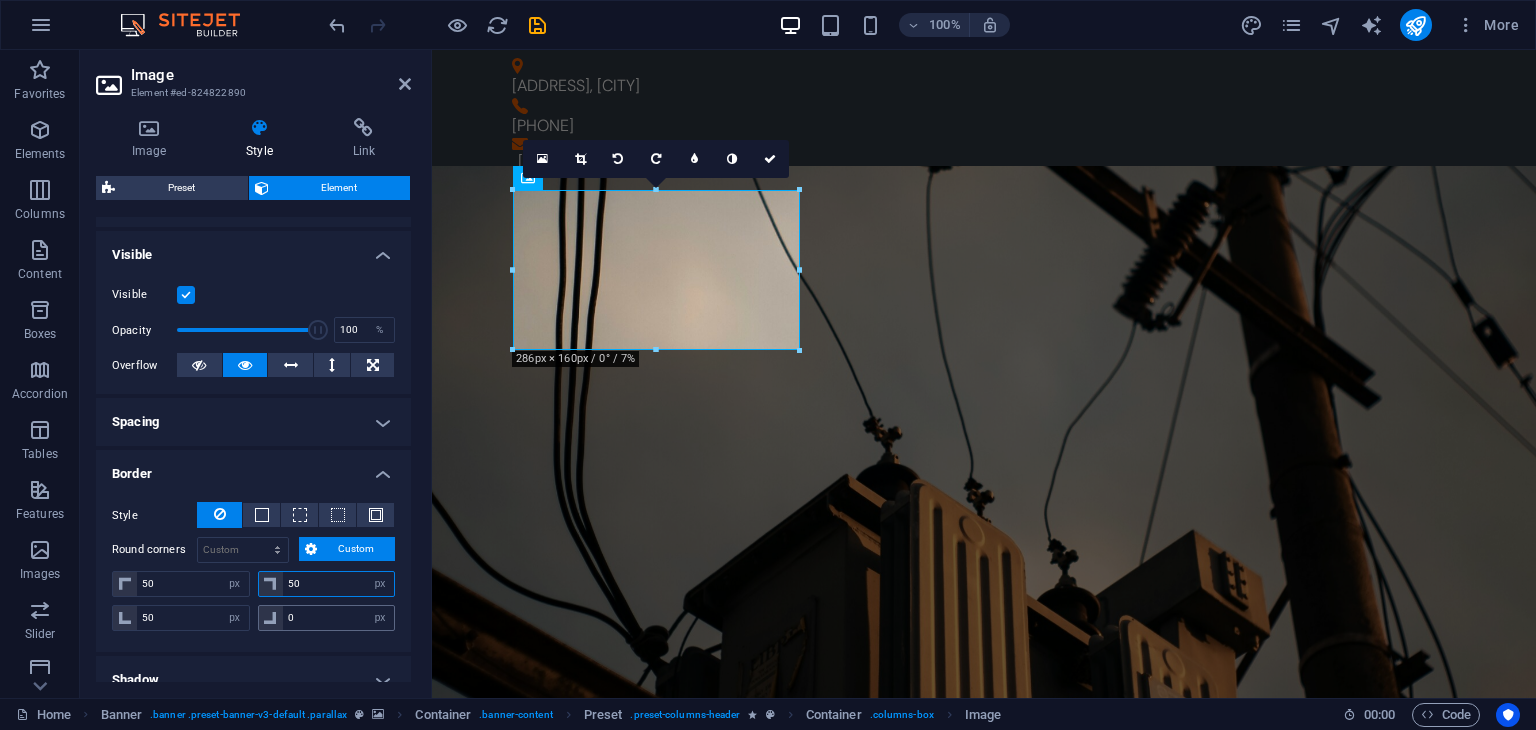type on "50" 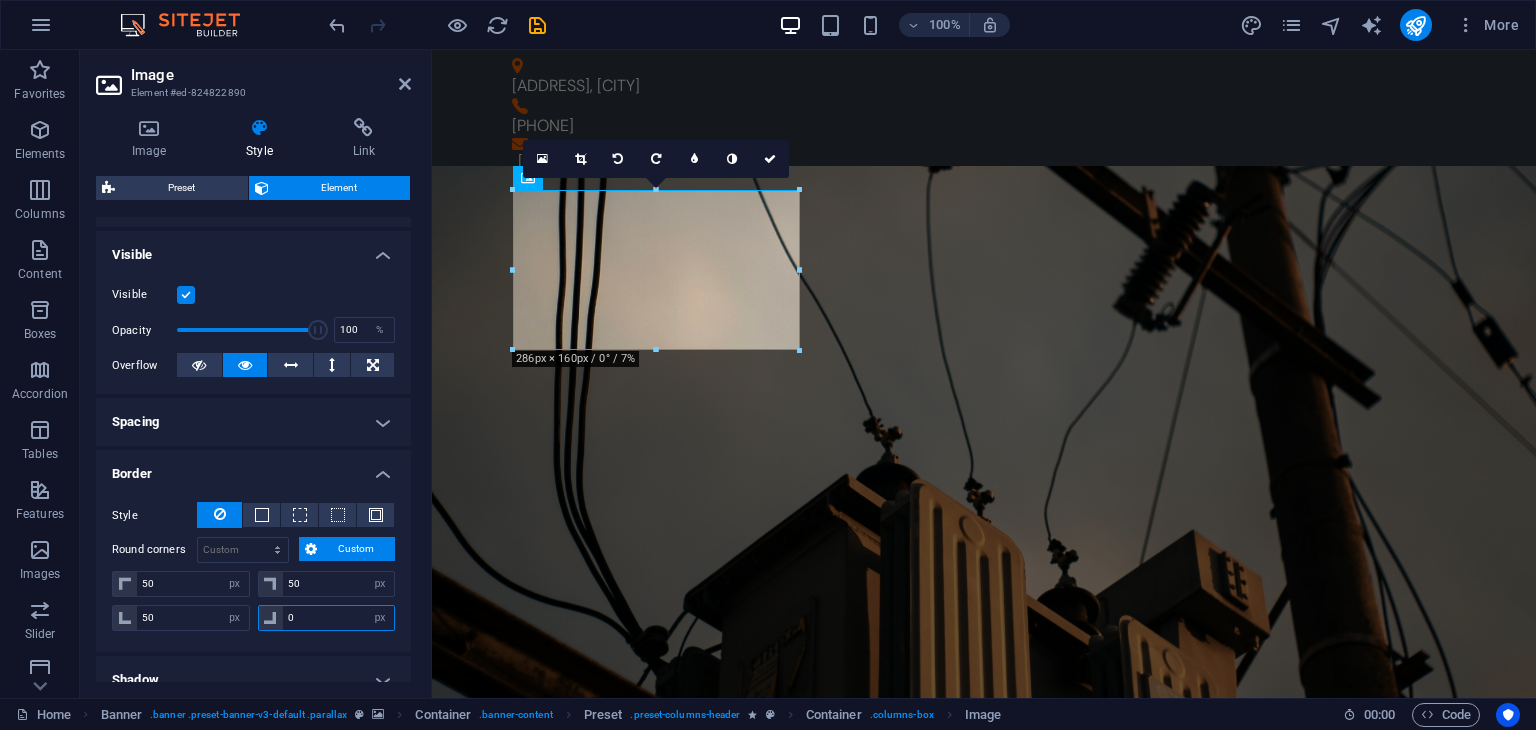 click on "0" at bounding box center (339, 618) 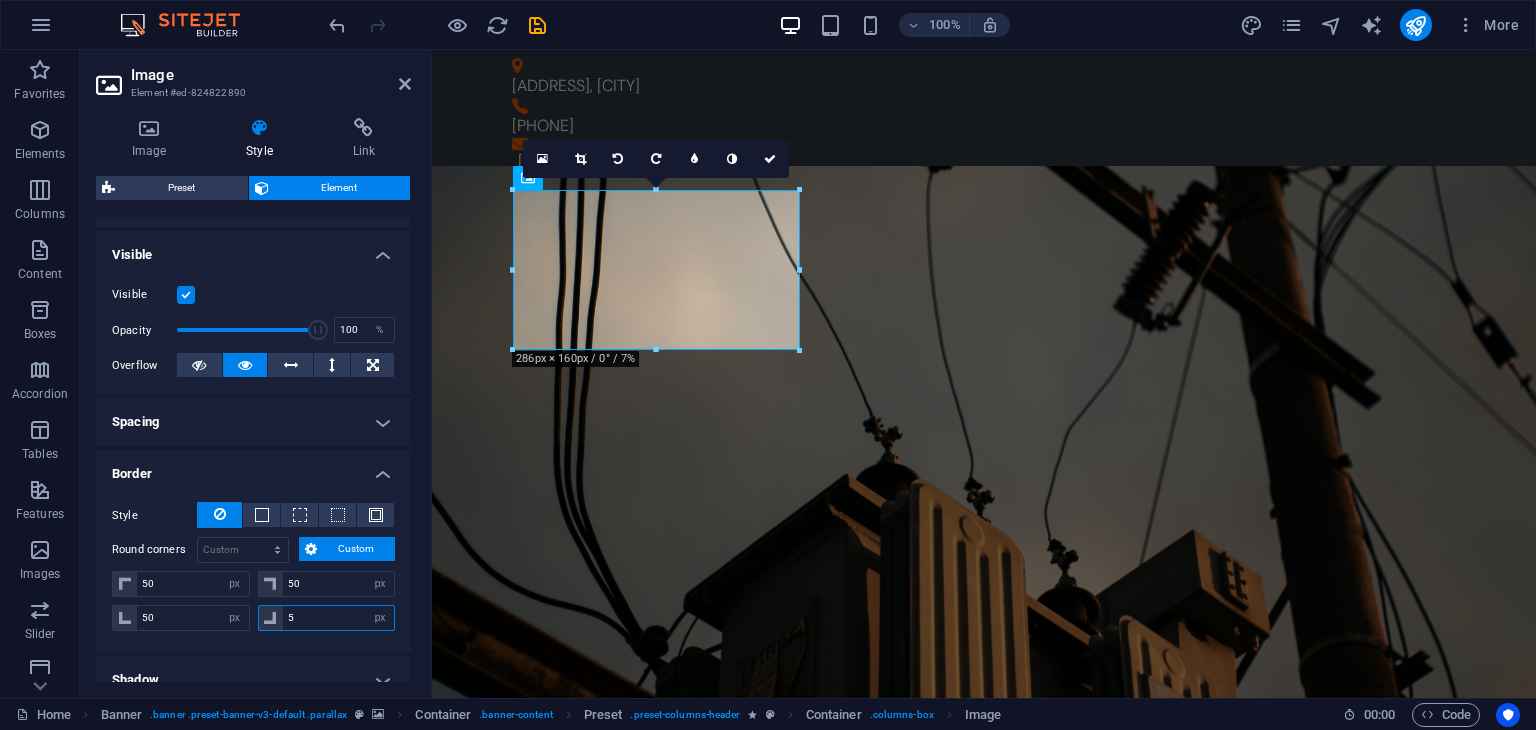 type on "50" 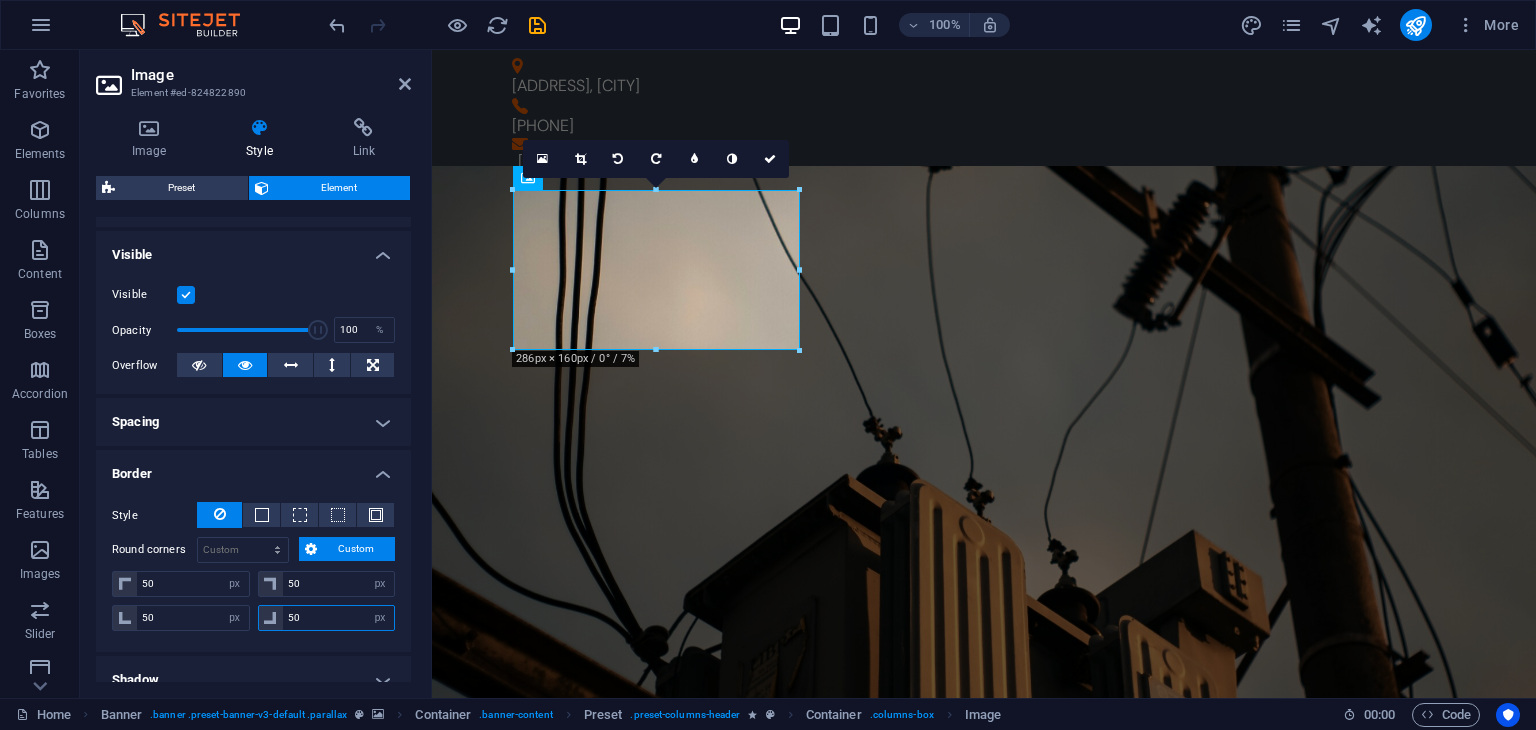 type on "50" 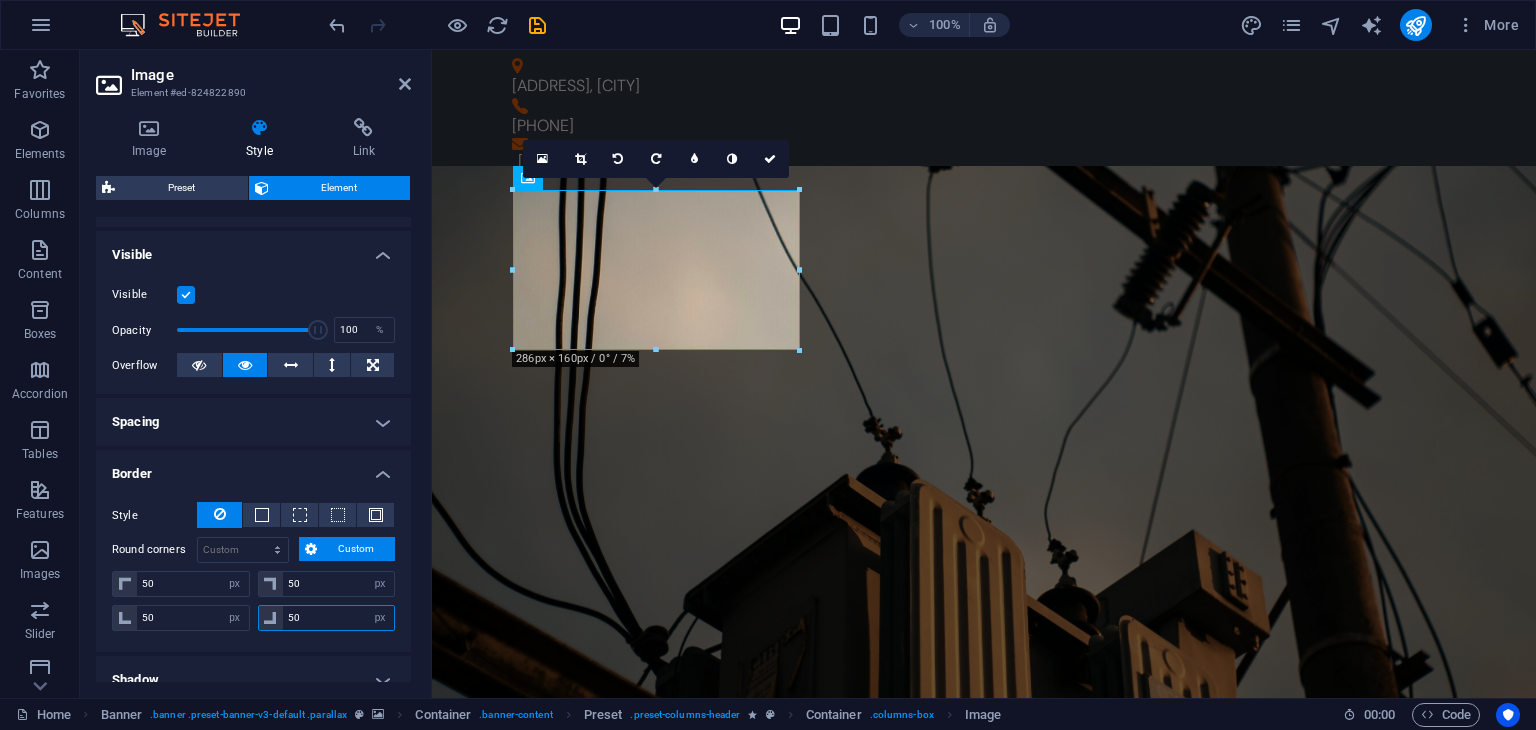 select on "px" 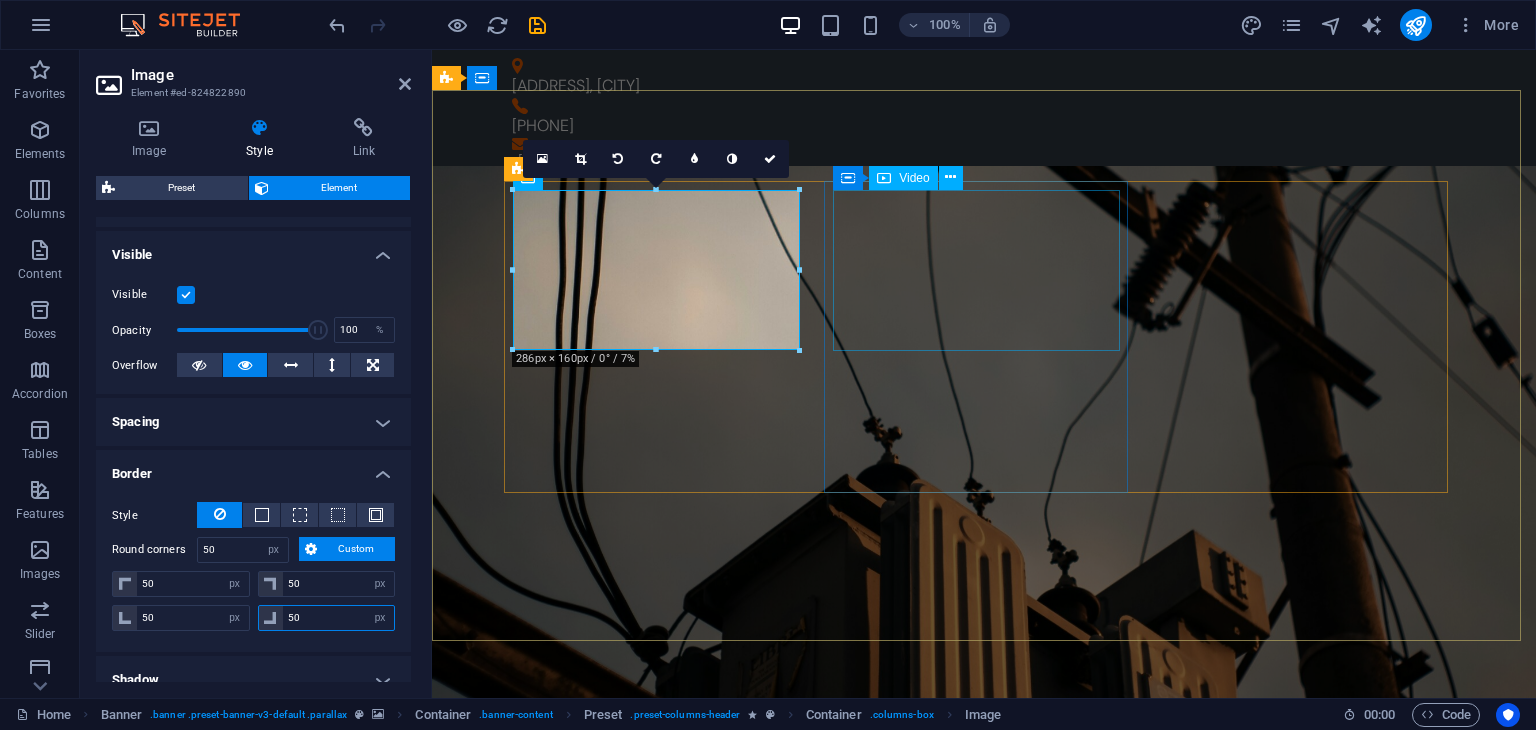 type on "50" 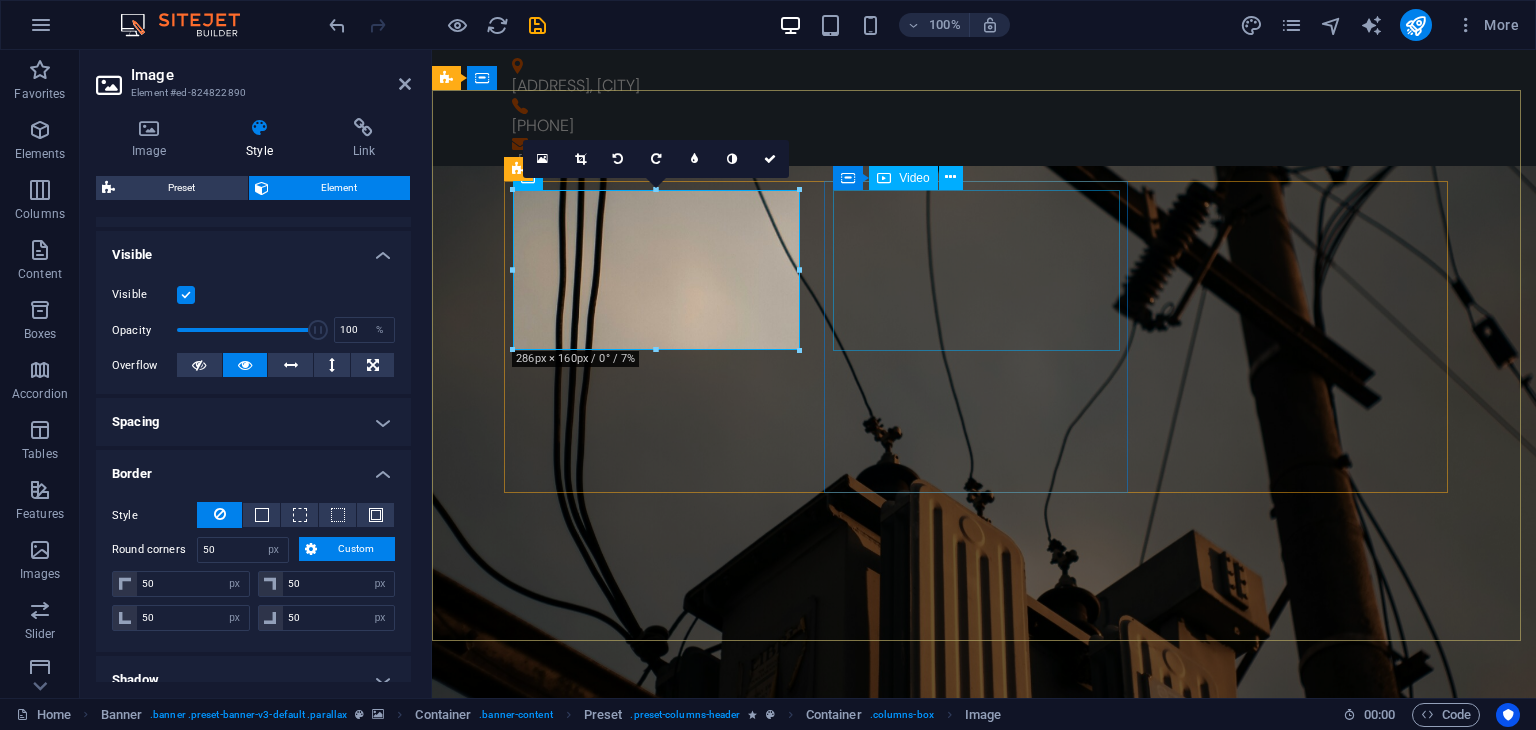 click at bounding box center (984, 1722) 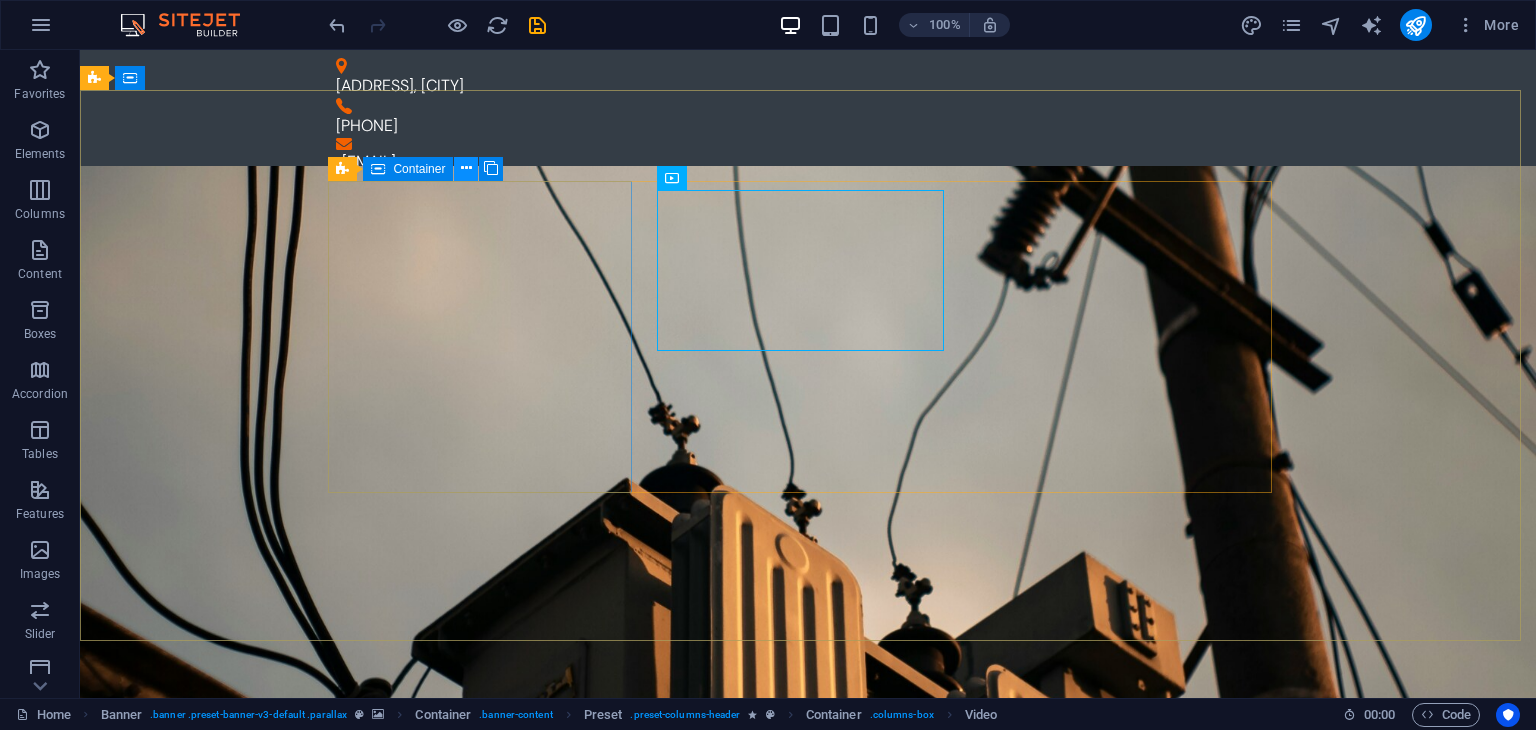 click at bounding box center [466, 168] 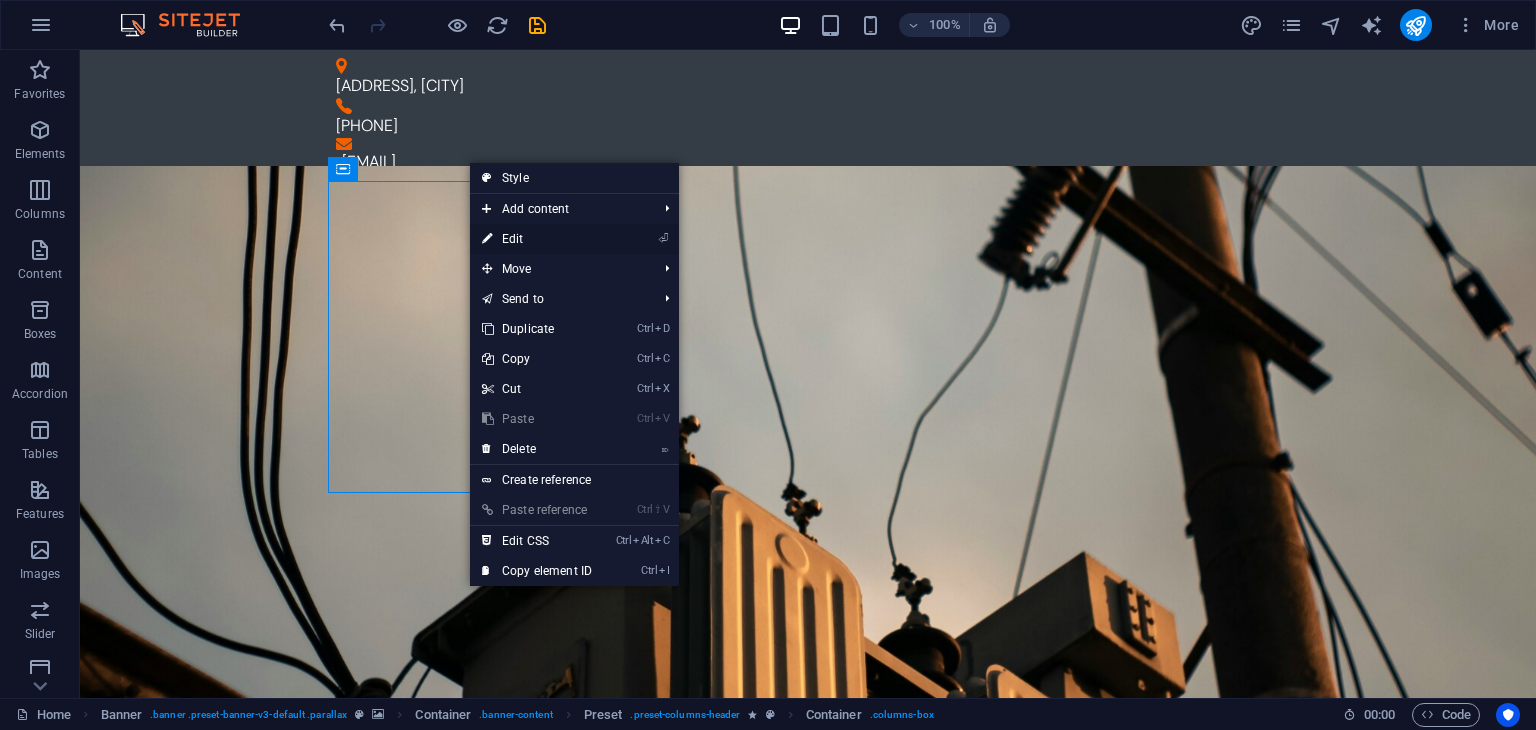 click on "⏎  Edit" at bounding box center (537, 239) 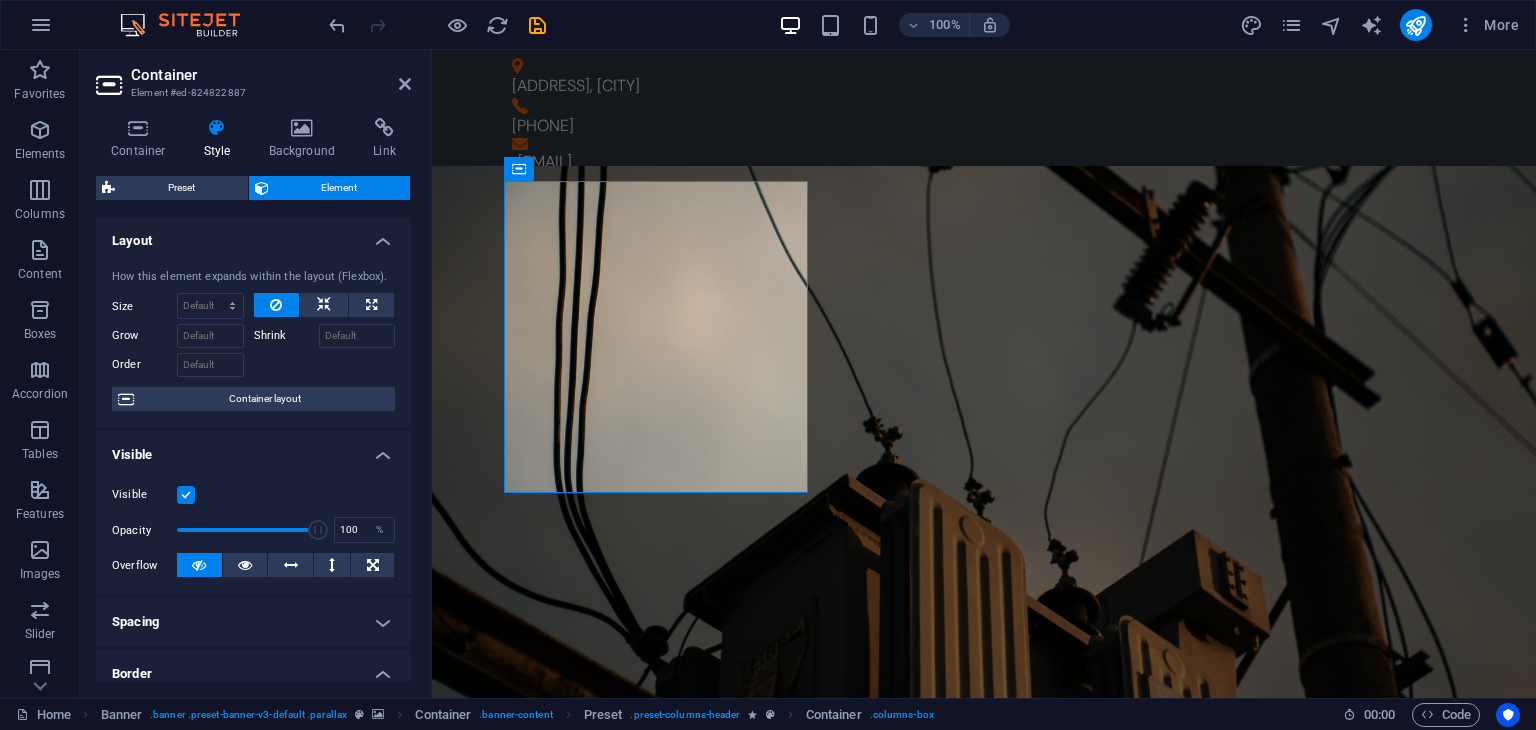click on "Border" at bounding box center [253, 668] 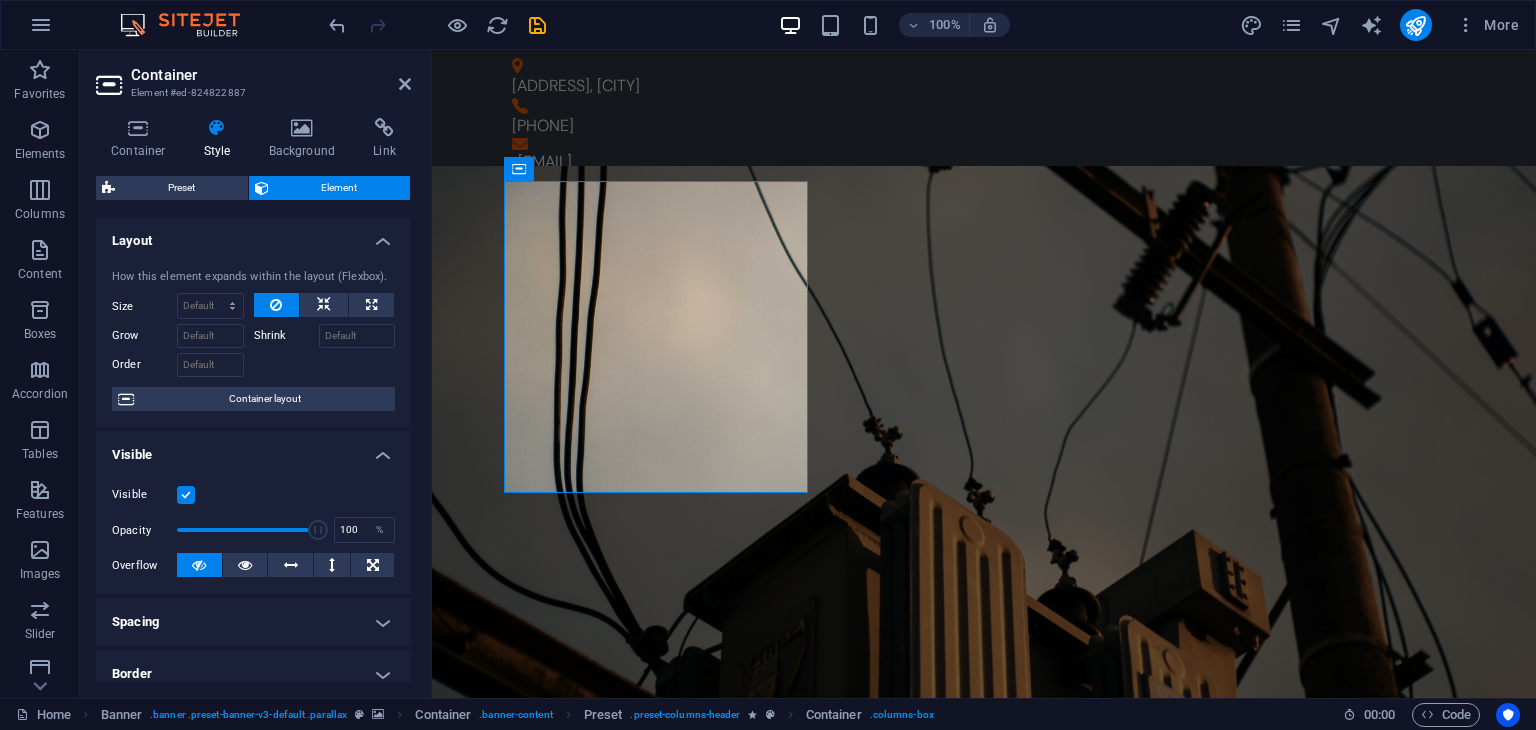 scroll, scrollTop: 300, scrollLeft: 0, axis: vertical 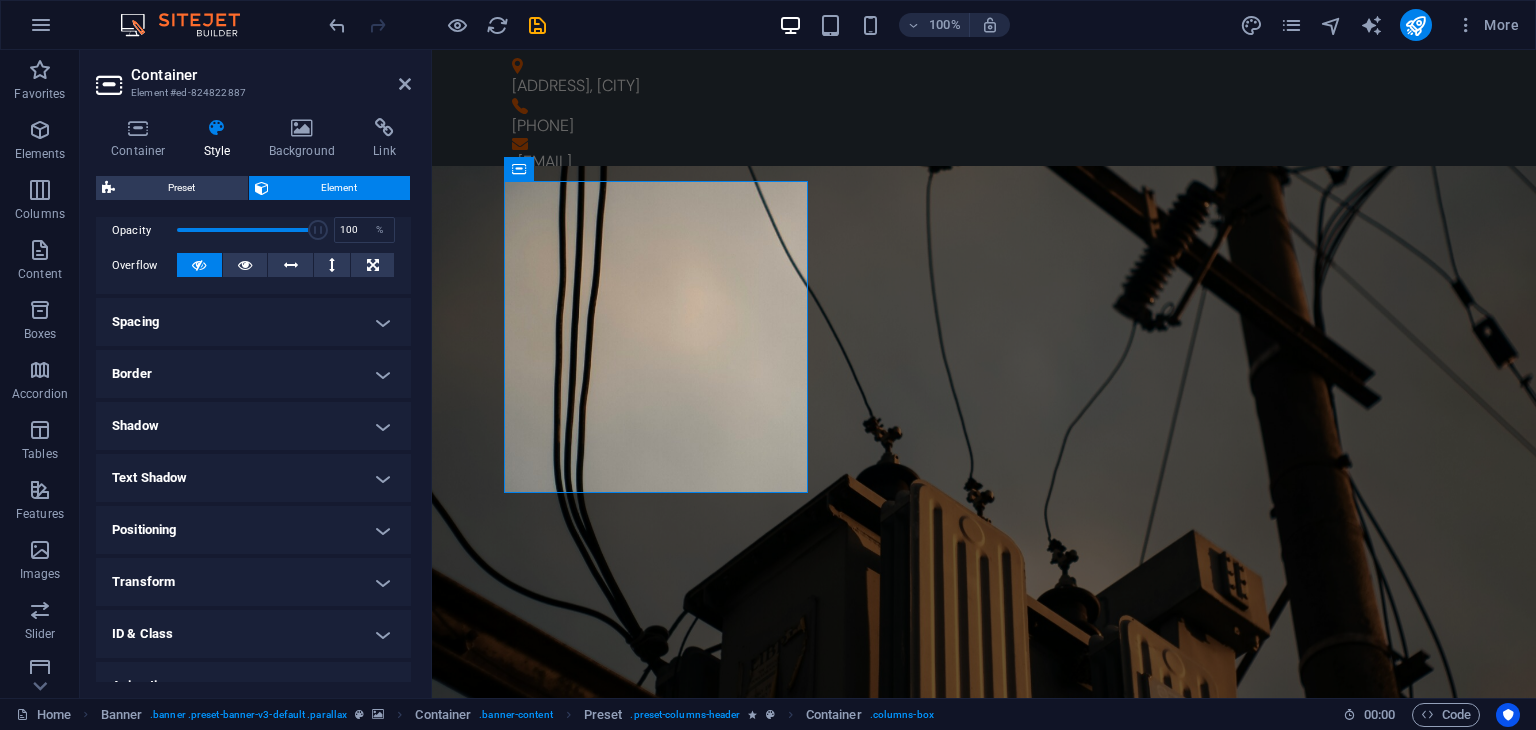 click on "Border" at bounding box center (253, 374) 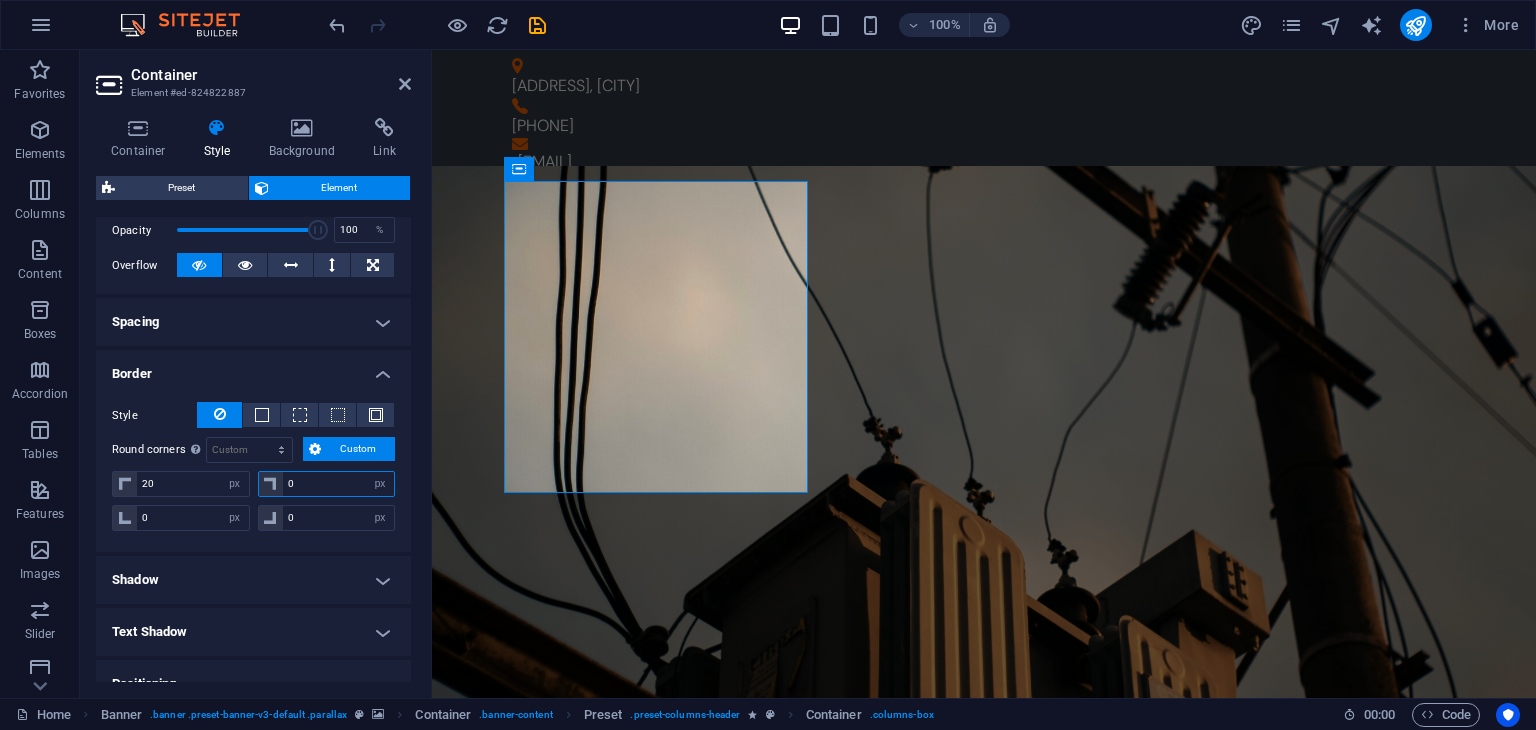 click on "0" at bounding box center [339, 484] 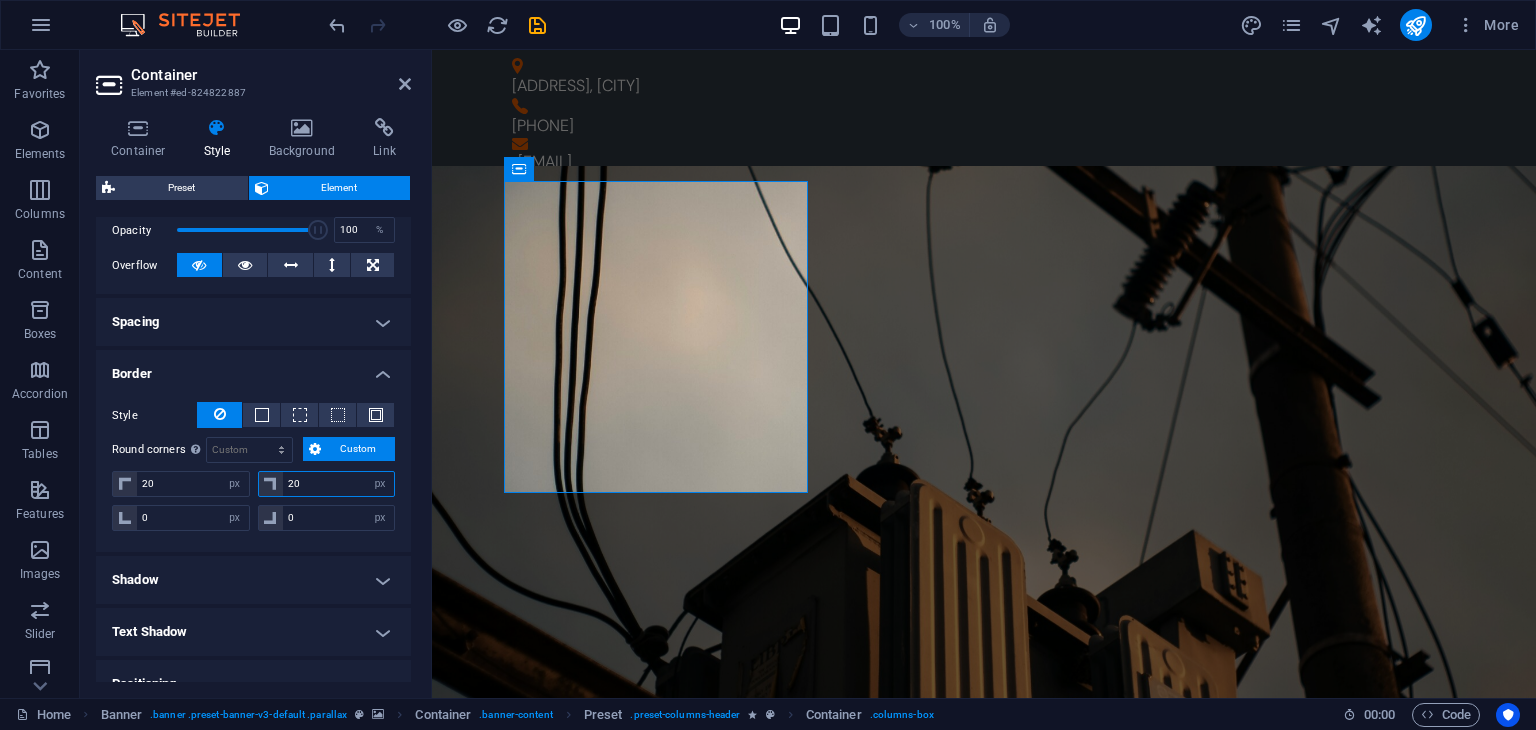 type on "20" 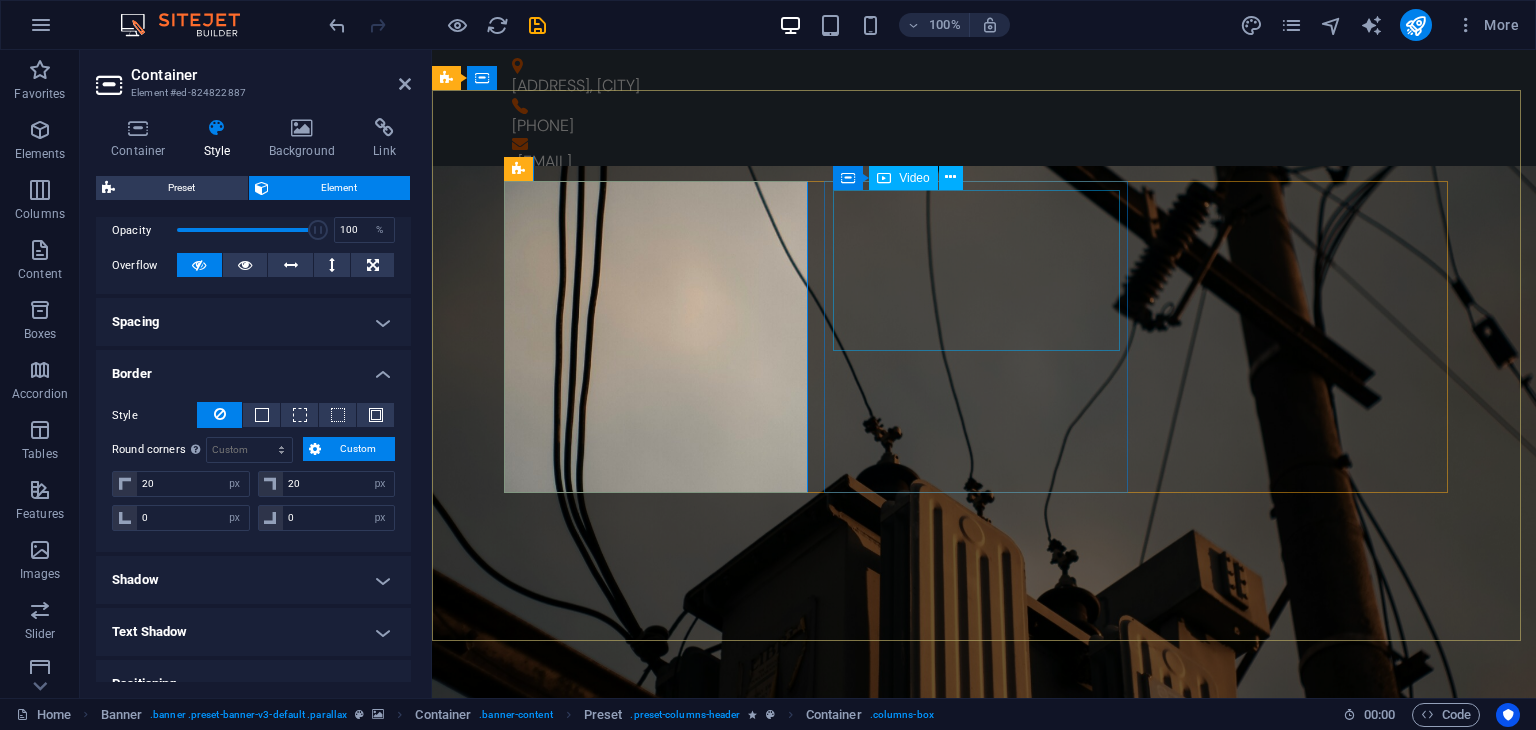 click at bounding box center [984, 1722] 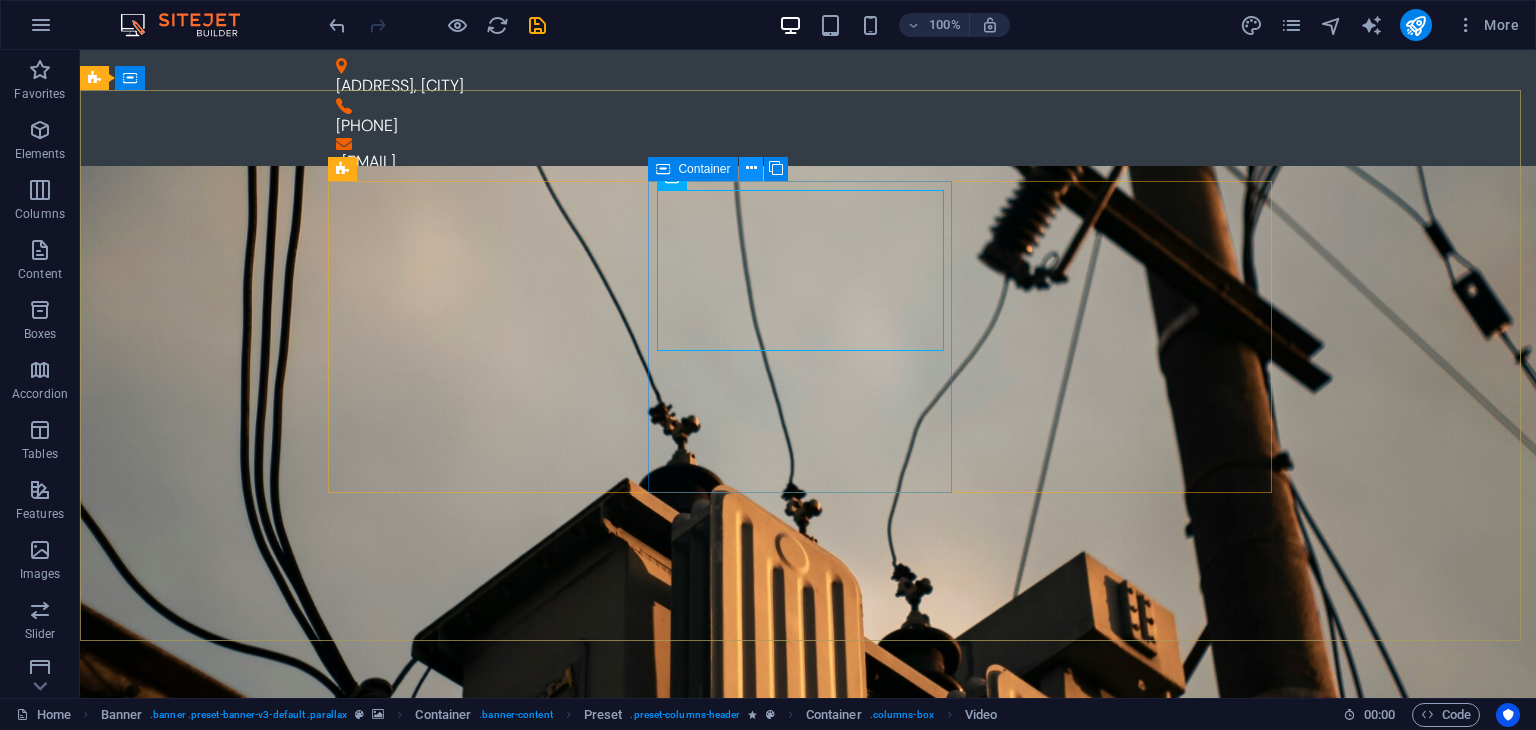 click at bounding box center (751, 168) 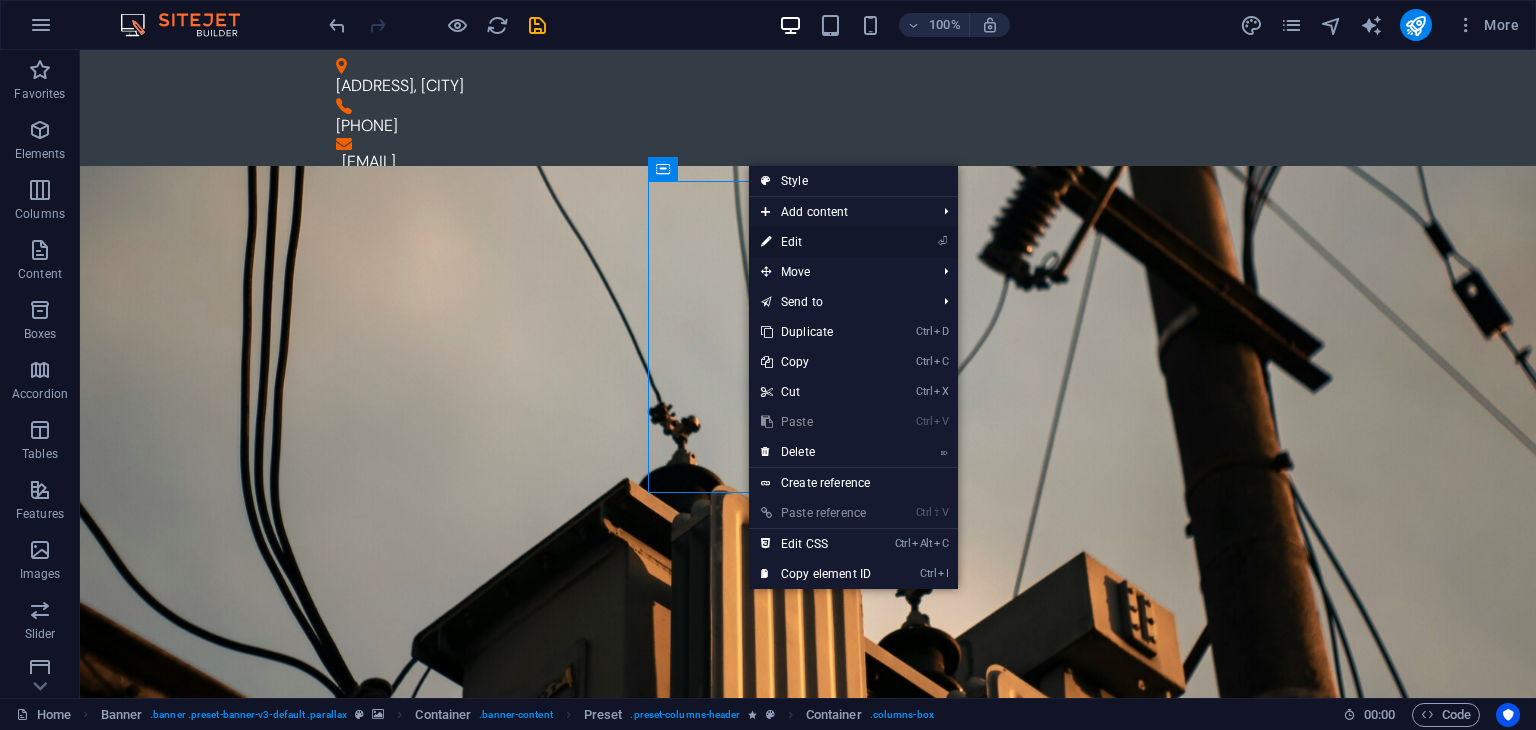 click on "⏎  Edit" at bounding box center [816, 242] 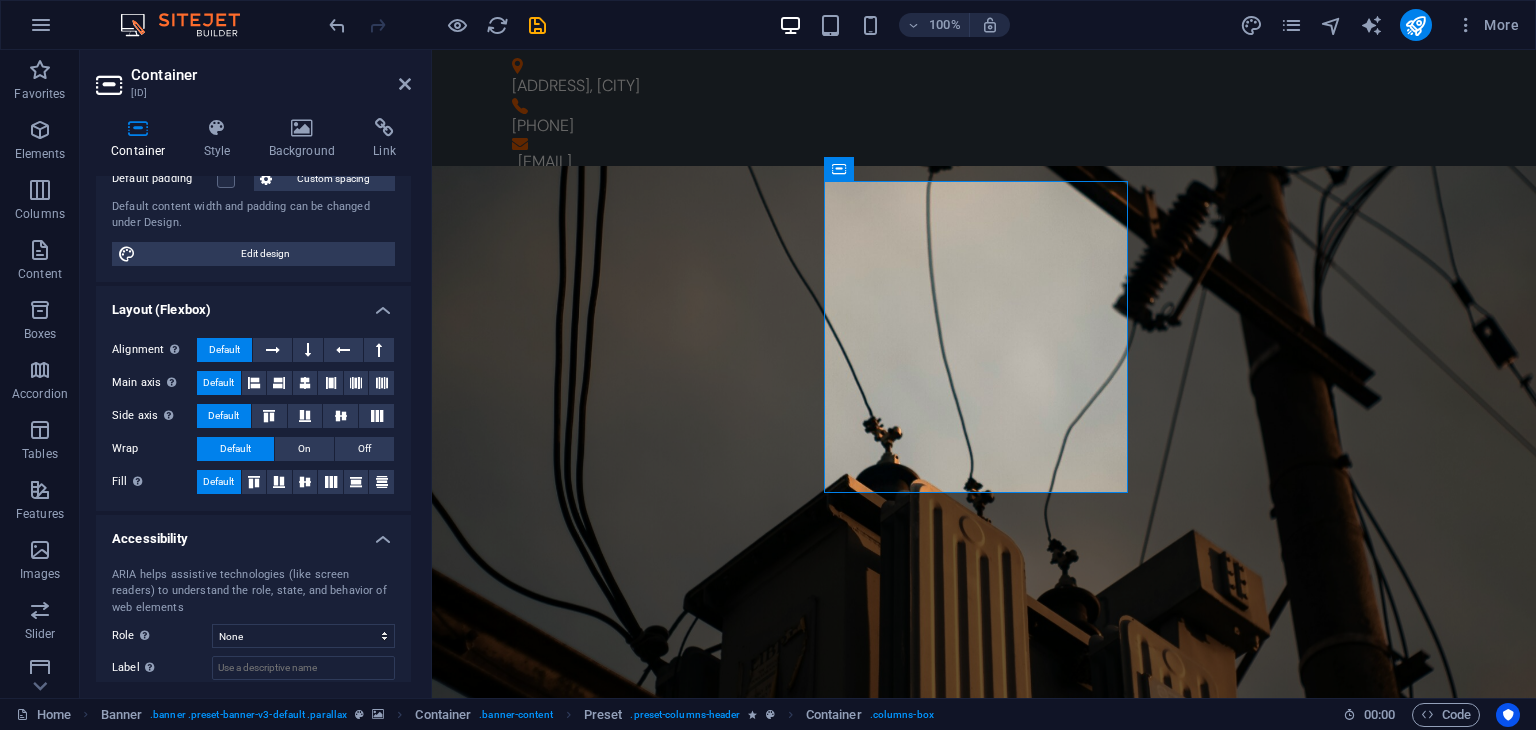 scroll, scrollTop: 0, scrollLeft: 0, axis: both 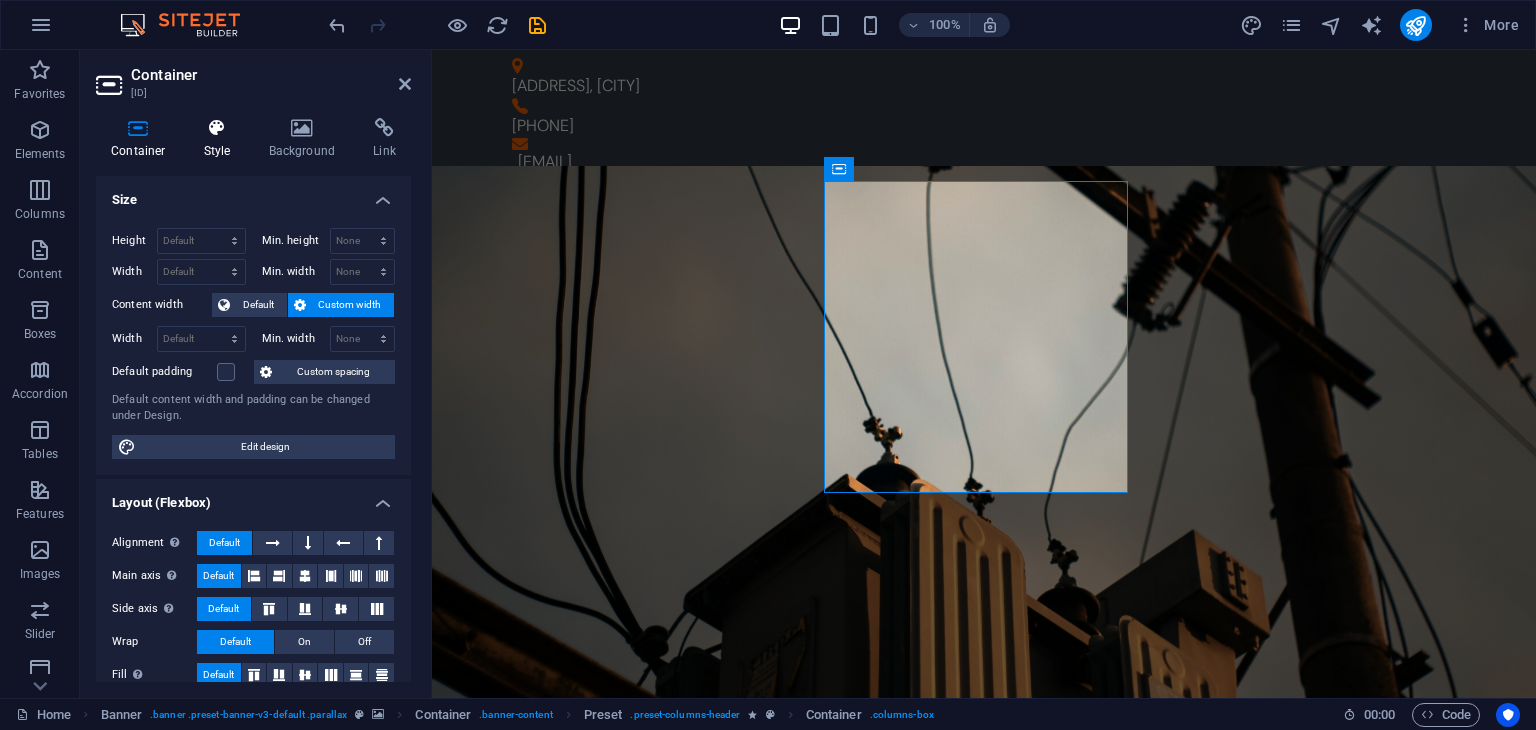 click on "Style" at bounding box center (221, 139) 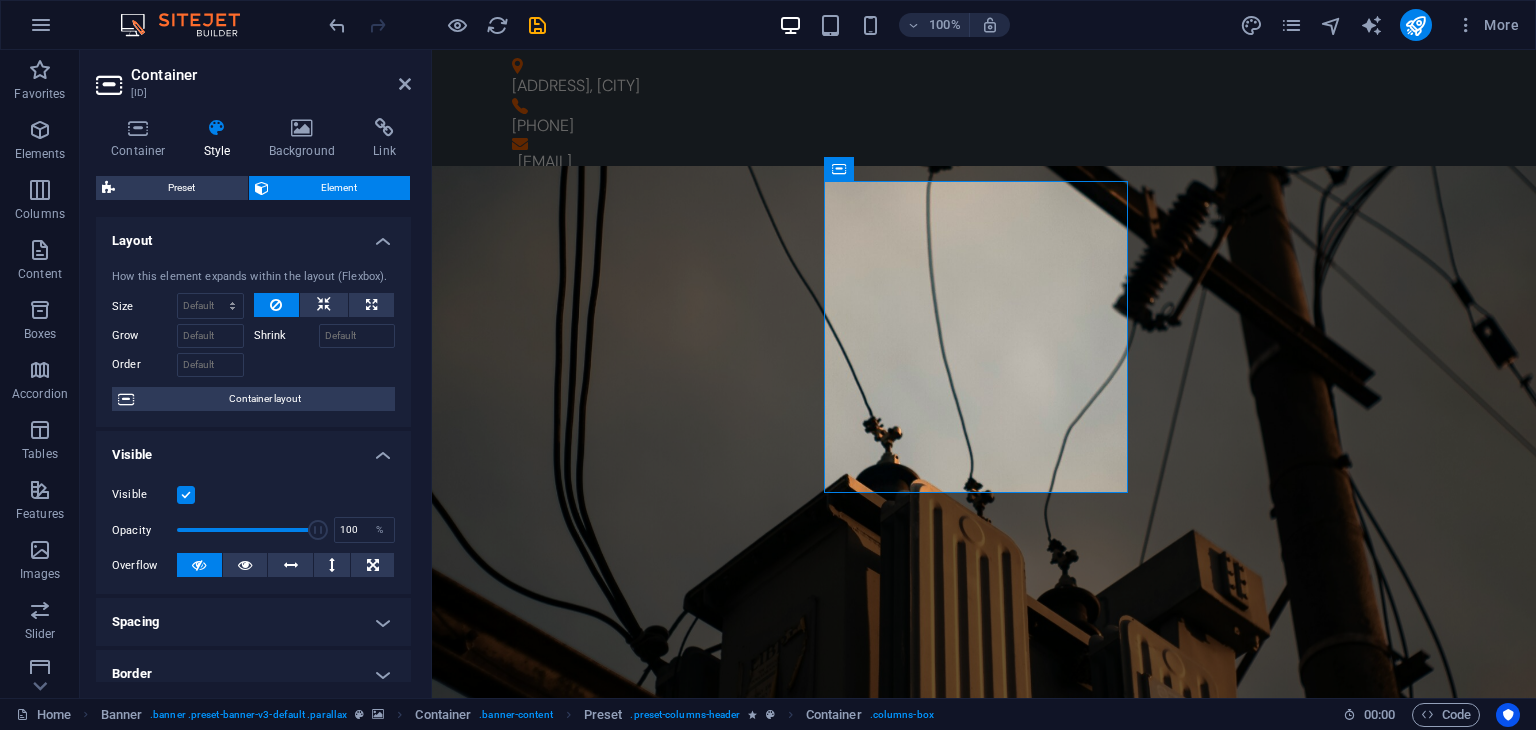 click on "Border" at bounding box center (253, 674) 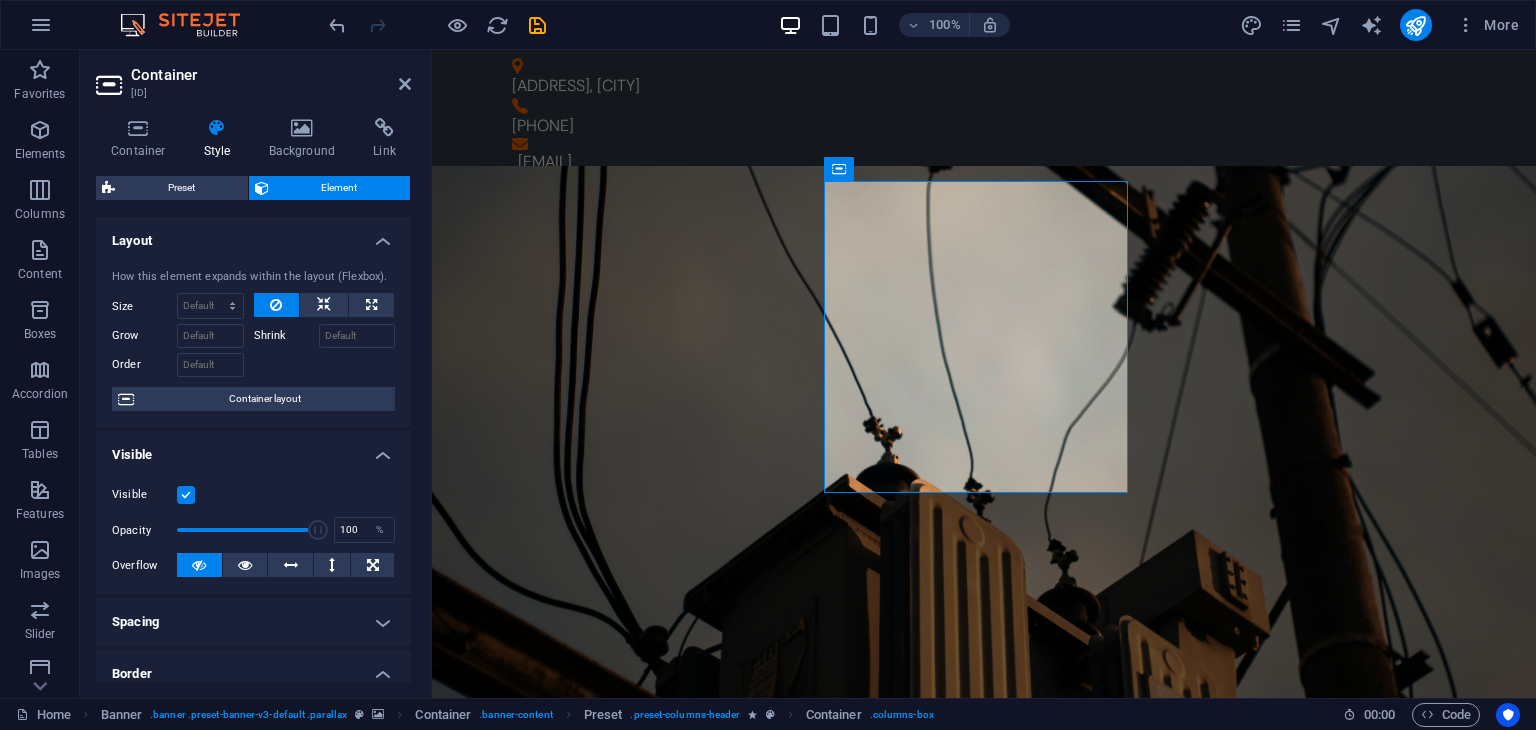 scroll, scrollTop: 300, scrollLeft: 0, axis: vertical 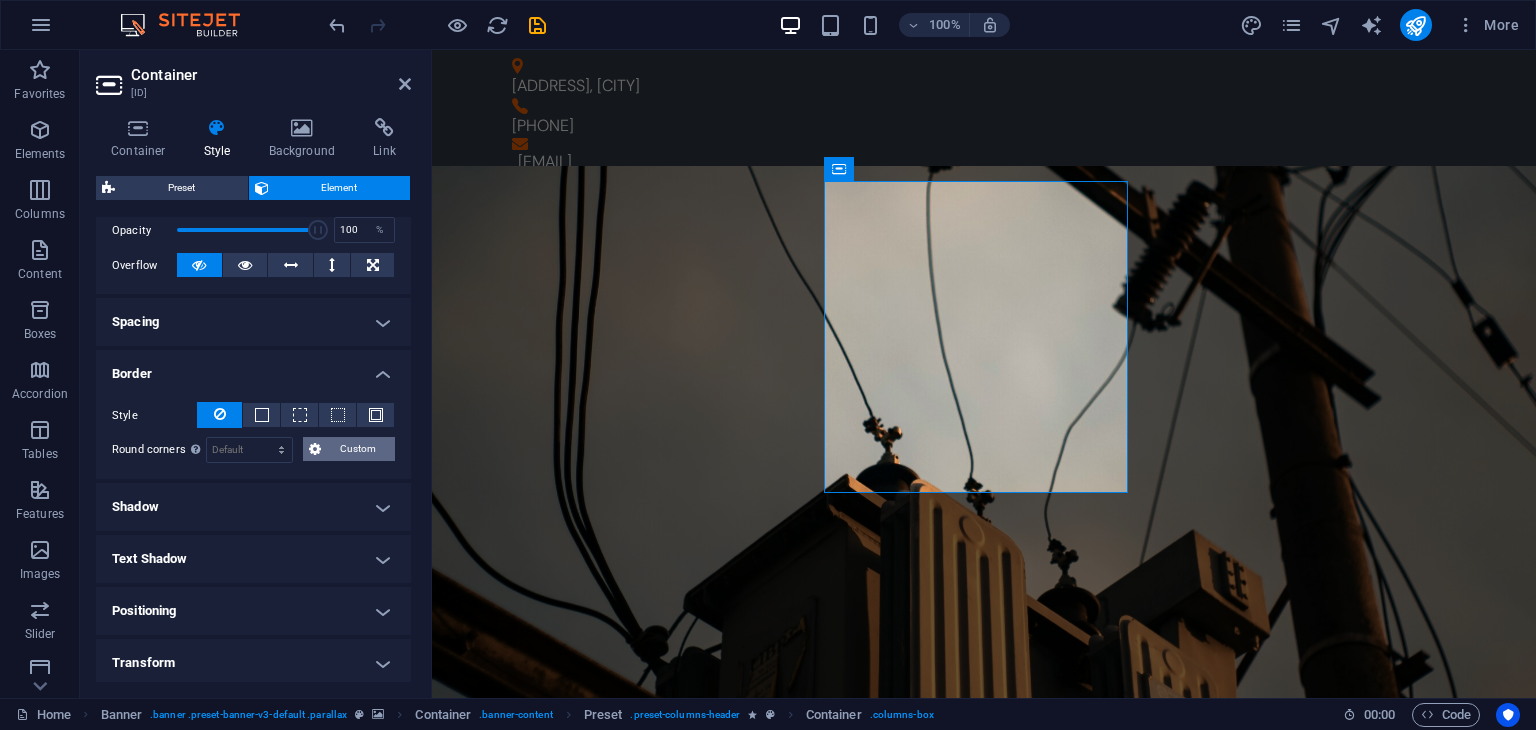 click at bounding box center (315, 449) 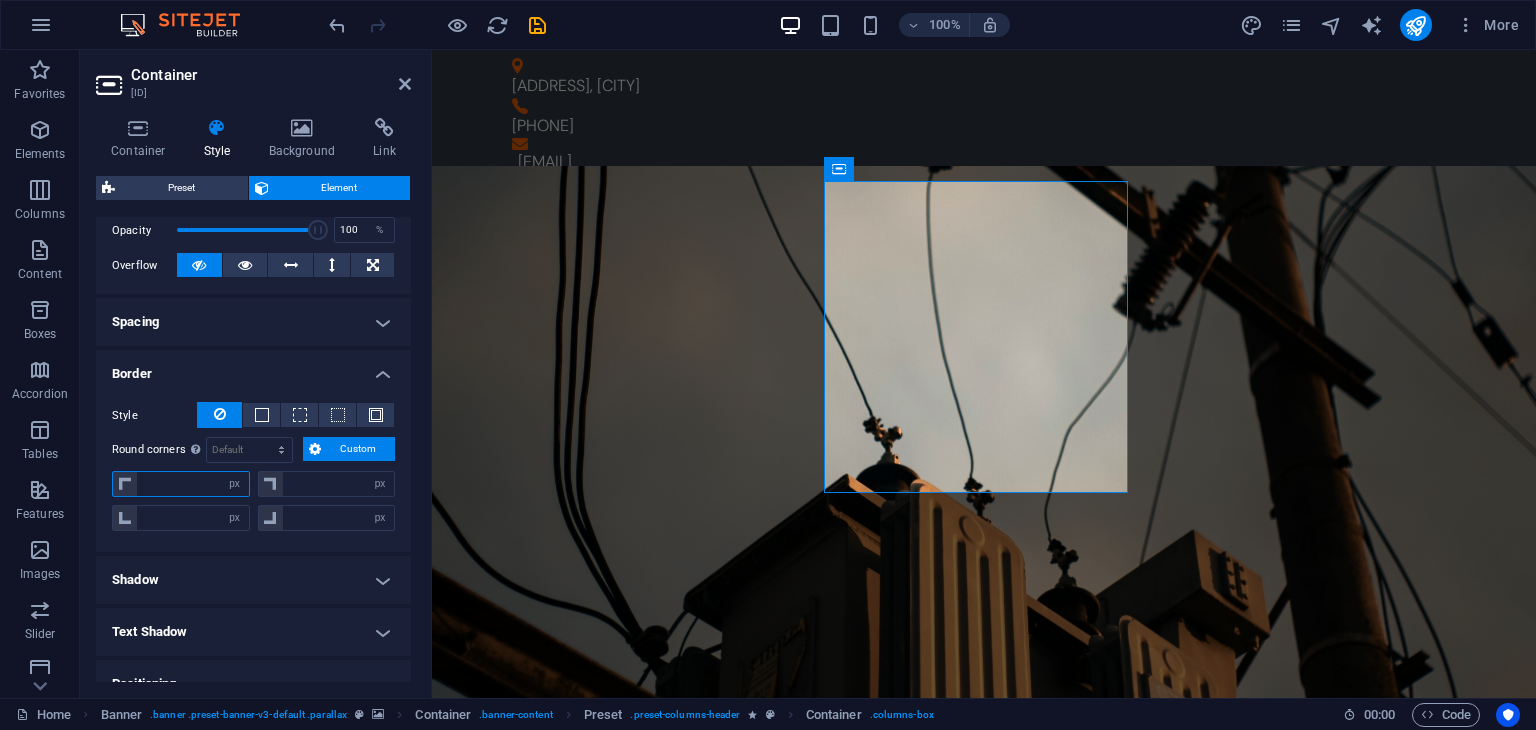 click at bounding box center (193, 484) 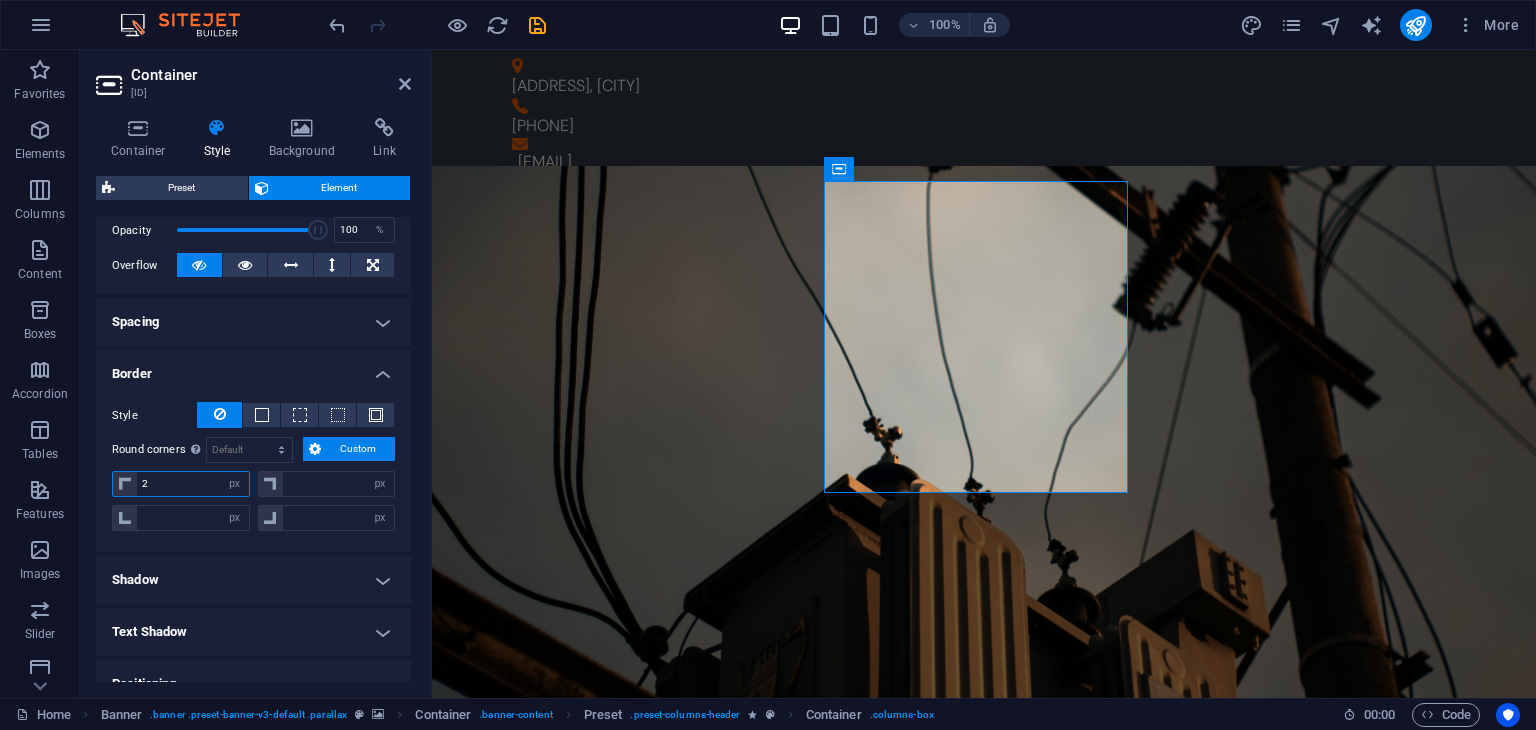 type on "20" 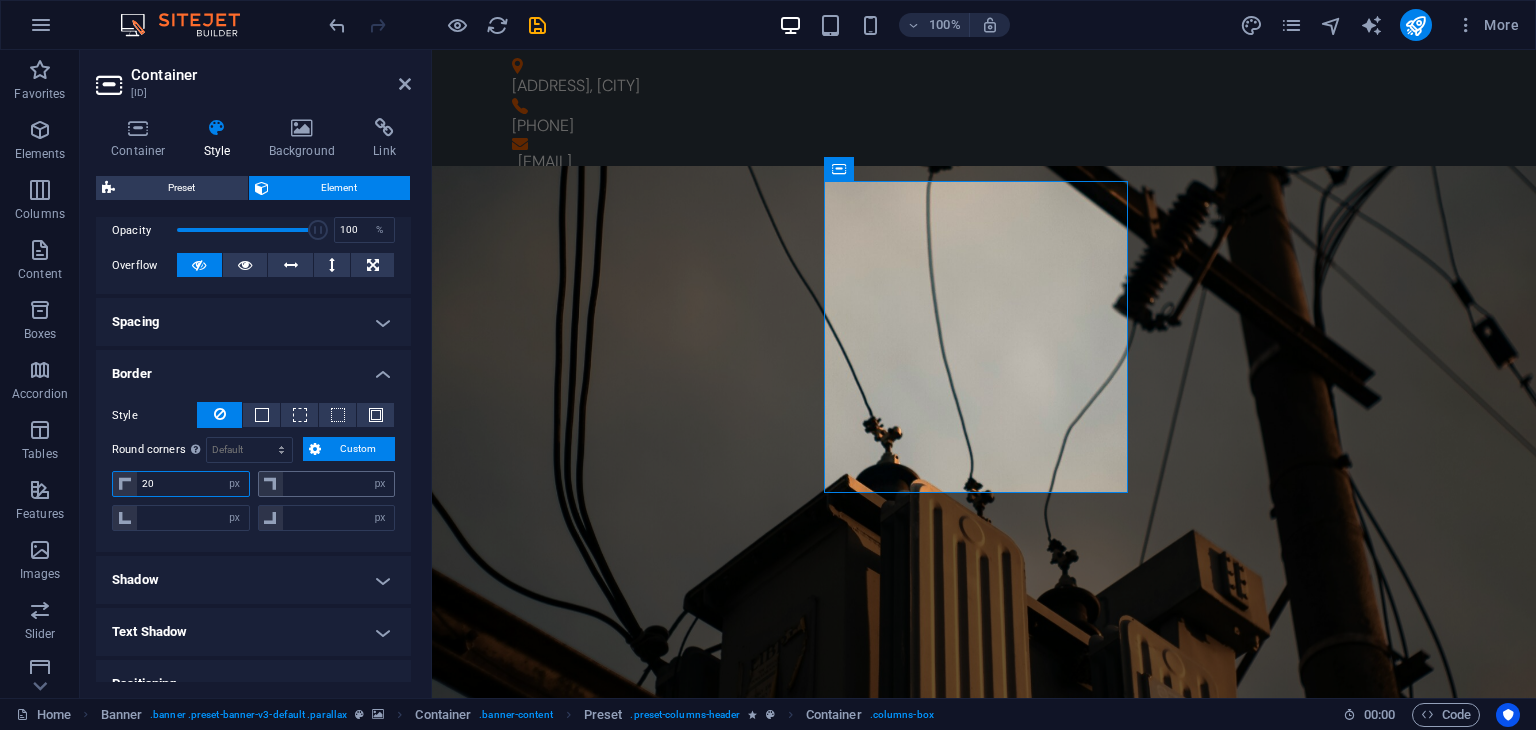 type on "0" 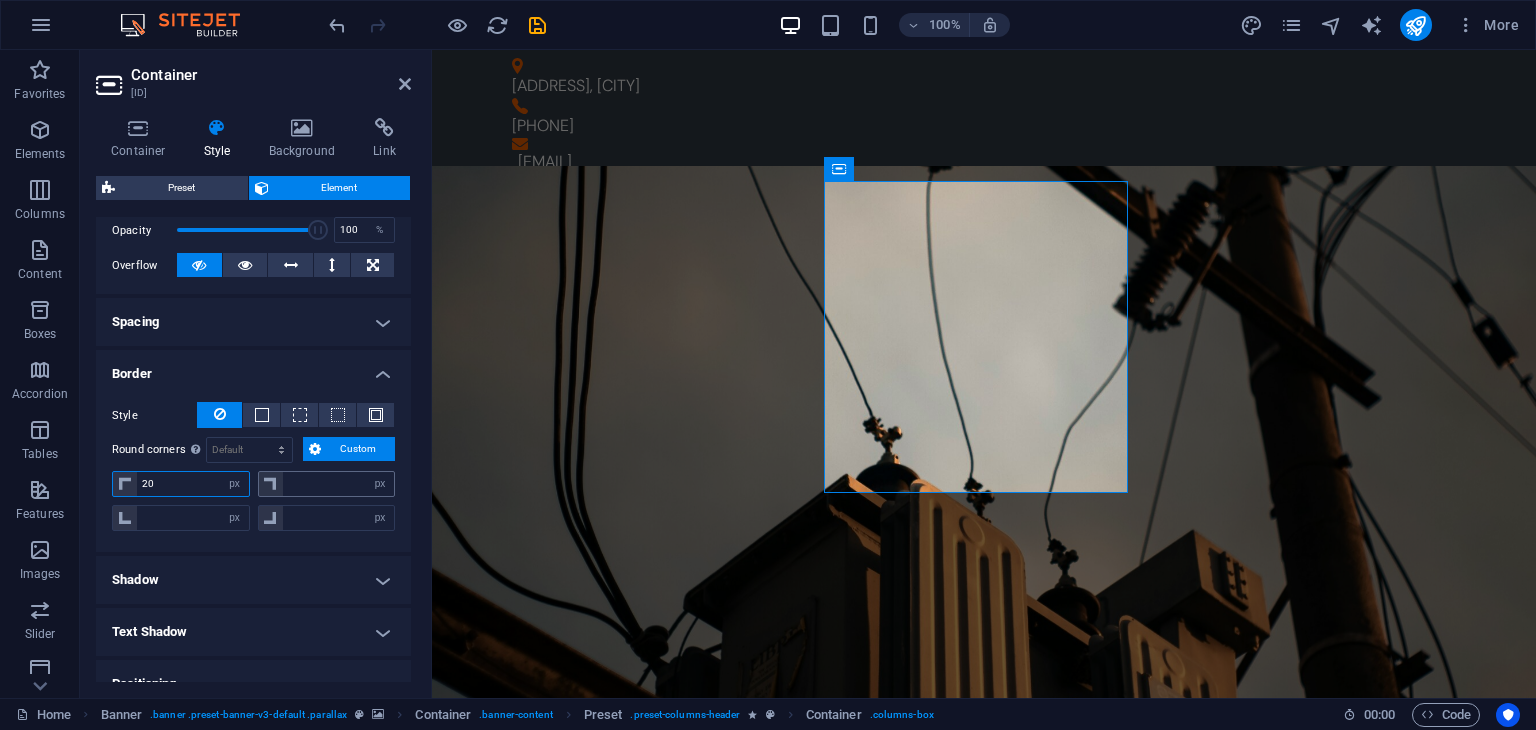 type on "0" 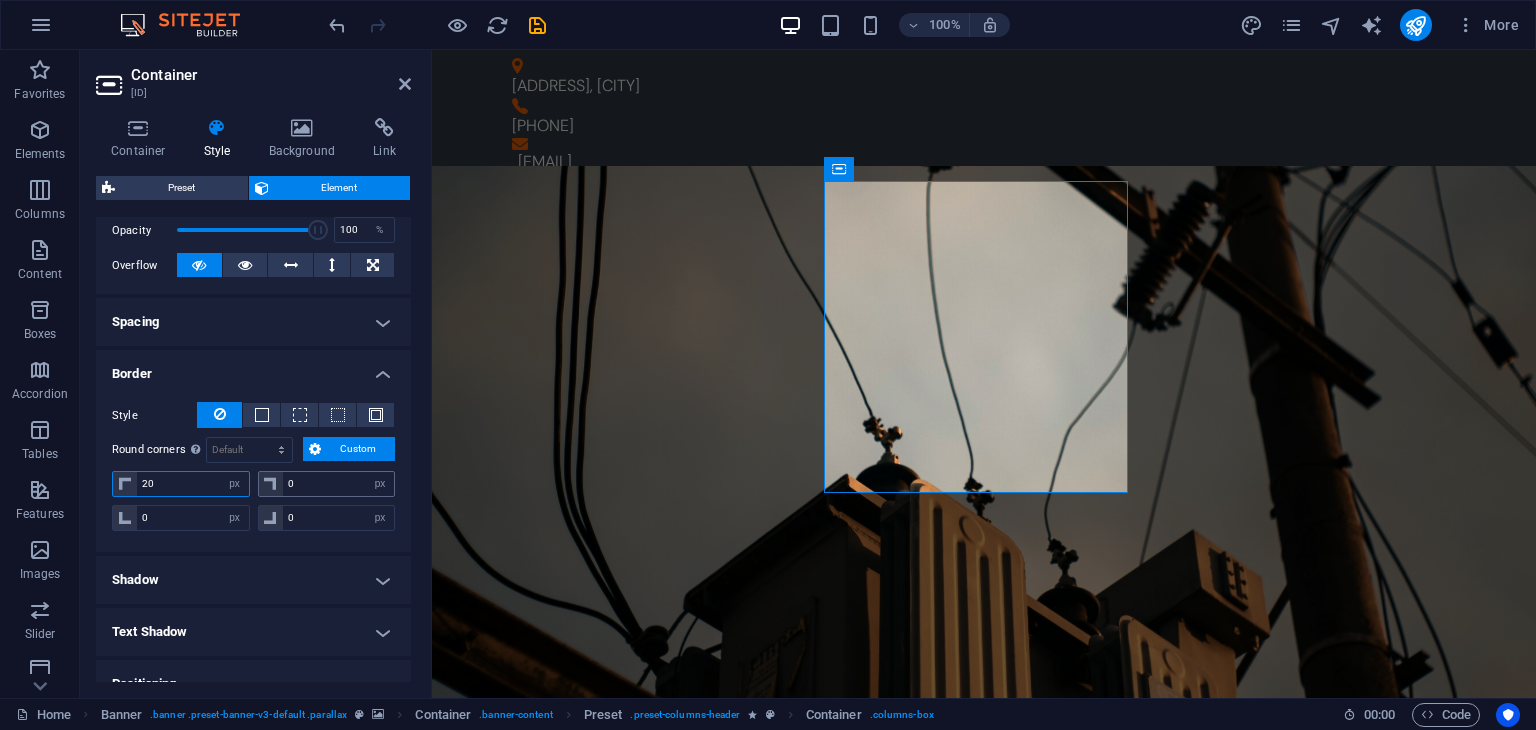type on "20" 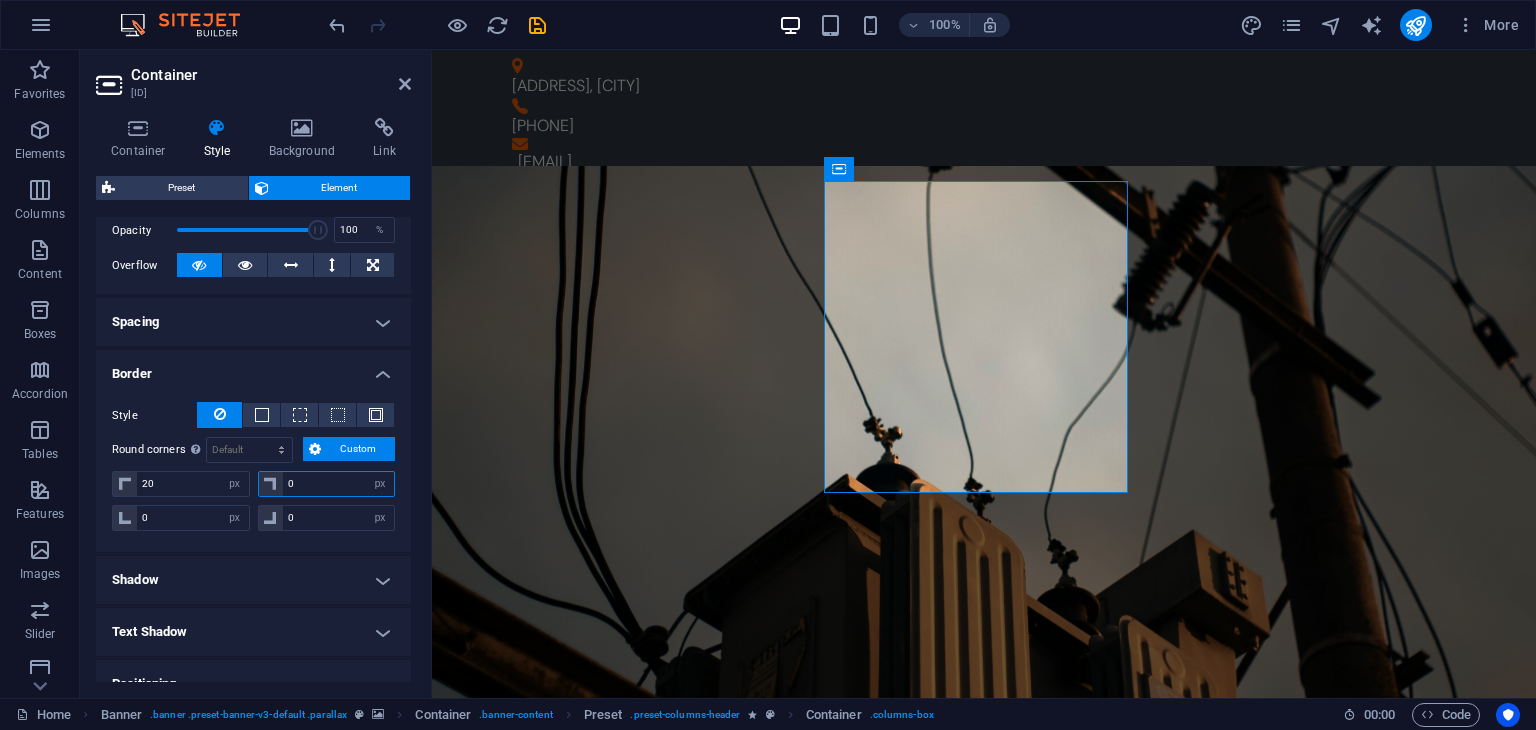 click on "0" at bounding box center (339, 484) 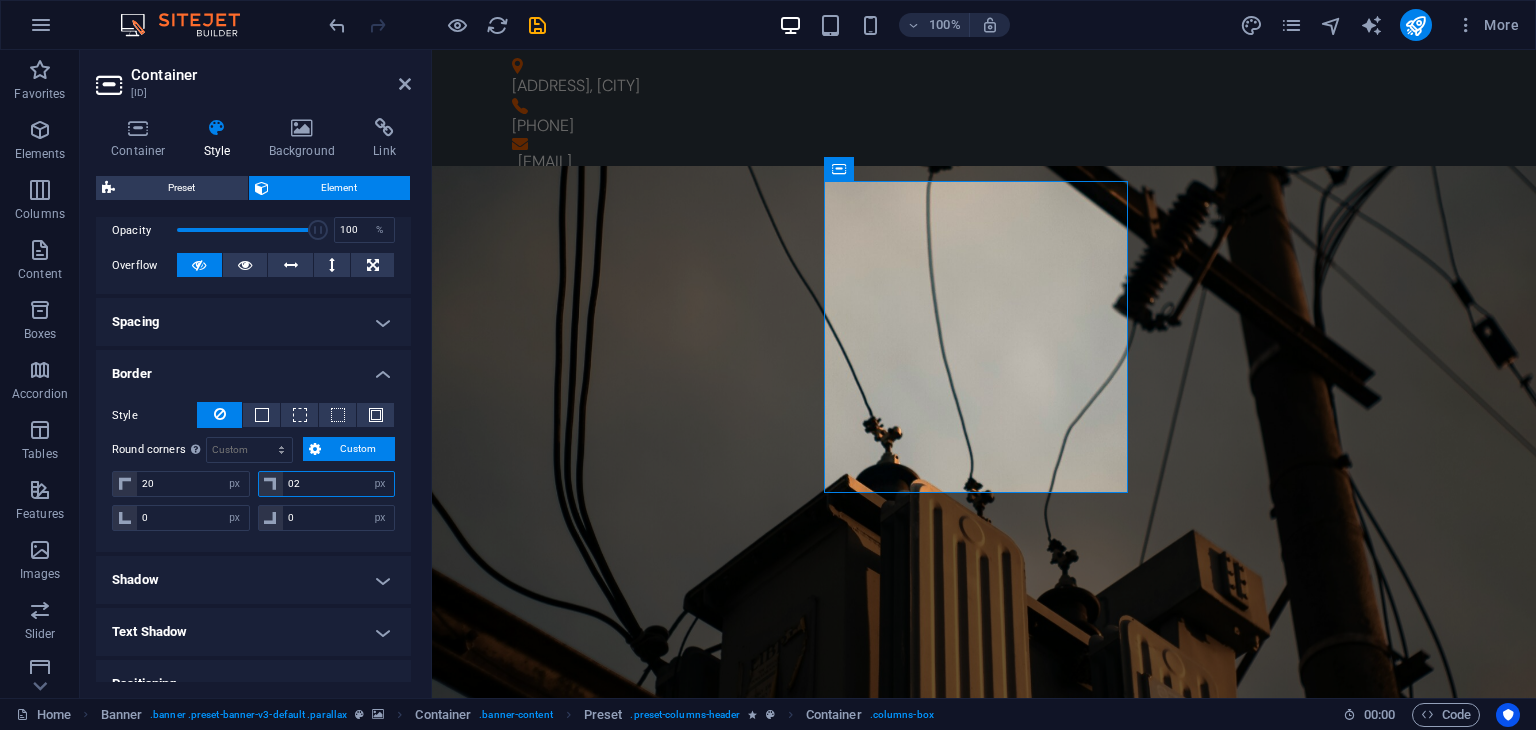 type on "2" 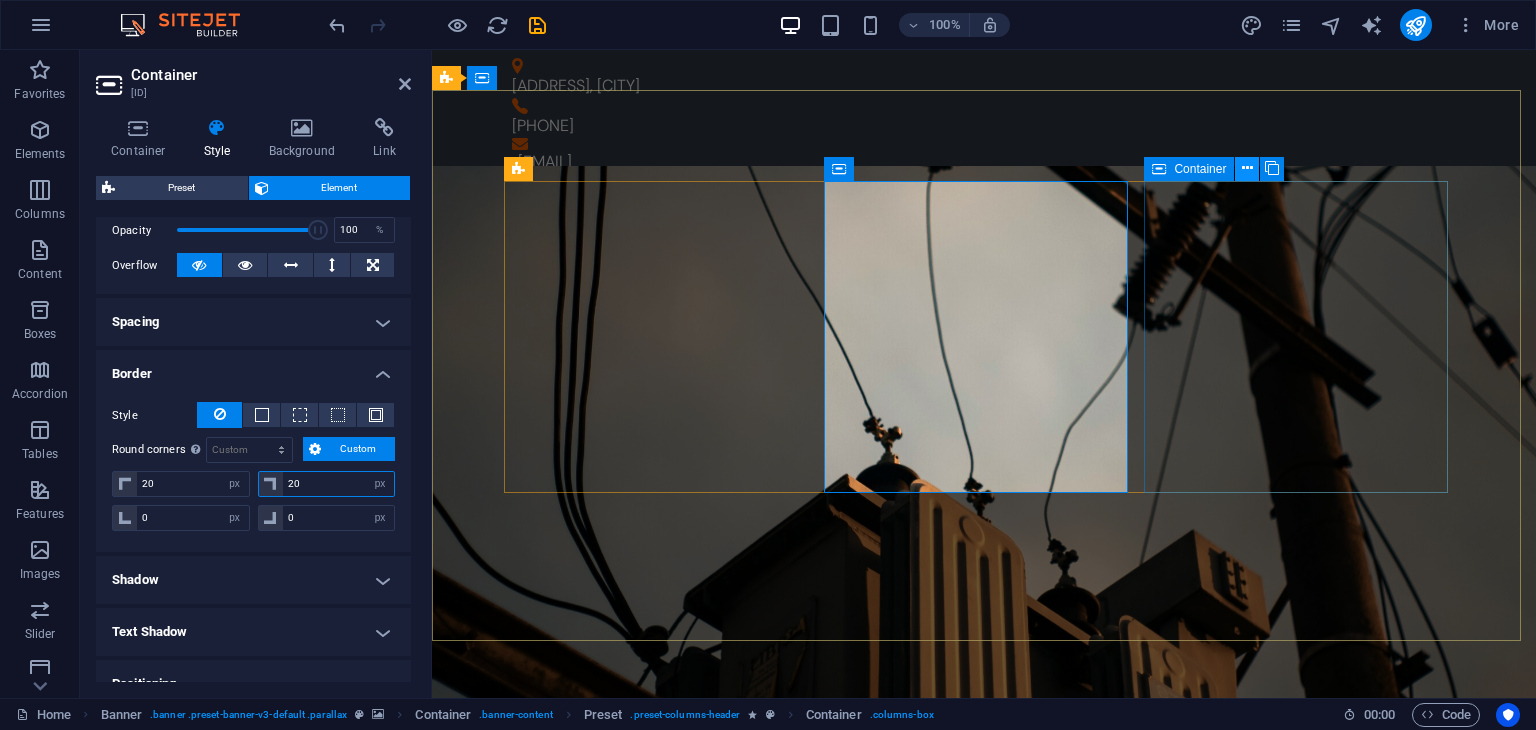 type on "20" 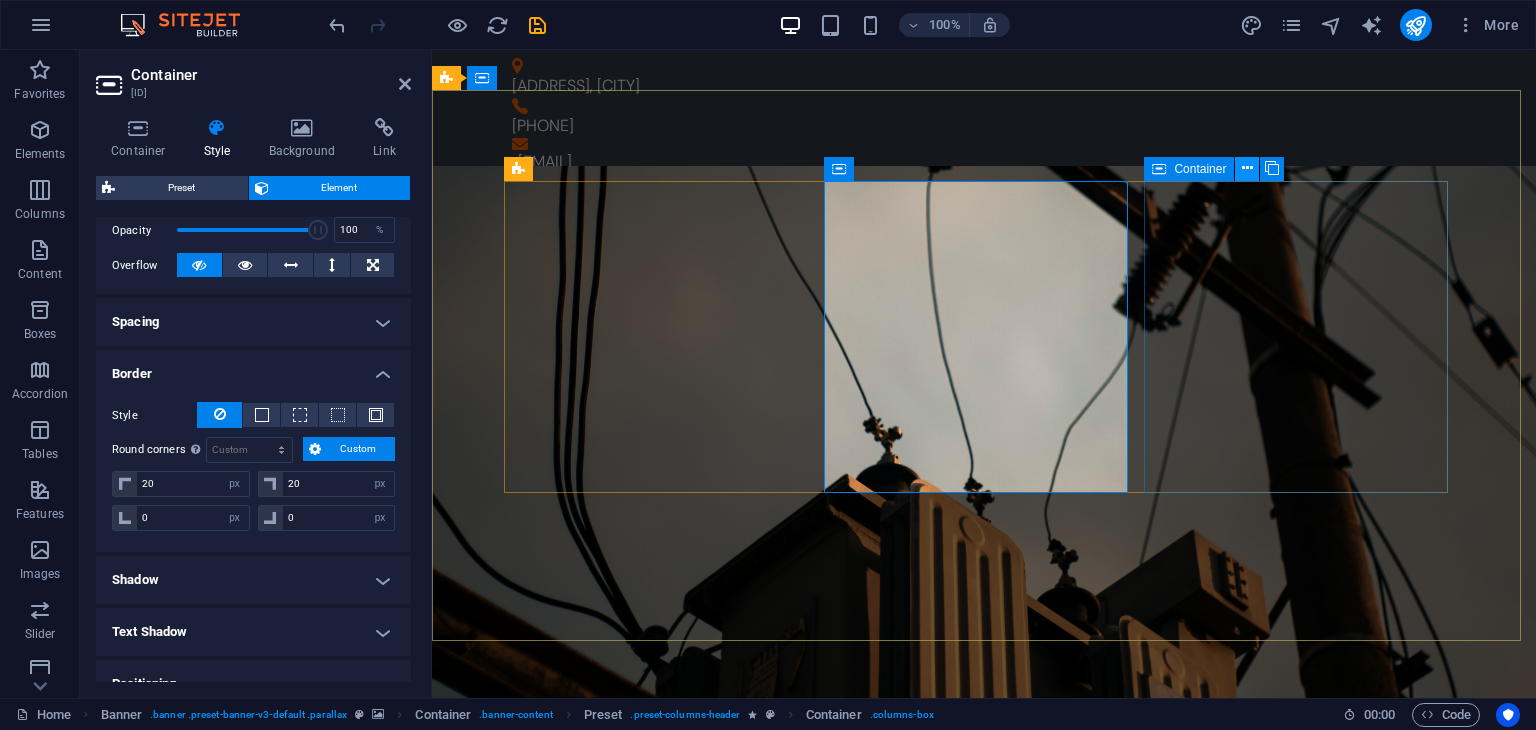 click at bounding box center [1247, 168] 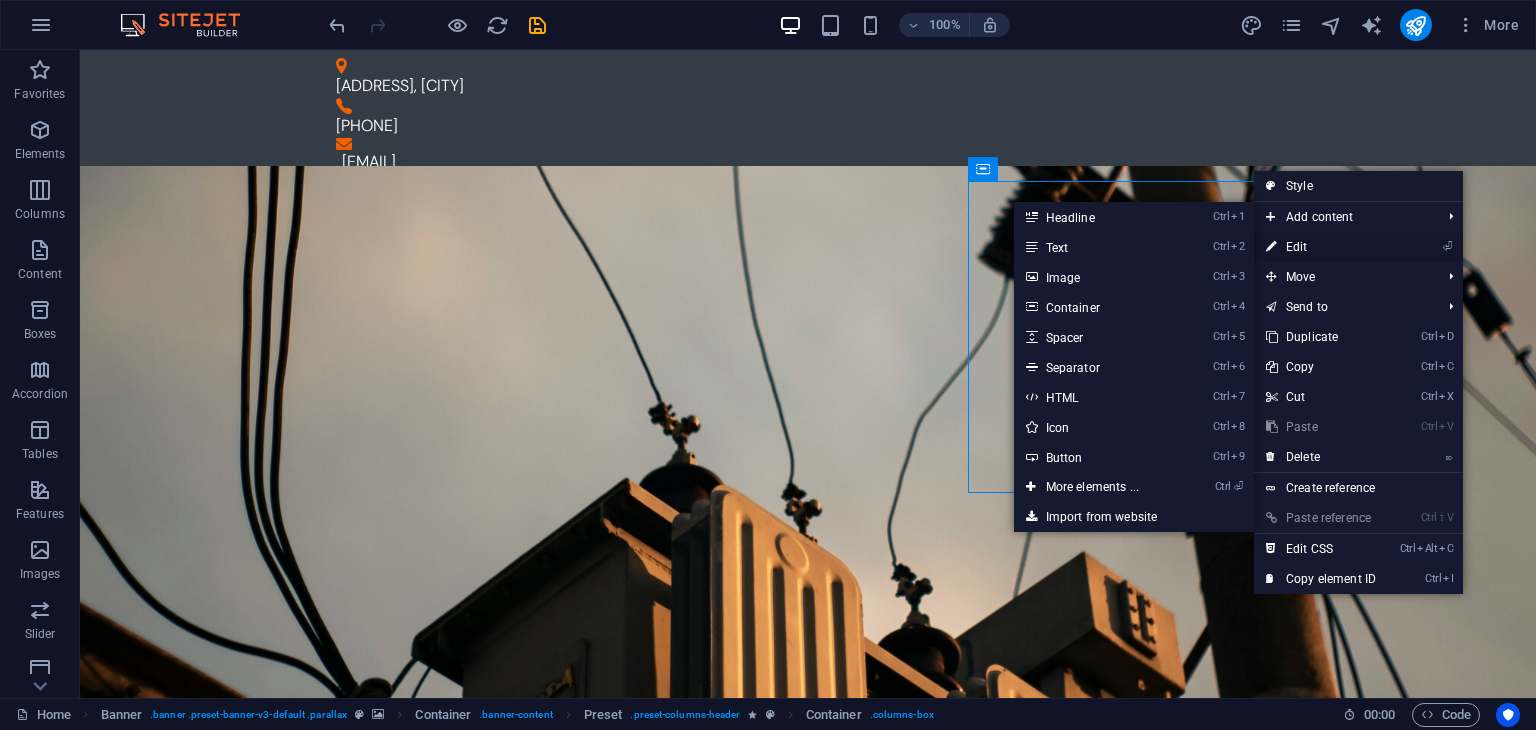 click on "⏎  Edit" at bounding box center [1321, 247] 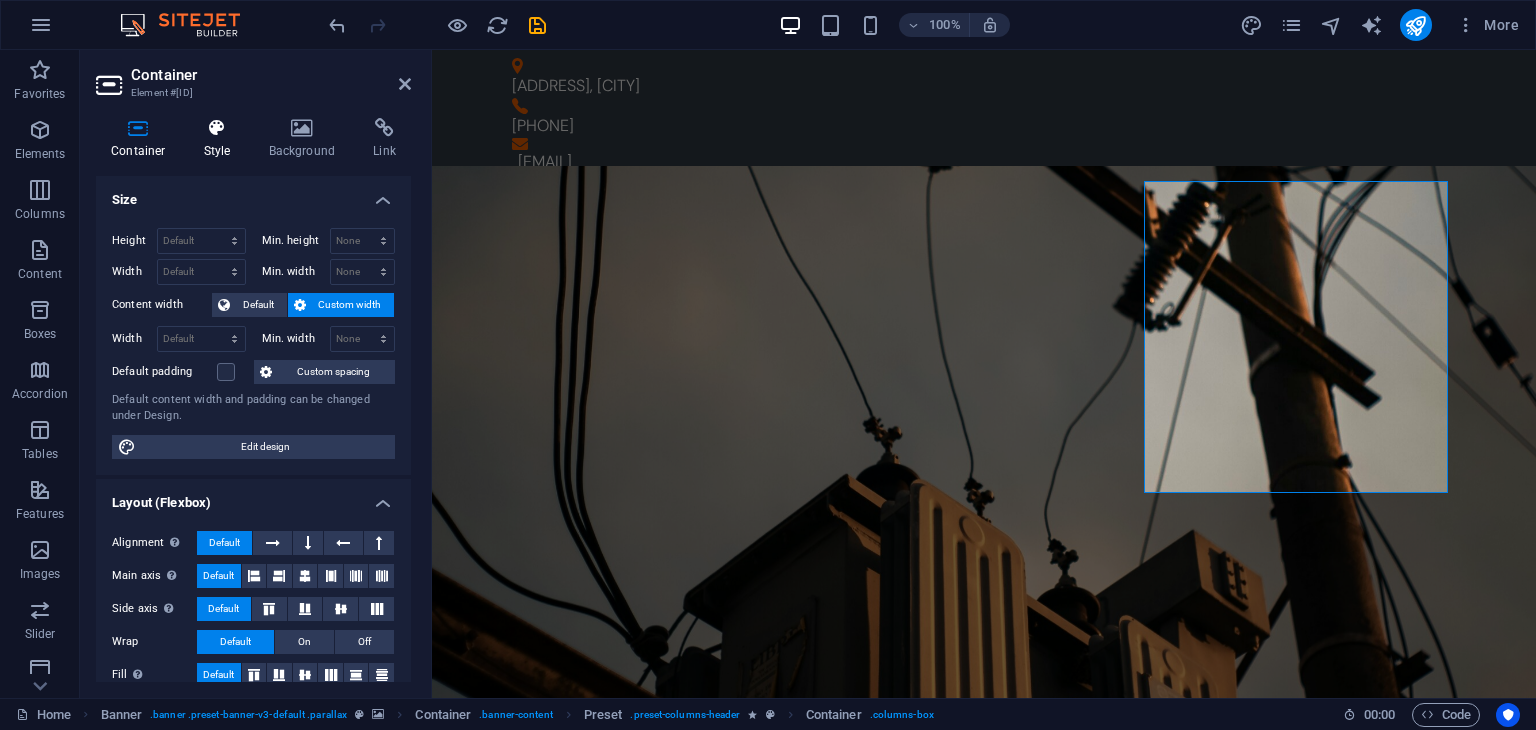 click on "Style" at bounding box center (221, 139) 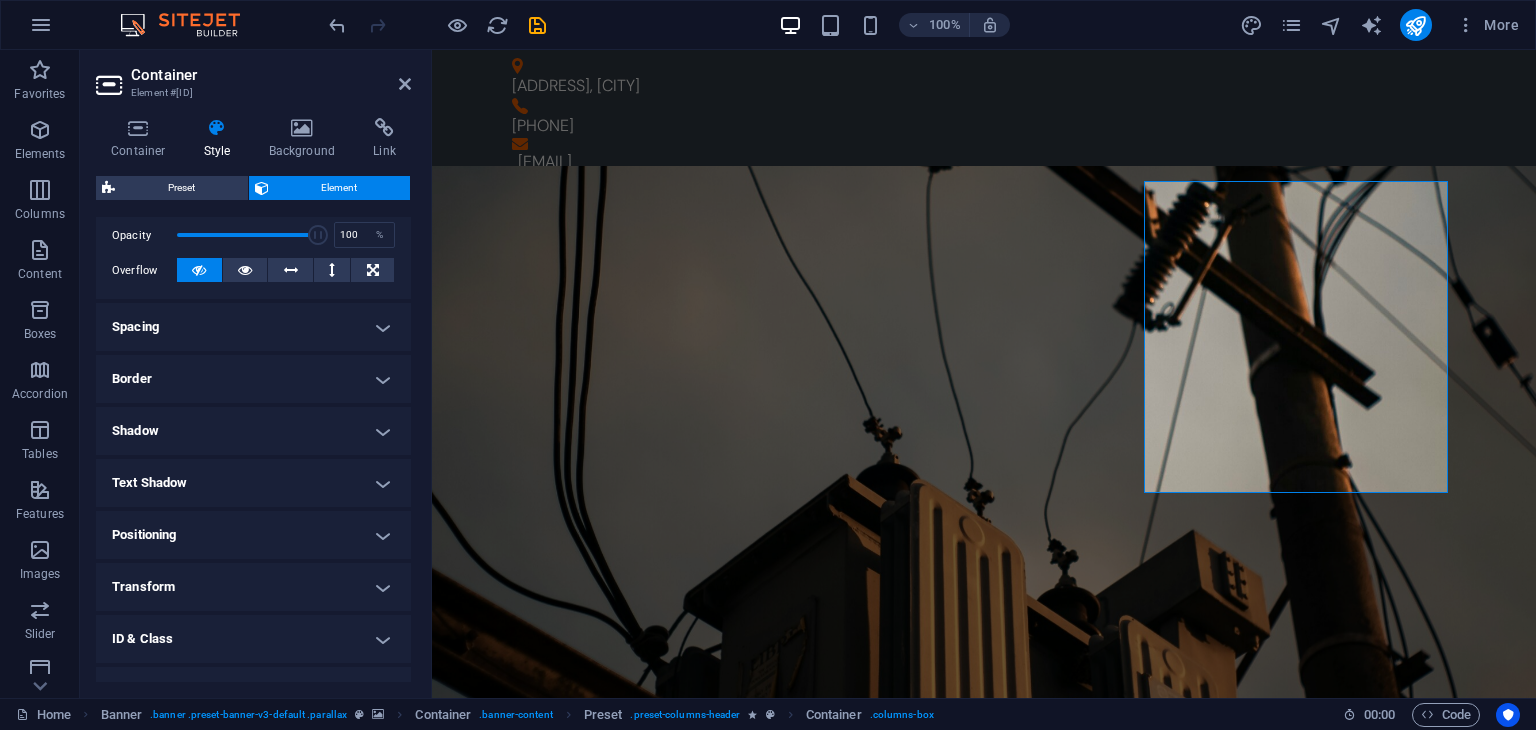 scroll, scrollTop: 300, scrollLeft: 0, axis: vertical 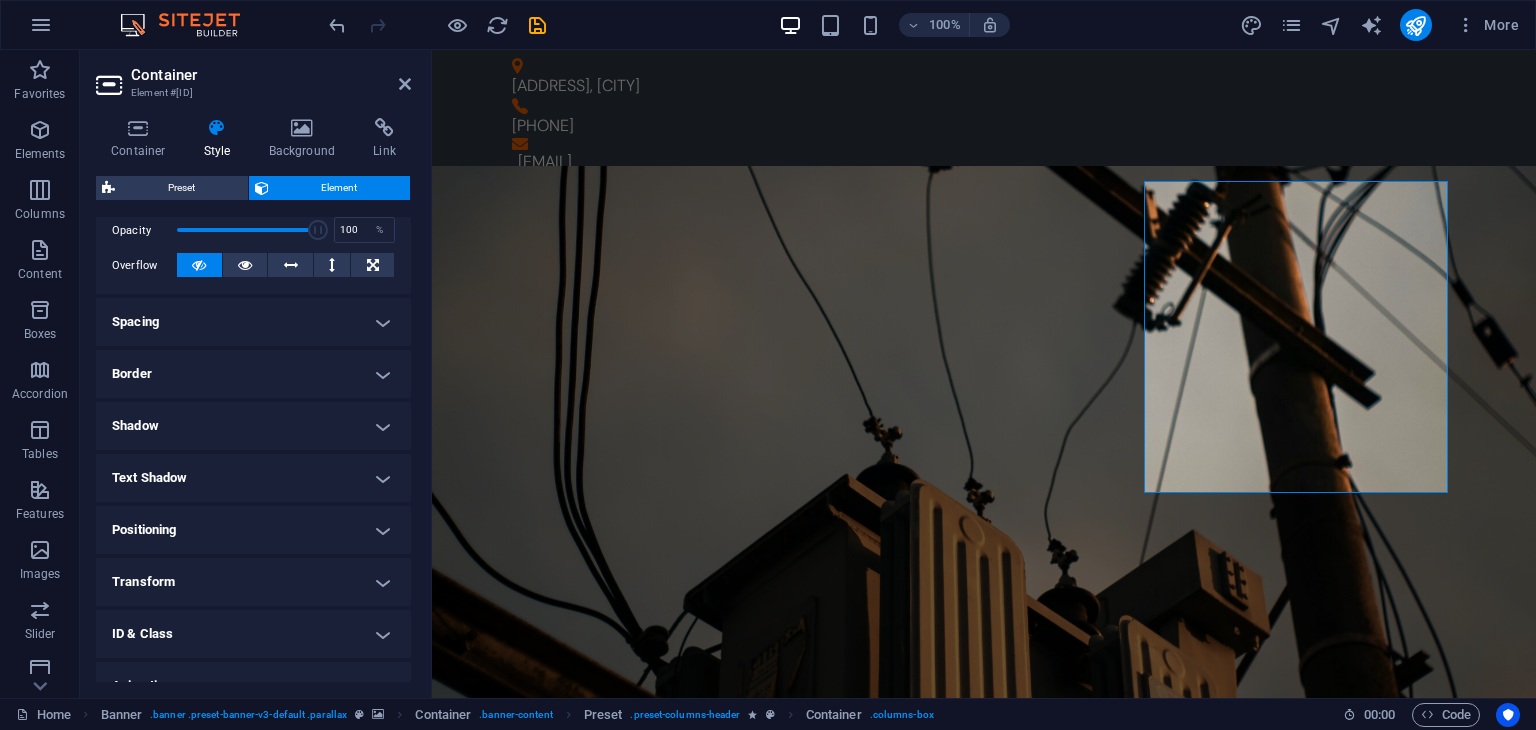 click on "Border" at bounding box center [253, 374] 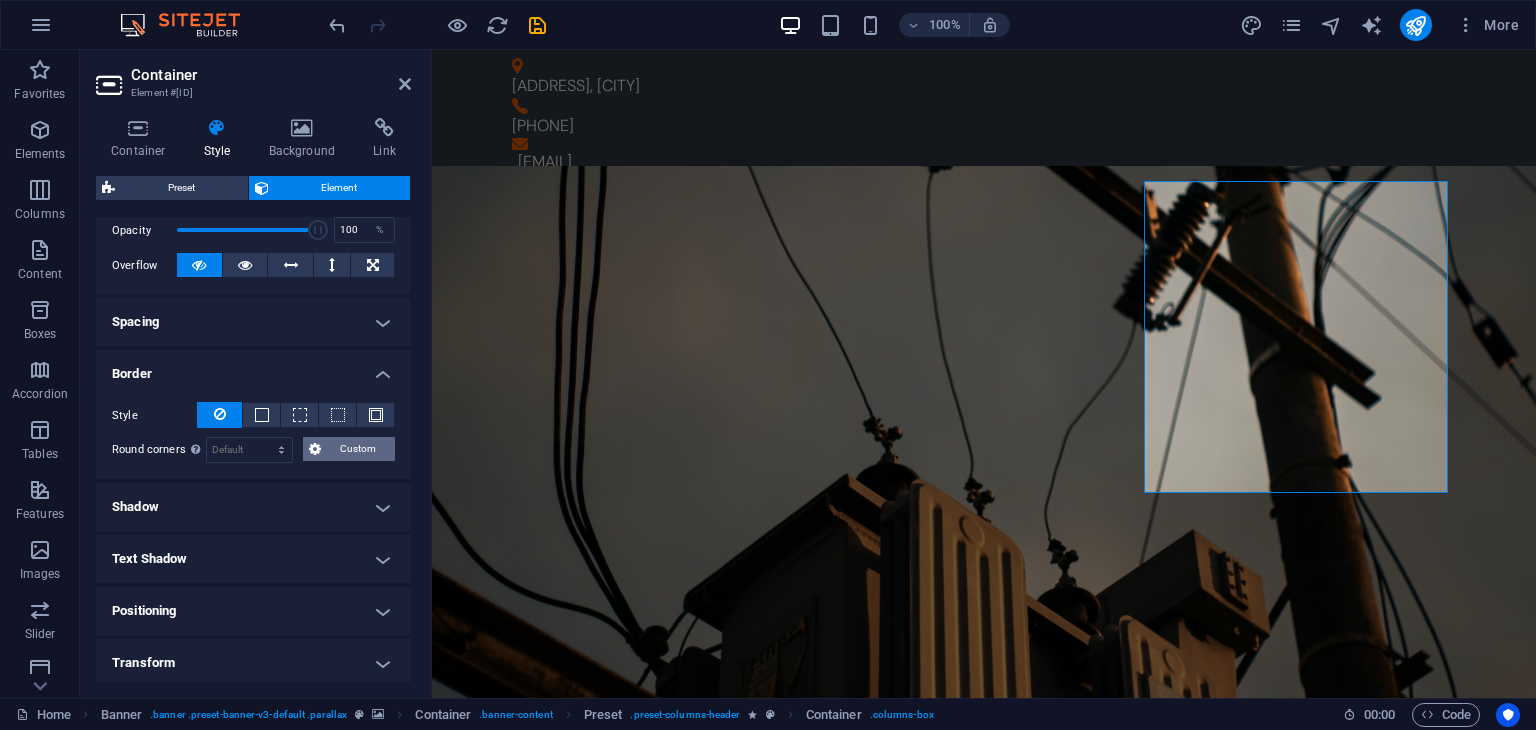 click on "Custom" at bounding box center (358, 449) 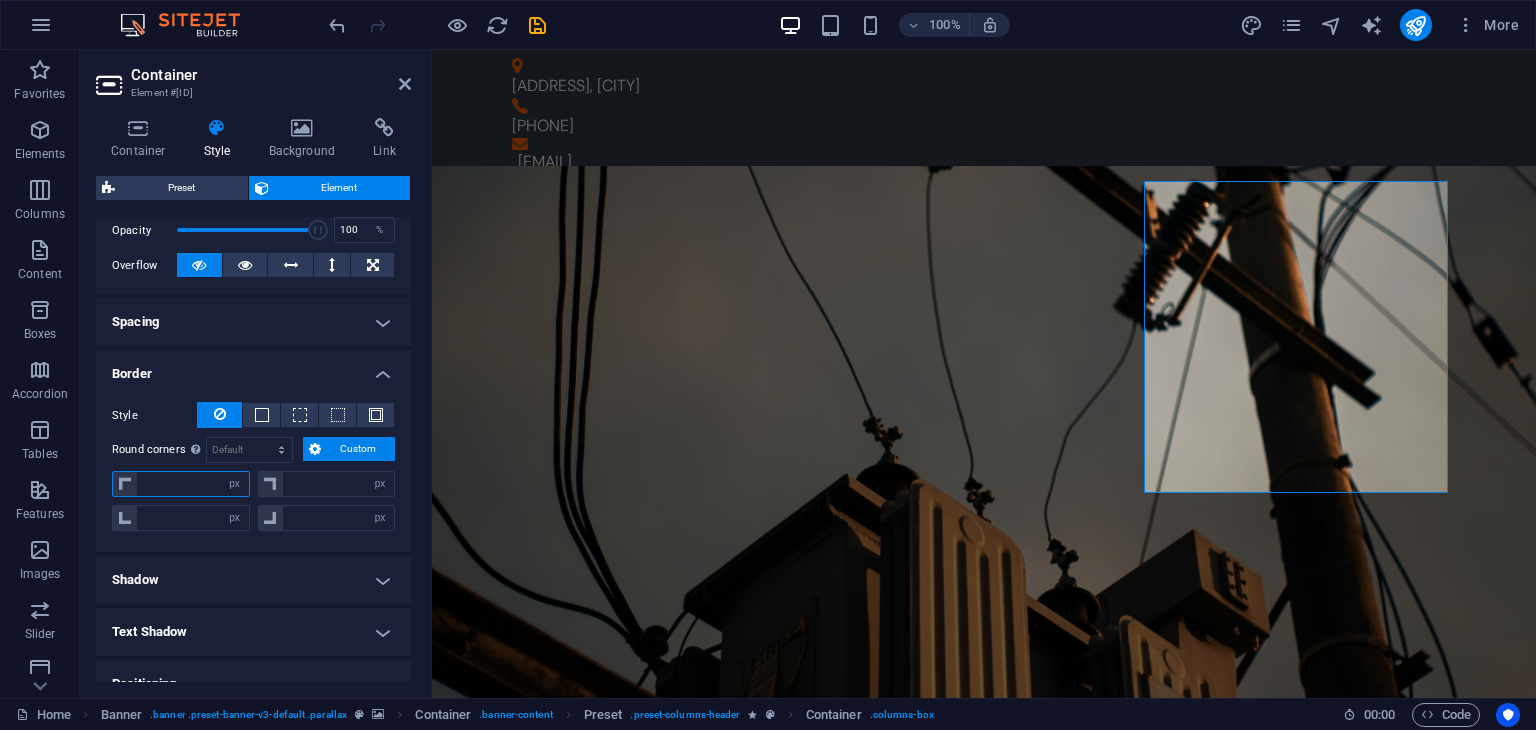 click at bounding box center (193, 484) 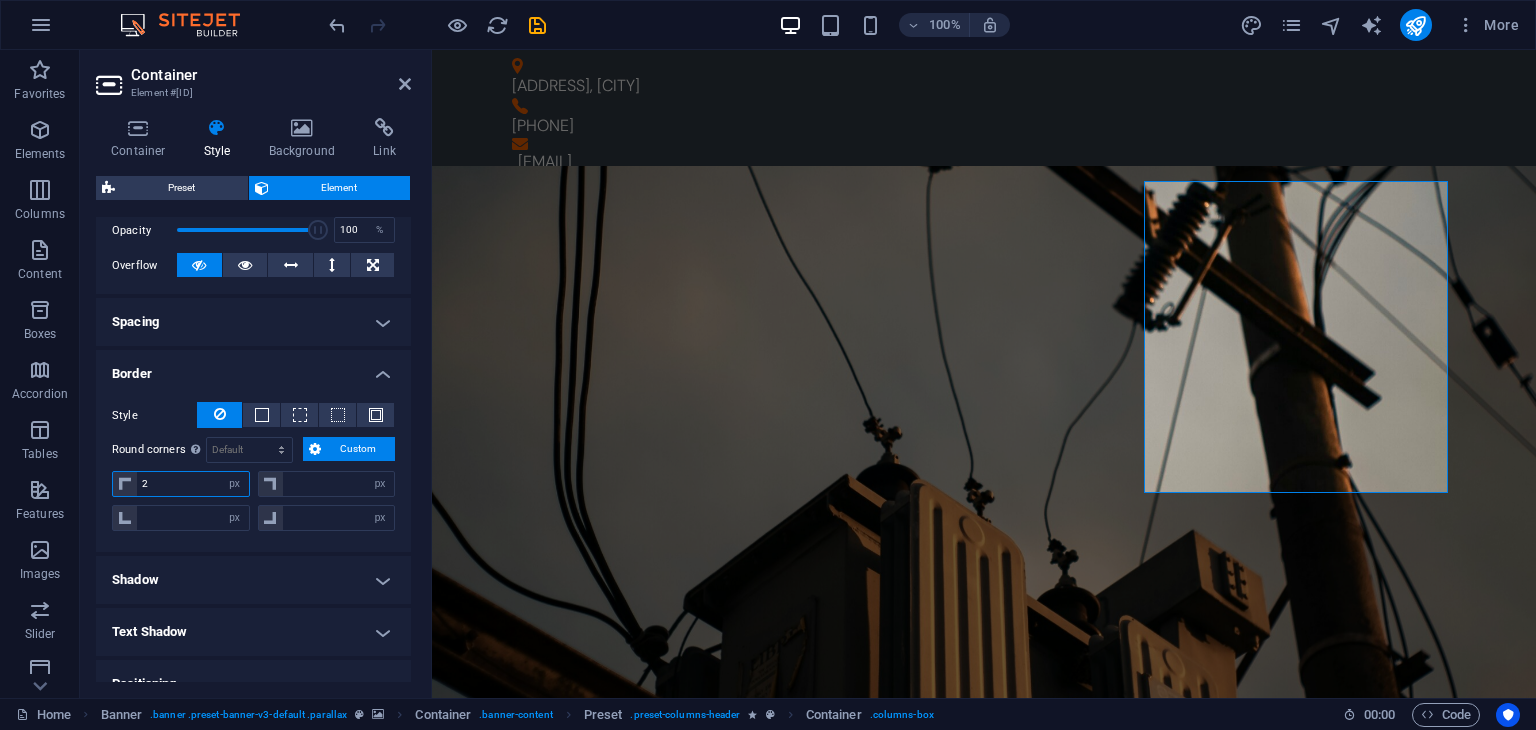 type on "20" 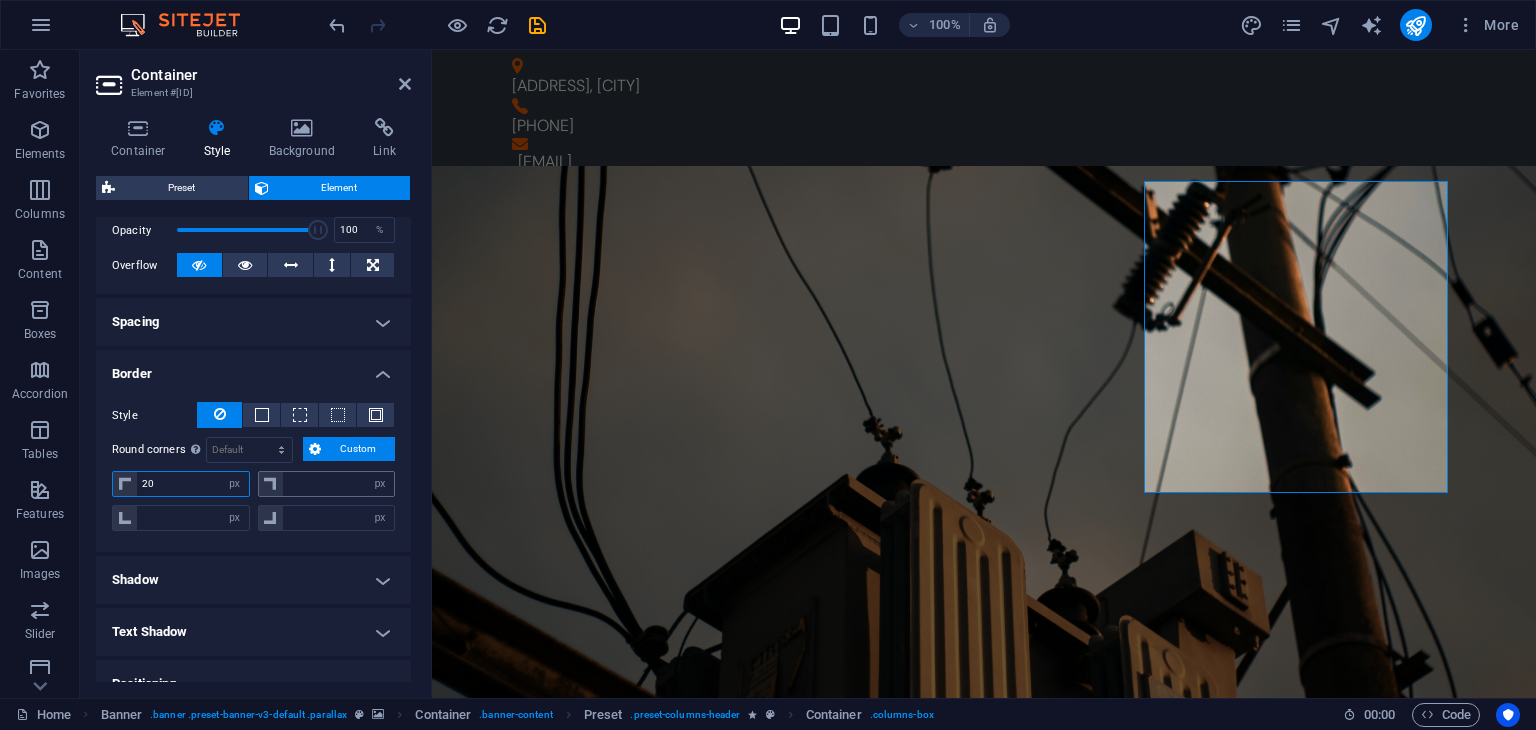 type on "0" 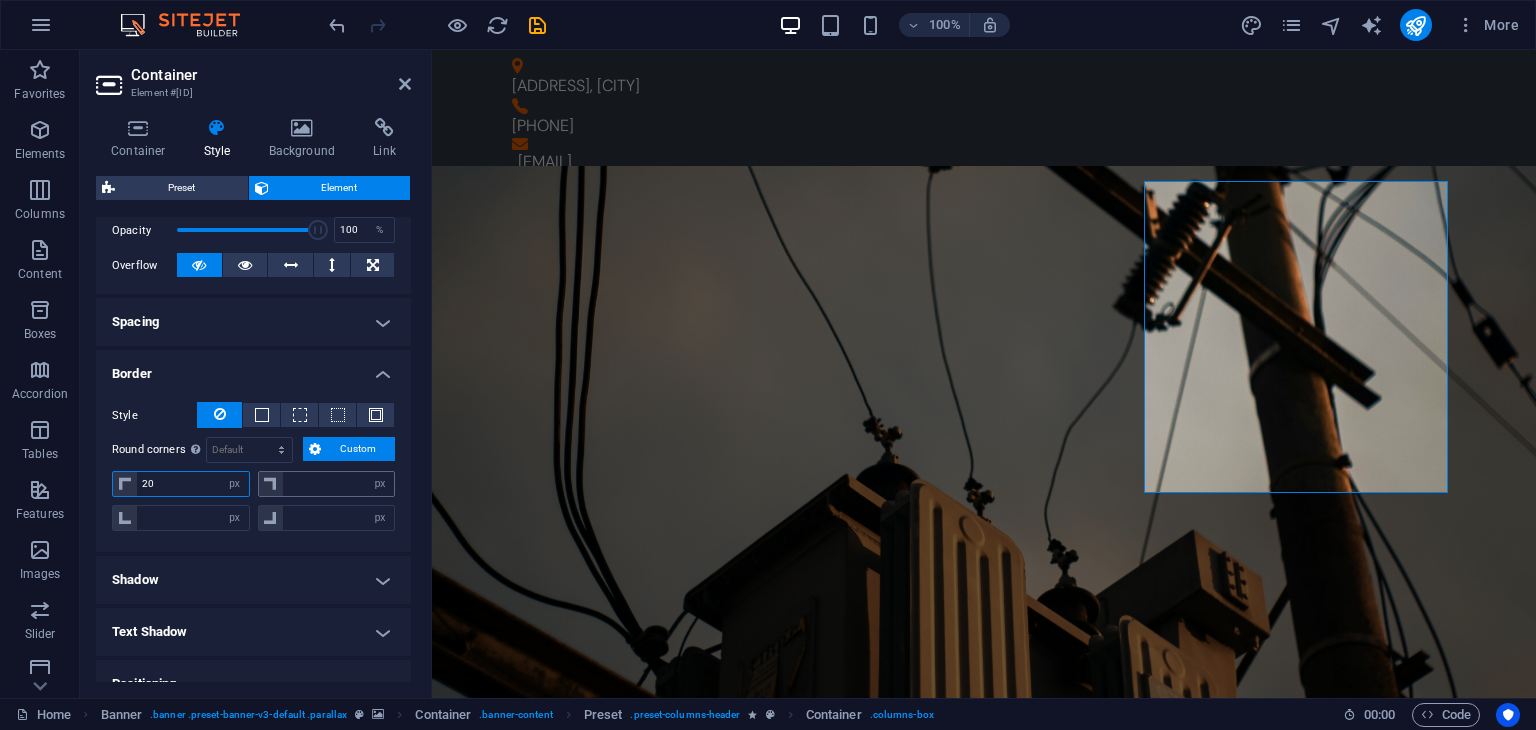 type on "0" 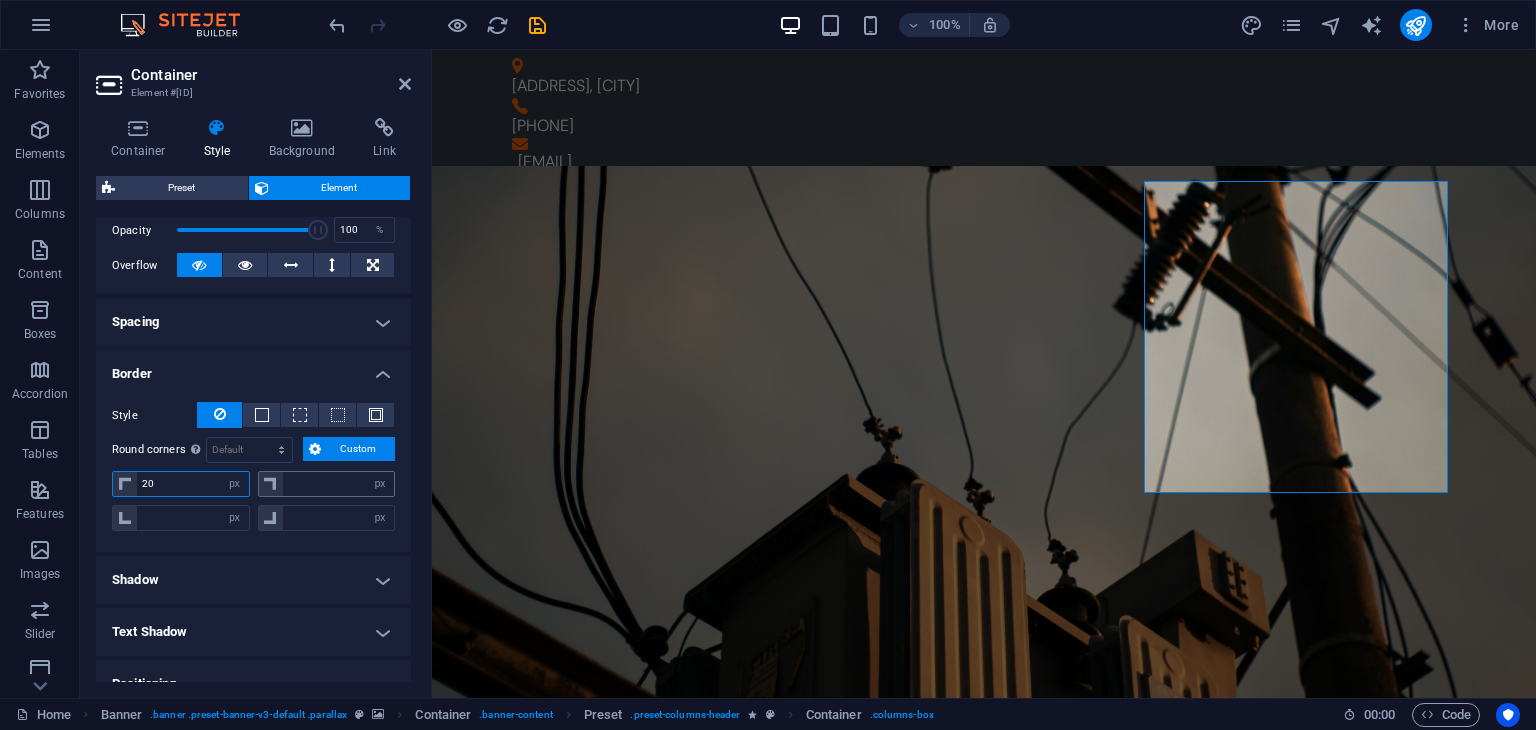 type on "0" 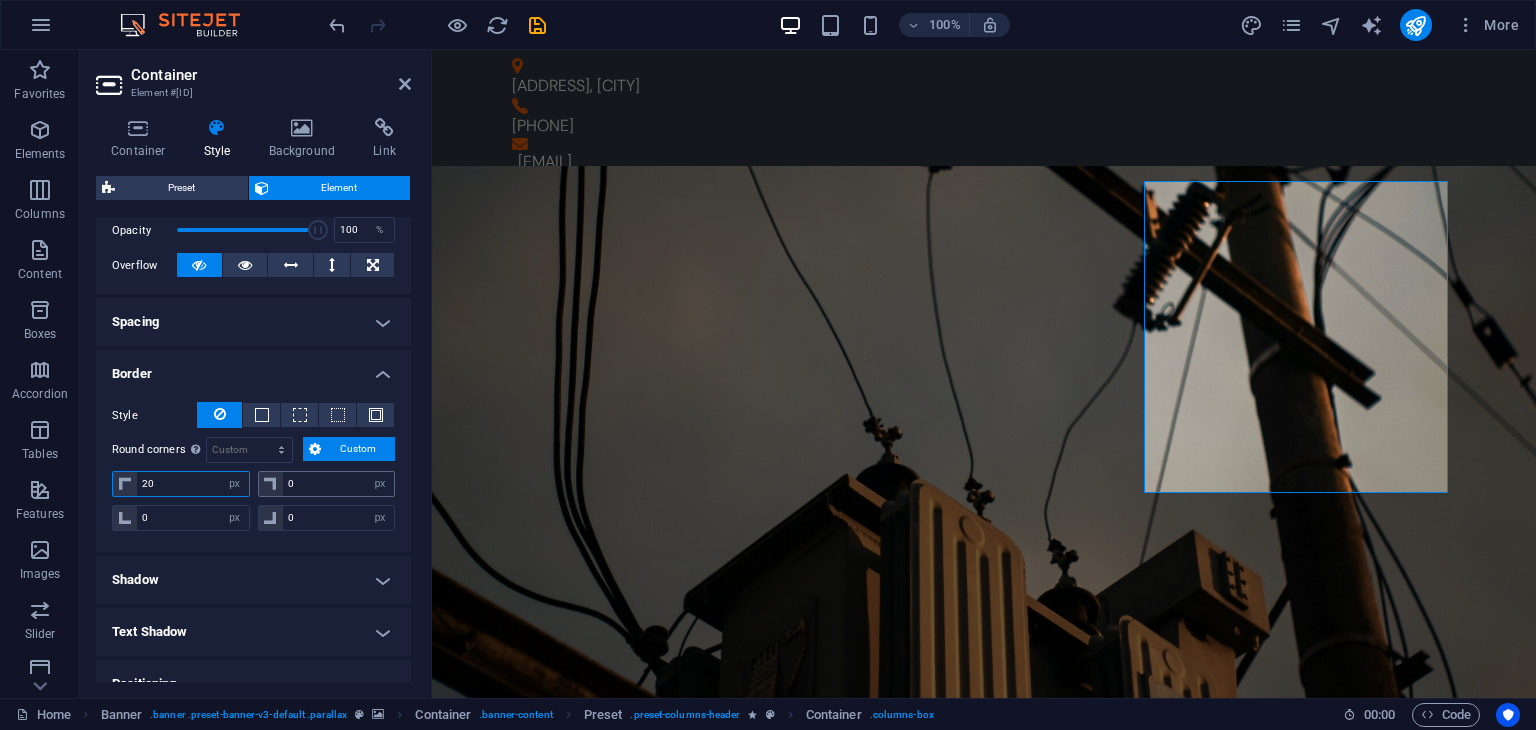 type on "20" 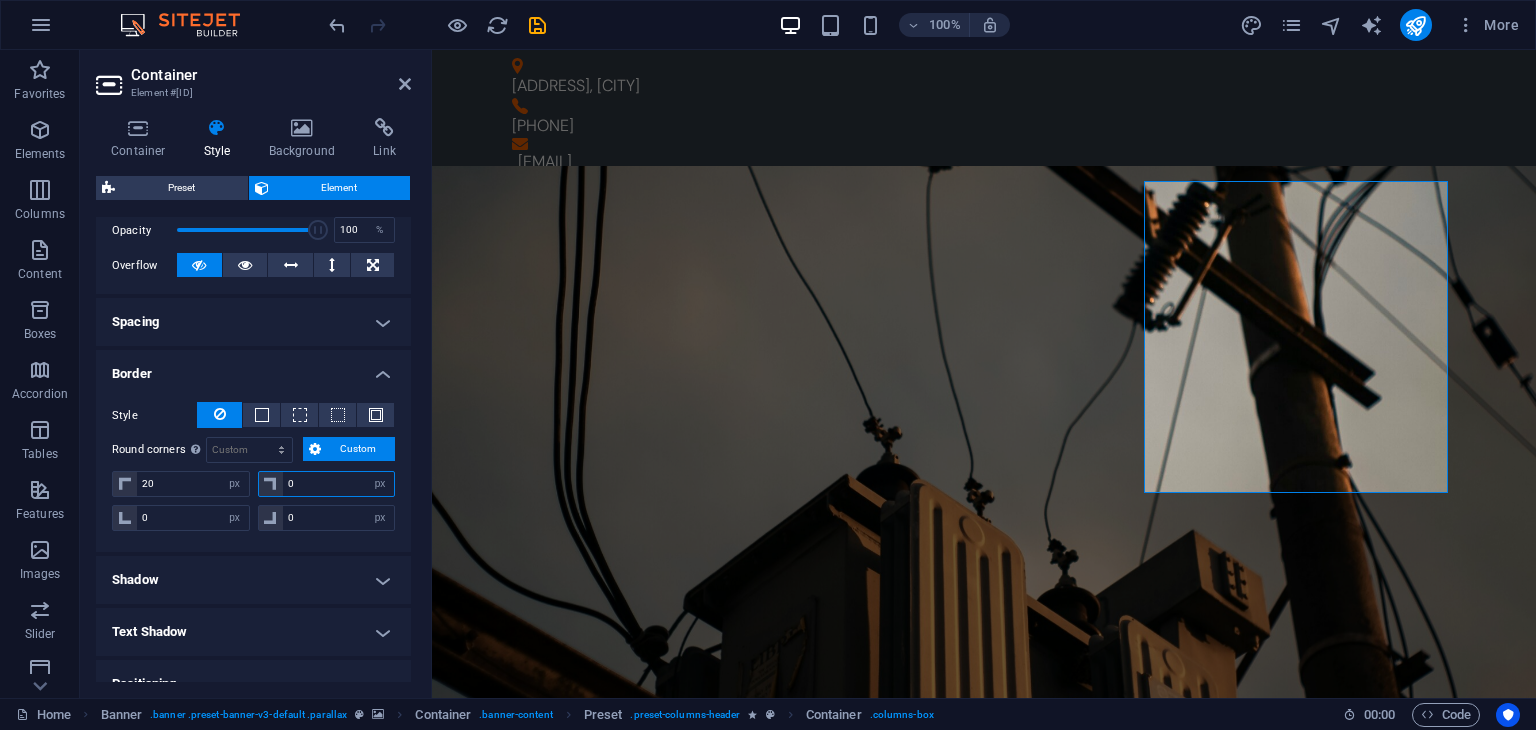 click on "0" at bounding box center (339, 484) 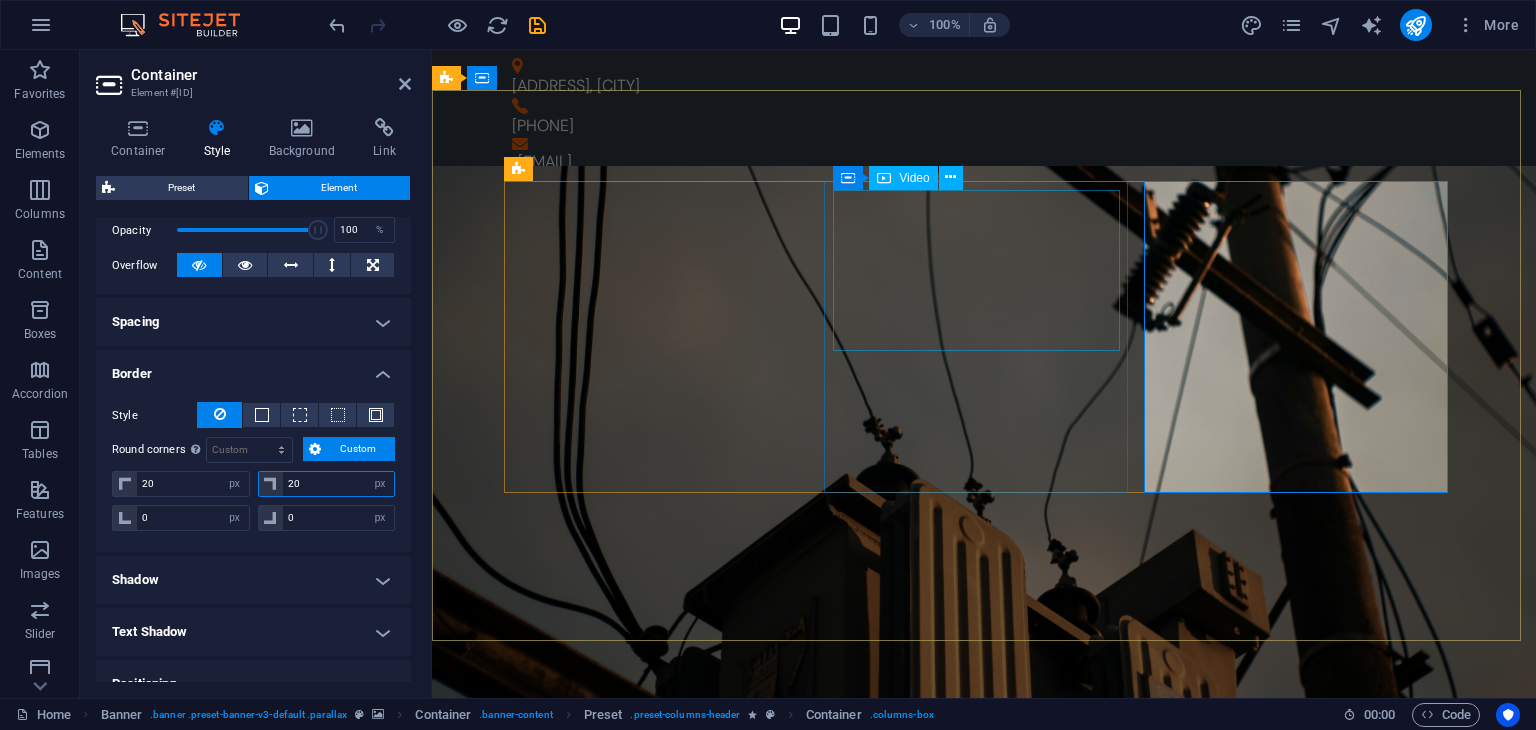 type on "20" 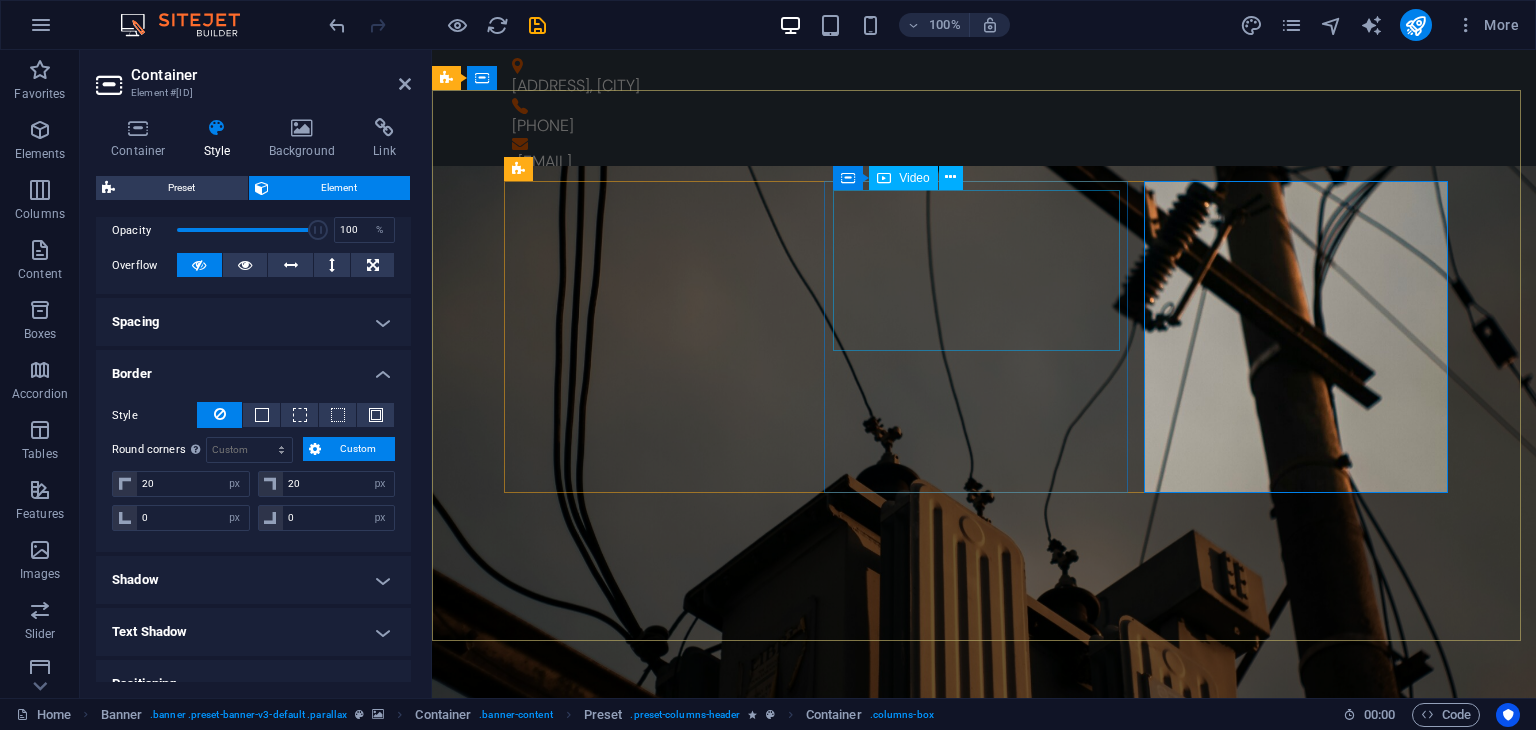 click at bounding box center (984, 1722) 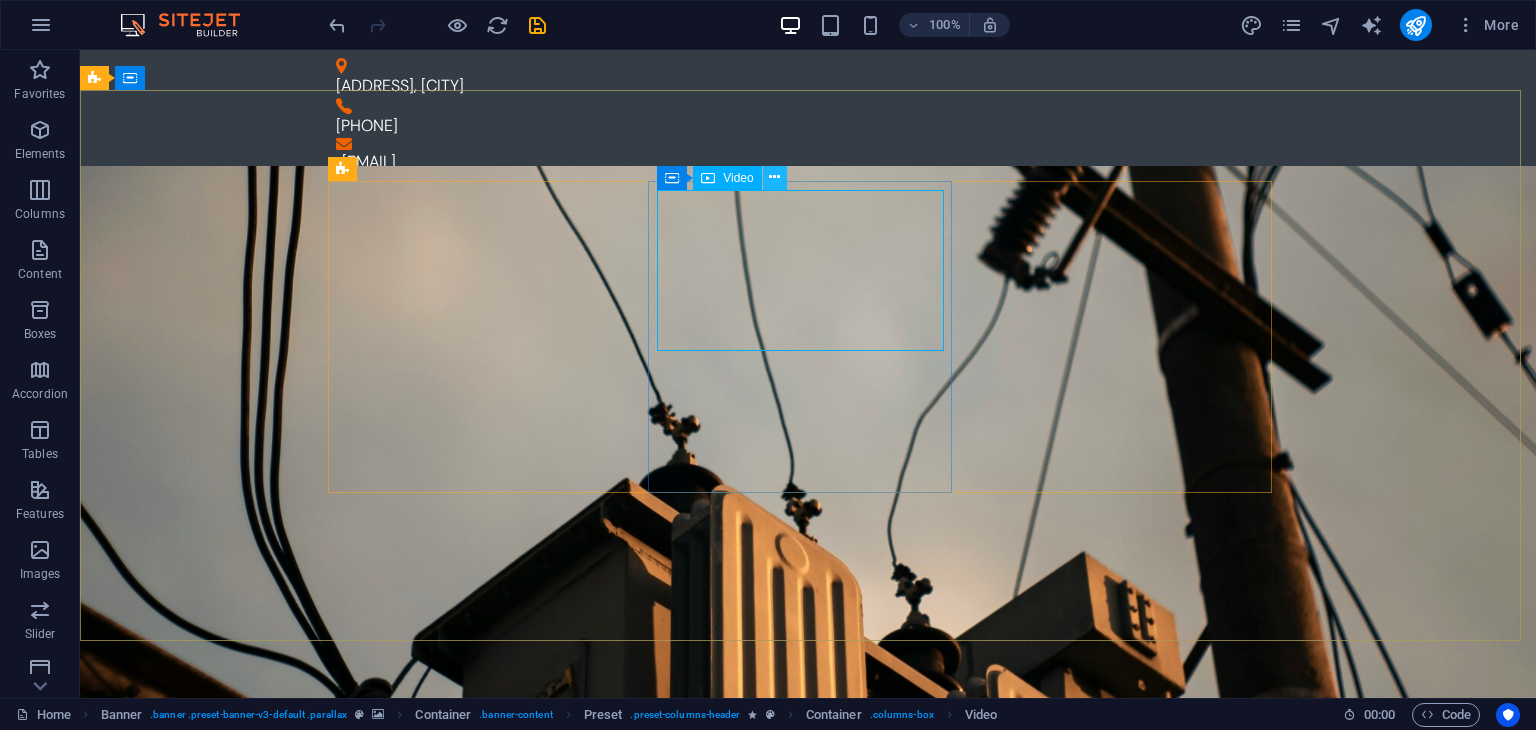 click at bounding box center (774, 177) 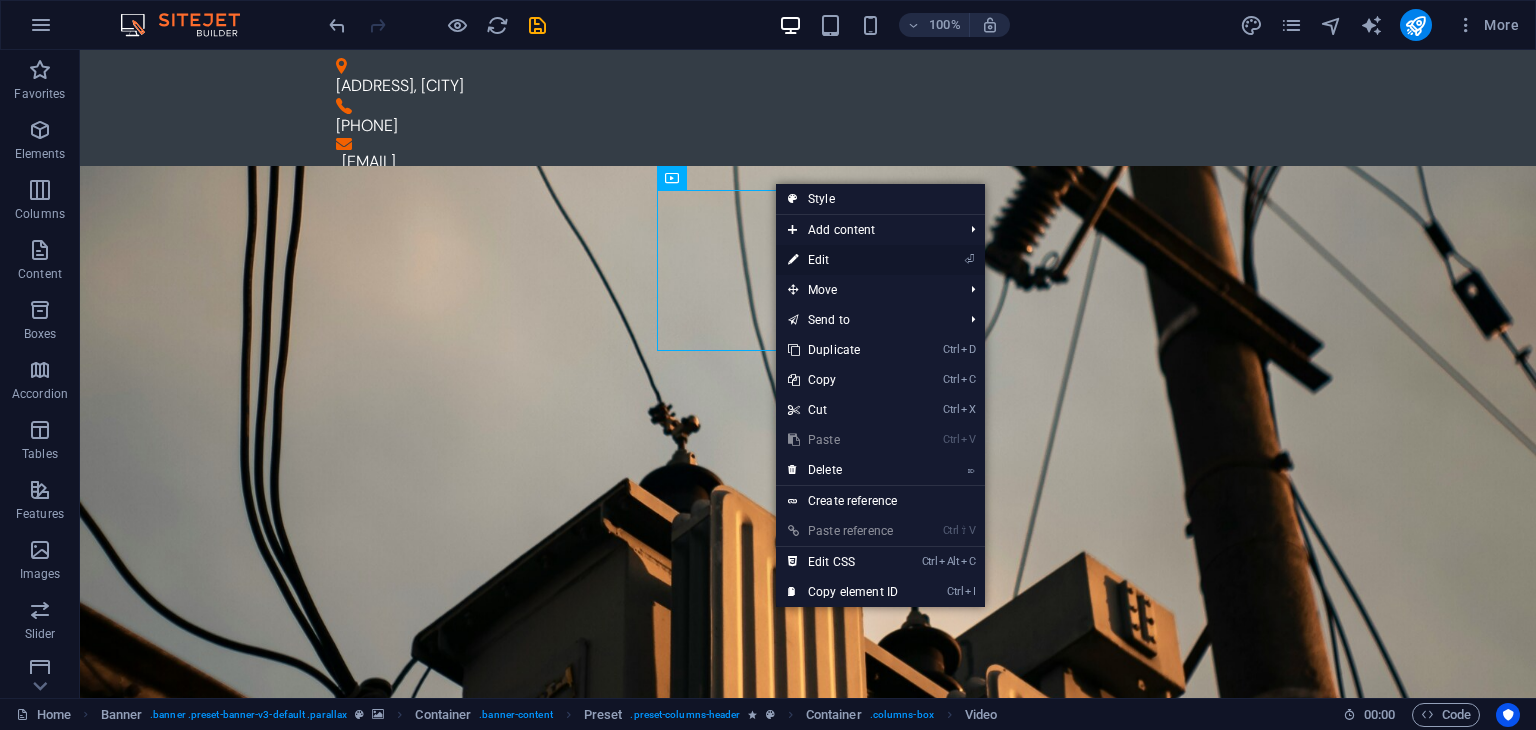 click on "⏎  Edit" at bounding box center [843, 260] 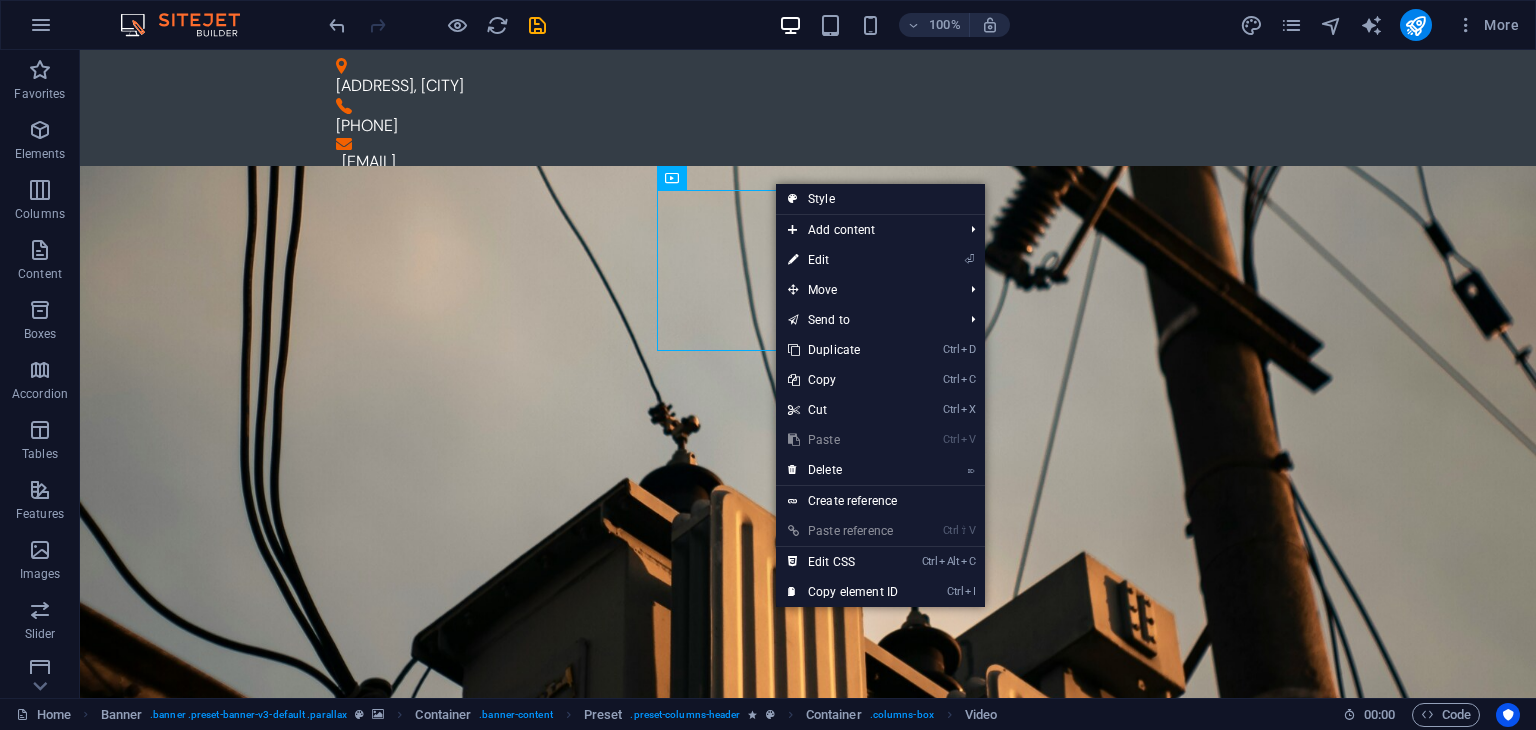 select on "%" 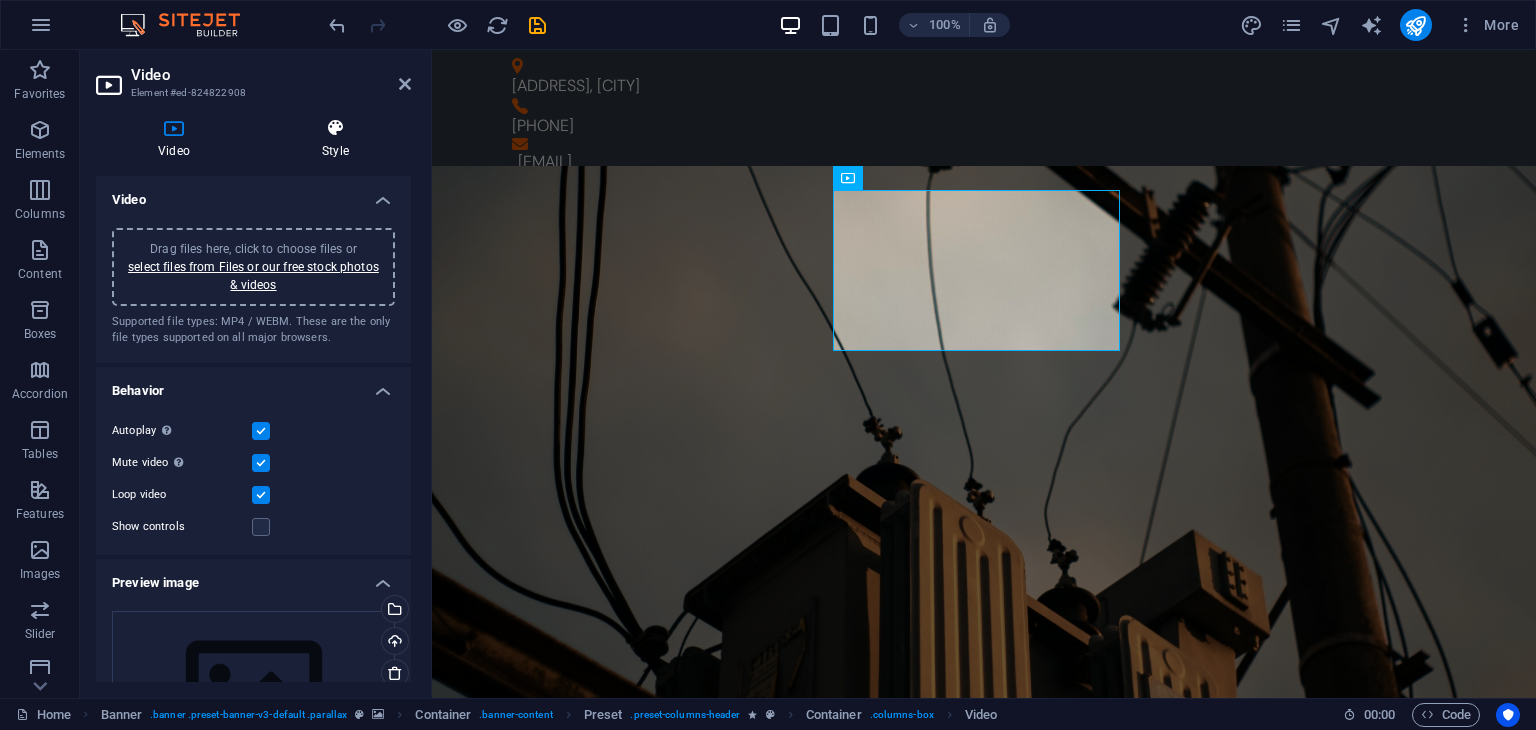 click on "Style" at bounding box center [335, 139] 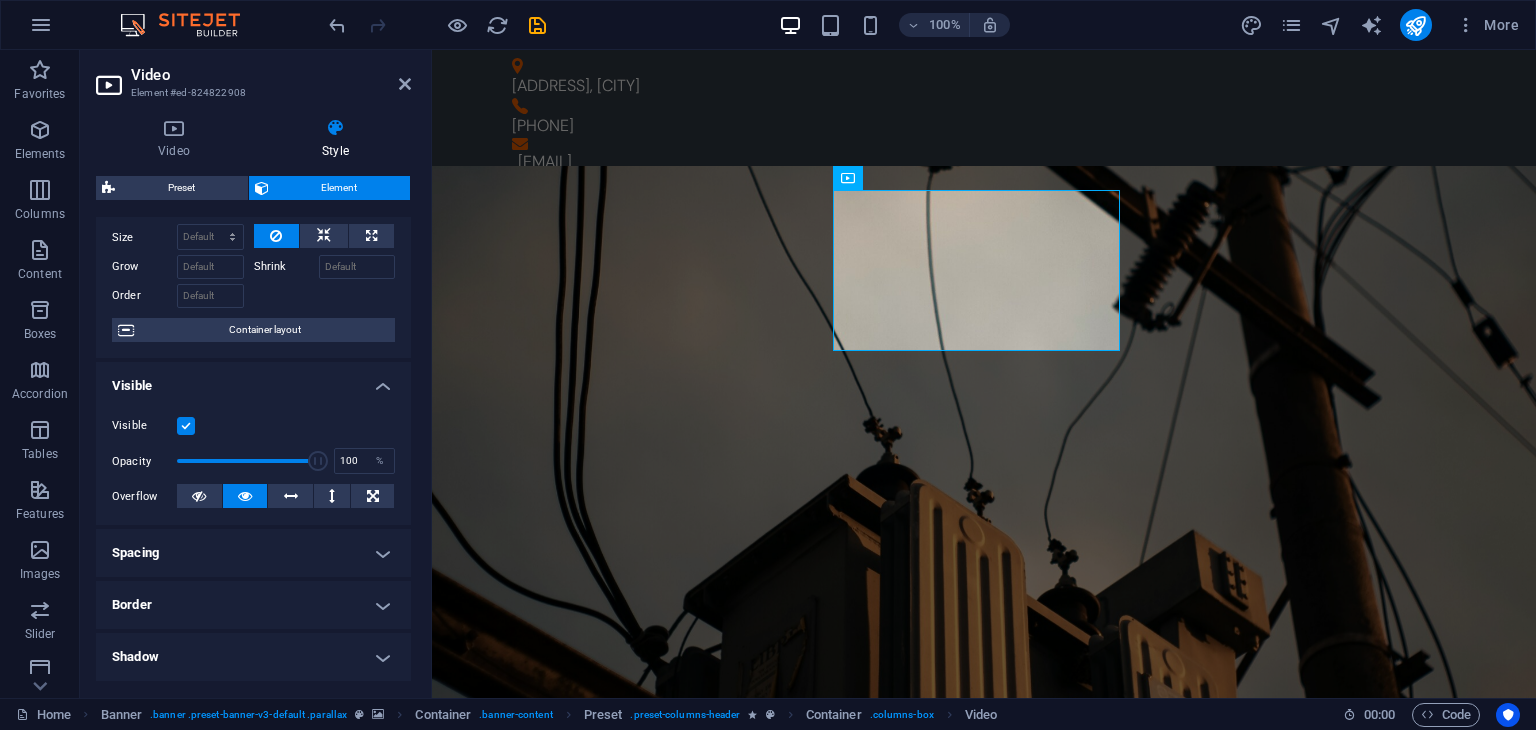 scroll, scrollTop: 100, scrollLeft: 0, axis: vertical 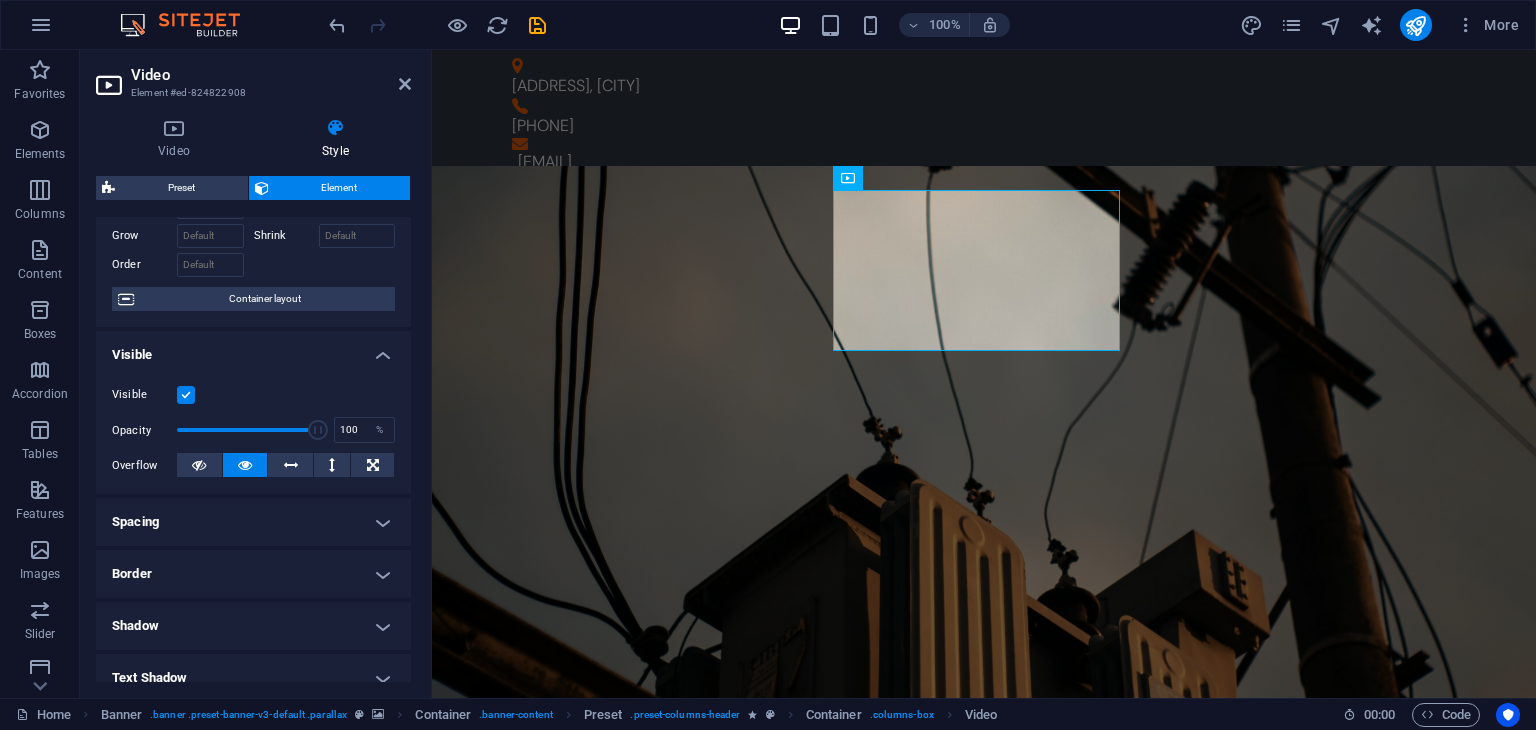 click on "Border" at bounding box center (253, 574) 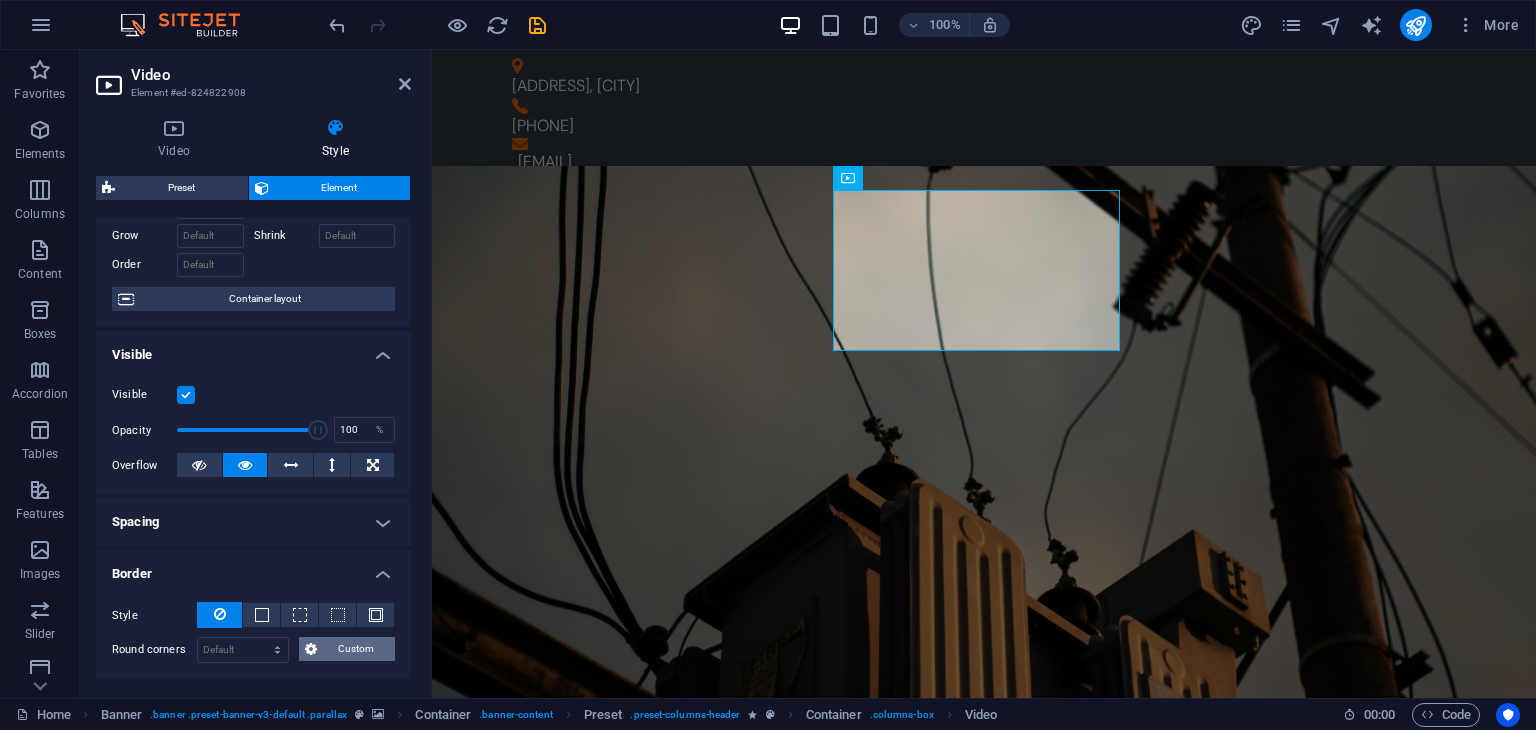 click on "Custom" at bounding box center (356, 649) 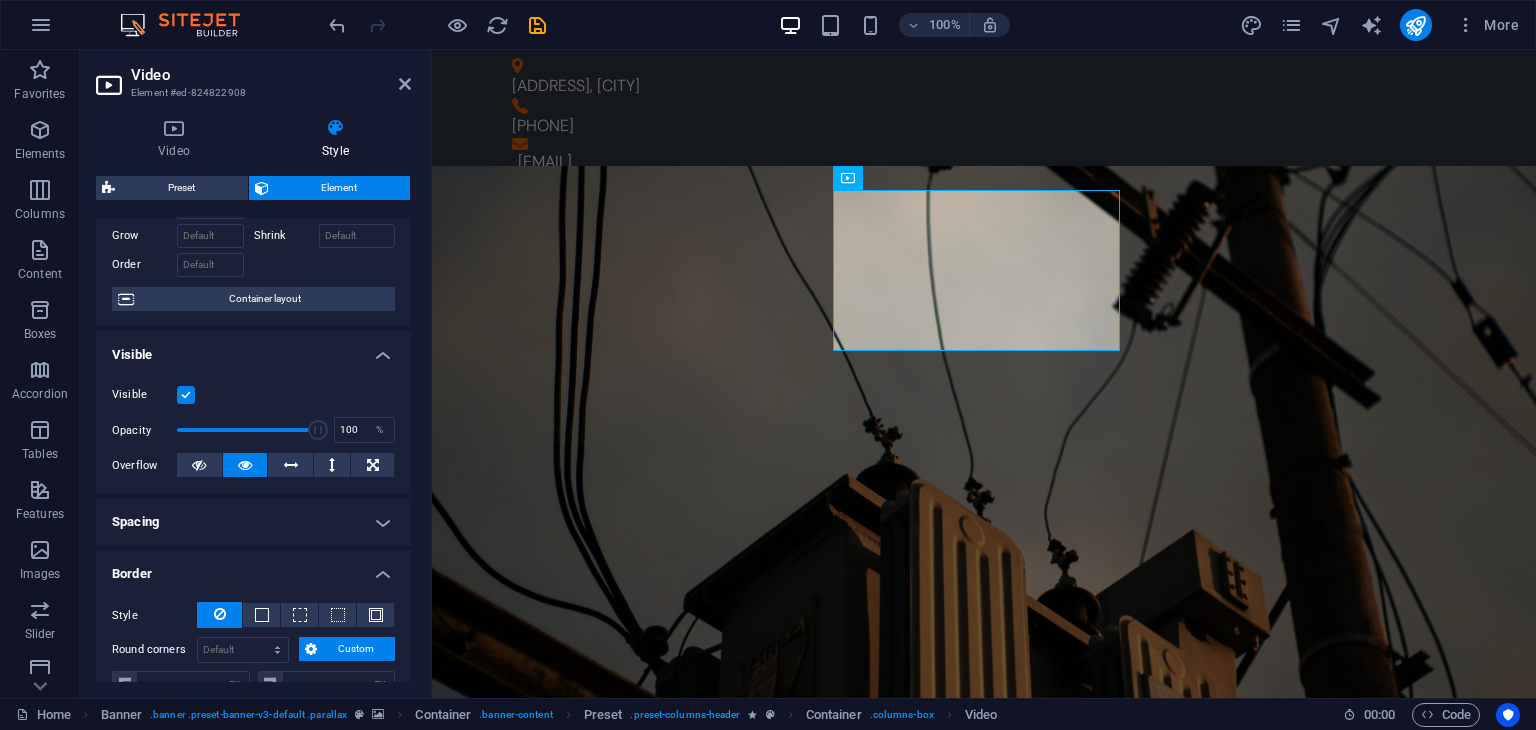 scroll, scrollTop: 400, scrollLeft: 0, axis: vertical 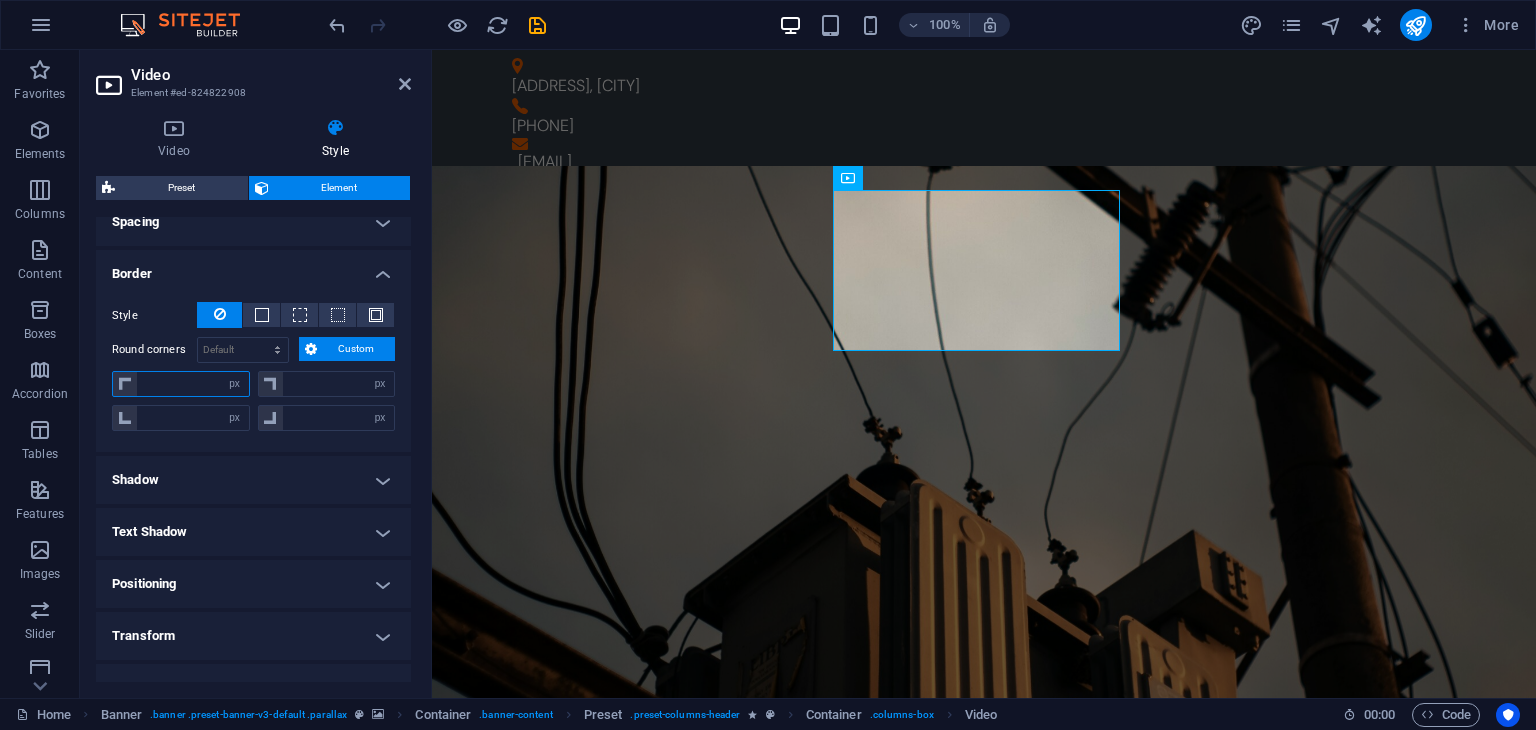 click at bounding box center (193, 384) 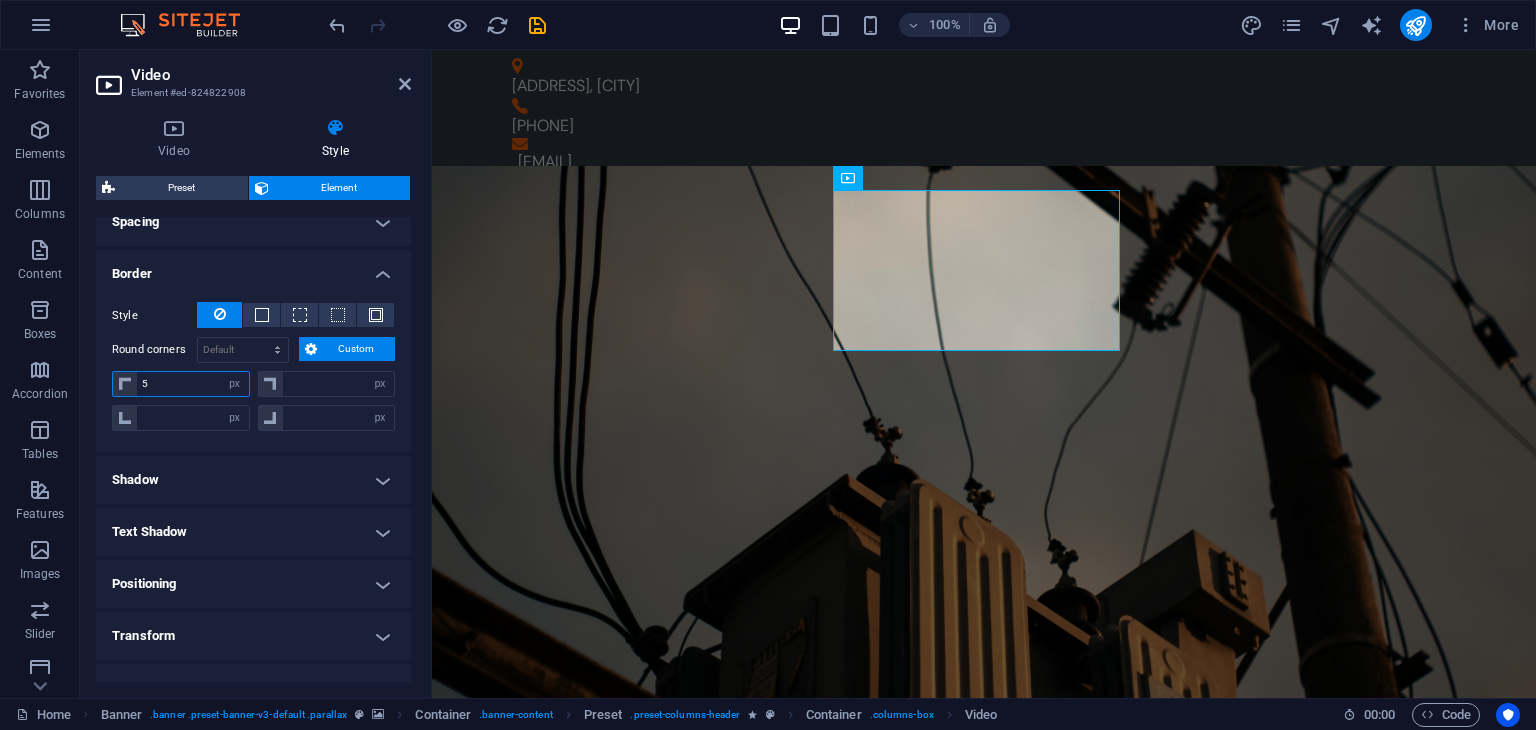 type on "50" 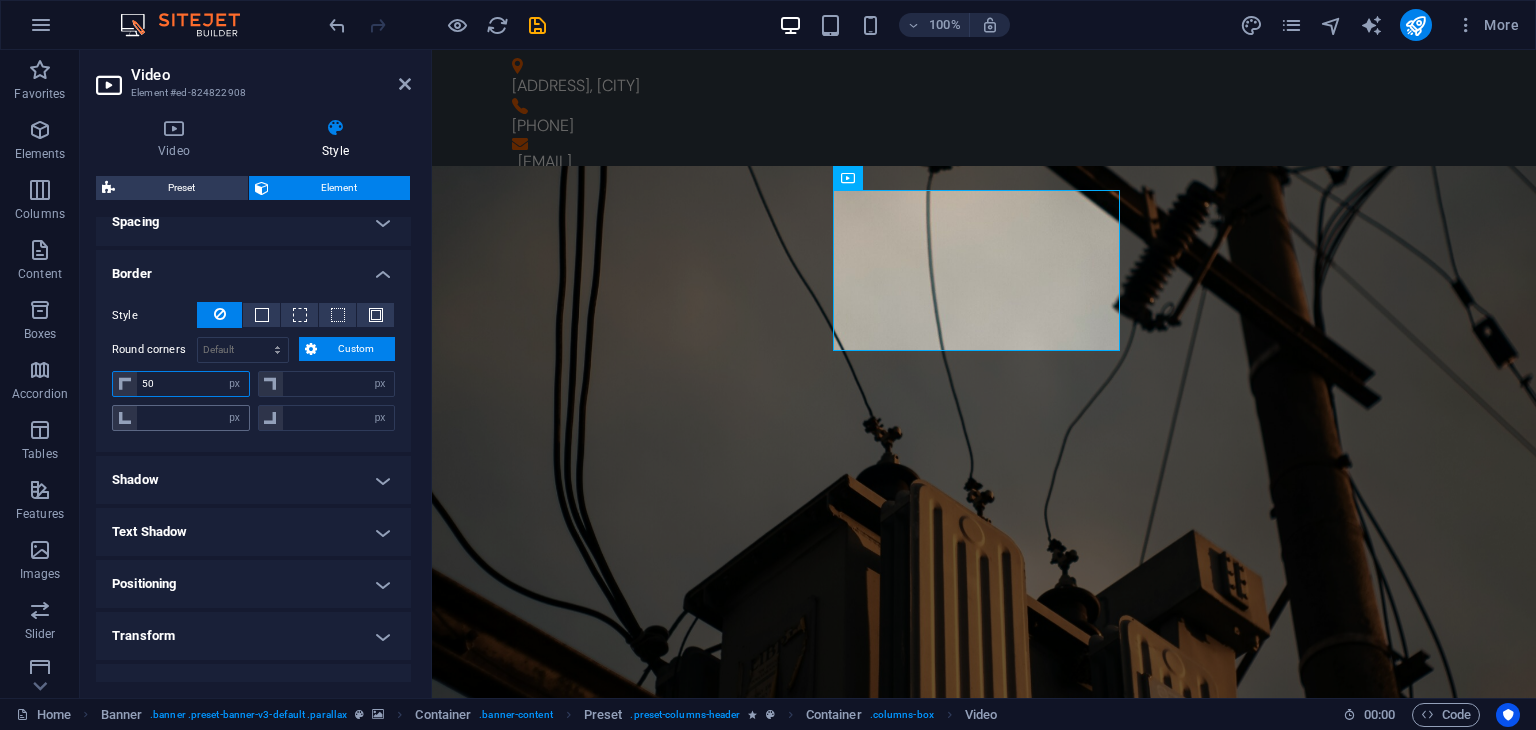 type on "0" 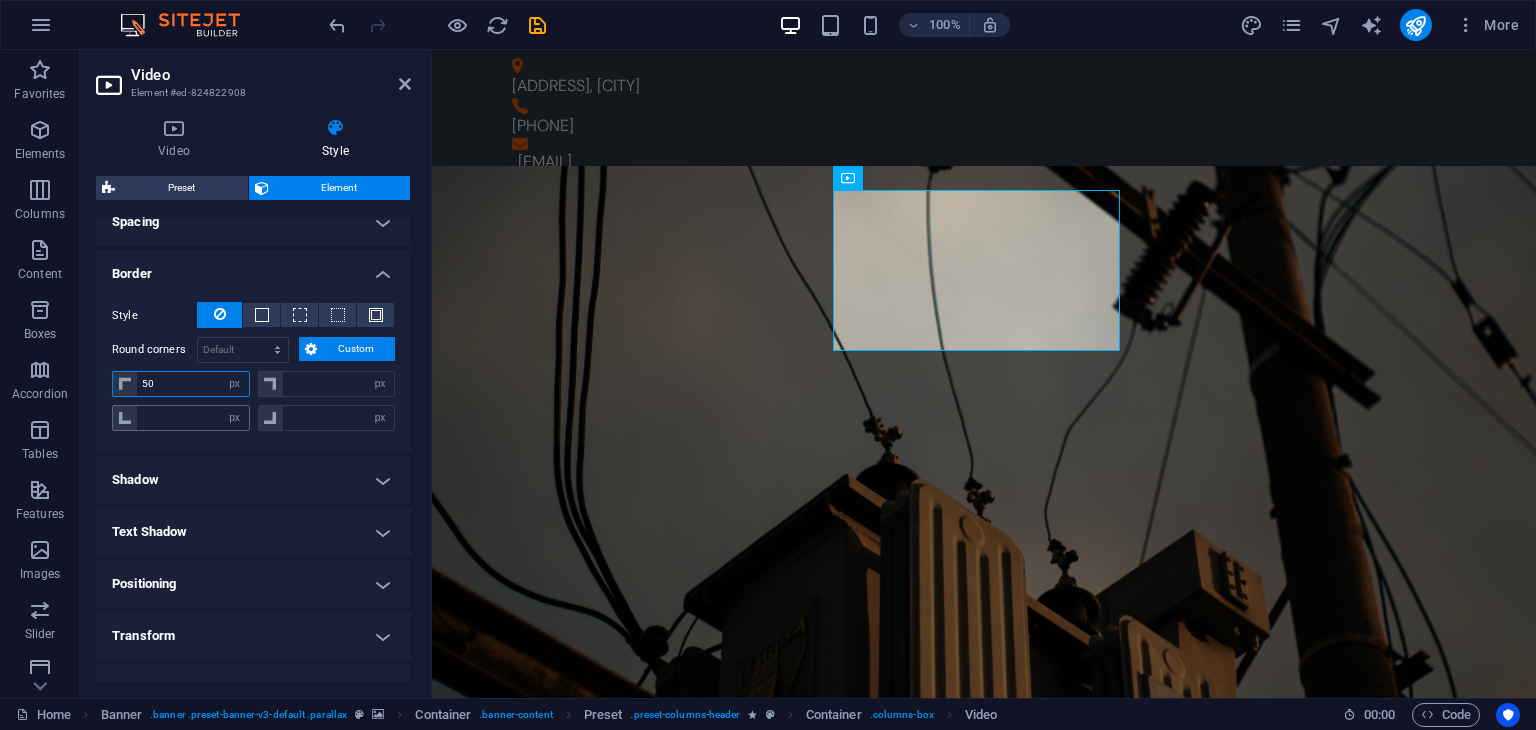 type on "0" 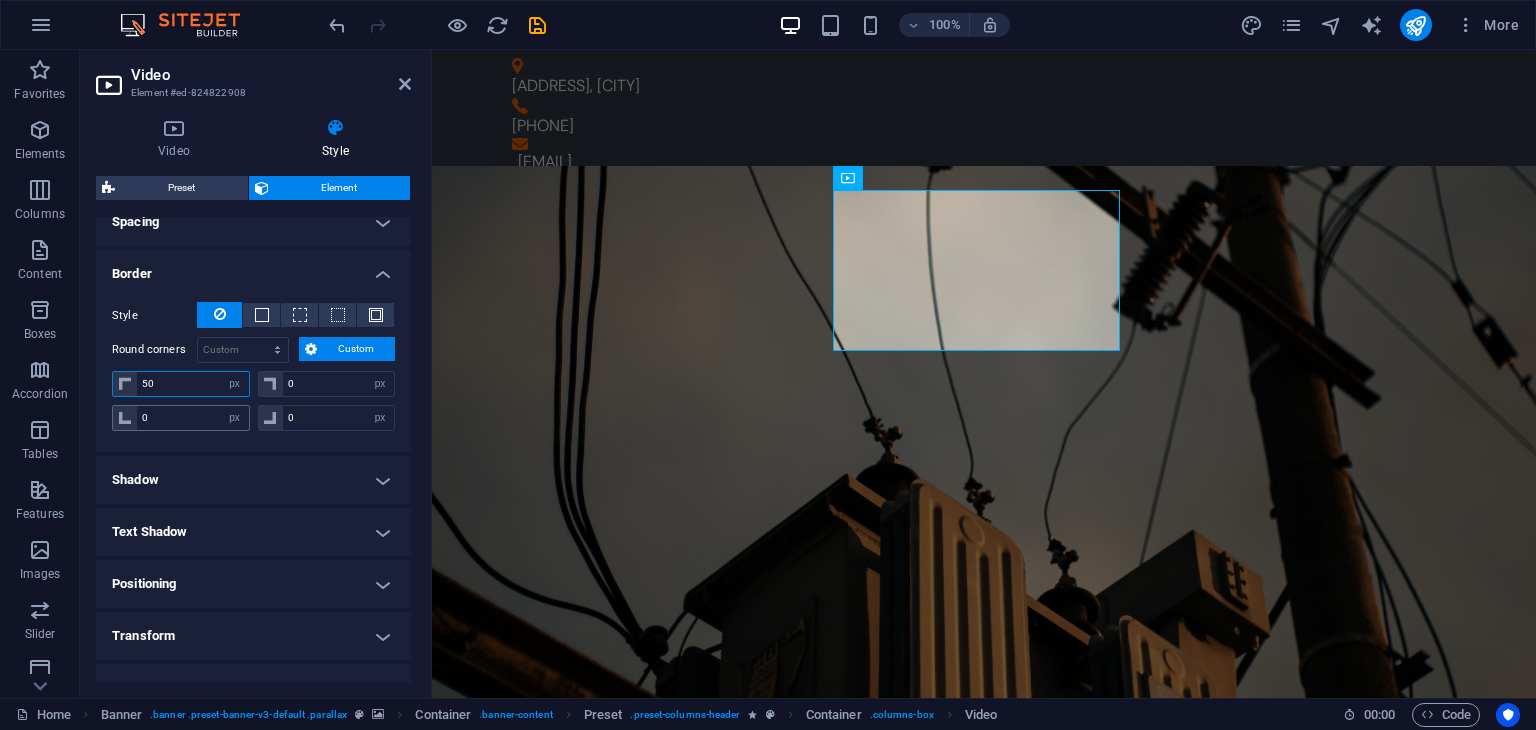 type on "50" 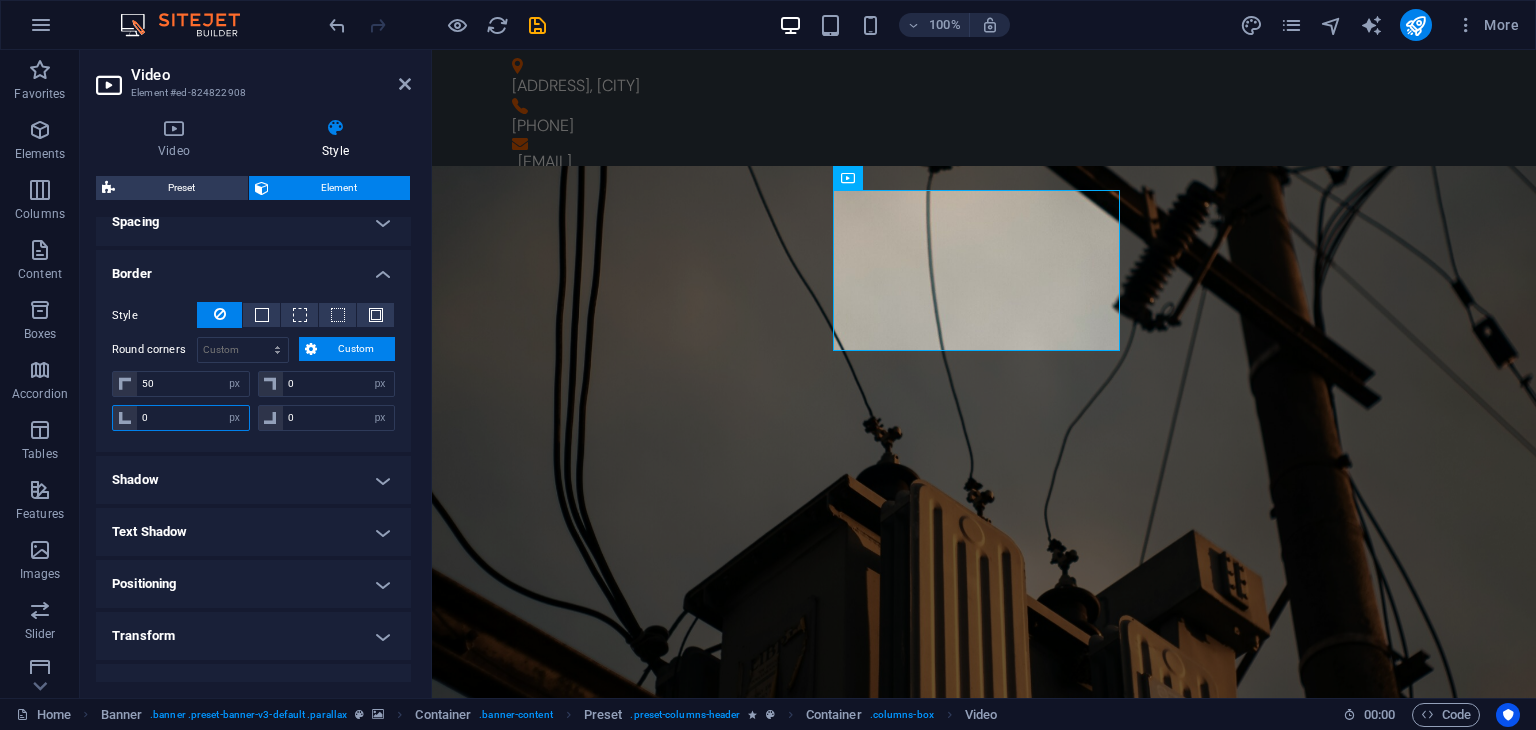click on "0" at bounding box center (193, 418) 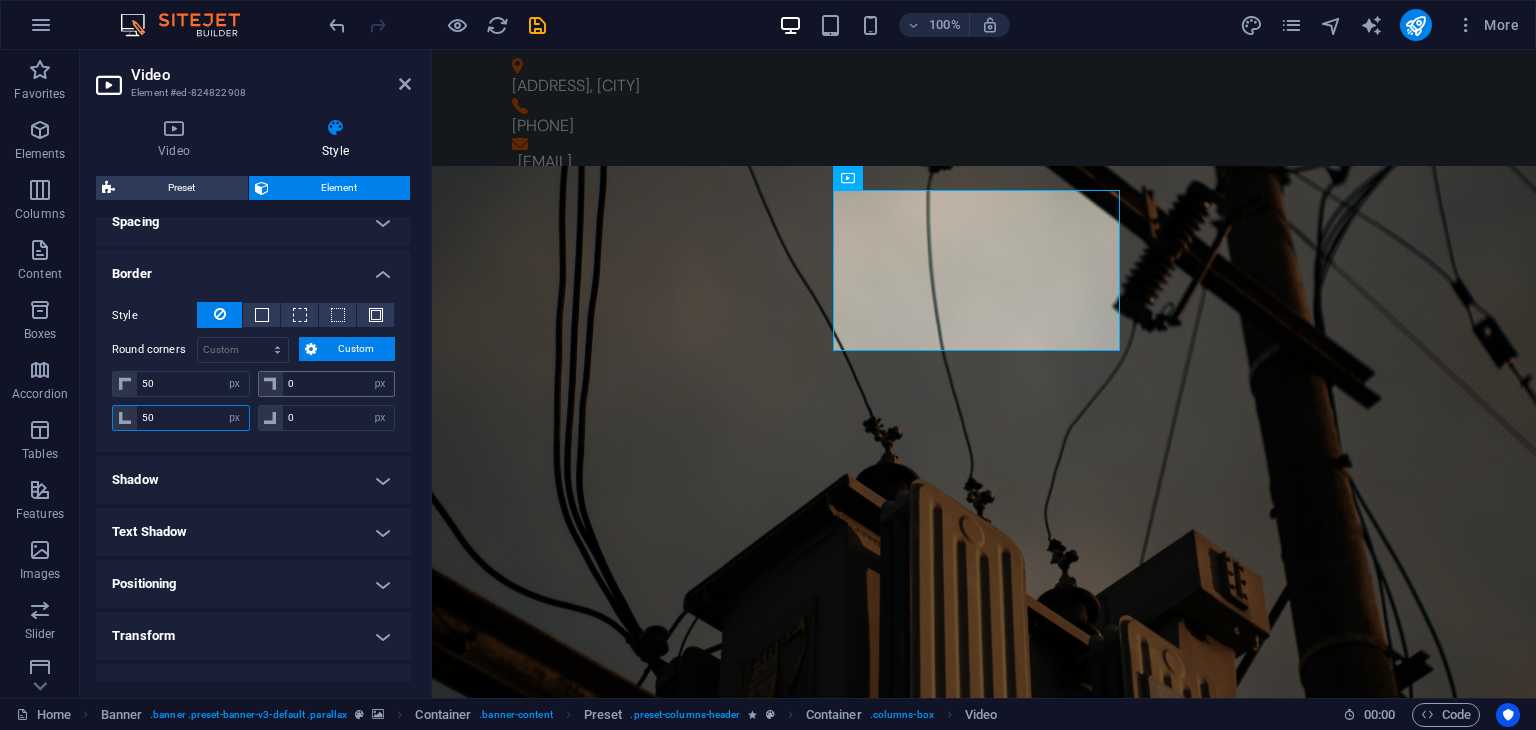 type on "50" 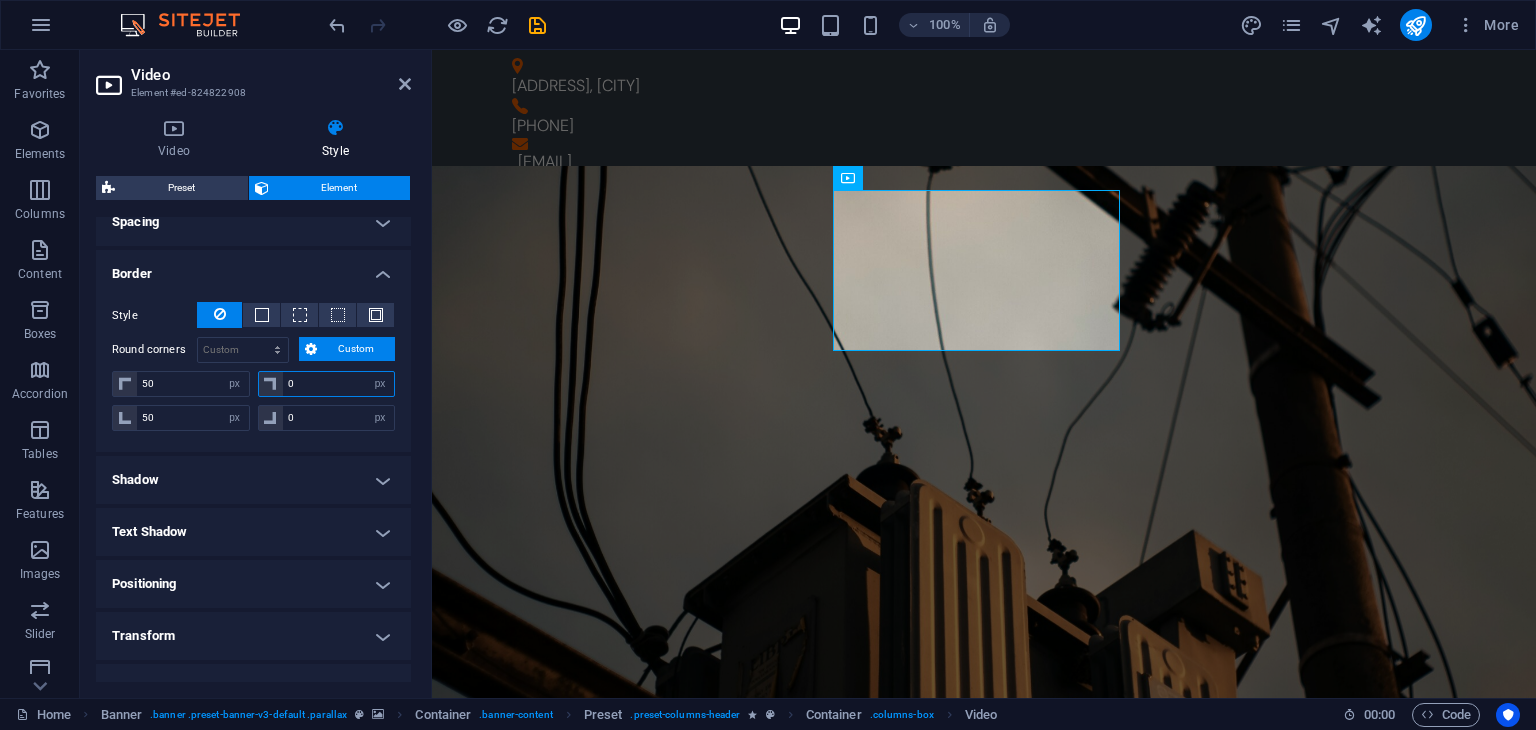 click on "0" at bounding box center [339, 384] 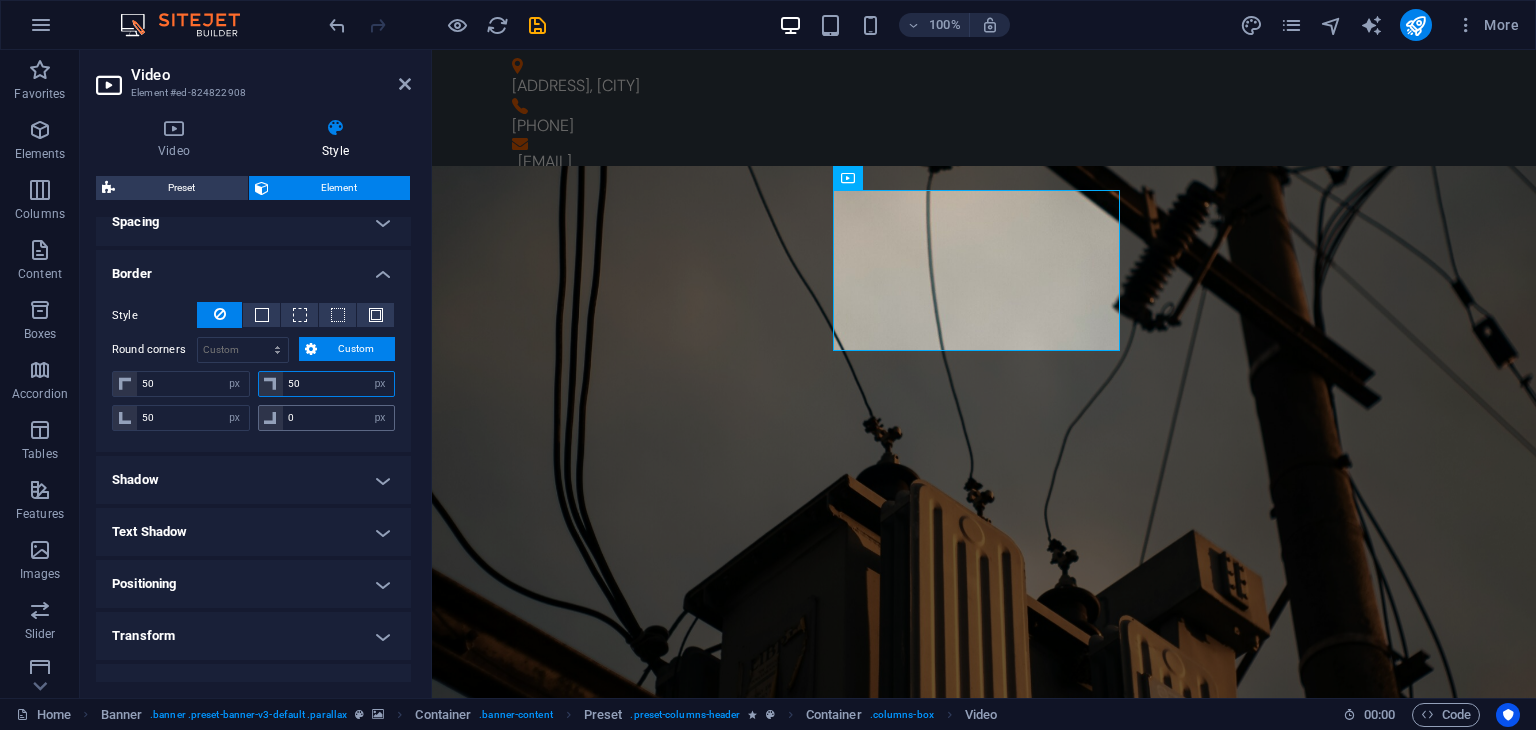 type on "50" 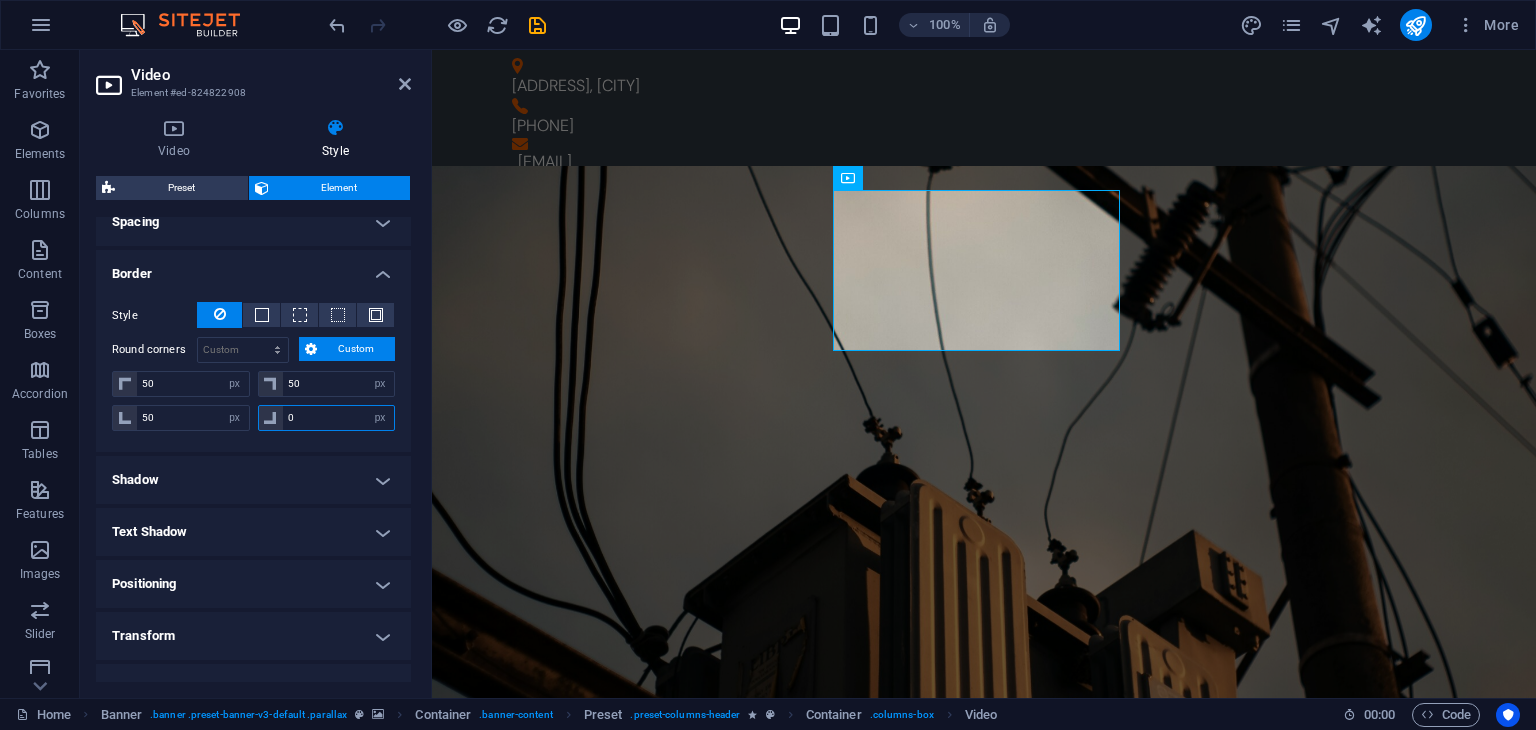 click on "0" at bounding box center [339, 418] 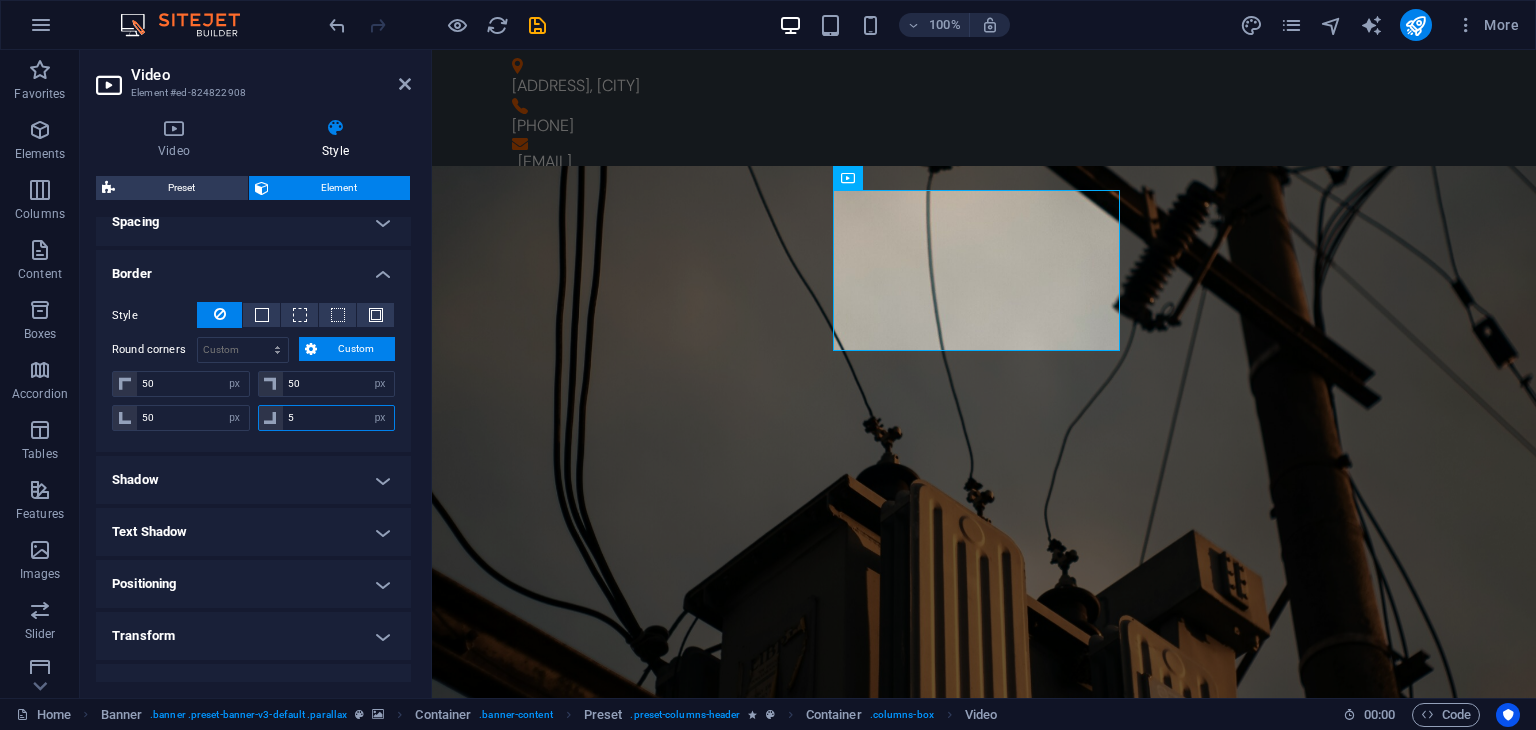 type on "50" 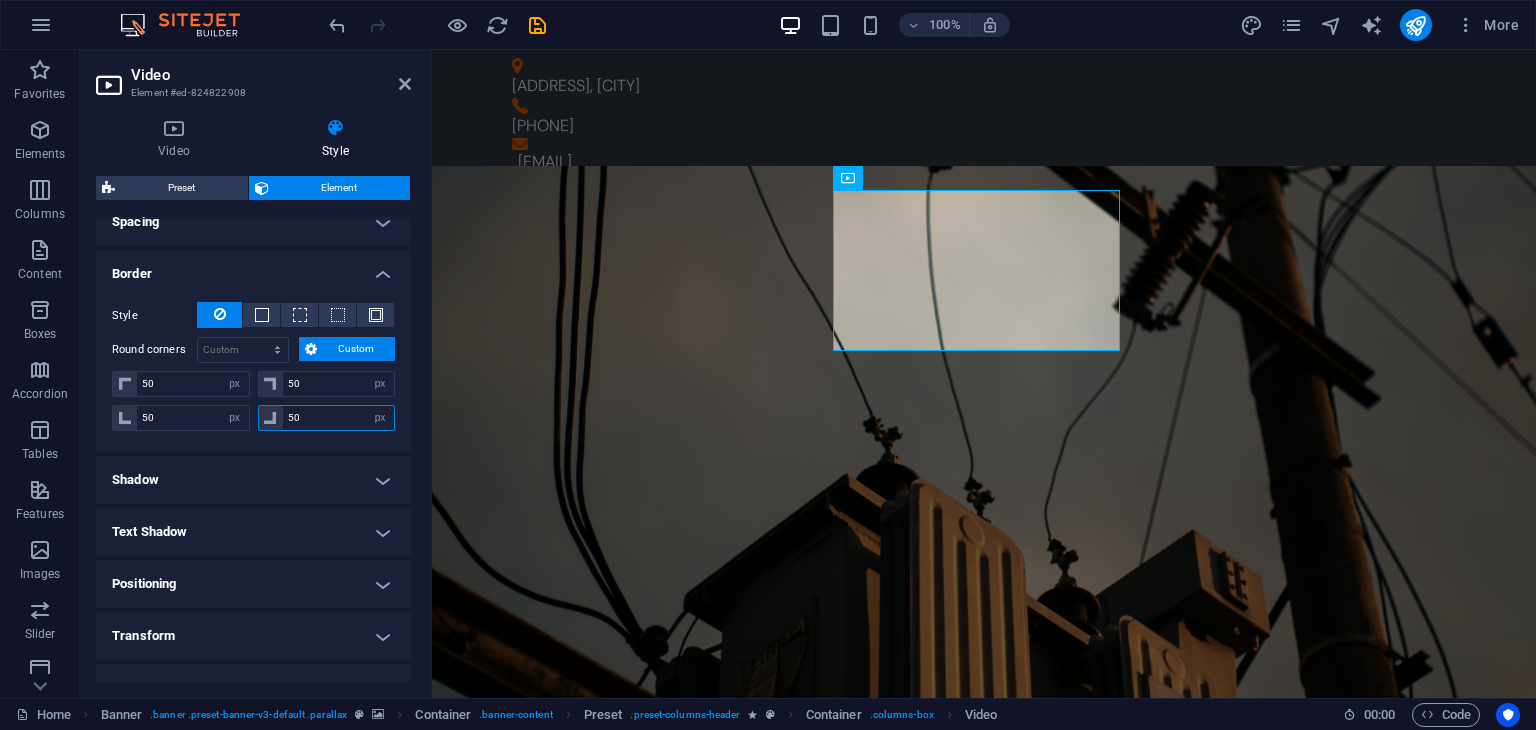 type on "50" 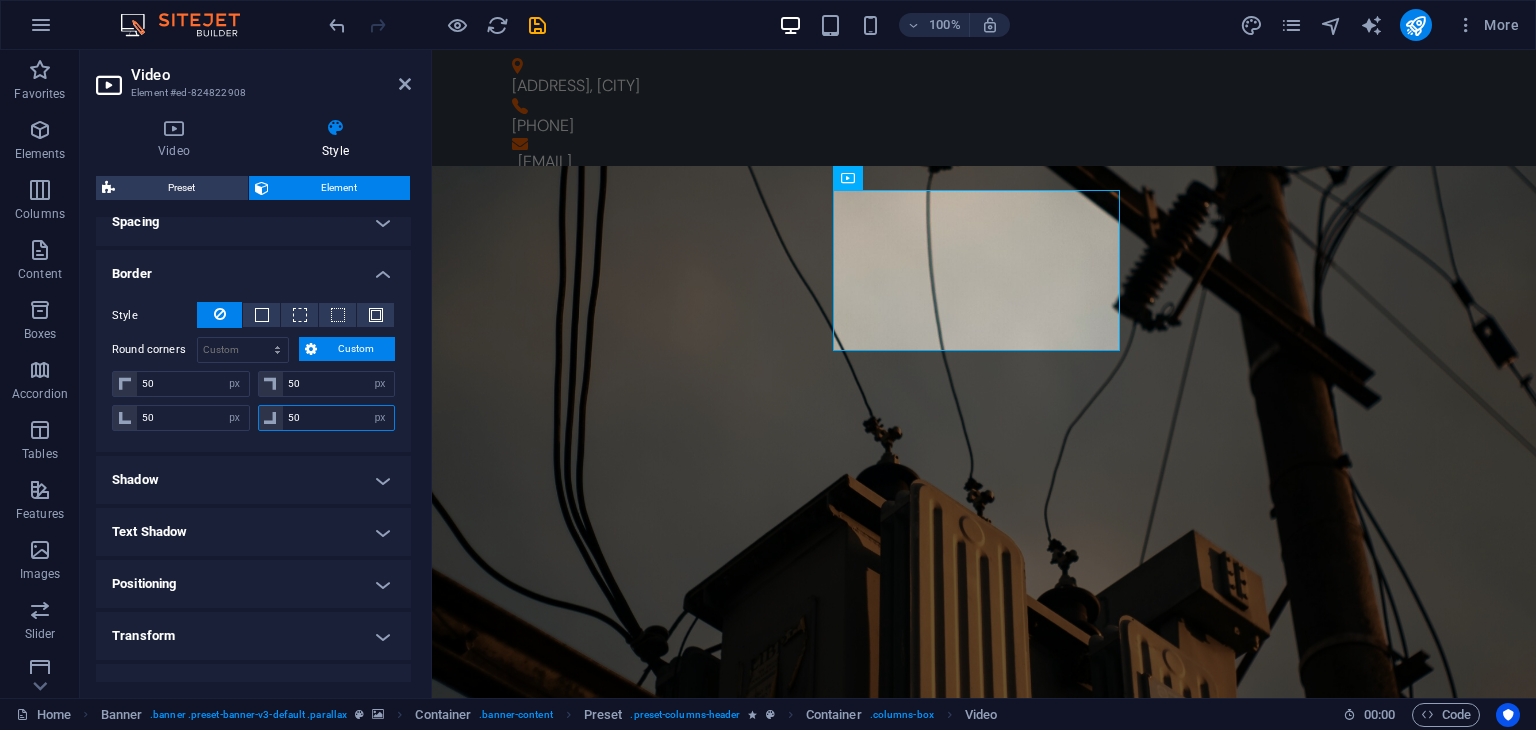 select on "px" 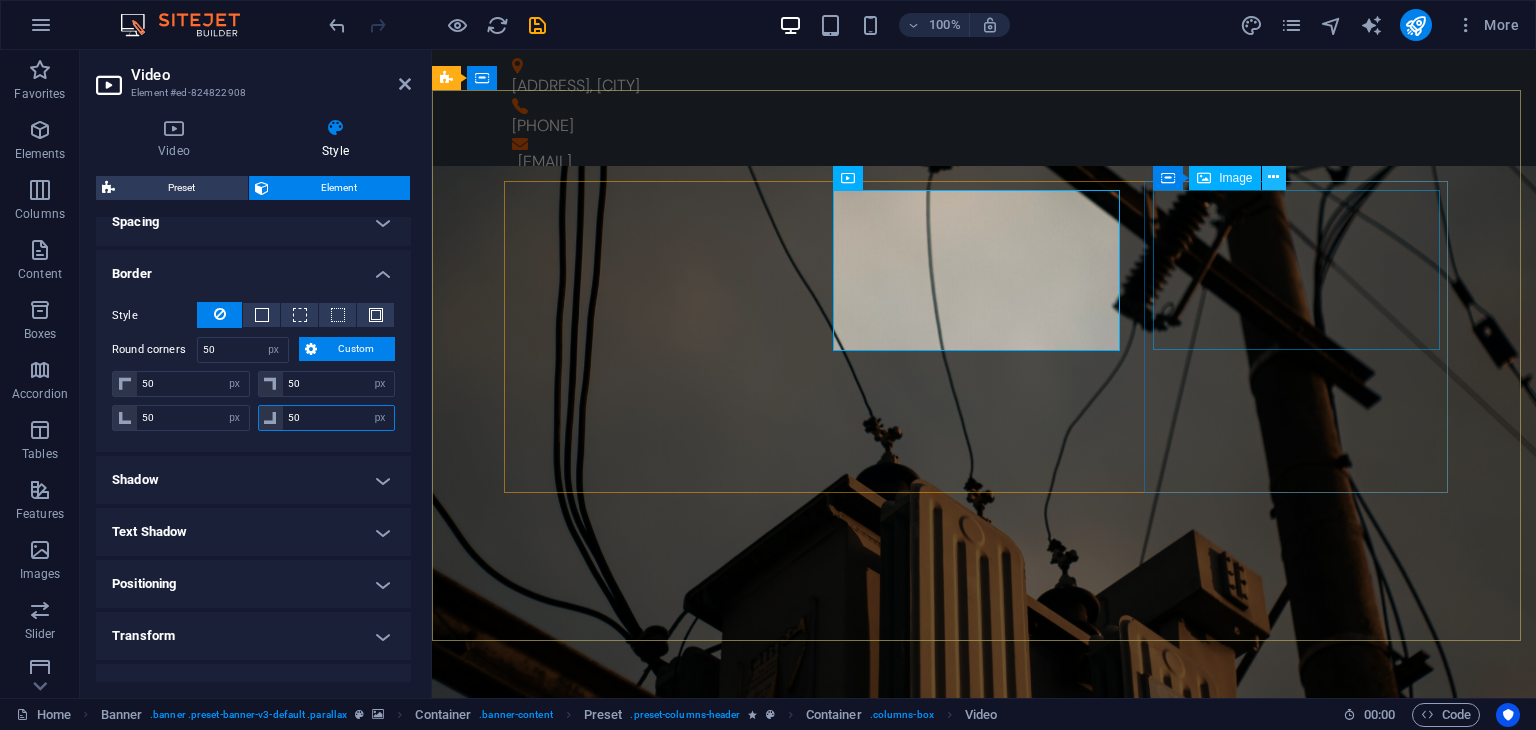 type on "50" 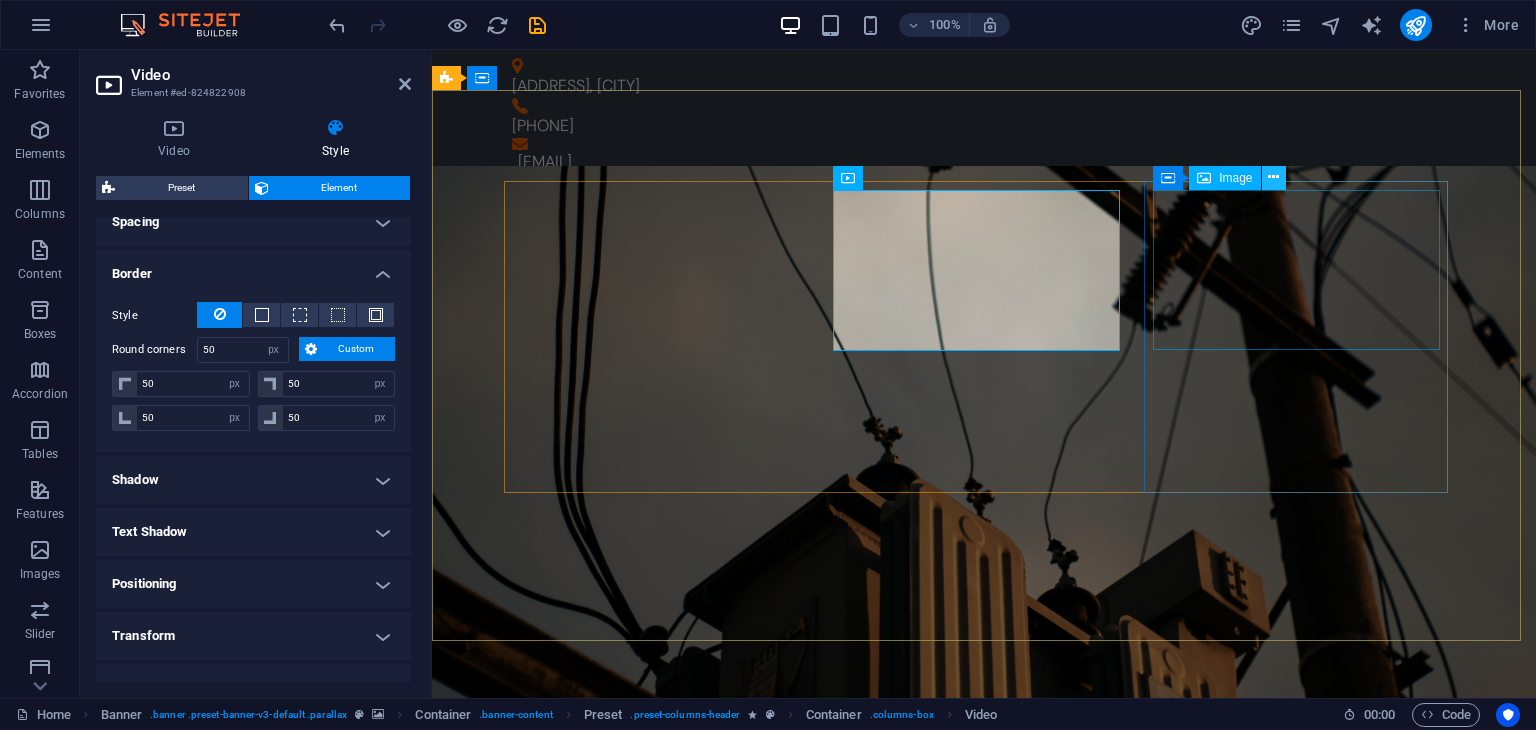 click at bounding box center [1273, 177] 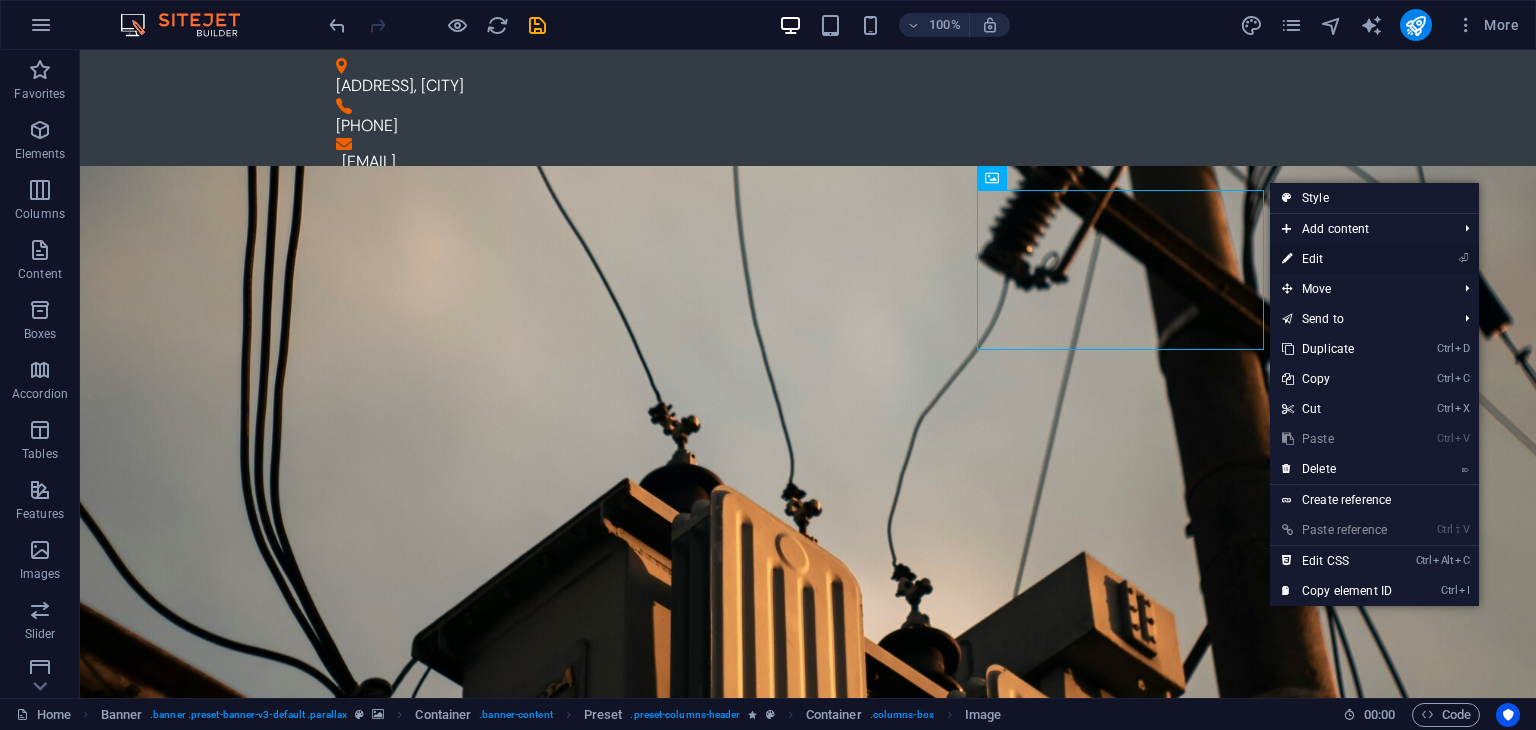 click on "⏎  Edit" at bounding box center (1337, 259) 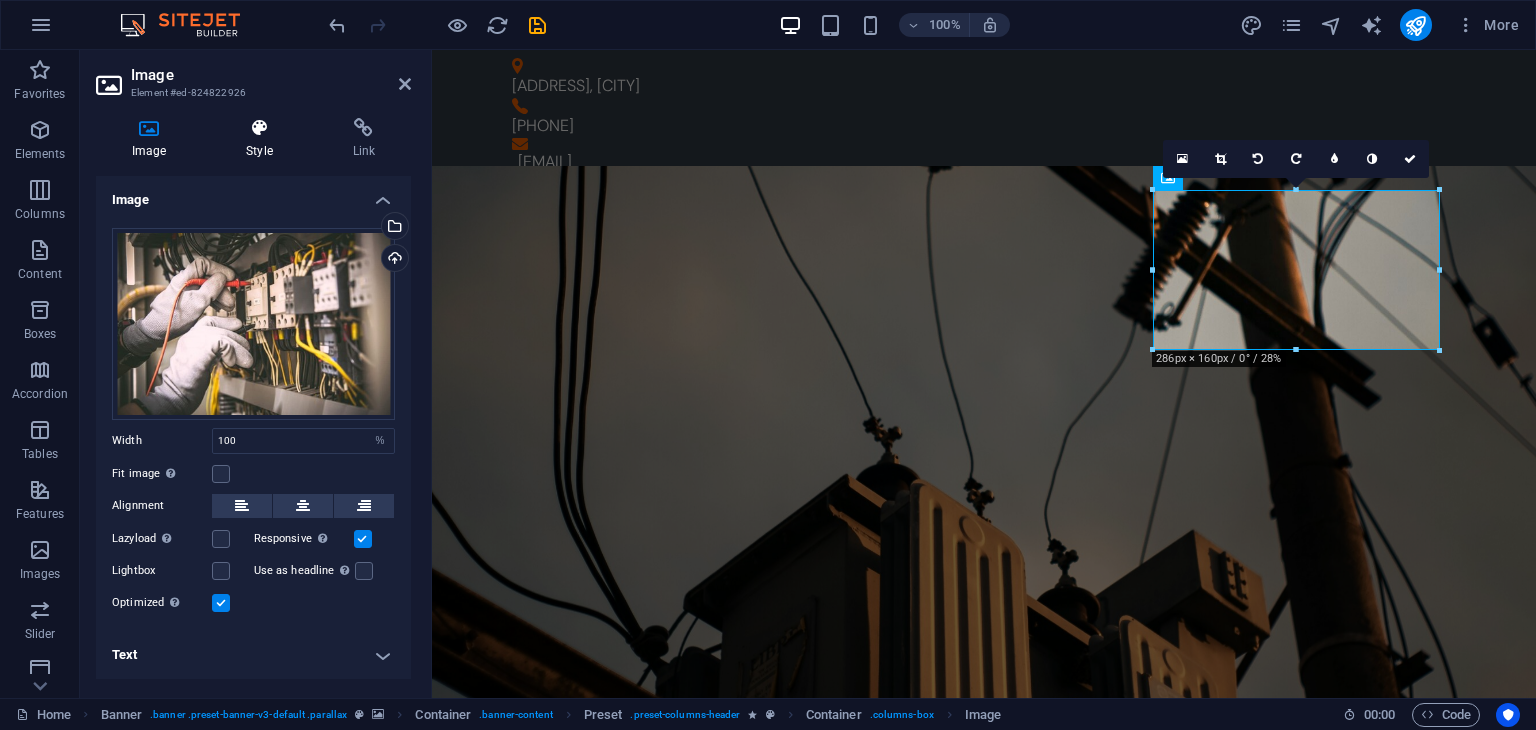 click on "Style" at bounding box center [263, 139] 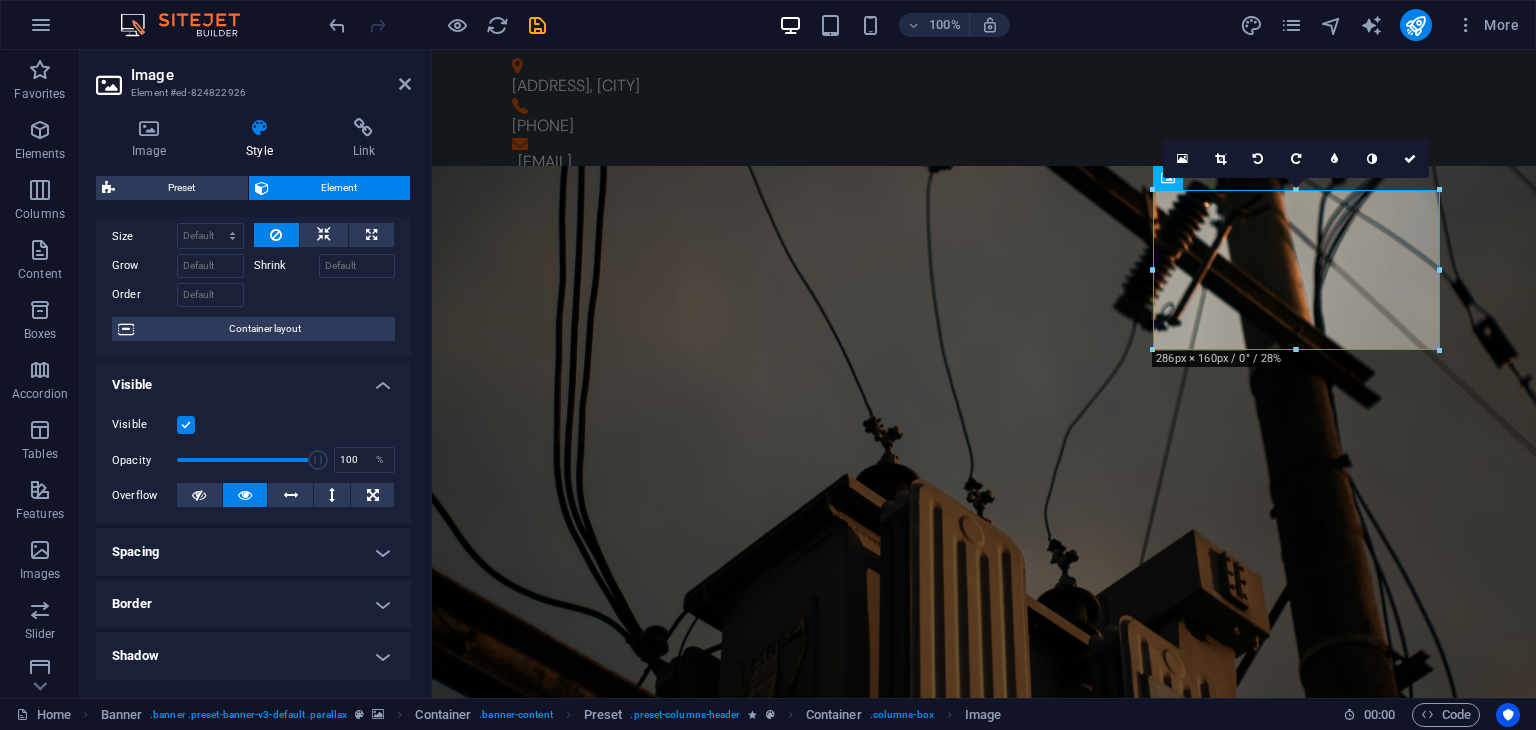 scroll, scrollTop: 100, scrollLeft: 0, axis: vertical 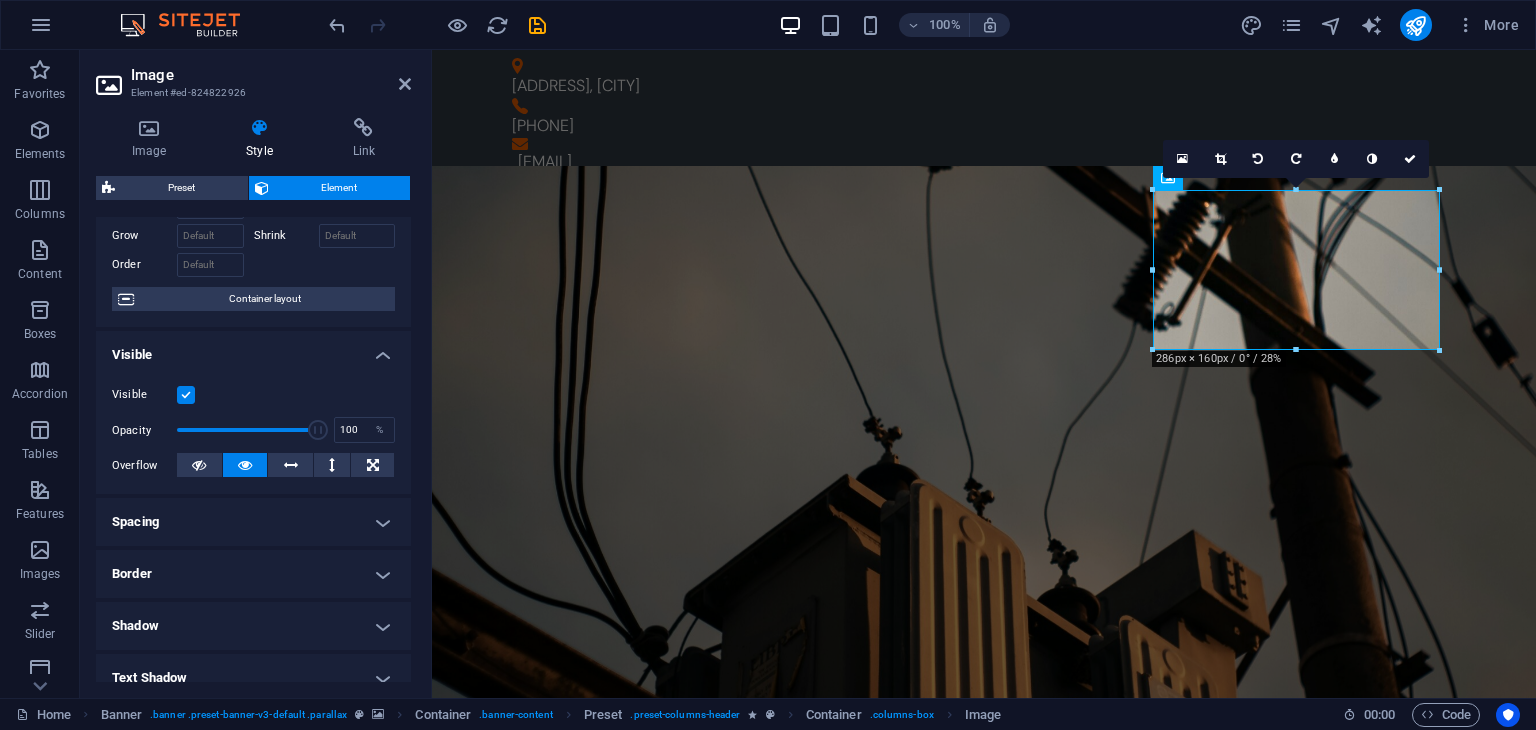 click on "Border" at bounding box center (253, 574) 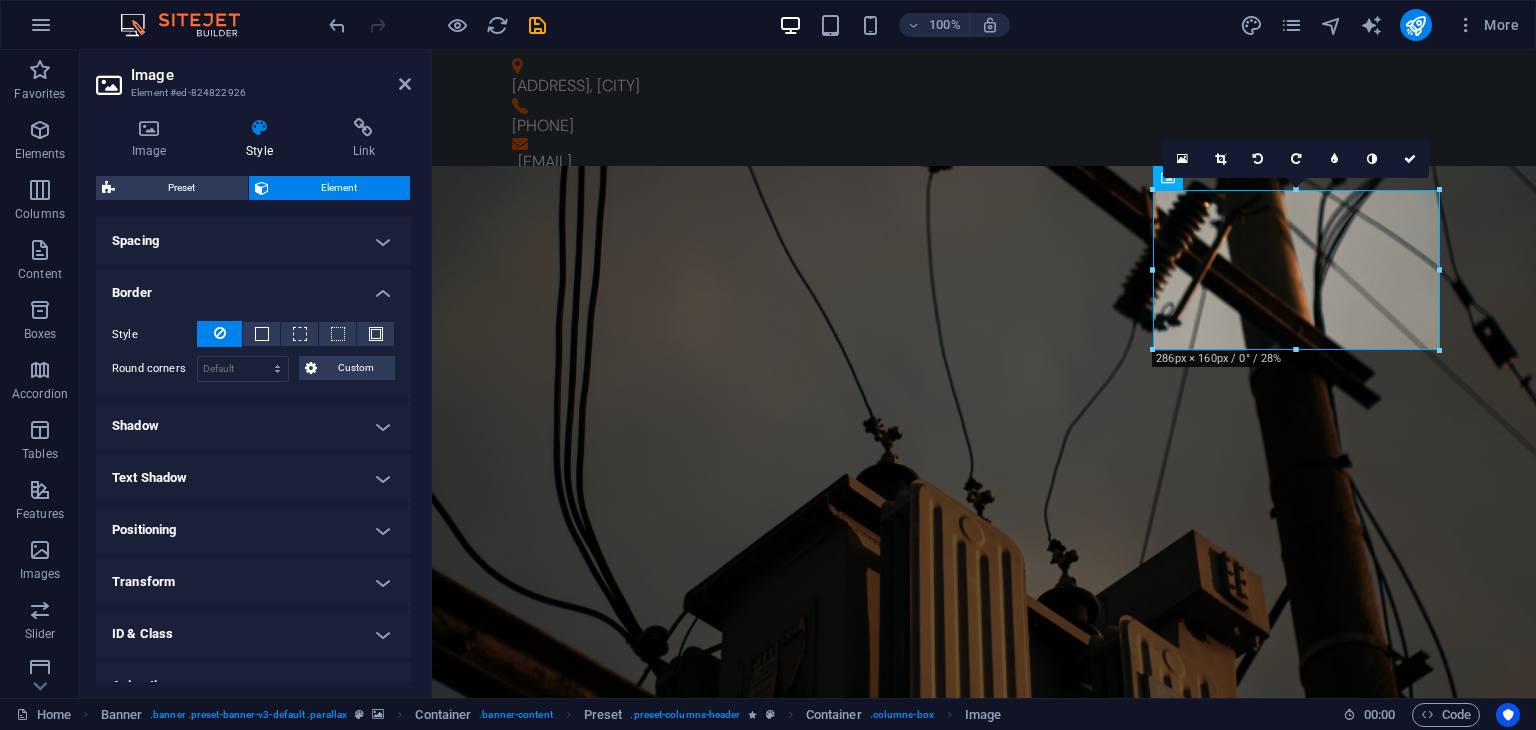 scroll, scrollTop: 400, scrollLeft: 0, axis: vertical 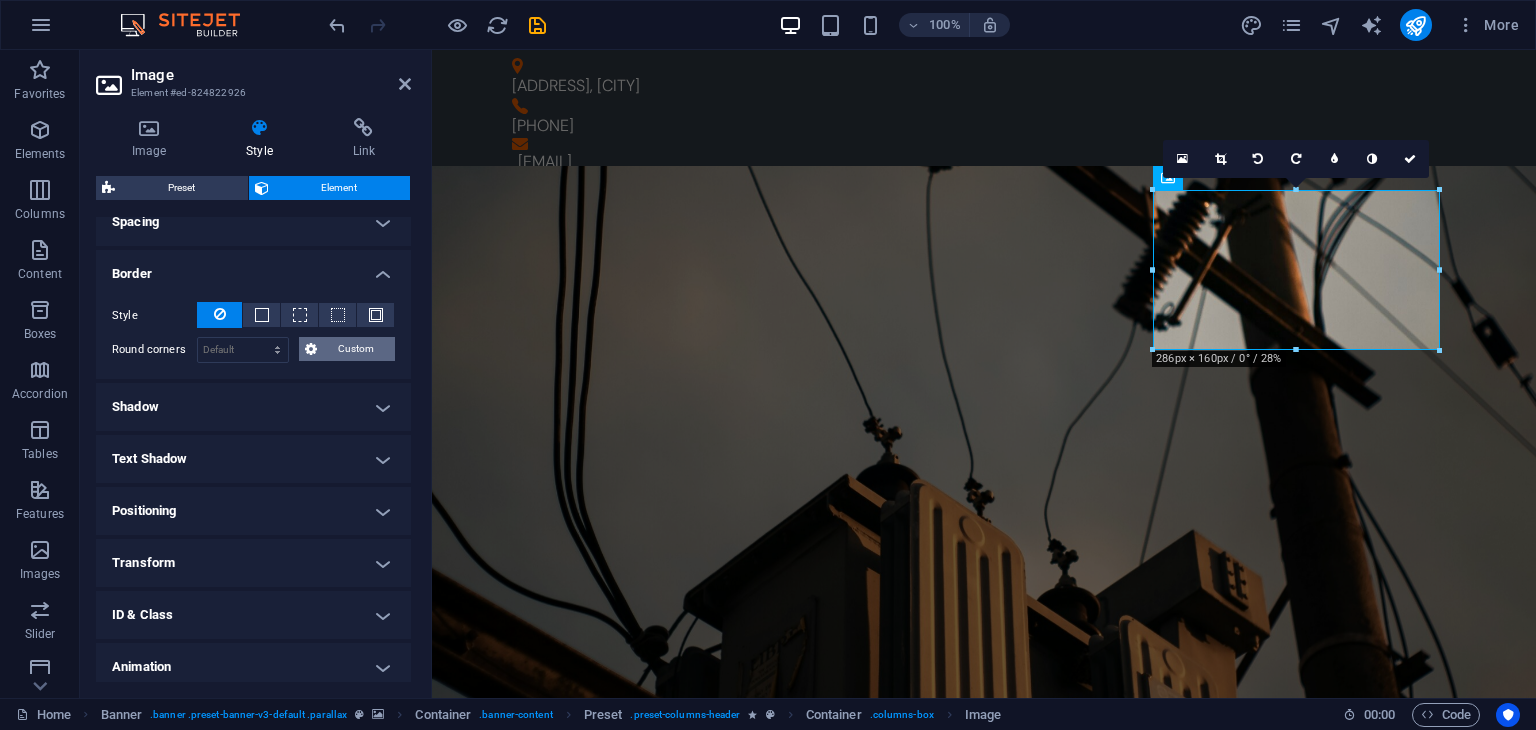 click on "Custom" at bounding box center (356, 349) 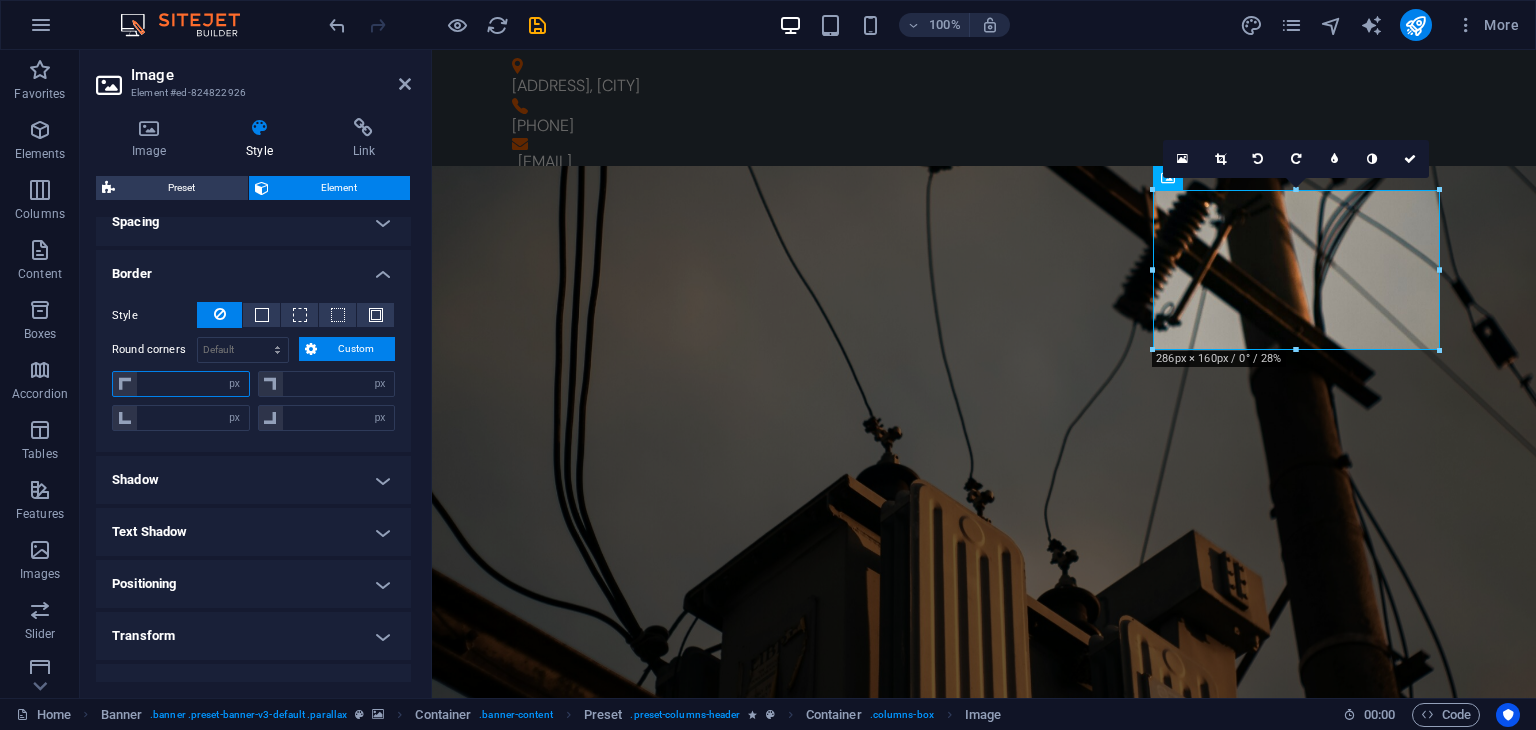 click at bounding box center [193, 384] 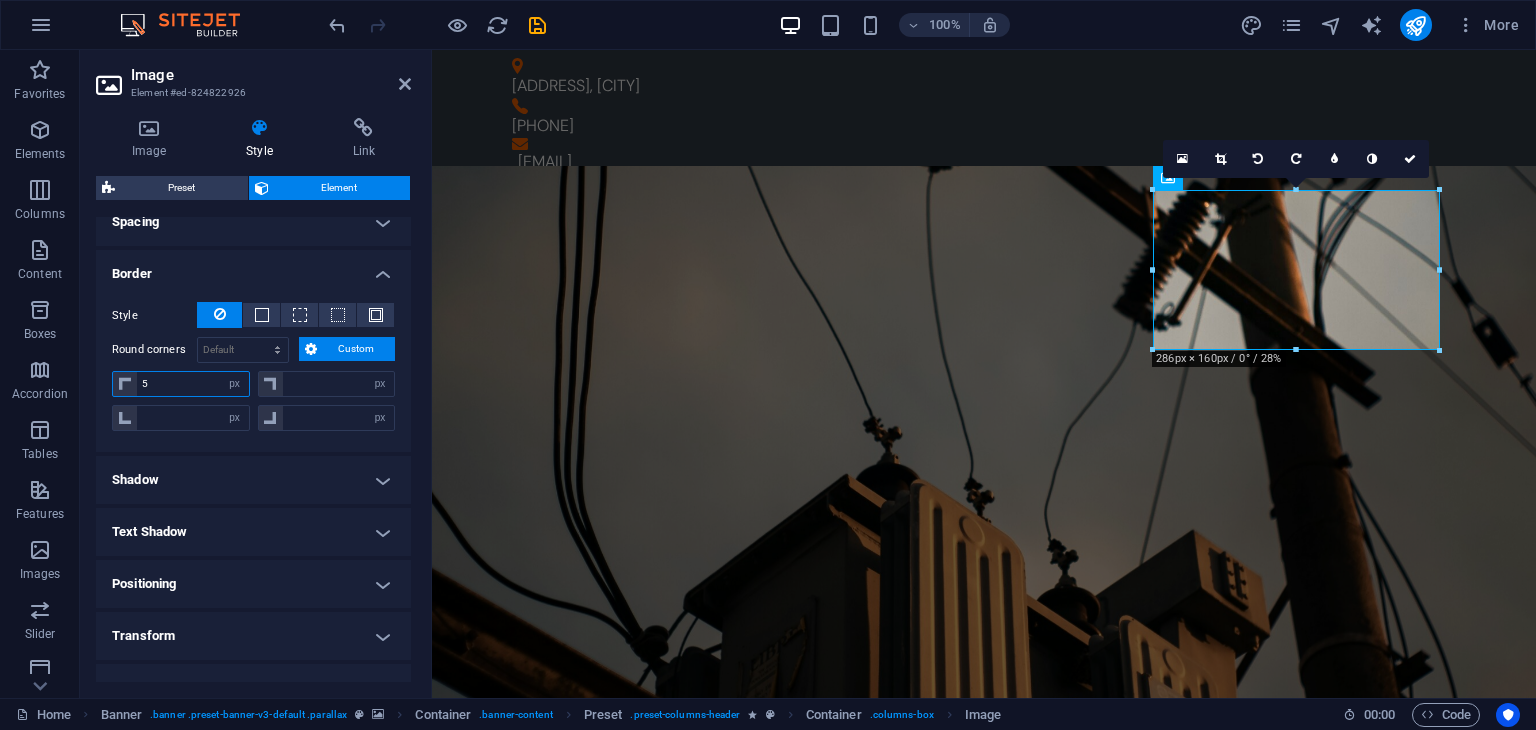 type on "50" 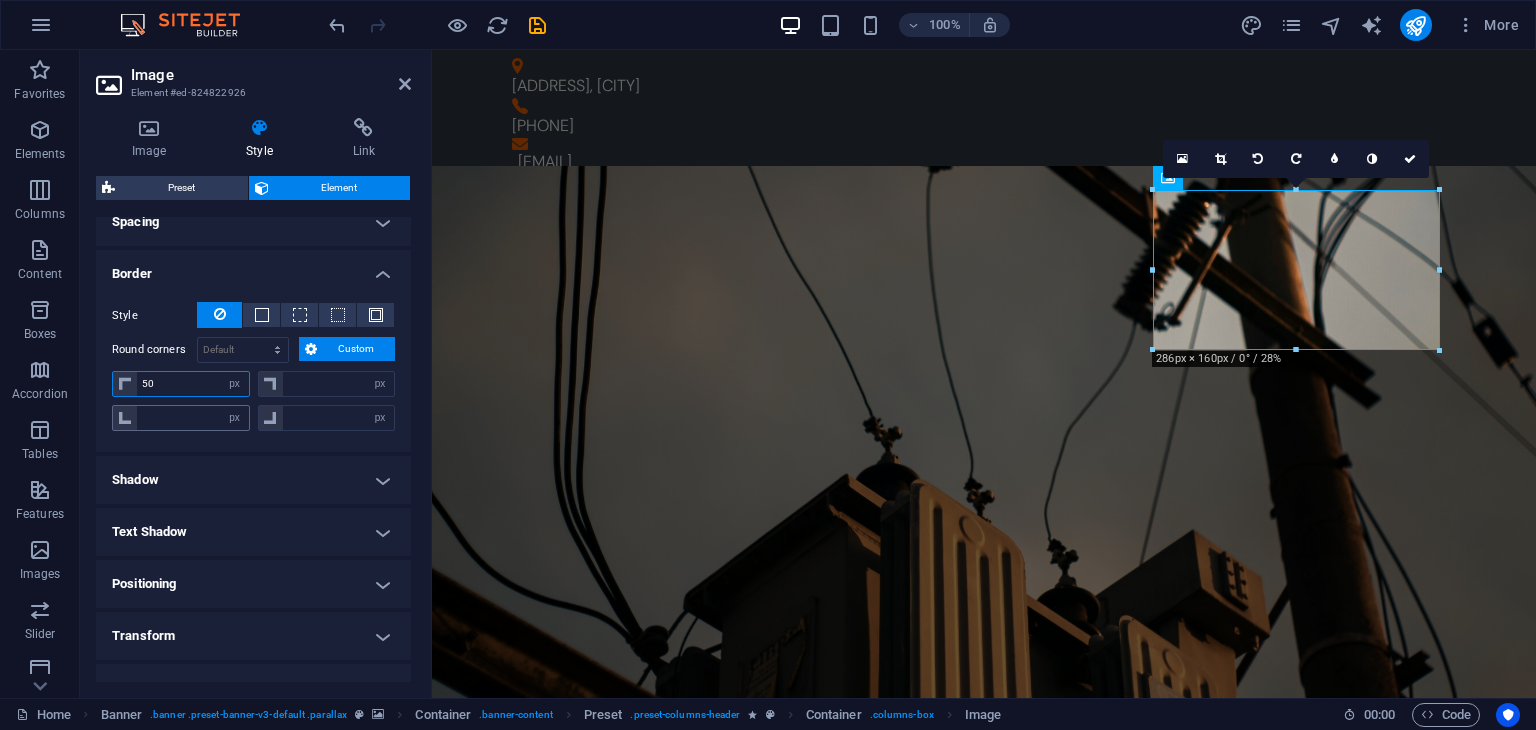 type on "0" 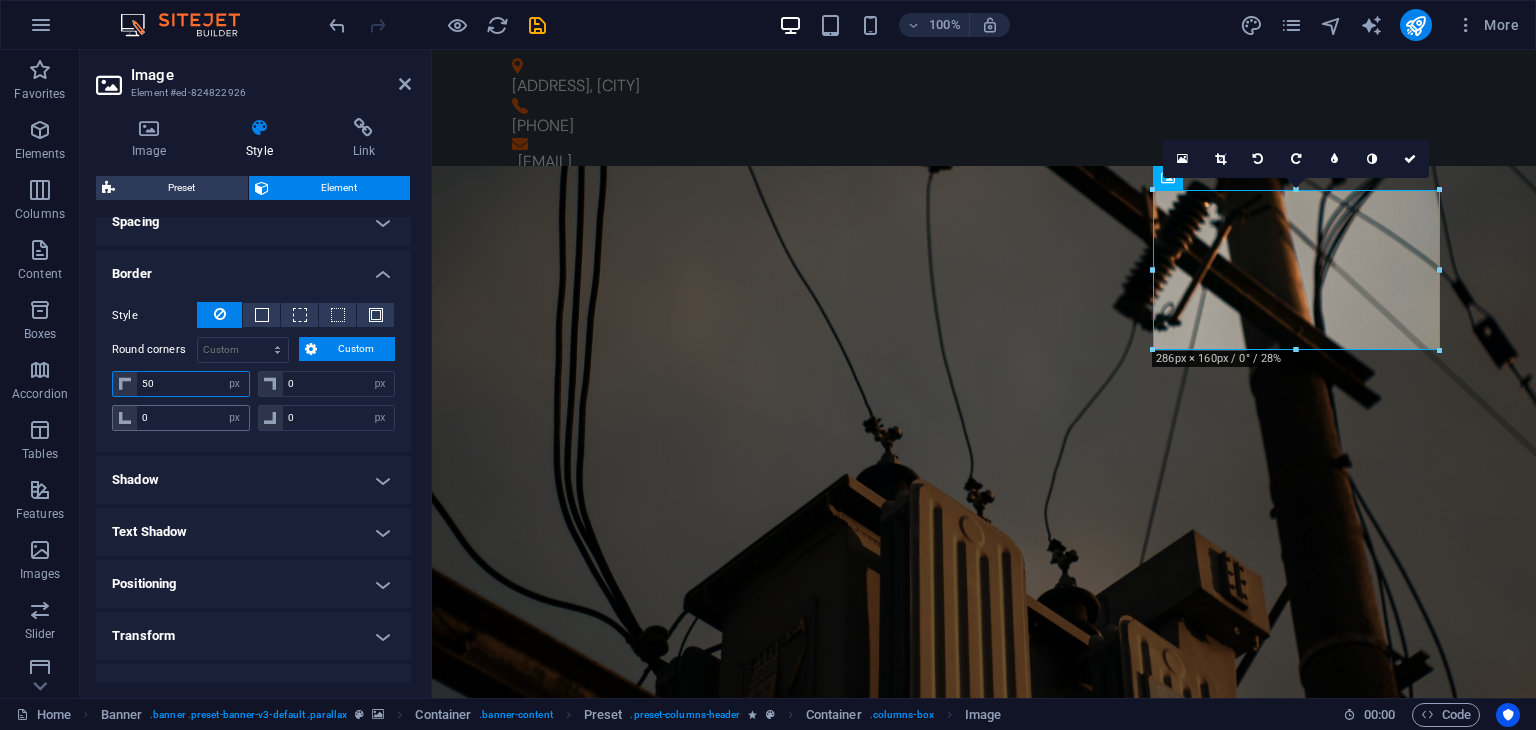 type on "50" 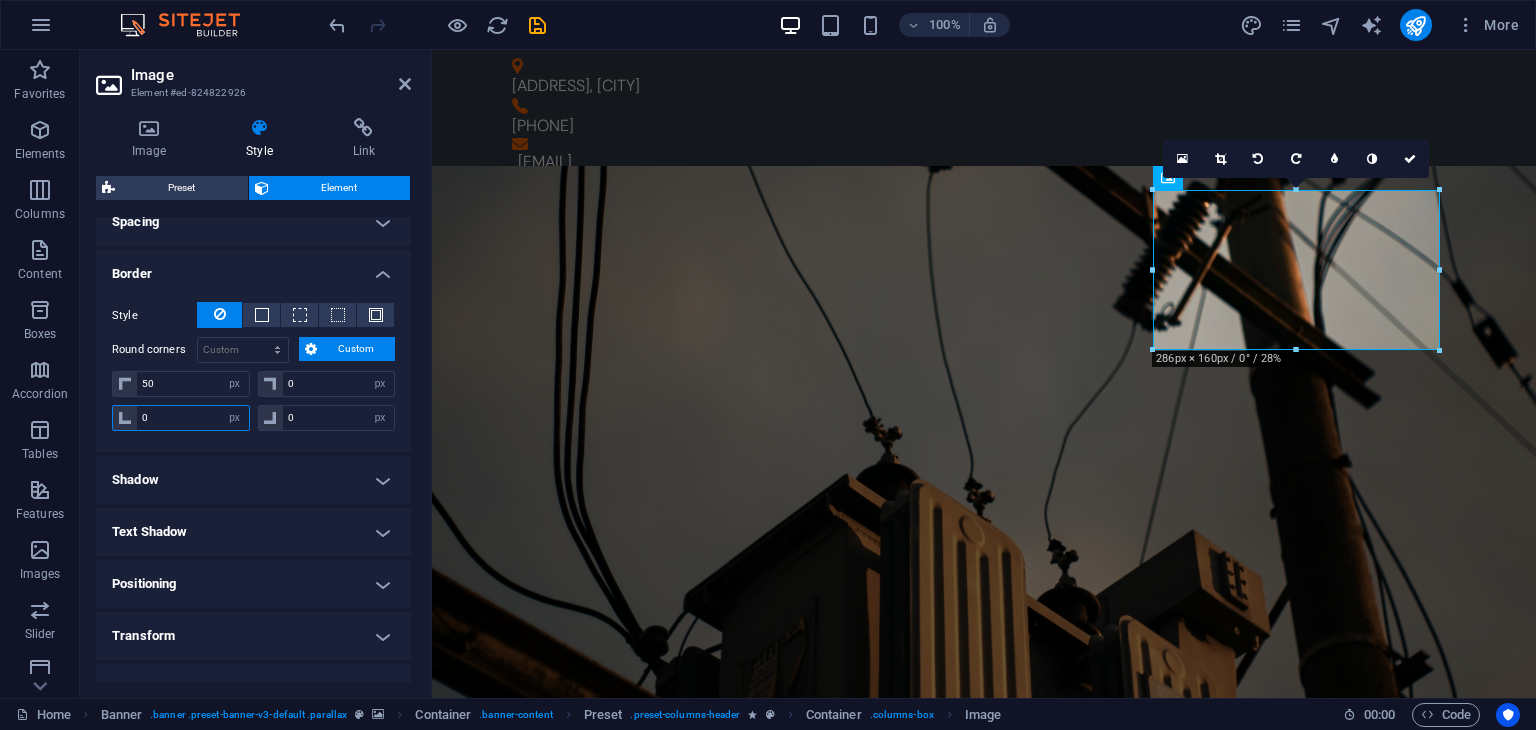 click on "0" at bounding box center [193, 418] 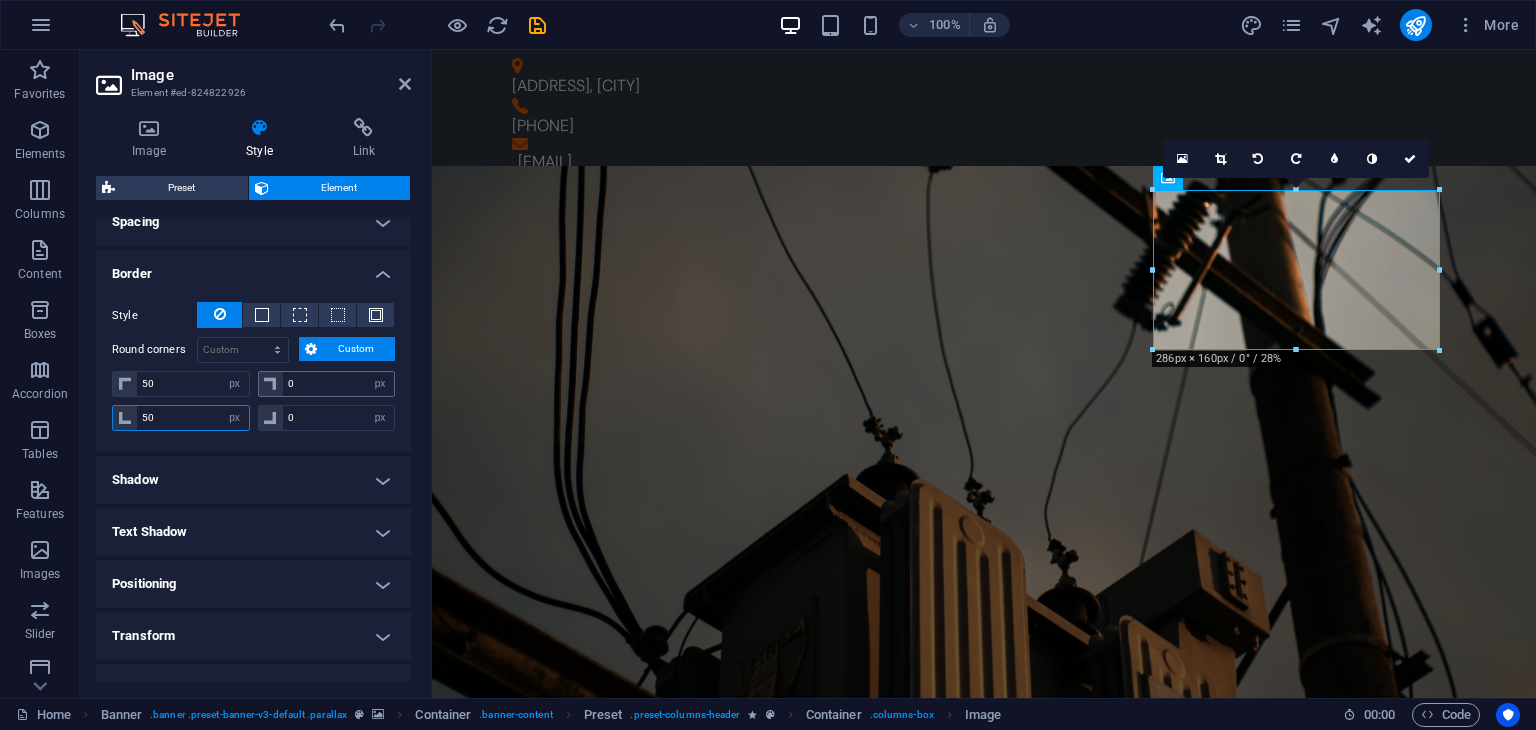 type on "50" 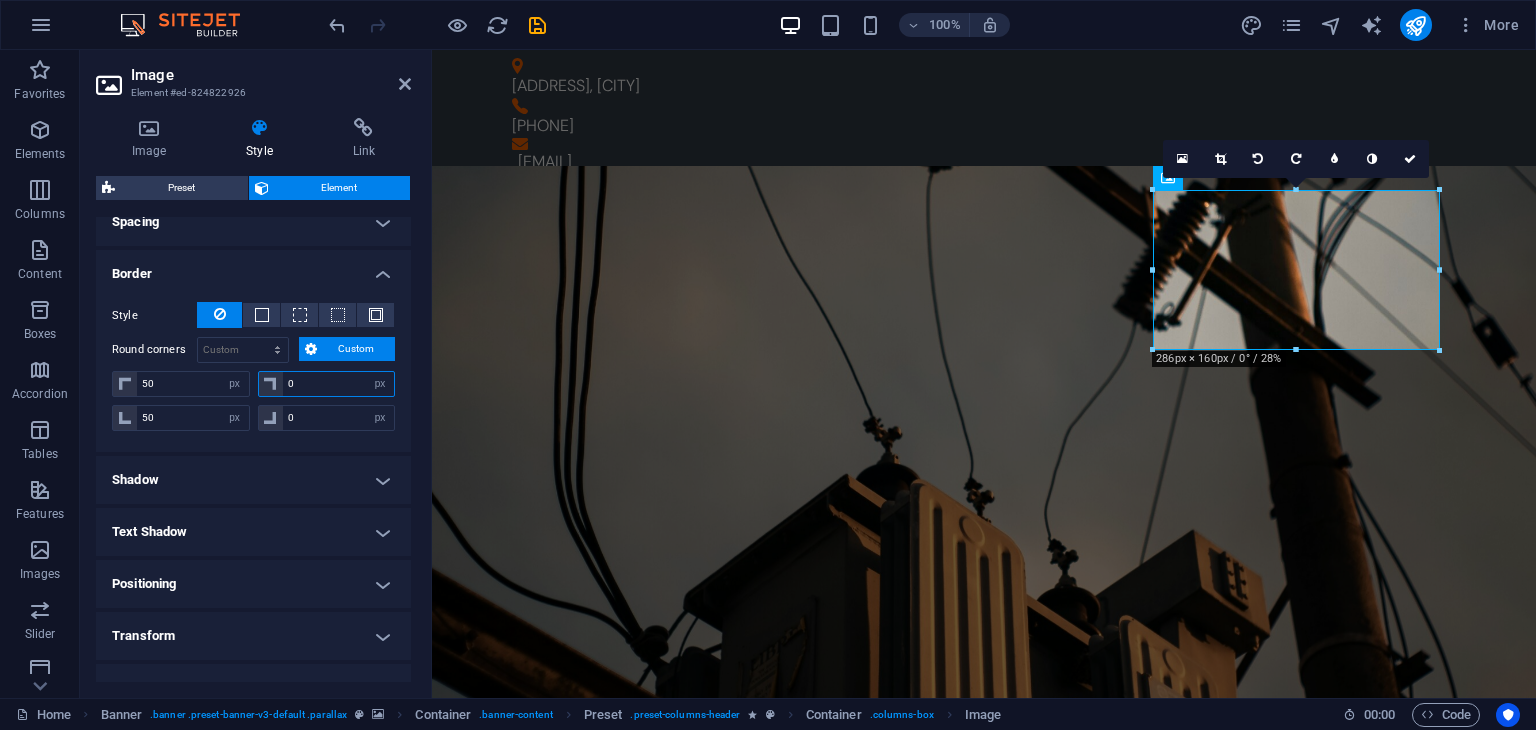 click on "0" at bounding box center (339, 384) 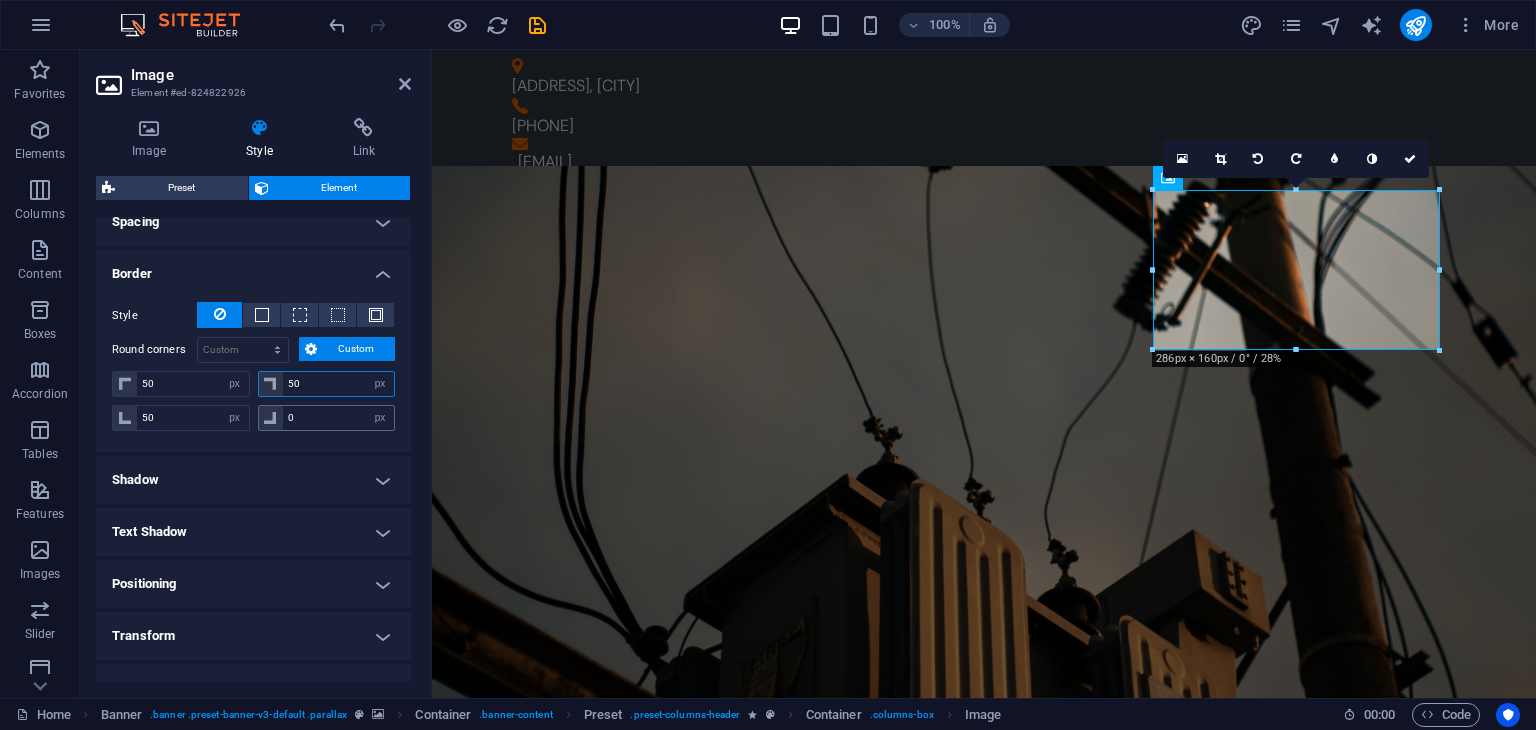 type on "50" 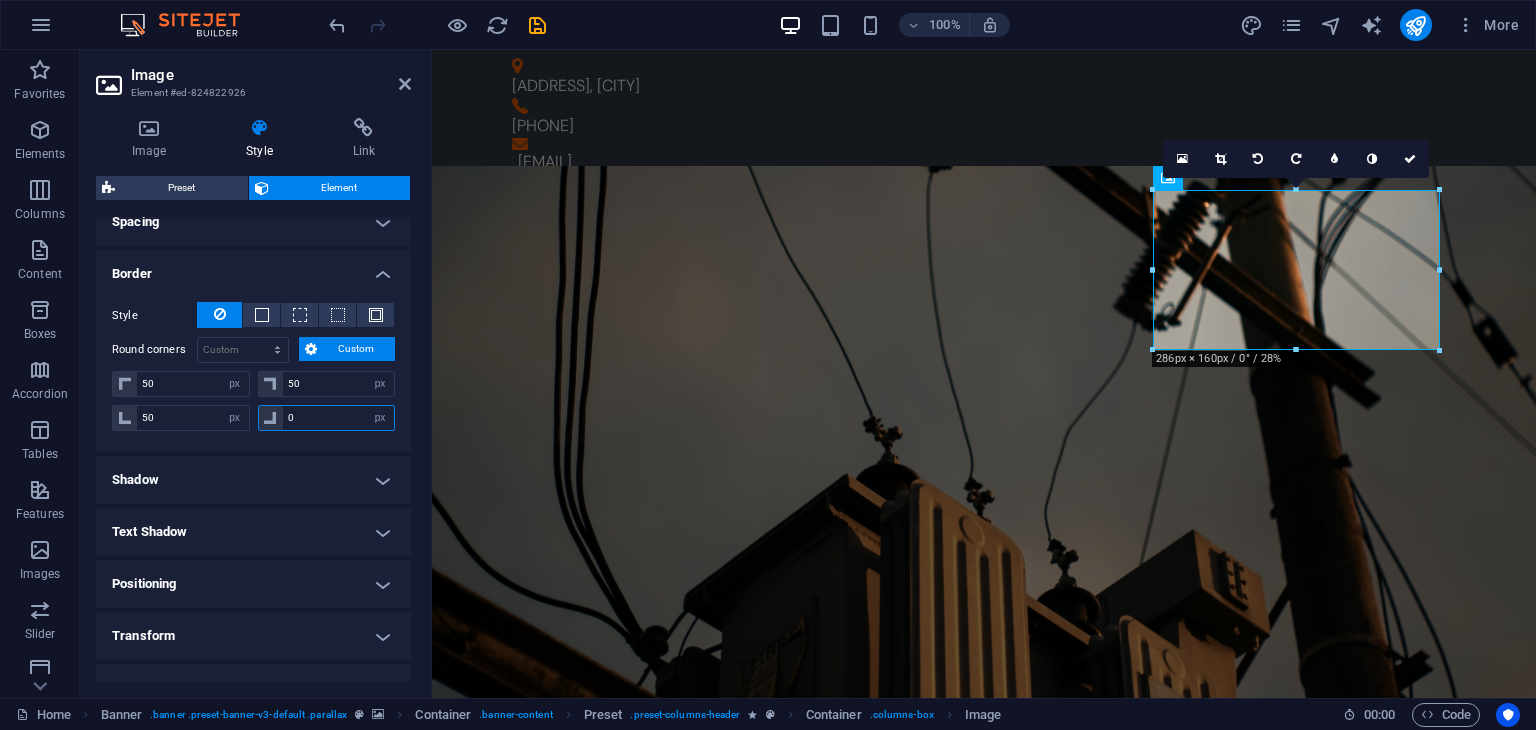 click on "0" at bounding box center (339, 418) 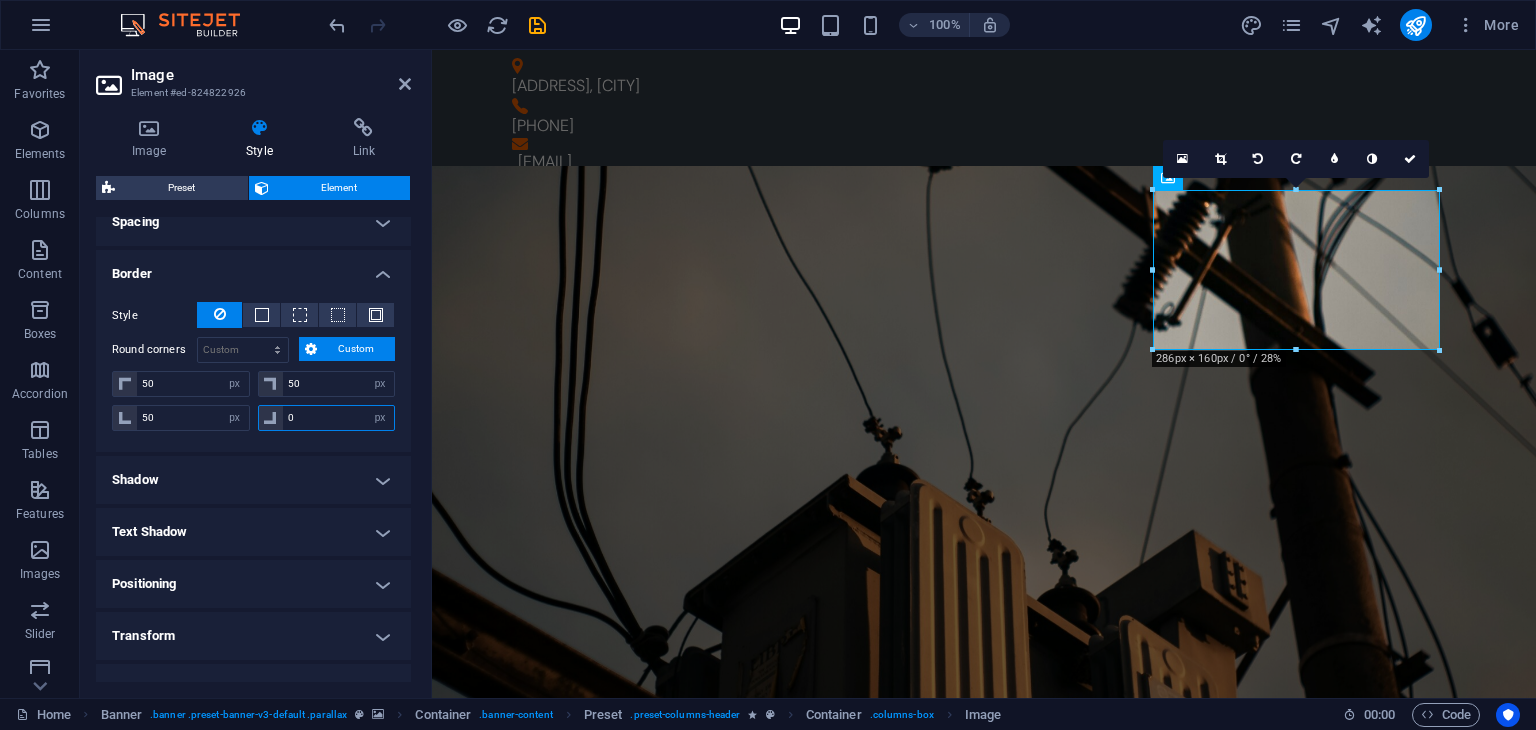 type on "50" 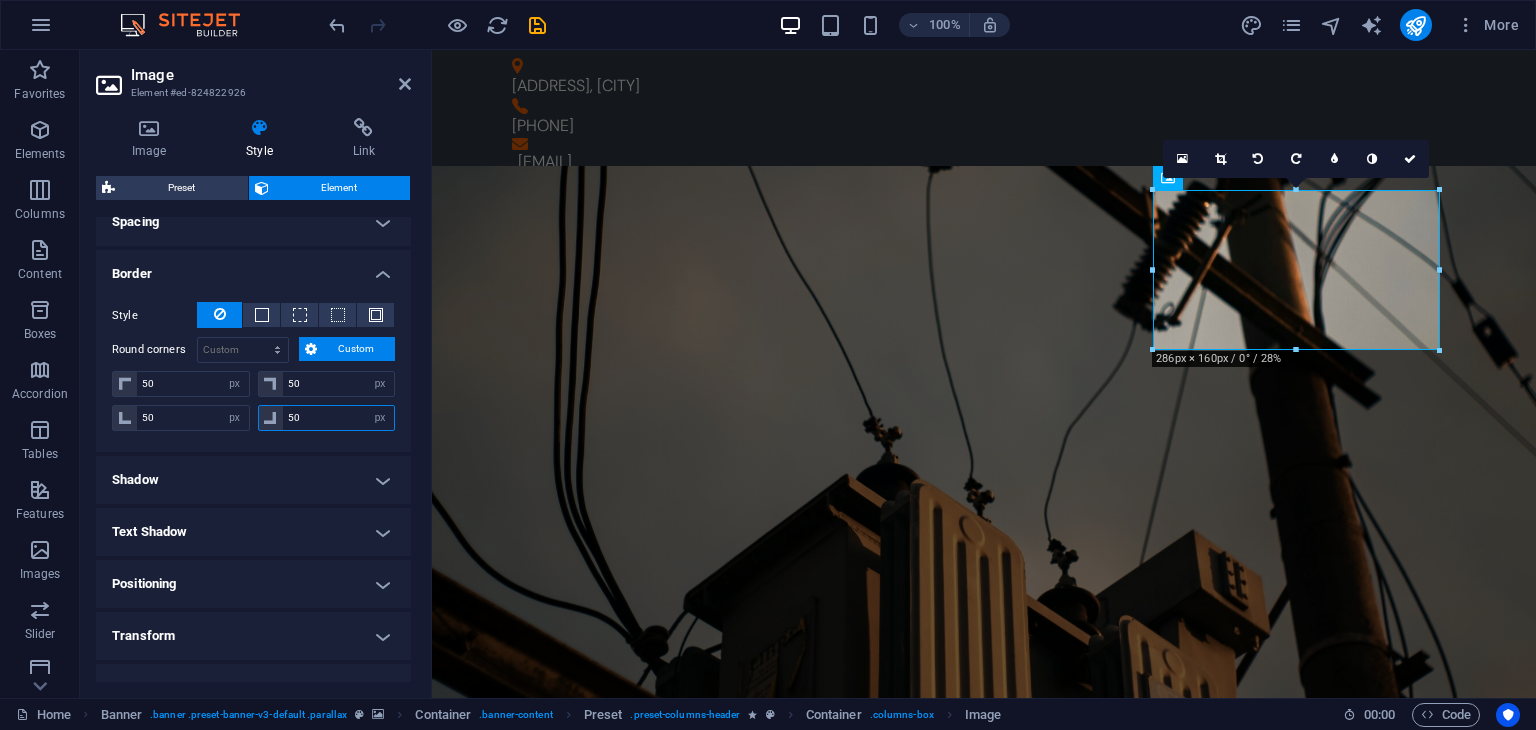 type on "50" 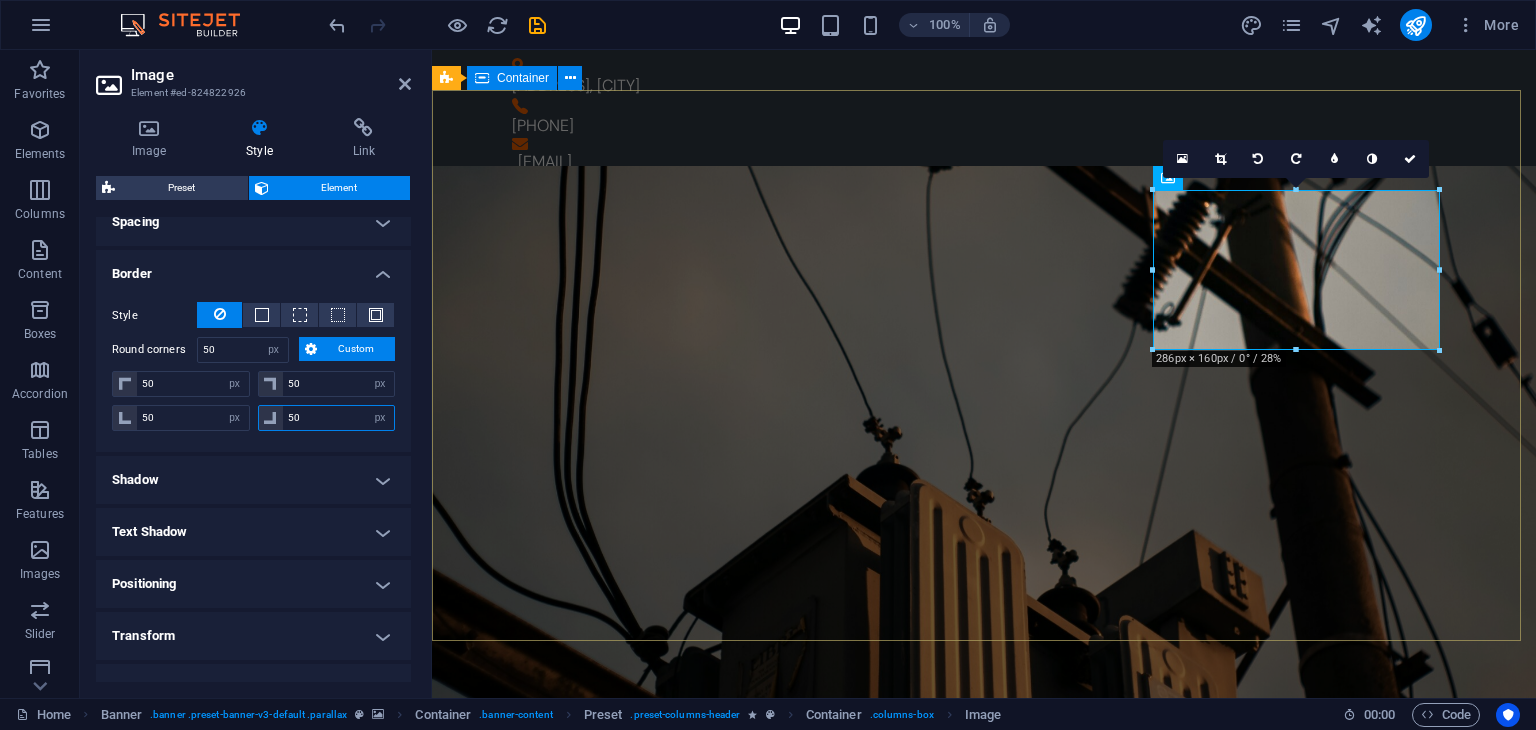 type on "50" 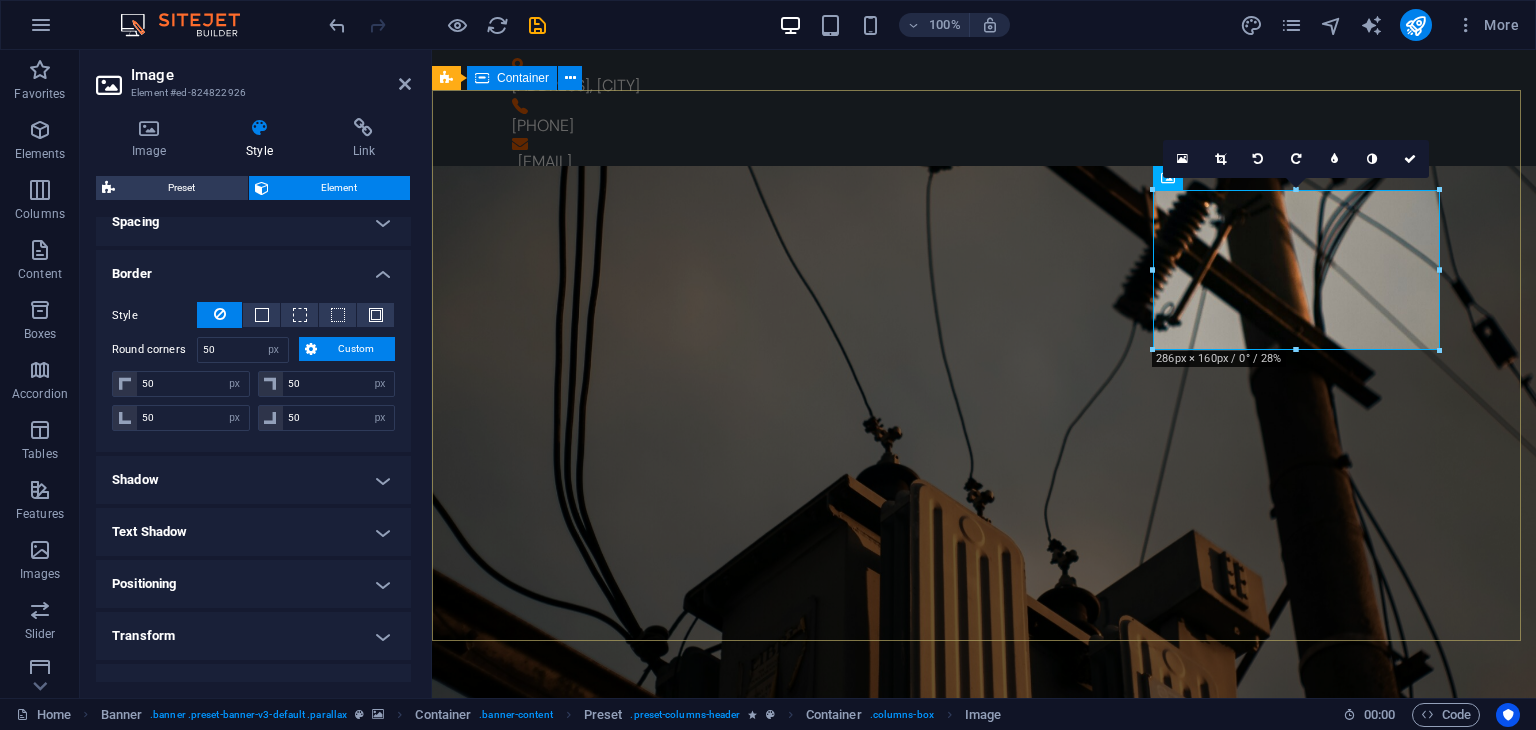 click on "Installation Seamless transformer installations handled by certified professionals to ensure safe and reliable power delivery Sales Empowering your projects with high-quality transformers designed for performance, durability, and efficiency Maintenance Proactive and expert maintenance services that keep your transformer systems running at peak performance Learn more" at bounding box center [984, 1793] 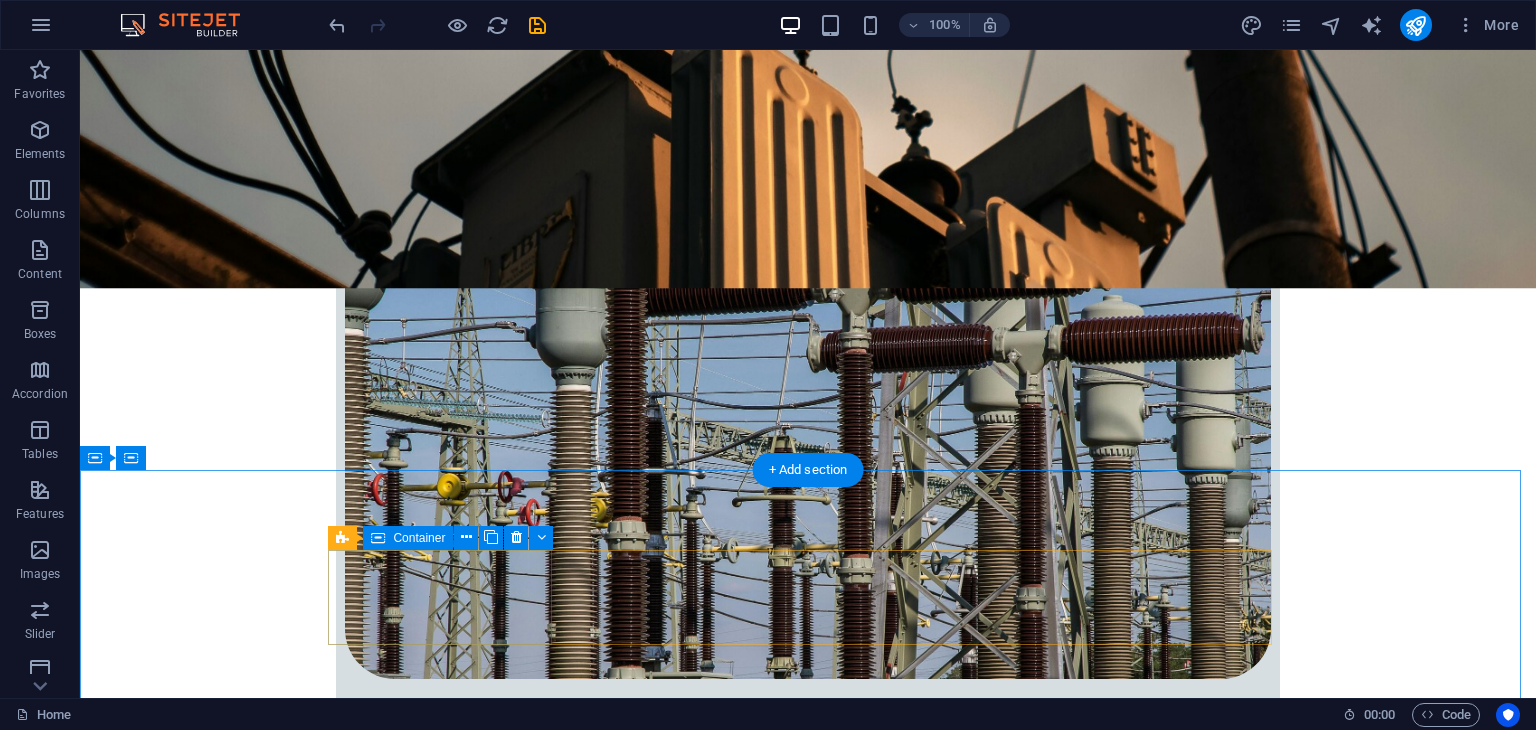 scroll, scrollTop: 600, scrollLeft: 0, axis: vertical 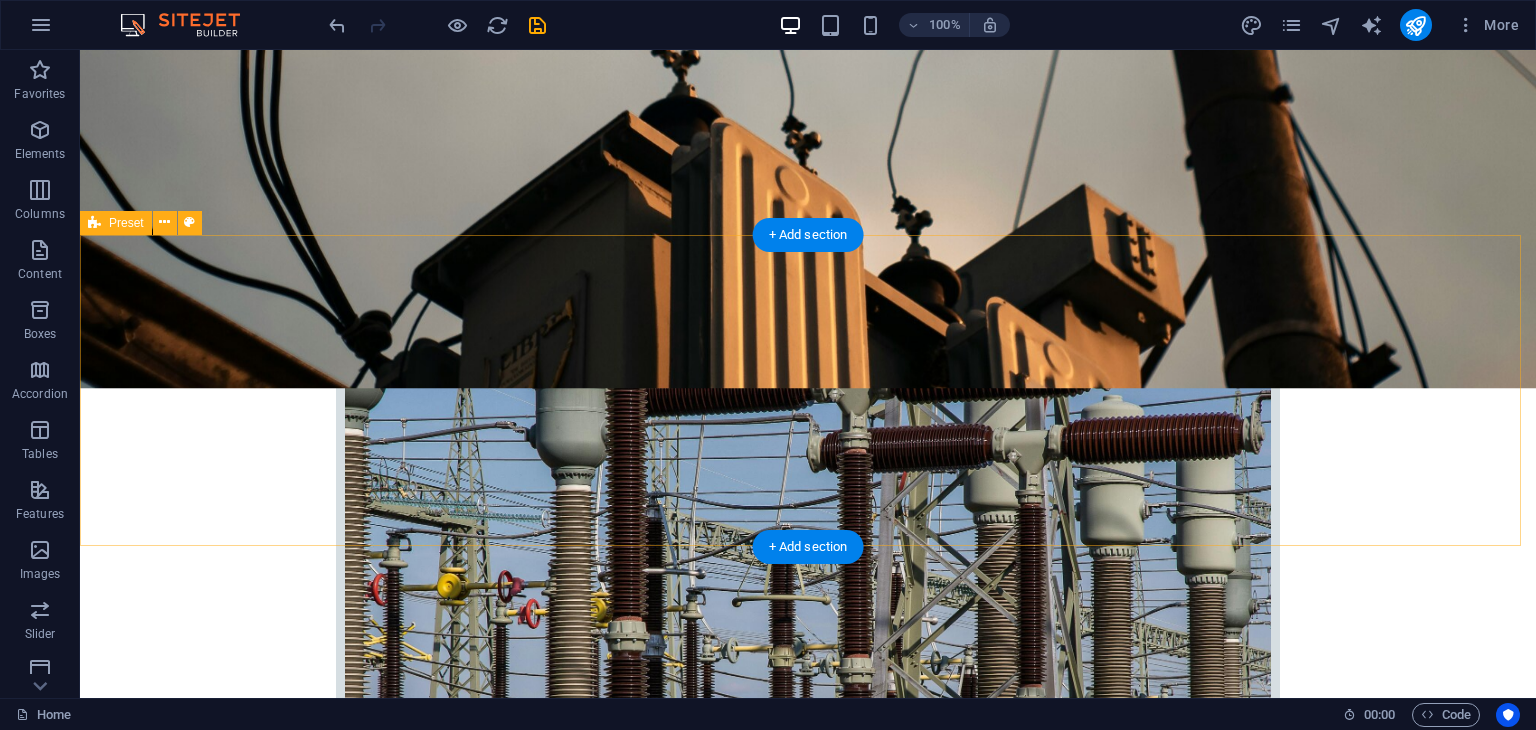 click on "[COMPANY] We are committed to delivering reliable, efficient, and cutting-edge power solutions to meet the growing energy needs of homes, businesses, and industrial clients. Specializing in transformer sales, installations, and maintenance, we bring deep industry knowledge, hands-on experience, and a passion for excellence to every project we undertake" at bounding box center [808, 2589] 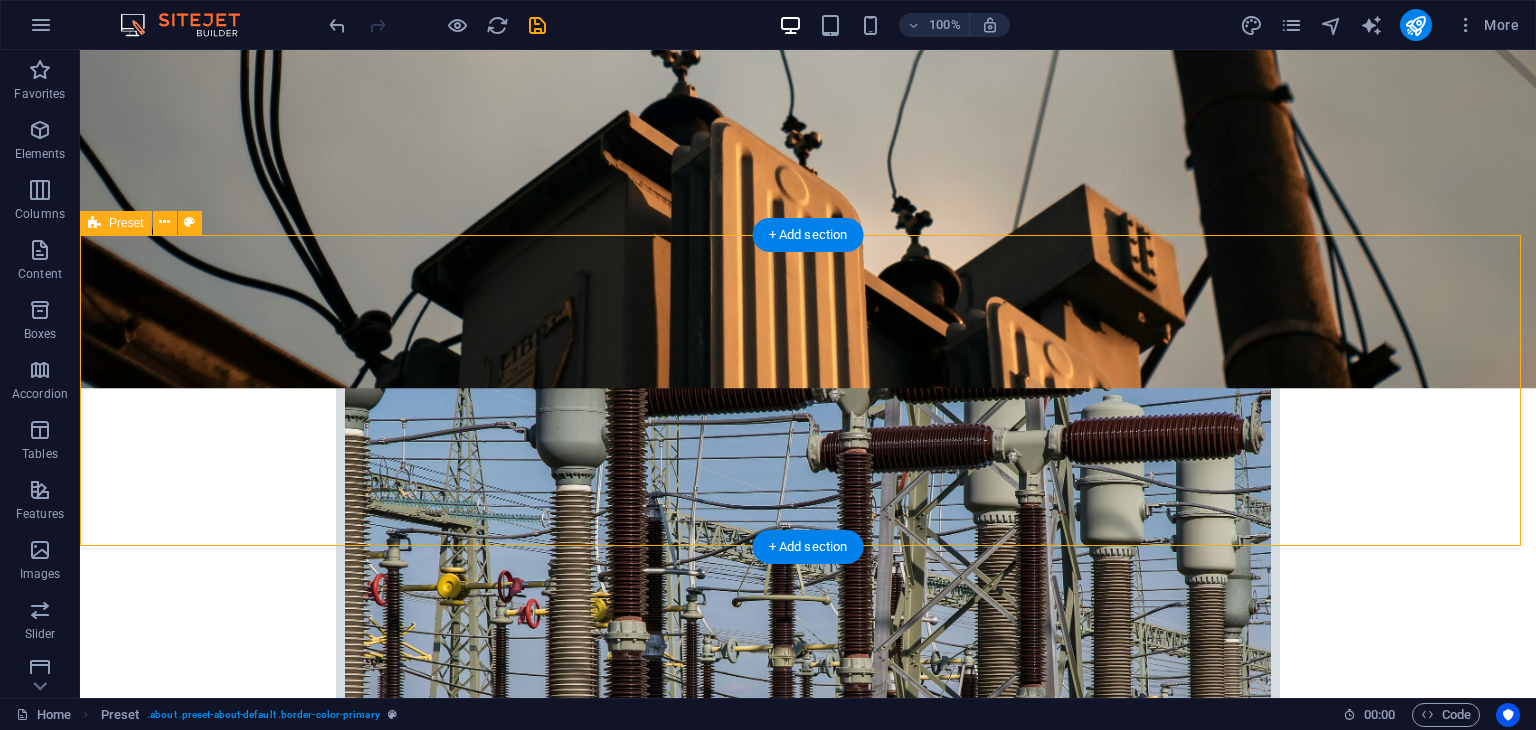 drag, startPoint x: 313, startPoint y: 395, endPoint x: 412, endPoint y: 457, distance: 116.81181 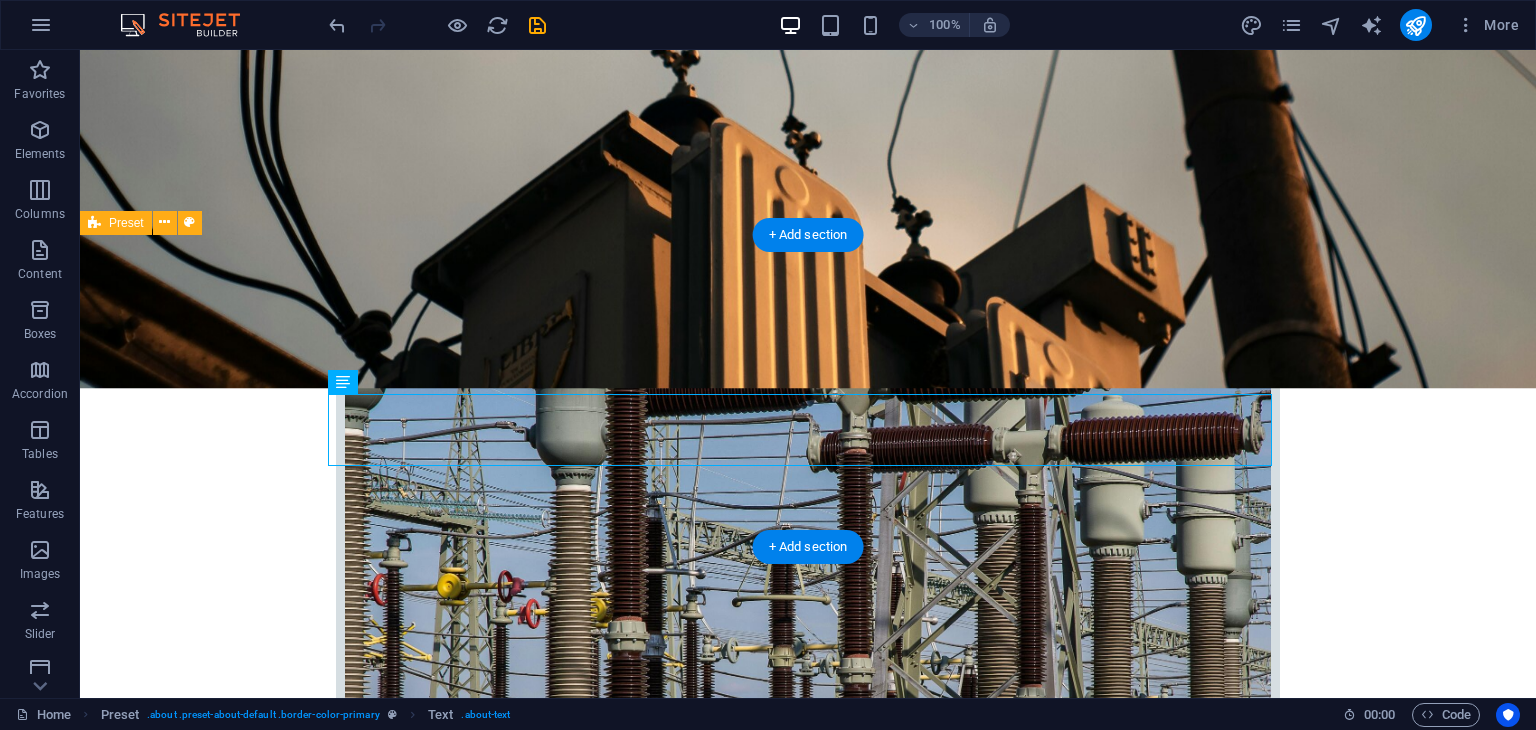 drag, startPoint x: 328, startPoint y: 401, endPoint x: 390, endPoint y: 455, distance: 82.219215 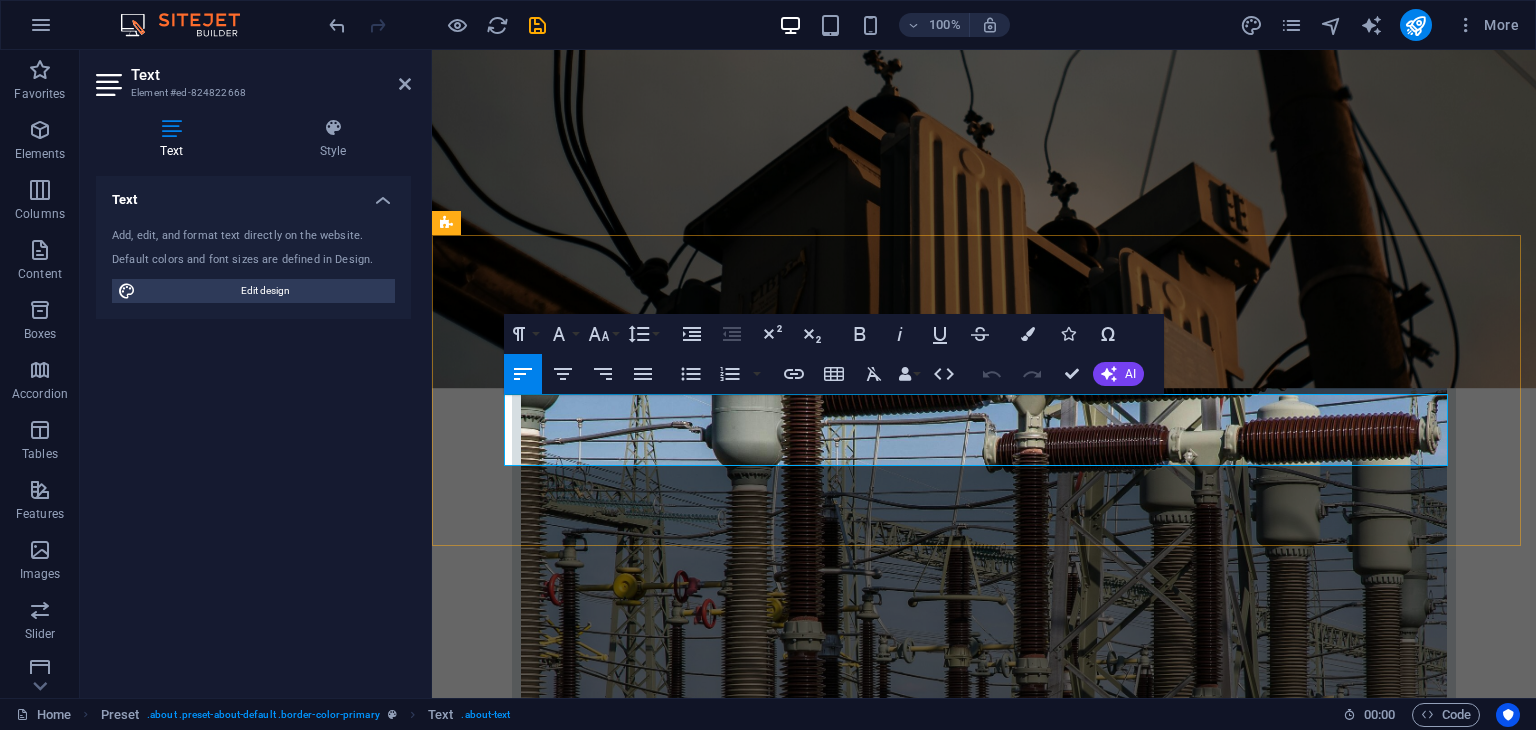 click on "We are committed to delivering reliable, efficient, and cutting-edge power solutions to meet the growing energy needs of homes, businesses, and industrial clients. Specializing in transformer sales, installations, and maintenance, we bring deep industry knowledge, hands-on experience, and a passion for excellence to every project we undertake" at bounding box center [984, 2628] 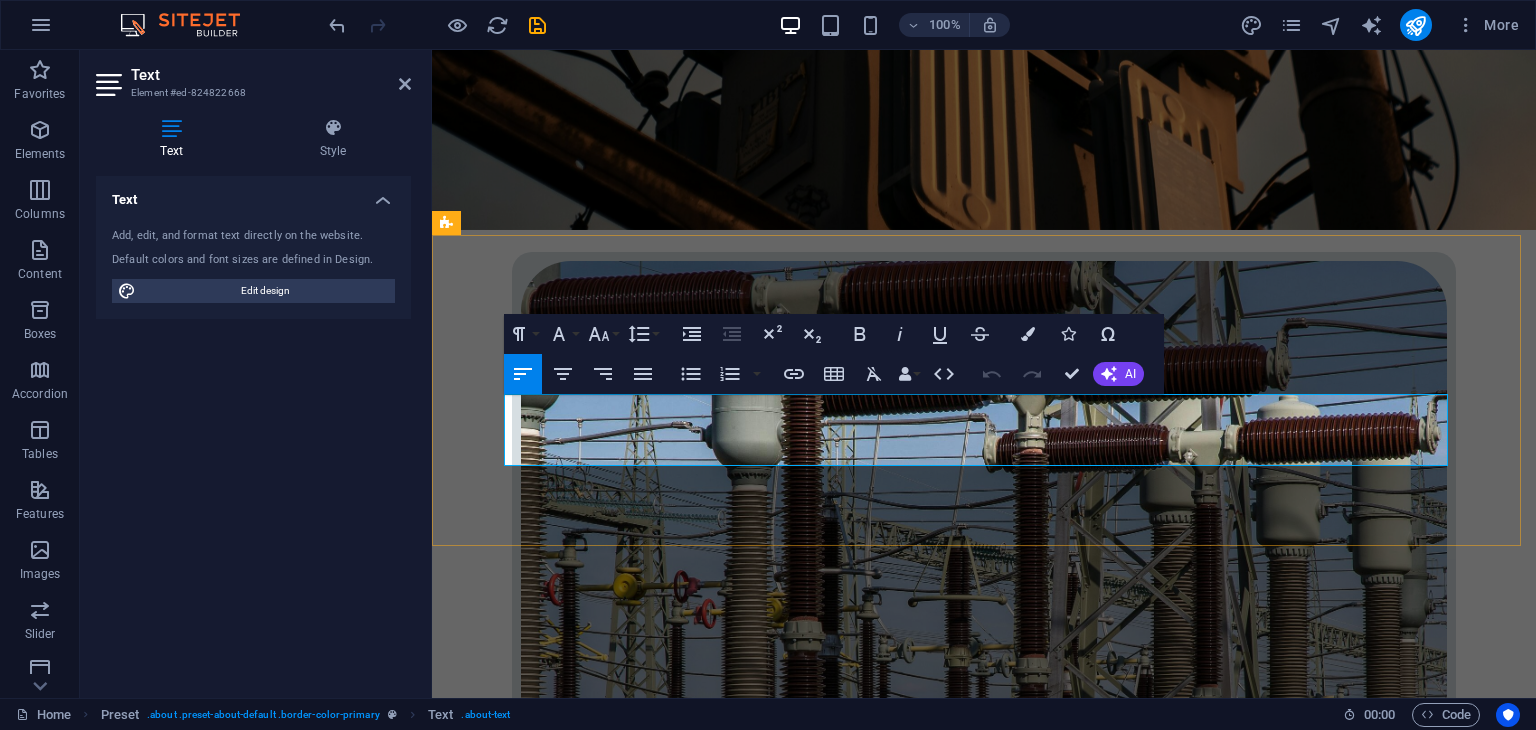copy on "We are committed to delivering reliable, efficient, and cutting-edge power solutions to meet the growing energy needs of homes, businesses, and industrial clients. Specializing in transformer sales, installations, and maintenance, we bring deep industry knowledge, hands-on experience, and a passion for excellence to every project we undertake" 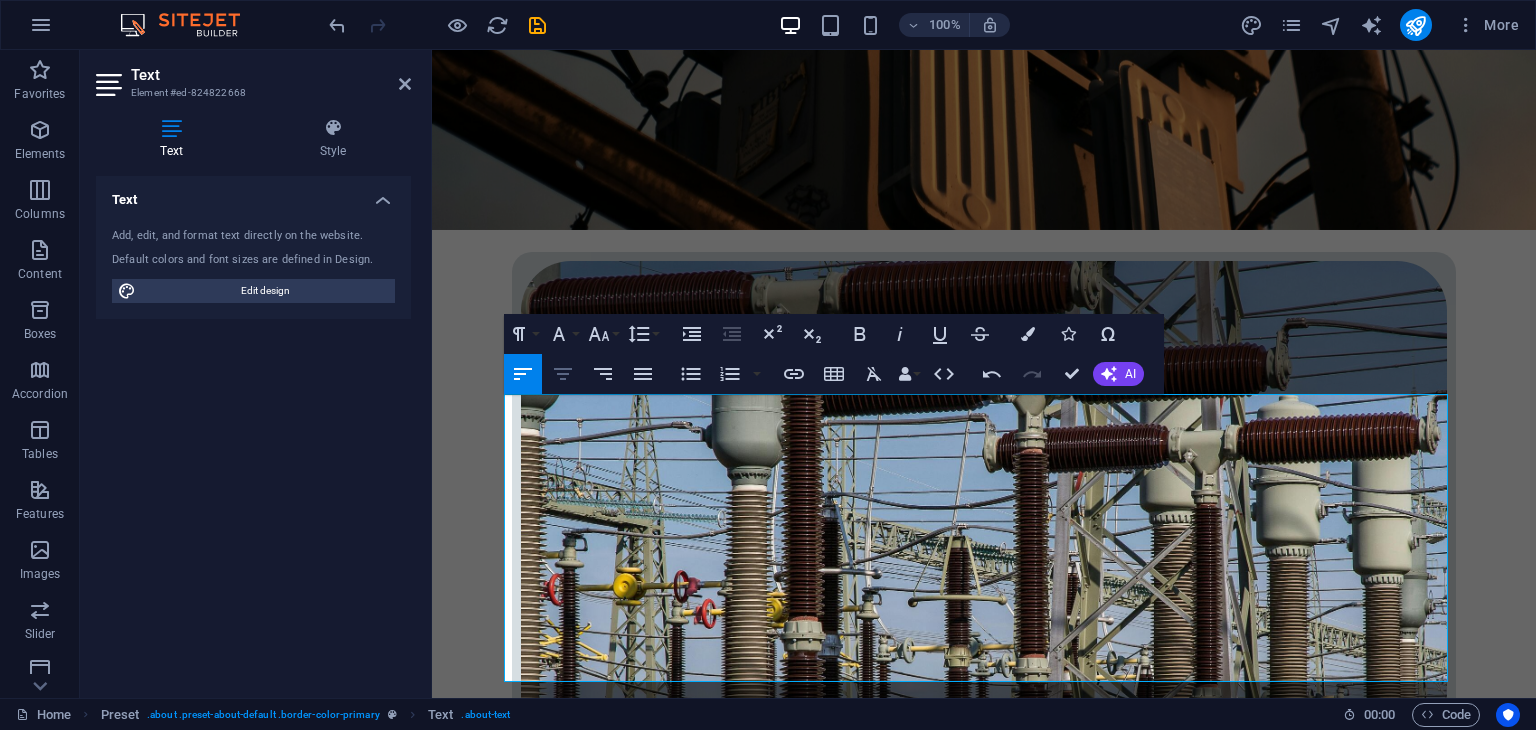 click 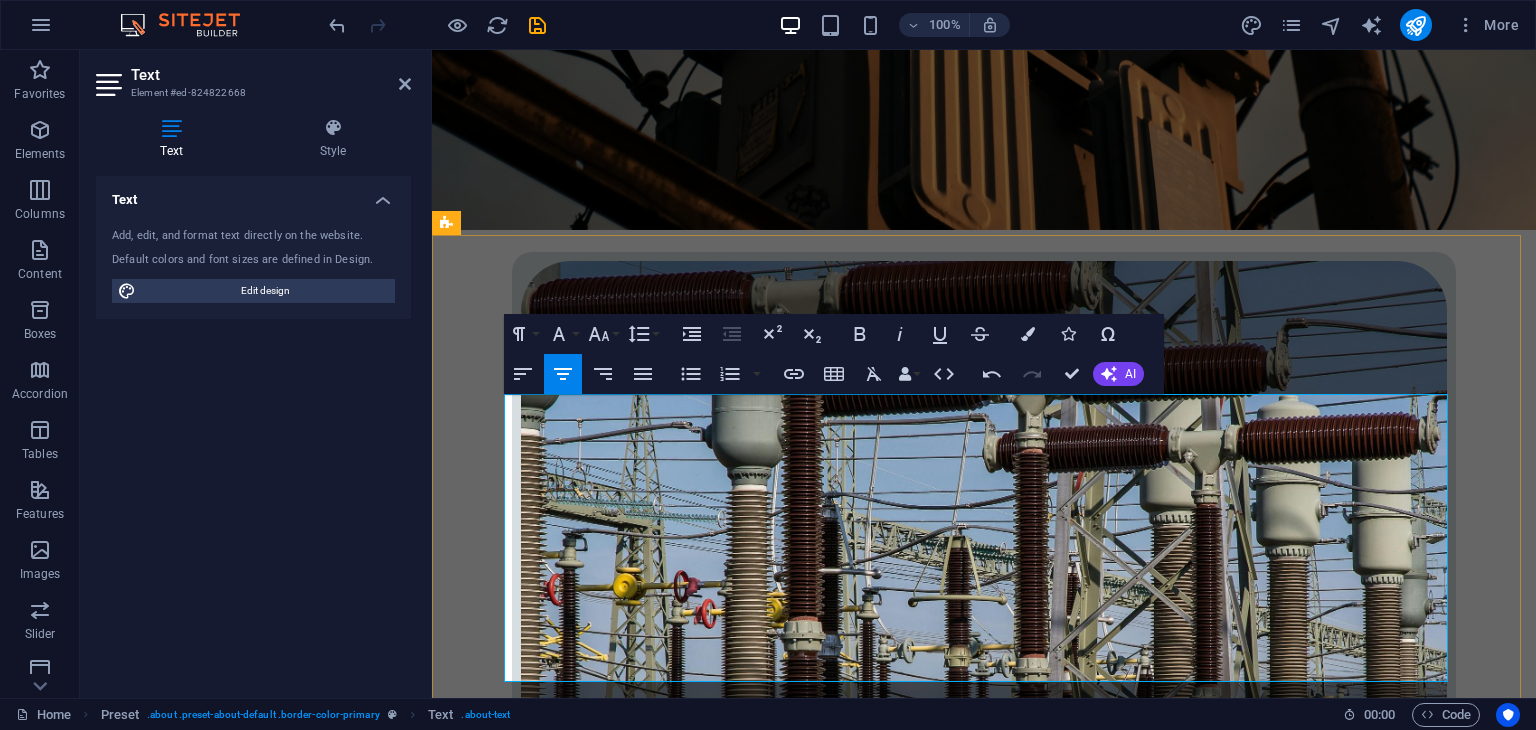 click on "At [COMPANY], we are driven by a singular mission — to empower communities, businesses, and industries with dependable, innovative, and sustainable power solutions. With a firm foundation built on trust, expertise, and service excellence, we specialize in the sales, installation, and maintenance of transformers and power systems tailored to meet the unique demands of our diverse clientele." at bounding box center [984, 2640] 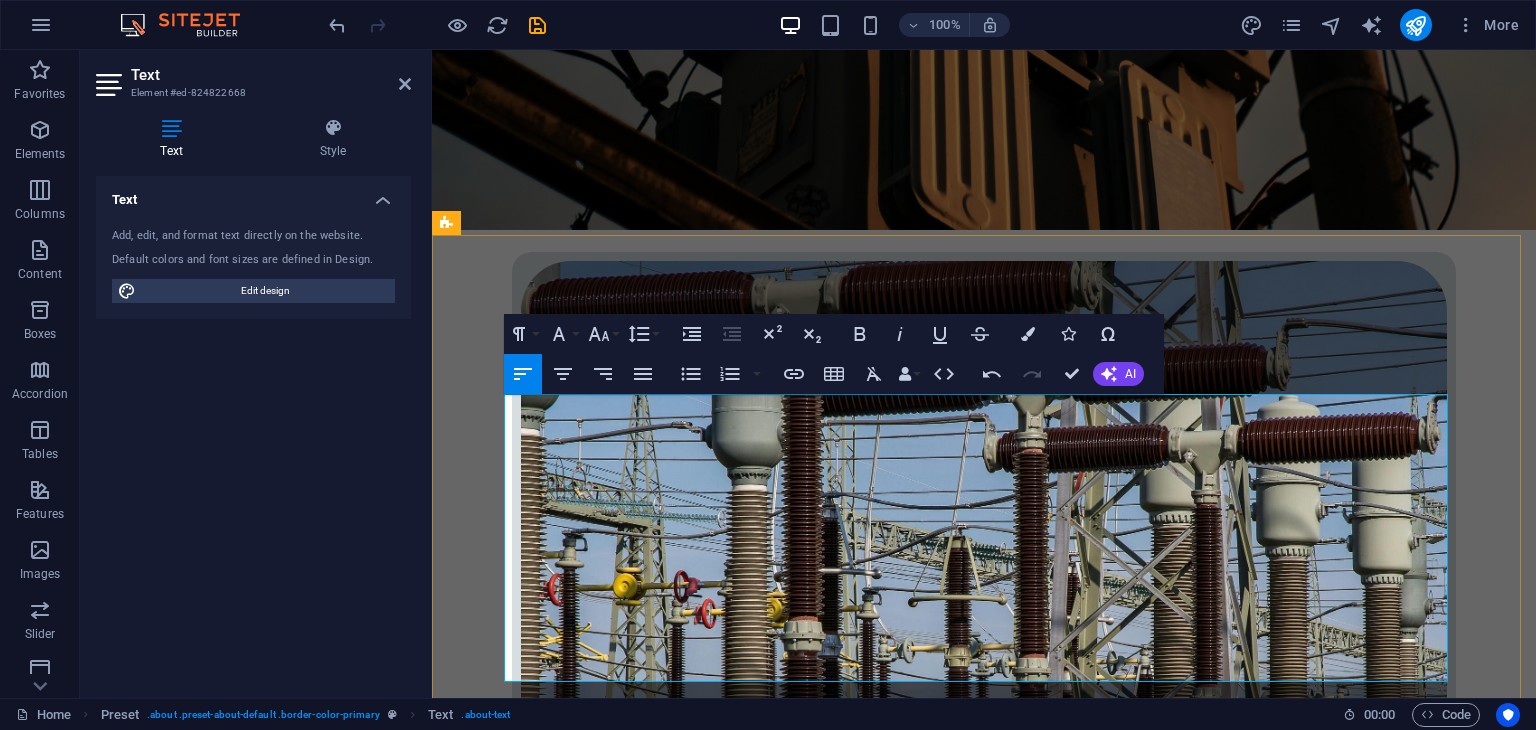 click on "We understand that uninterrupted power is critical to productivity, safety, and growth. That’s why we offer turnkey solutions —from advising on the right transformer specifications to seamless installations and long-term maintenance support. Whether it's a private residence, a commercial building, or an industrial site, our team of skilled professionals delivers with precision, efficiency, and a commitment to quality." at bounding box center (984, 2736) 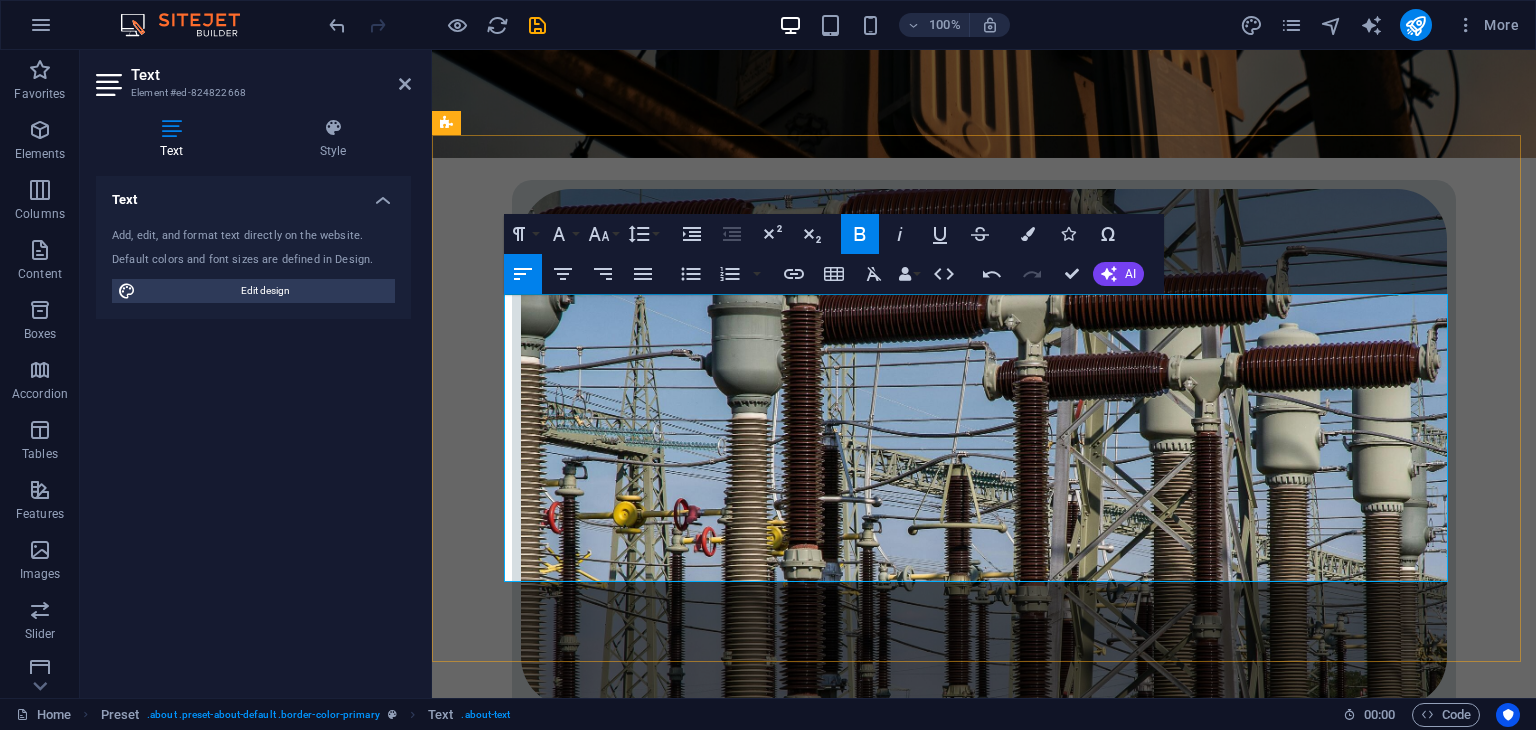 scroll, scrollTop: 700, scrollLeft: 0, axis: vertical 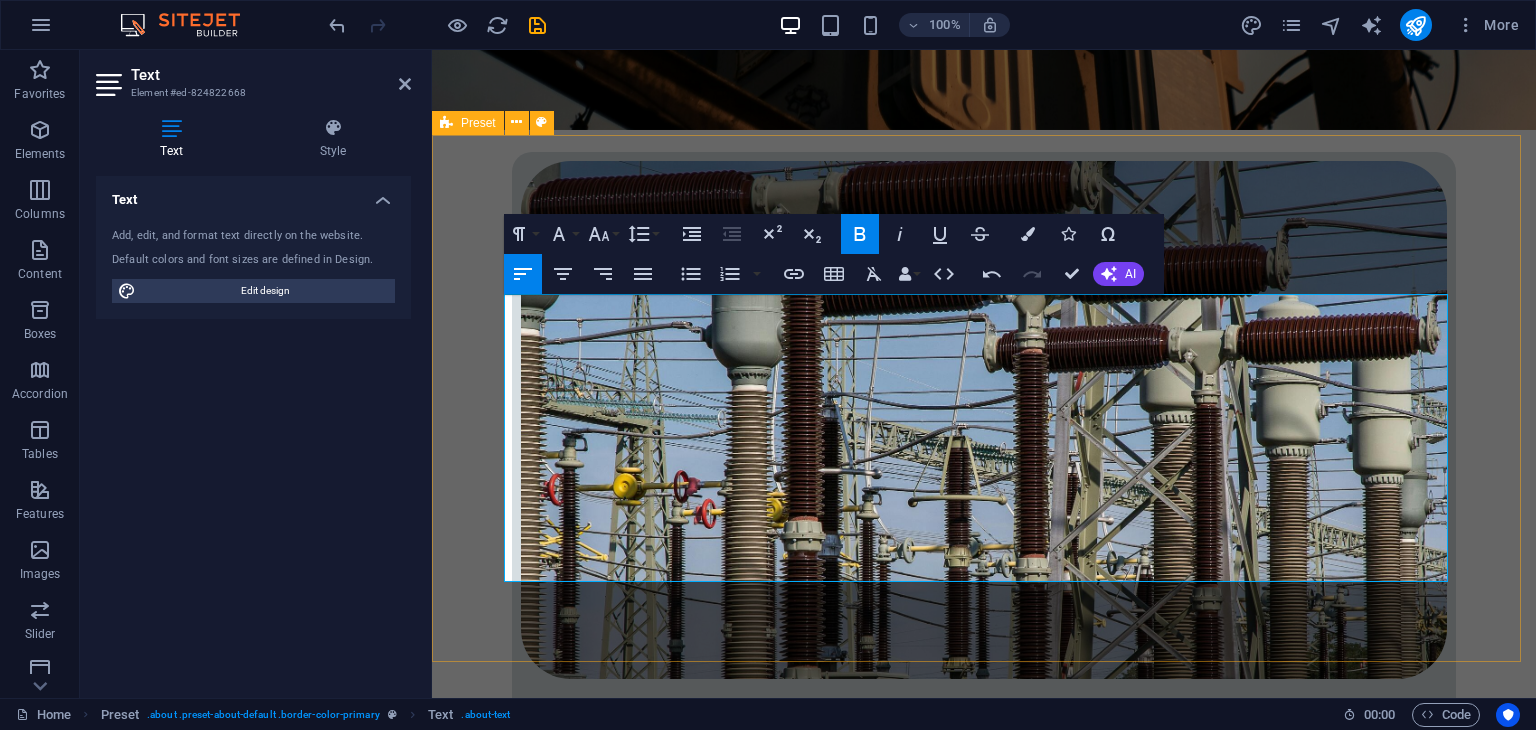 click on "At [COMPANY], we are driven by a singular mission to empower communities, businesses, and industries with dependable, innovative, and sustainable power solutions. With a firm foundation built on trust, expertise, and service excellence, we specialize in the sales, installation, and maintenance of transformers and power systems tailored to meet the unique demands of our diverse clientele. We understand that uninterrupted power is critical to productivity, safety, and growth. That’s why we offer turnkey solutions from advising on the right transformer specifications to seamless installations and long-term maintenance support. Whether it's a private residence, a commercial building, or an industrial site, our team of skilled professionals delivers with precision, efficiency, and a commitment to quality. Our services extend beyond products. We offer technical consulting, site assessments, preventive maintenance plans, emergency repairs in the market." at bounding box center [984, 2597] 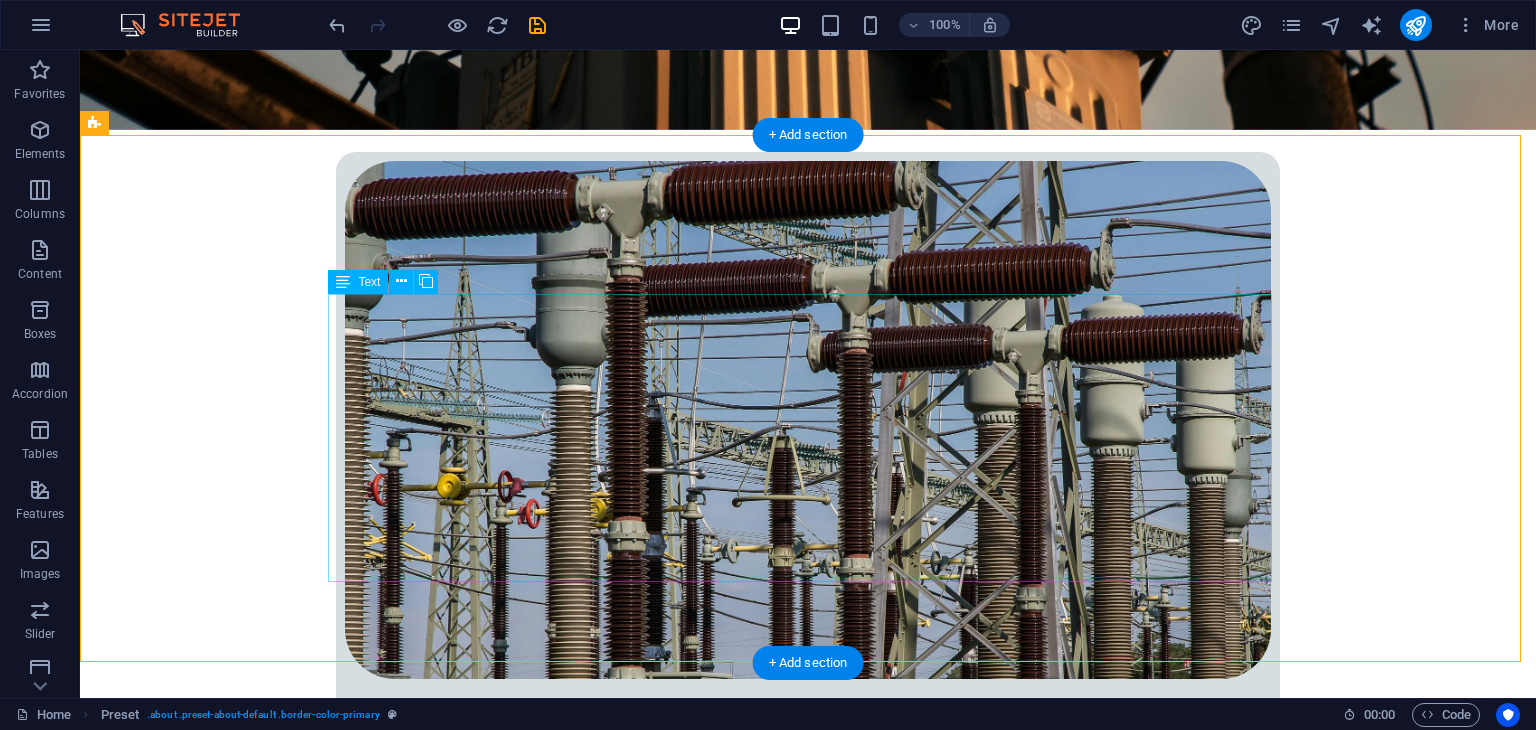 click on "At [COMPANY], we are driven by a singular mission to empower communities, businesses, and industries with dependable, innovative, and sustainable power solutions. With a firm foundation built on trust, expertise, and service excellence, we specialize in the sales, installation, and maintenance of transformers and power systems tailored to meet the unique demands of our diverse clientele. We understand that uninterrupted power is critical to productivity, safety, and growth. That’s why we offer turnkey solutions from advising on the right transformer specifications to seamless installations and long-term maintenance support. Whether it's a private residence, a commercial building, or an industrial site, our team of skilled professionals delivers with precision, efficiency, and a commitment to quality. Our services extend beyond products. We offer technical consulting, site assessments, preventive maintenance plans, emergency repairs reliable and energy-efficient equipment" at bounding box center [808, 2636] 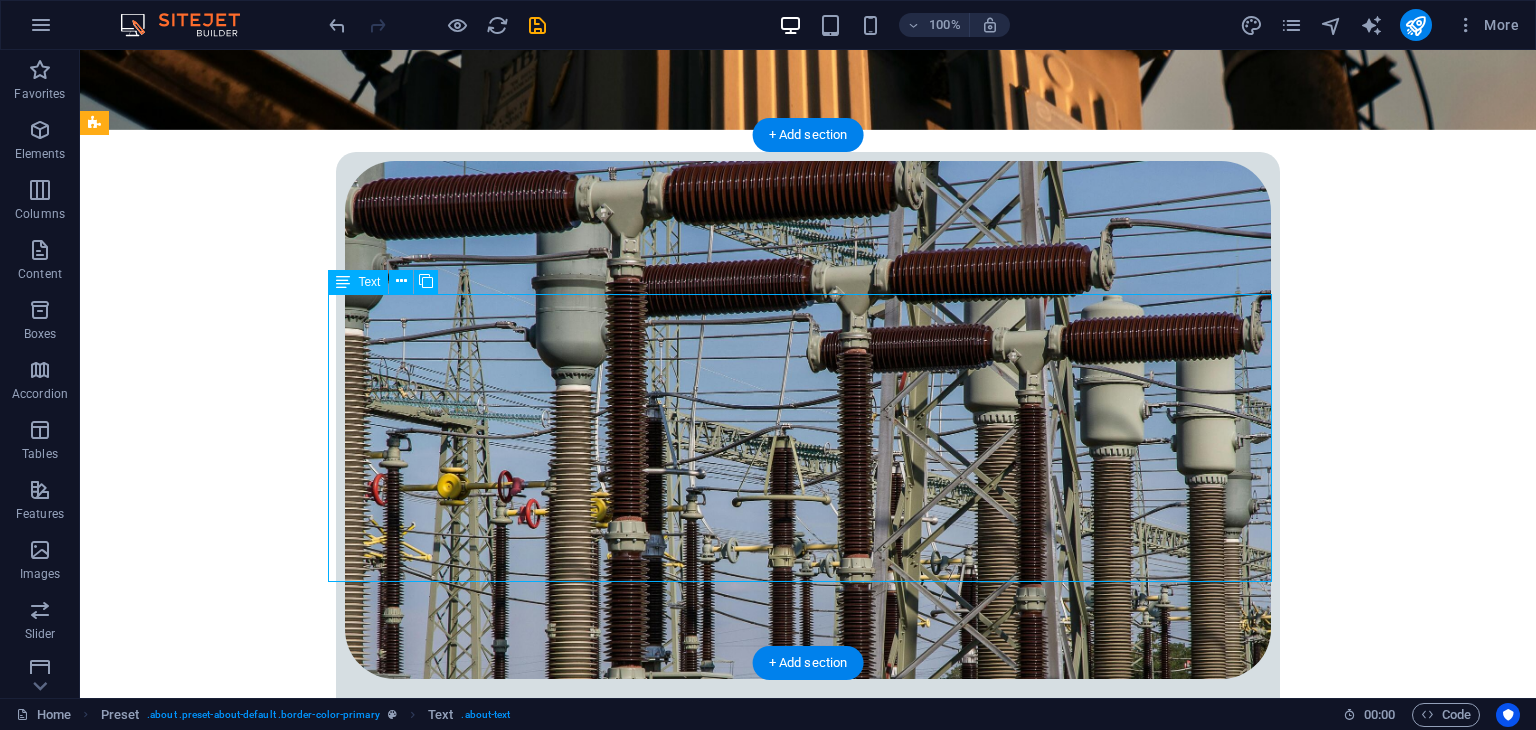 click on "At [COMPANY], we are driven by a singular mission to empower communities, businesses, and industries with dependable, innovative, and sustainable power solutions. With a firm foundation built on trust, expertise, and service excellence, we specialize in the sales, installation, and maintenance of transformers and power systems tailored to meet the unique demands of our diverse clientele. We understand that uninterrupted power is critical to productivity, safety, and growth. That’s why we offer turnkey solutions from advising on the right transformer specifications to seamless installations and long-term maintenance support. Whether it's a private residence, a commercial building, or an industrial site, our team of skilled professionals delivers with precision, efficiency, and a commitment to quality. Our services extend beyond products. We offer technical consulting, site assessments, preventive maintenance plans, emergency repairs reliable and energy-efficient equipment" at bounding box center (808, 2636) 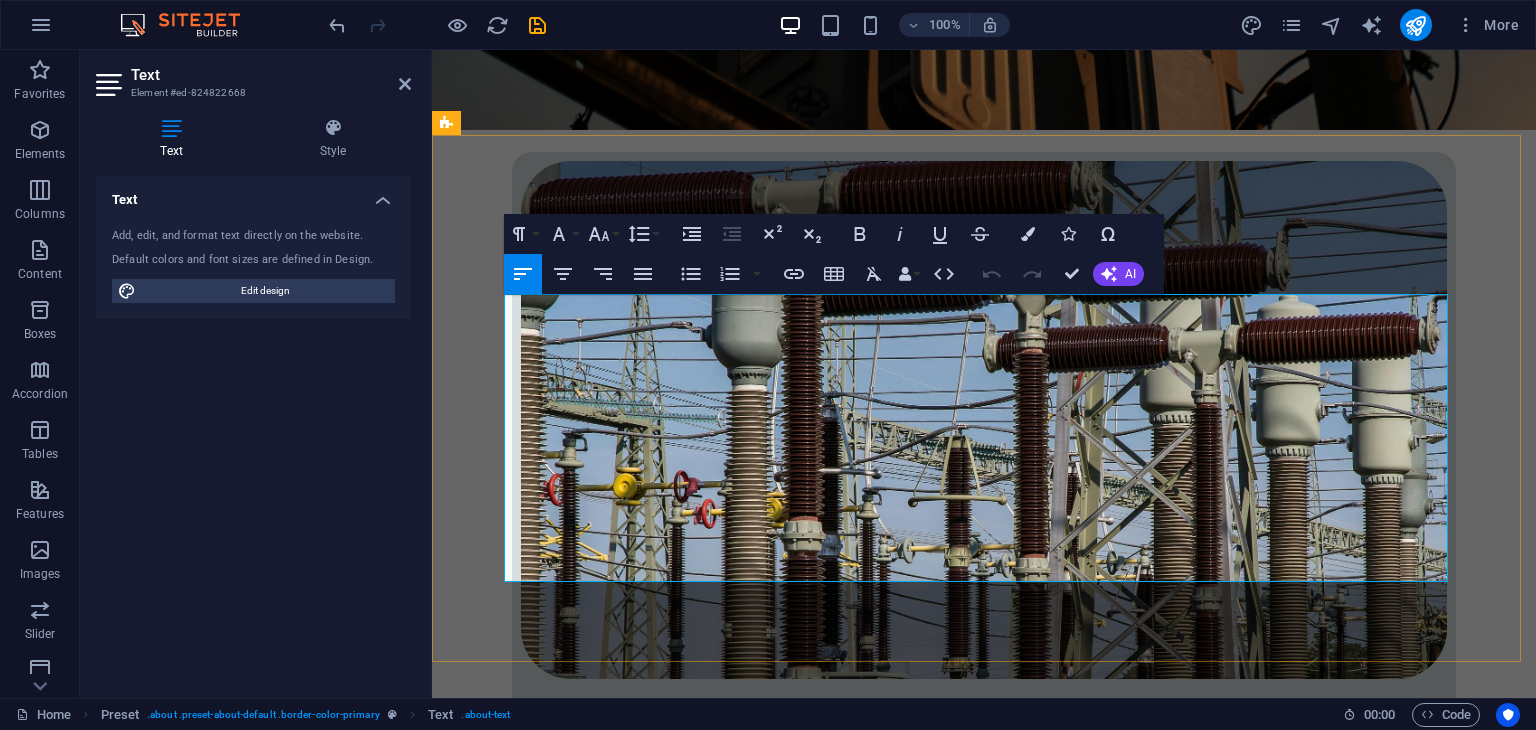 drag, startPoint x: 976, startPoint y: 520, endPoint x: 624, endPoint y: 520, distance: 352 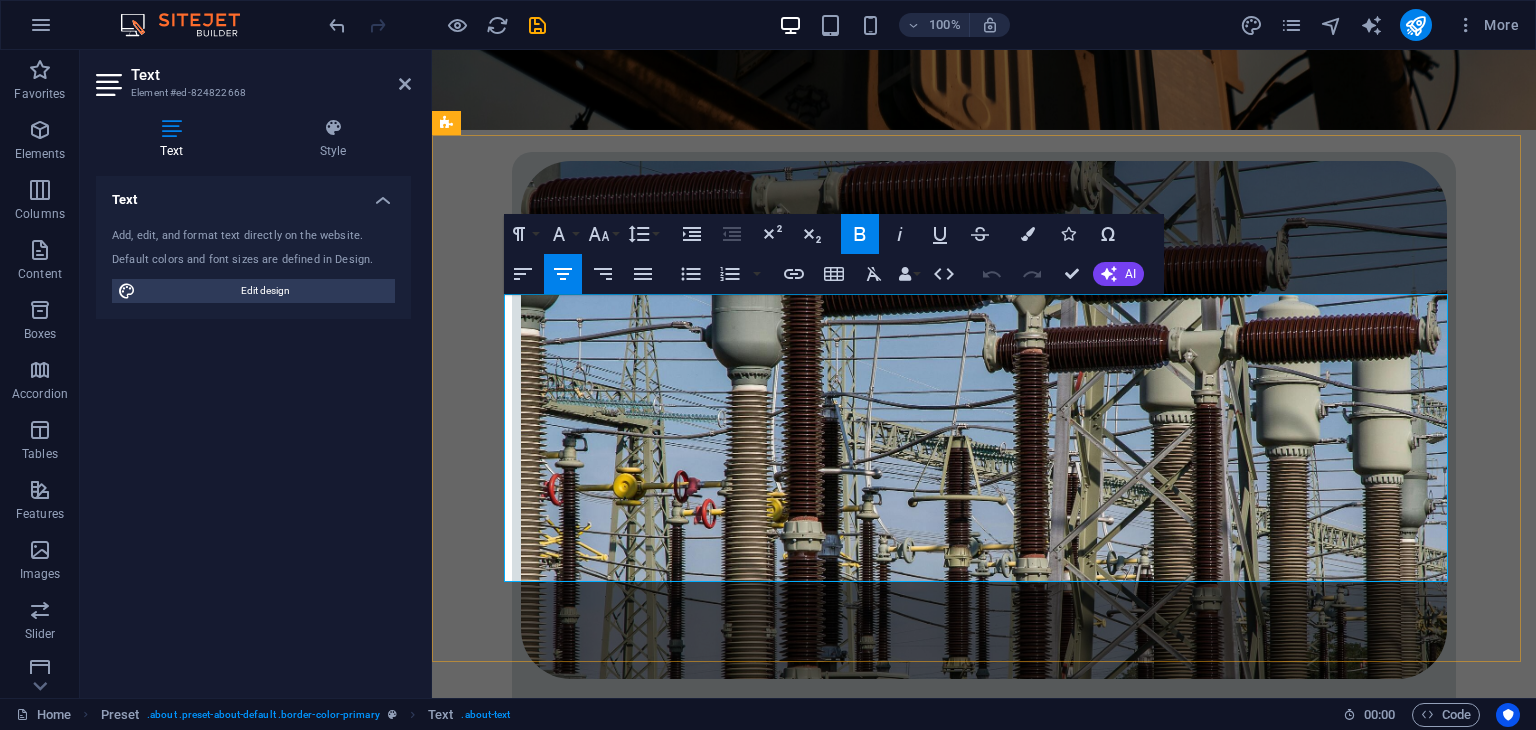 click on "technical consulting, site assessments, preventive maintenance plans, emergency repairs" at bounding box center (984, 2707) 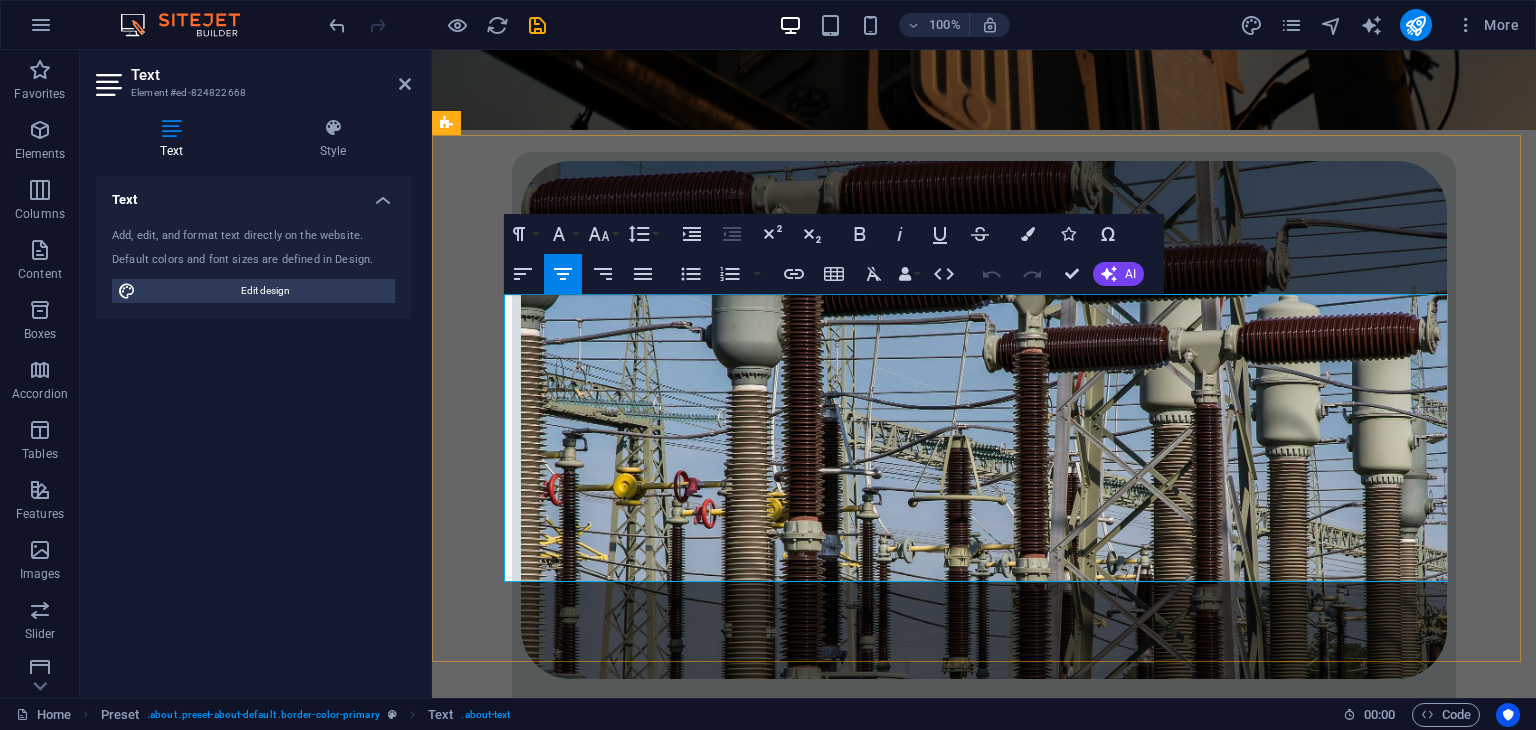 click on "technical consulting, site assessments, preventive maintenance plans, emergency repairs" at bounding box center (984, 2707) 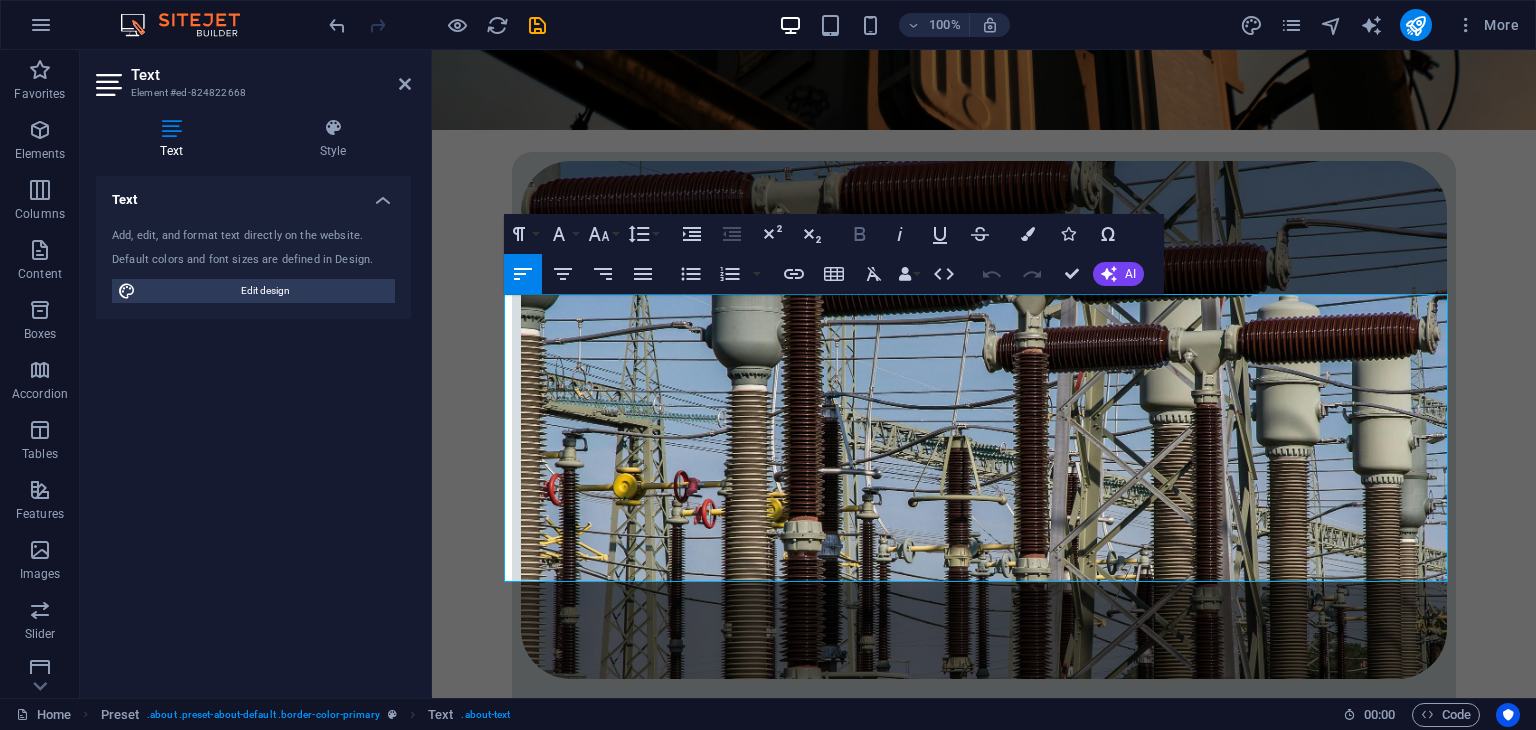 click 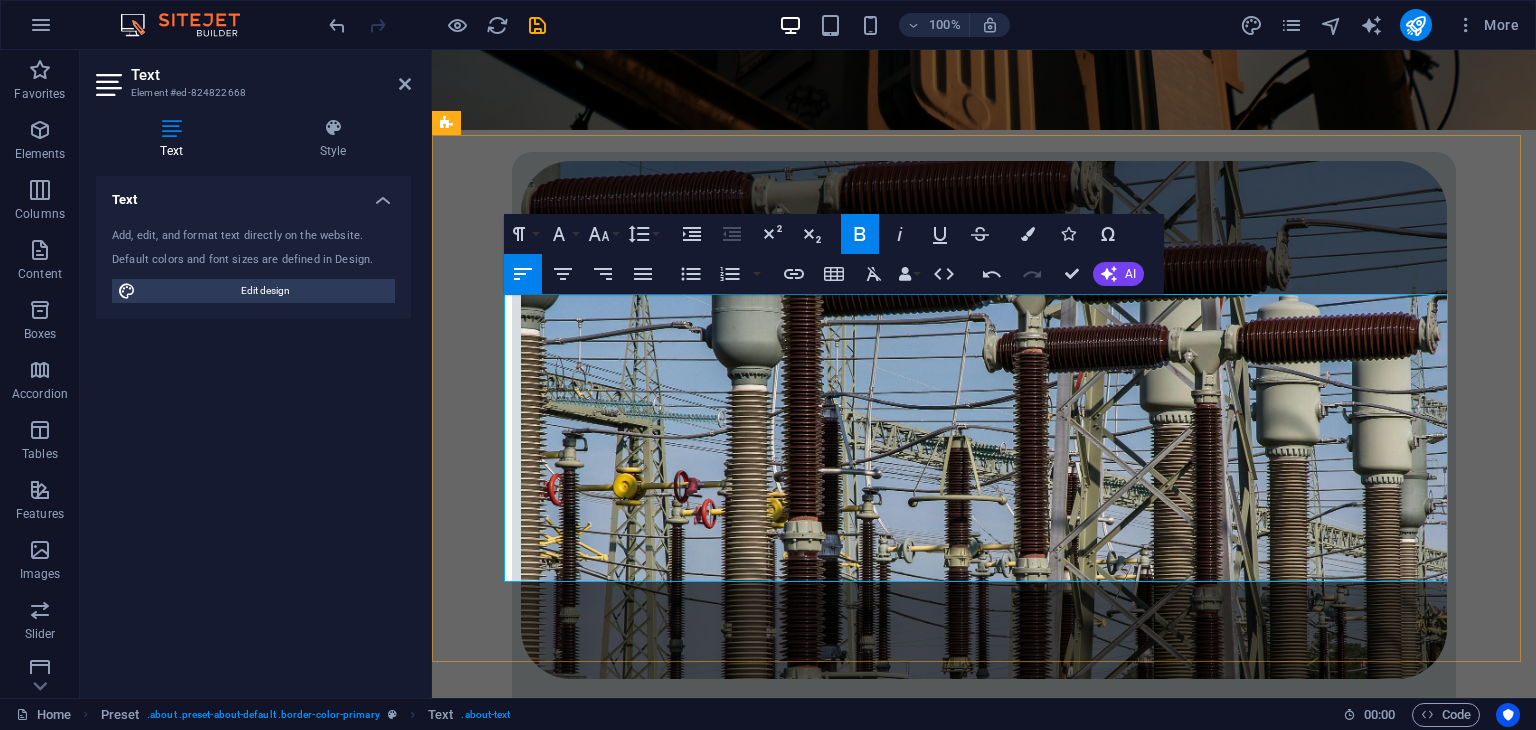click on "We understand that uninterrupted power is critical to productivity, safety, and growth. That’s why we offer turnkey solutions from advising on the right transformer specifications to seamless installations and long-term maintenance support. Whether it's a private residence, a commercial building, or an industrial site, our team of skilled professionals delivers with precision, efficiency, and a commitment to quality." at bounding box center [977, 2635] 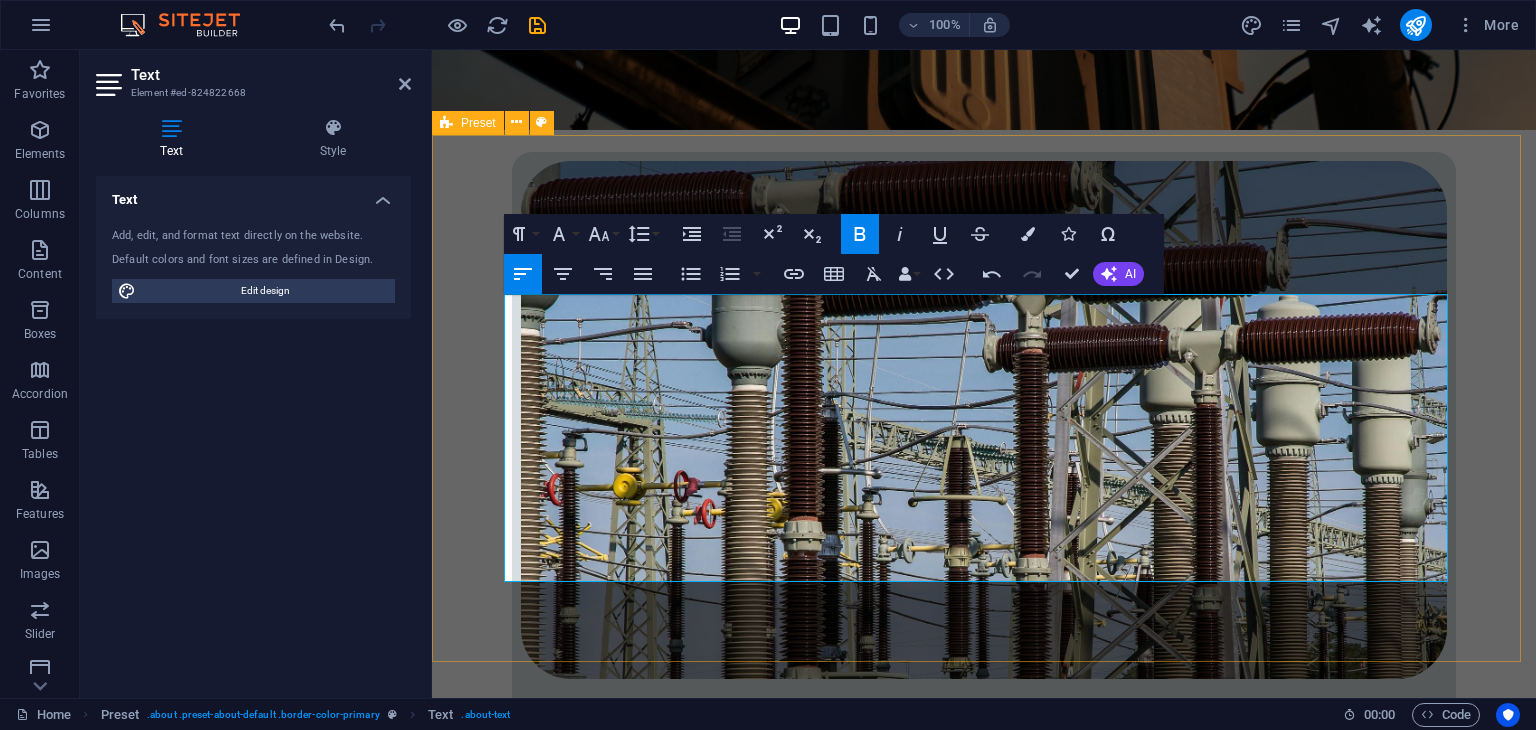 click on "At [COMPANY], we are driven by a singular mission to empower communities, businesses, and industries with dependable, innovative, and sustainable power solutions. With a firm foundation built on trust, expertise, and service excellence, we specialize in the sales, installation, and maintenance of transformers and power systems tailored to meet the unique demands of our diverse clientele. We understand that uninterrupted power is critical to productivity, safety, and growth. That’s why we offer turnkey solutions from advising on the right transformer specifications to seamless installations and long-term maintenance support. Whether it's a private residence, a commercial building, or an industrial site, our team of skilled professionals delivers with precision, efficiency, and a commitment to quality." at bounding box center [984, 2597] 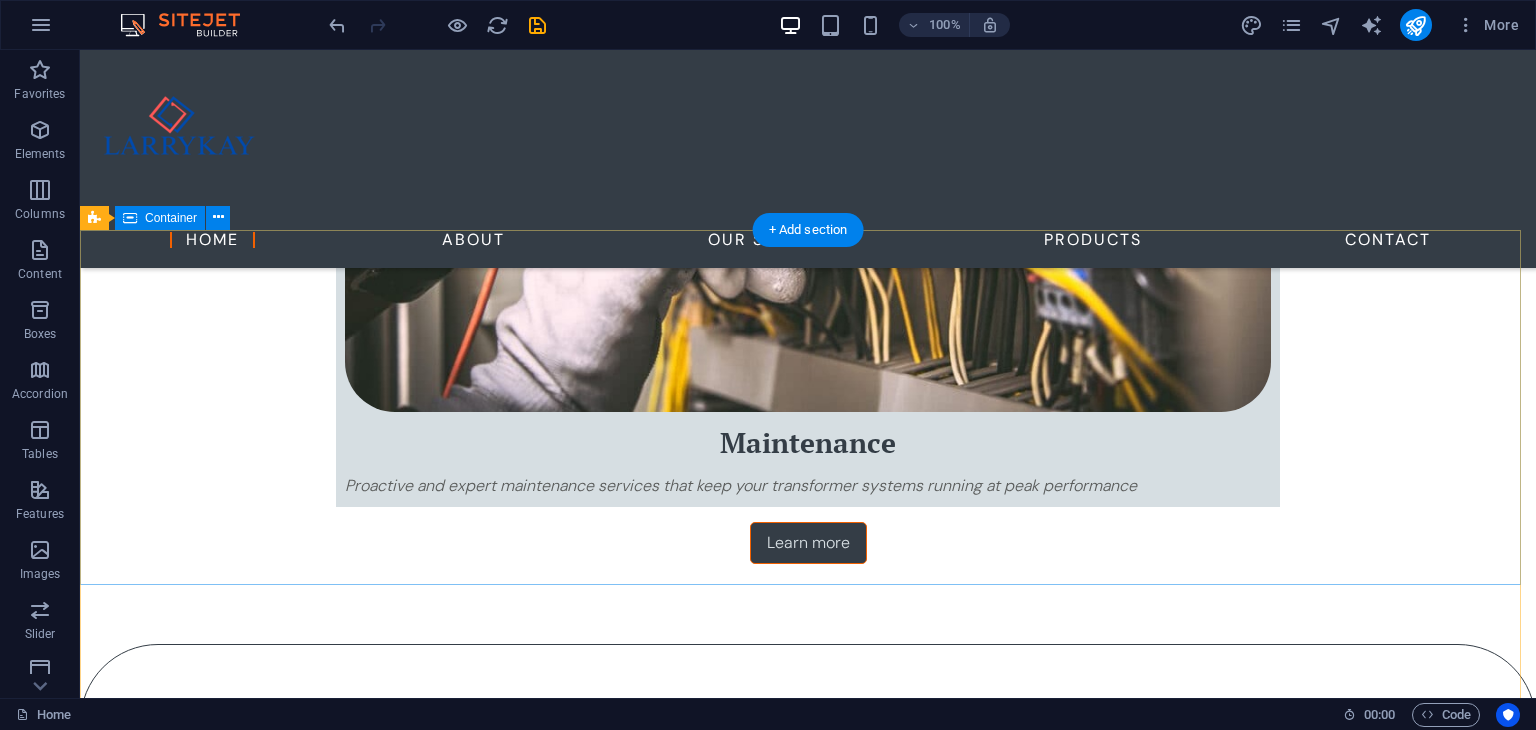 scroll, scrollTop: 2200, scrollLeft: 0, axis: vertical 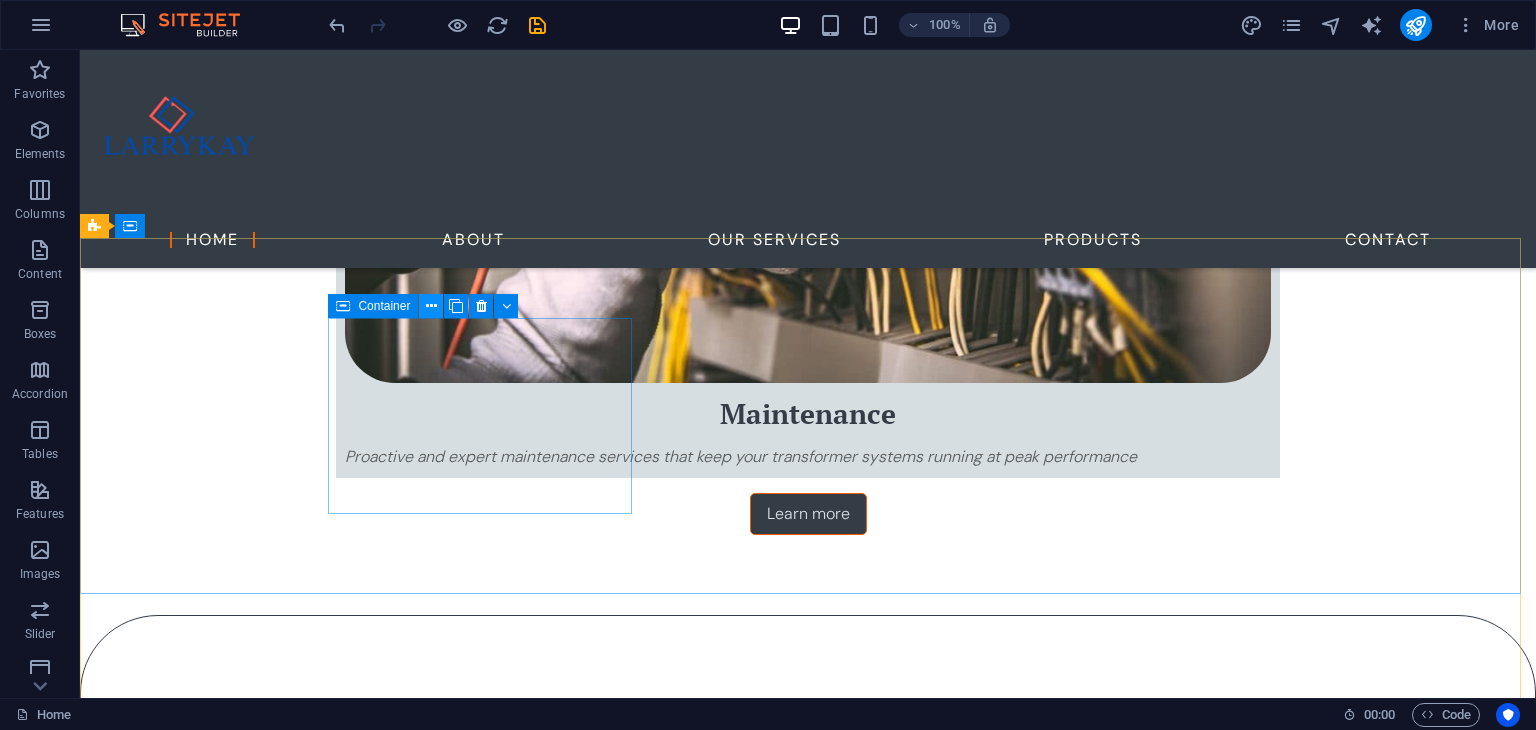 click at bounding box center [431, 306] 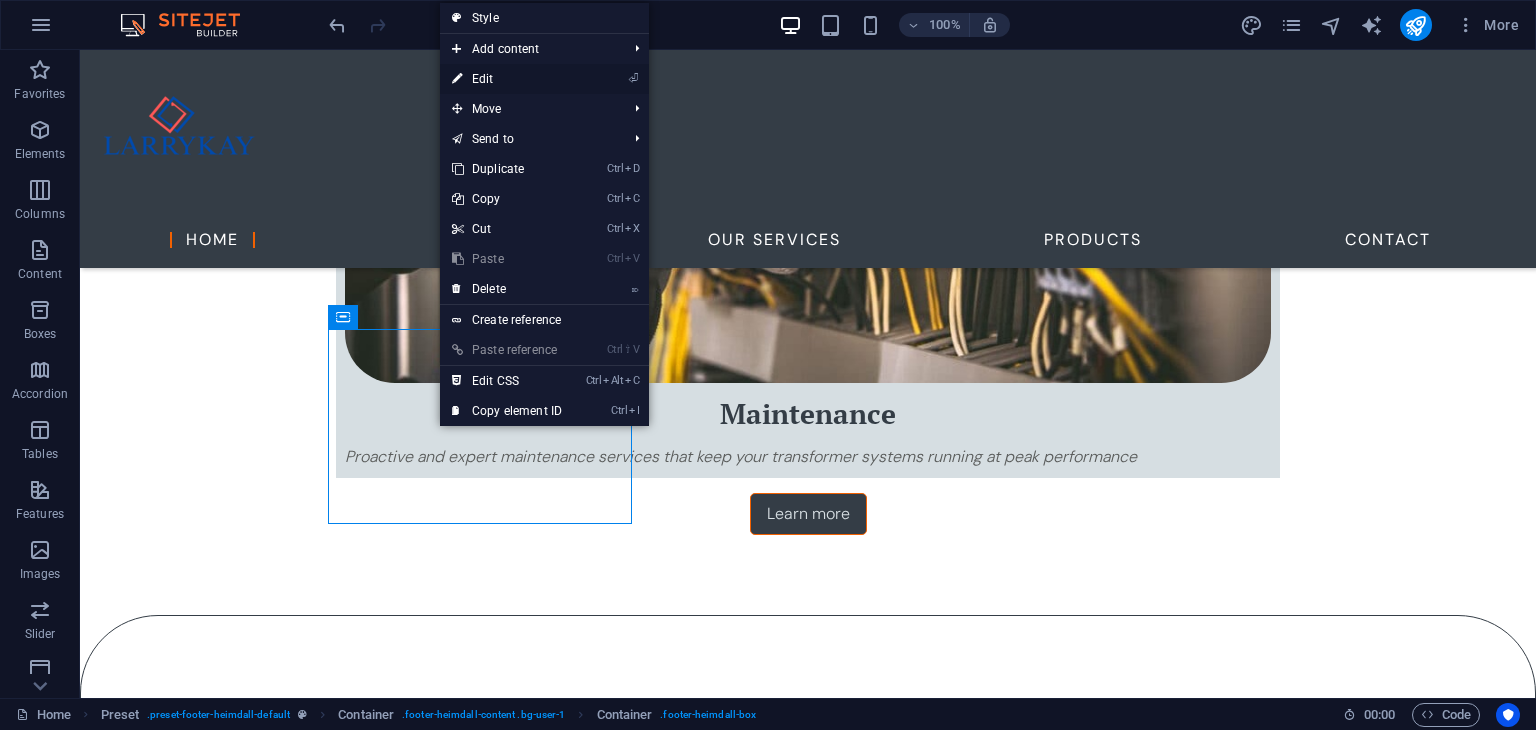 drag, startPoint x: 515, startPoint y: 82, endPoint x: 93, endPoint y: 55, distance: 422.86285 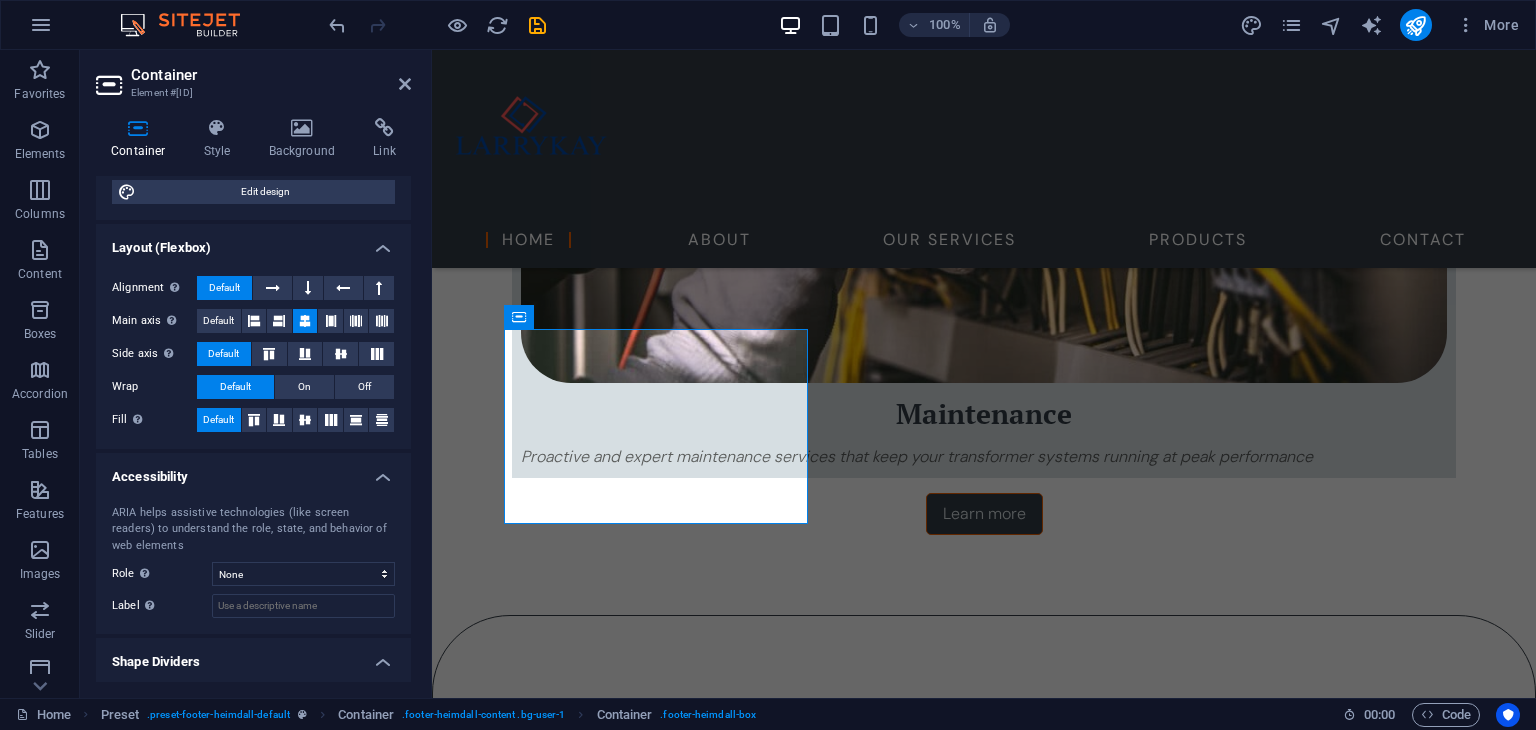scroll, scrollTop: 301, scrollLeft: 0, axis: vertical 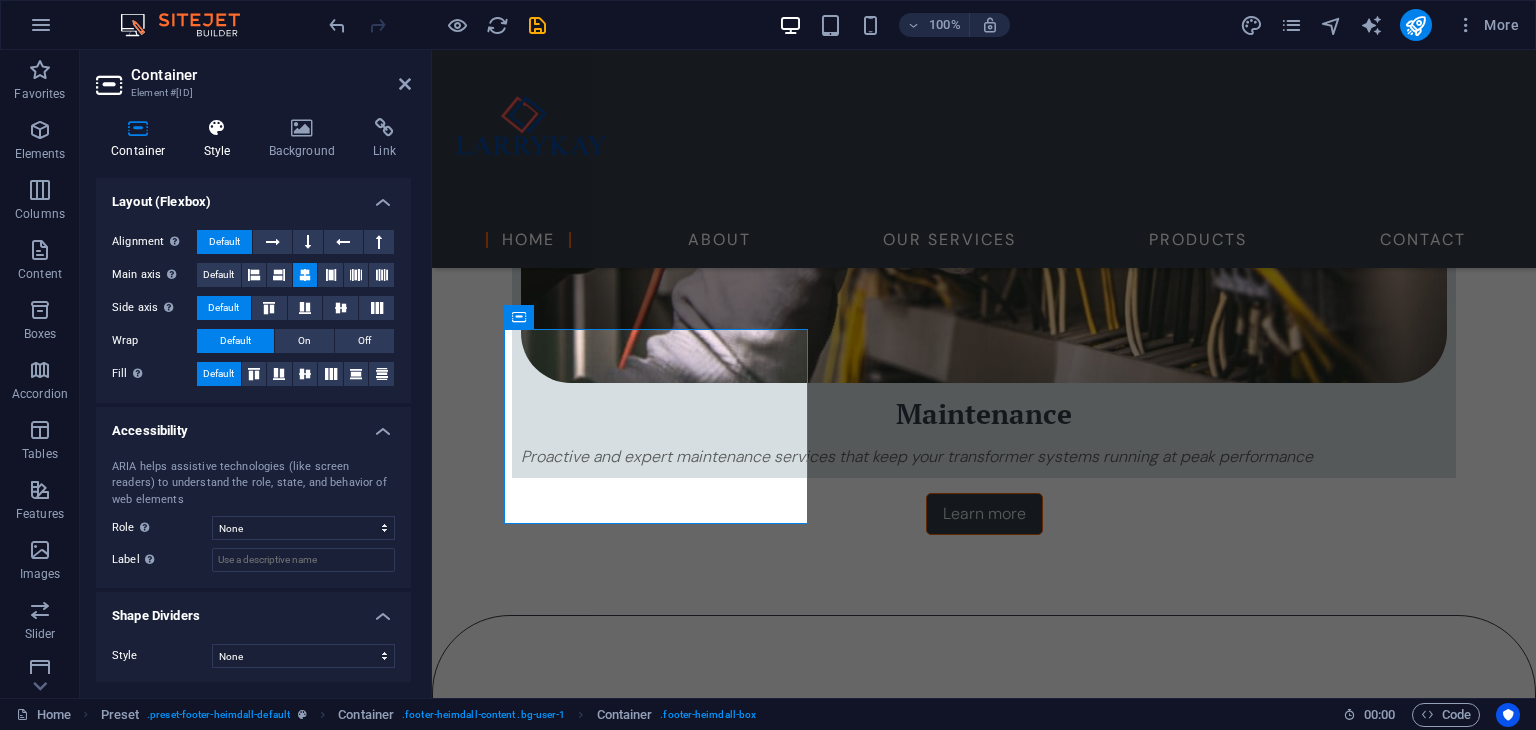 click at bounding box center [217, 128] 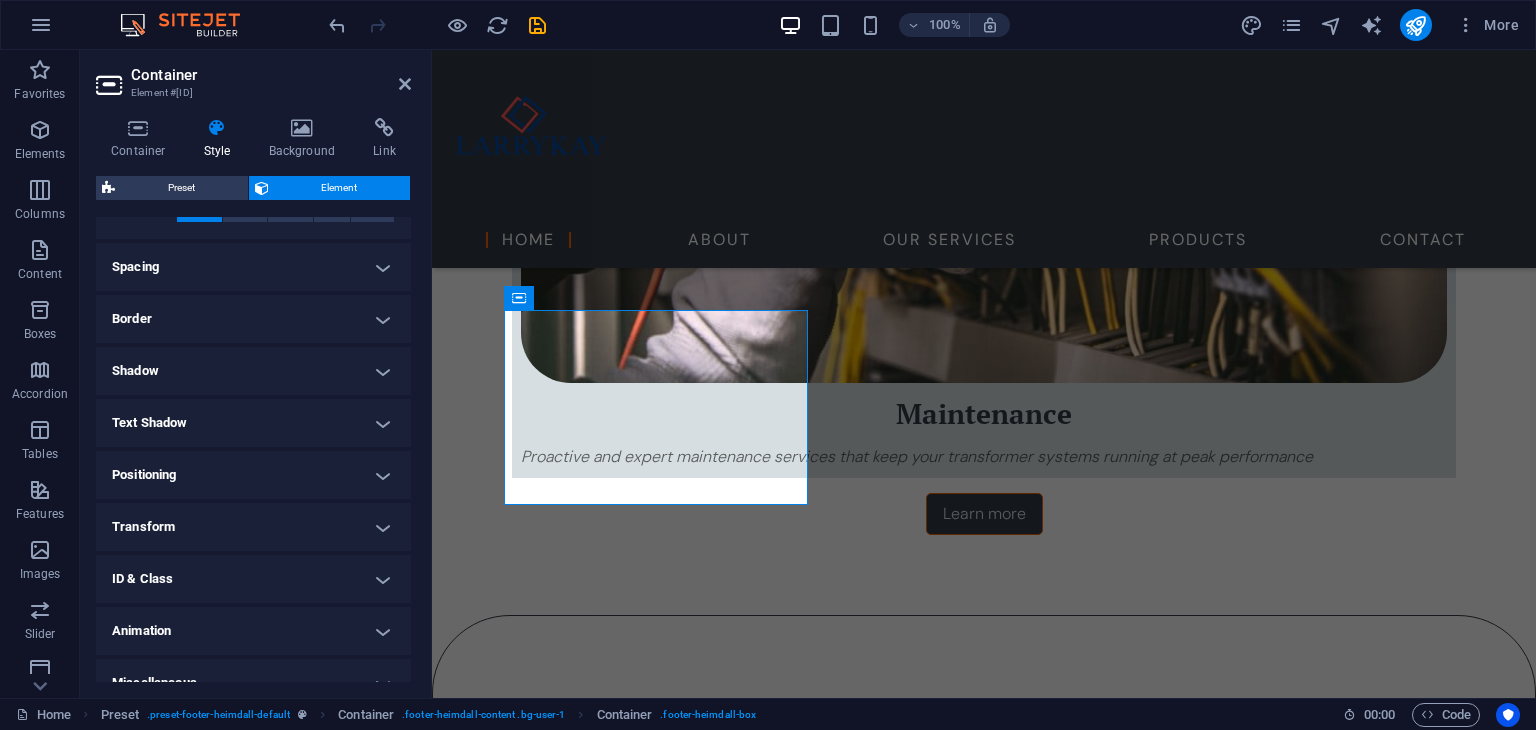 scroll, scrollTop: 380, scrollLeft: 0, axis: vertical 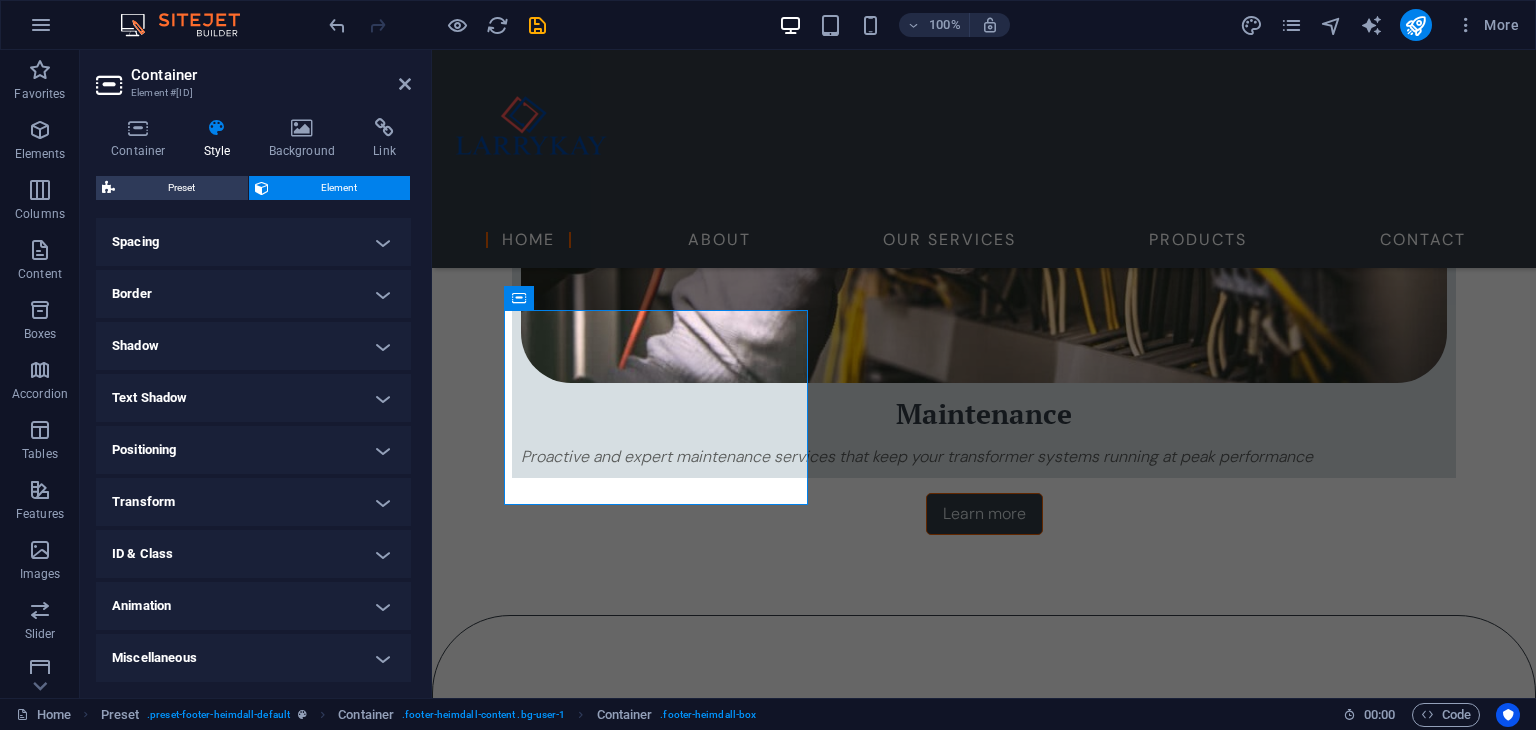click on "Animation" at bounding box center [253, 606] 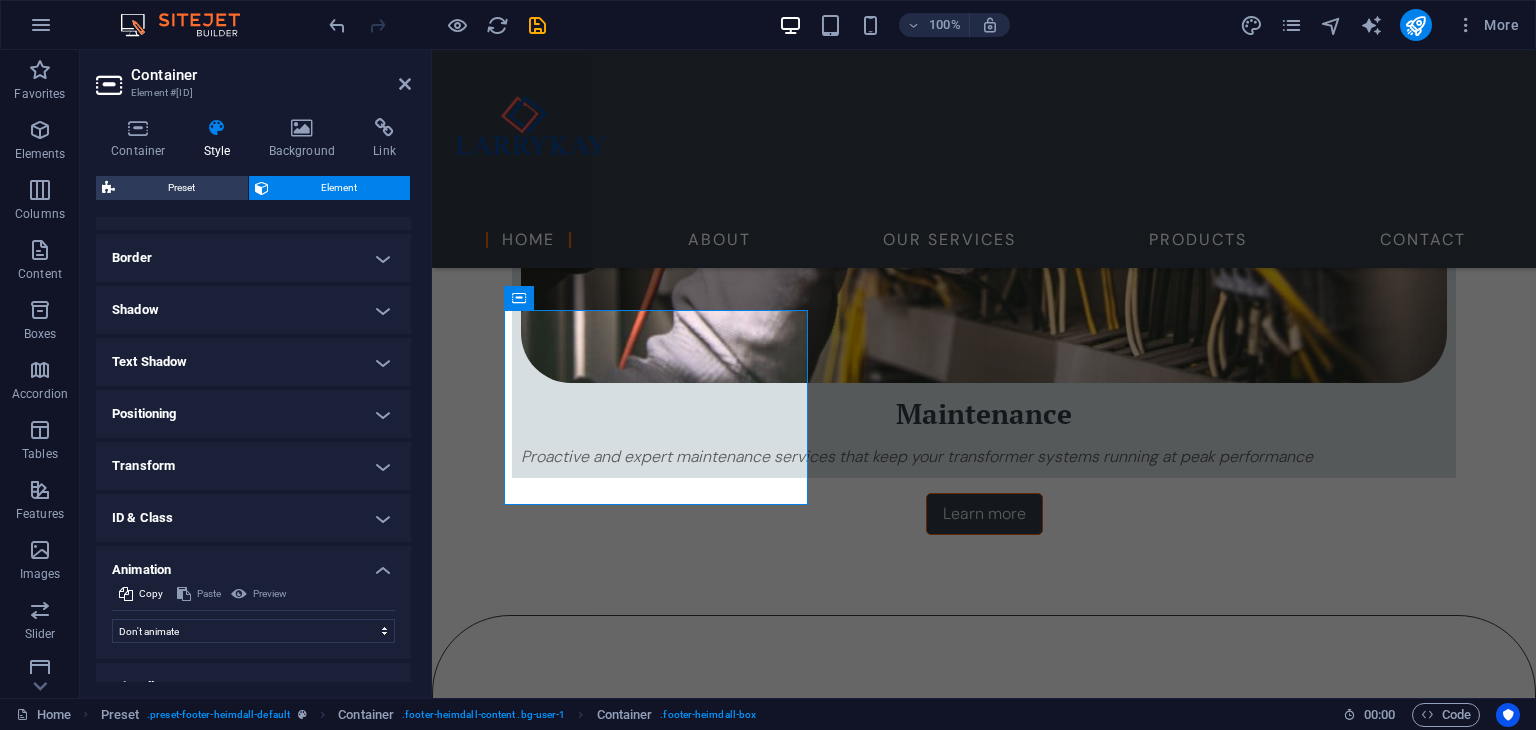 scroll, scrollTop: 444, scrollLeft: 0, axis: vertical 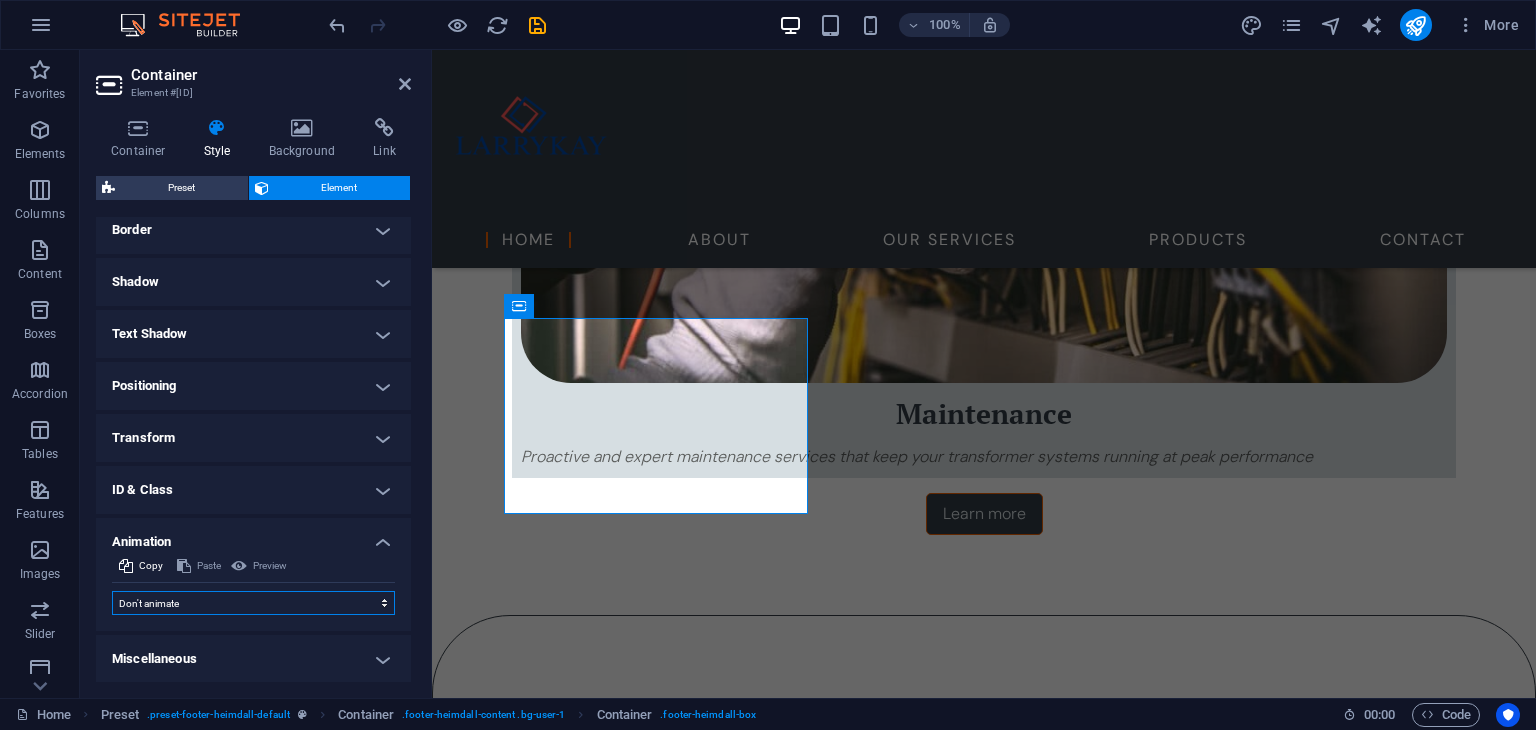 click on "Don't animate Show / Hide Slide up/down Zoom in/out Slide left to right Slide right to left Slide top to bottom Slide bottom to top Pulse Blink Open as overlay" at bounding box center [253, 603] 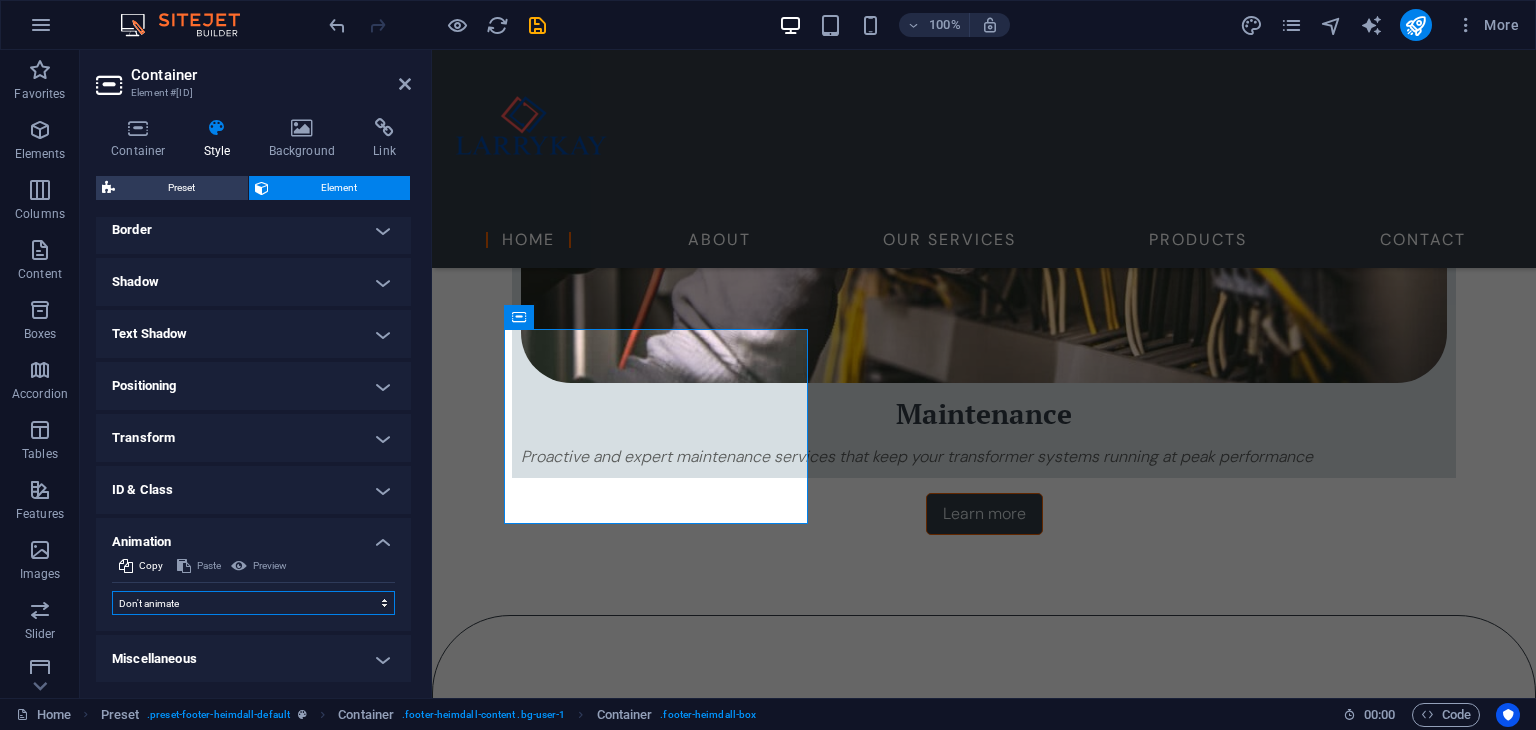 select on "pulse" 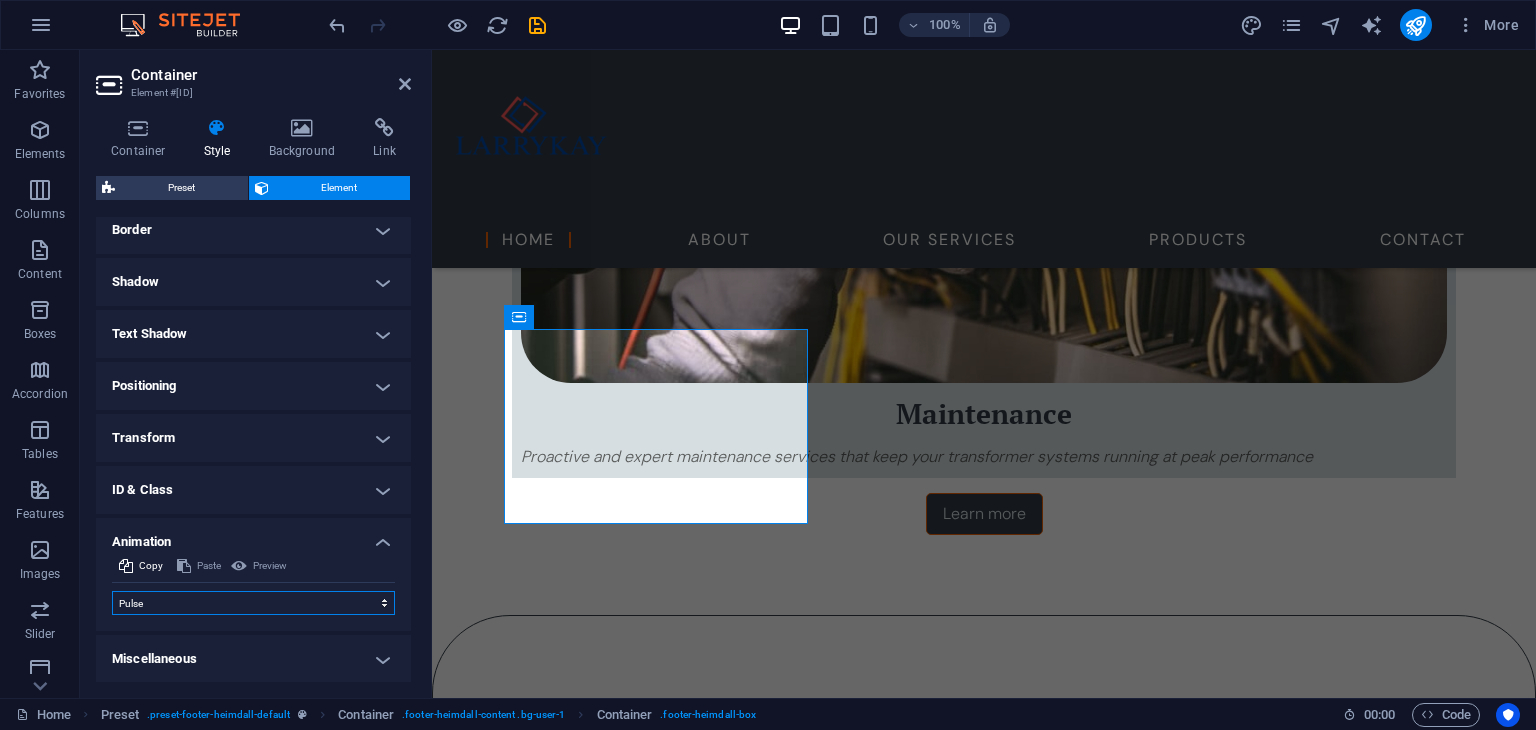 click on "Don't animate Show / Hide Slide up/down Zoom in/out Slide left to right Slide right to left Slide top to bottom Slide bottom to top Pulse Blink Open as overlay" at bounding box center (253, 603) 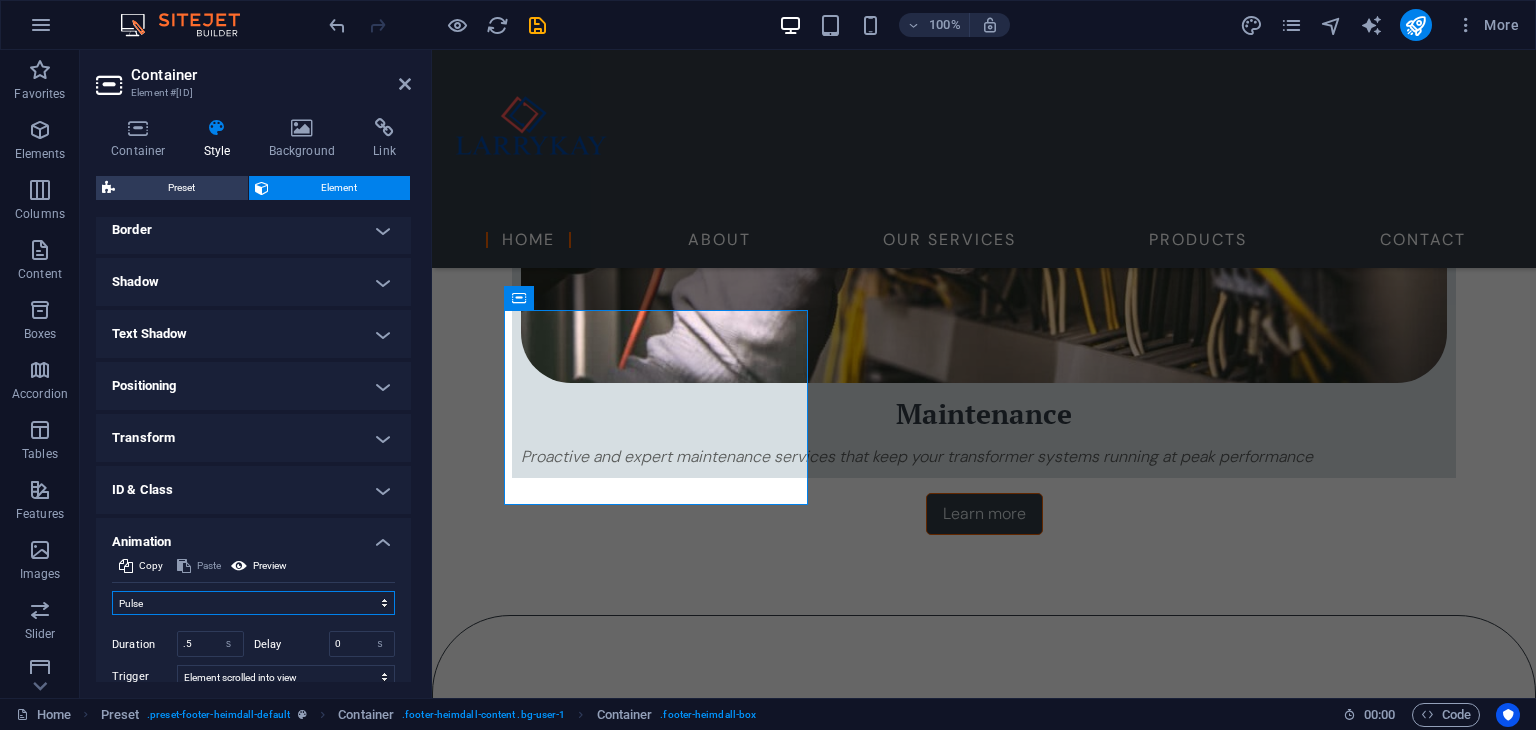 click on "Don't animate Show / Hide Slide up/down Zoom in/out Slide left to right Slide right to left Slide top to bottom Slide bottom to top Pulse Blink Open as overlay" at bounding box center [253, 603] 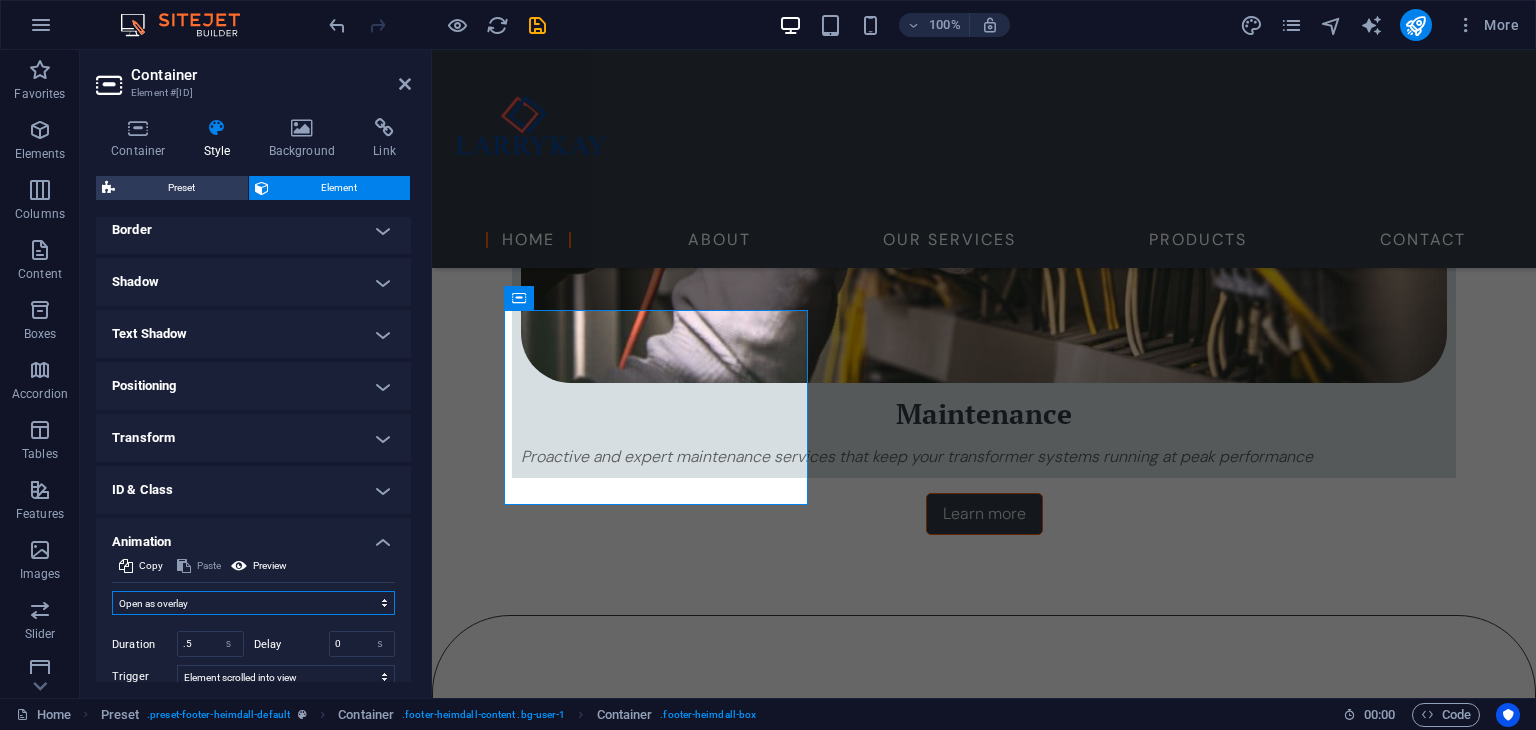 click on "Don't animate Show / Hide Slide up/down Zoom in/out Slide left to right Slide right to left Slide top to bottom Slide bottom to top Pulse Blink Open as overlay" at bounding box center [253, 603] 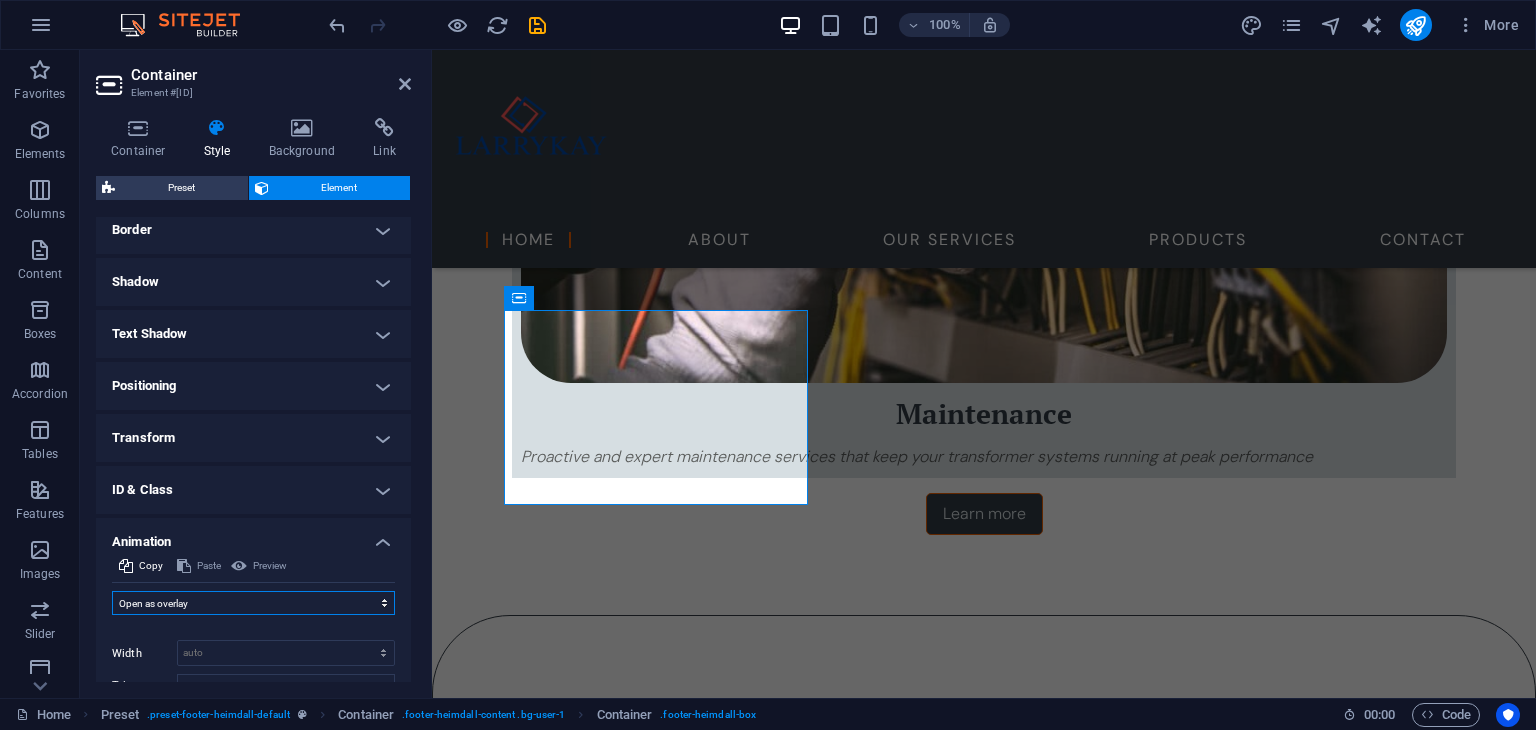 click on "Don't animate Show / Hide Slide up/down Zoom in/out Slide left to right Slide right to left Slide top to bottom Slide bottom to top Pulse Blink Open as overlay" at bounding box center [253, 603] 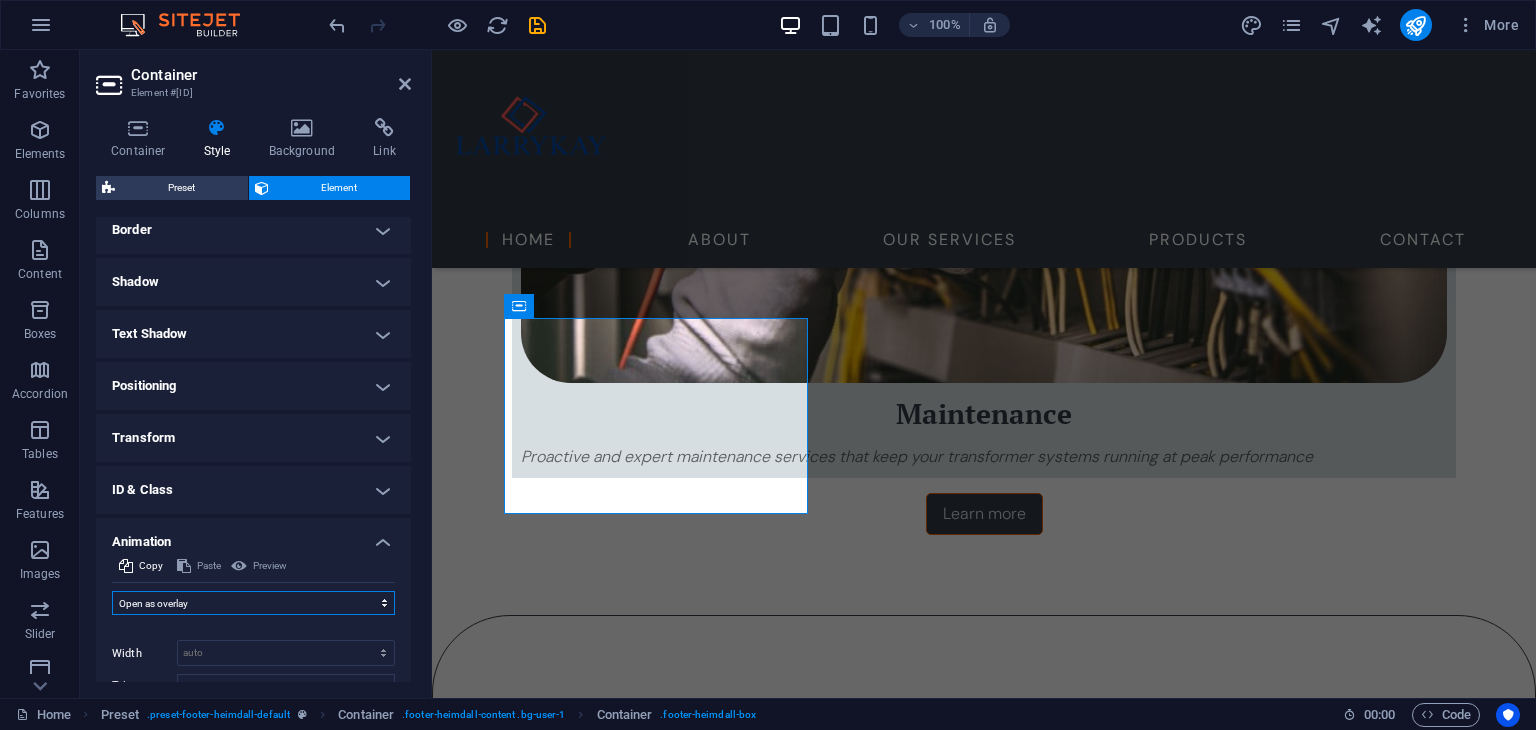 select on "none" 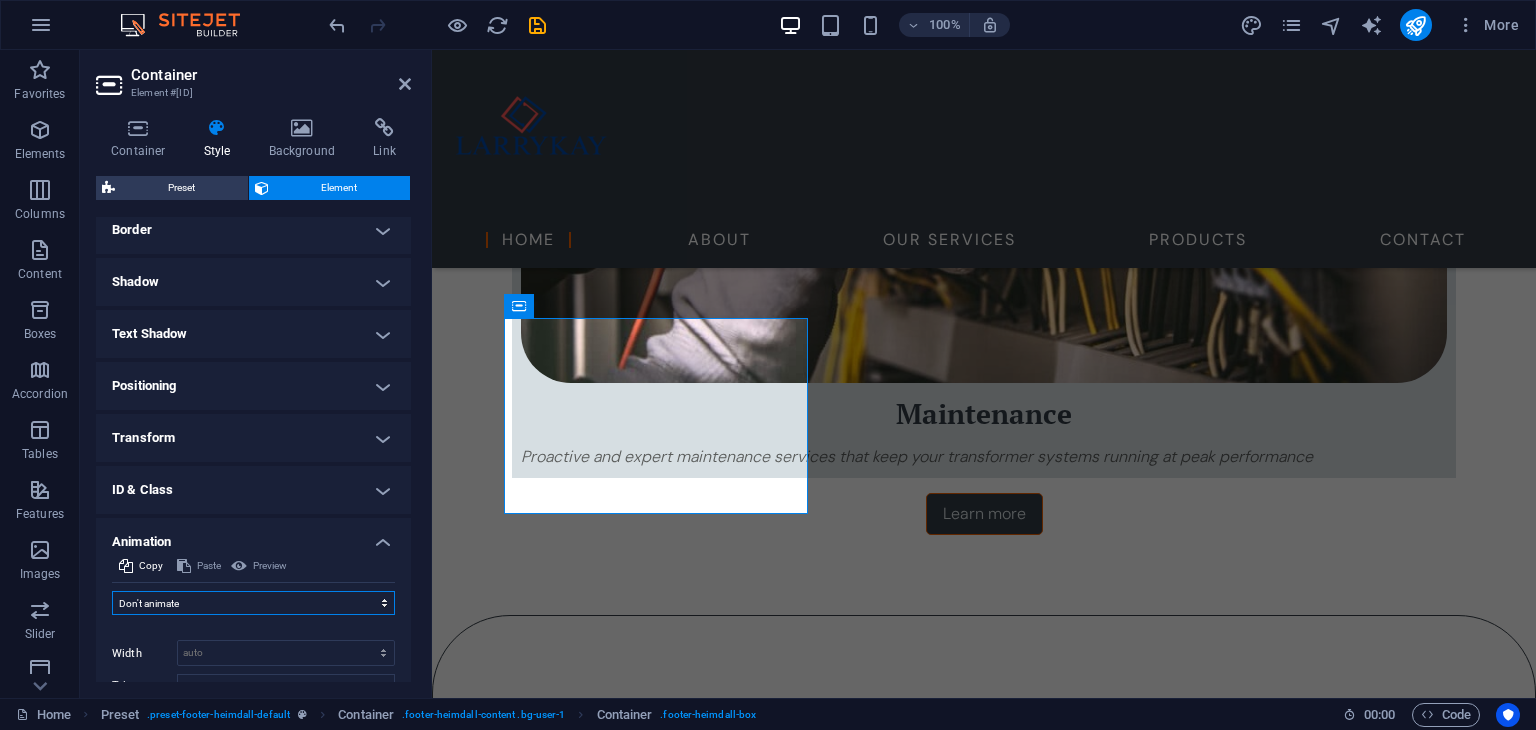 click on "Don't animate Show / Hide Slide up/down Zoom in/out Slide left to right Slide right to left Slide top to bottom Slide bottom to top Pulse Blink Open as overlay" at bounding box center (253, 603) 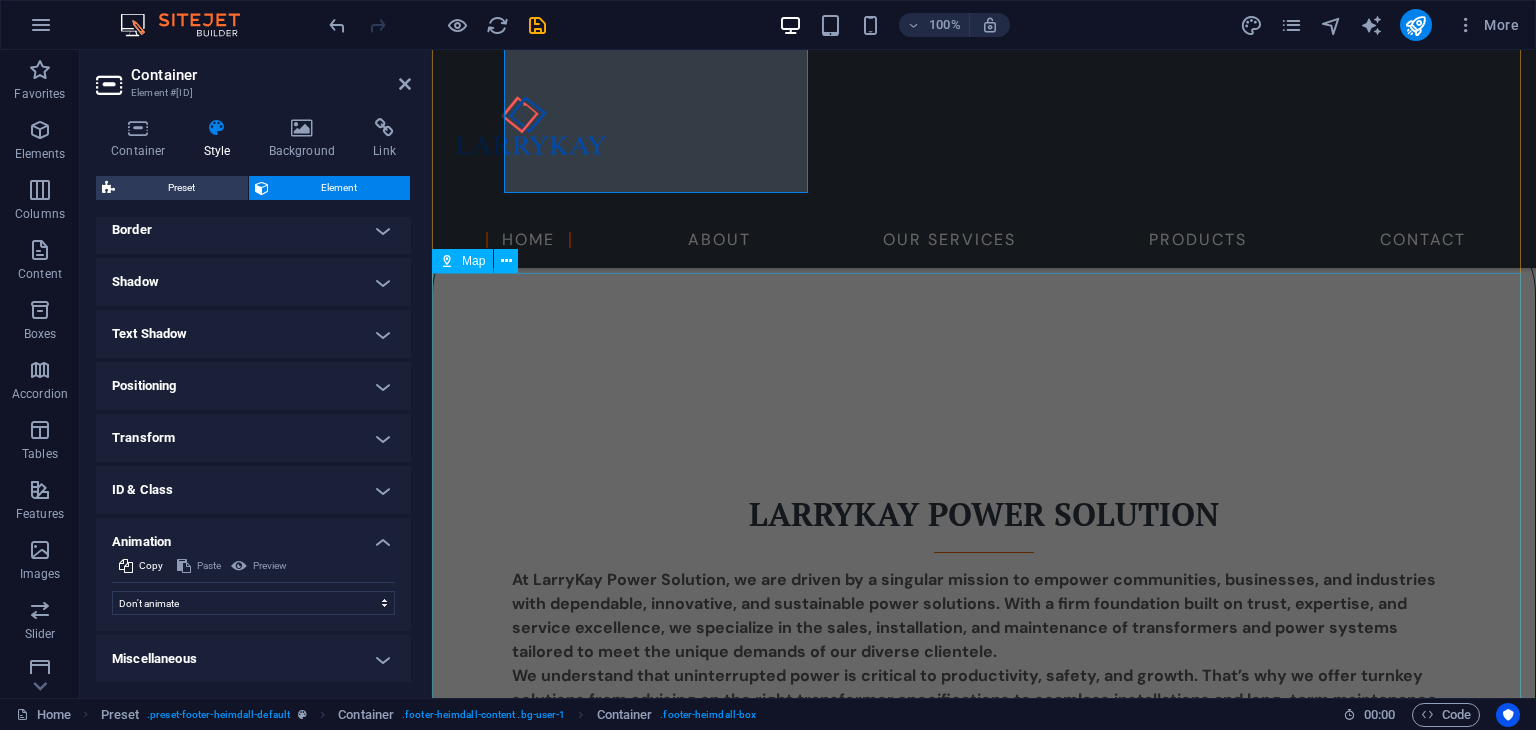 scroll, scrollTop: 2300, scrollLeft: 0, axis: vertical 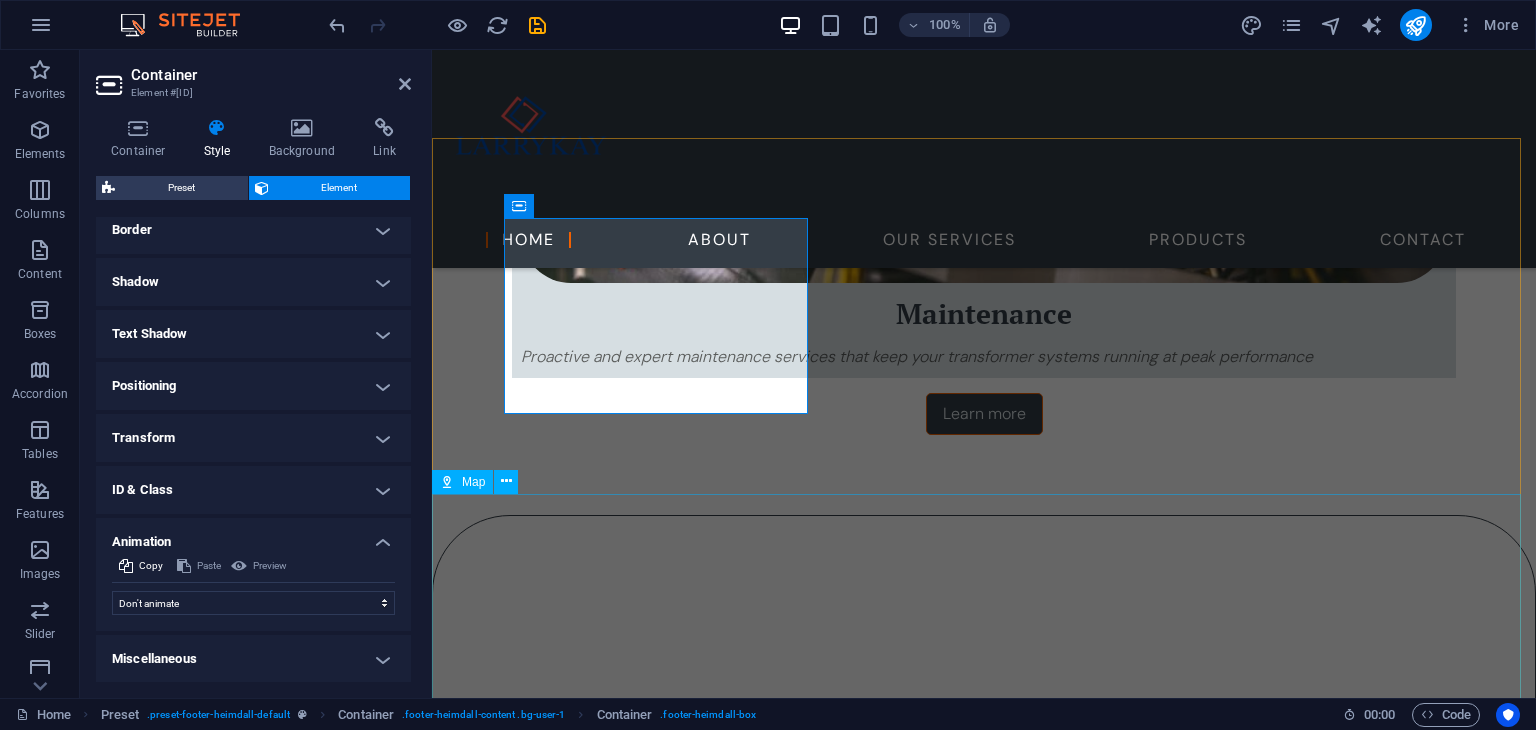 click at bounding box center [984, 4212] 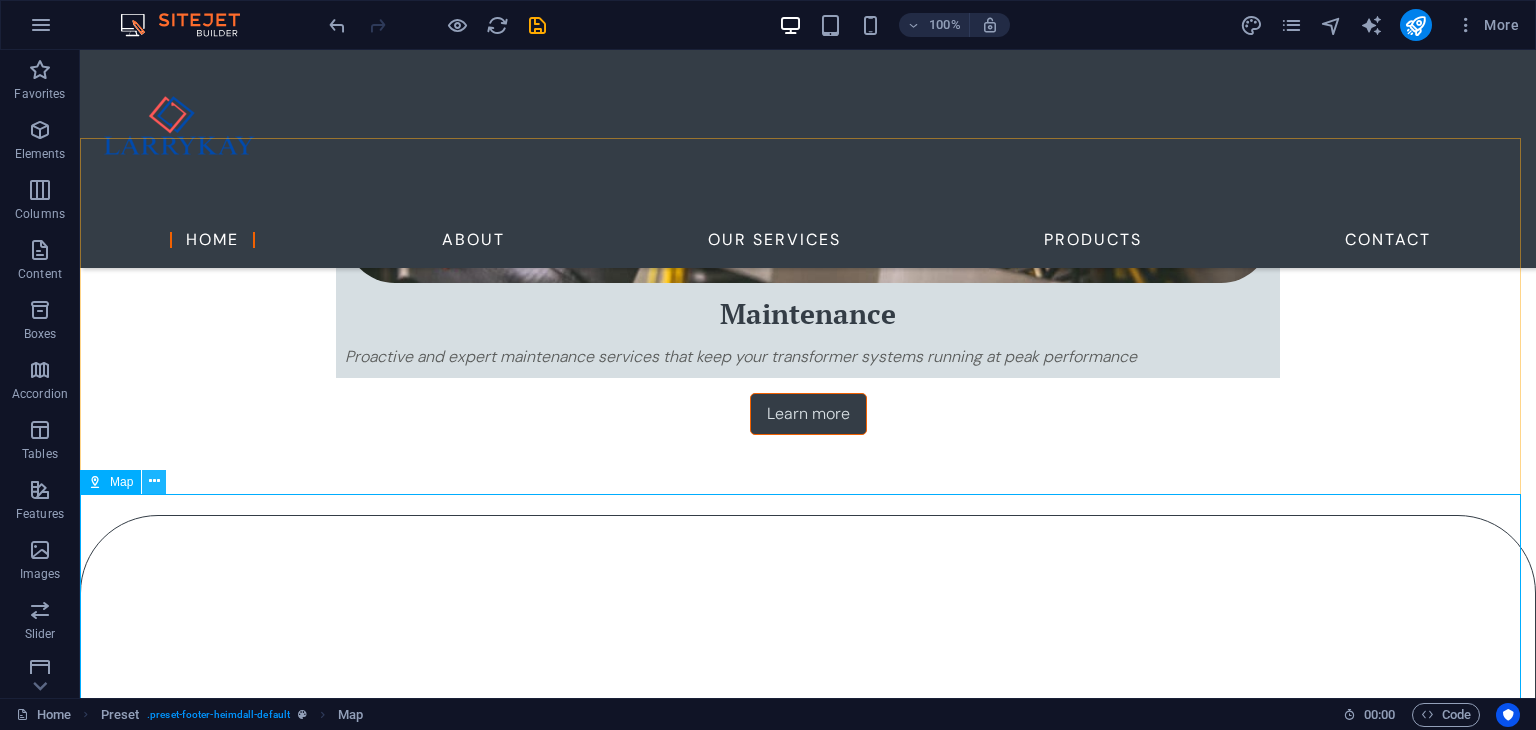 click at bounding box center (154, 482) 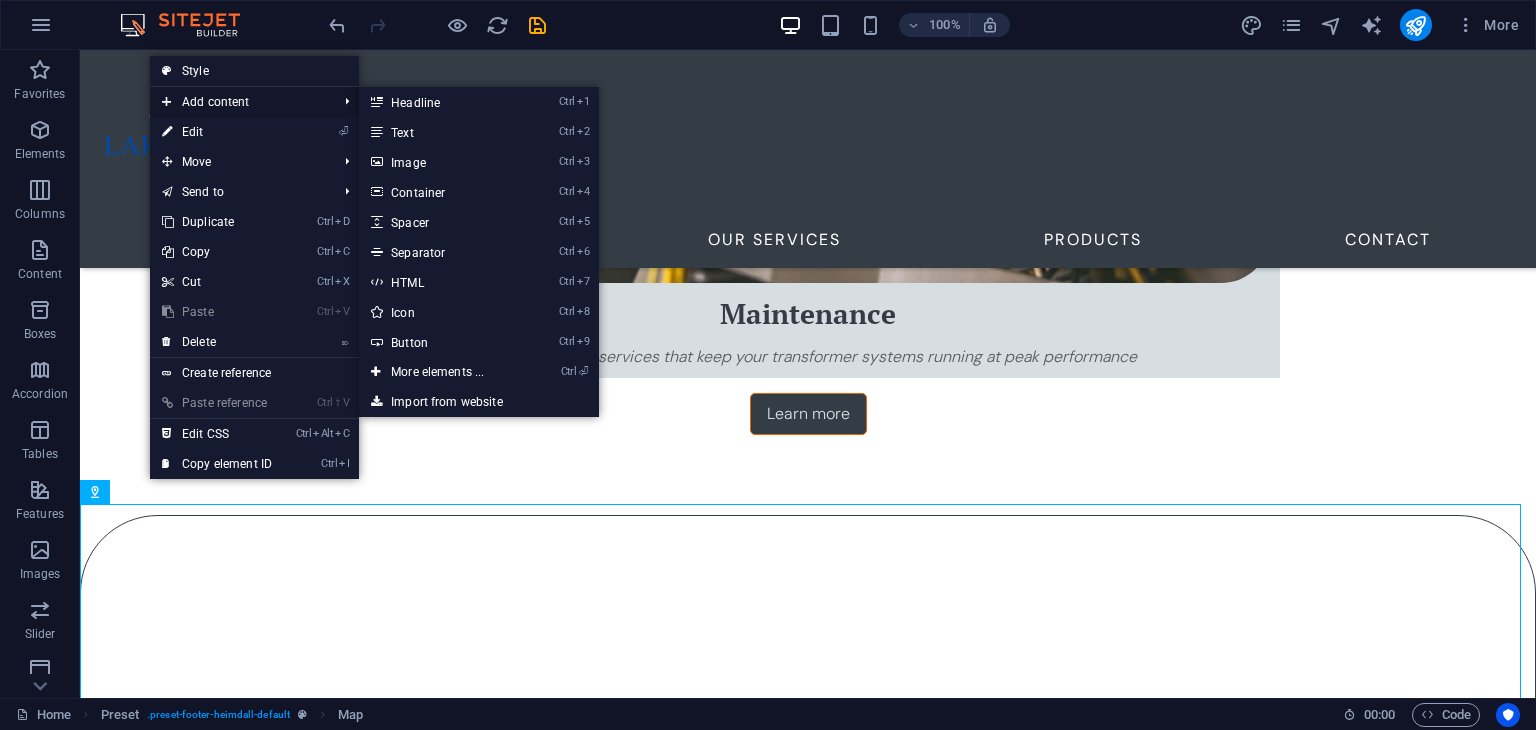 click on "Add content" at bounding box center [239, 102] 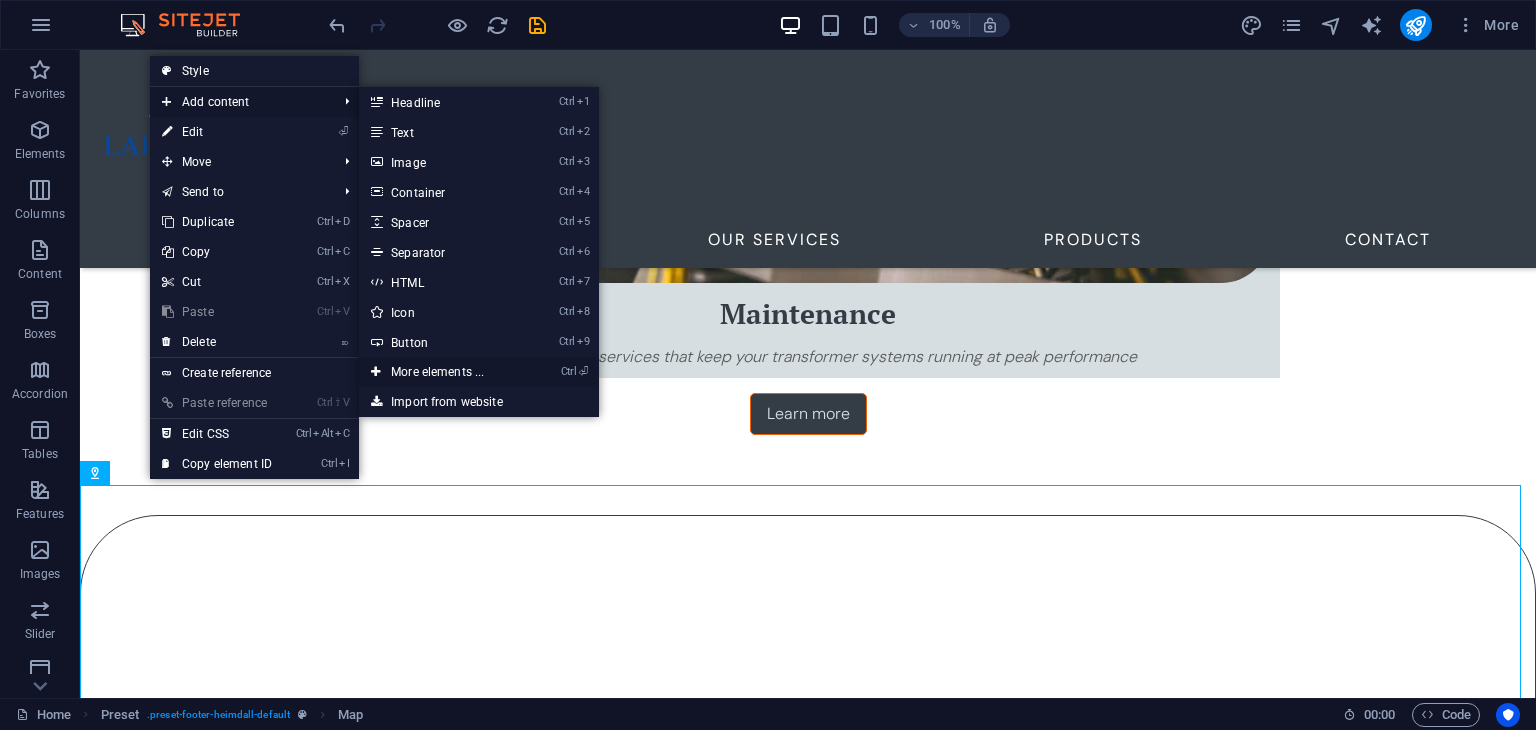 click on "Ctrl ⏎  More elements ..." at bounding box center [441, 372] 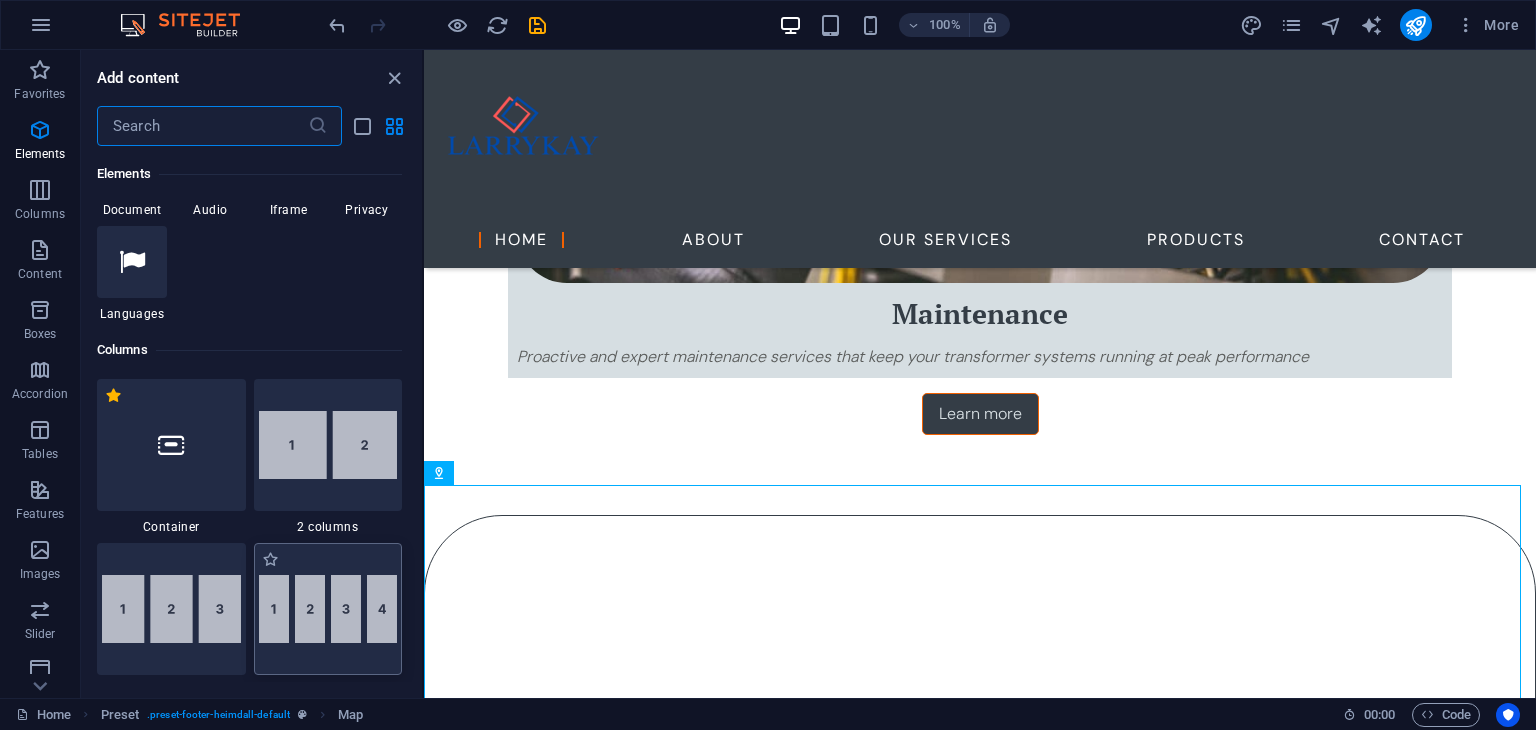 scroll, scrollTop: 912, scrollLeft: 0, axis: vertical 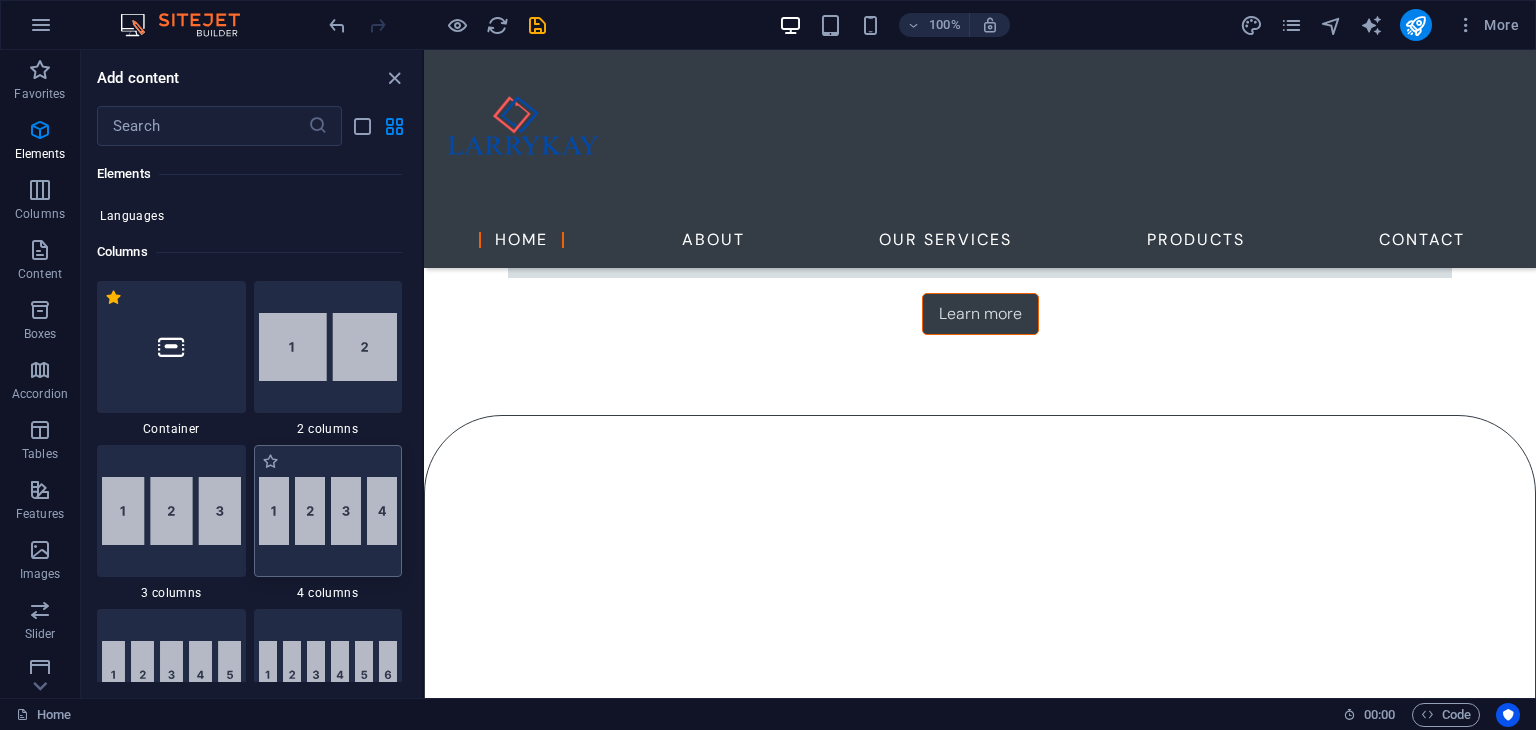 click at bounding box center [328, 511] 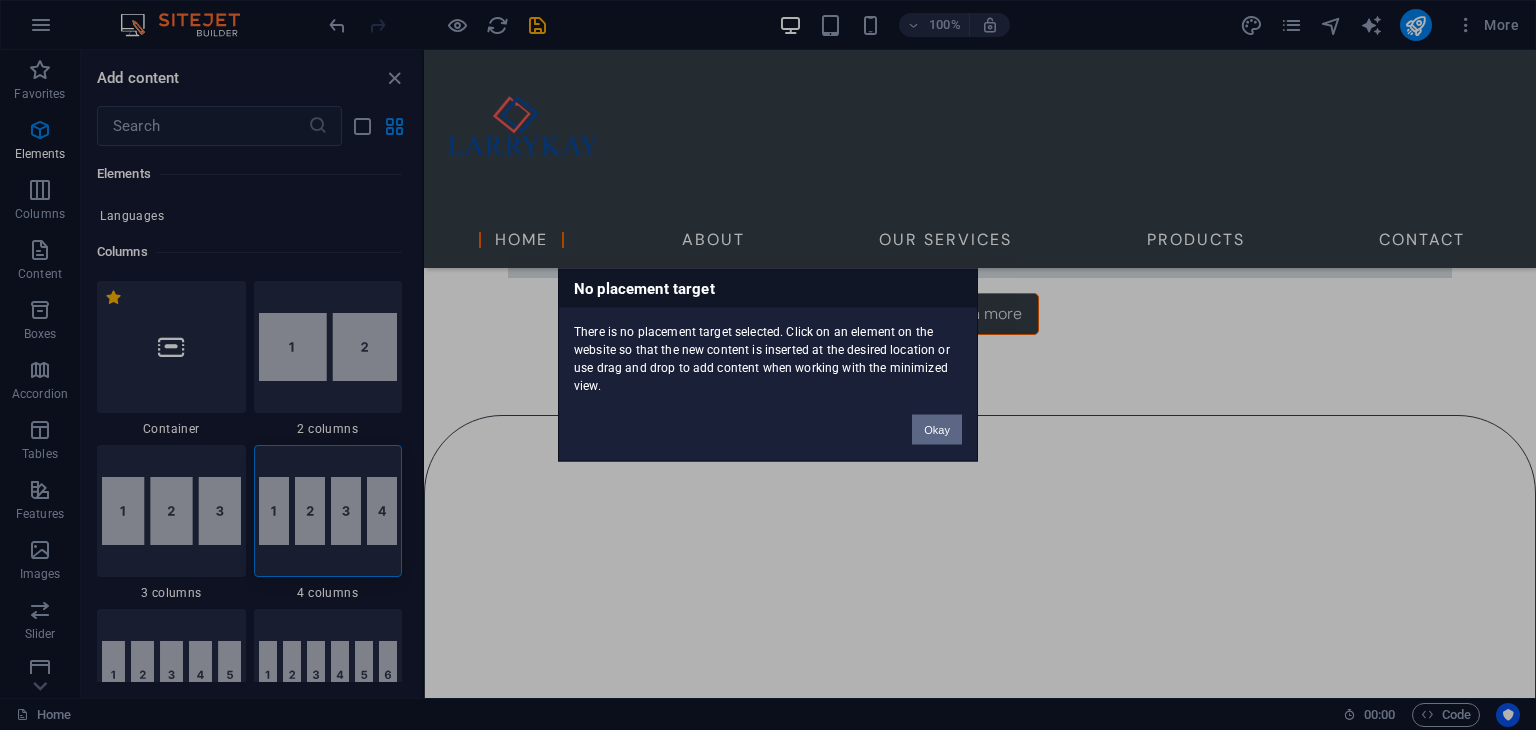 click on "Okay" at bounding box center [937, 430] 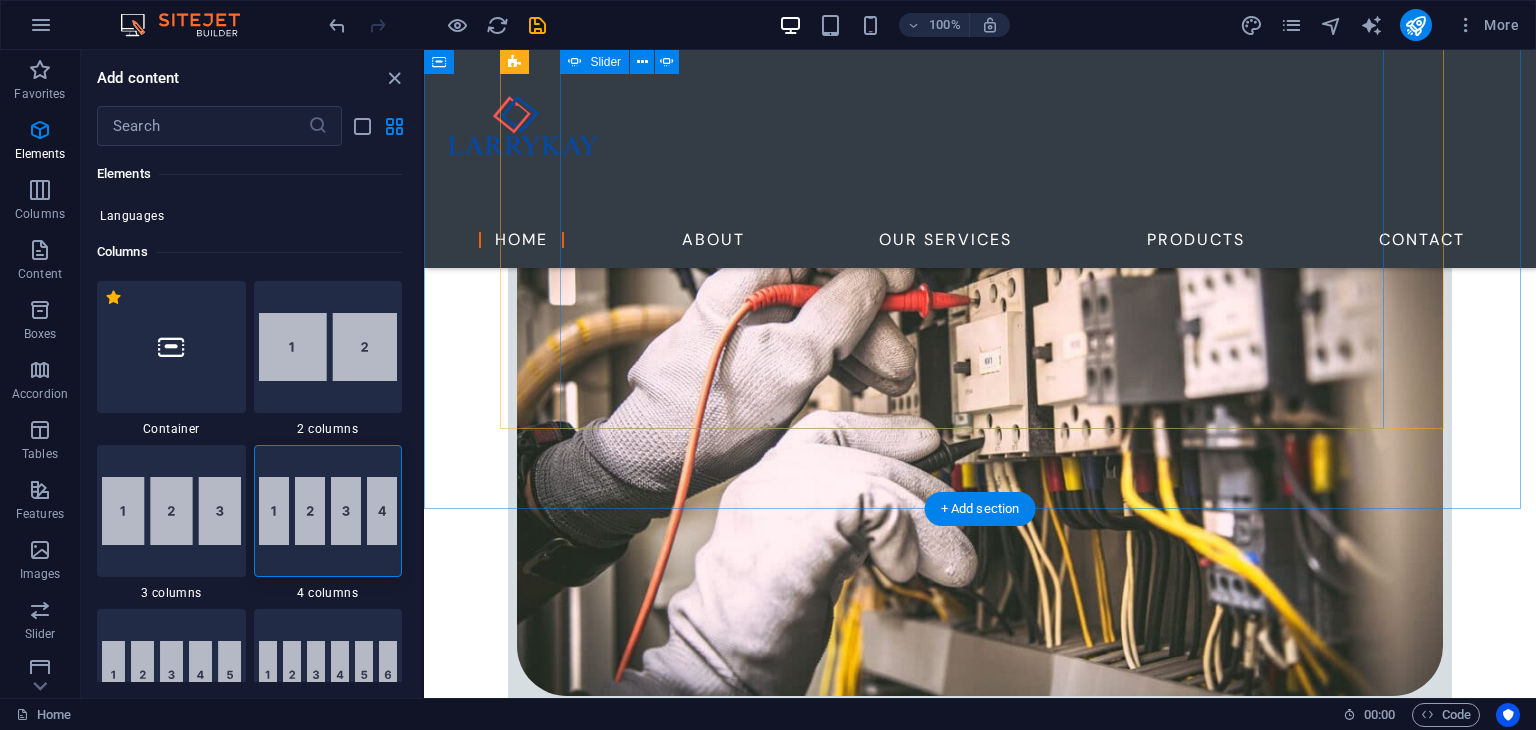 scroll, scrollTop: 2187, scrollLeft: 0, axis: vertical 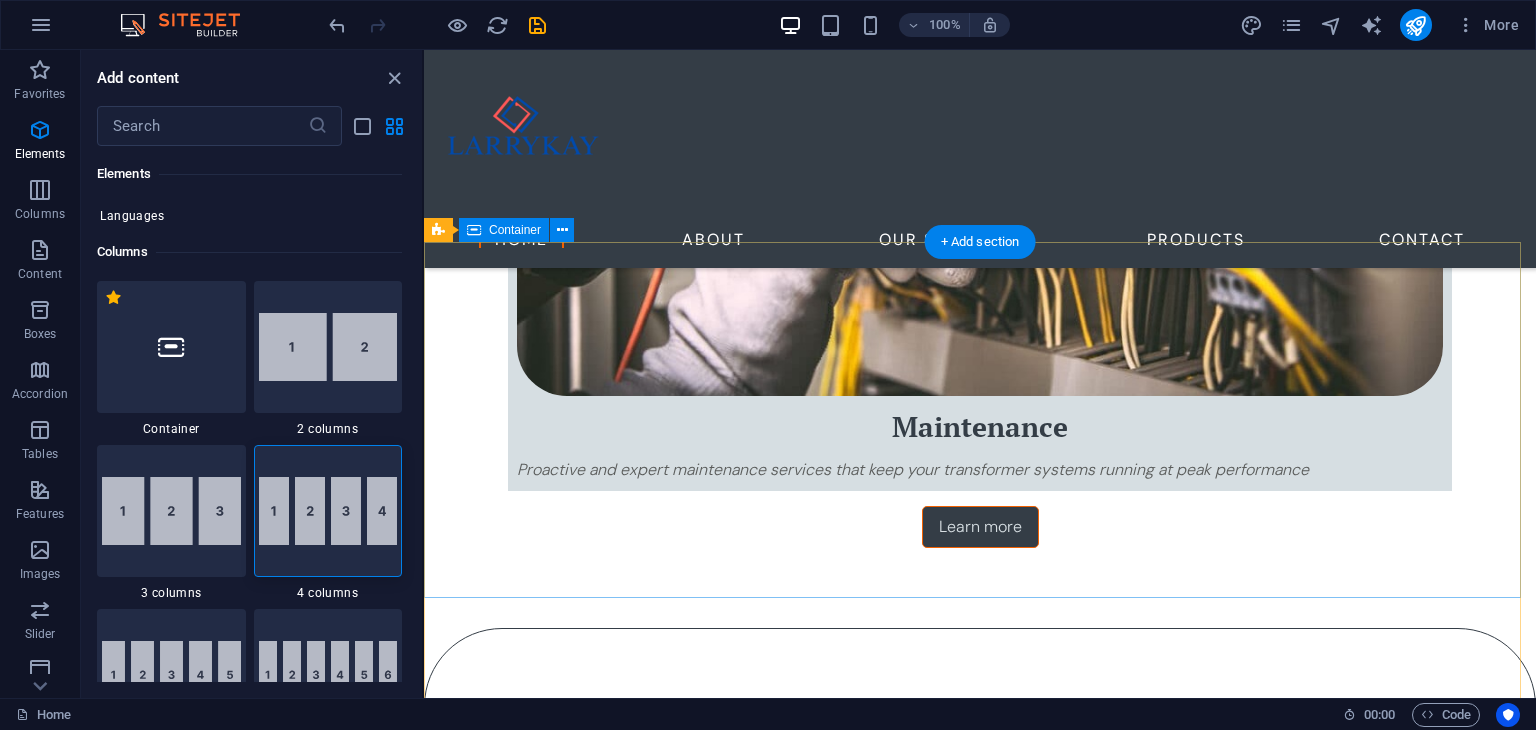 click on "Address [ADDRESS], [CITY] Phone Phone: [PHONE] Mobile: [PHONE] Contact [EMAIL]" at bounding box center (980, 3658) 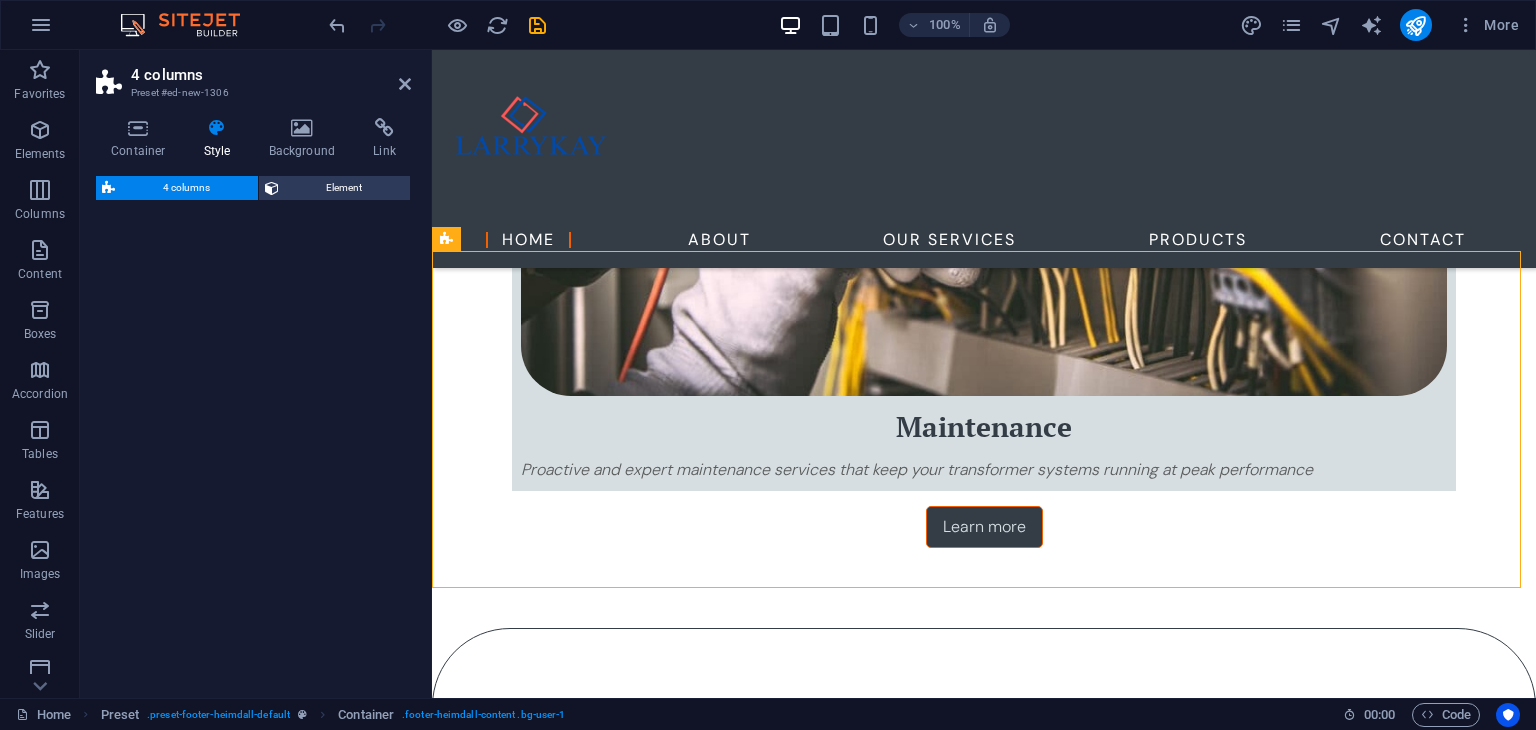 select on "rem" 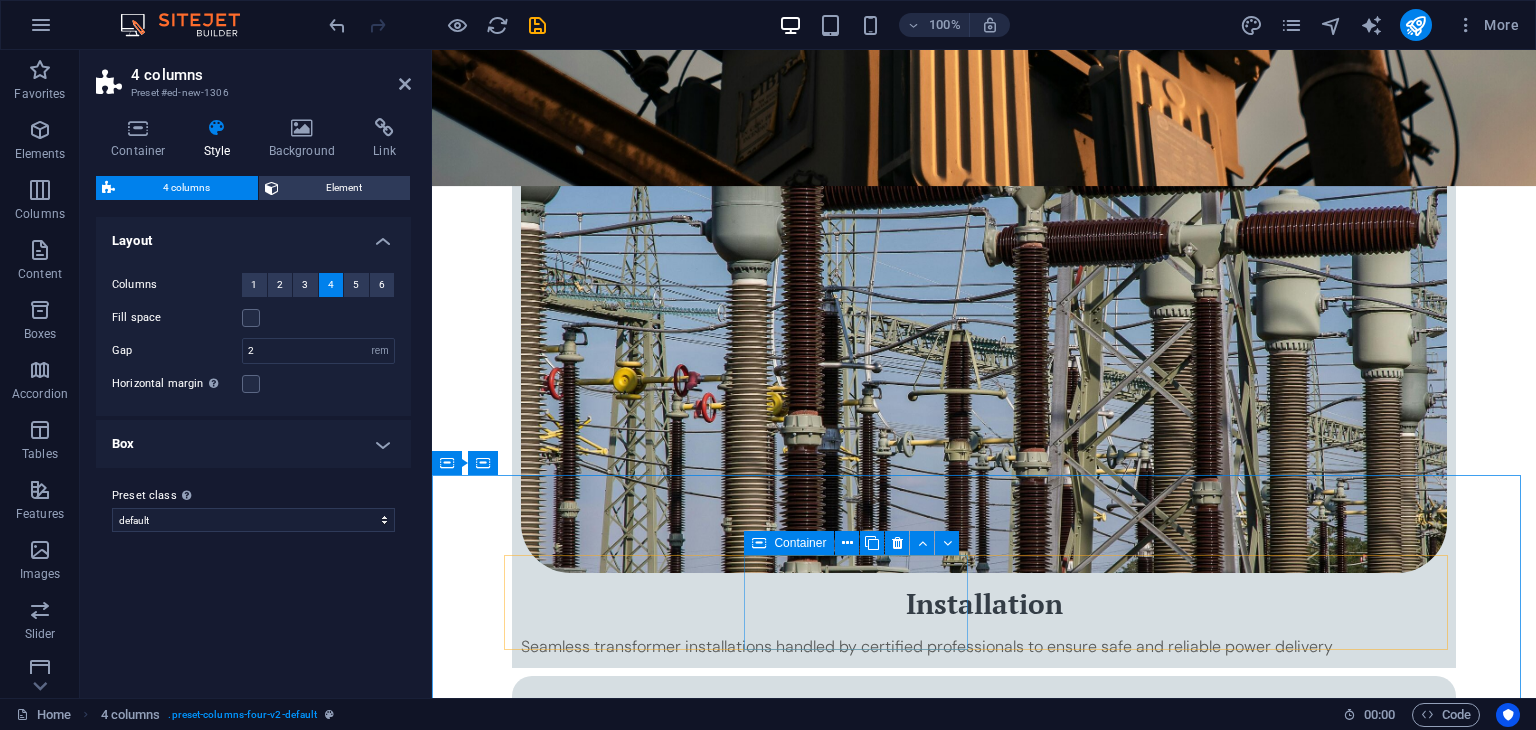 scroll, scrollTop: 687, scrollLeft: 0, axis: vertical 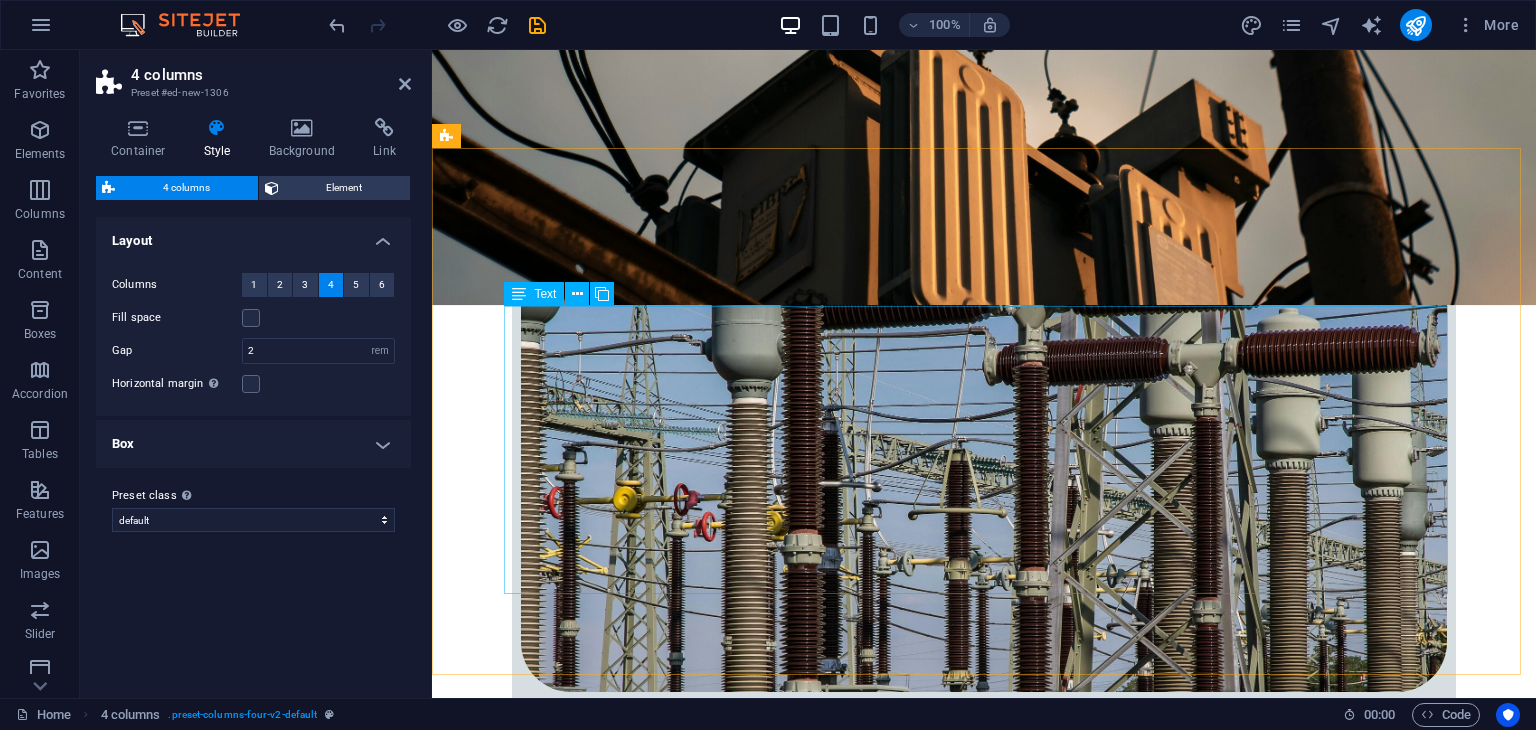 click on "At [COMPANY], we are driven by a singular mission to empower communities, businesses, and industries with dependable, innovative, and sustainable power solutions. With a firm foundation built on trust, expertise, and service excellence, we specialize in the sales, installation, and maintenance of transformers and power systems tailored to meet the unique demands of our diverse clientele. We understand that uninterrupted power is critical to productivity, safety, and growth. That’s why we offer turnkey solutions from advising on the right transformer specifications to seamless installations and long-term maintenance support. Whether it's a private residence, a commercial building, or an industrial site, our team of skilled professionals delivers with precision, efficiency, and a commitment to quality." at bounding box center (984, 2649) 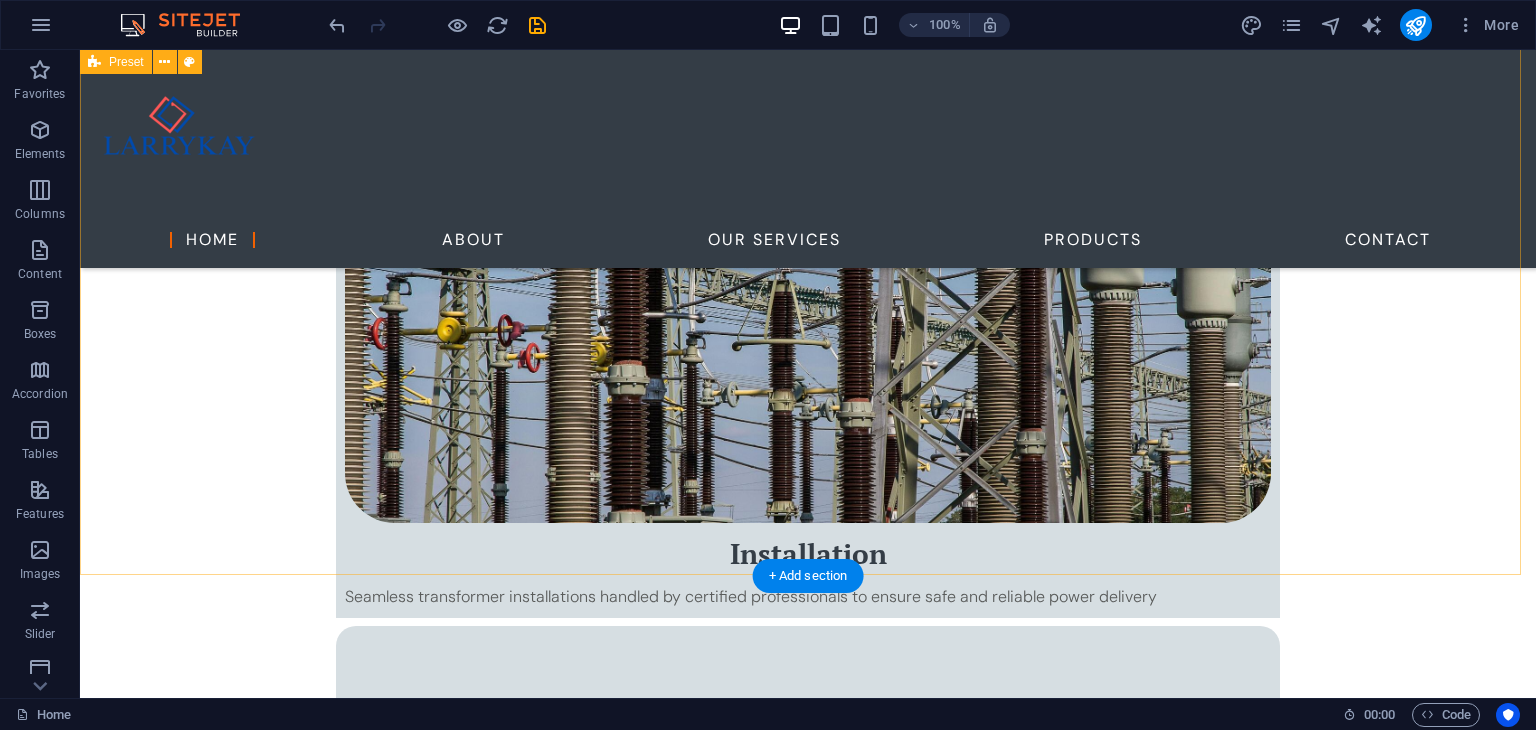 scroll, scrollTop: 787, scrollLeft: 0, axis: vertical 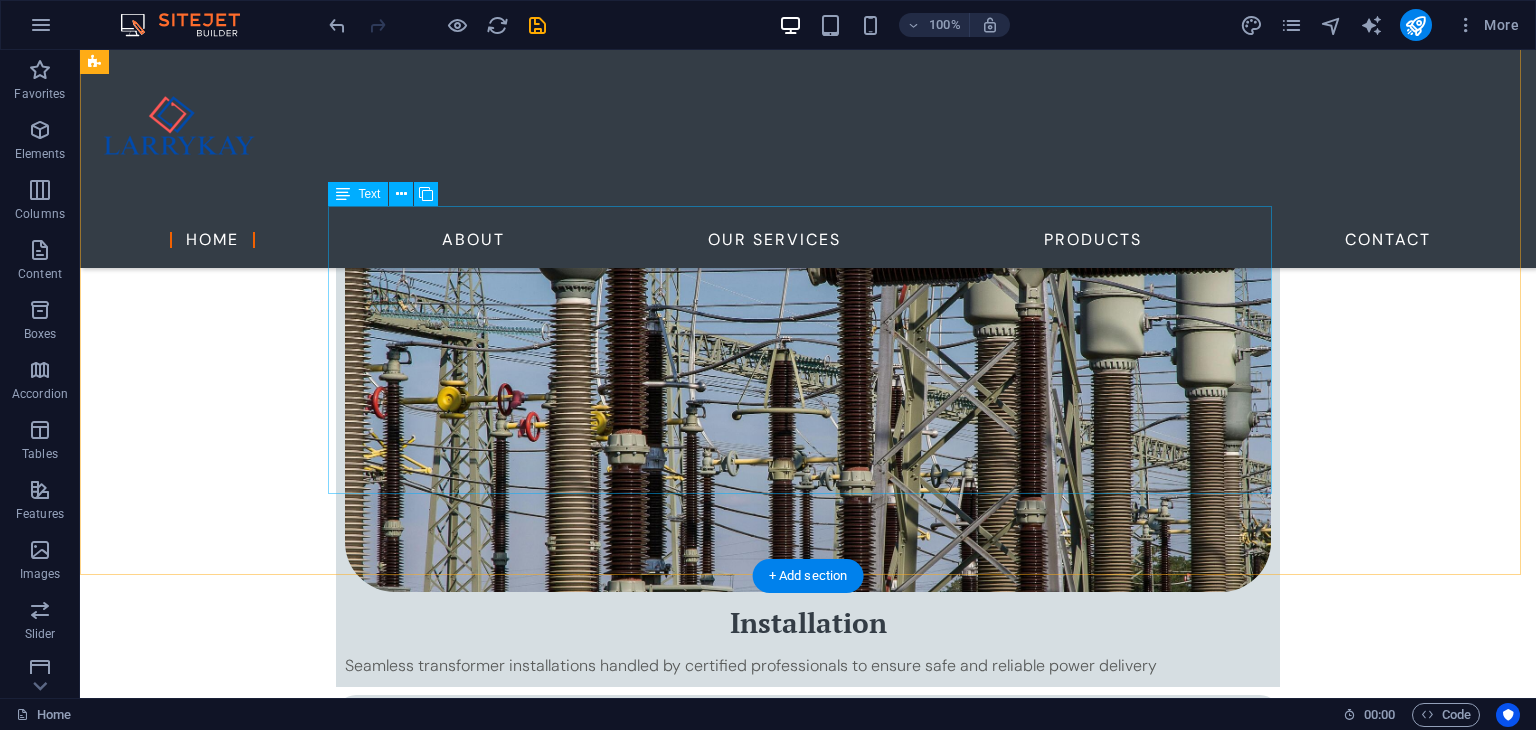 click on "At [COMPANY], we are driven by a singular mission to empower communities, businesses, and industries with dependable, innovative, and sustainable power solutions. With a firm foundation built on trust, expertise, and service excellence, we specialize in the sales, installation, and maintenance of transformers and power systems tailored to meet the unique demands of our diverse clientele. We understand that uninterrupted power is critical to productivity, safety, and growth. That’s why we offer turnkey solutions from advising on the right transformer specifications to seamless installations and long-term maintenance support. Whether it's a private residence, a commercial building, or an industrial site, our team of skilled professionals delivers with precision, efficiency, and a commitment to quality." at bounding box center (808, 2525) 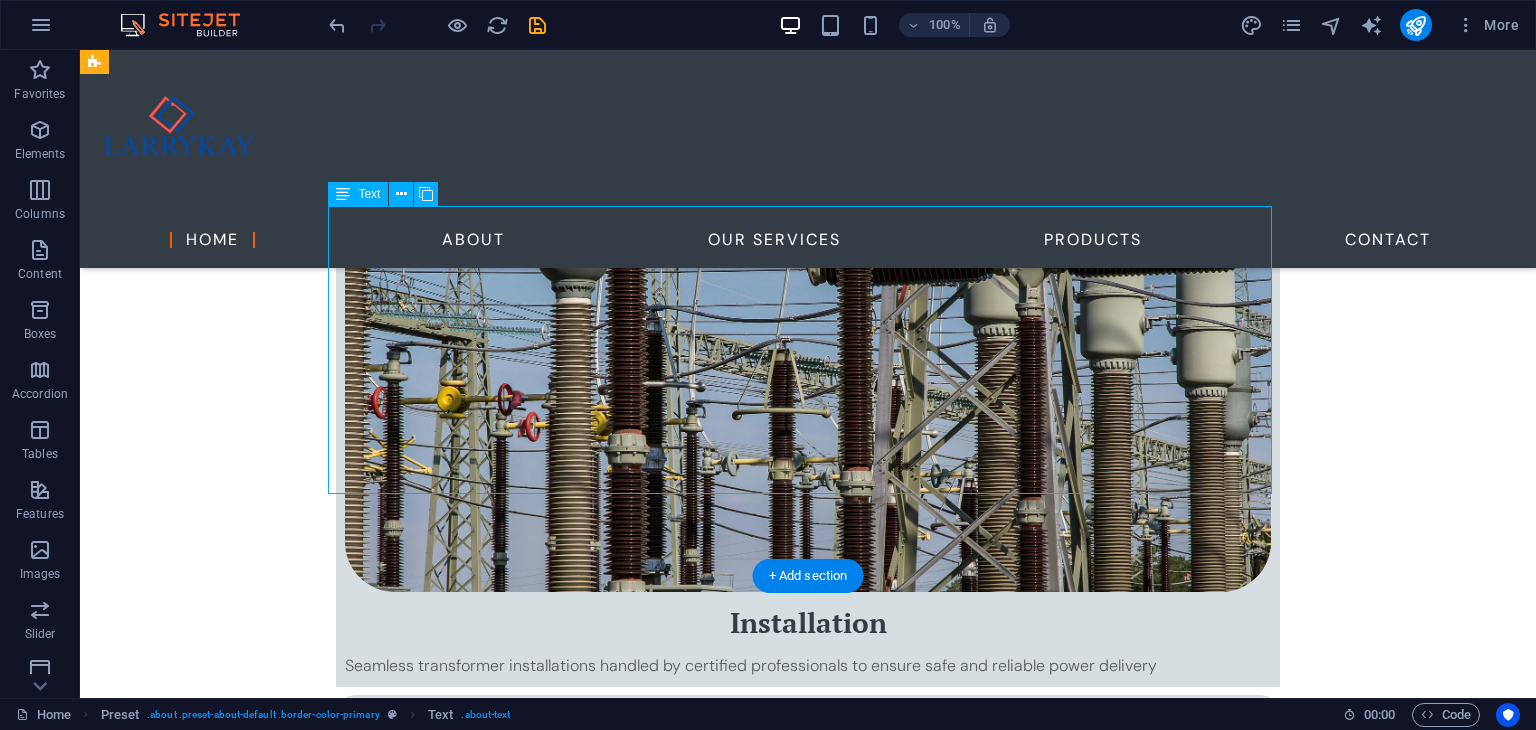 click on "At [COMPANY], we are driven by a singular mission to empower communities, businesses, and industries with dependable, innovative, and sustainable power solutions. With a firm foundation built on trust, expertise, and service excellence, we specialize in the sales, installation, and maintenance of transformers and power systems tailored to meet the unique demands of our diverse clientele. We understand that uninterrupted power is critical to productivity, safety, and growth. That’s why we offer turnkey solutions from advising on the right transformer specifications to seamless installations and long-term maintenance support. Whether it's a private residence, a commercial building, or an industrial site, our team of skilled professionals delivers with precision, efficiency, and a commitment to quality." at bounding box center [808, 2525] 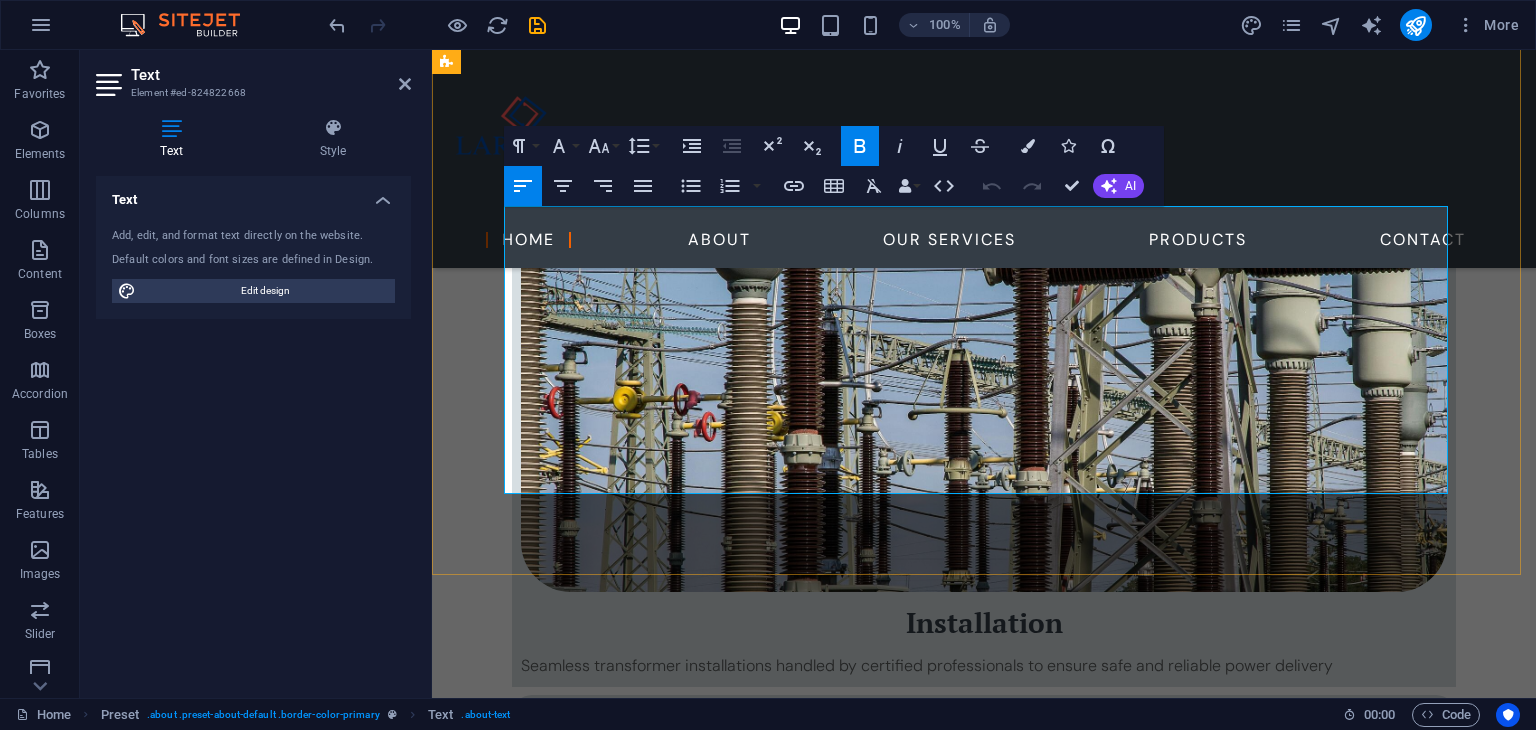 click on "Our services extend beyond products. We offer technical consulting, site assessments, preventive maintenance plans, emergency repairs, and system upgrades to ensure your power infrastructure performs optimally. We also maintain strong partnerships with top manufacturers to ensure our clients have access to the most reliable and energy-efficient equipment in the market." at bounding box center [984, 2620] 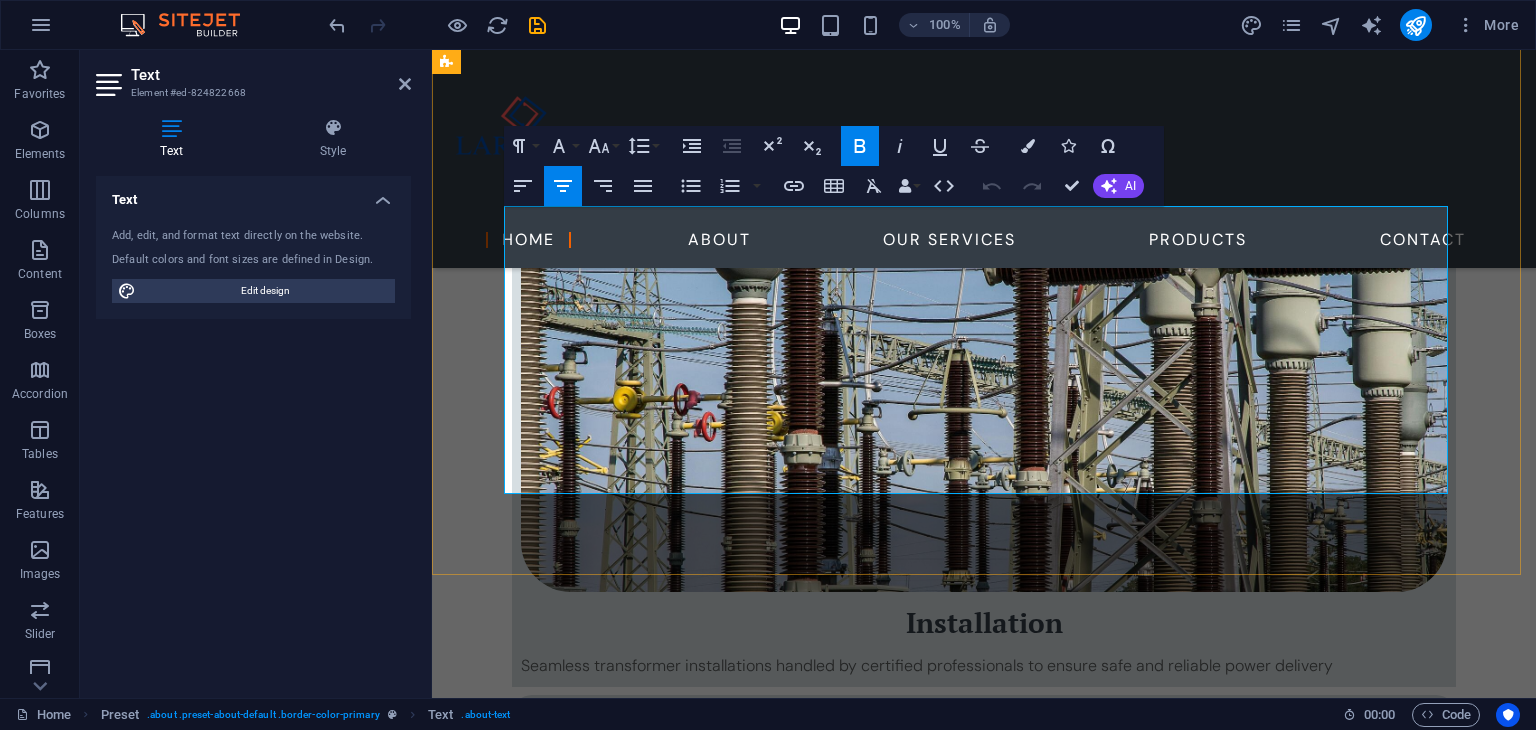 click on "Our services extend beyond products. We offer technical consulting, site assessments, preventive maintenance plans, emergency repairs, and system upgrades to ensure your power infrastructure performs optimally. We also maintain strong partnerships with top manufacturers to ensure our clients have access to the most reliable and energy-efficient equipment in the market." at bounding box center [984, 2620] 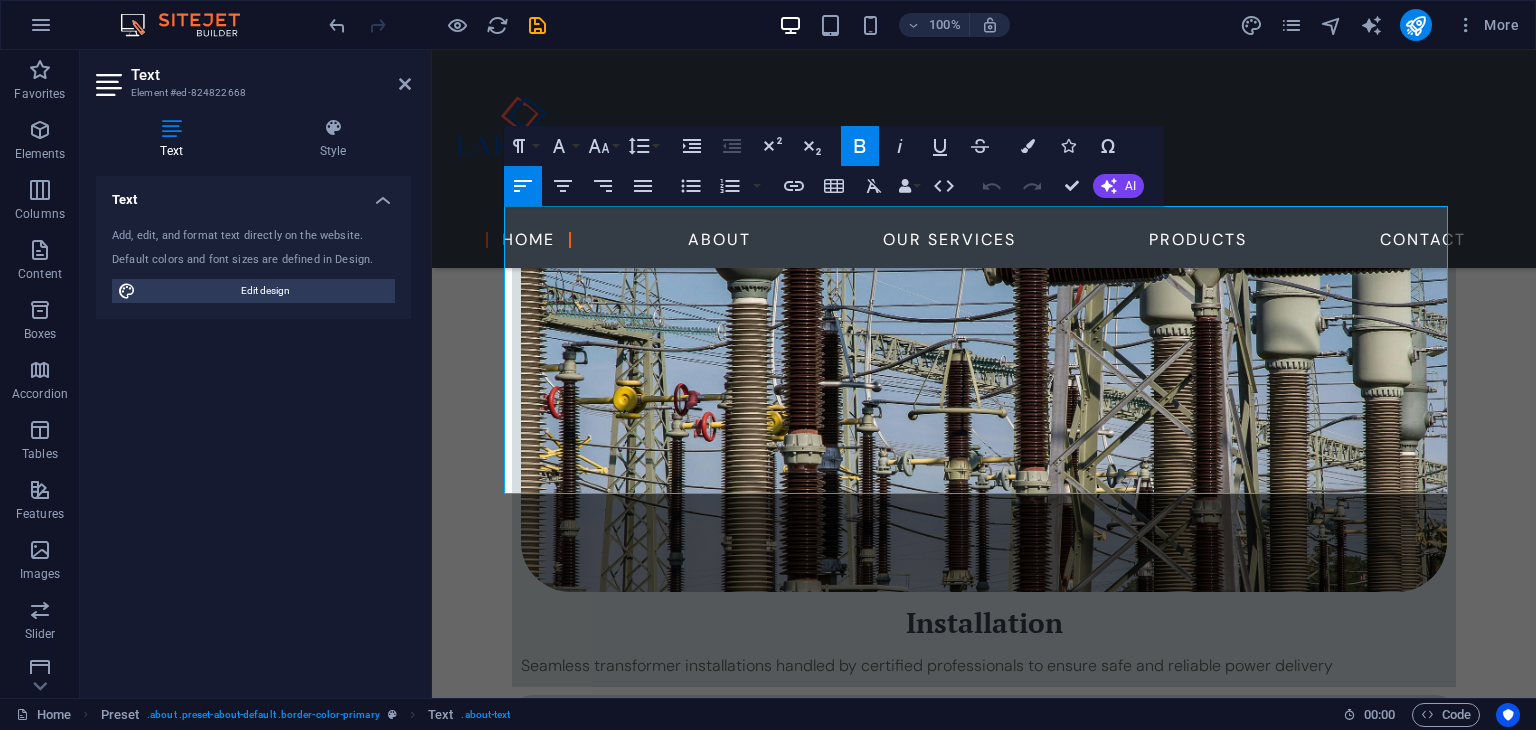 click 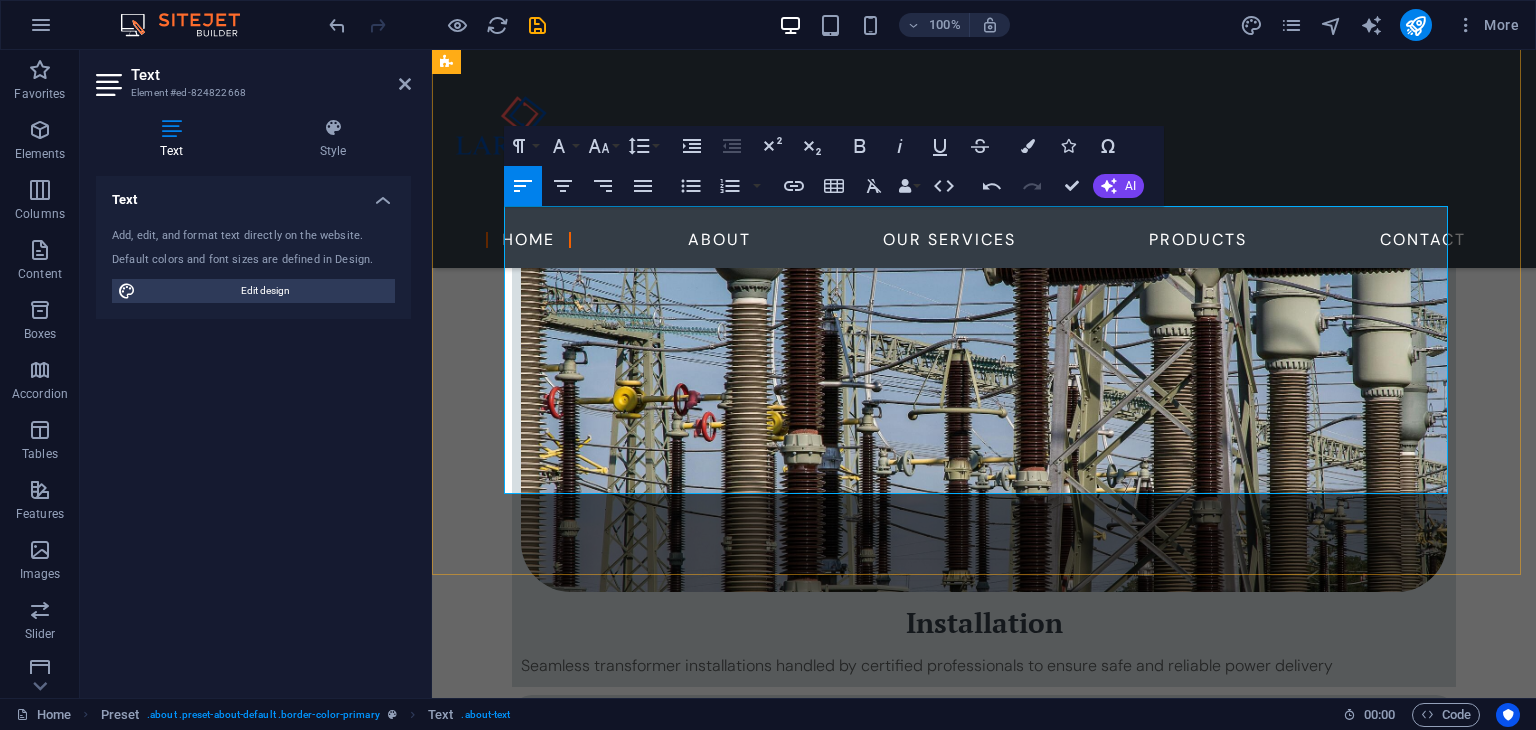 click on "We understand that uninterrupted power is critical to productivity, safety, and growth. That’s why we offer turnkey solutions from advising on the right transformer specifications to seamless installations and long-term maintenance support. Whether it's a private residence, a commercial building, or an industrial site, our team of skilled professionals delivers with precision, efficiency, and a commitment to quality." at bounding box center [984, 2525] 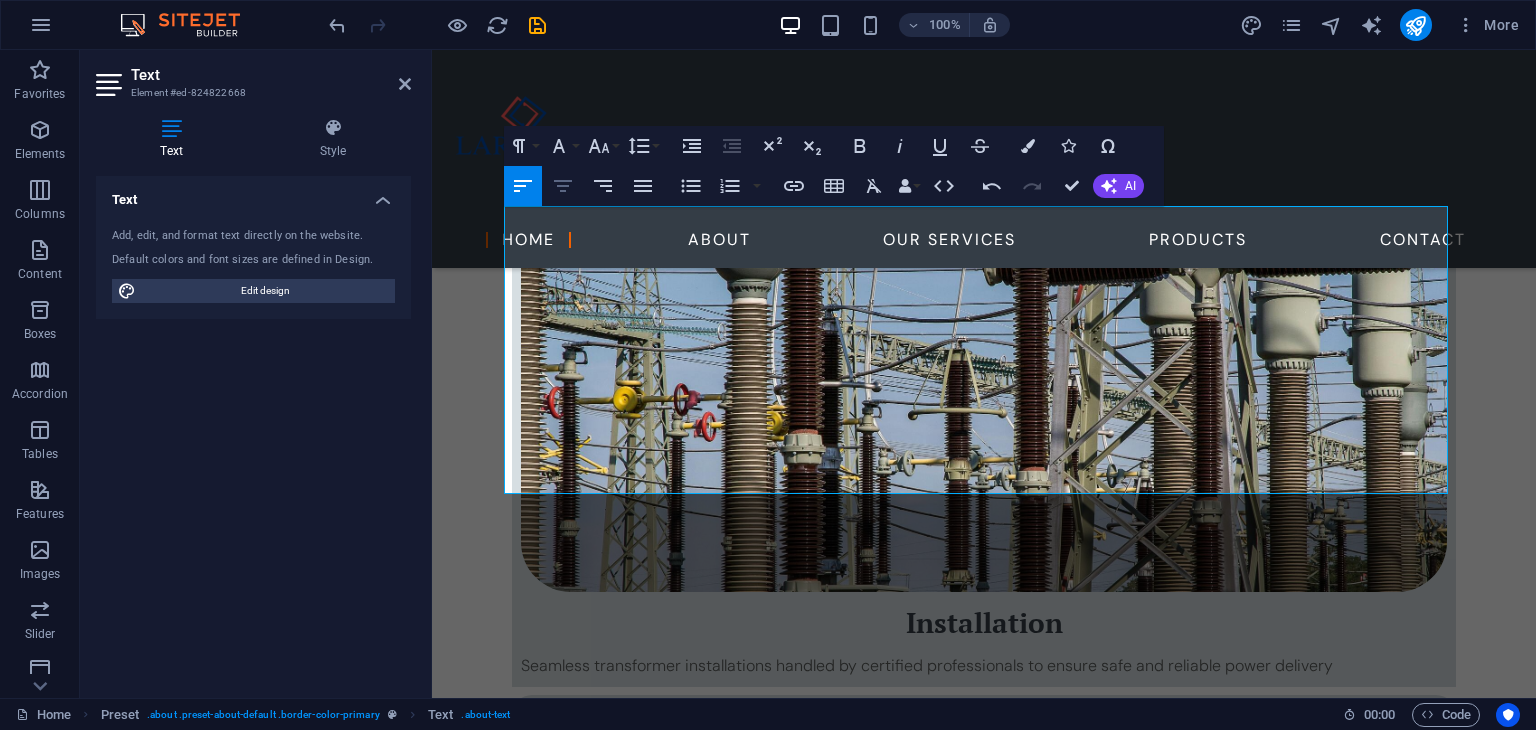 click 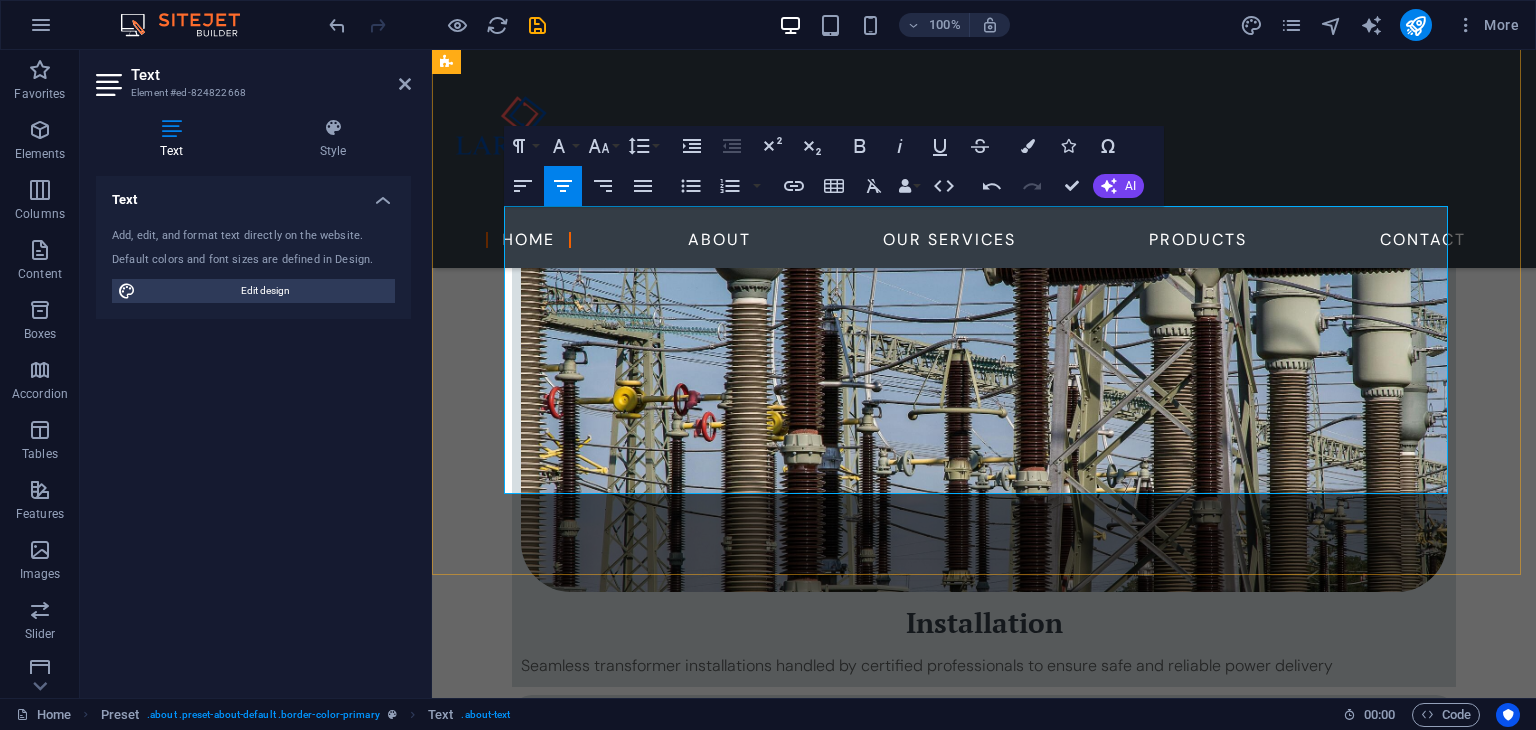 click on "Our services extend beyond products. We offer technical consulting, site assessments, preventive maintenance plans, emergency repairs, and system upgrades to ensure your power infrastructure performs optimally. We also maintain strong partnerships with top manufacturers to ensure our clients have access to the most reliable and energy-efficient equipment in the market." at bounding box center [984, 2621] 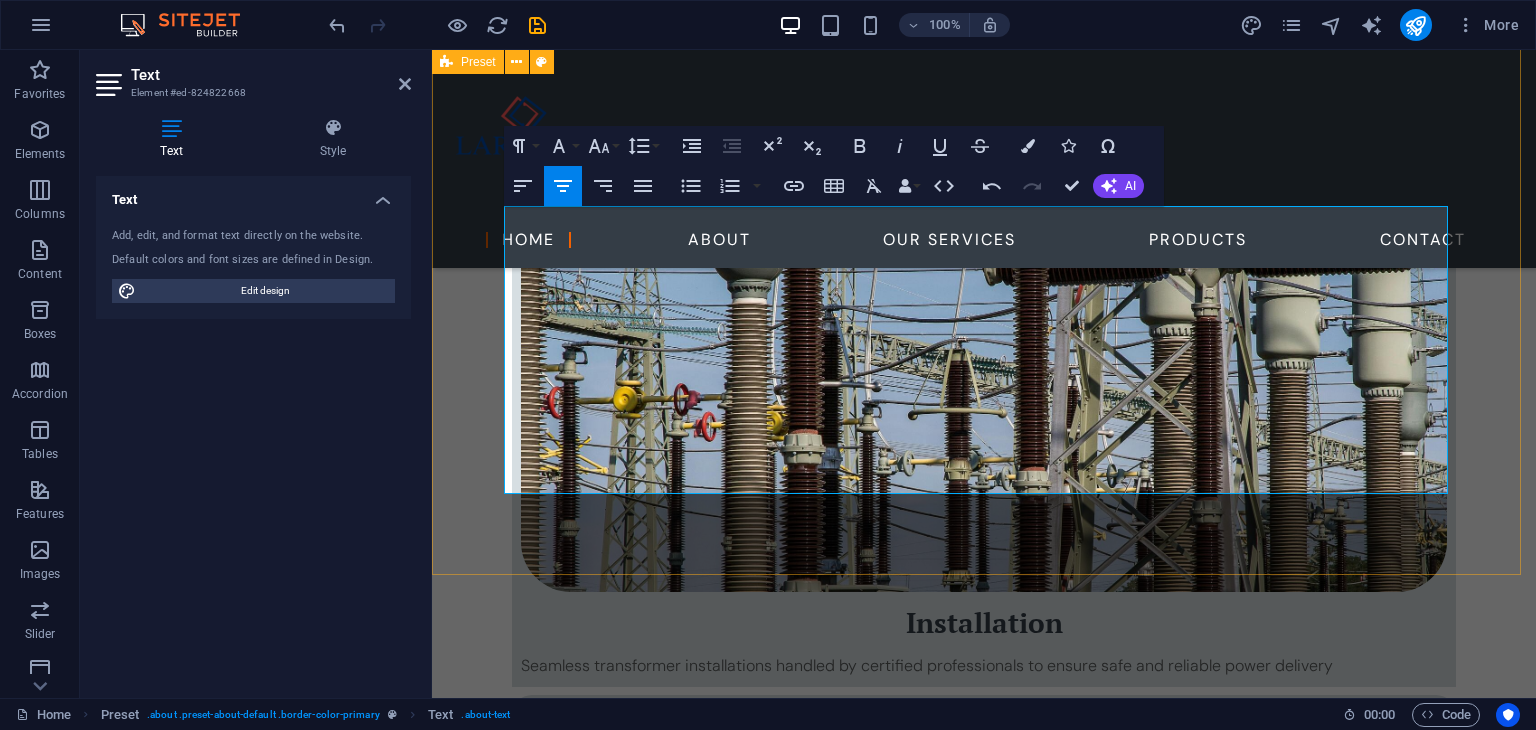 click on "At [COMPANY], we are driven by a singular mission to empower communities, businesses, and industries with dependable, innovative, and sustainable power solutions. With a firm foundation built on trust, expertise, and service excellence, we specialize in the sales, installation, and maintenance of transformers and power systems tailored to meet the unique demands of our diverse clientele. We understand that uninterrupted power is critical to productivity, safety, and growth. That’s why we offer turnkey solutions from advising on the right transformer specifications to seamless installations and long-term maintenance support. Whether it's a private residence, a commercial building, or an industrial site, our team of skilled professionals delivers with precision, efficiency, and a commitment to quality." at bounding box center (984, 2389) 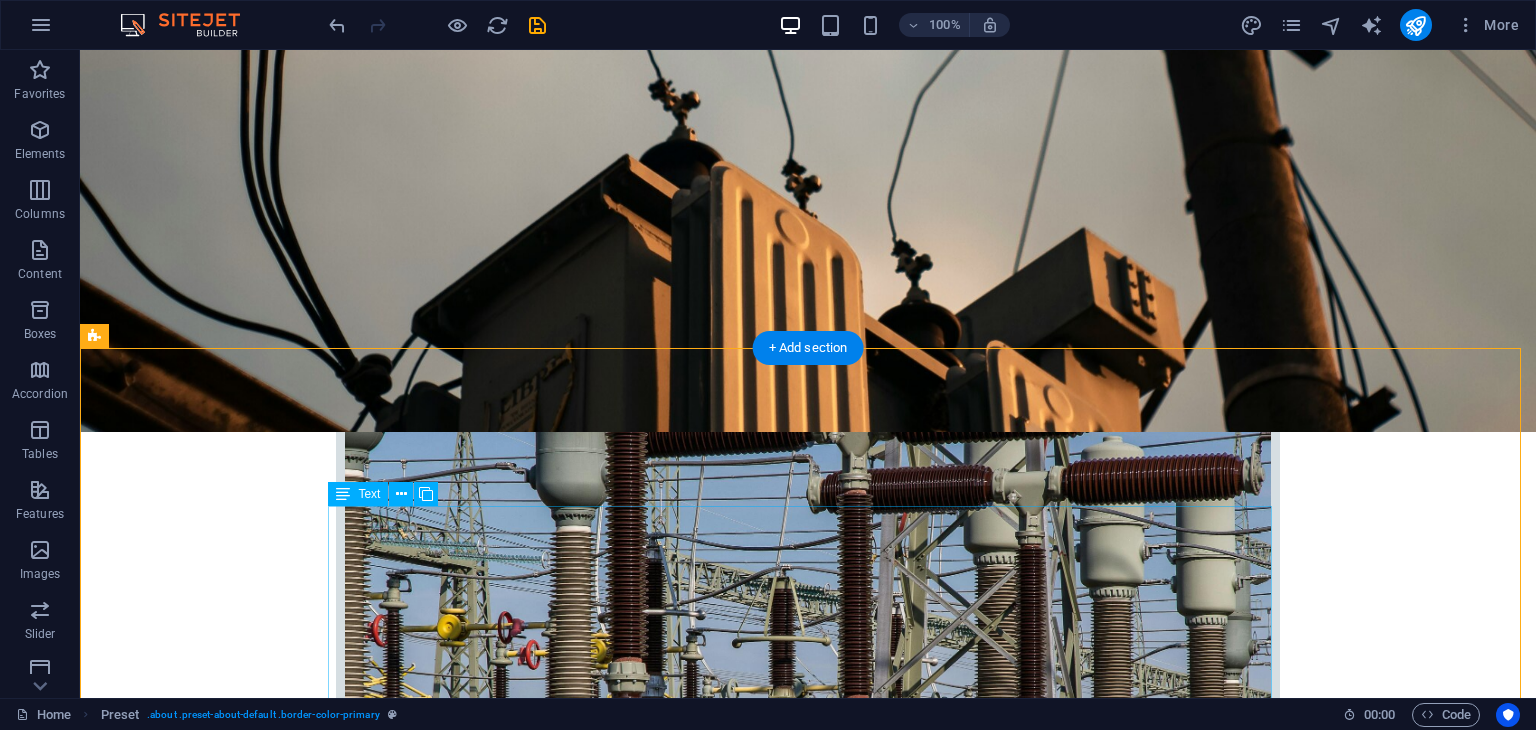 scroll, scrollTop: 587, scrollLeft: 0, axis: vertical 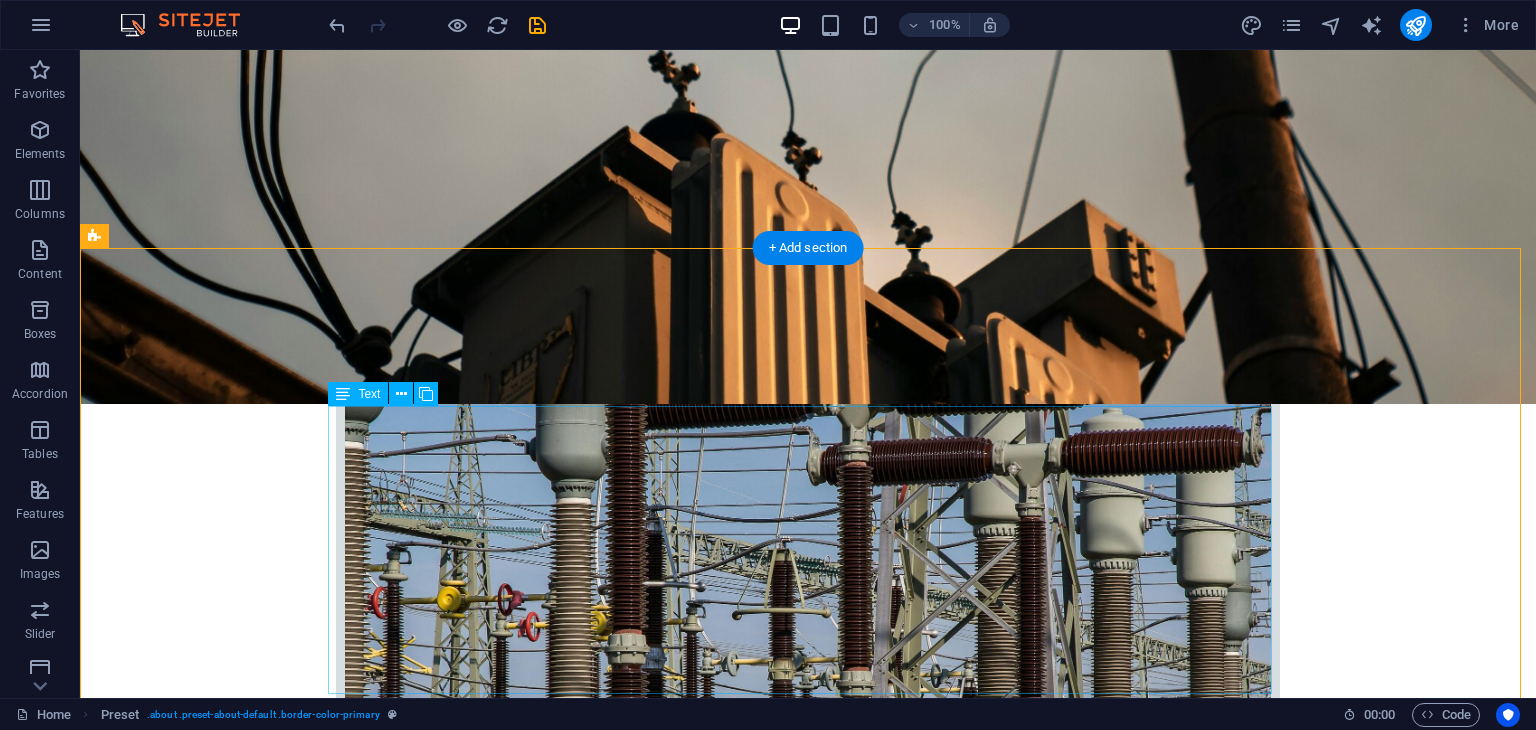 click on "At [COMPANY], we are driven by a singular mission to empower communities, businesses, and industries with dependable, innovative, and sustainable power solutions. With a firm foundation built on trust, expertise, and service excellence, we specialize in the sales, installation, and maintenance of transformers and power systems tailored to meet the unique demands of our diverse clientele. We understand that uninterrupted power is critical to productivity, safety, and growth. That’s why we offer turnkey solutions from advising on the right transformer specifications to seamless installations and long-term maintenance support. Whether it's a private residence, a commercial building, or an industrial site, our team of skilled professionals delivers with precision, efficiency, and a commitment to quality." at bounding box center (808, 2749) 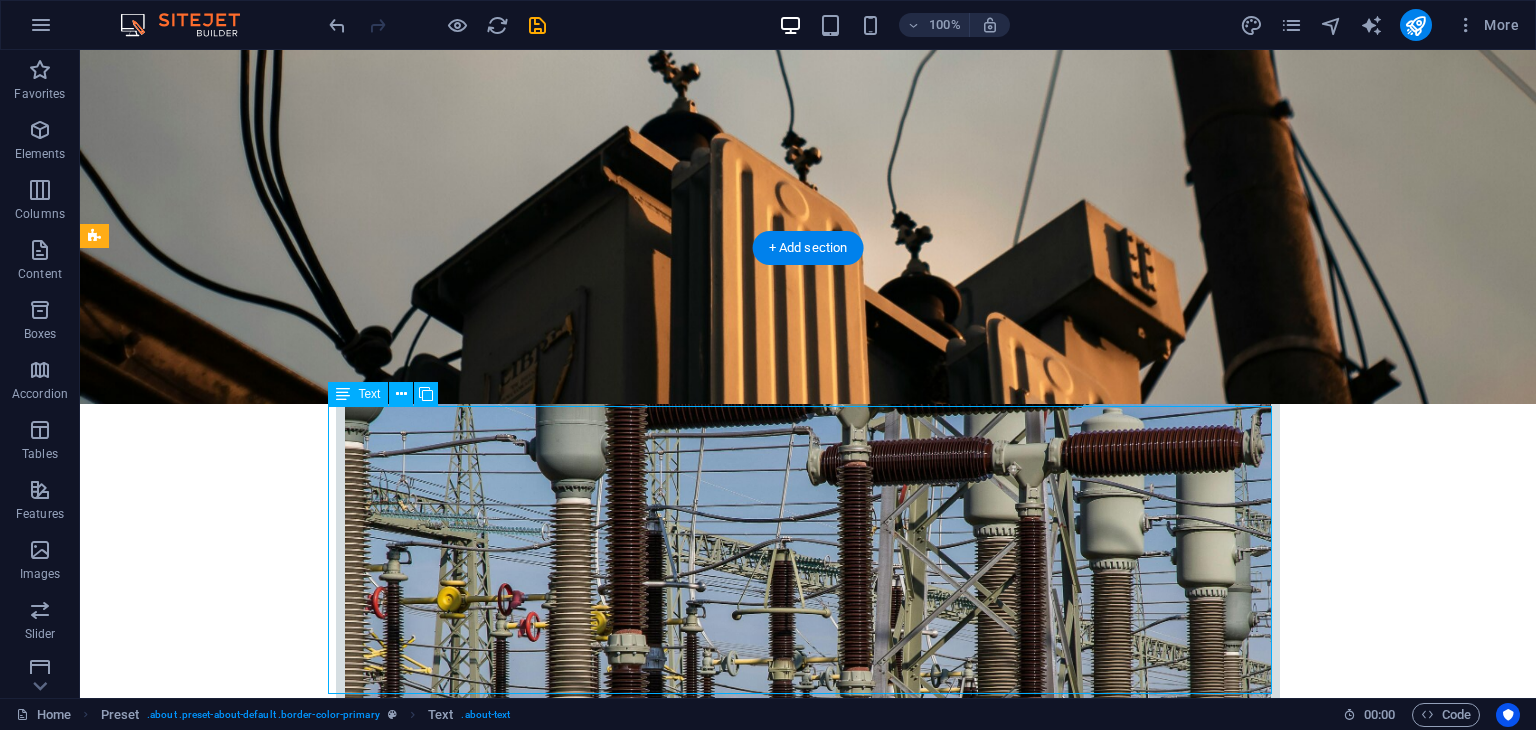 click on "At [COMPANY], we are driven by a singular mission to empower communities, businesses, and industries with dependable, innovative, and sustainable power solutions. With a firm foundation built on trust, expertise, and service excellence, we specialize in the sales, installation, and maintenance of transformers and power systems tailored to meet the unique demands of our diverse clientele. We understand that uninterrupted power is critical to productivity, safety, and growth. That’s why we offer turnkey solutions from advising on the right transformer specifications to seamless installations and long-term maintenance support. Whether it's a private residence, a commercial building, or an industrial site, our team of skilled professionals delivers with precision, efficiency, and a commitment to quality." at bounding box center [808, 2749] 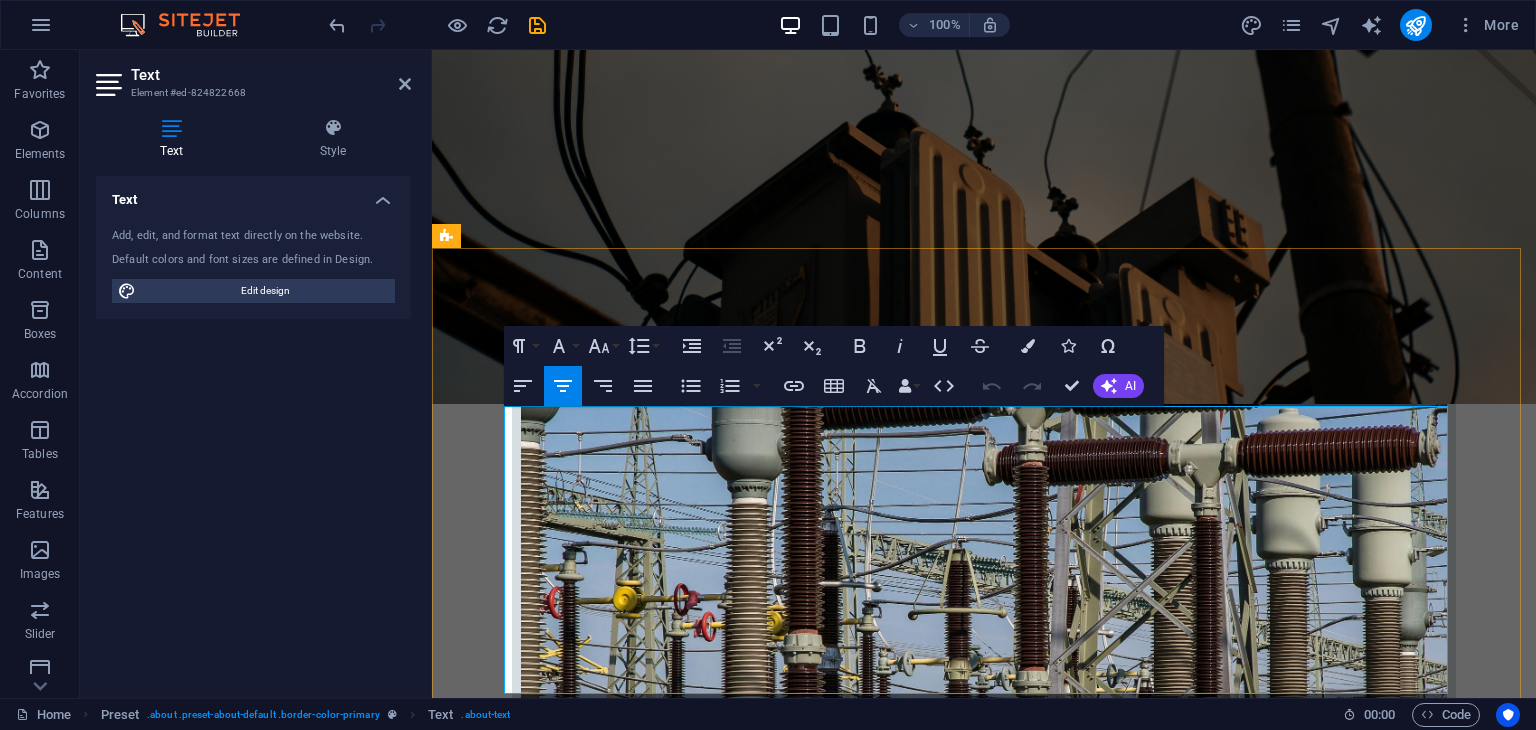 click on "At LarryKay Power Solution, we are driven by a singular mission to empower communities, businesses, and industries with dependable, innovative, and sustainable power solutions. With a firm foundation built on trust, expertise, and service excellence, we specialize in the sales, installation, and maintenance of transformers and power systems tailored to meet the unique demands of our diverse clientele." at bounding box center [984, 2653] 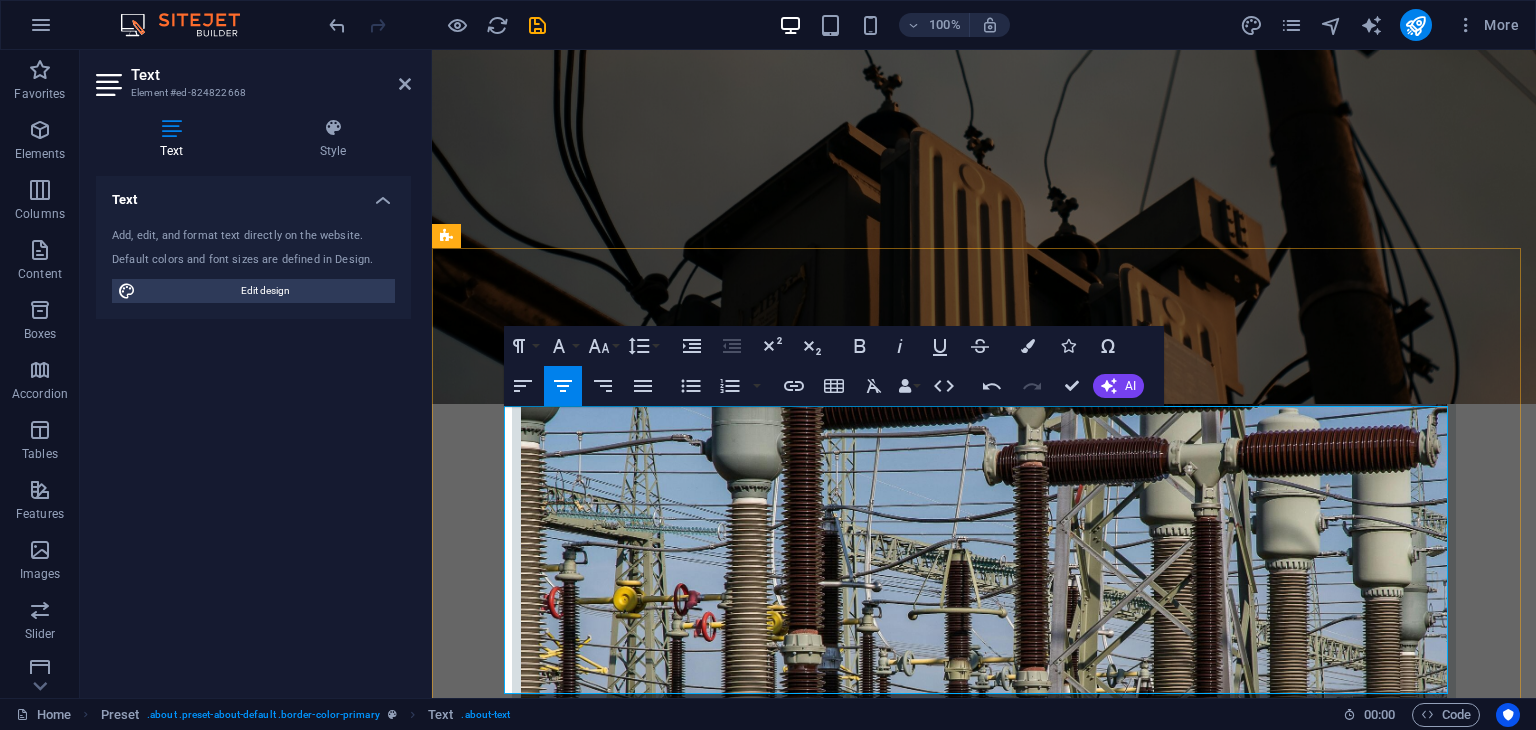 type 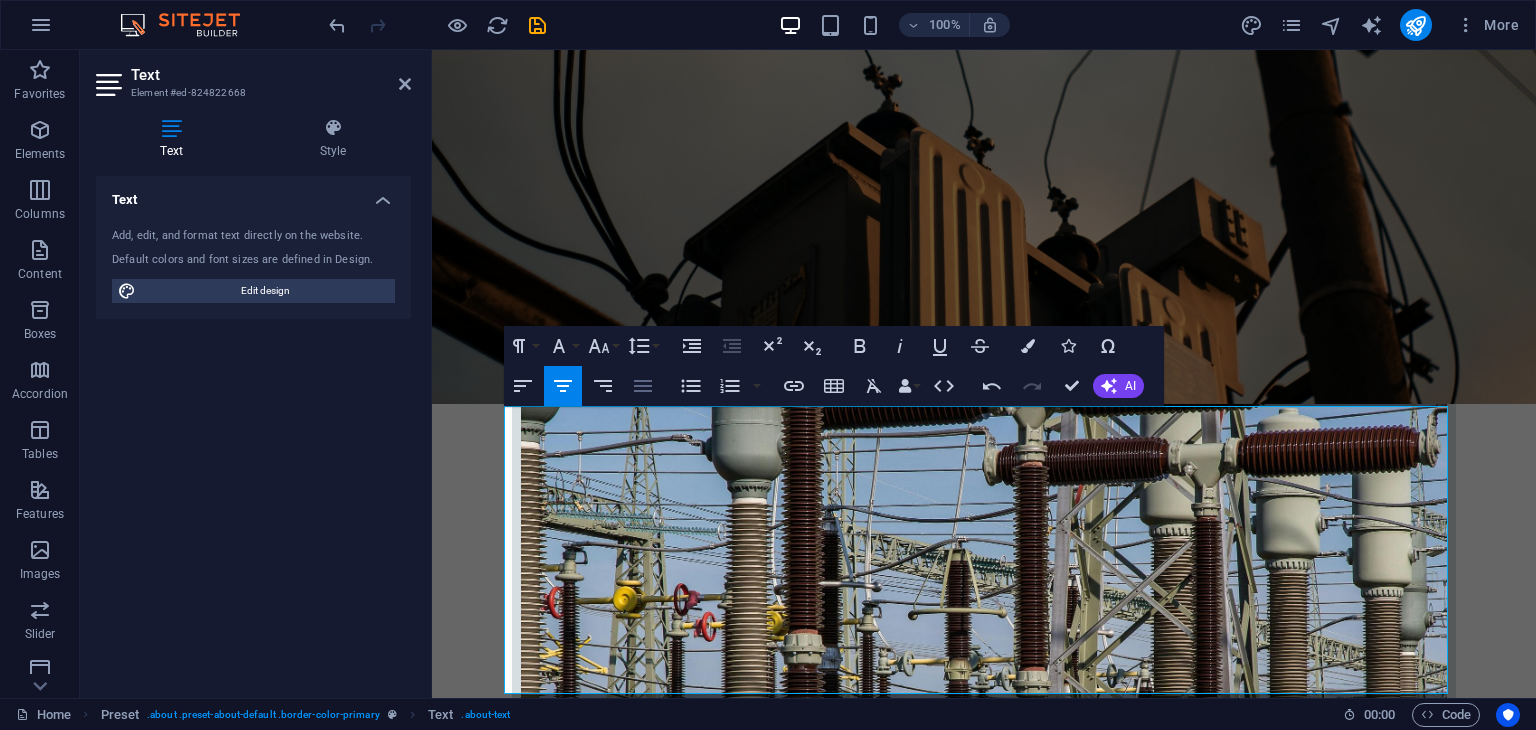 click 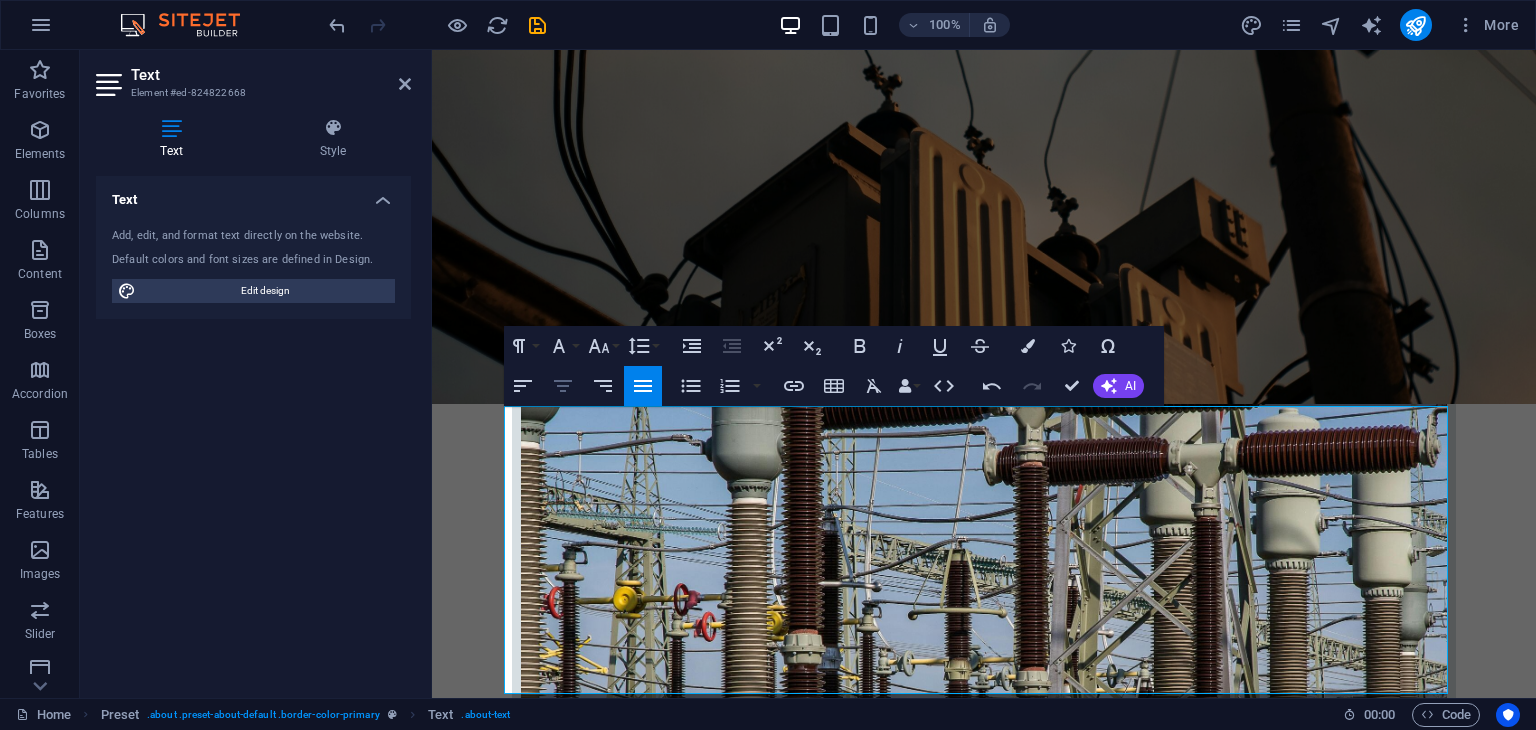 click 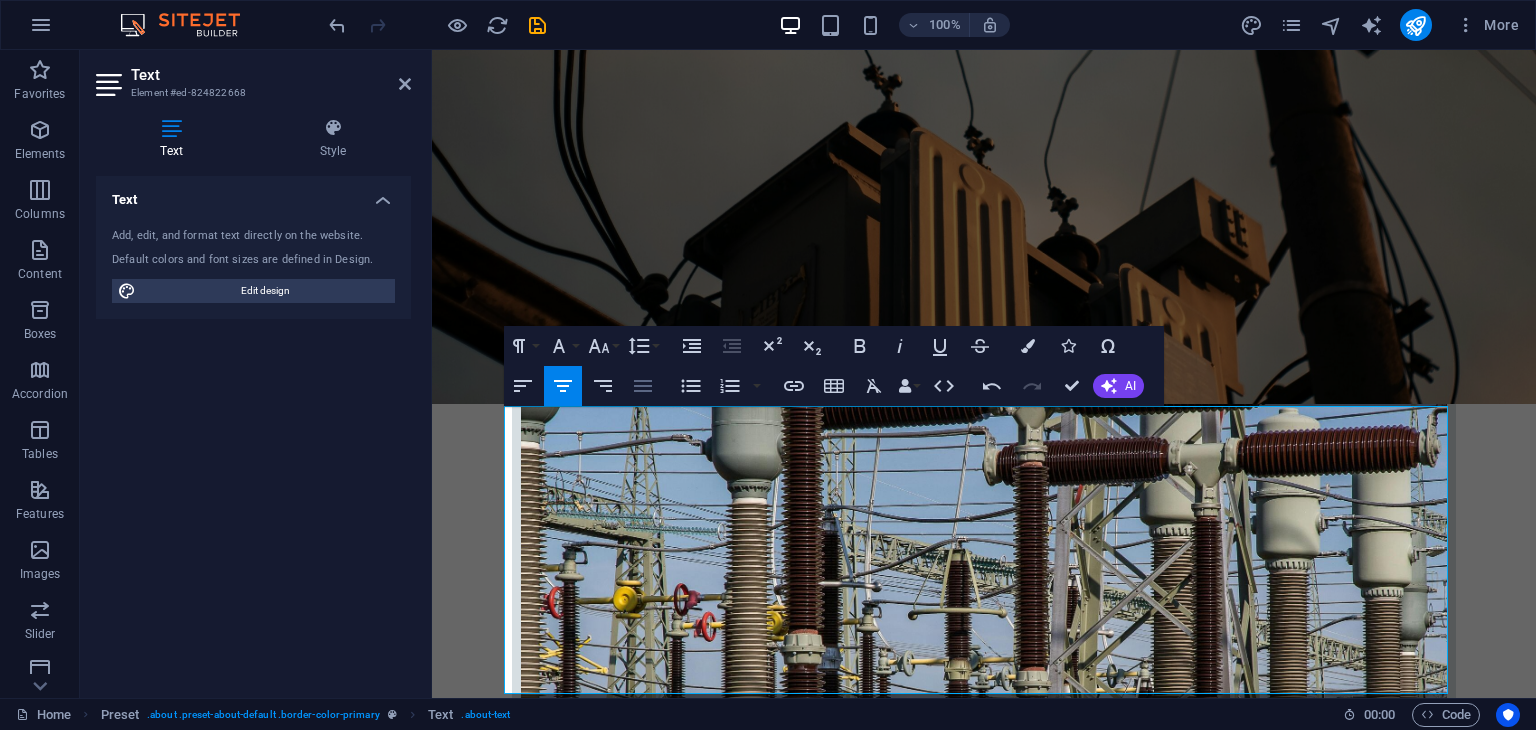 click 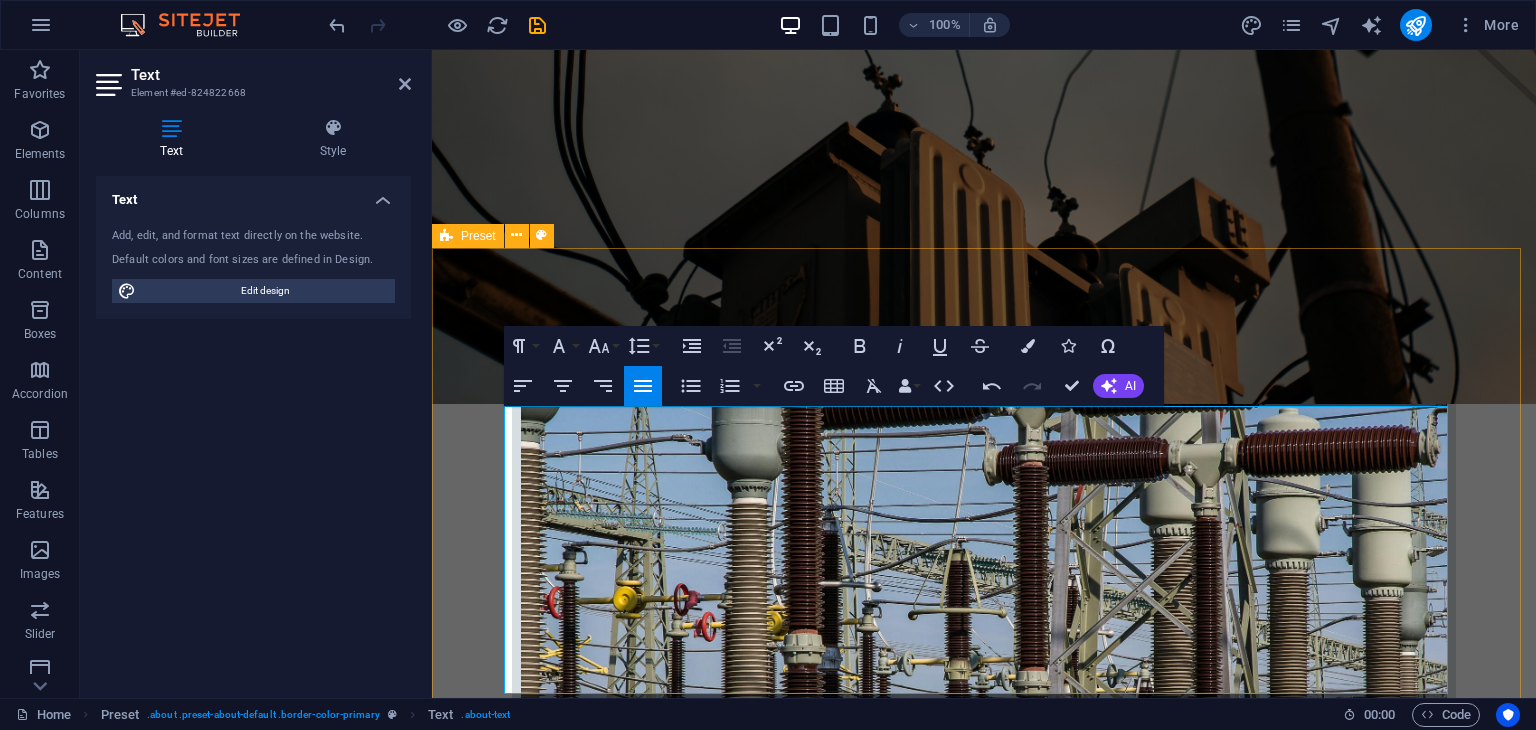 click on "At [COMPANY], we are driven by a singular mission to empower communities, businesses, and industries with dependable, innovative, and sustainable power solutions. With a firm foundation built on trust, expertise, and service excellence, we specialize in the sales, installation, and maintenance of transformers and power systems tailored to meet the unique demands of our diverse clientele. We understand that uninterrupted power is critical to productivity, safety, and growth. That’s why we offer turnkey solutions from advising on the right transformer specifications to seamless installations and long-term maintenance support. Whether it's a private residence, a commercial building, or an industrial site, our team of skilled professionals delivers with precision, efficiency, and a commitment to quality." at bounding box center [984, 2710] 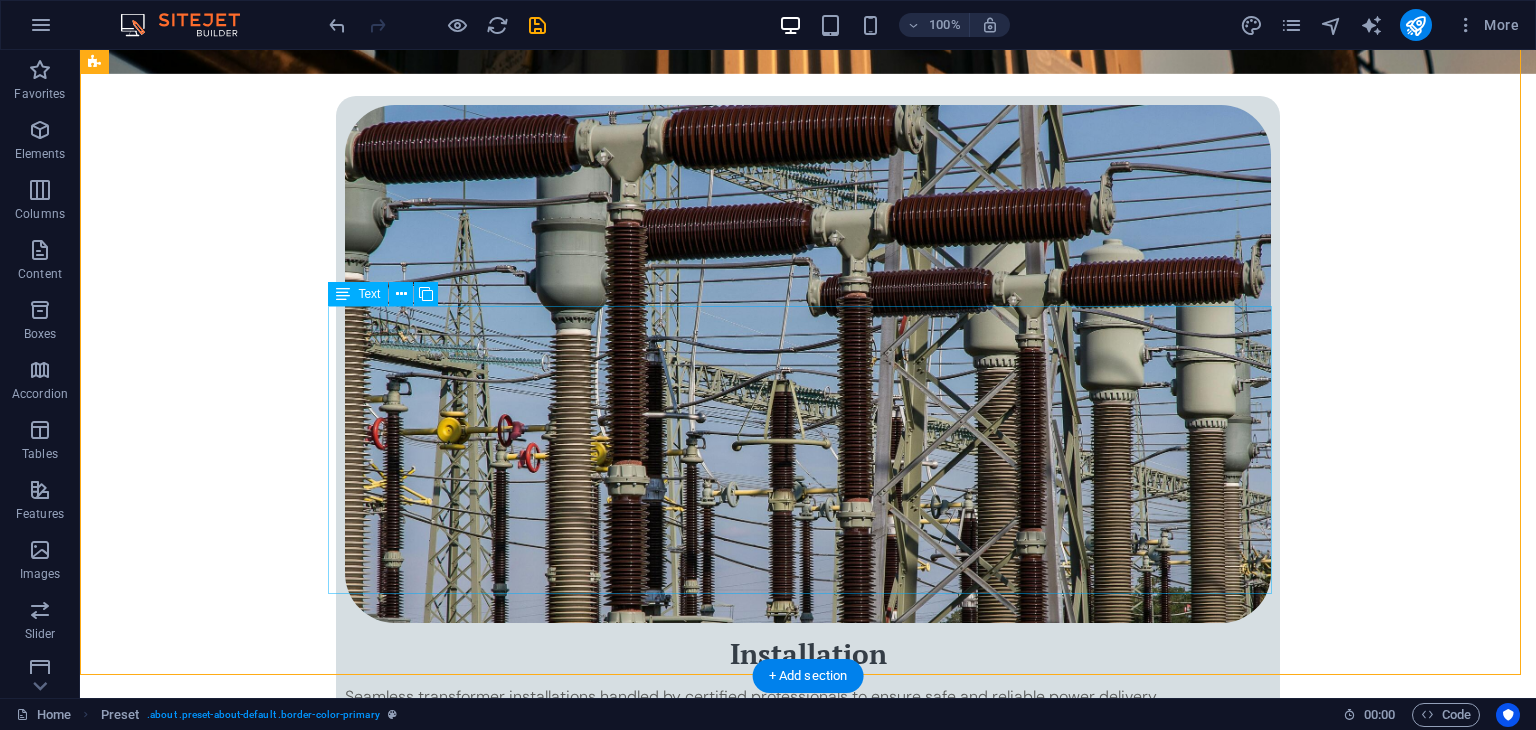 scroll, scrollTop: 687, scrollLeft: 0, axis: vertical 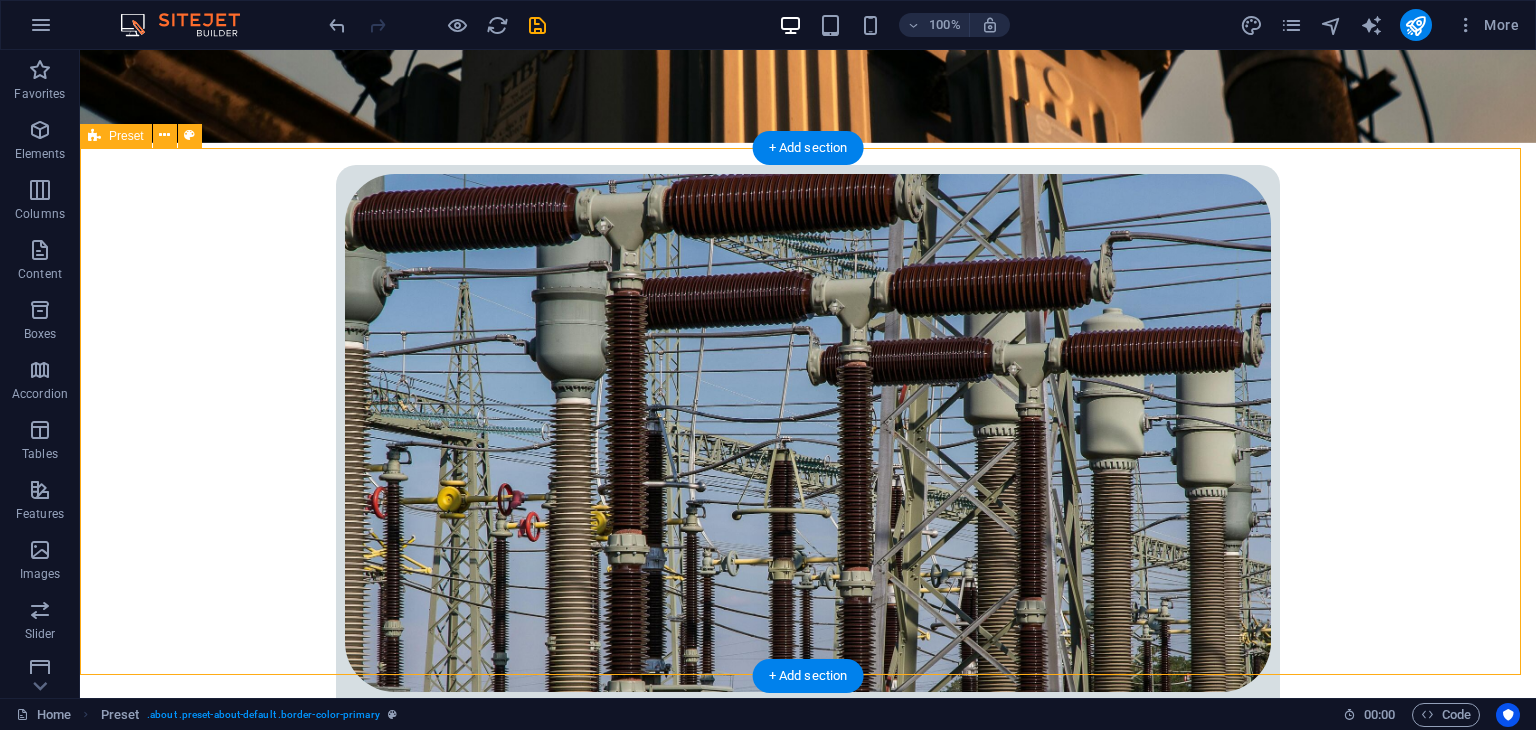 click on "At [COMPANY], we are driven by a singular mission to empower communities, businesses, and industries with dependable, innovative, and sustainable power solutions. With a firm foundation built on trust, expertise, and service excellence, we specialize in the sales, installation, and maintenance of transformers and power systems tailored to meet the unique demands of our diverse clientele. We understand that uninterrupted power is critical to productivity, safety, and growth. That’s why we offer turnkey solutions from advising on the right transformer specifications to seamless installations and long-term maintenance support. Whether it's a private residence, a commercial building, or an industrial site, our team of skilled professionals delivers with precision, efficiency, and a commitment to quality." at bounding box center [808, 2610] 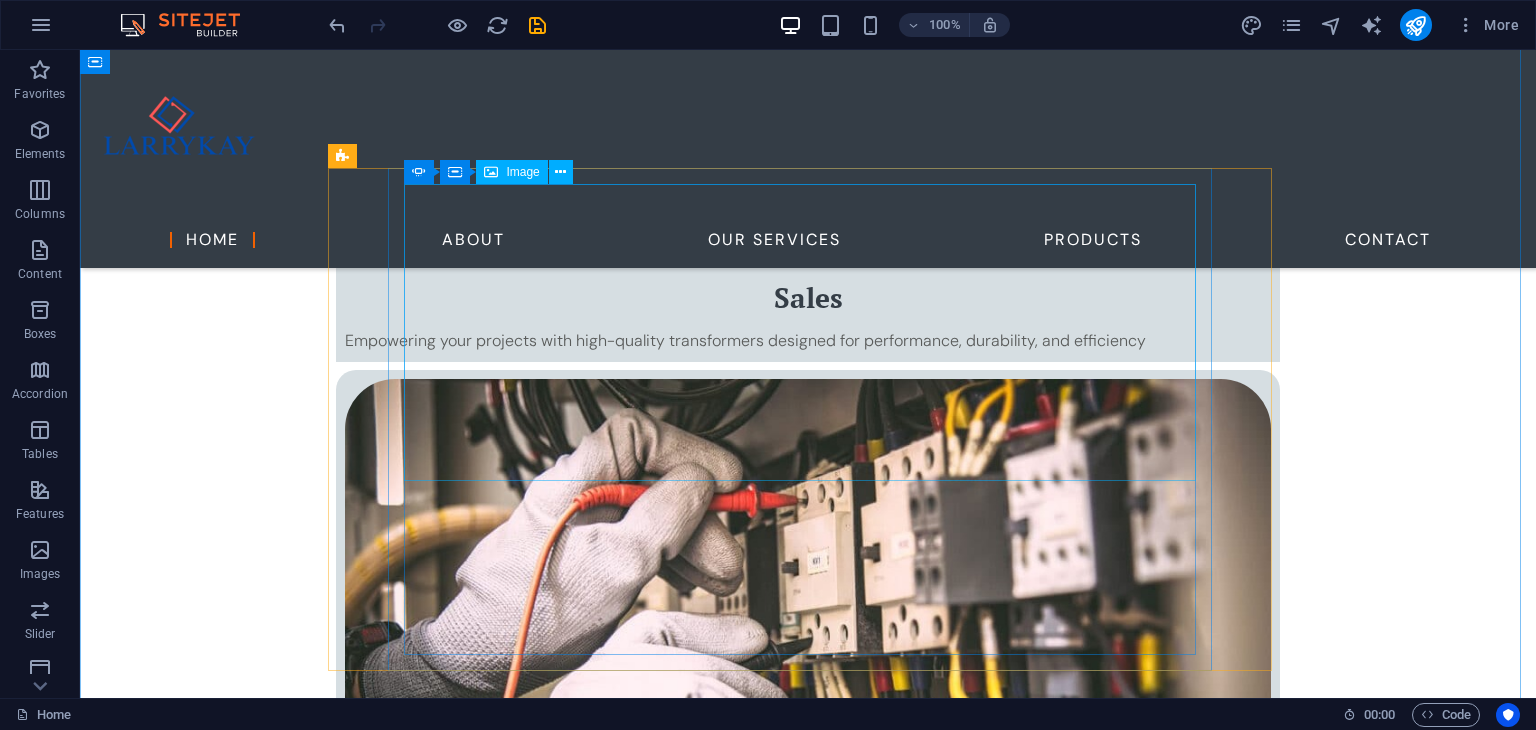 scroll, scrollTop: 2187, scrollLeft: 0, axis: vertical 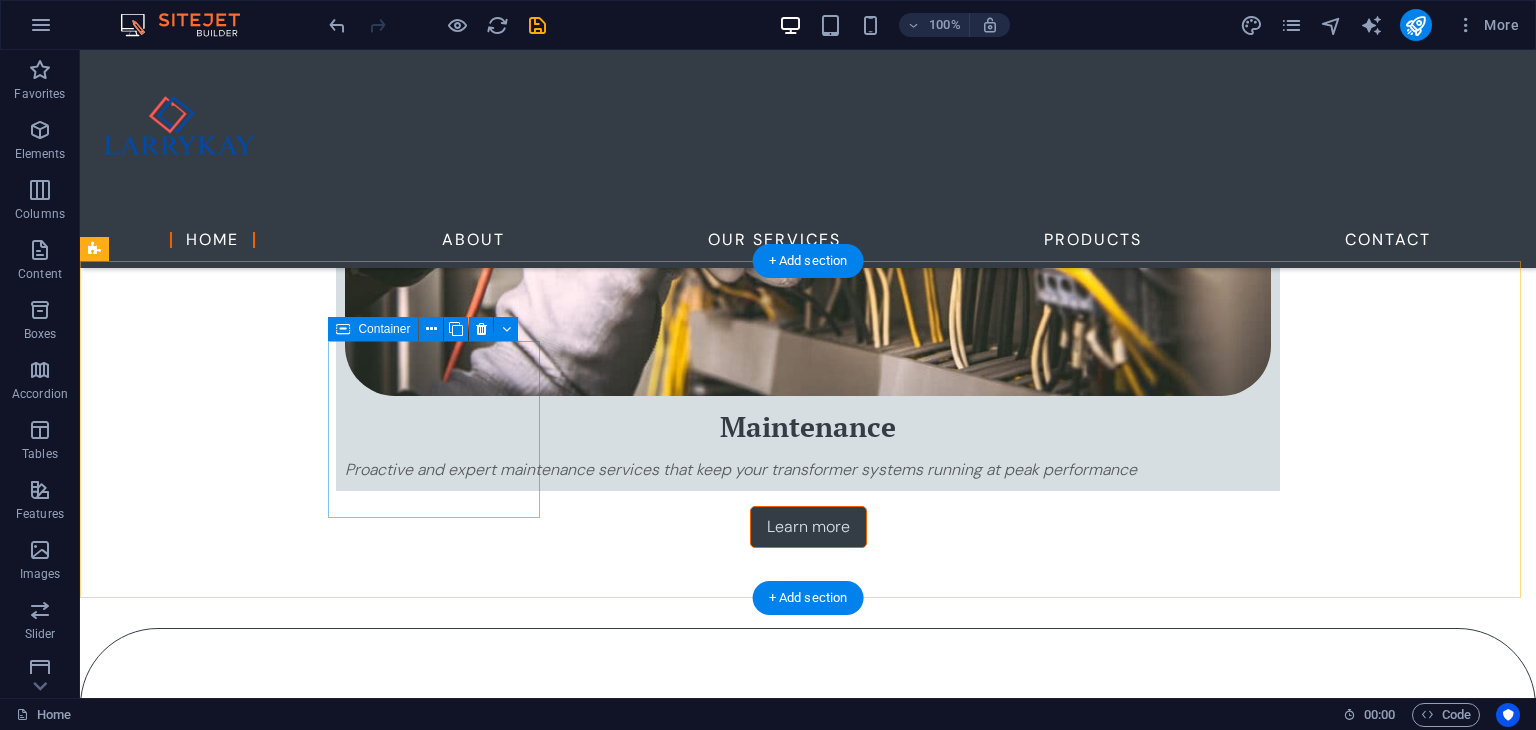 click on "Add elements" at bounding box center [201, 3500] 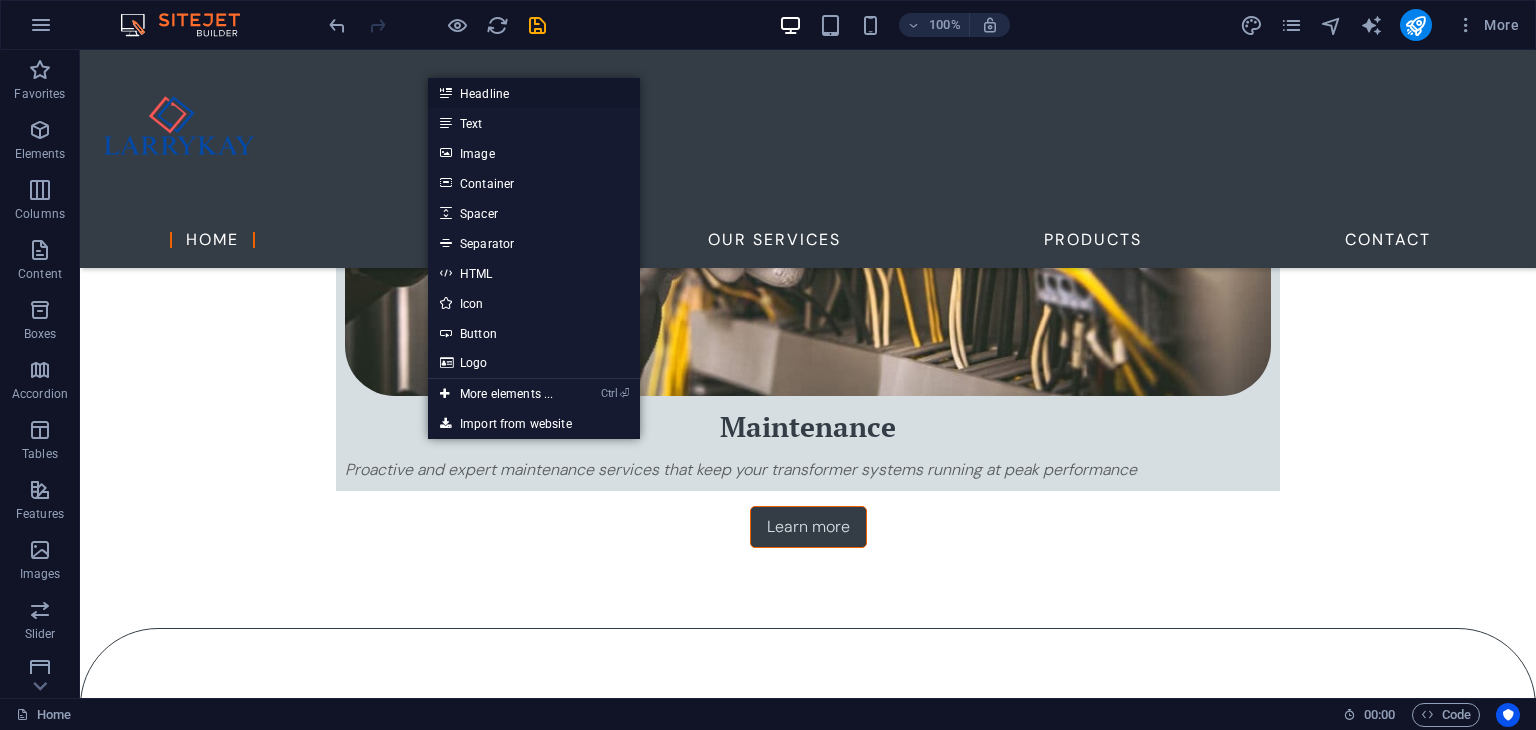 click on "Headline" at bounding box center (534, 93) 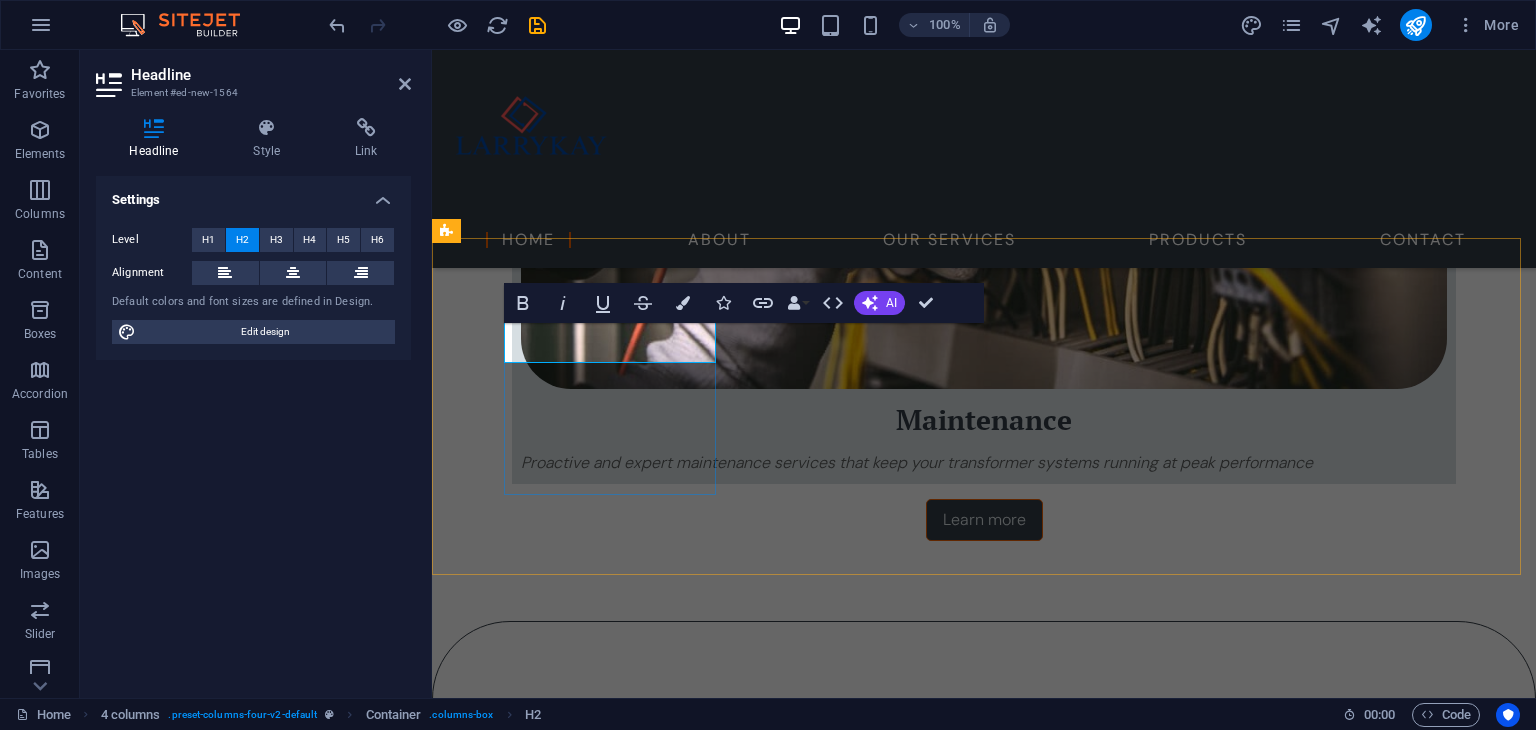 scroll, scrollTop: 2195, scrollLeft: 0, axis: vertical 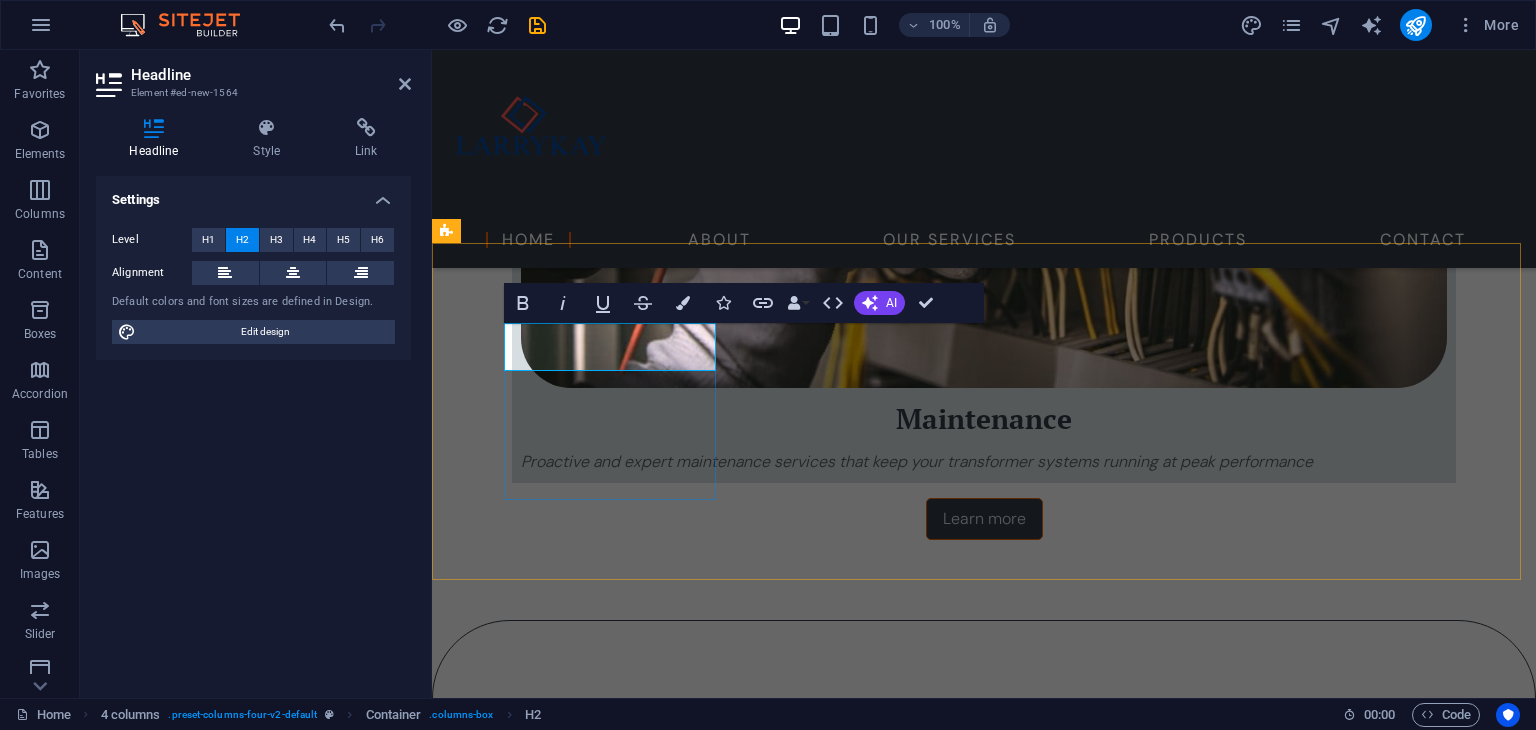 type 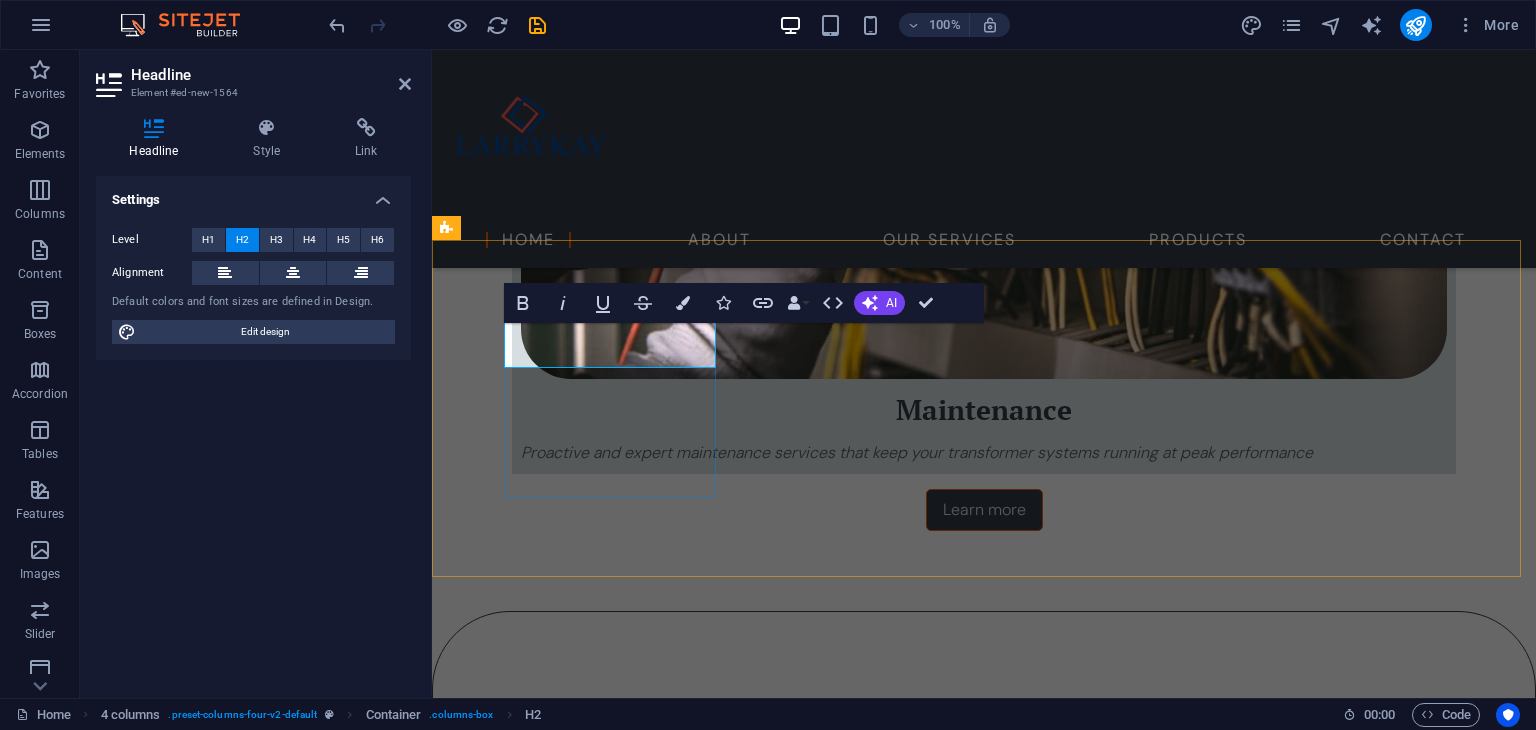 scroll, scrollTop: 2205, scrollLeft: 0, axis: vertical 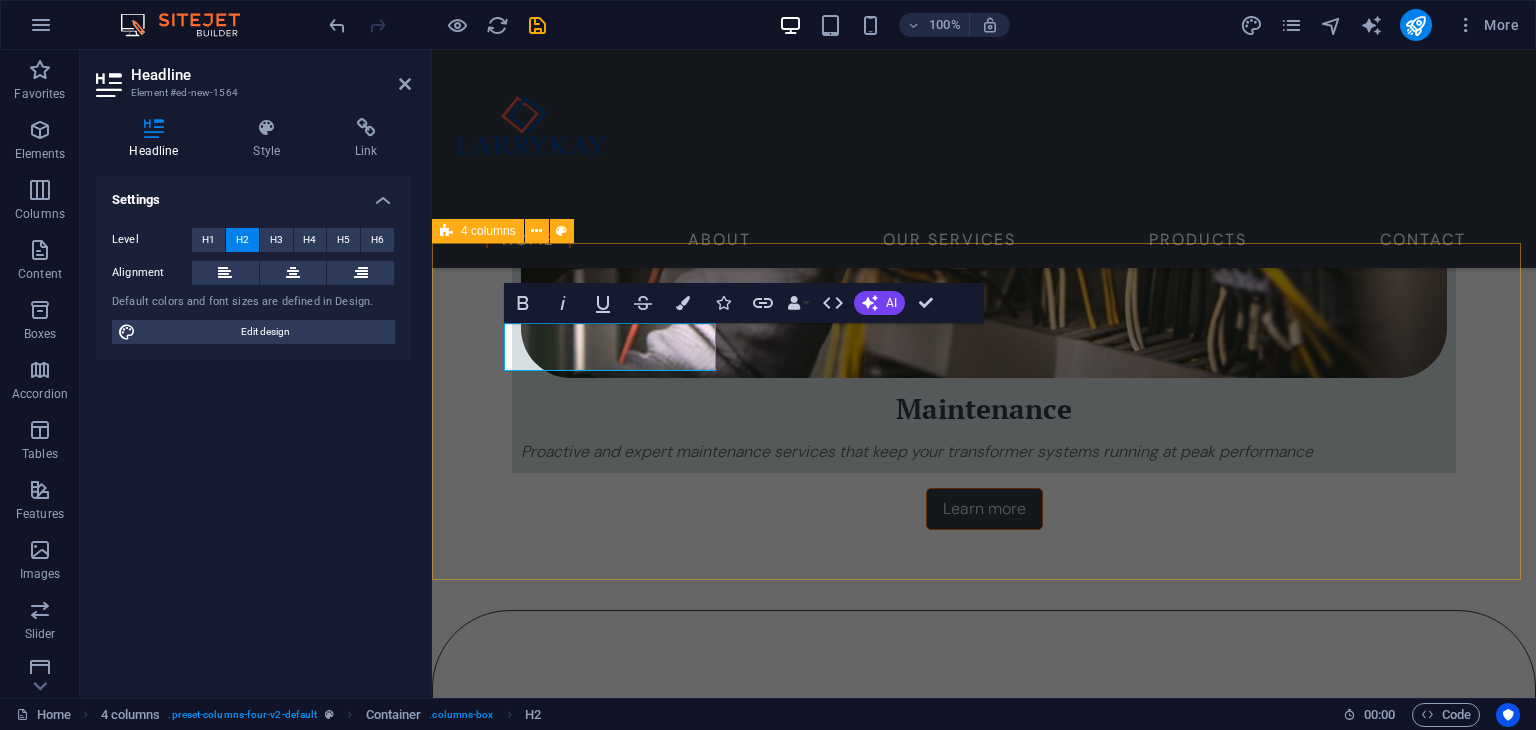 click on "About Us Drop content here or  Add elements  Paste clipboard Drop content here or  Add elements  Paste clipboard Drop content here or  Add elements  Paste clipboard" at bounding box center [984, 3696] 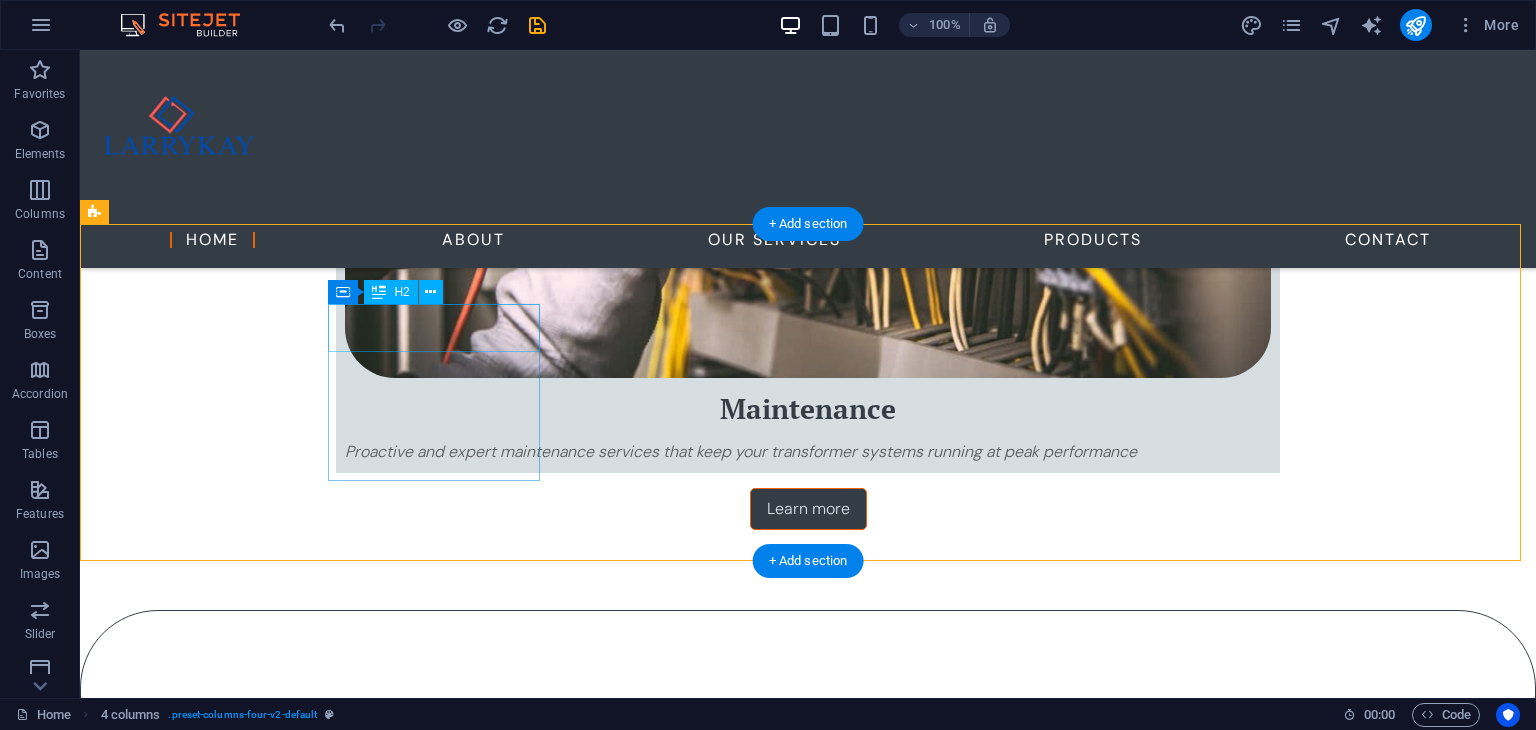 click on "About Us" at bounding box center (202, 3386) 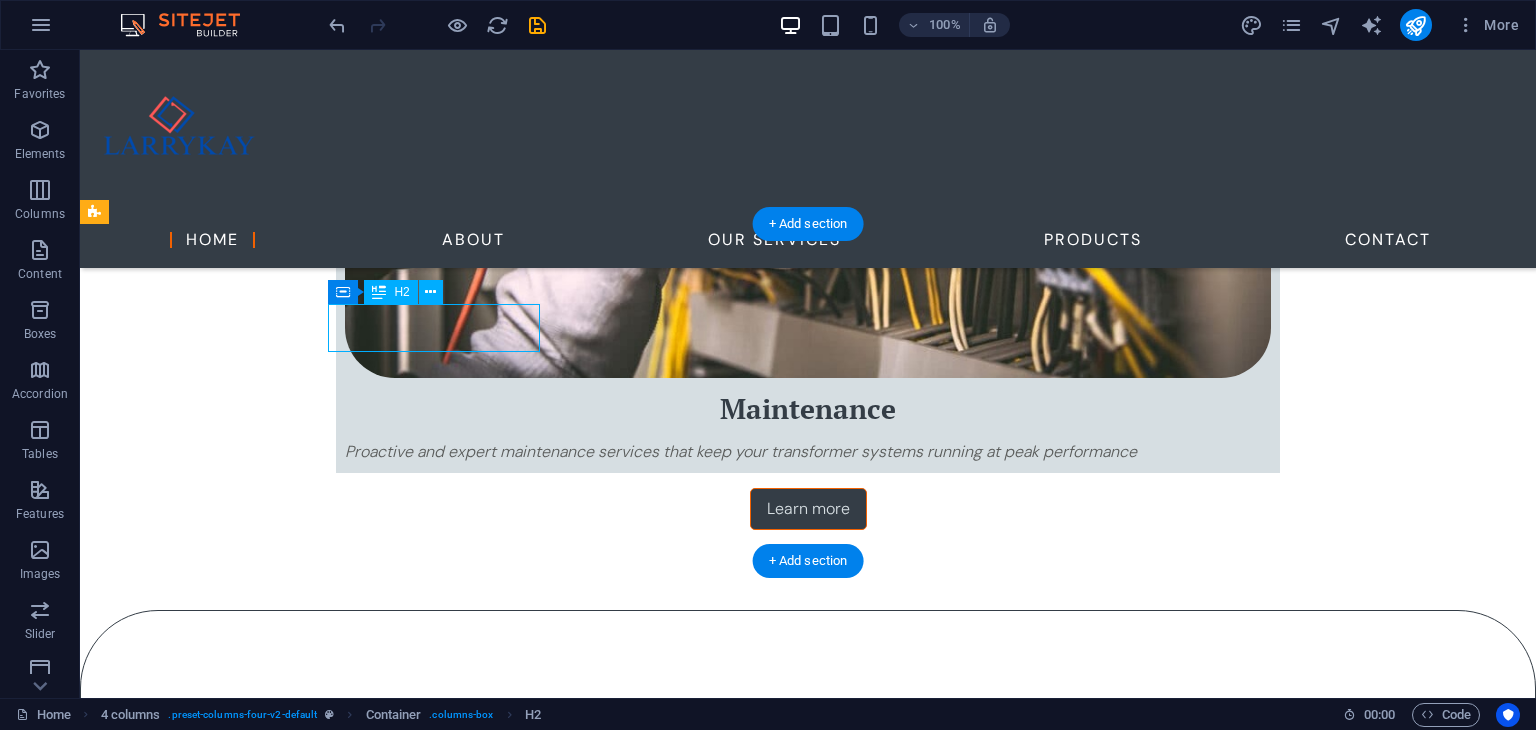 click on "About Us" at bounding box center [202, 3386] 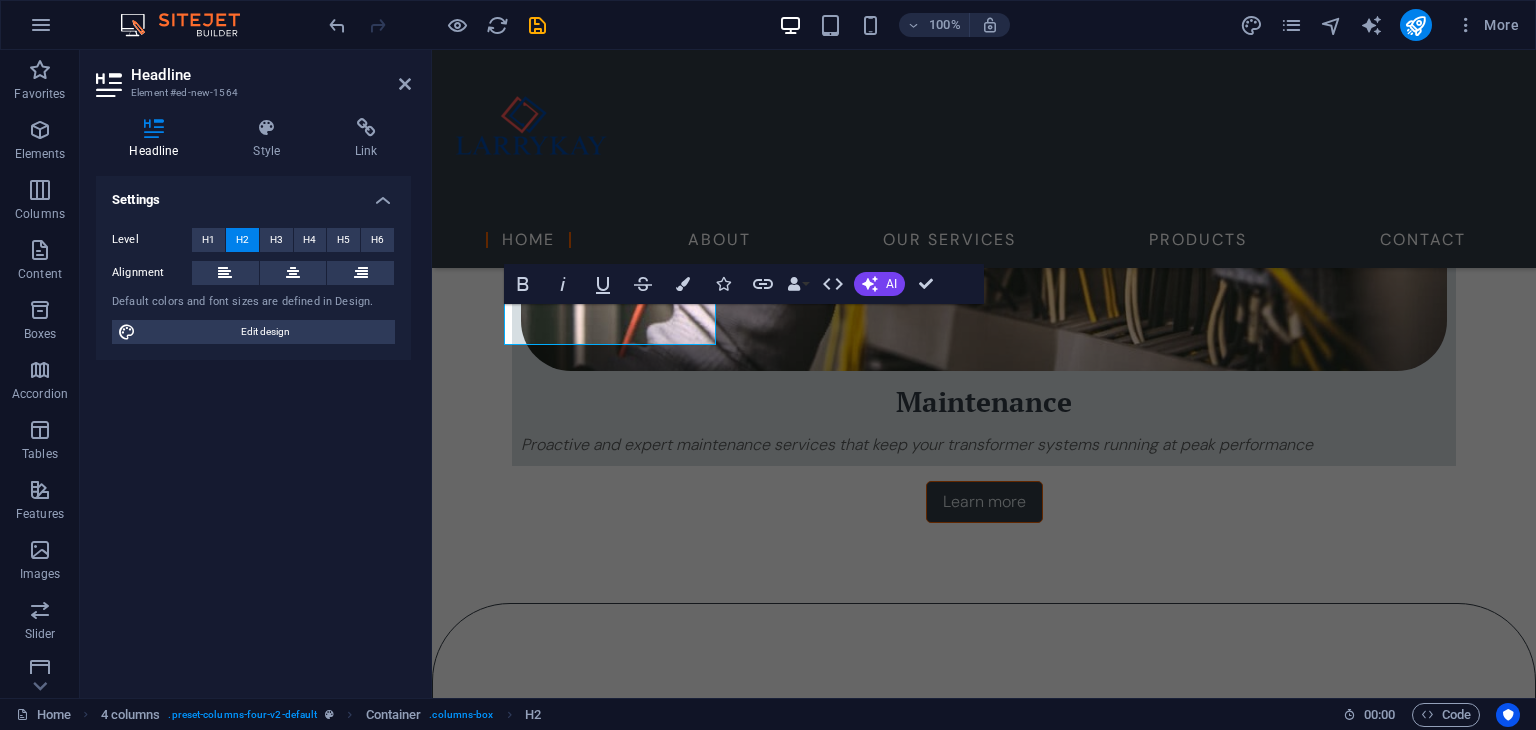 scroll, scrollTop: 2213, scrollLeft: 0, axis: vertical 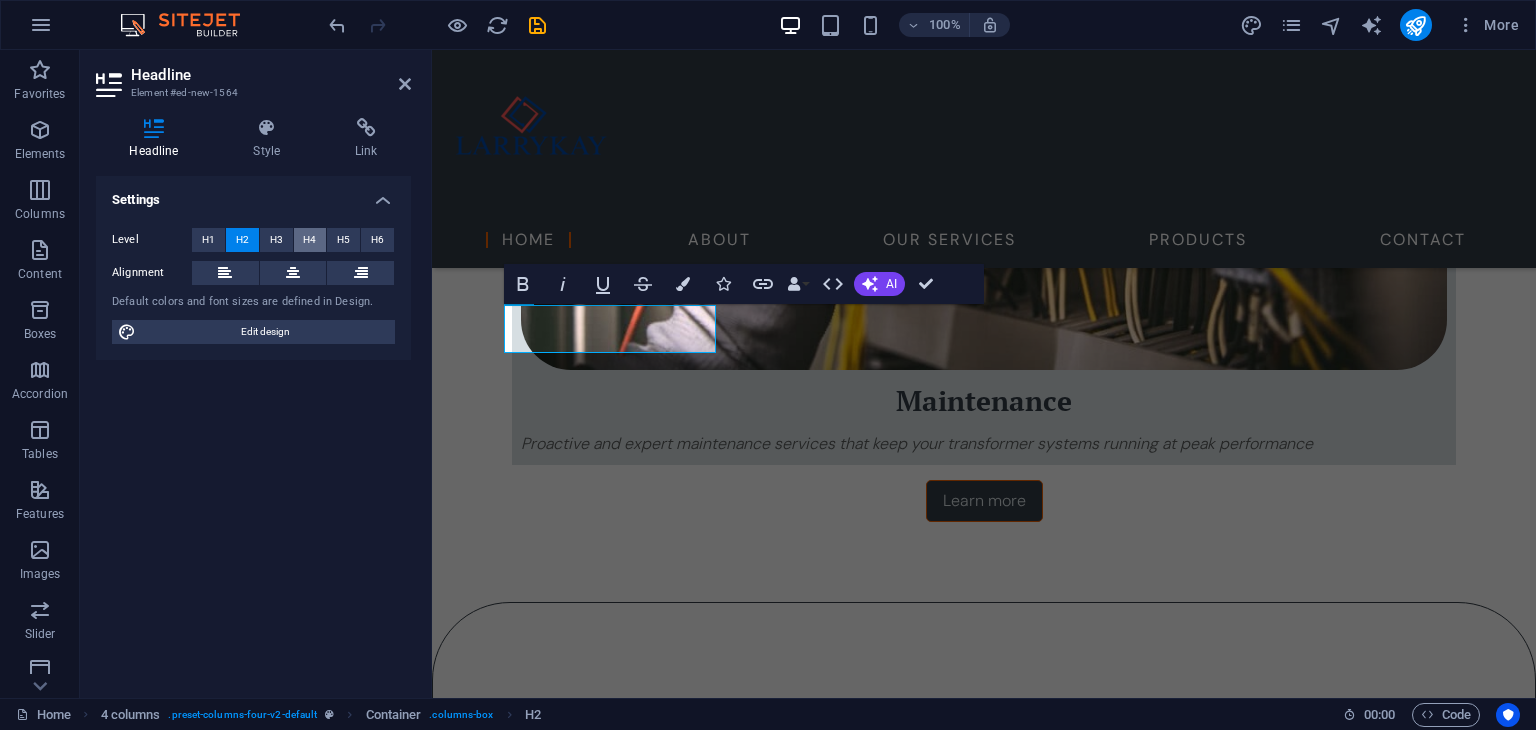 click on "H4" at bounding box center [309, 240] 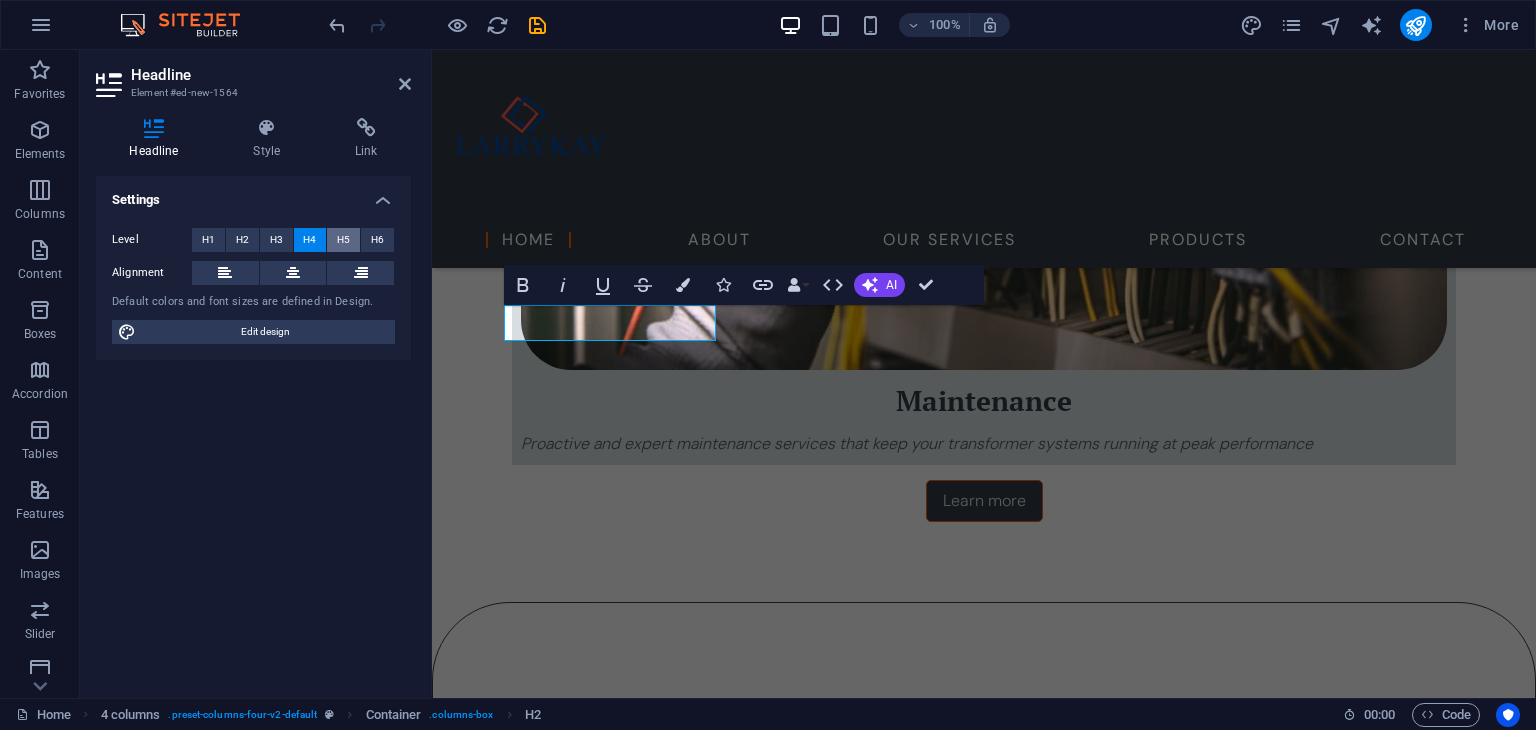 click on "H5" at bounding box center [343, 240] 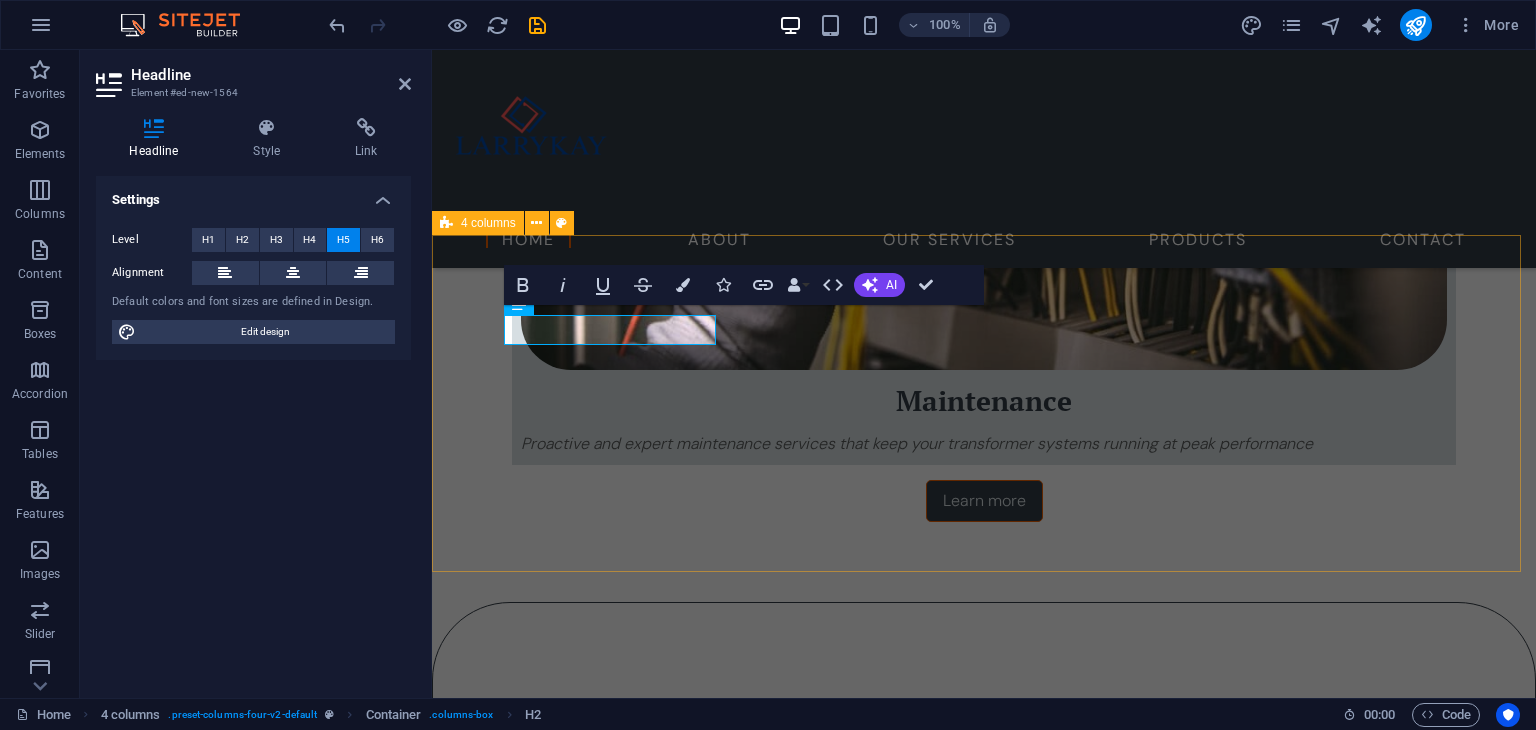 click on "About Us Drop content here or  Add elements  Paste clipboard Drop content here or  Add elements  Paste clipboard Drop content here or  Add elements  Paste clipboard" at bounding box center [984, 3679] 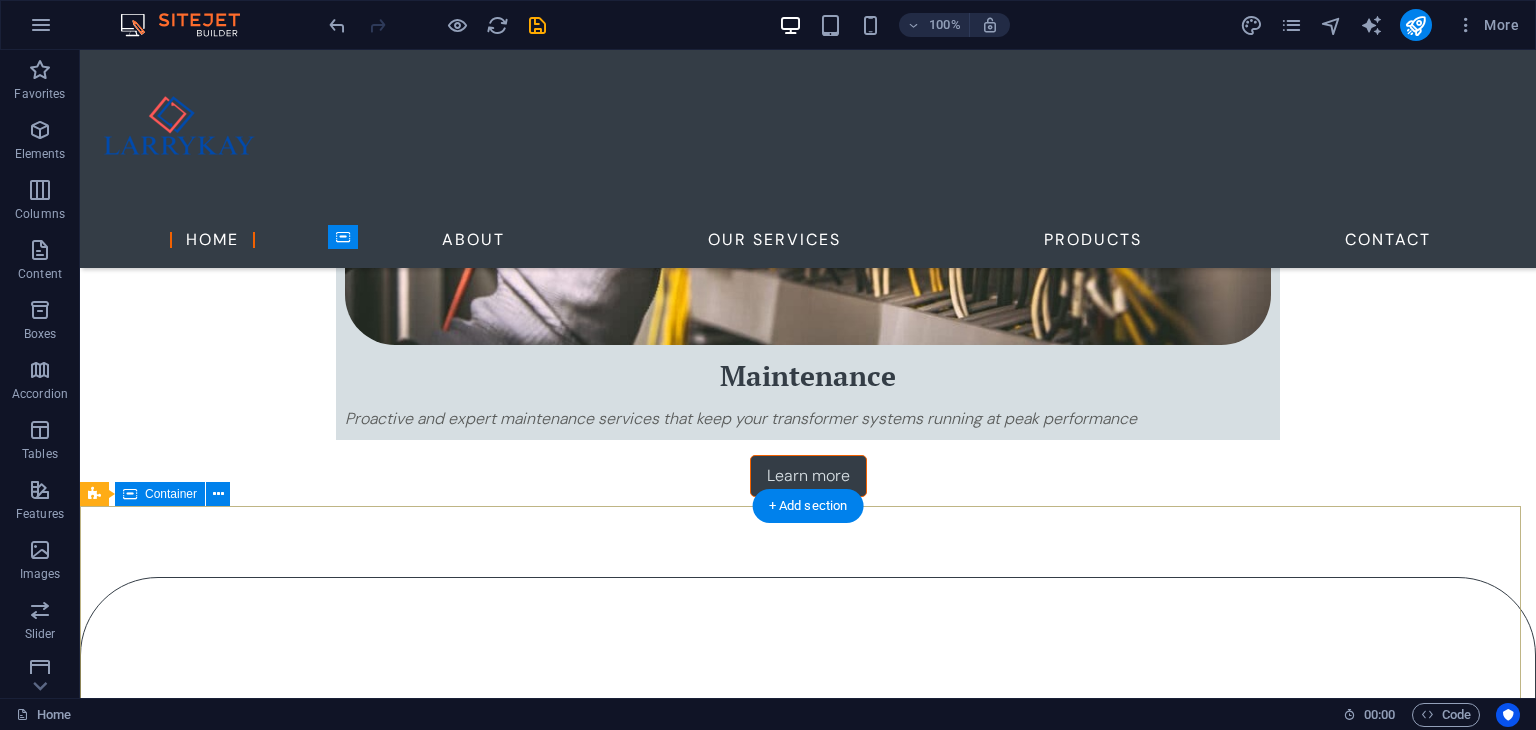 scroll, scrollTop: 2538, scrollLeft: 0, axis: vertical 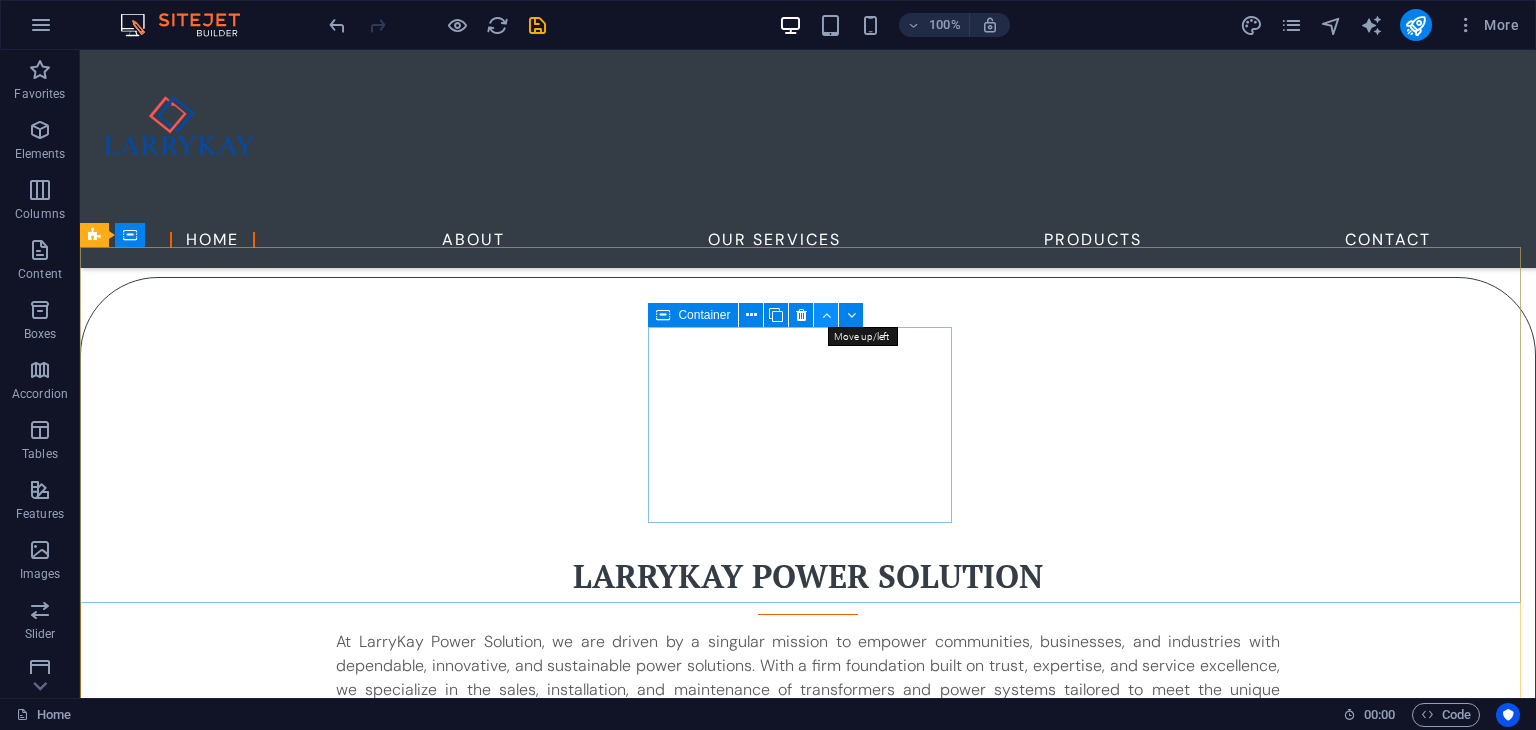 click at bounding box center (826, 315) 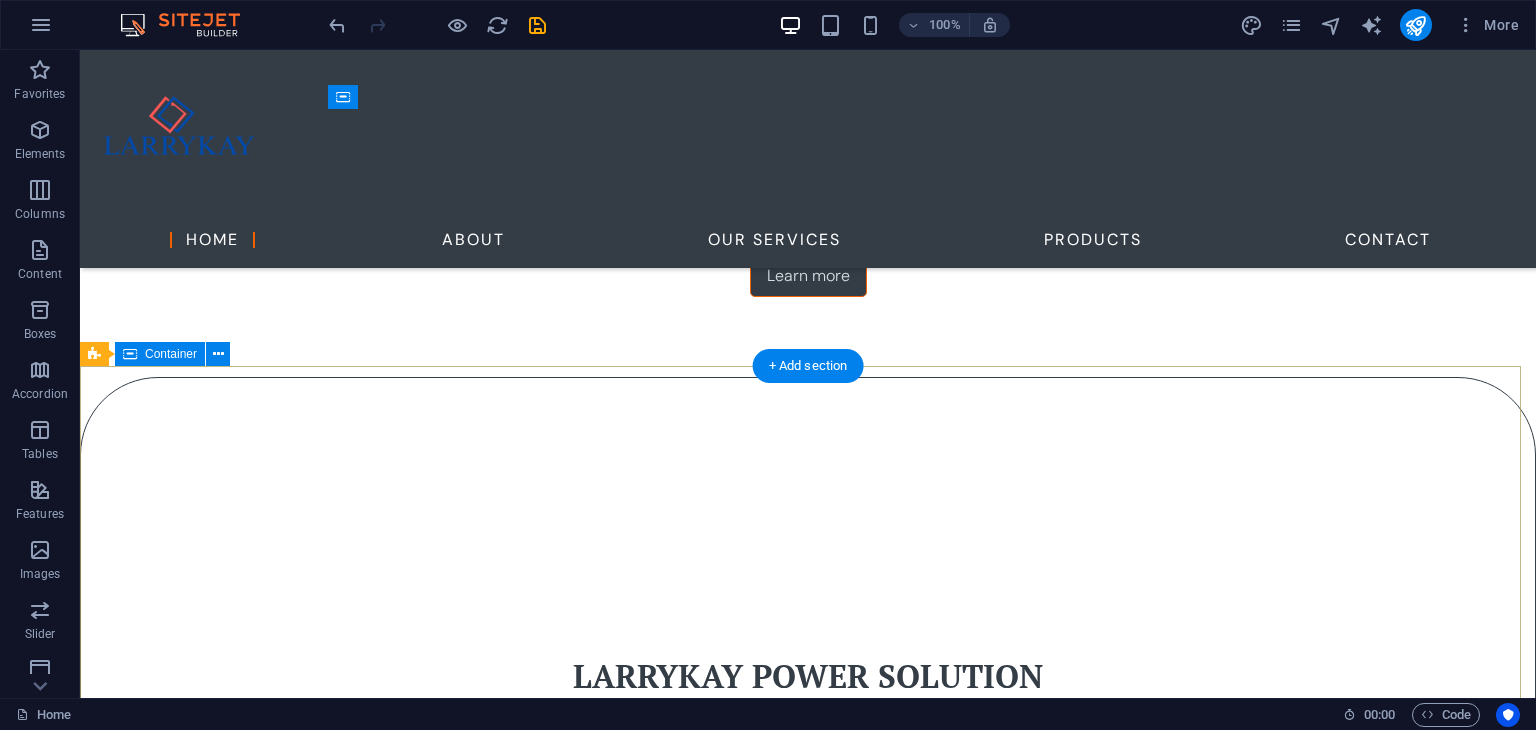 scroll, scrollTop: 2138, scrollLeft: 0, axis: vertical 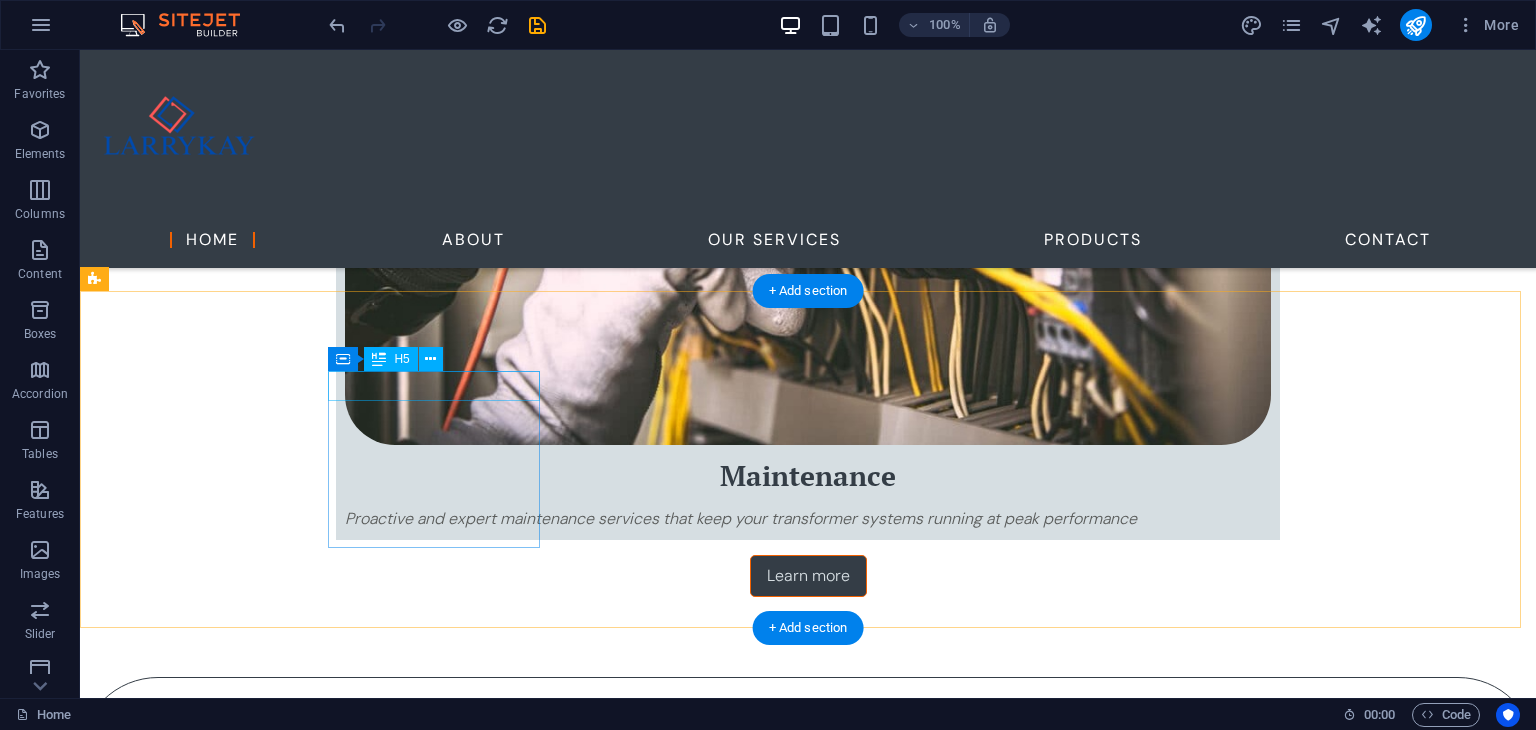 click on "About Us" at bounding box center [202, 3444] 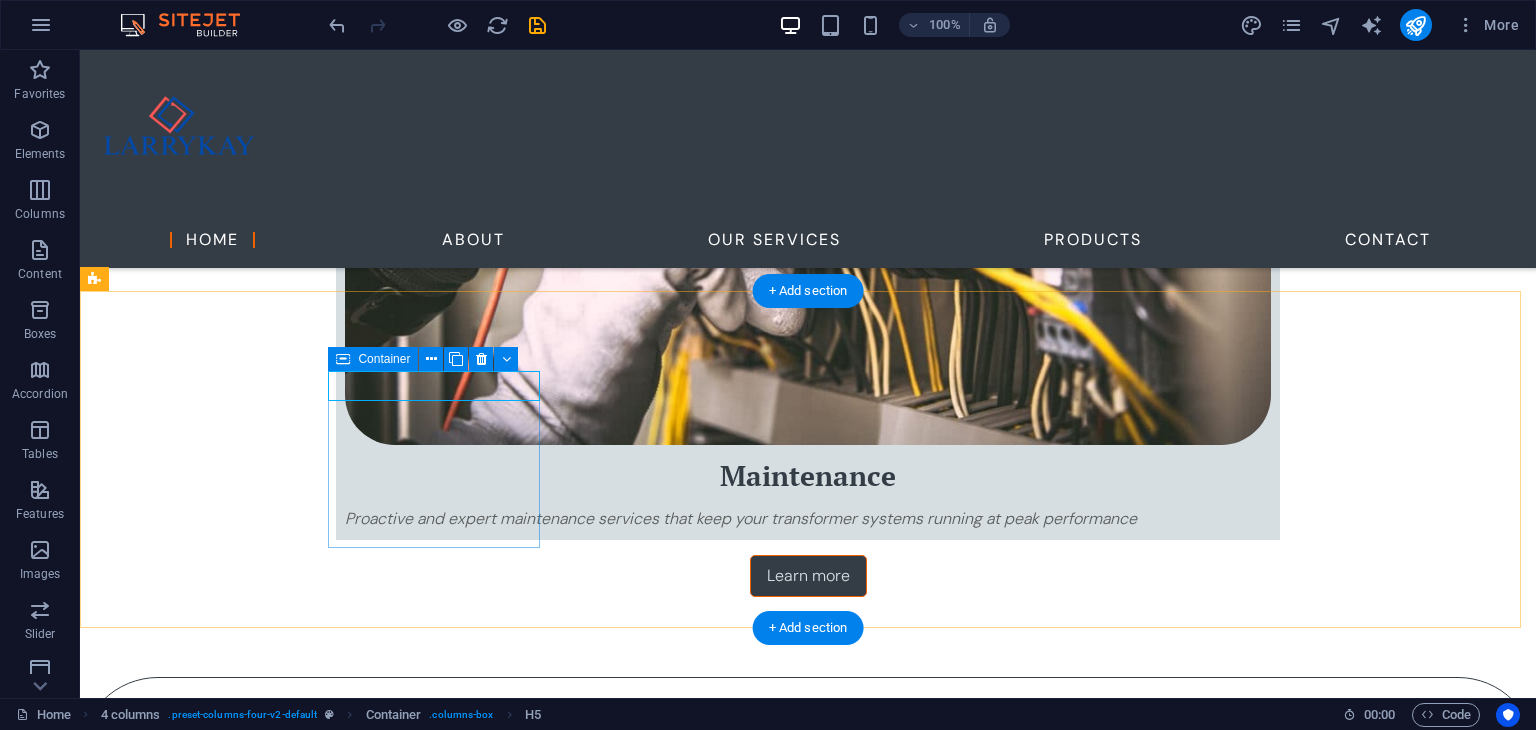 click on "About Us" at bounding box center (202, 3444) 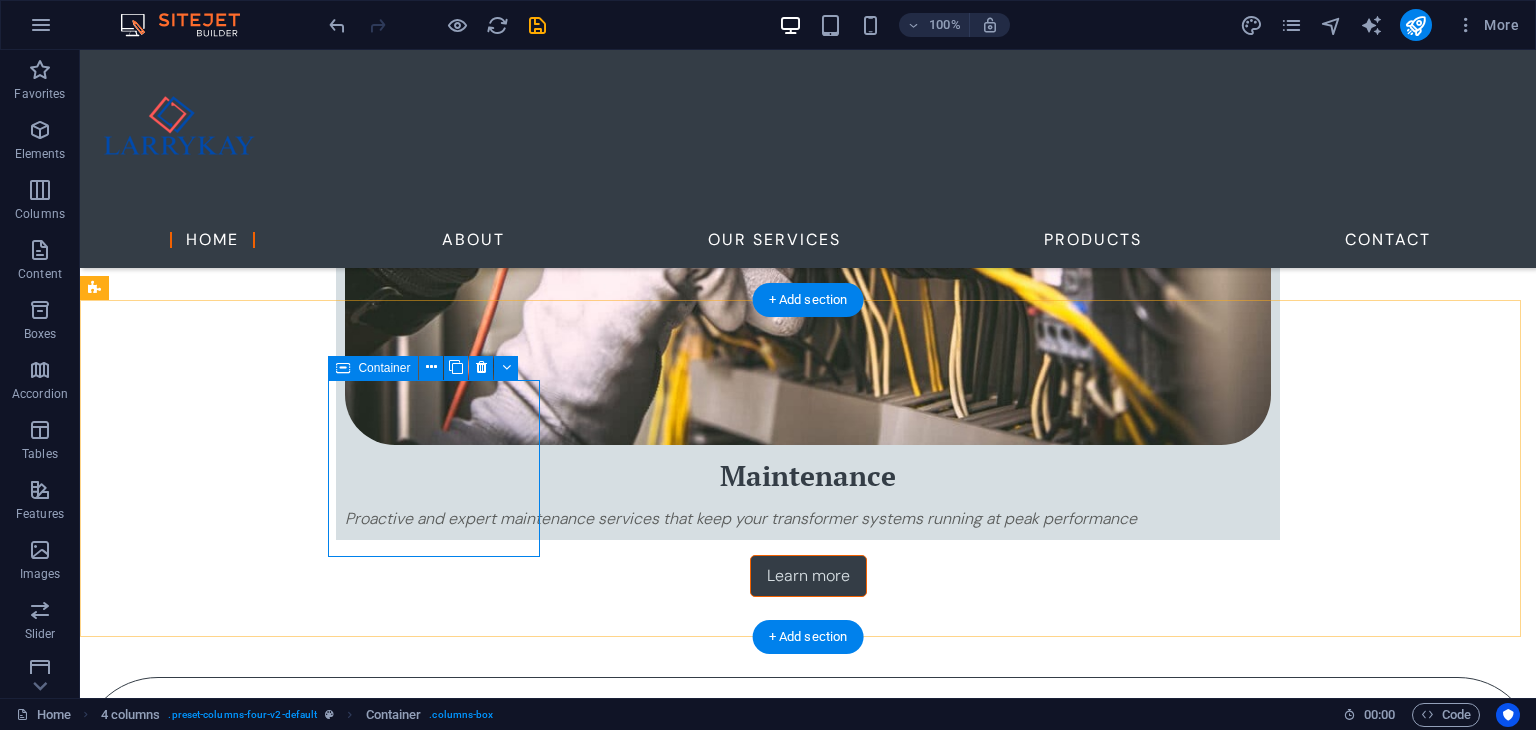 click on "About Us" at bounding box center (202, 3453) 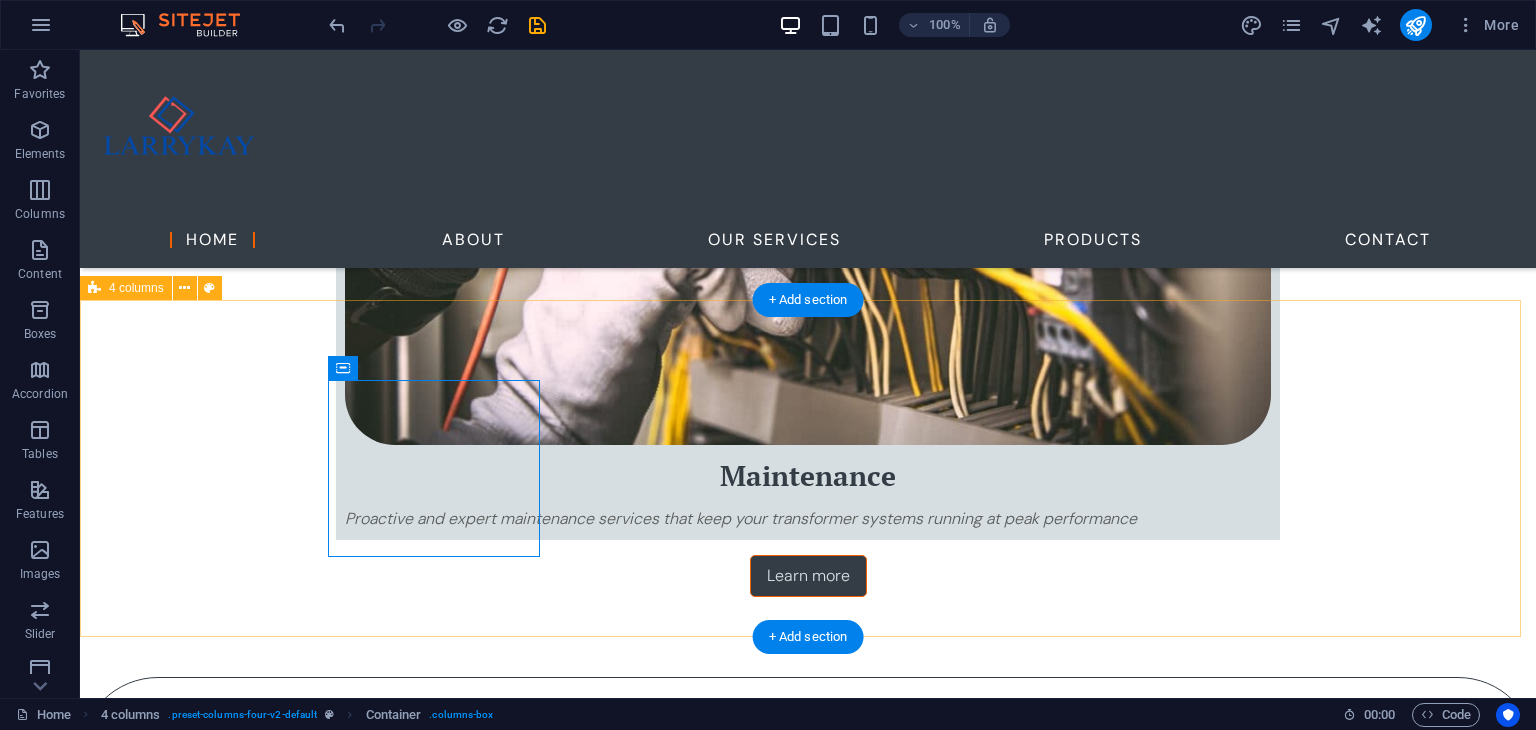 click on "About Us Drop content here or  Add elements  Paste clipboard Drop content here or  Add elements  Paste clipboard Drop content here or  Add elements  Paste clipboard" at bounding box center (808, 3747) 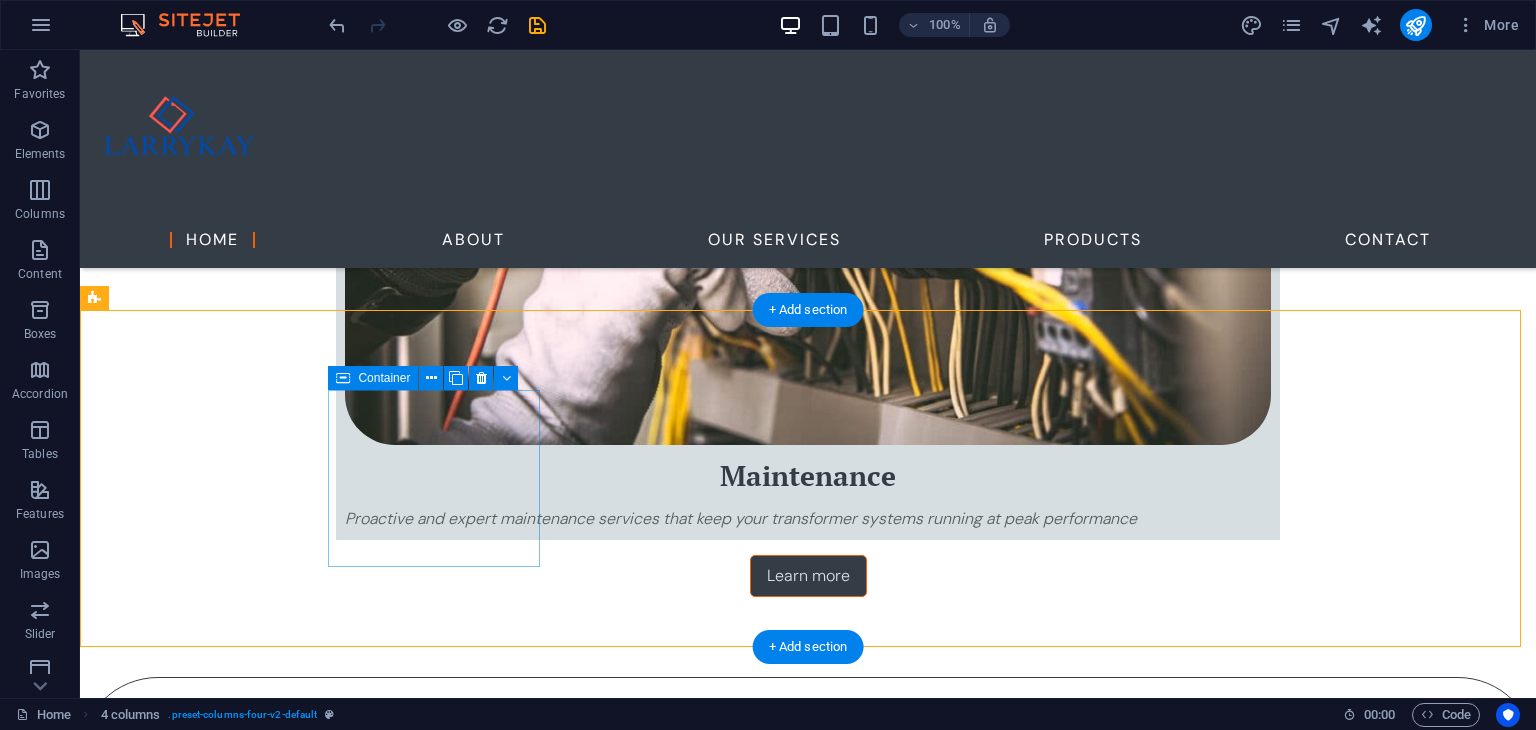 click on "About Us" at bounding box center [202, 3463] 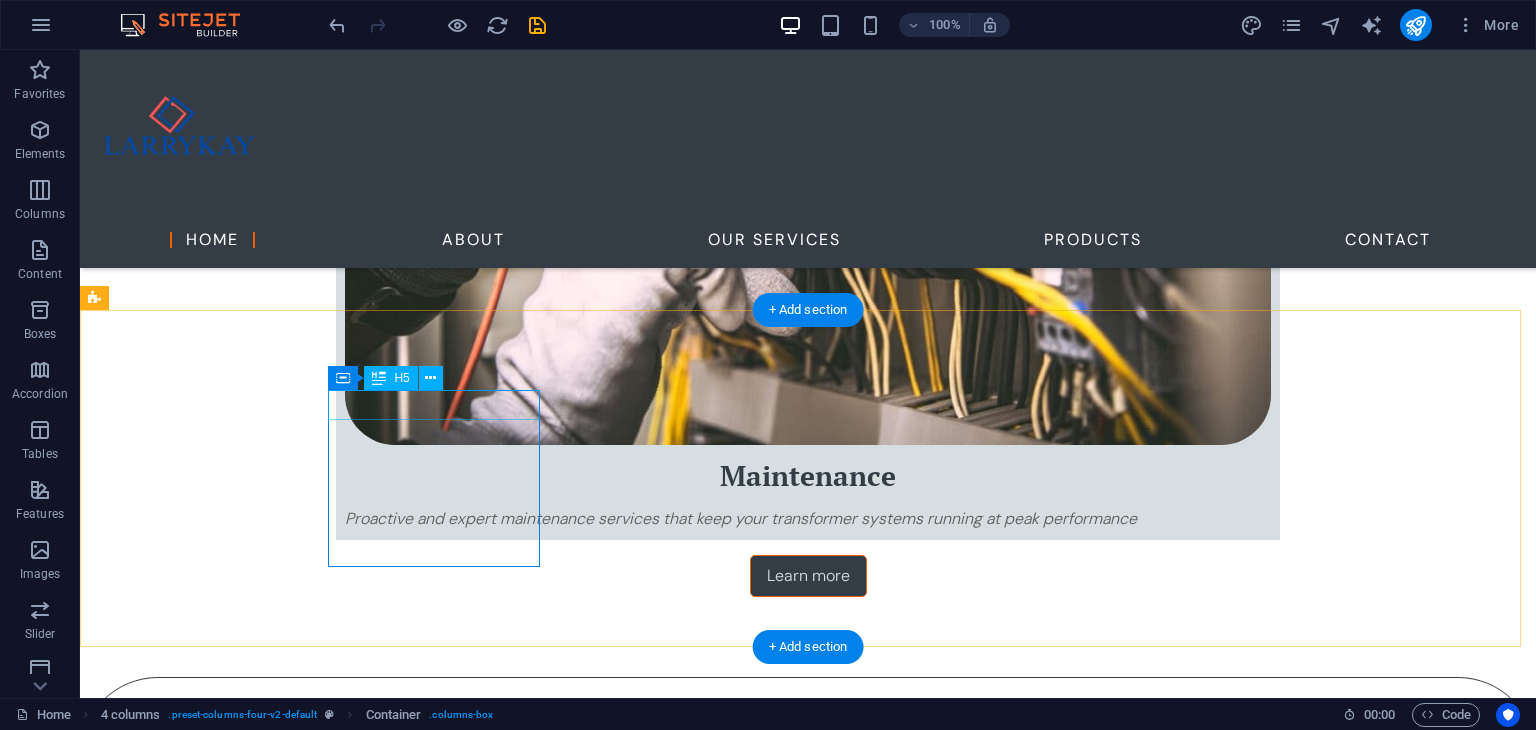 click on "About Us" at bounding box center (202, 3463) 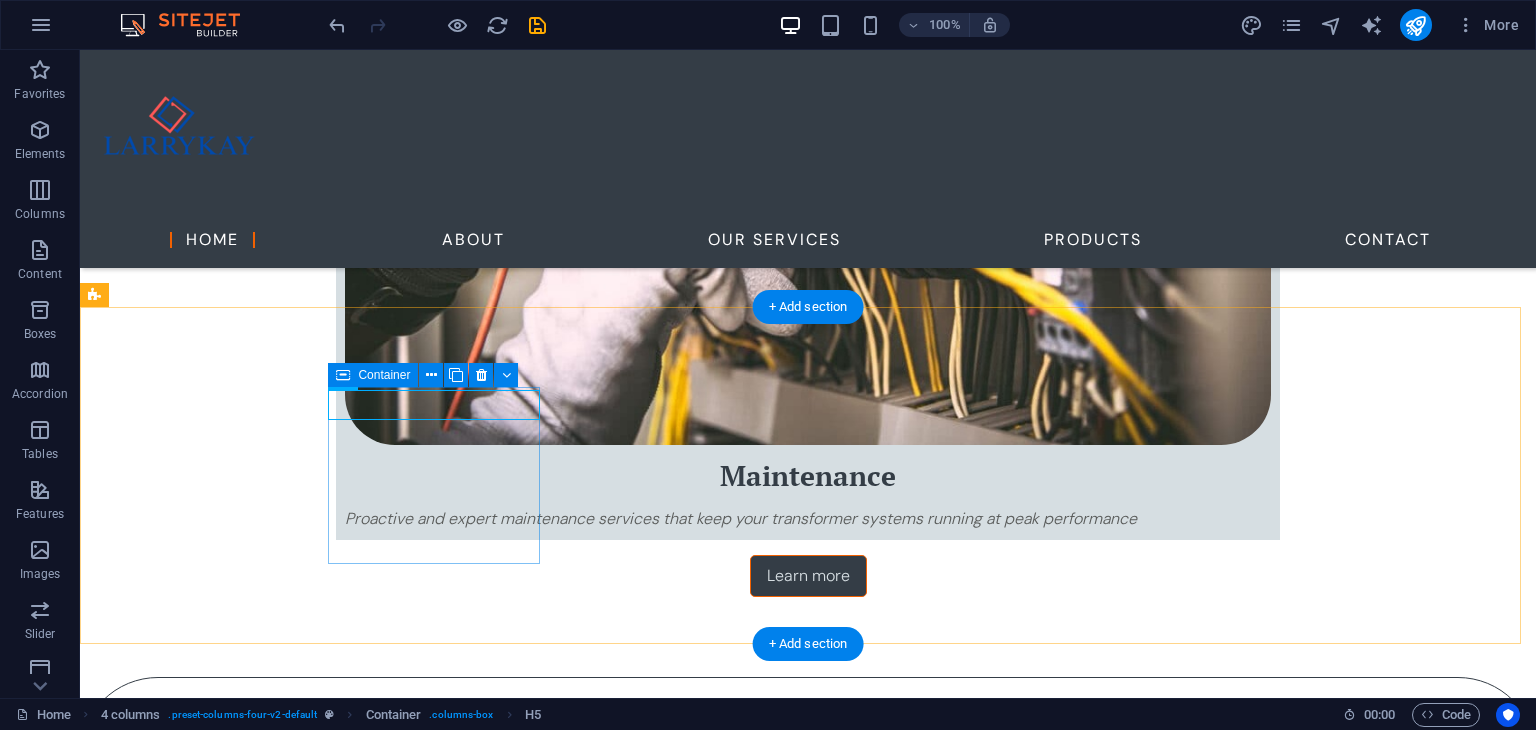 click on "About Us" at bounding box center (202, 3445) 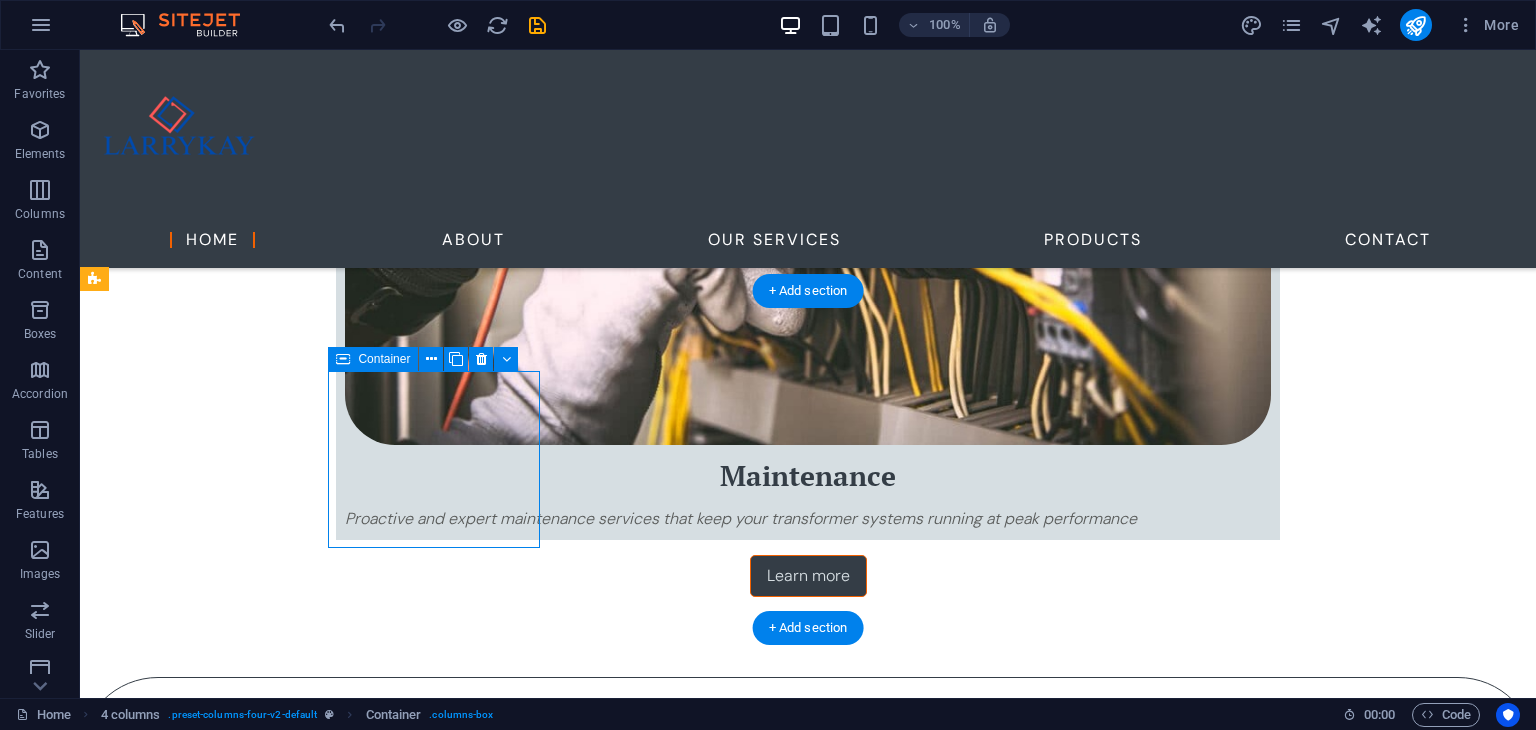 click on "About Us" at bounding box center (202, 3444) 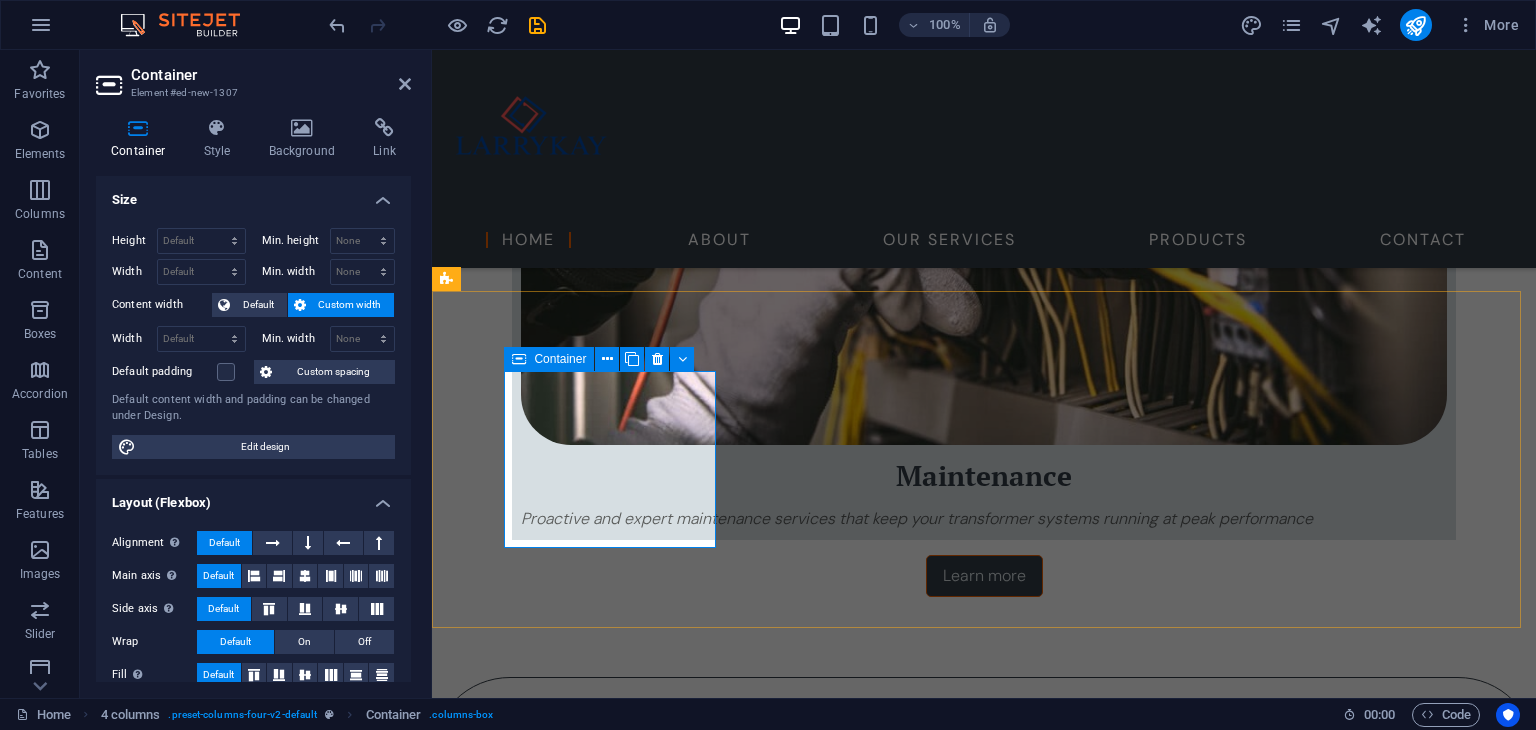 click on "About Us" at bounding box center [554, 3444] 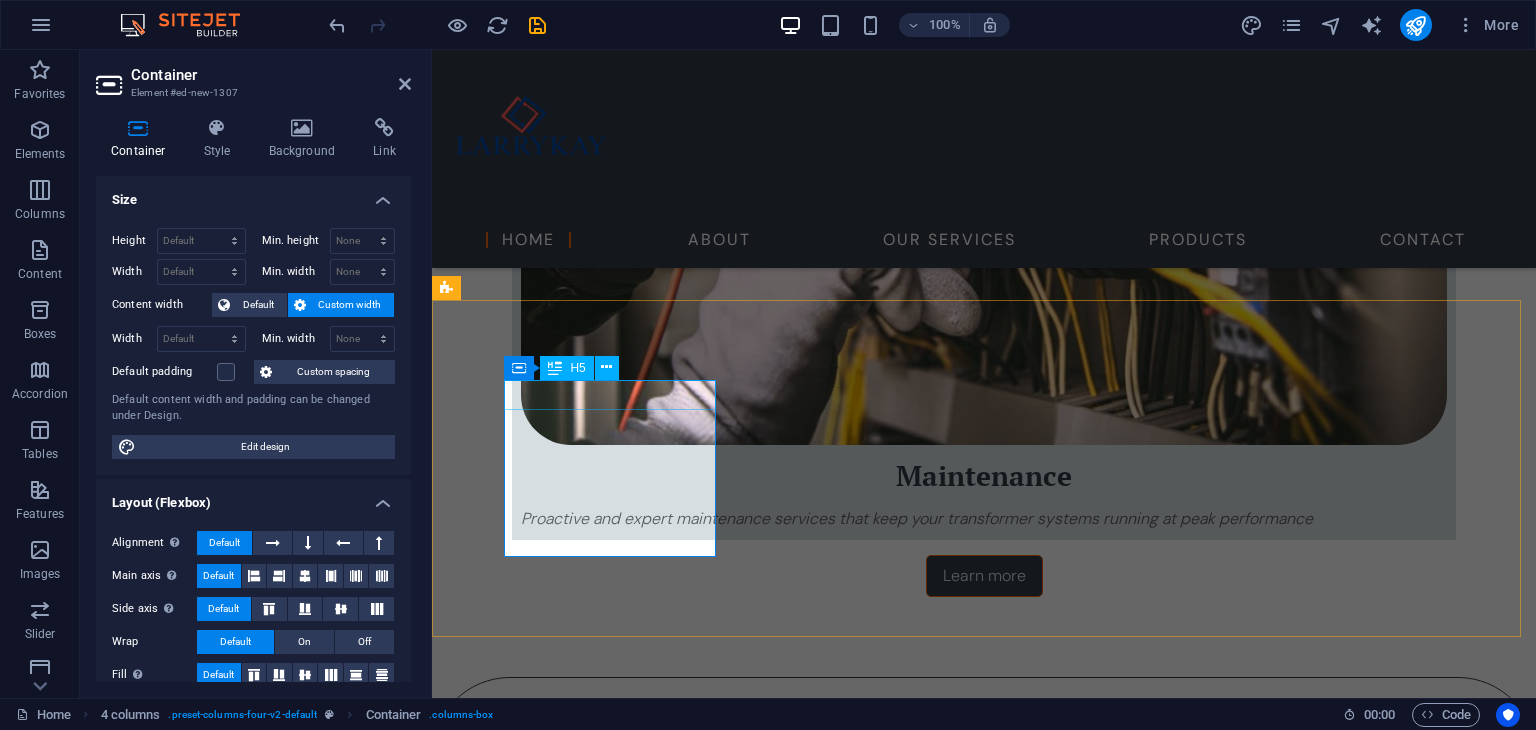 click on "About Us" at bounding box center (554, 3453) 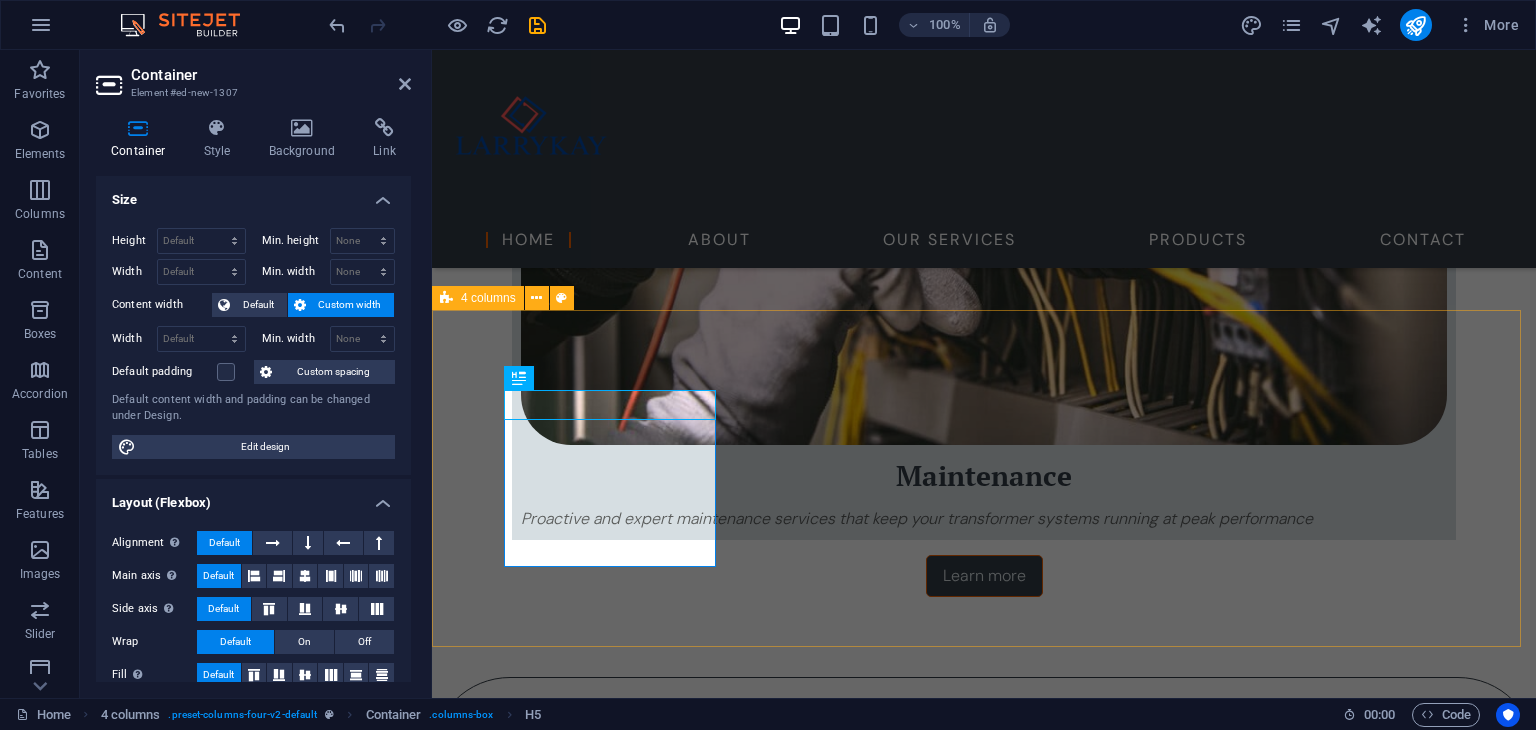 click on "About Us Drop content here or  Add elements  Paste clipboard Drop content here or  Add elements  Paste clipboard Drop content here or  Add elements  Paste clipboard" at bounding box center [984, 3754] 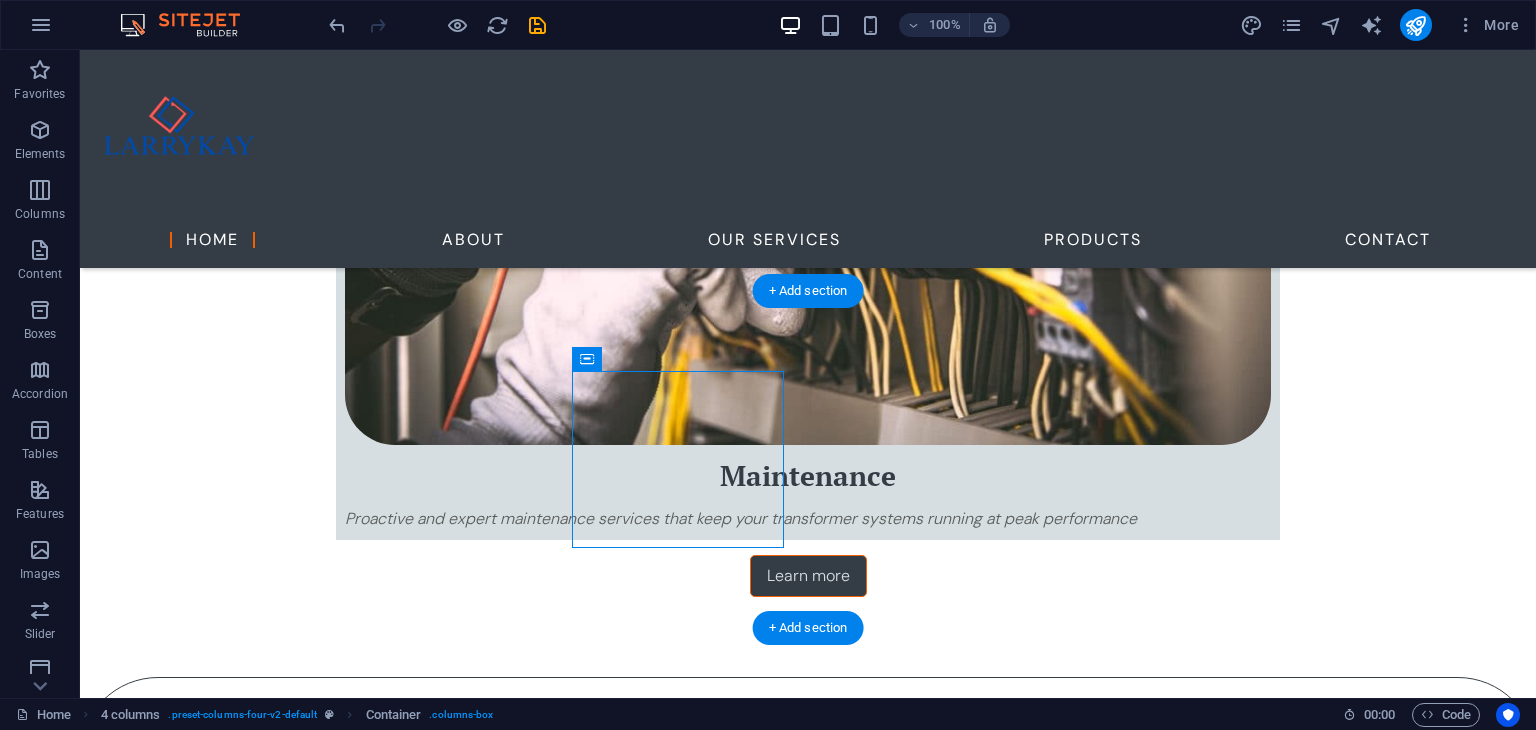 drag, startPoint x: 666, startPoint y: 493, endPoint x: 365, endPoint y: 465, distance: 302.29953 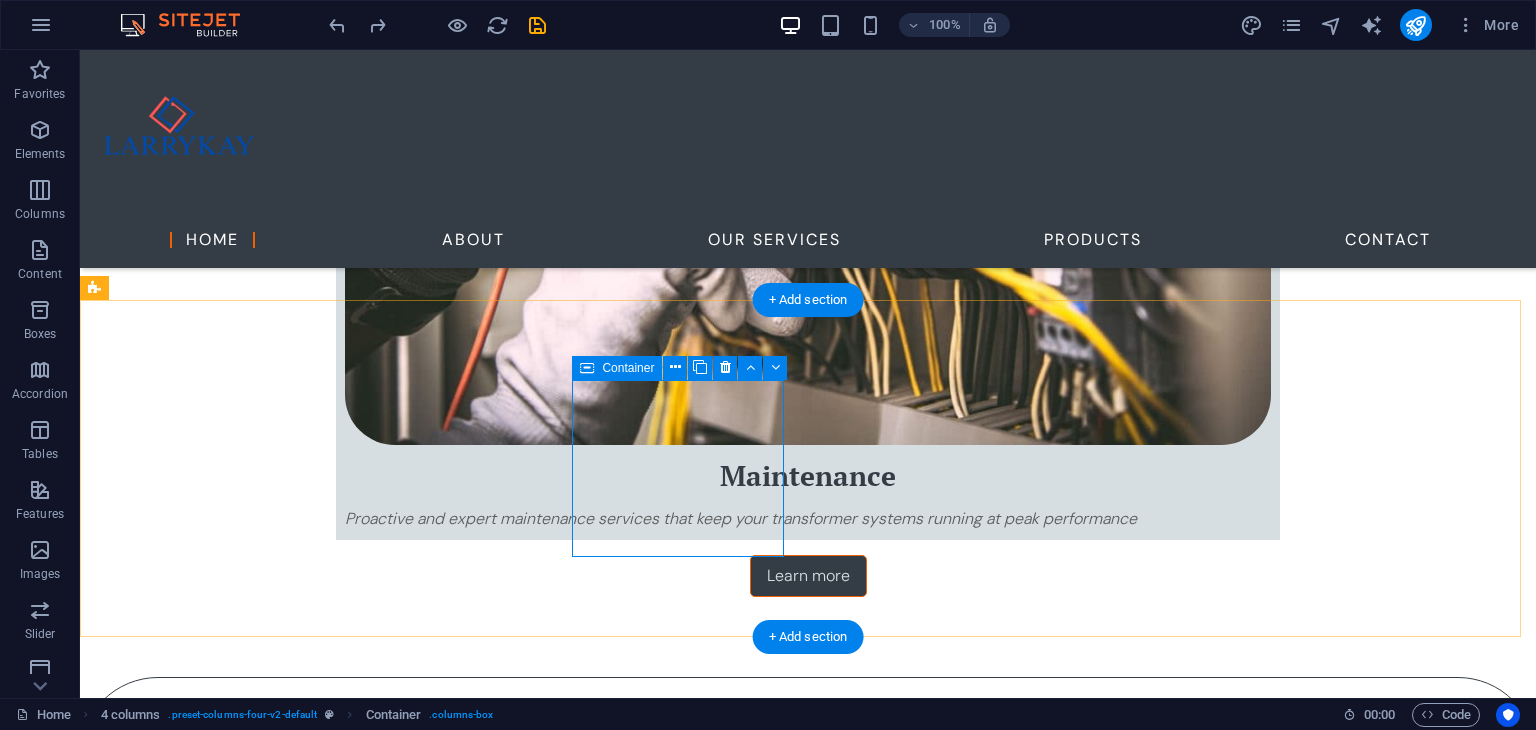 click at bounding box center [160, 3585] 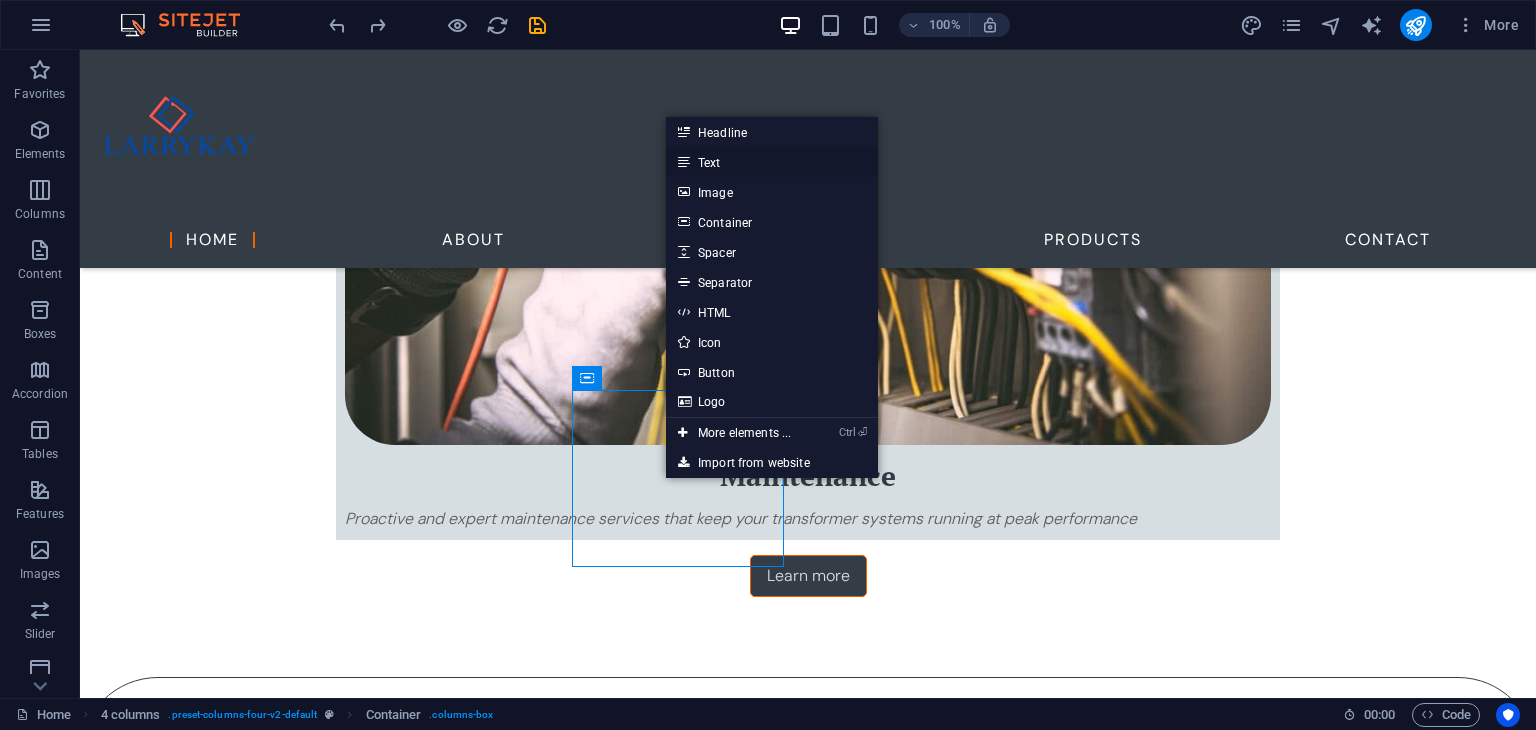 click on "Text" at bounding box center (772, 162) 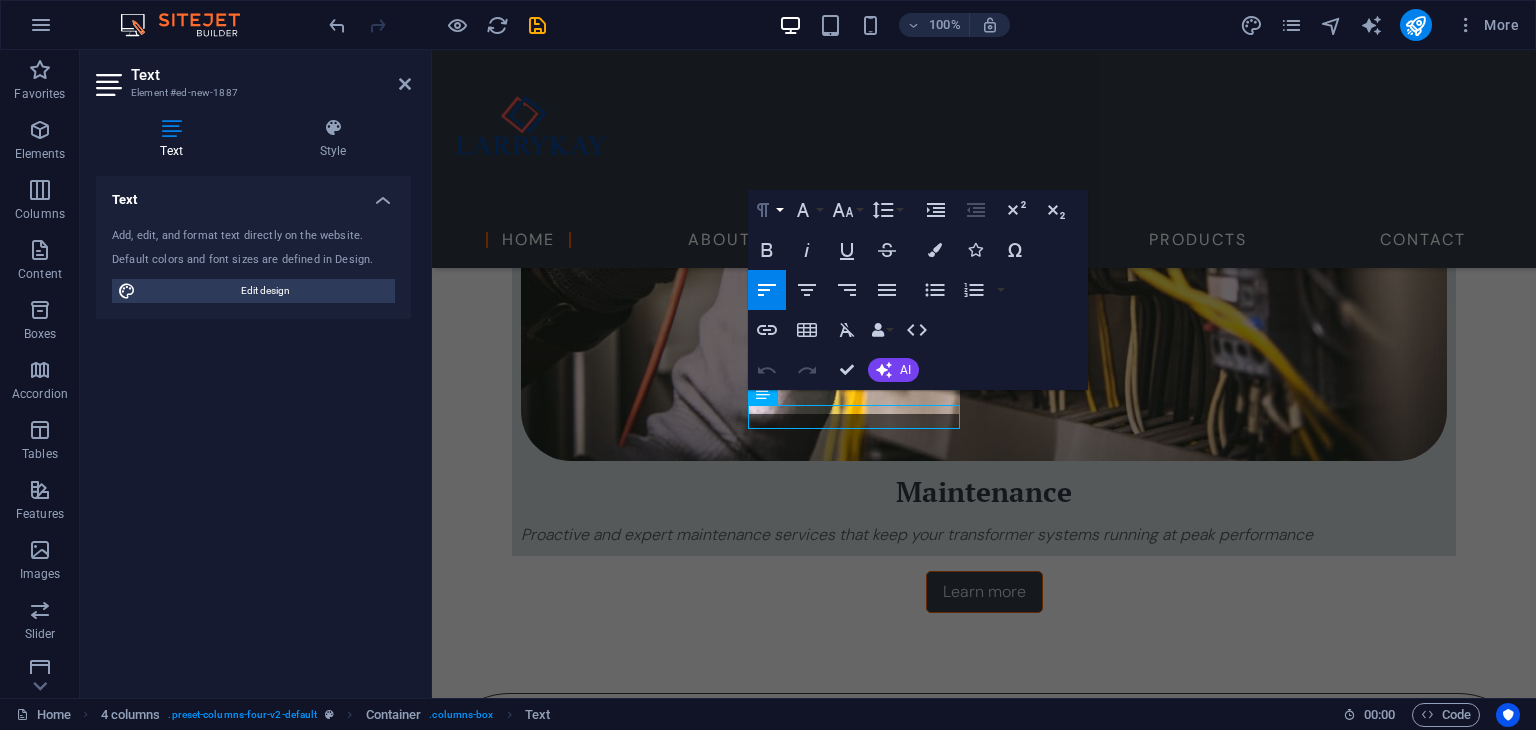 scroll, scrollTop: 2120, scrollLeft: 0, axis: vertical 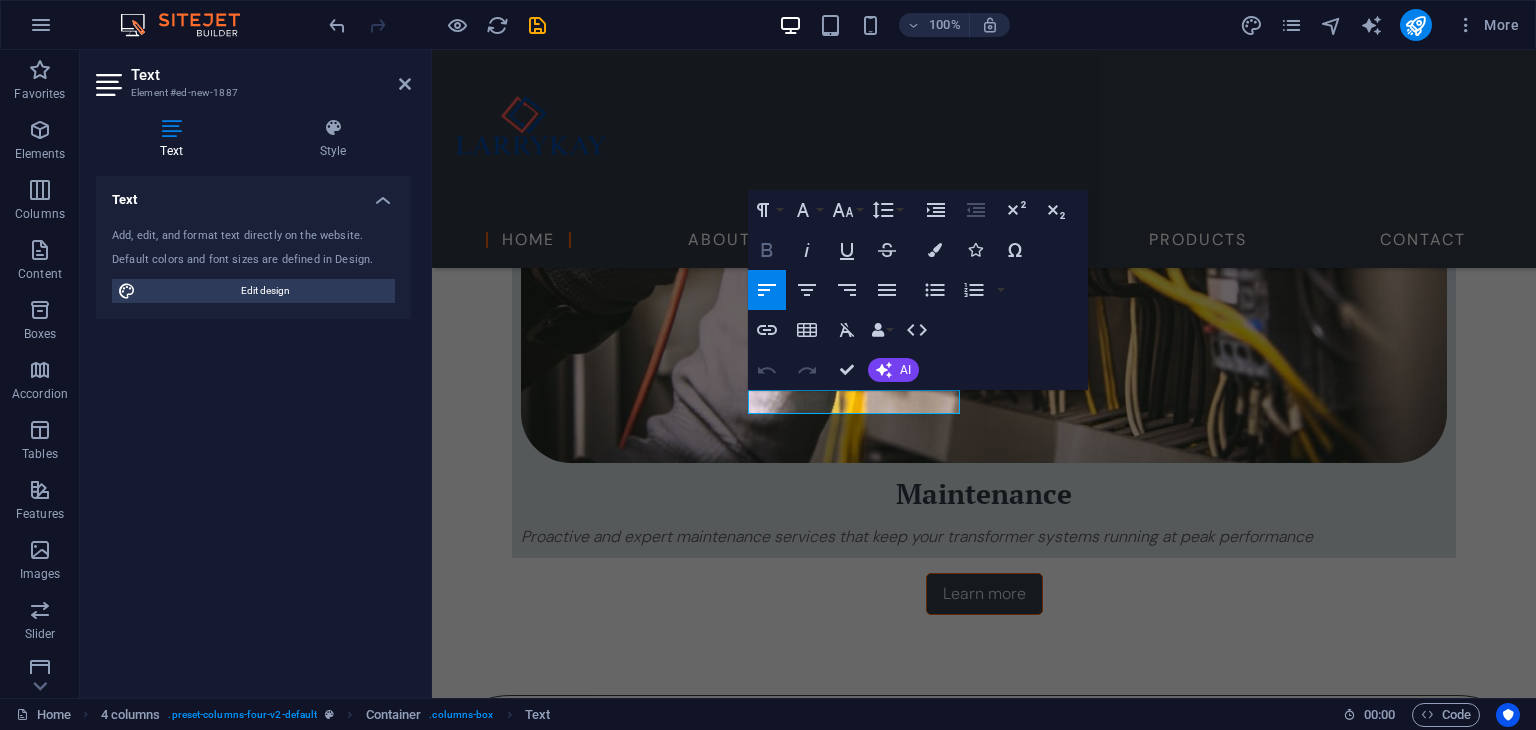 type 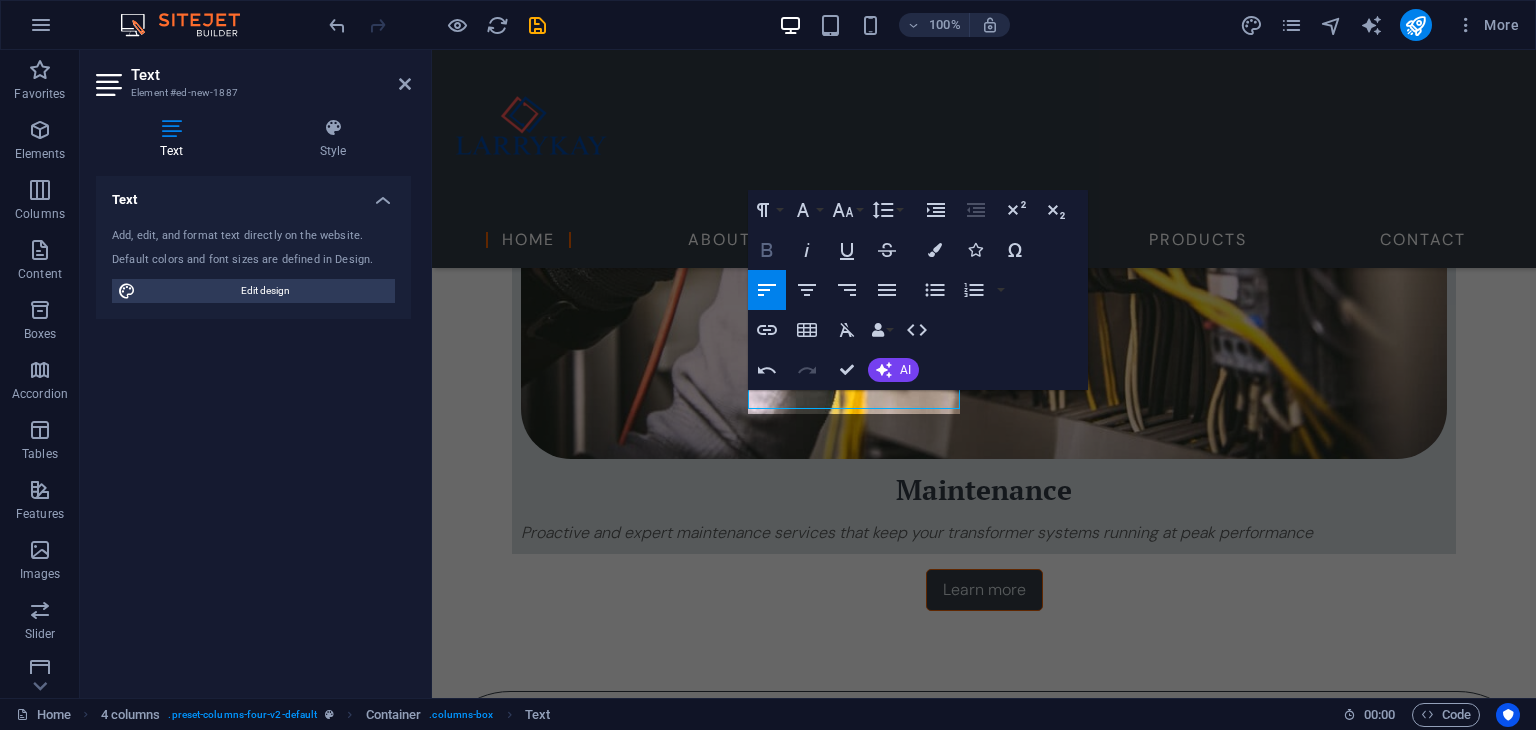 scroll, scrollTop: 2128, scrollLeft: 0, axis: vertical 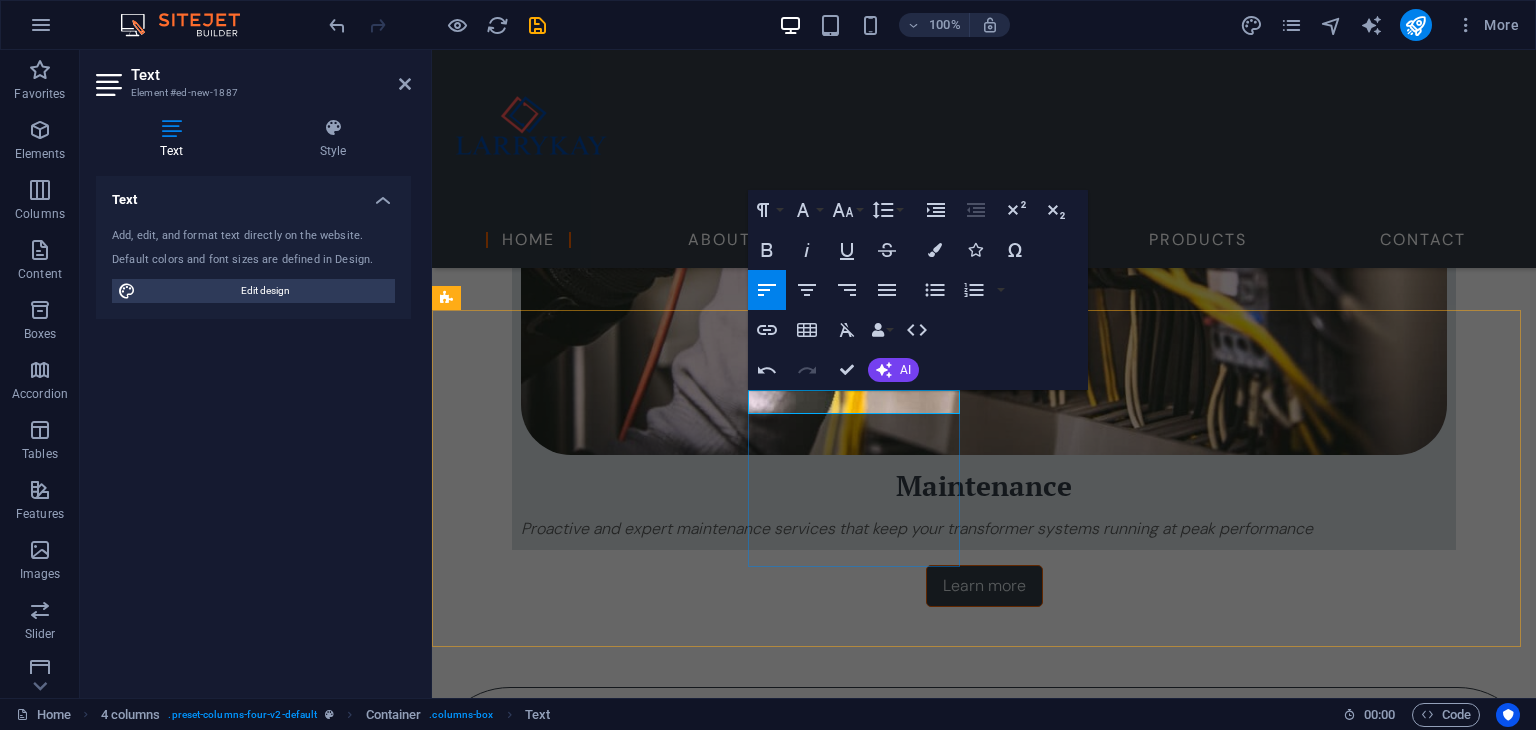 click on "Our Product" at bounding box center (554, 3506) 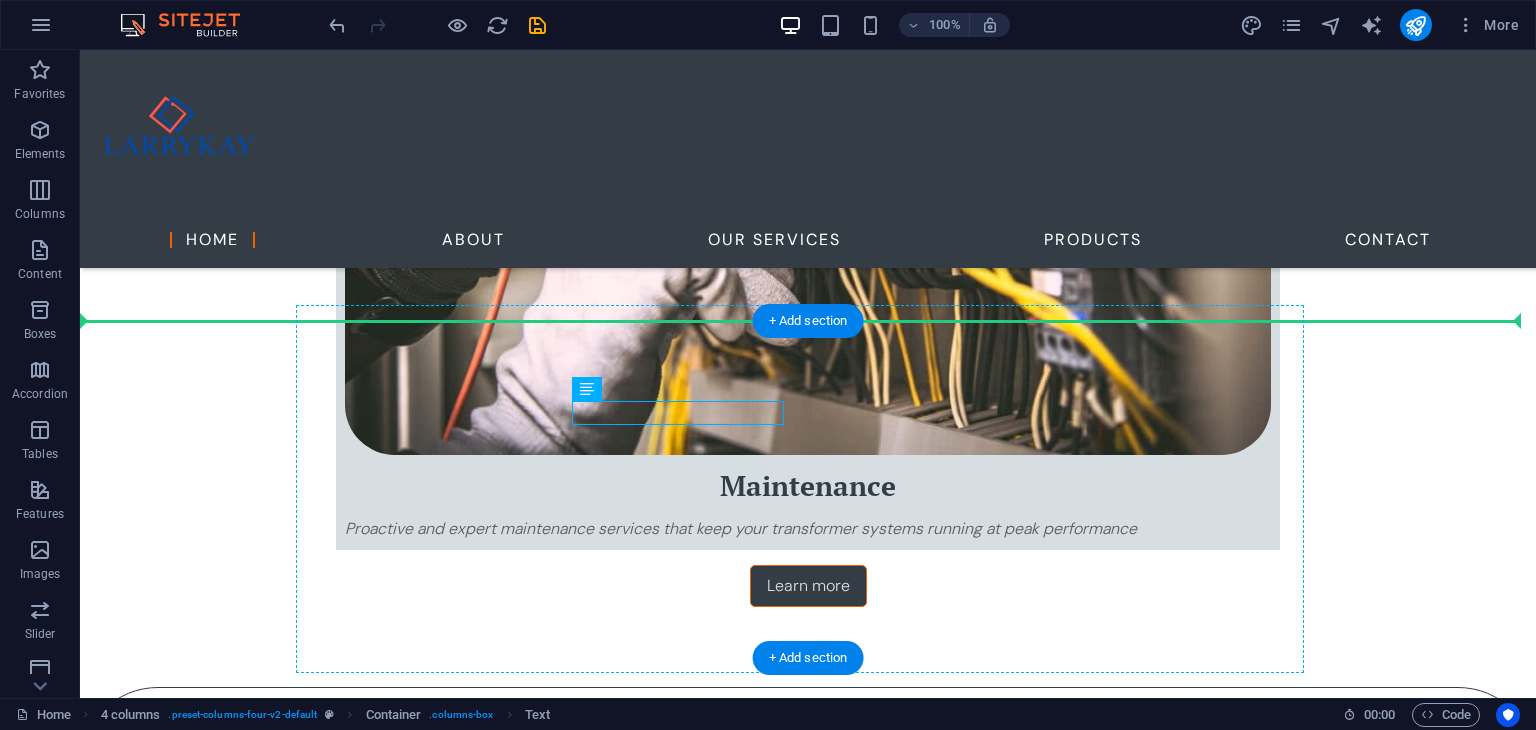 drag, startPoint x: 619, startPoint y: 416, endPoint x: 348, endPoint y: 454, distance: 273.65125 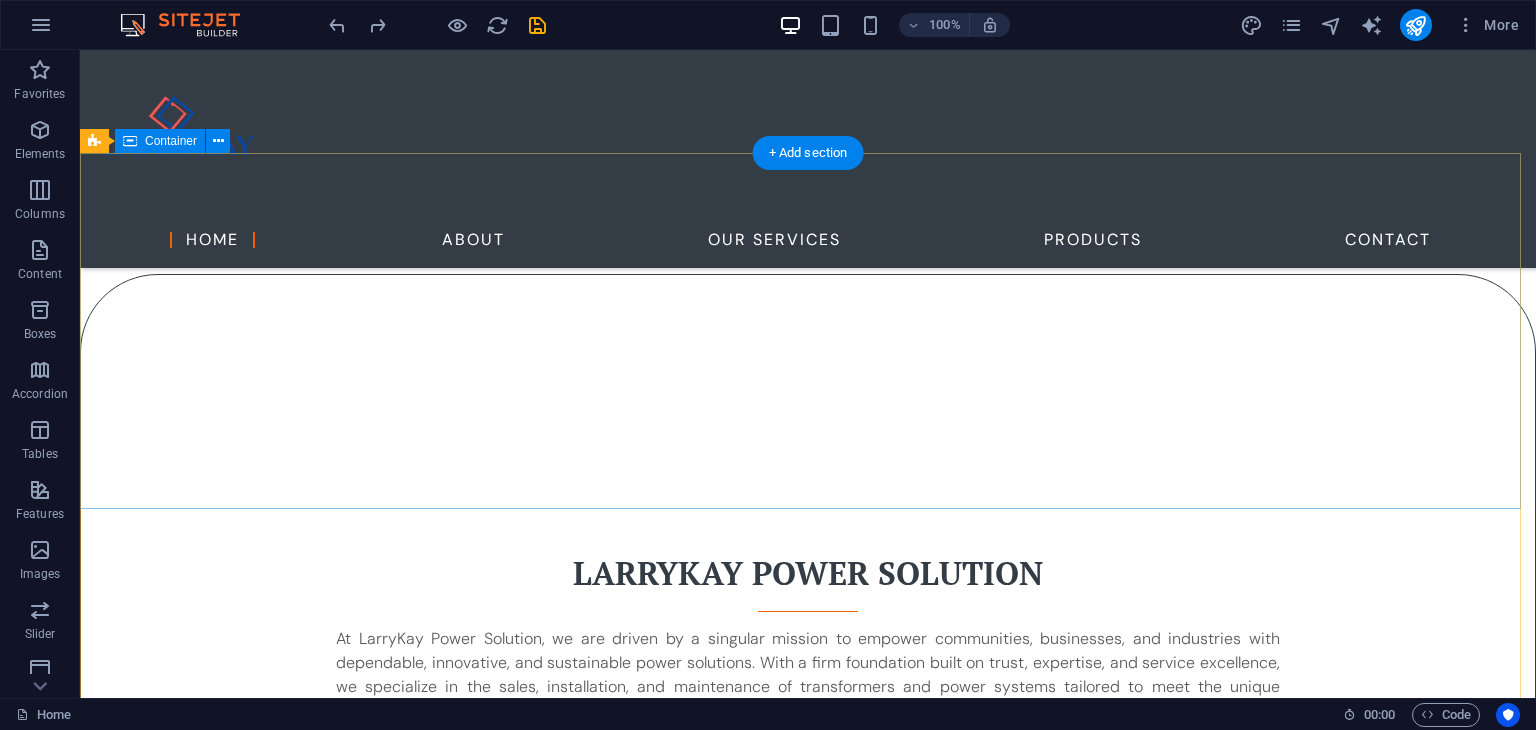 scroll, scrollTop: 2428, scrollLeft: 0, axis: vertical 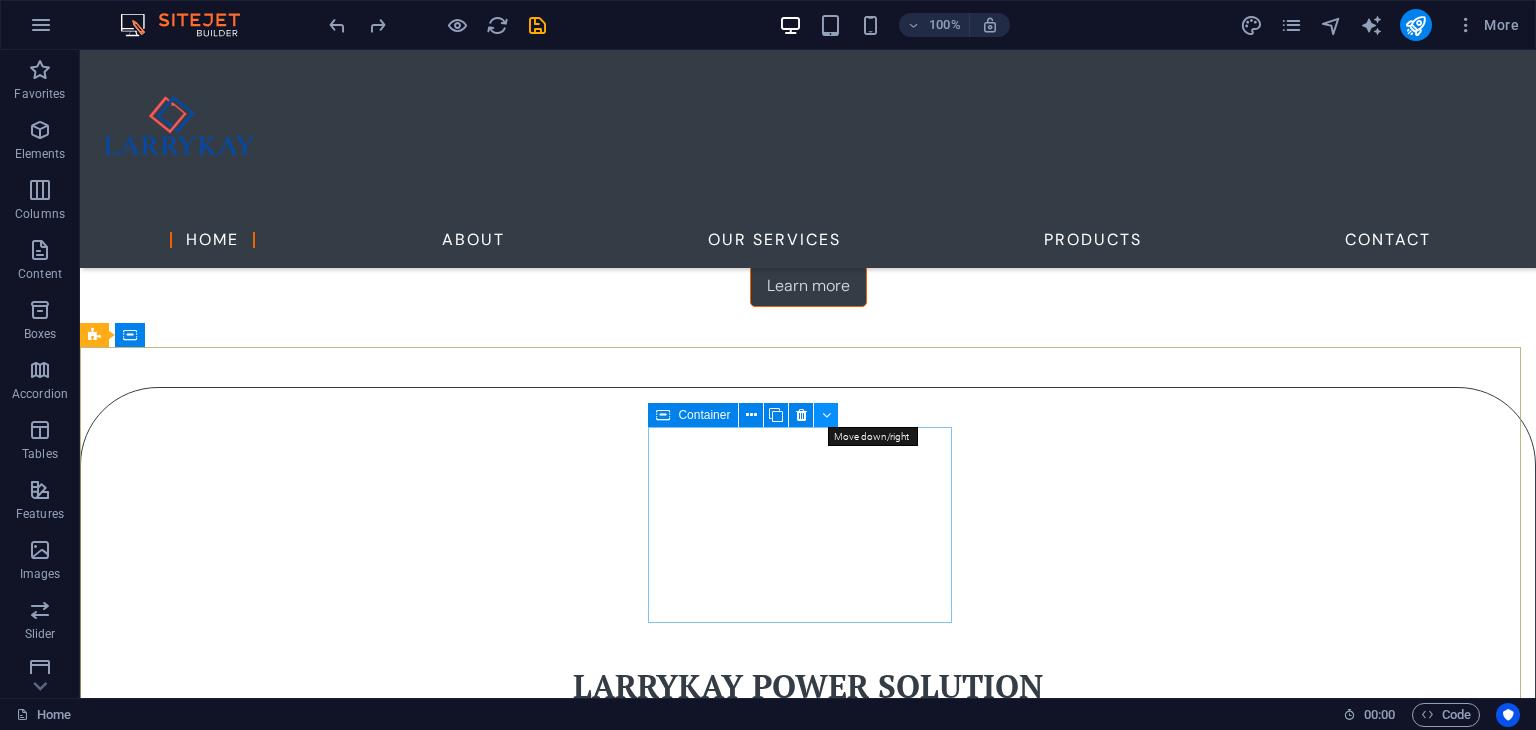 click at bounding box center [826, 415] 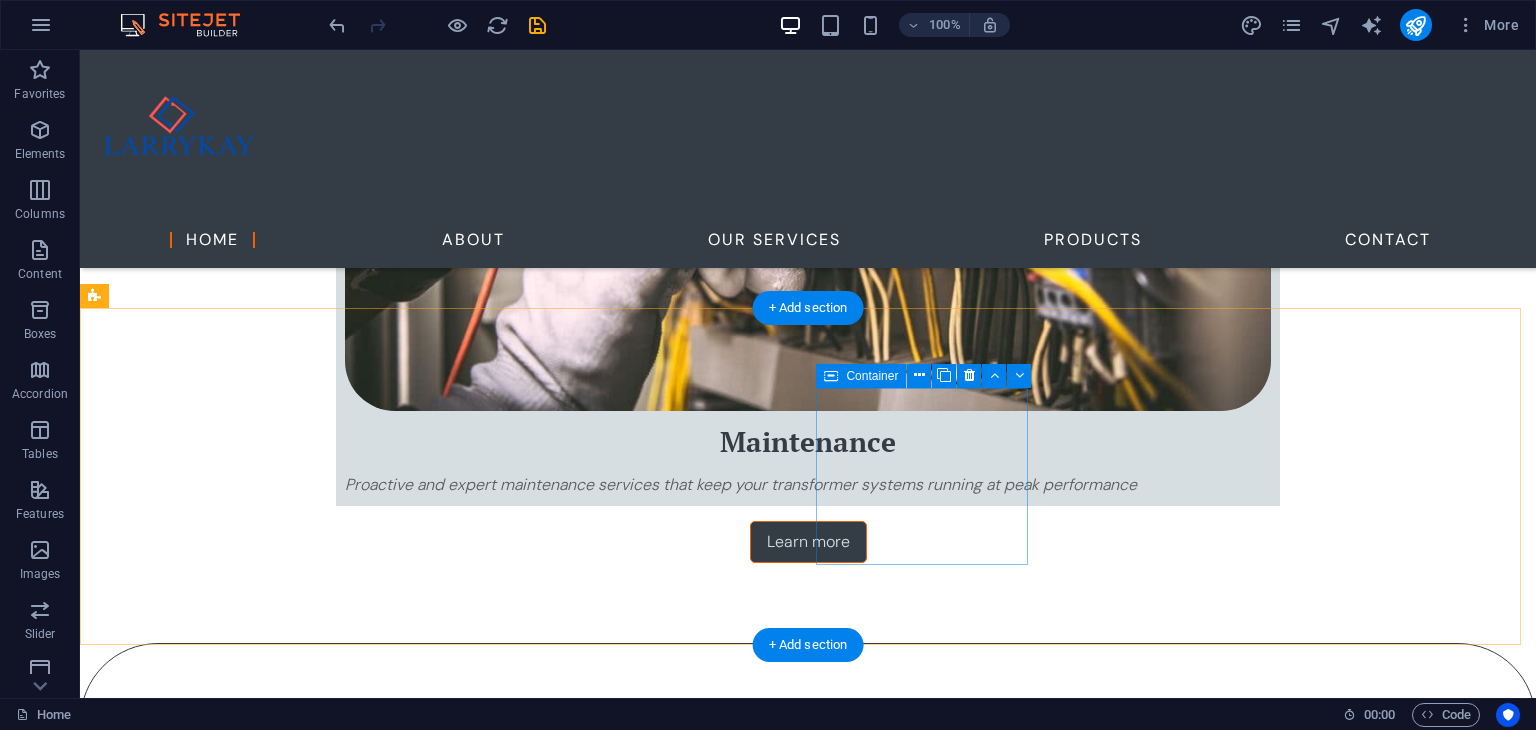 scroll, scrollTop: 2128, scrollLeft: 0, axis: vertical 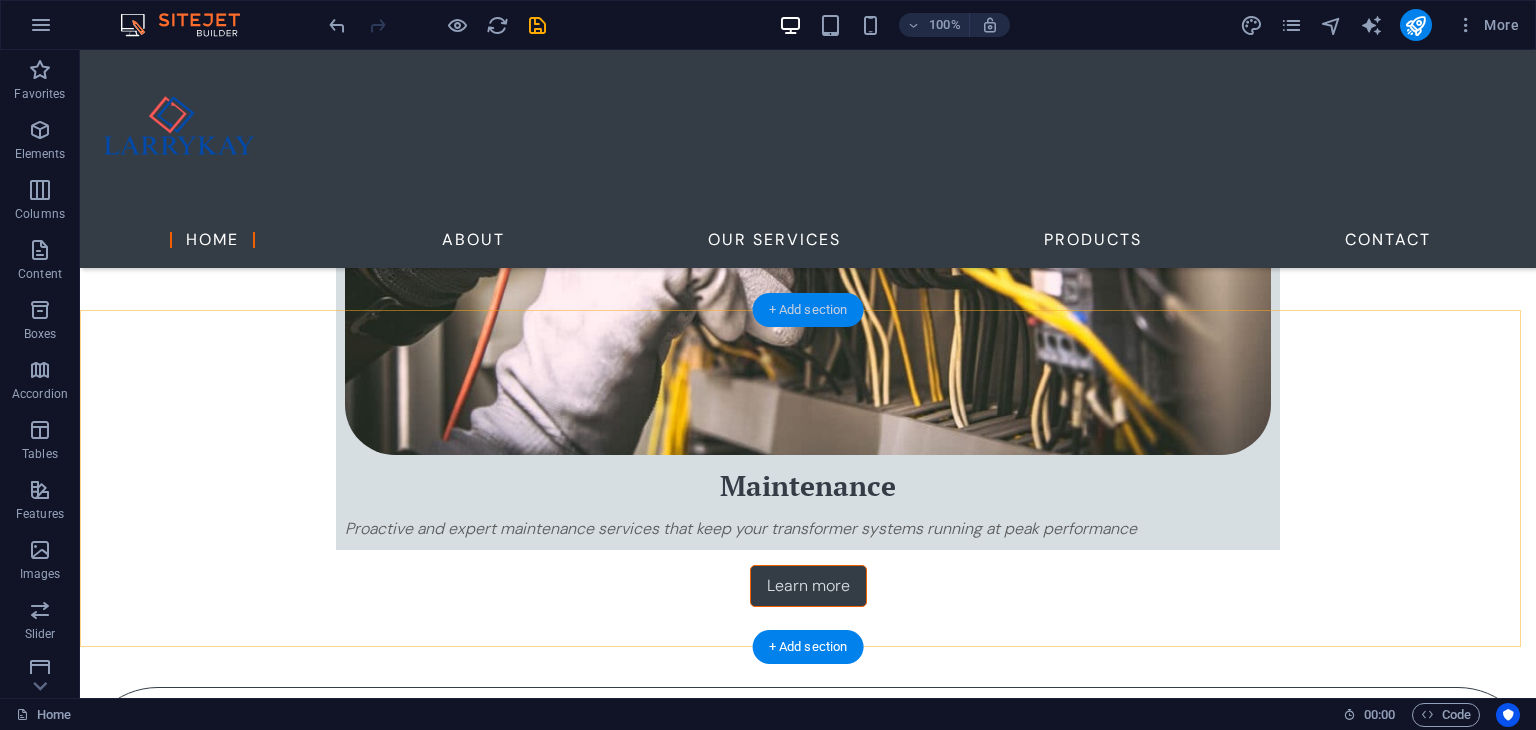 click on "+ Add section" at bounding box center (808, 310) 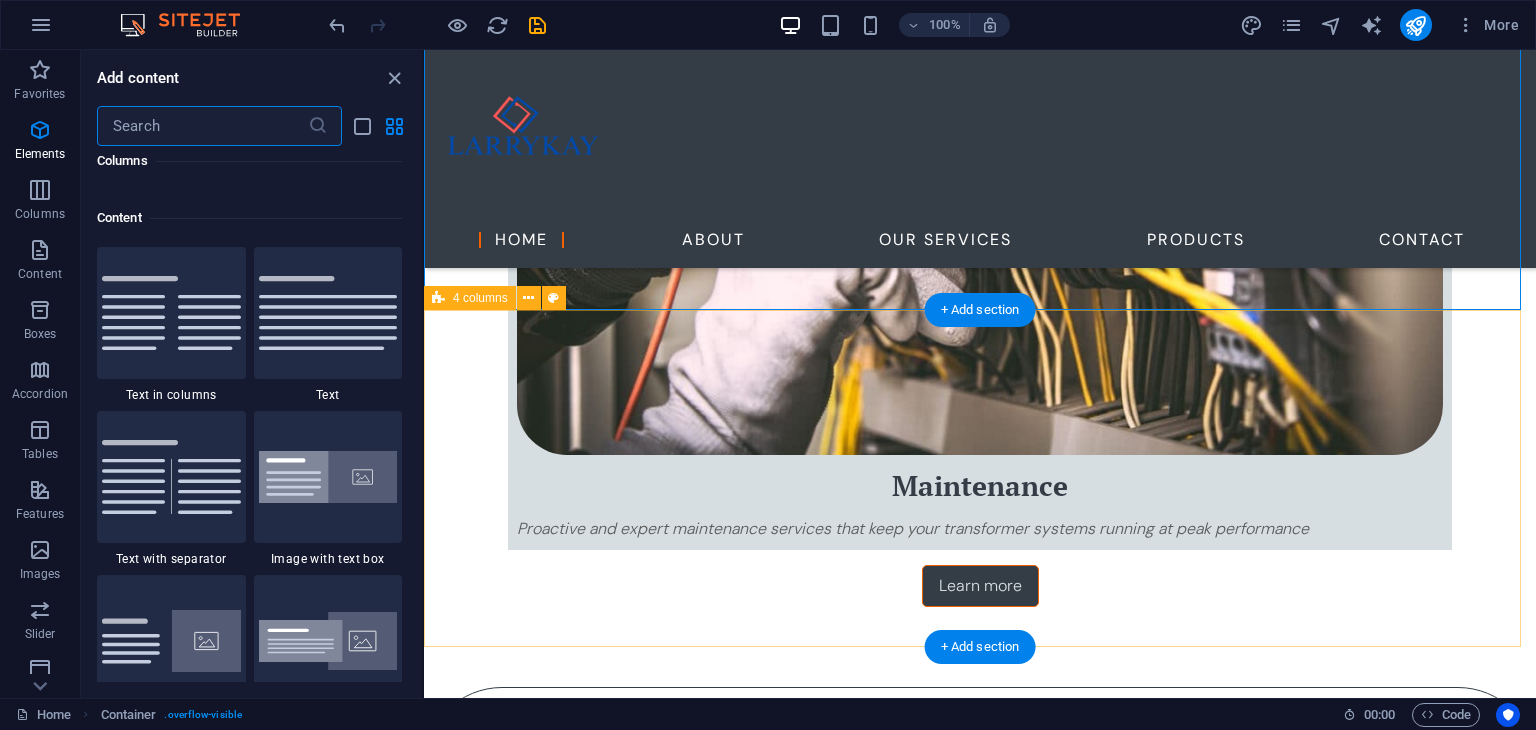 scroll, scrollTop: 3499, scrollLeft: 0, axis: vertical 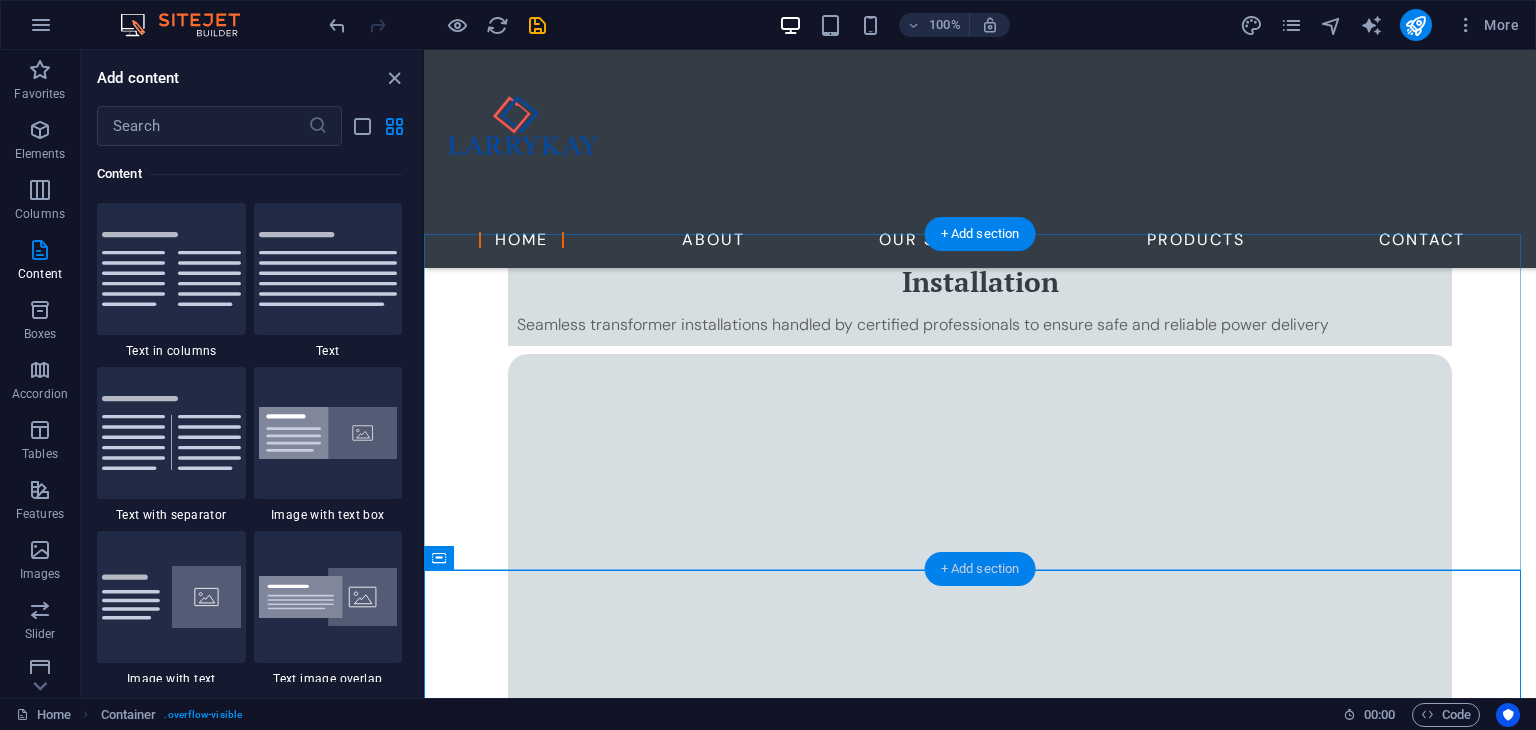 click on "+ Add section" at bounding box center [980, 569] 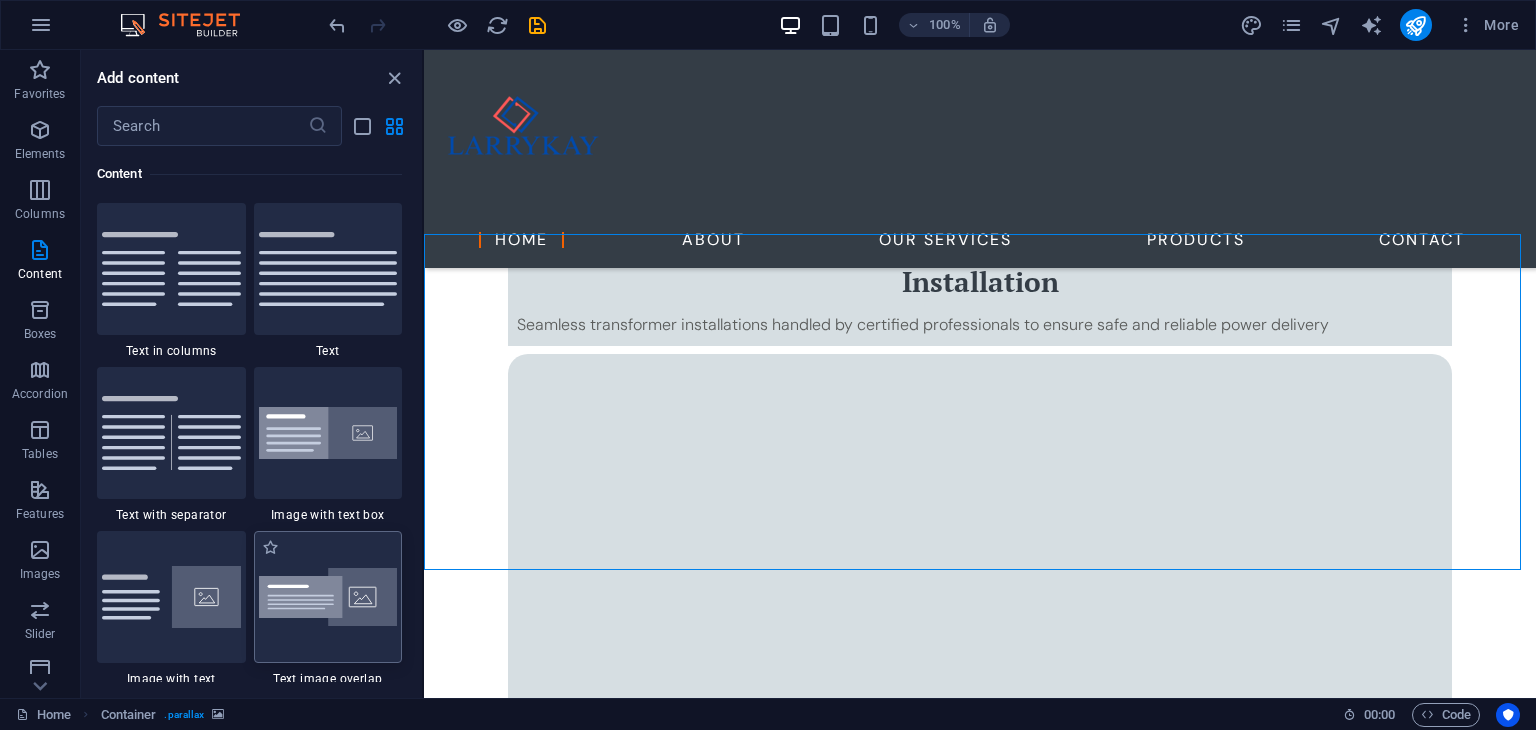 click at bounding box center [328, 597] 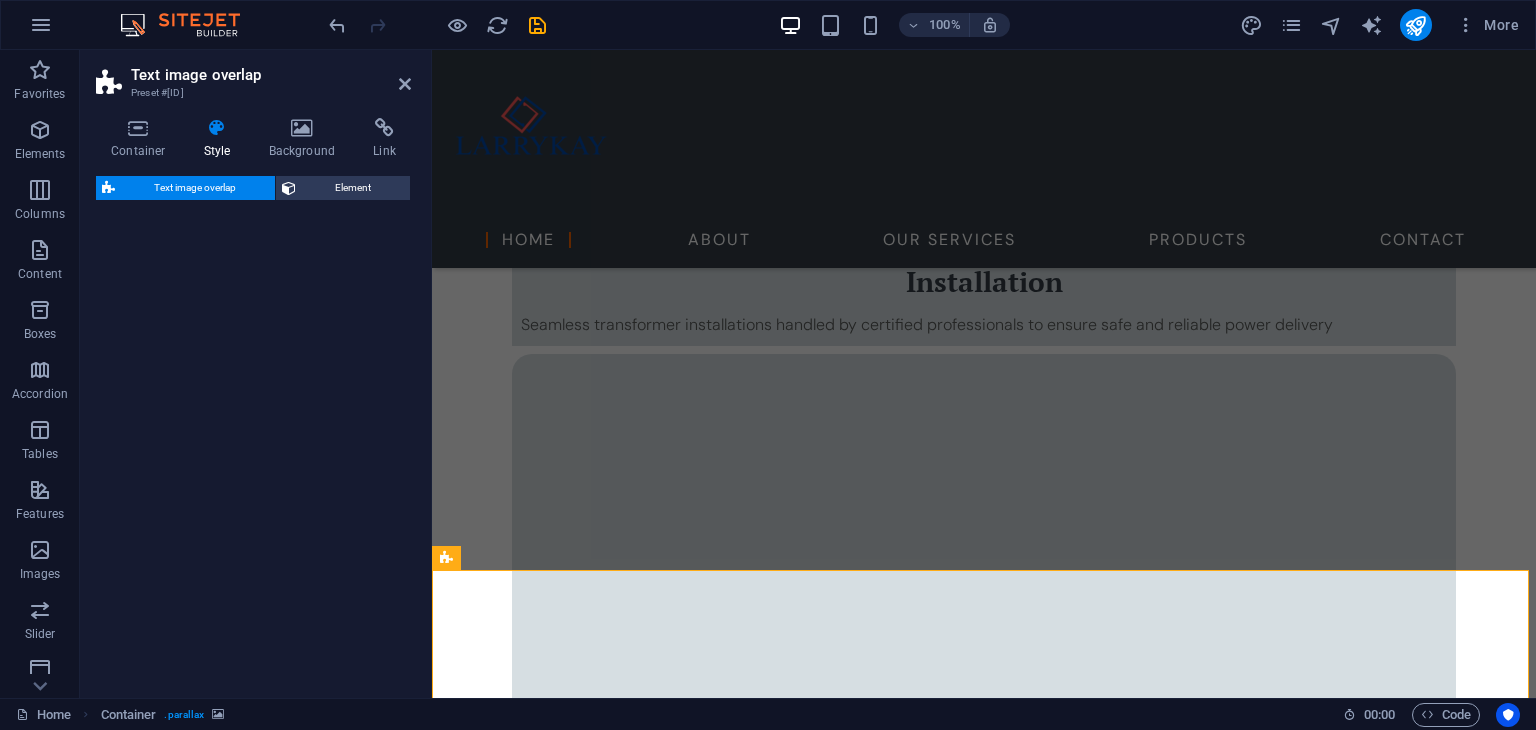 select on "rem" 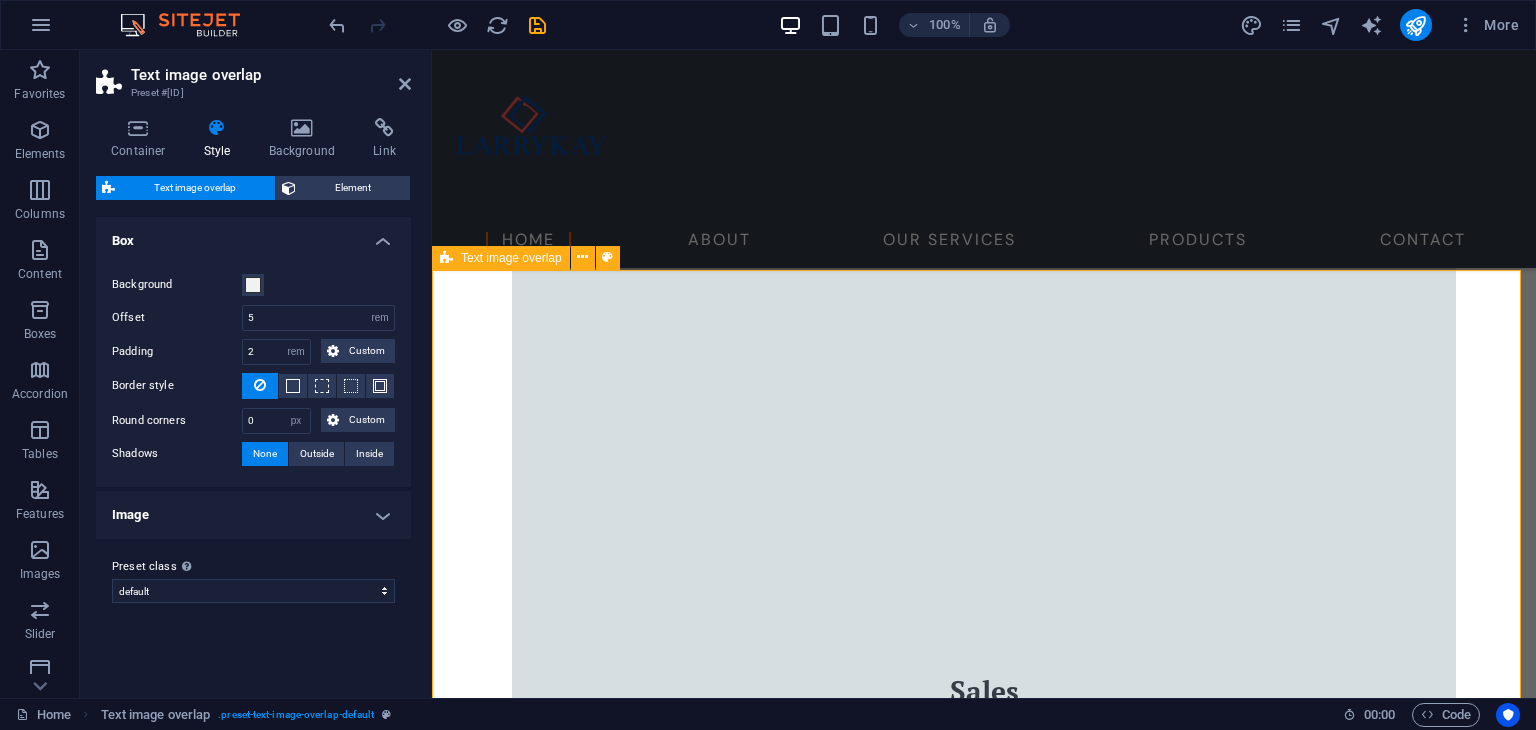 scroll, scrollTop: 1428, scrollLeft: 0, axis: vertical 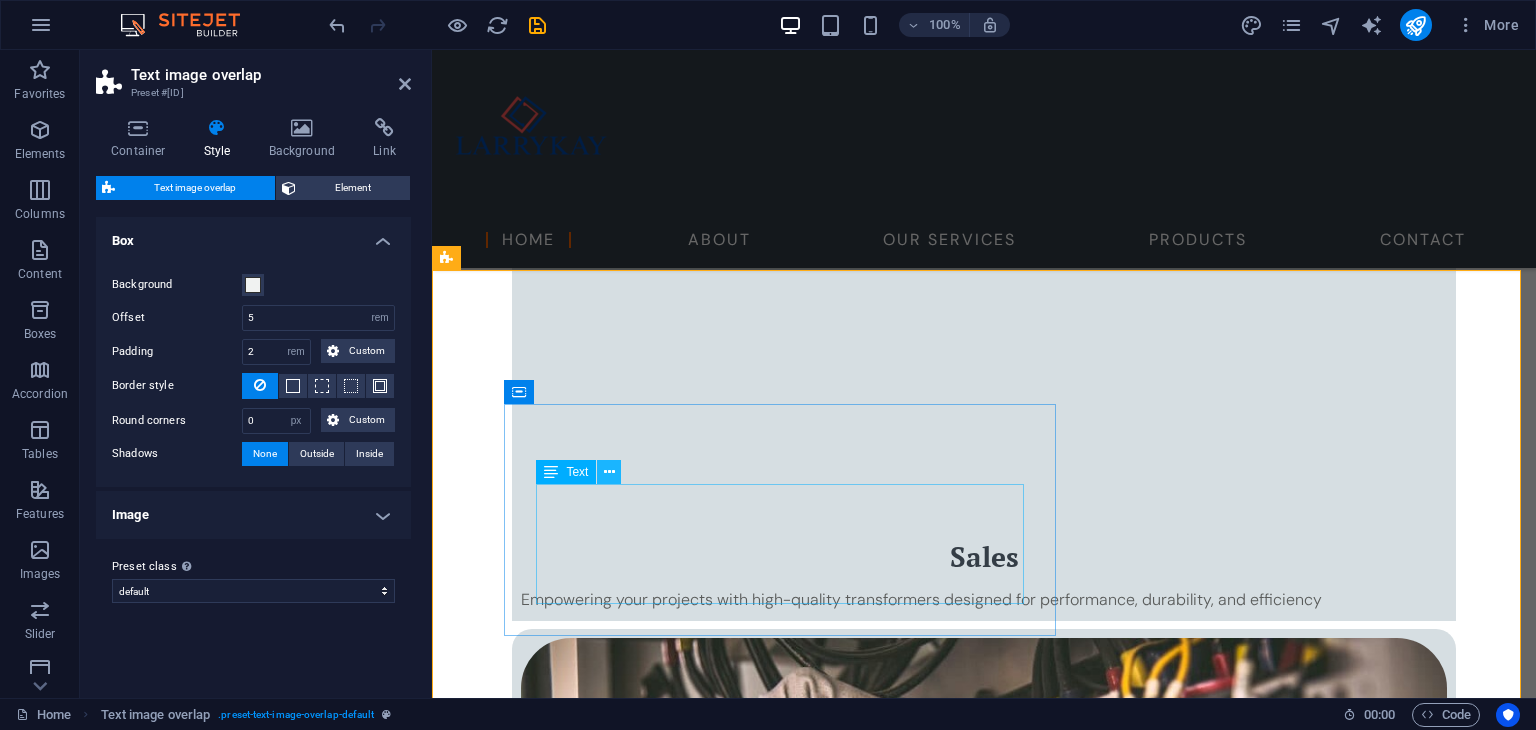 click at bounding box center (609, 472) 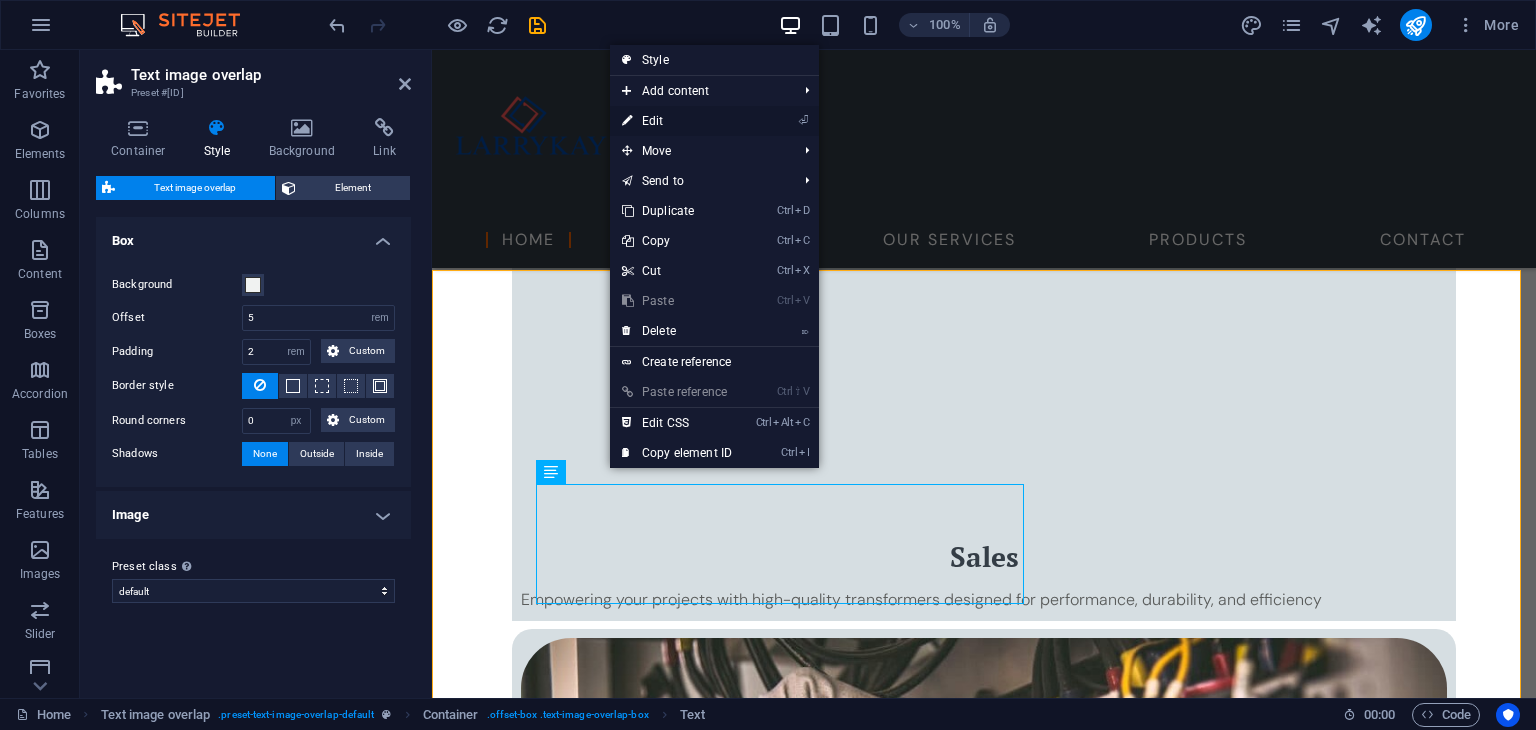 click on "⏎  Edit" at bounding box center (677, 121) 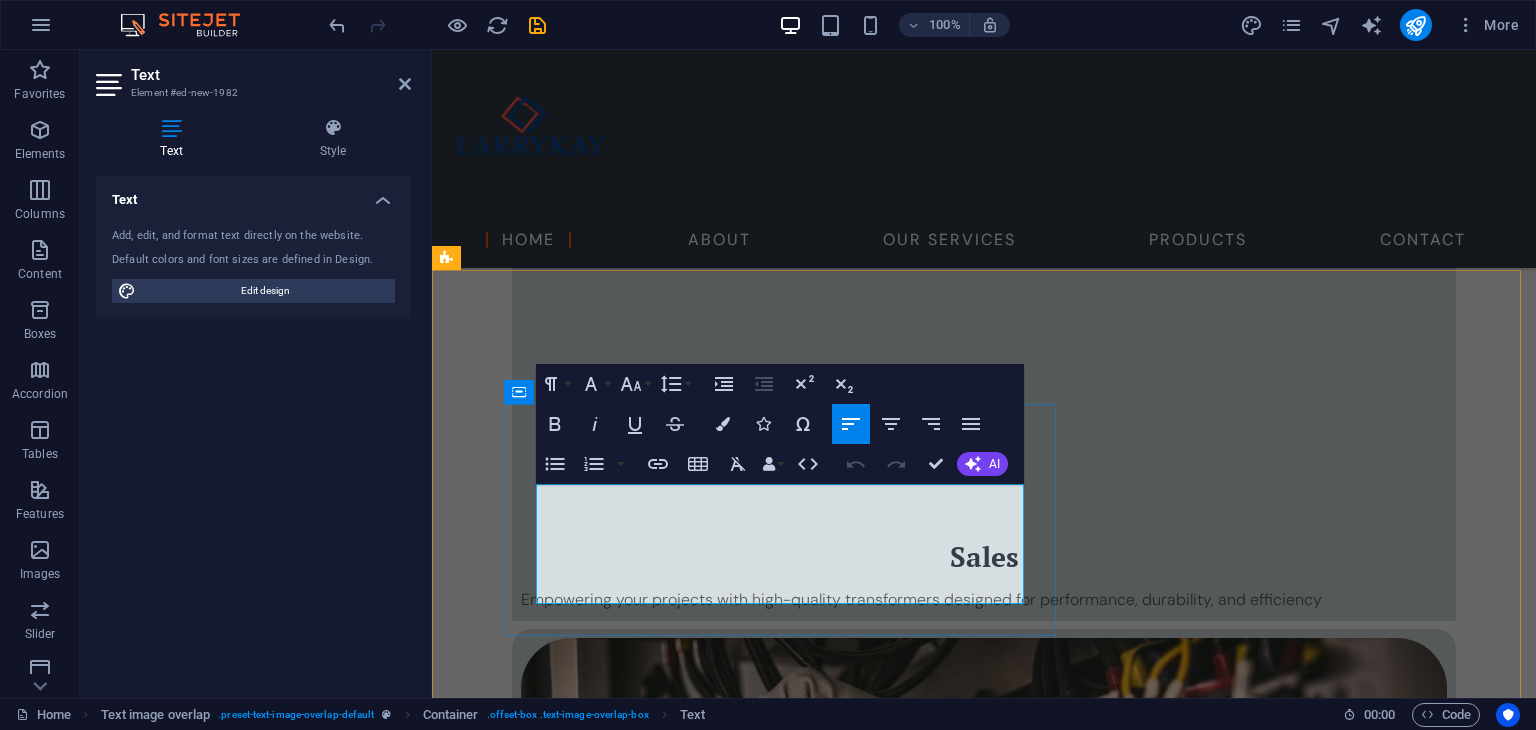 click on "Lorem ipsum dolor sit amet, consectetuer adipiscing elit. Aenean commodo ligula eget dolor. Lorem ipsum dolor sit amet, consectetuer adipiscing elit leget dolor. Lorem ipsum dolor sit amet, consectetuer adipiscing elit. Aenean commodo ligula eget dolor." at bounding box center (1024, 3443) 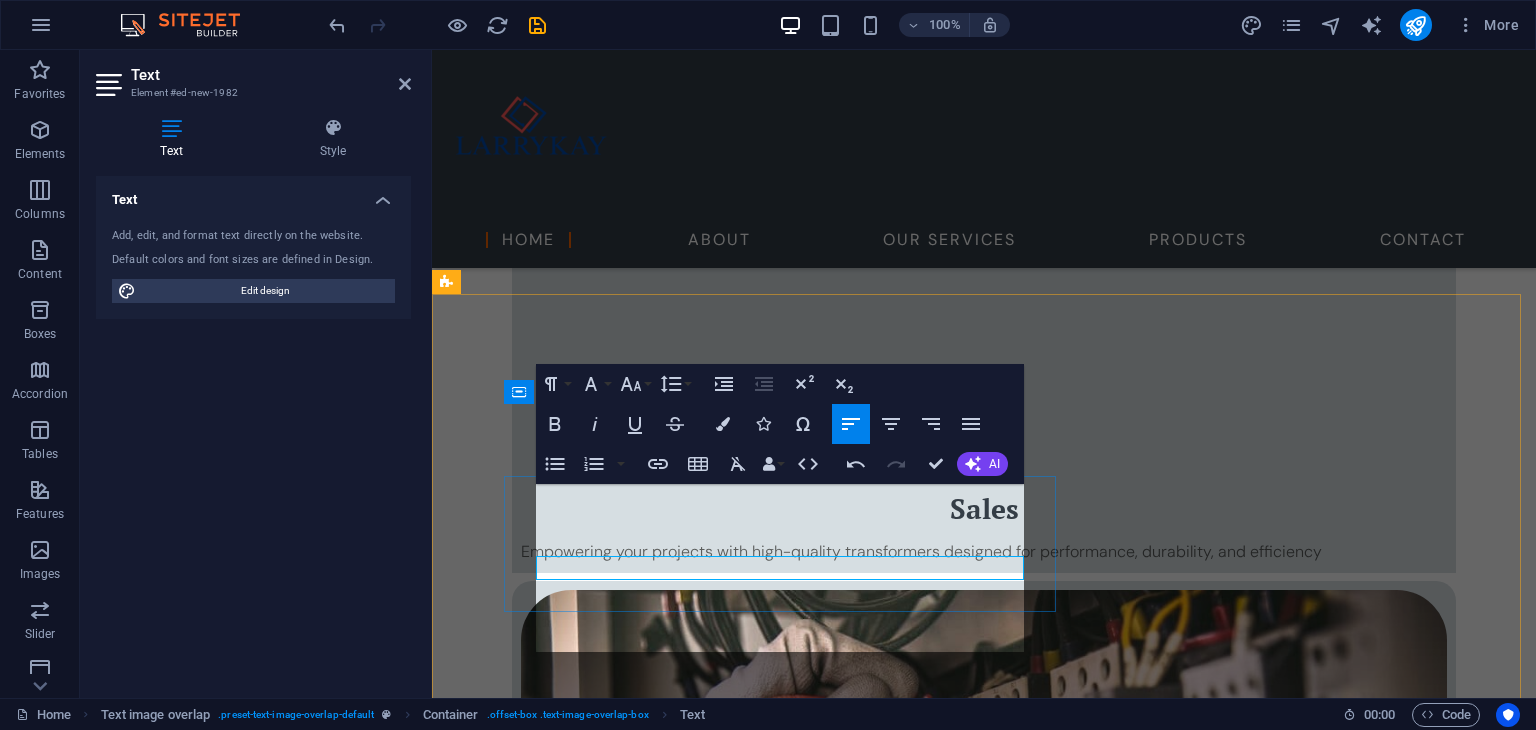 scroll, scrollTop: 1404, scrollLeft: 0, axis: vertical 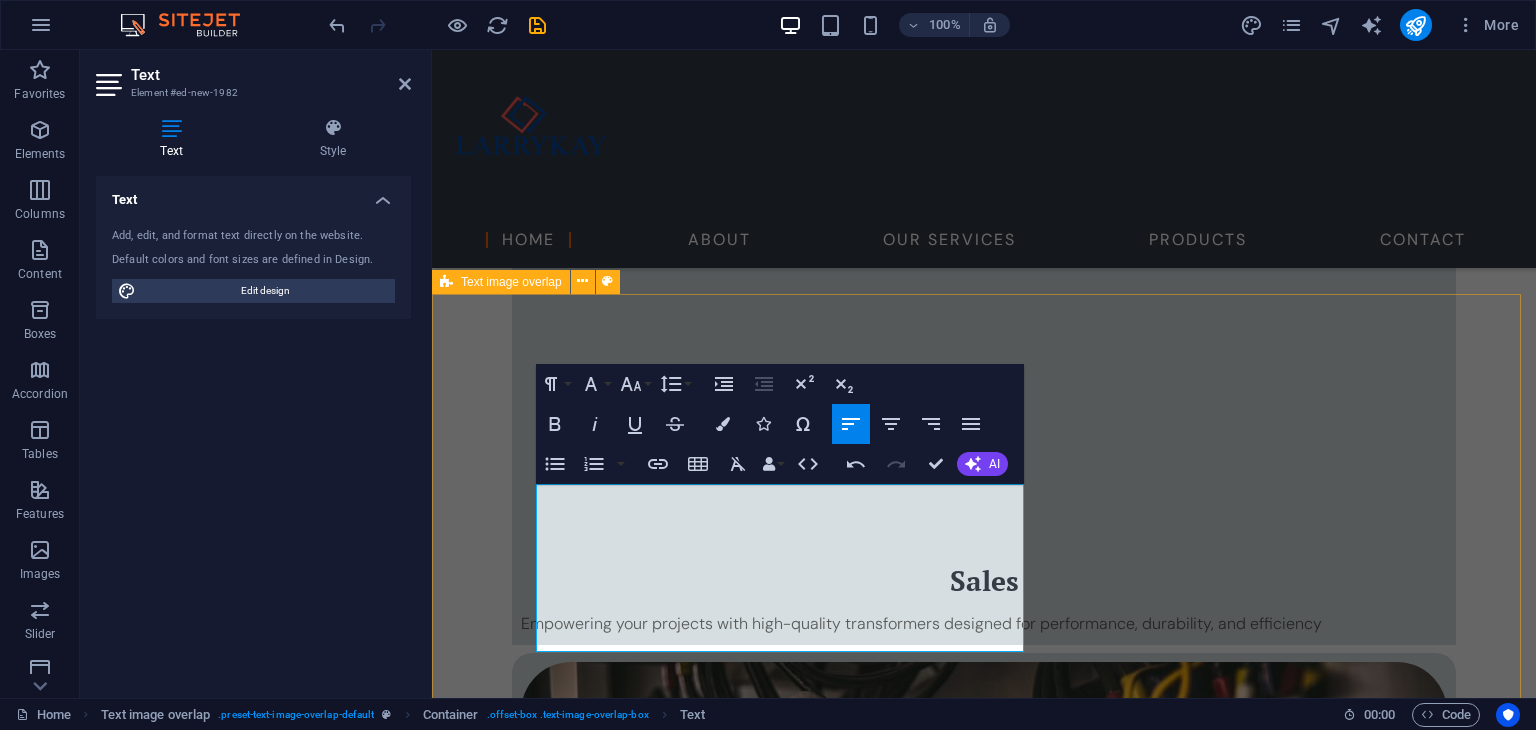 click on "New headline We understand that uninterrupted power is critical to productivity, safety, and growth. That’s why we offer turnkey solutions —from advising on the right transformer specifications to seamless installations and long-term maintenance support. Whether it's a private residence, a commercial building, or an industrial site, our team of skilled professionals delivers with precision, efficiency, and a commitment to quality." at bounding box center (984, 3796) 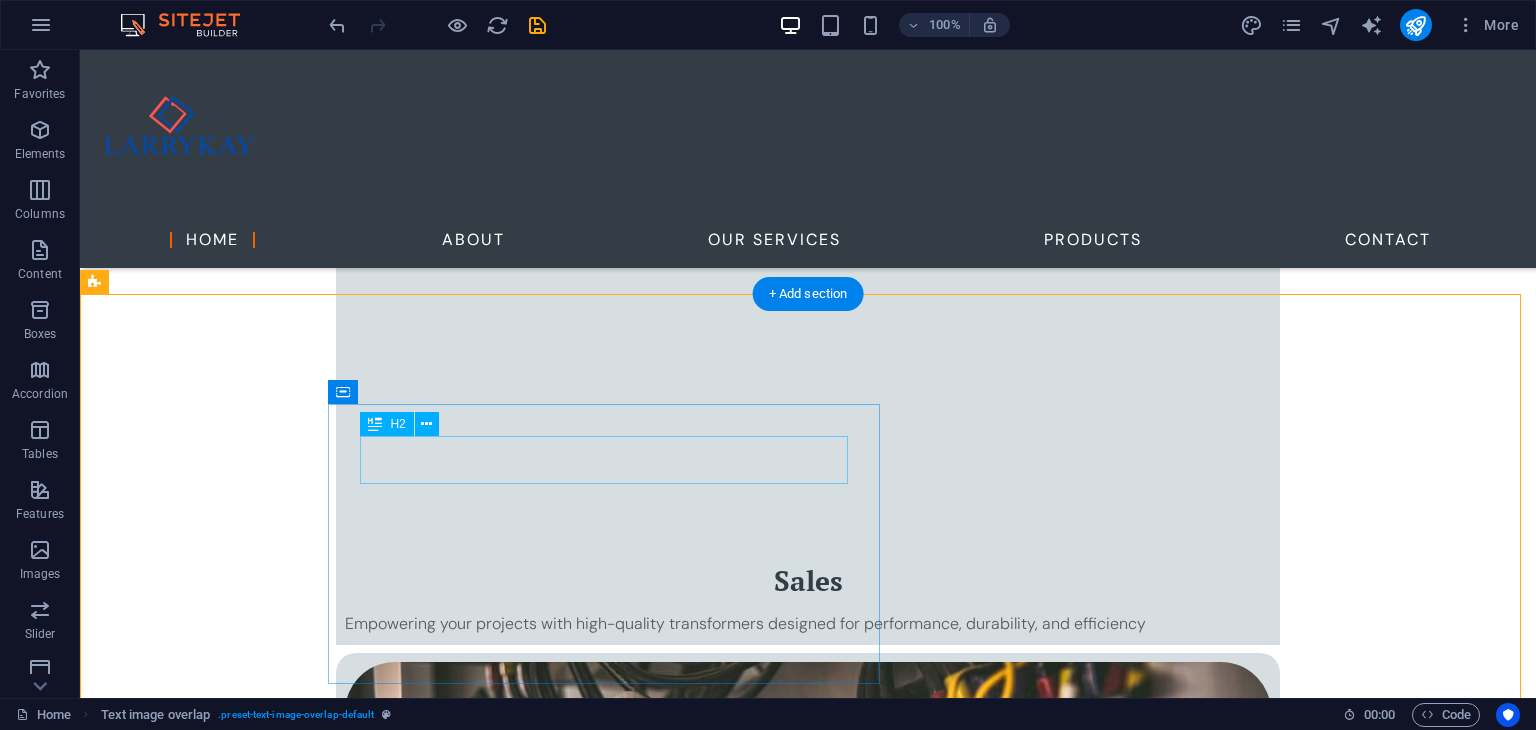 click on "New headline" at bounding box center (848, 3407) 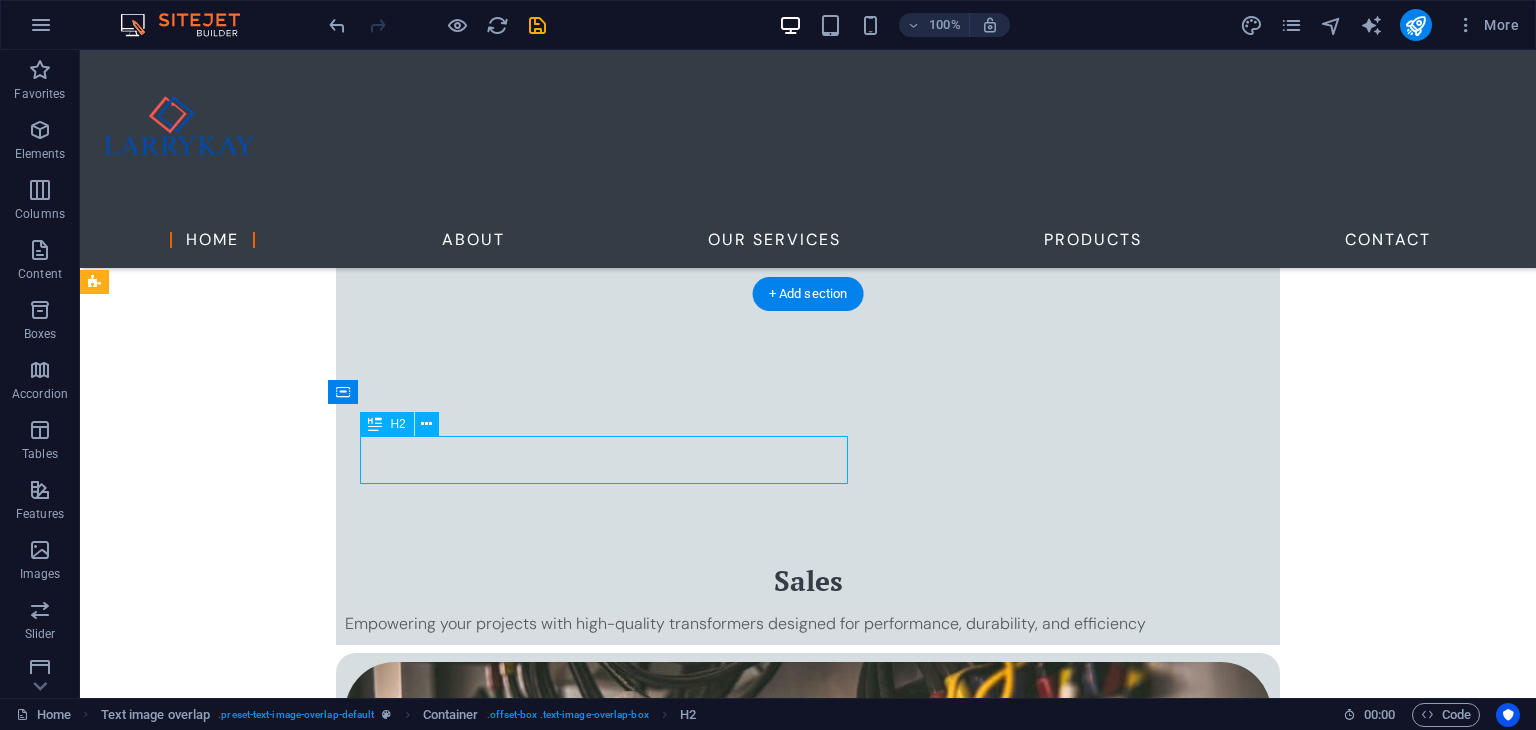 click on "New headline" at bounding box center (848, 3407) 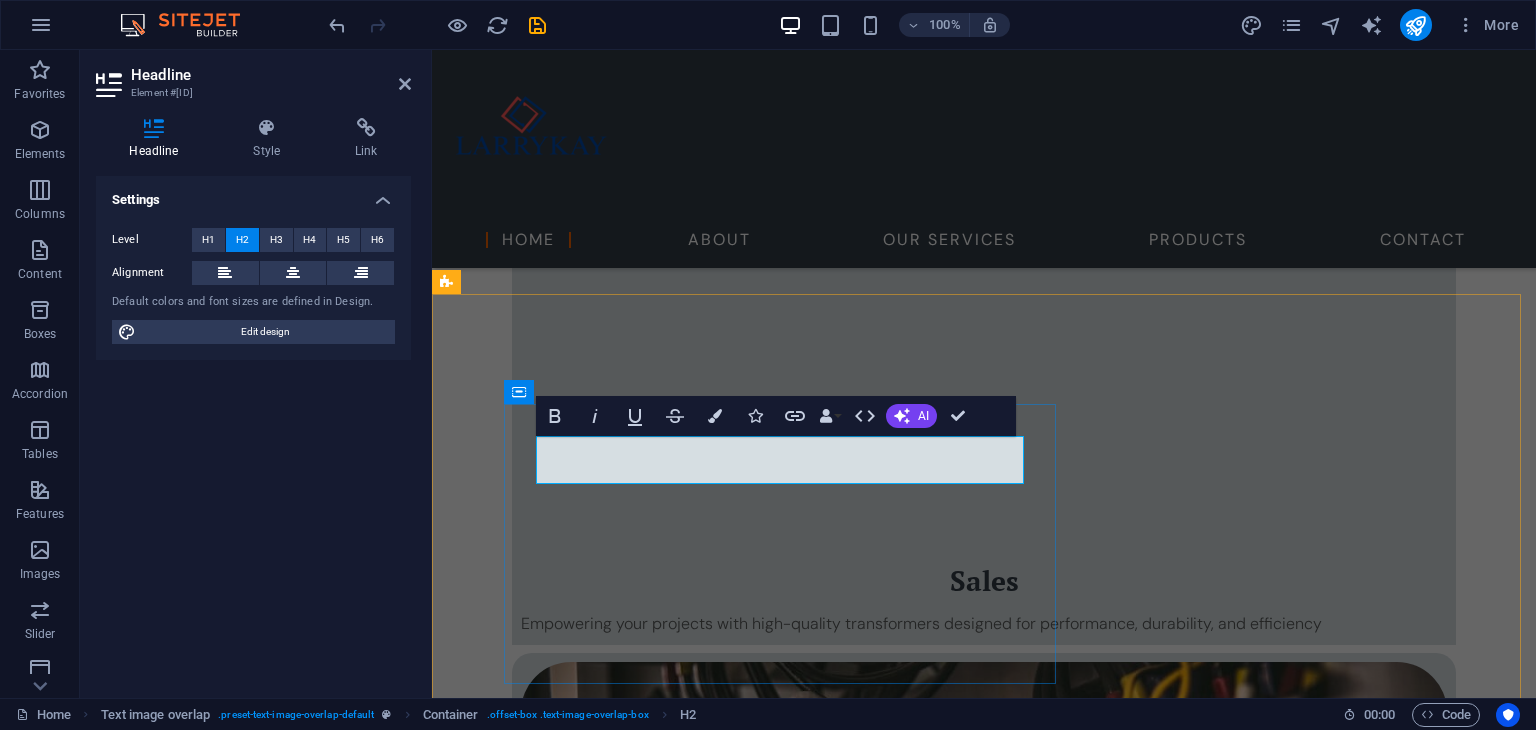 type 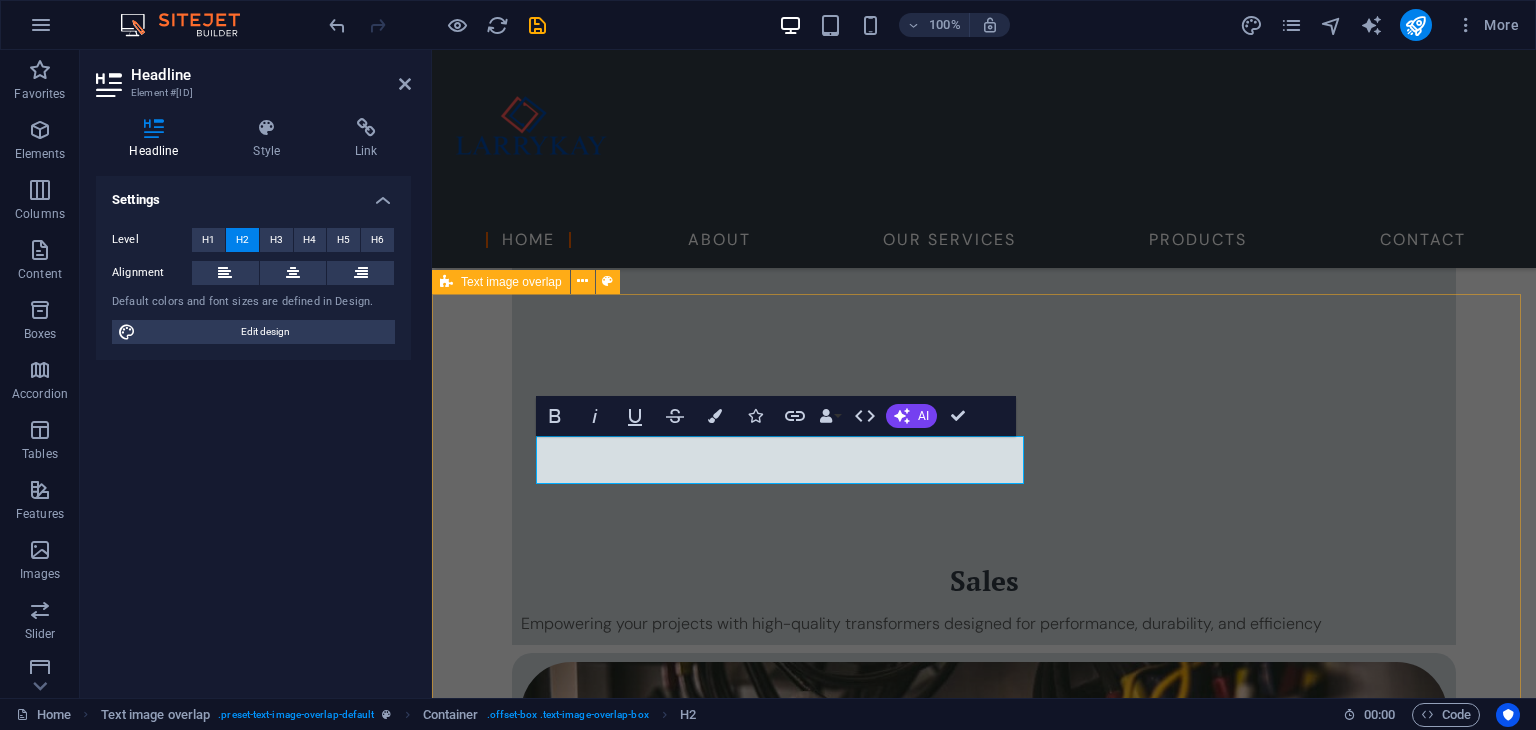 click on "About Us We understand that uninterrupted power is critical to productivity, safety, and growth. That’s why we offer turnkey solutions —from advising on the right transformer specifications to seamless installations and long-term maintenance support. Whether it's a private residence, a commercial building, or an industrial site, our team of skilled professionals delivers with precision, efficiency, and a commitment to quality." at bounding box center (984, 3796) 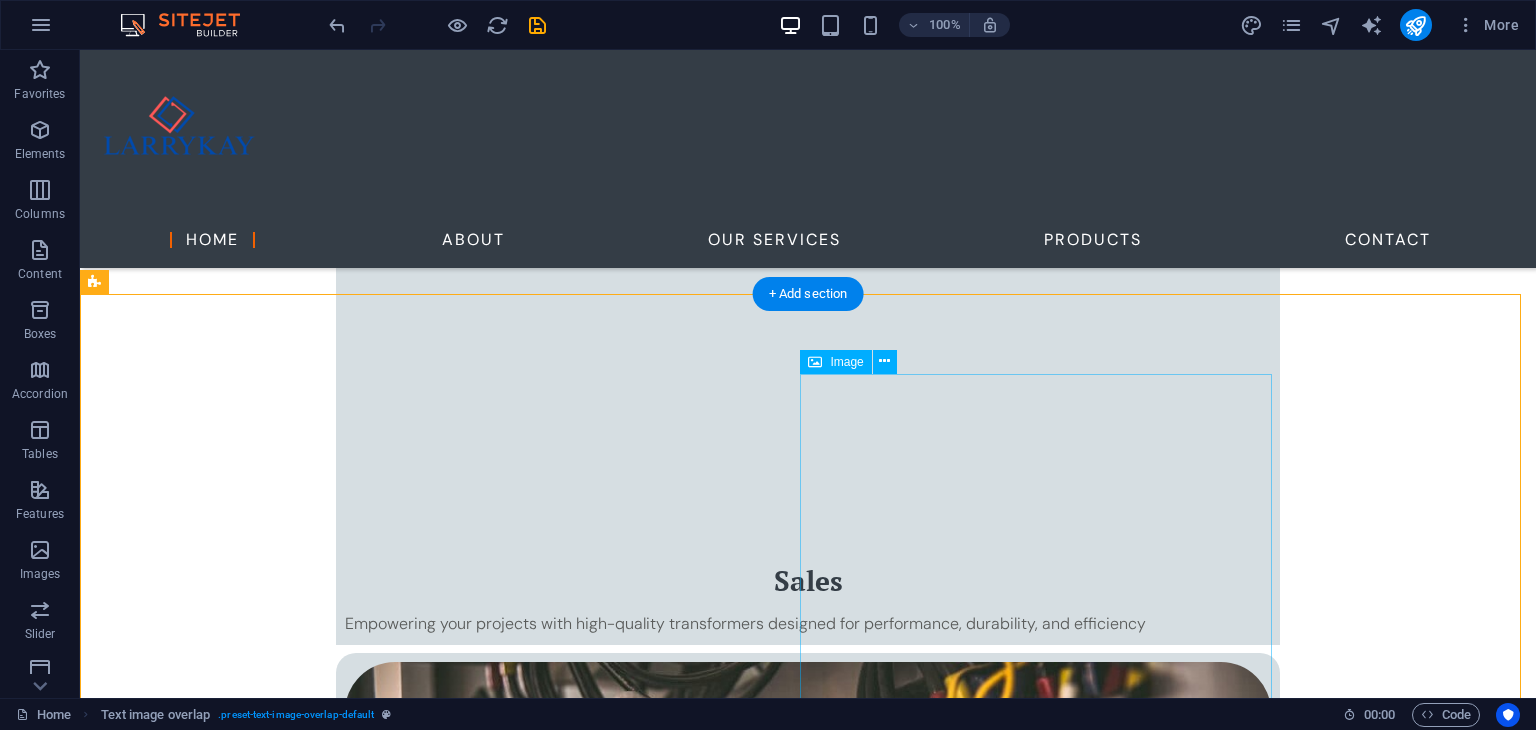 click at bounding box center [808, 3900] 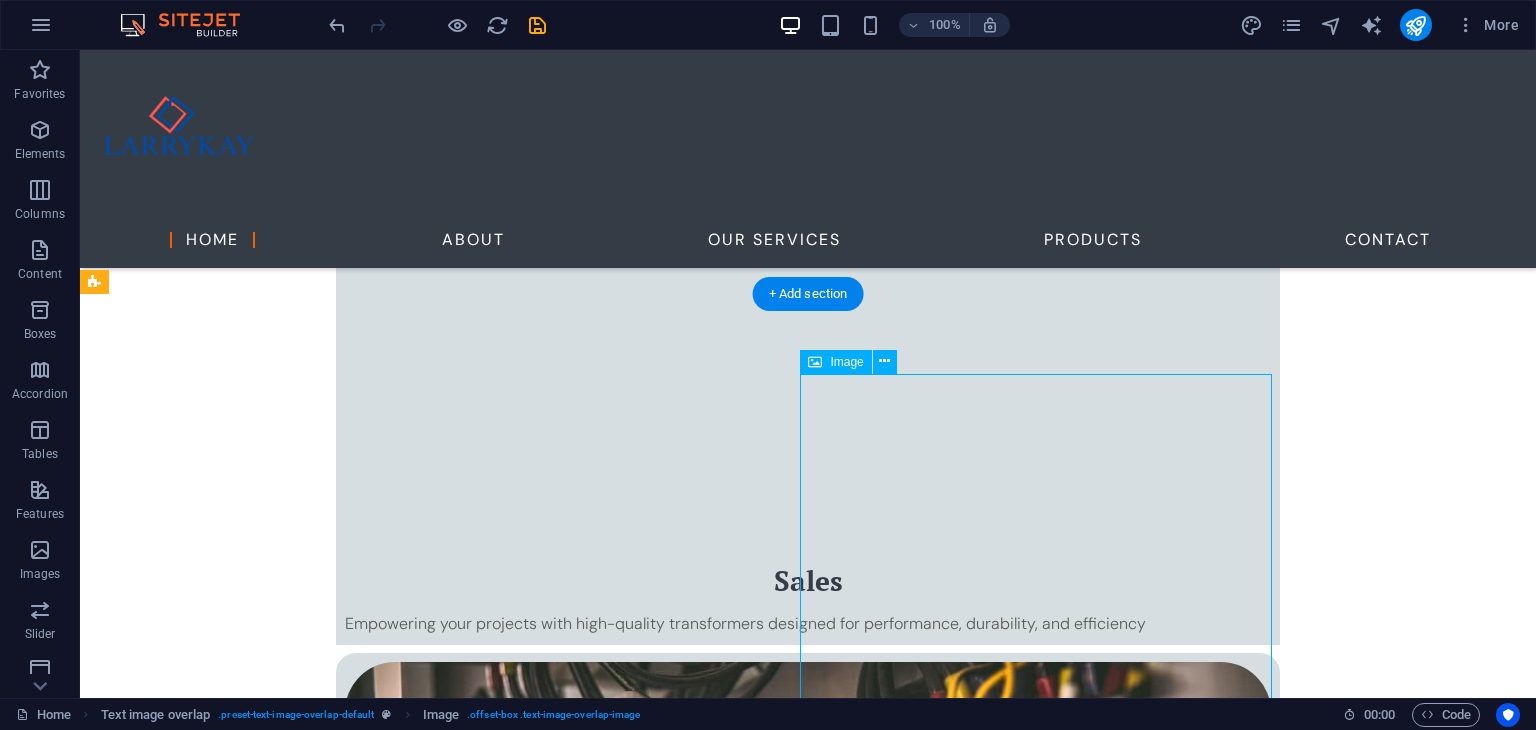 click at bounding box center (808, 3900) 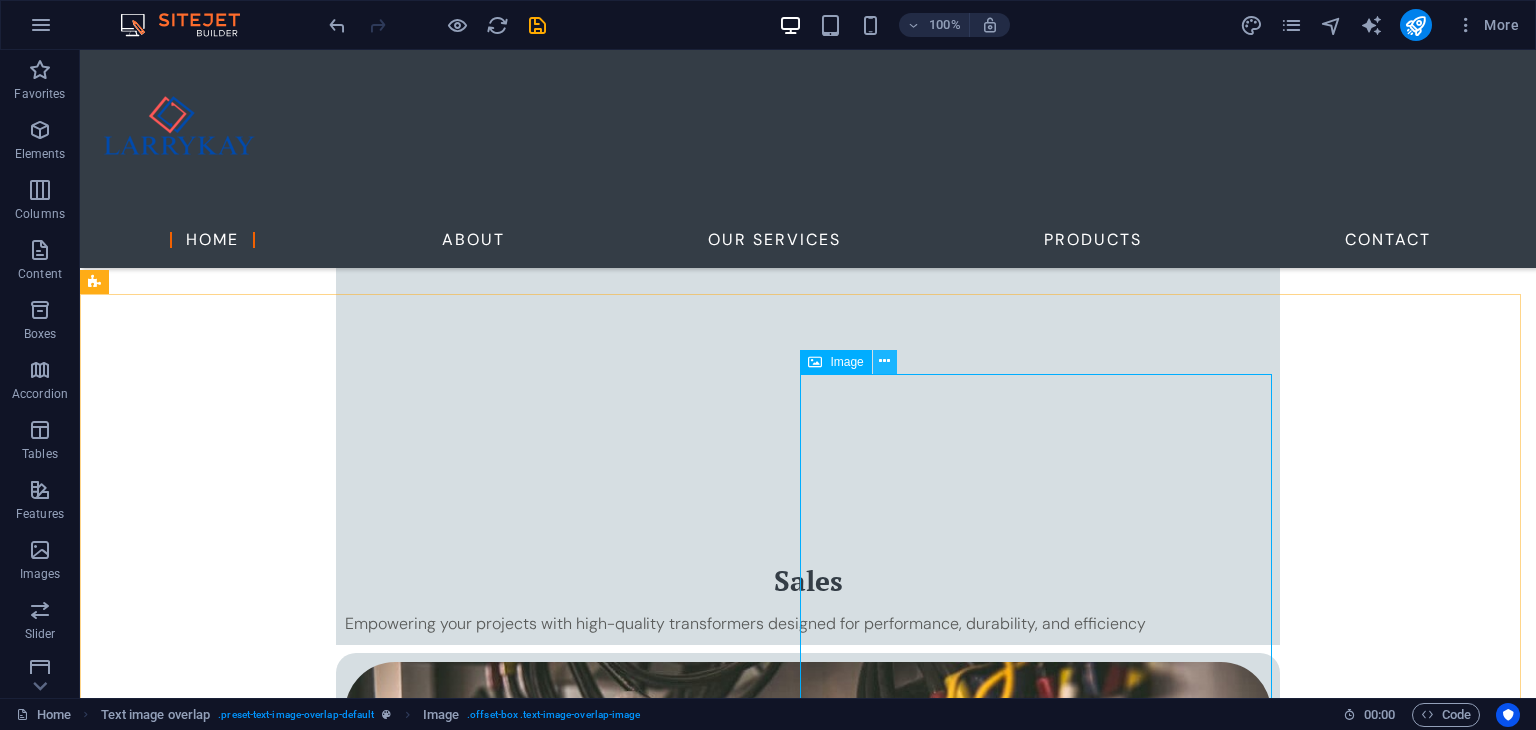 click at bounding box center (884, 361) 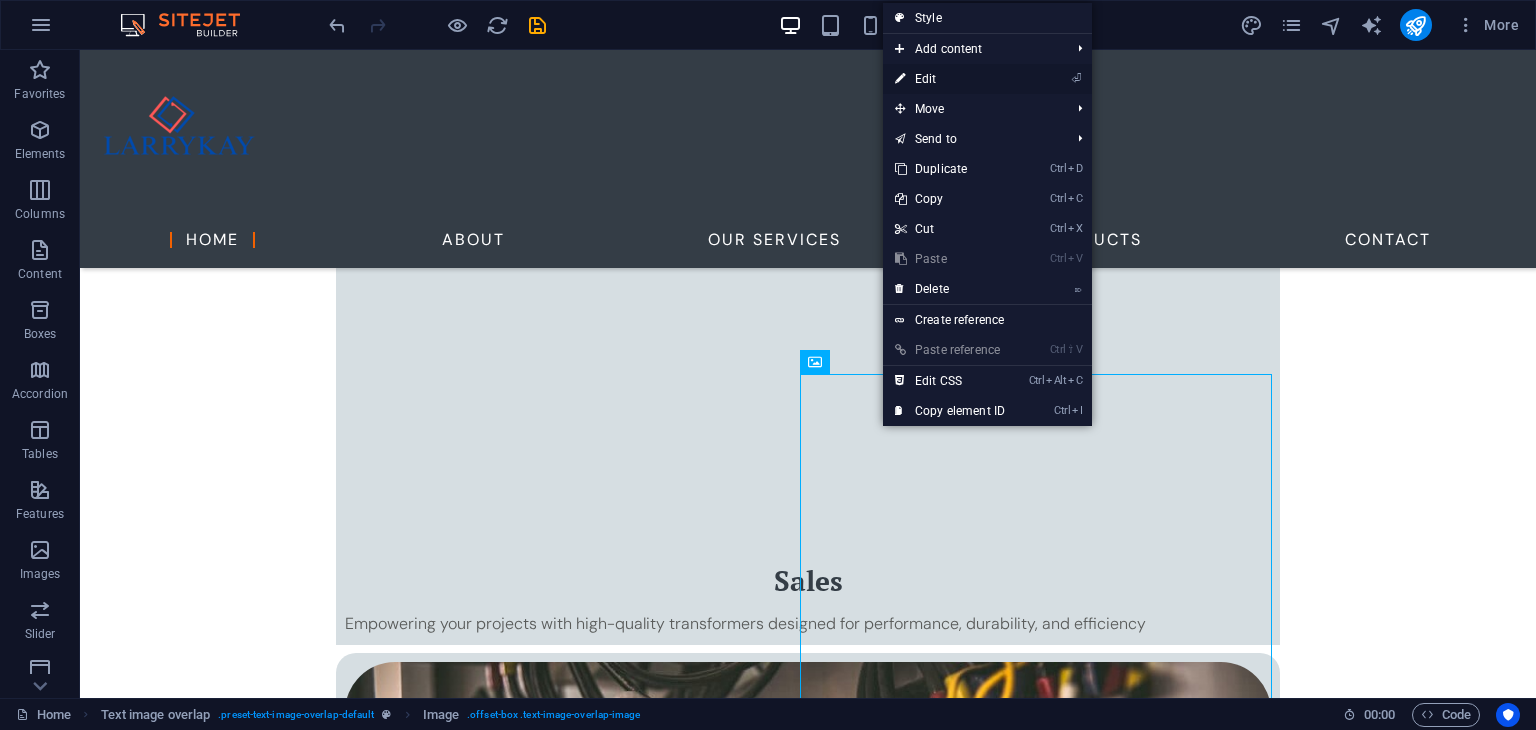 click on "⏎  Edit" at bounding box center (950, 79) 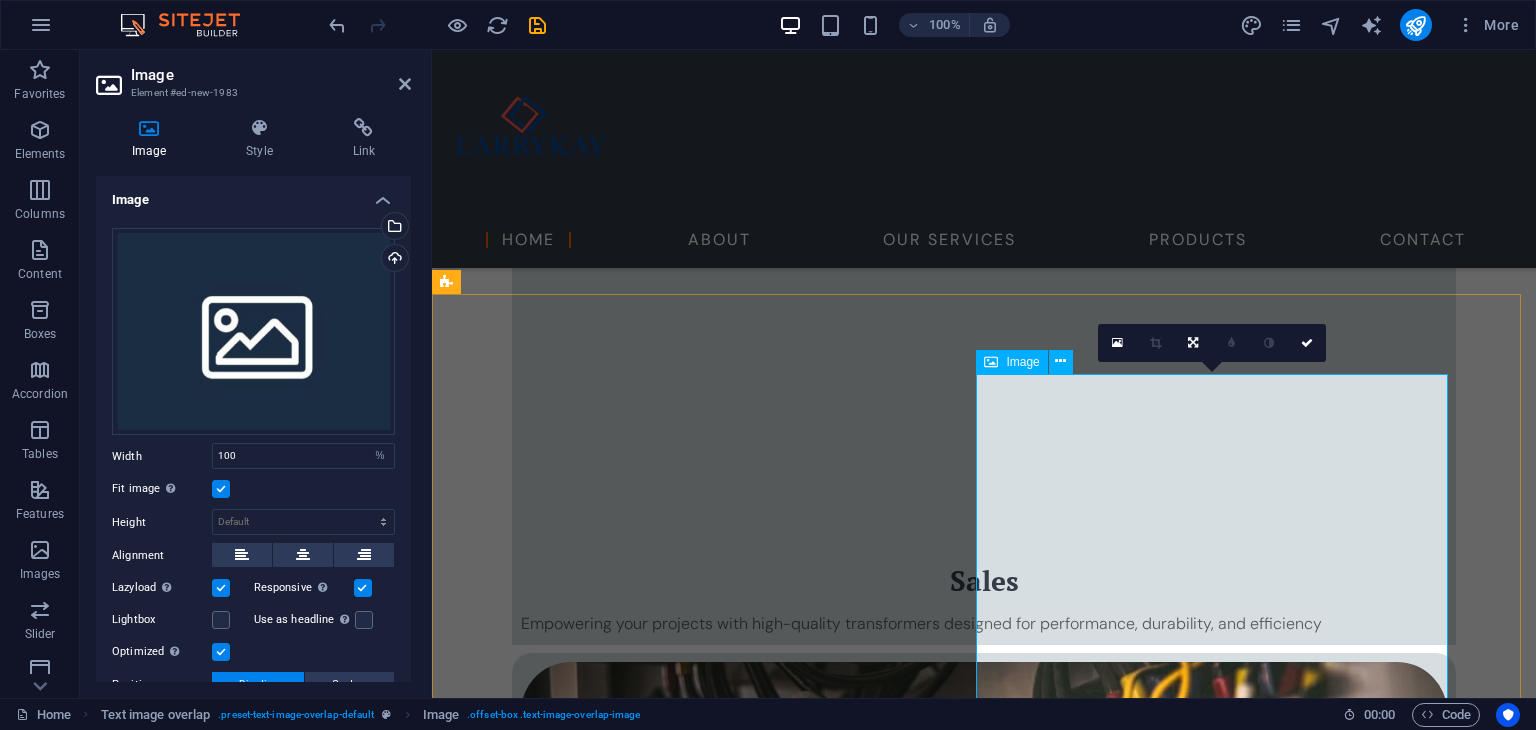 click at bounding box center [984, 3900] 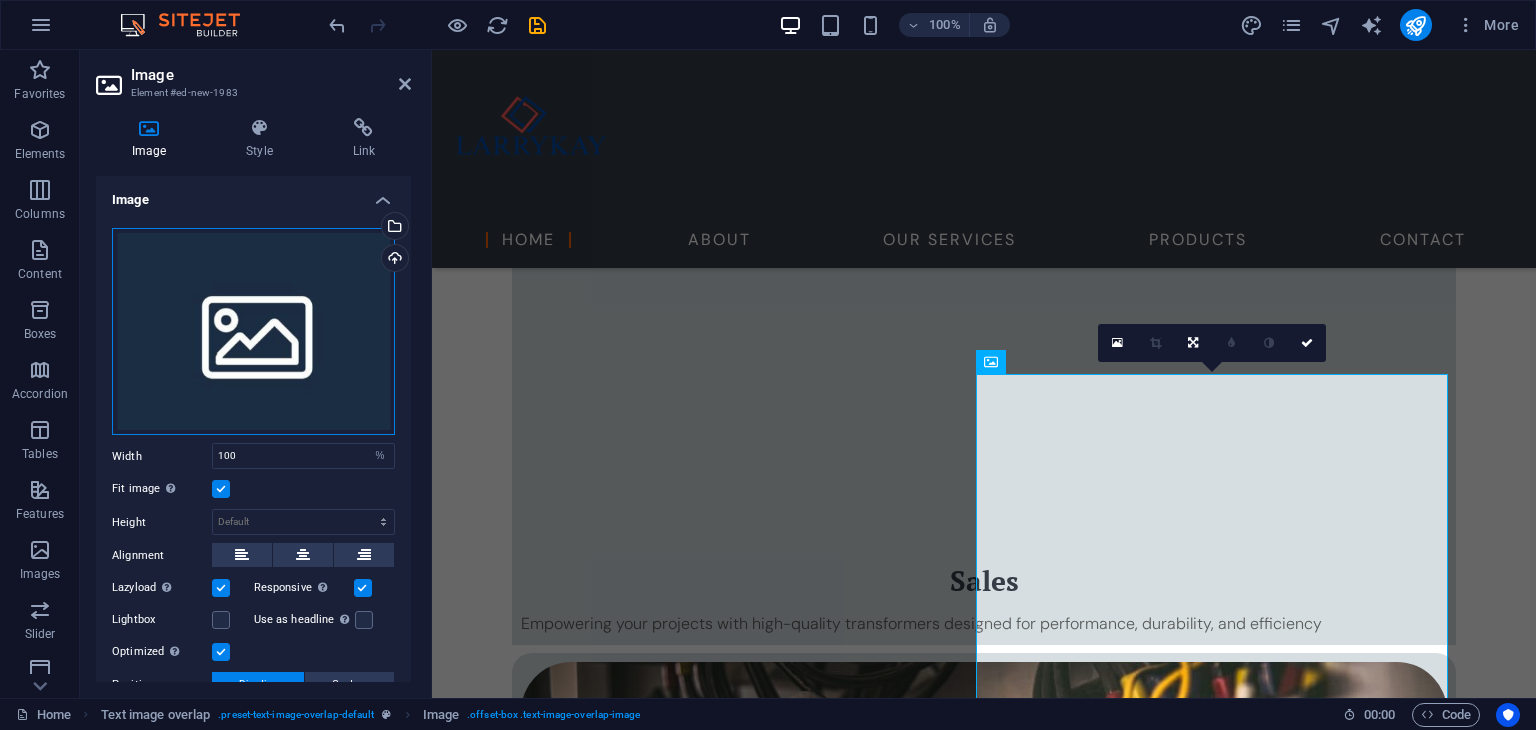click on "Drag files here, click to choose files or select files from Files or our free stock photos & videos" at bounding box center (253, 332) 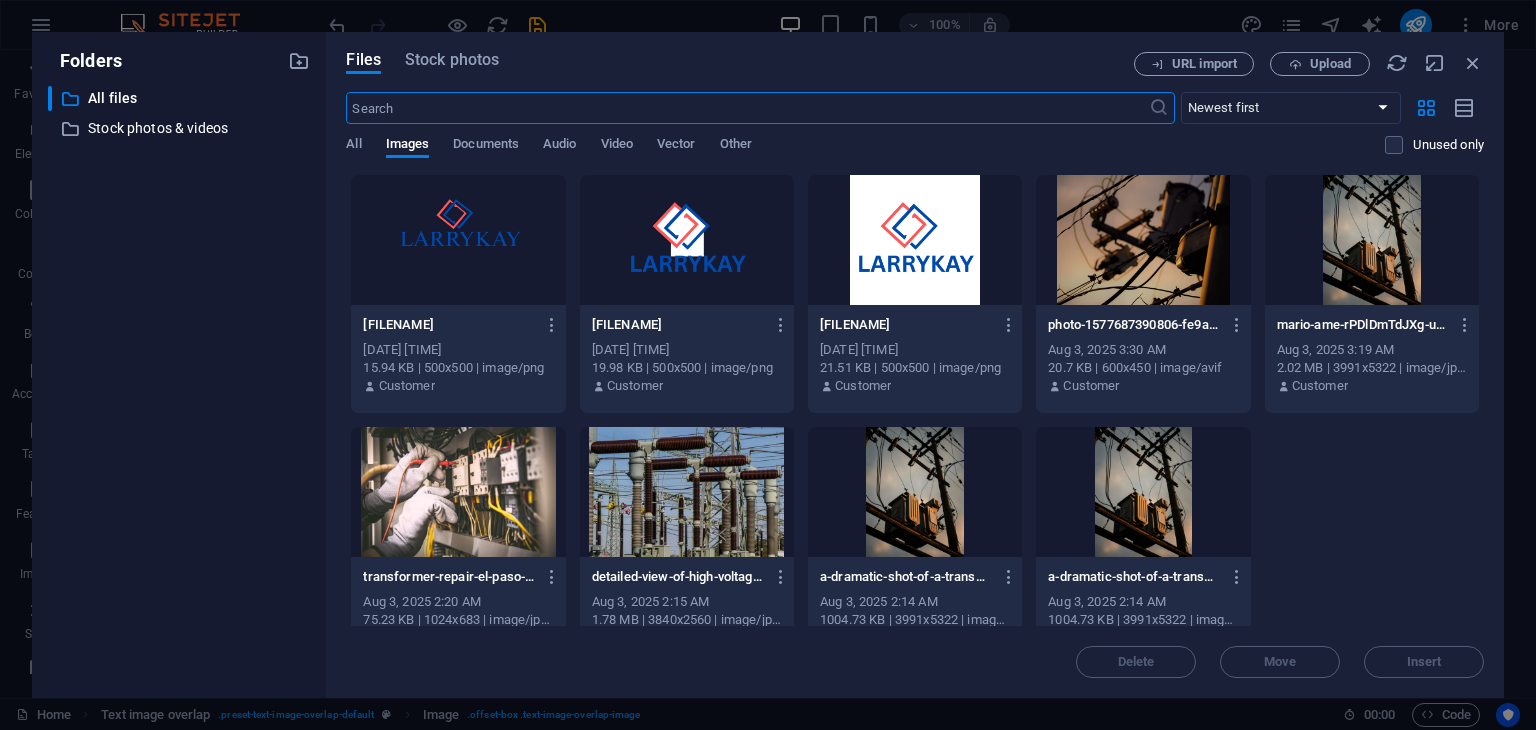 scroll, scrollTop: 1770, scrollLeft: 0, axis: vertical 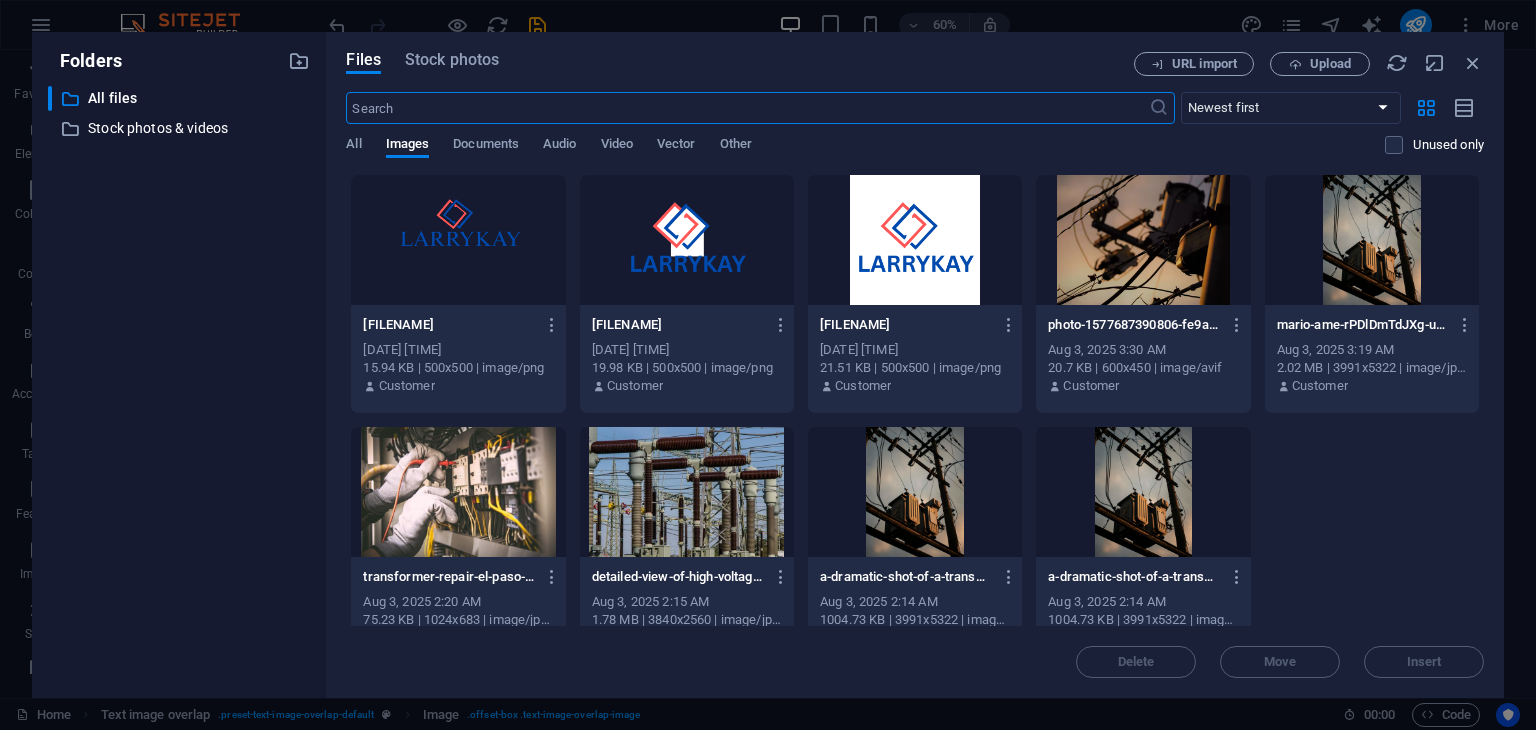 click at bounding box center (915, 492) 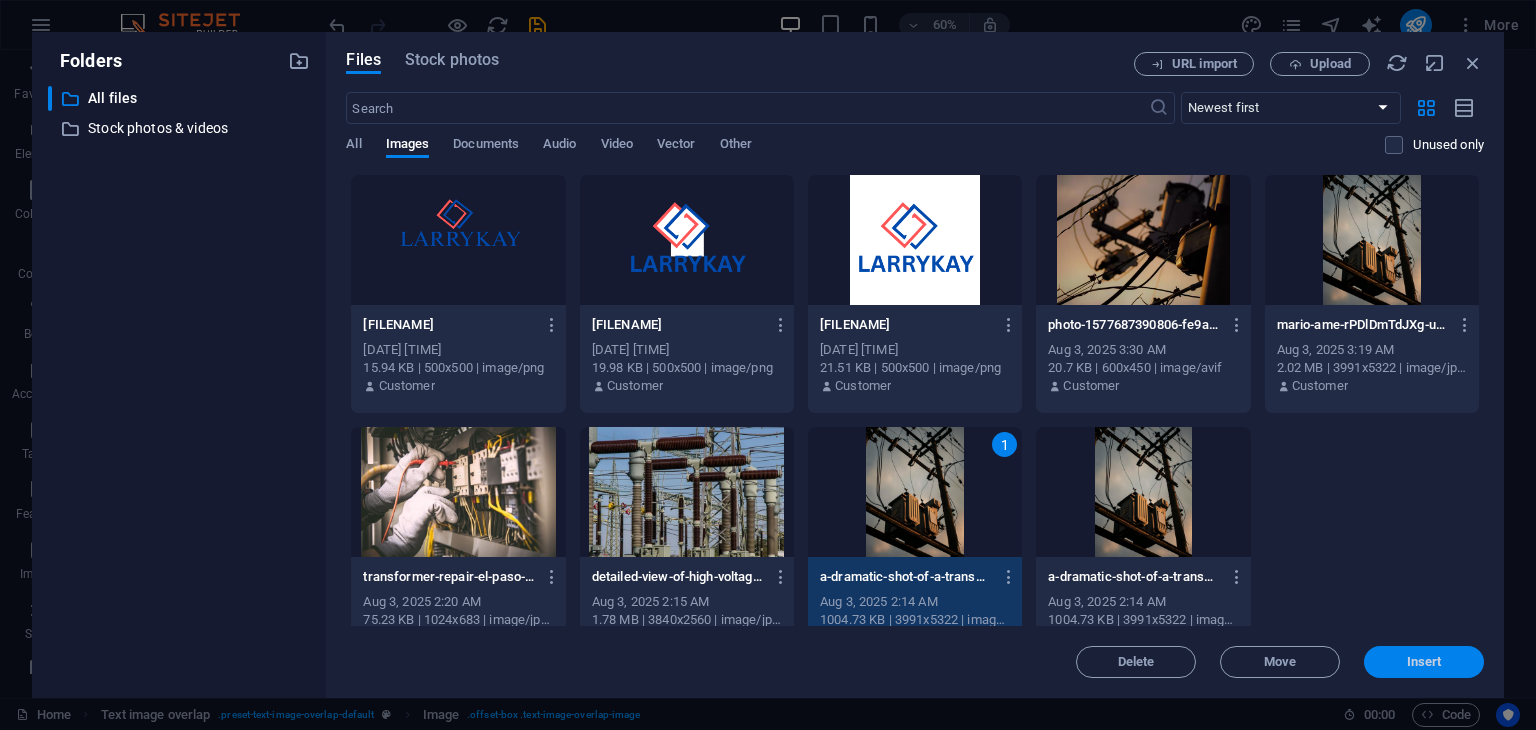 click on "Insert" at bounding box center [1424, 662] 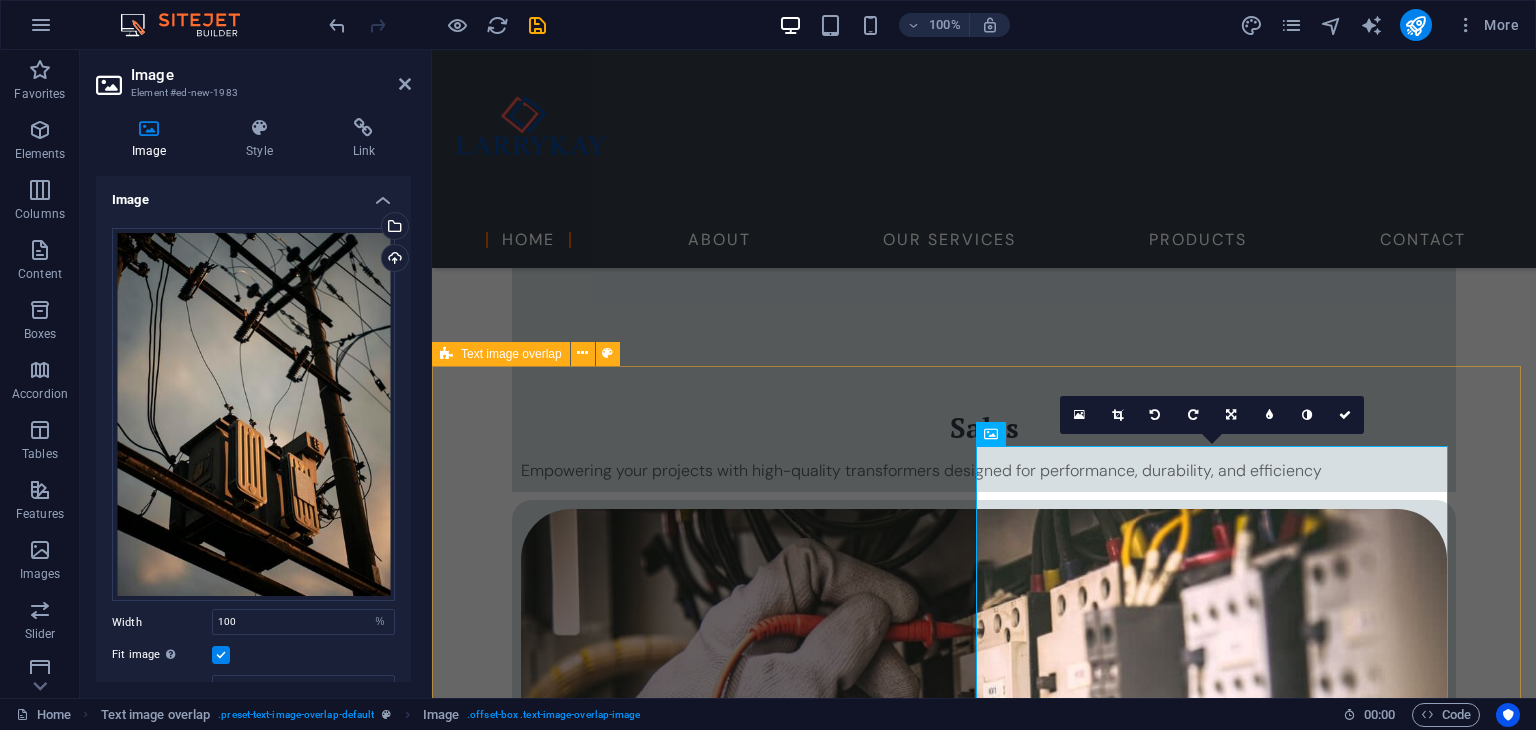 scroll, scrollTop: 1714, scrollLeft: 0, axis: vertical 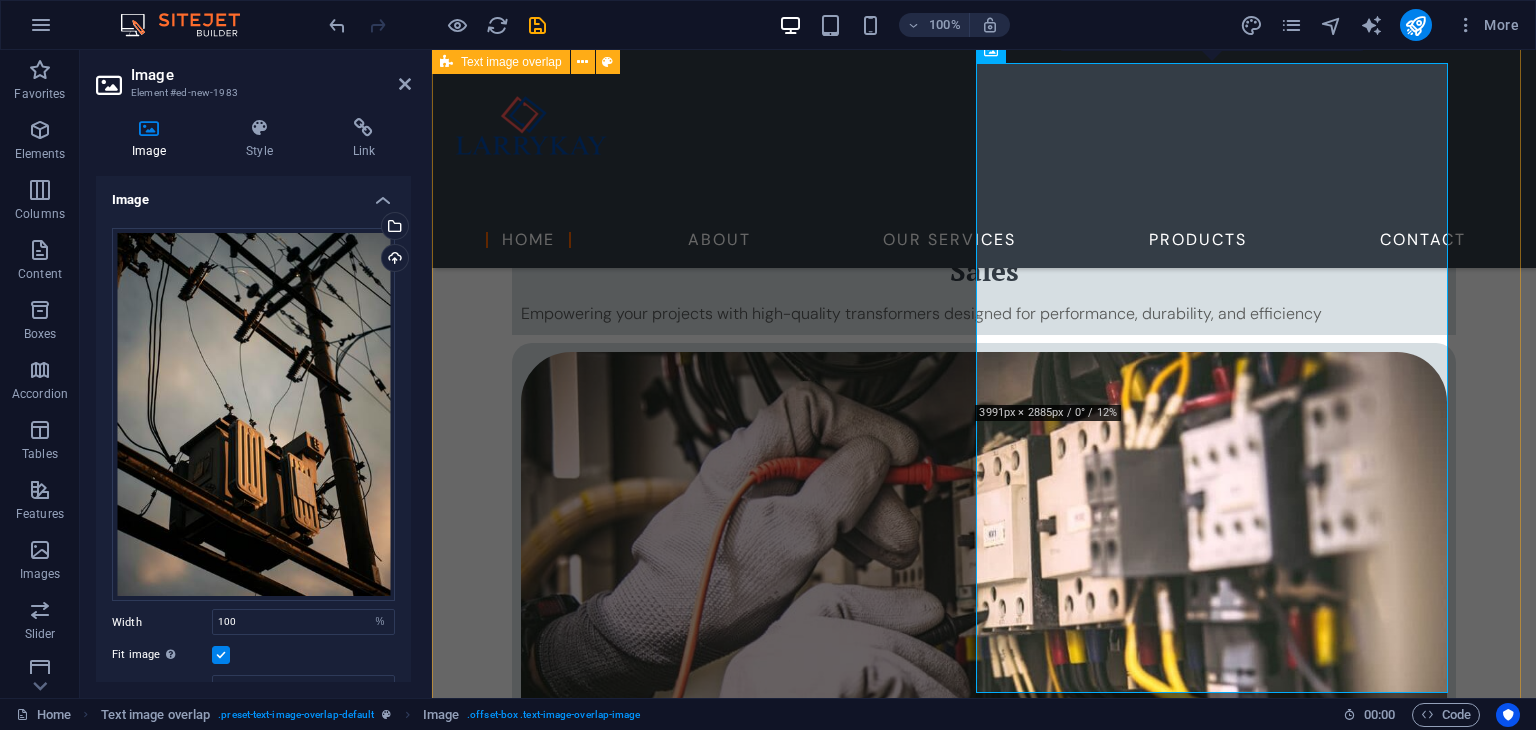 click on "About Us We understand that uninterrupted power is critical to productivity, safety, and growth. That’s why we offer turnkey solutions —from advising on the right transformer specifications to seamless installations and long-term maintenance support. Whether it's a private residence, a commercial building, or an industrial site, our team of skilled professionals delivers with precision, efficiency, and a commitment to quality." at bounding box center (984, 3774) 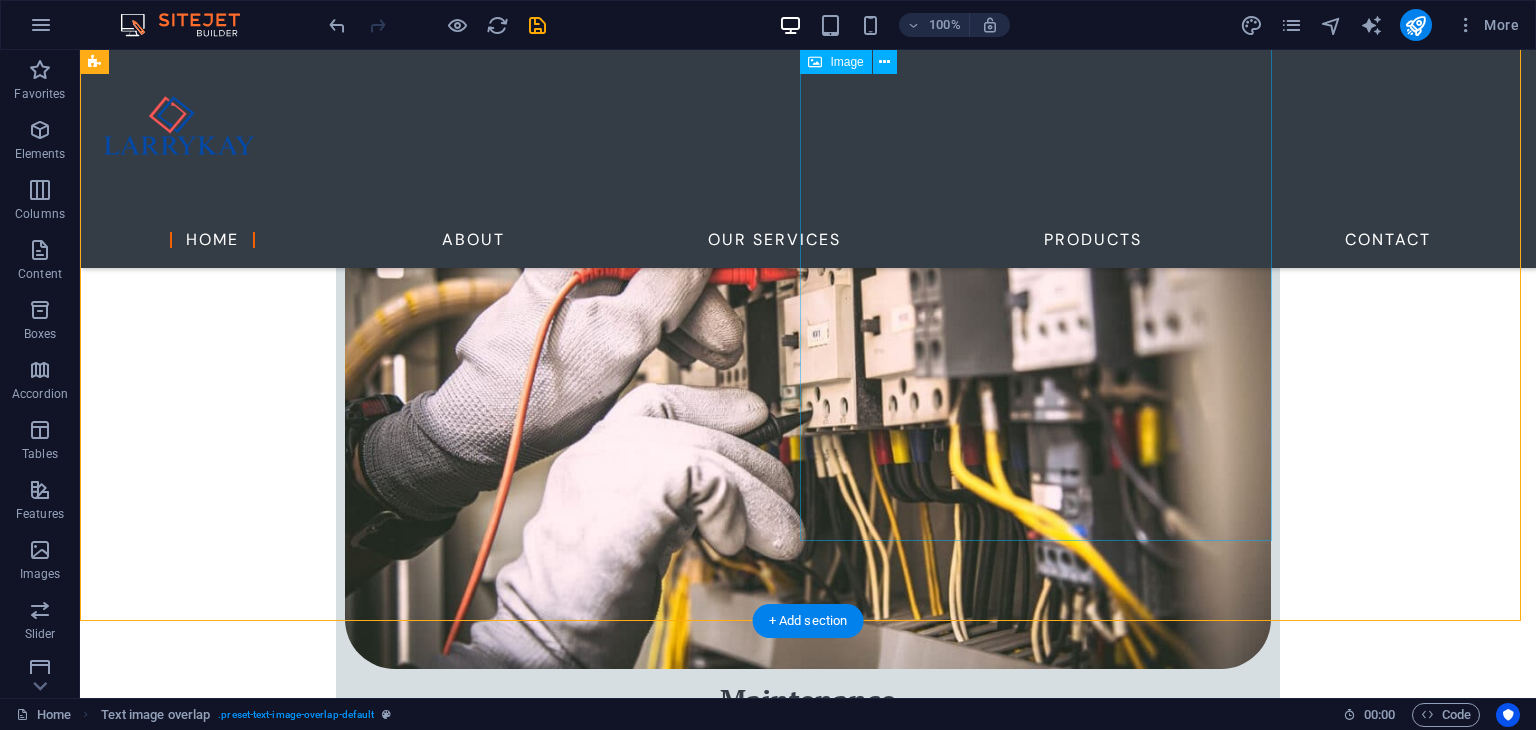 scroll, scrollTop: 1514, scrollLeft: 0, axis: vertical 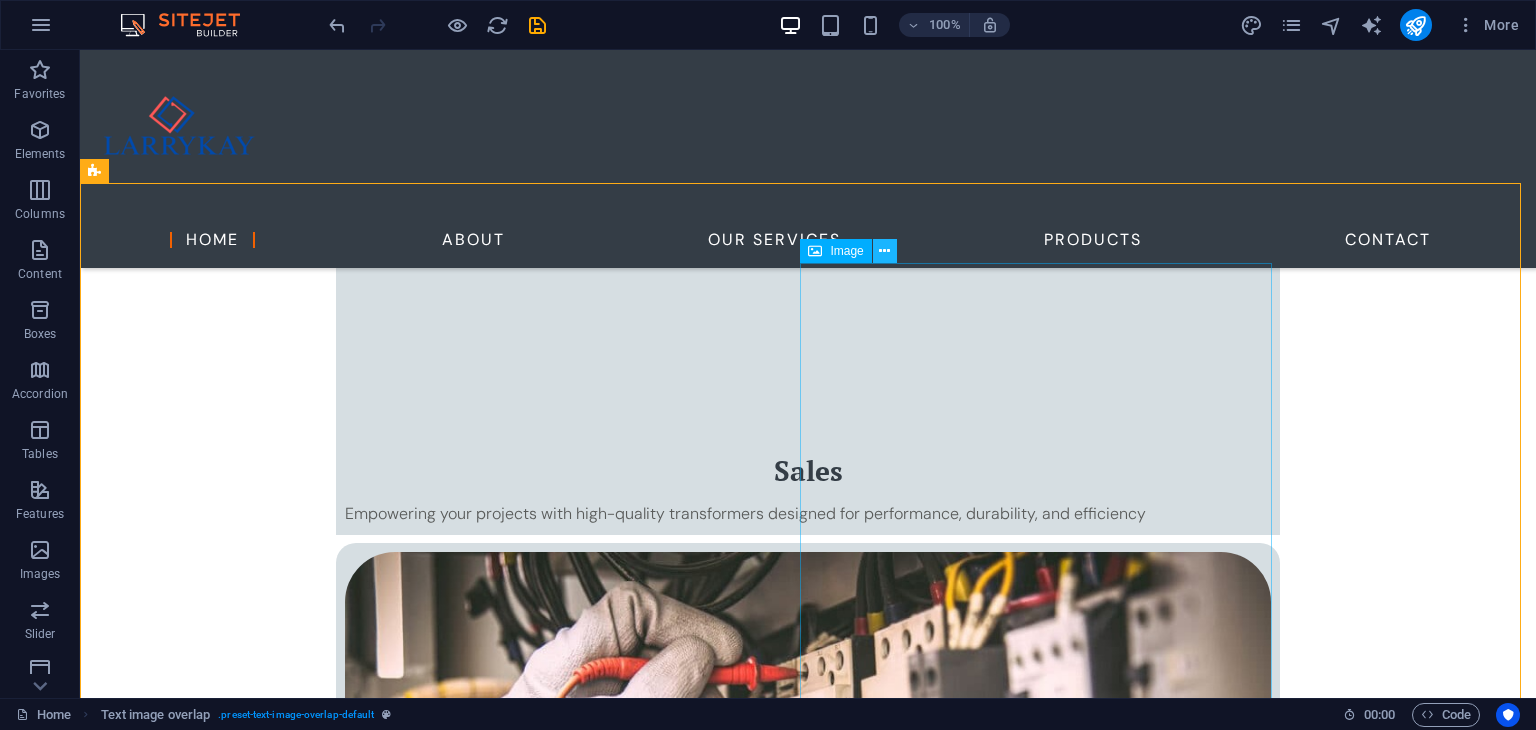 click at bounding box center [884, 251] 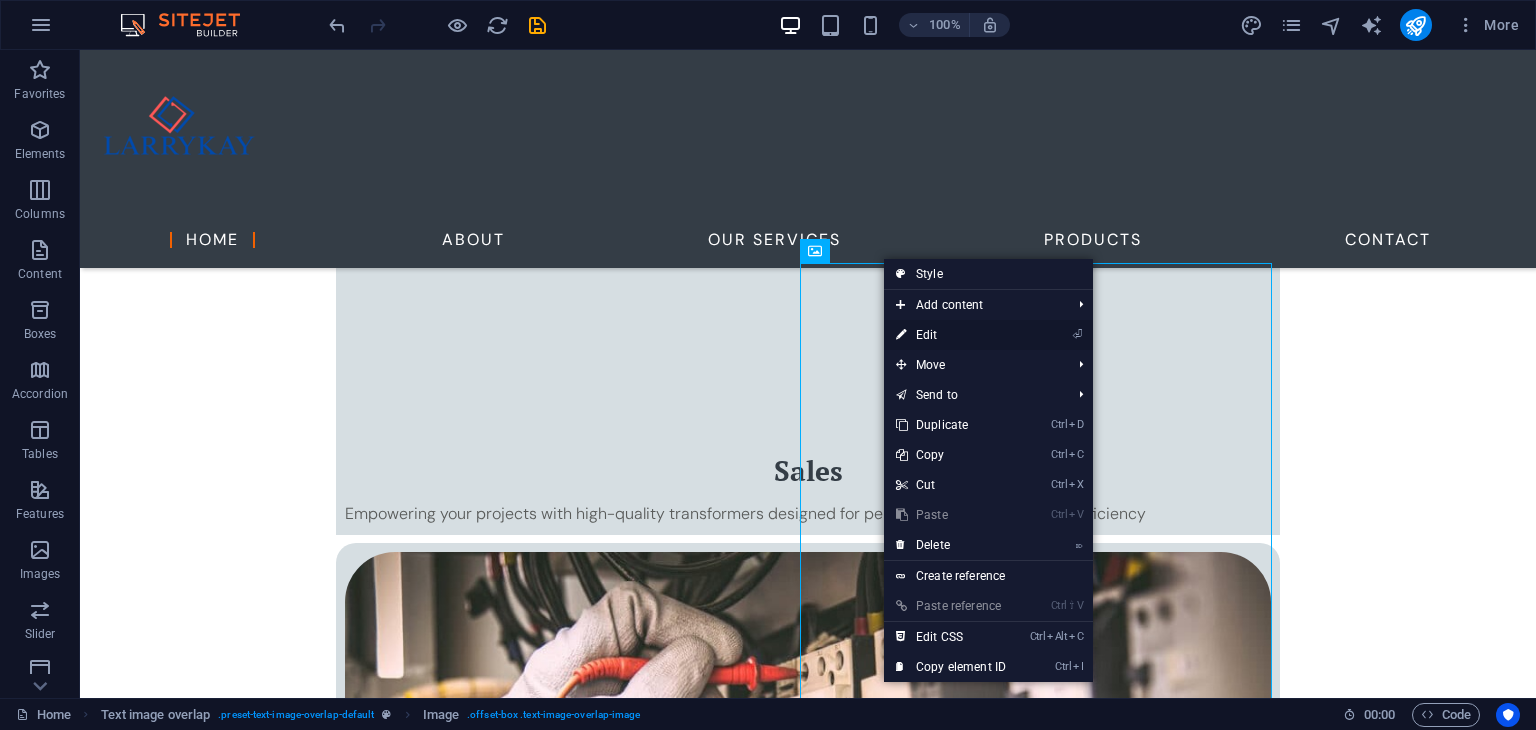 drag, startPoint x: 938, startPoint y: 333, endPoint x: 506, endPoint y: 284, distance: 434.77005 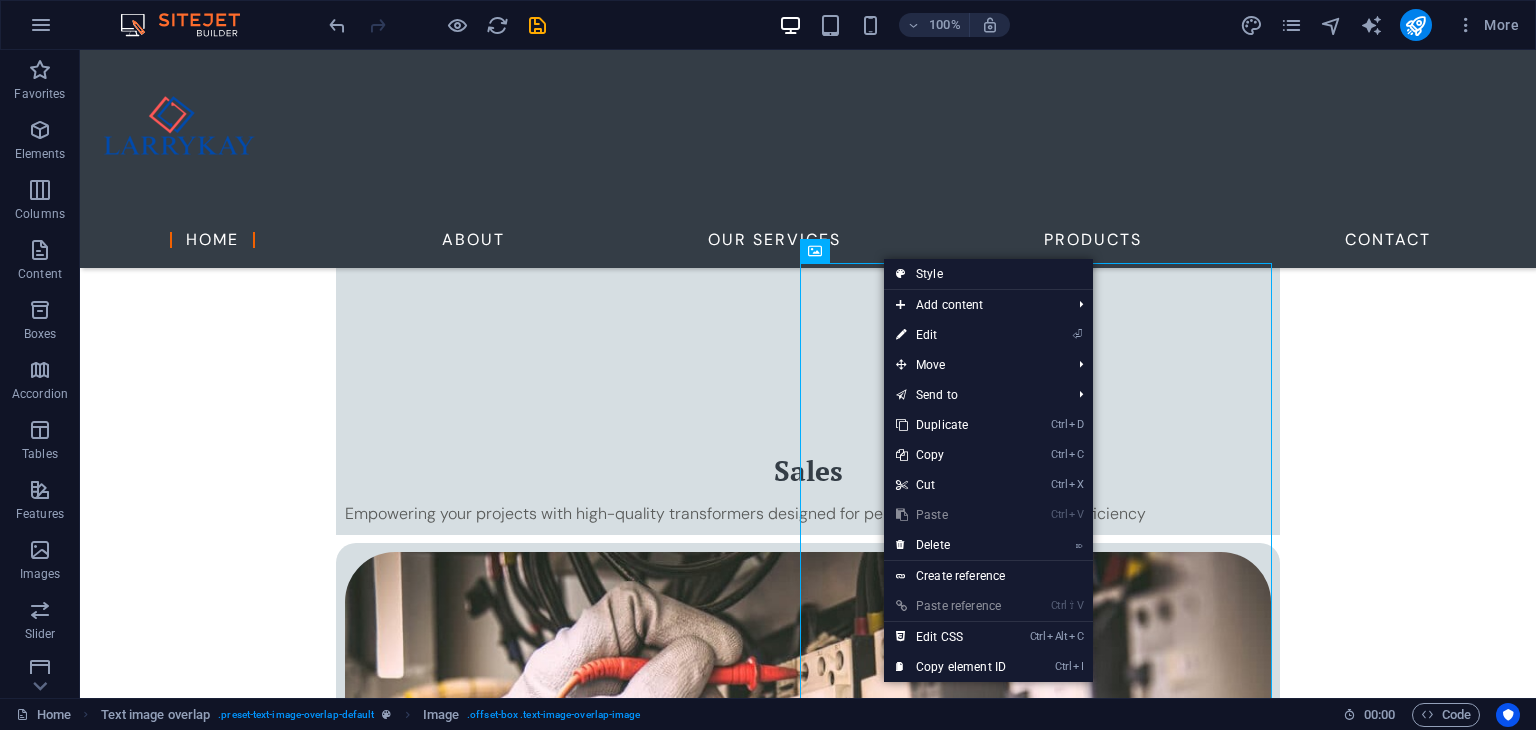 select on "%" 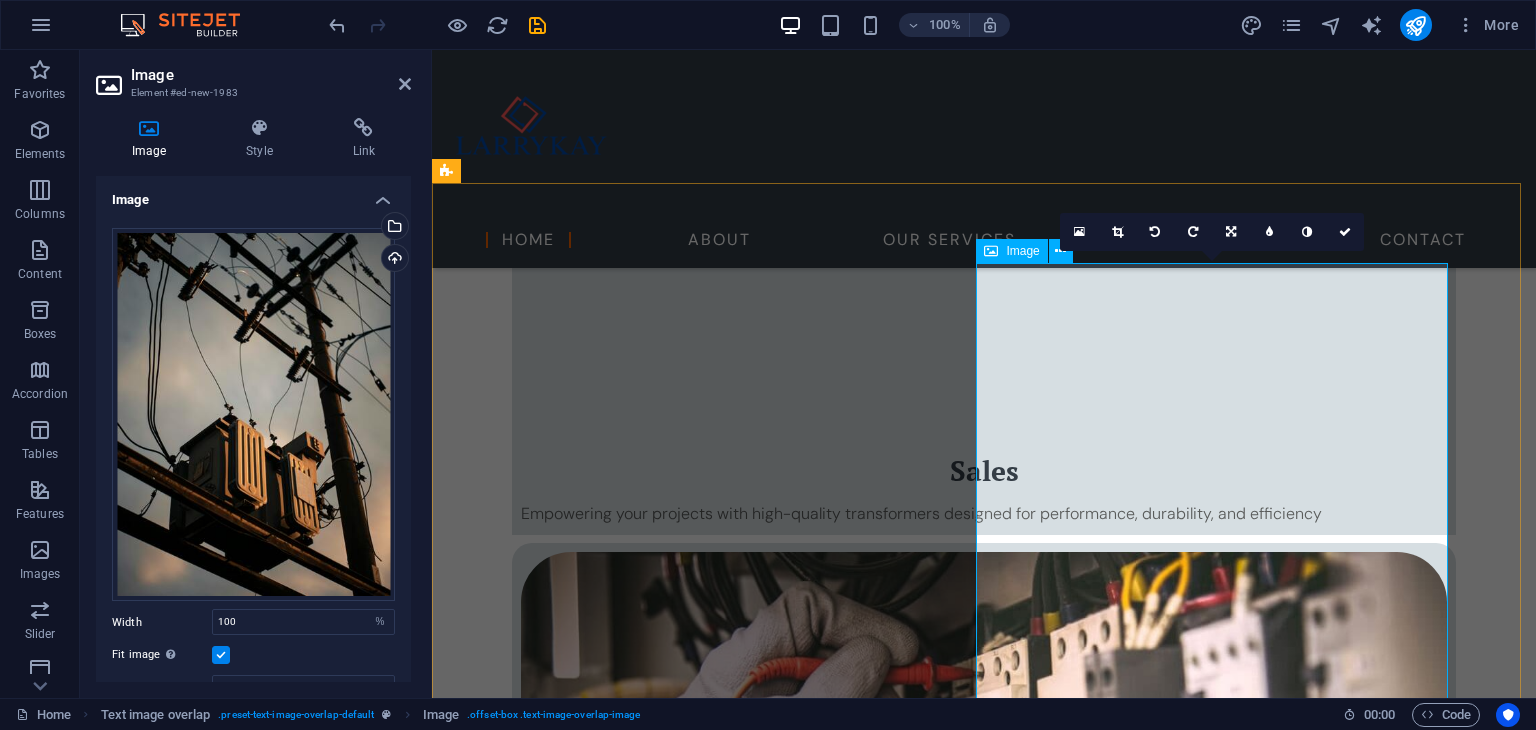 click at bounding box center (984, 4078) 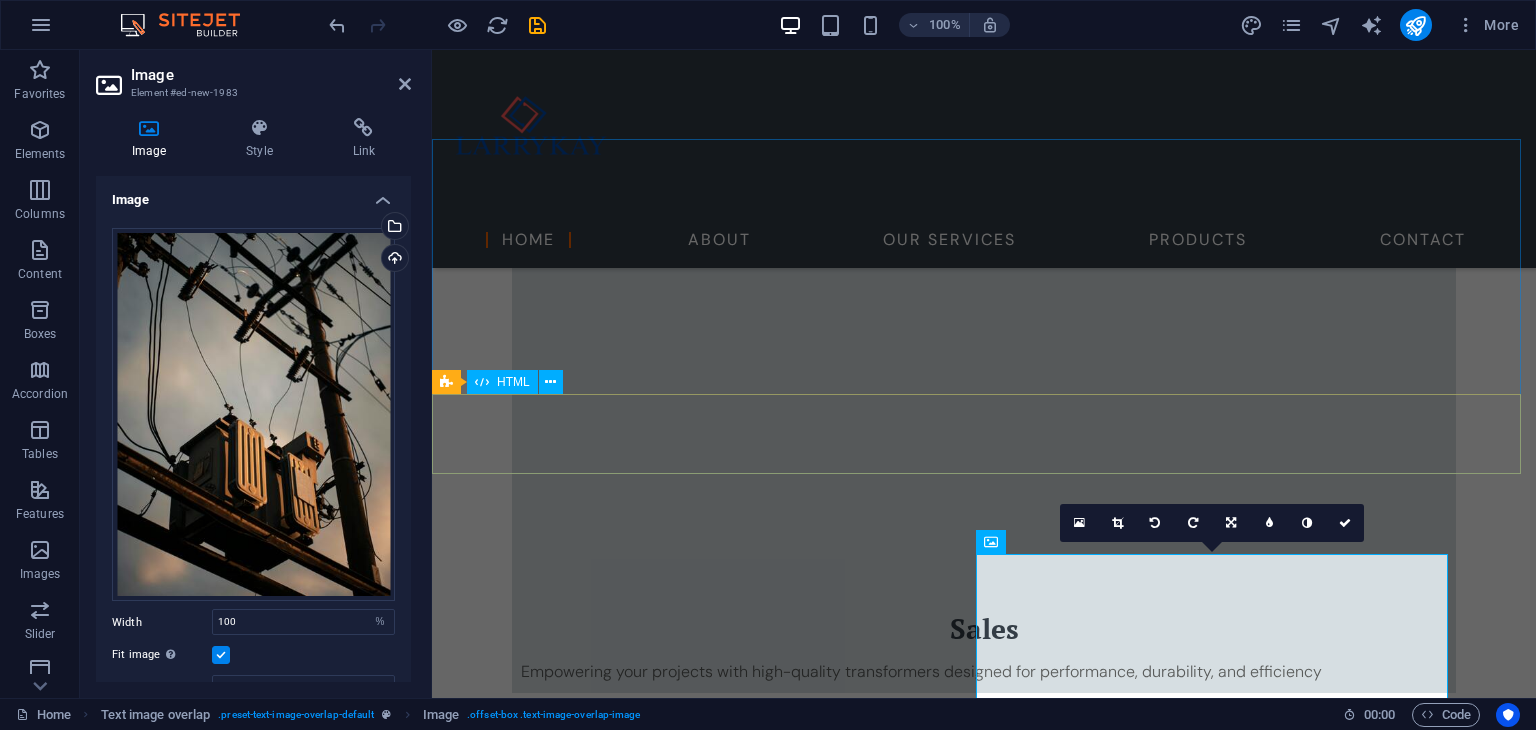 scroll, scrollTop: 1414, scrollLeft: 0, axis: vertical 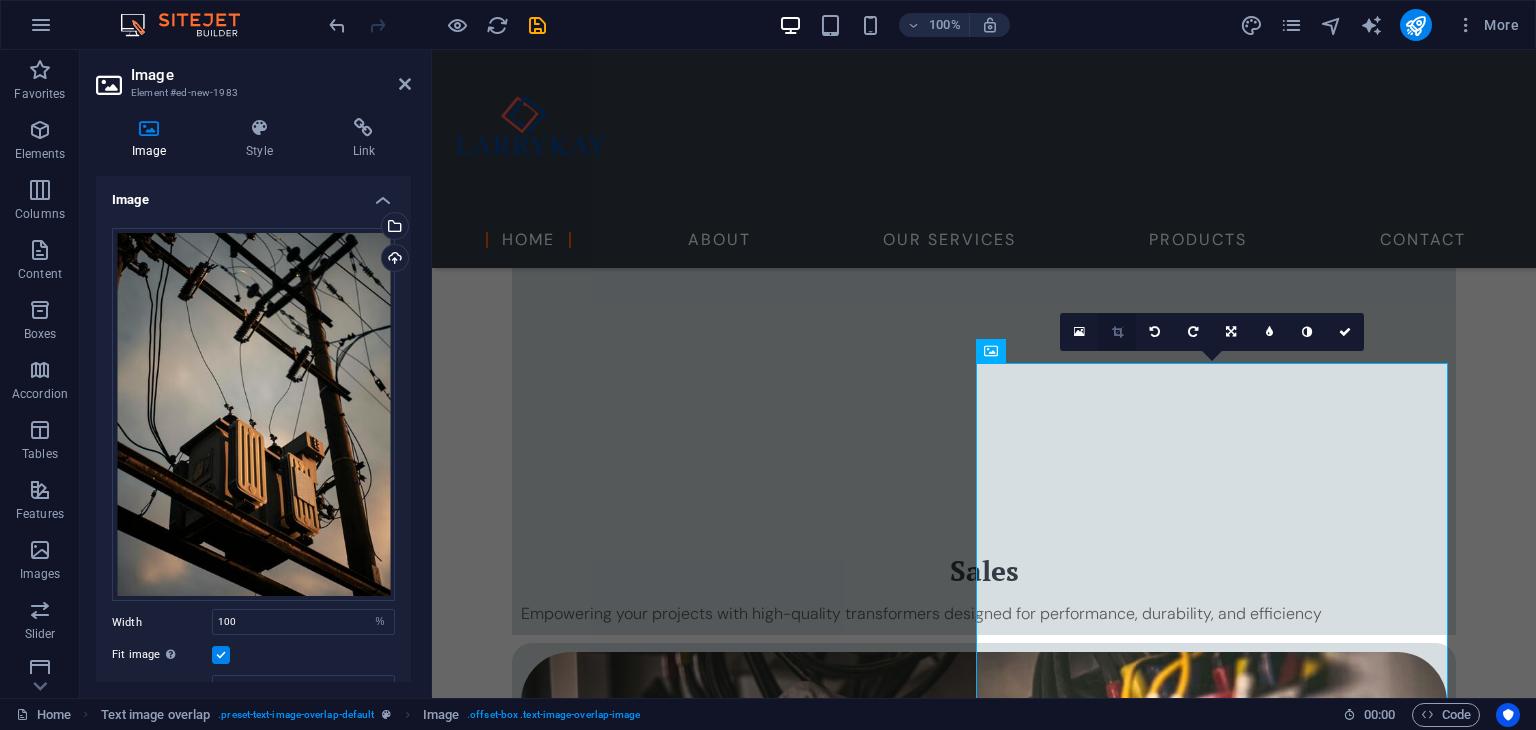 click at bounding box center (1117, 332) 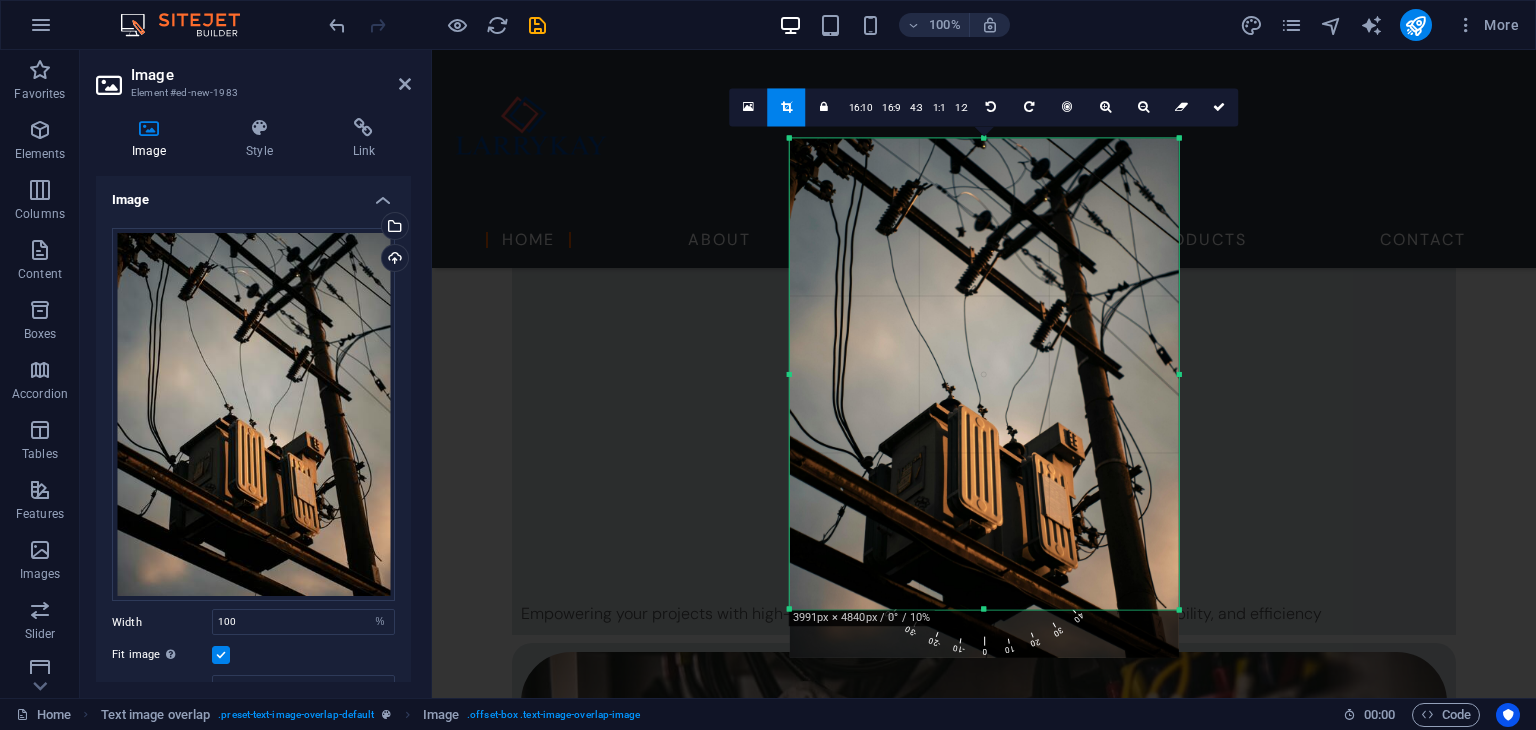 drag, startPoint x: 981, startPoint y: 636, endPoint x: 984, endPoint y: 589, distance: 47.095646 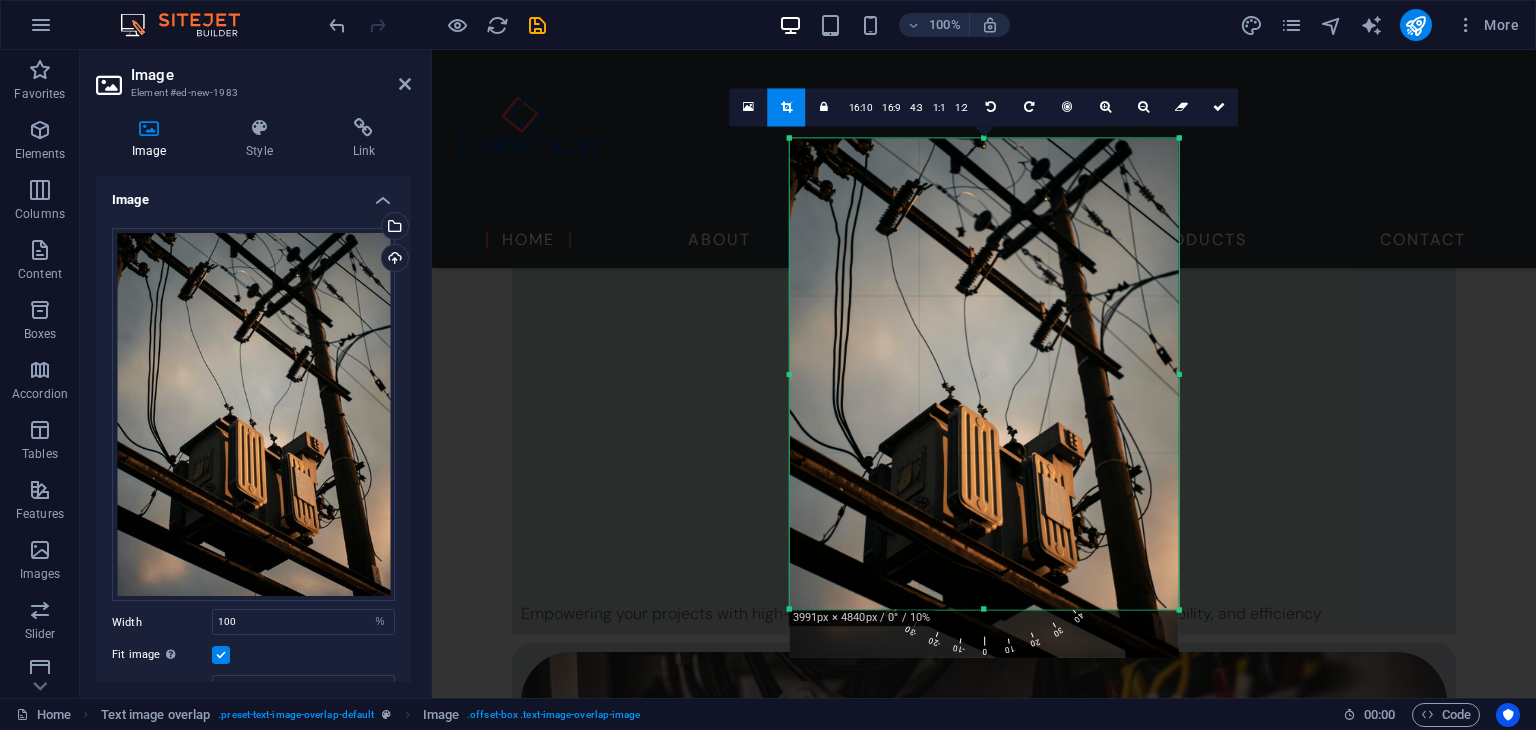 click on "180 170 160 150 140 130 120 110 100 90 80 70 60 50 40 30 20 10 0 -10 -20 -30 -40 -50 -60 -70 -80 -90 -100 -110 -120 -130 -140 -150 -160 -170 3991px × 4840px / 0° / 10% 16:10 16:9 4:3 1:1 1:2 0" at bounding box center [984, 373] 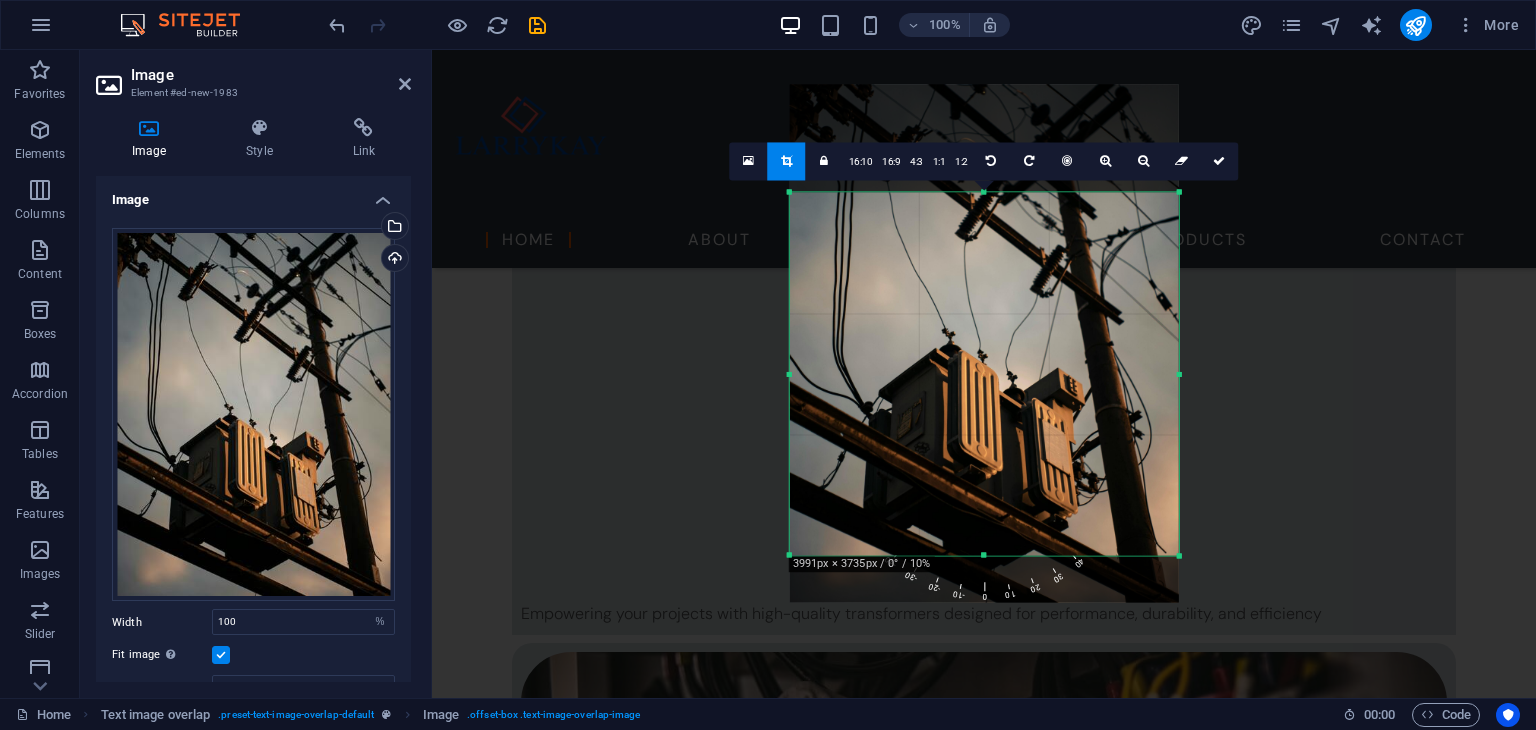 drag, startPoint x: 992, startPoint y: 141, endPoint x: 990, endPoint y: 249, distance: 108.01852 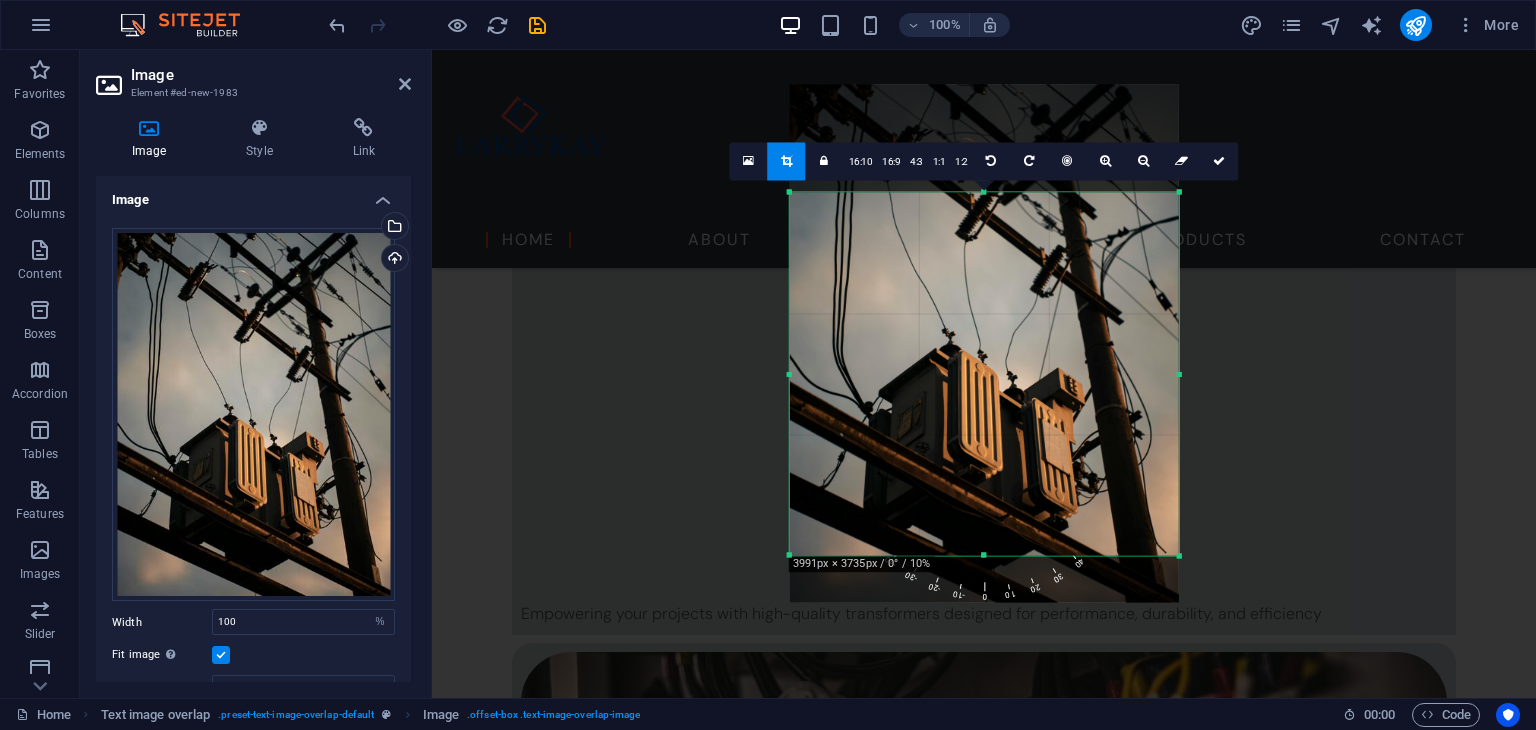 click at bounding box center (787, 161) 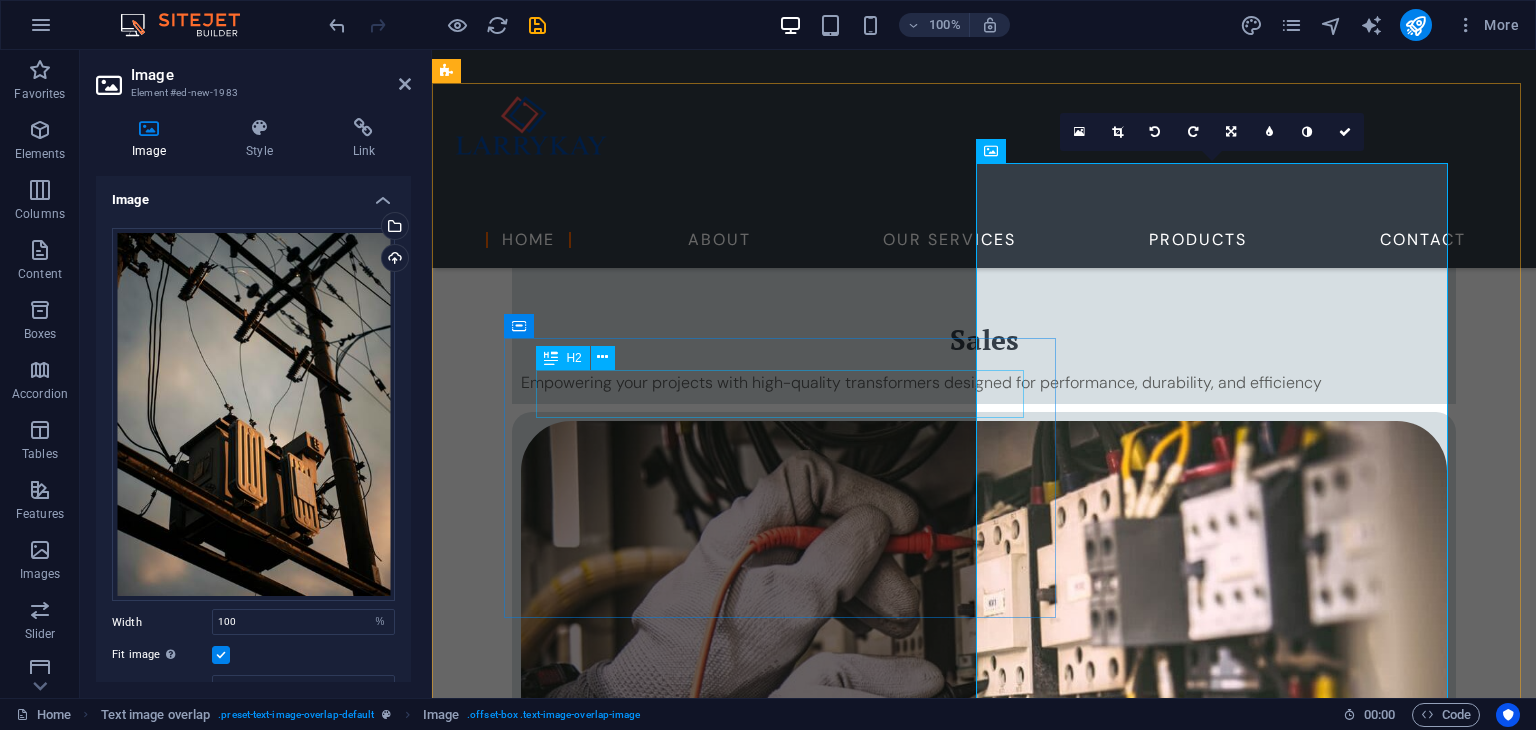 scroll, scrollTop: 1614, scrollLeft: 0, axis: vertical 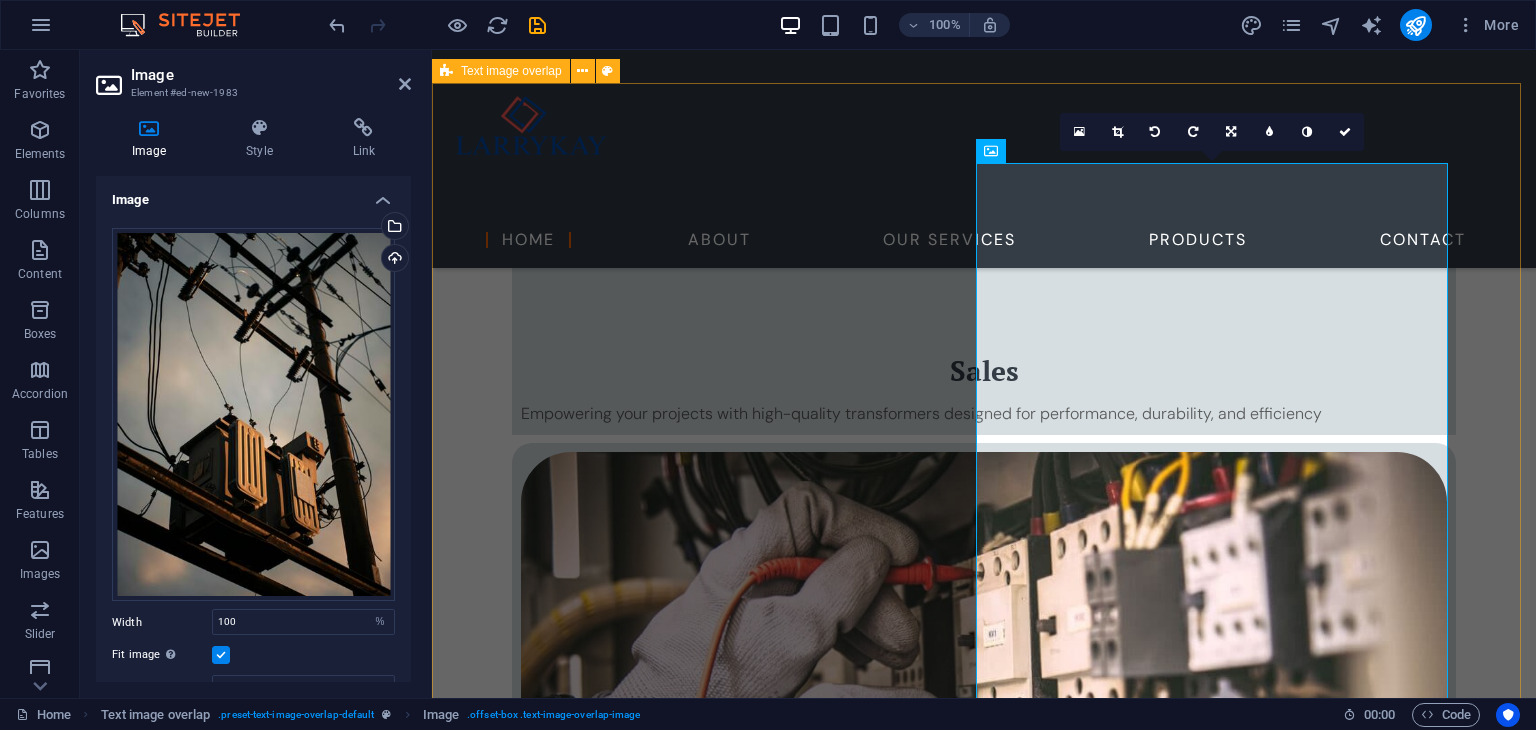 click on "About Us We understand that uninterrupted power is critical to productivity, safety, and growth. That’s why we offer turnkey solutions —from advising on the right transformer specifications to seamless installations and long-term maintenance support. Whether it's a private residence, a commercial building, or an industrial site, our team of skilled professionals delivers with precision, efficiency, and a commitment to quality." at bounding box center (984, 3687) 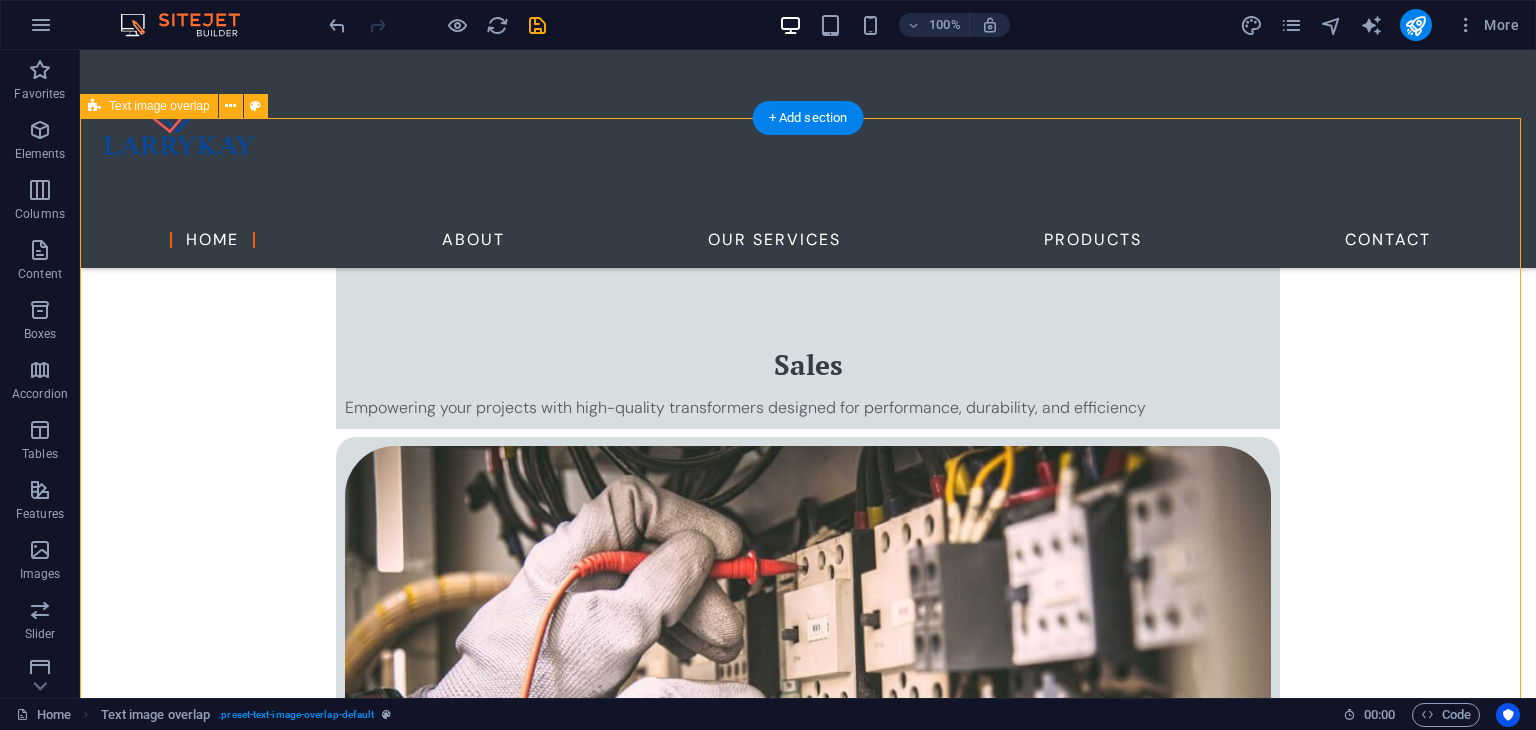 scroll, scrollTop: 1520, scrollLeft: 0, axis: vertical 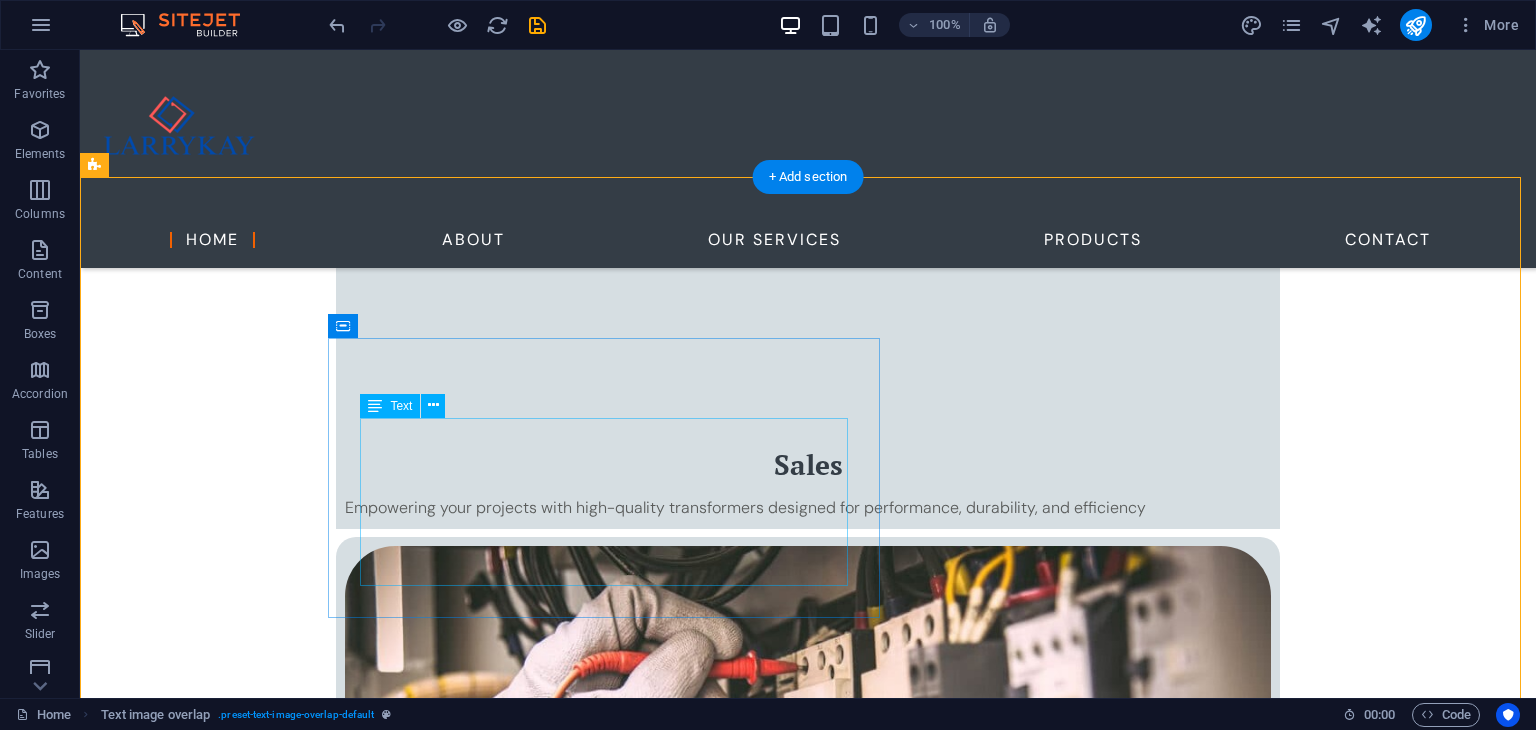 click on "We understand that uninterrupted power is critical to productivity, safety, and growth. That’s why we offer turnkey solutions —from advising on the right transformer specifications to seamless installations and long-term maintenance support. Whether it's a private residence, a commercial building, or an industrial site, our team of skilled professionals delivers with precision, efficiency, and a commitment to quality." at bounding box center (848, 3363) 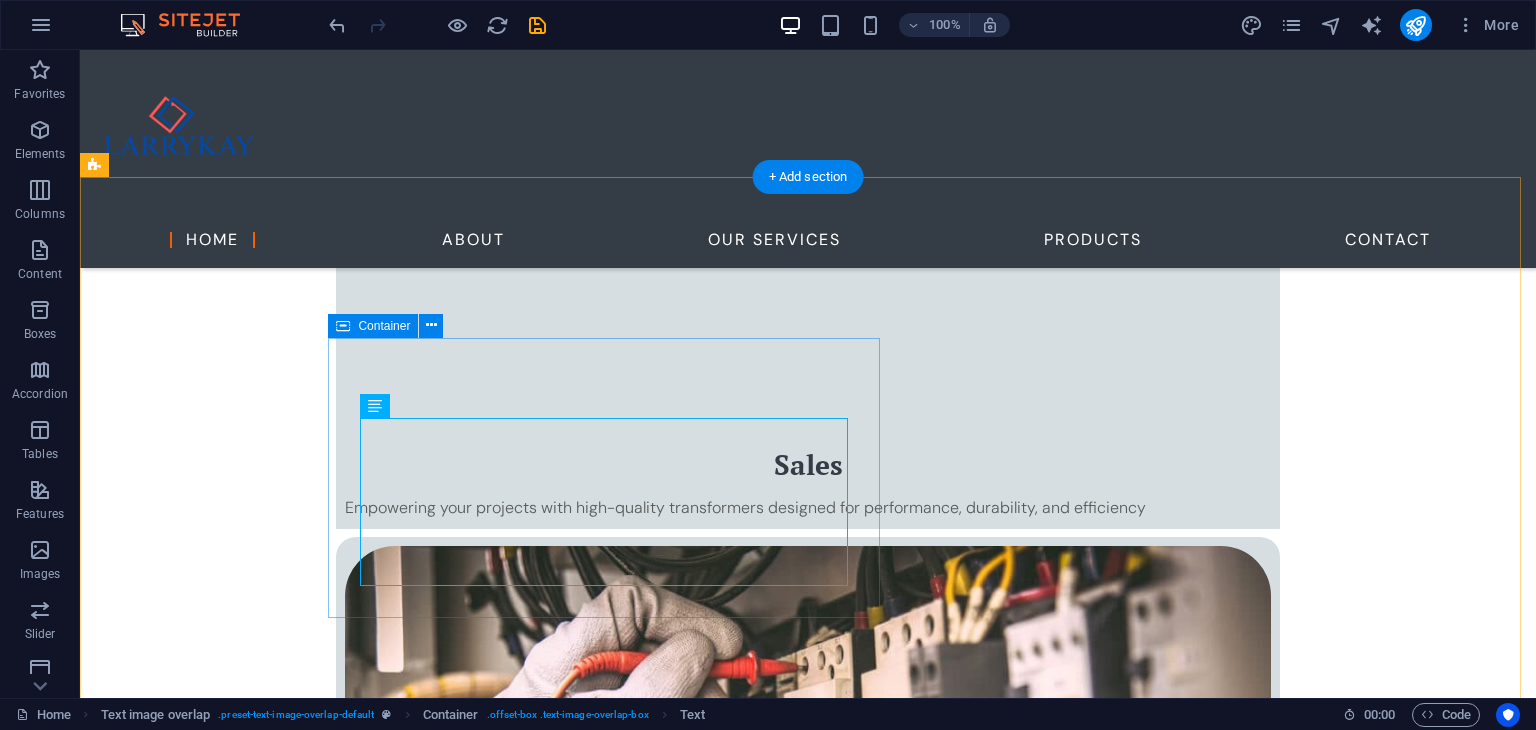 click on "About Us We understand that uninterrupted power is critical to productivity, safety, and growth. That’s why we offer turnkey solutions —from advising on the right transformer specifications to seamless installations and long-term maintenance support. Whether it's a private residence, a commercial building, or an industrial site, our team of skilled professionals delivers with precision, efficiency, and a commitment to quality." at bounding box center [848, 3339] 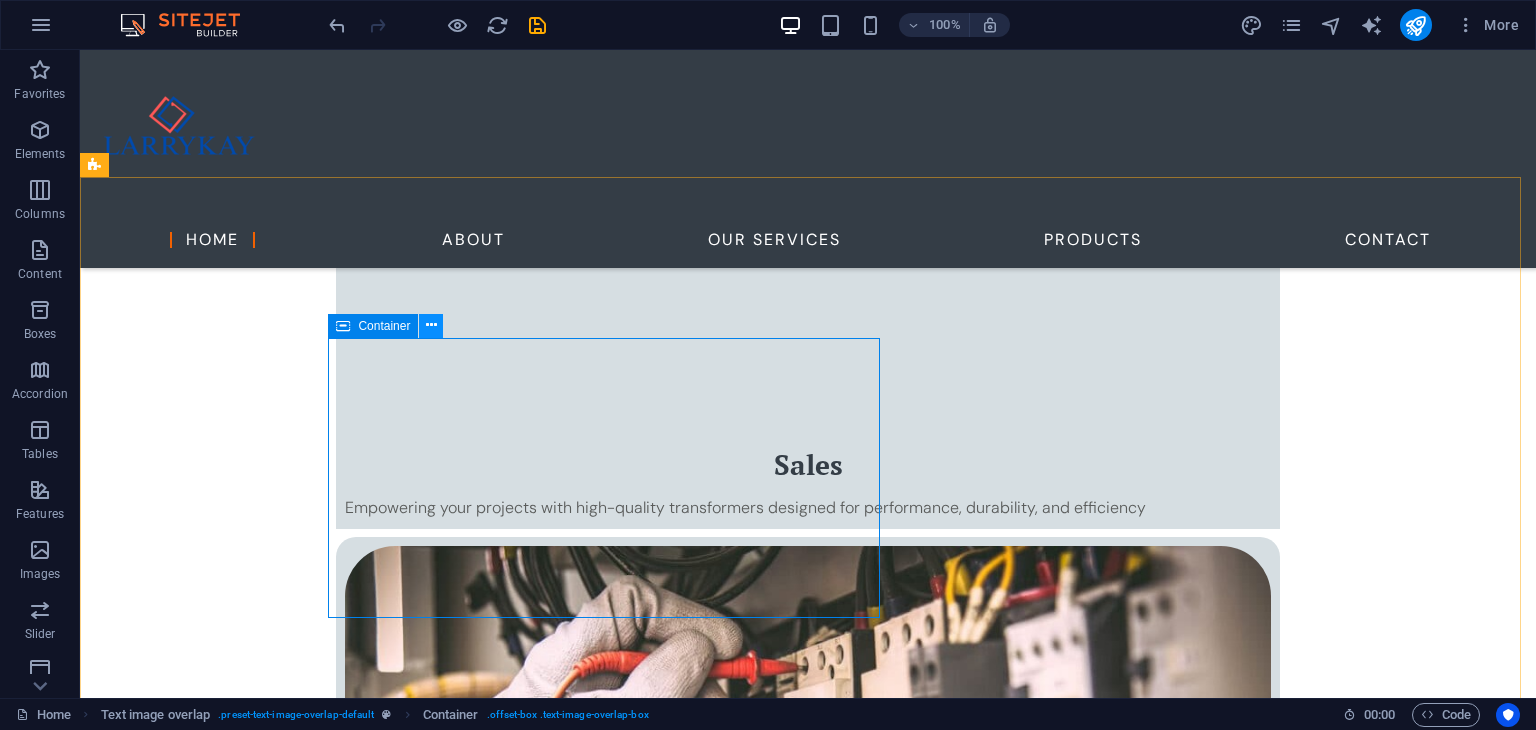 click at bounding box center (431, 326) 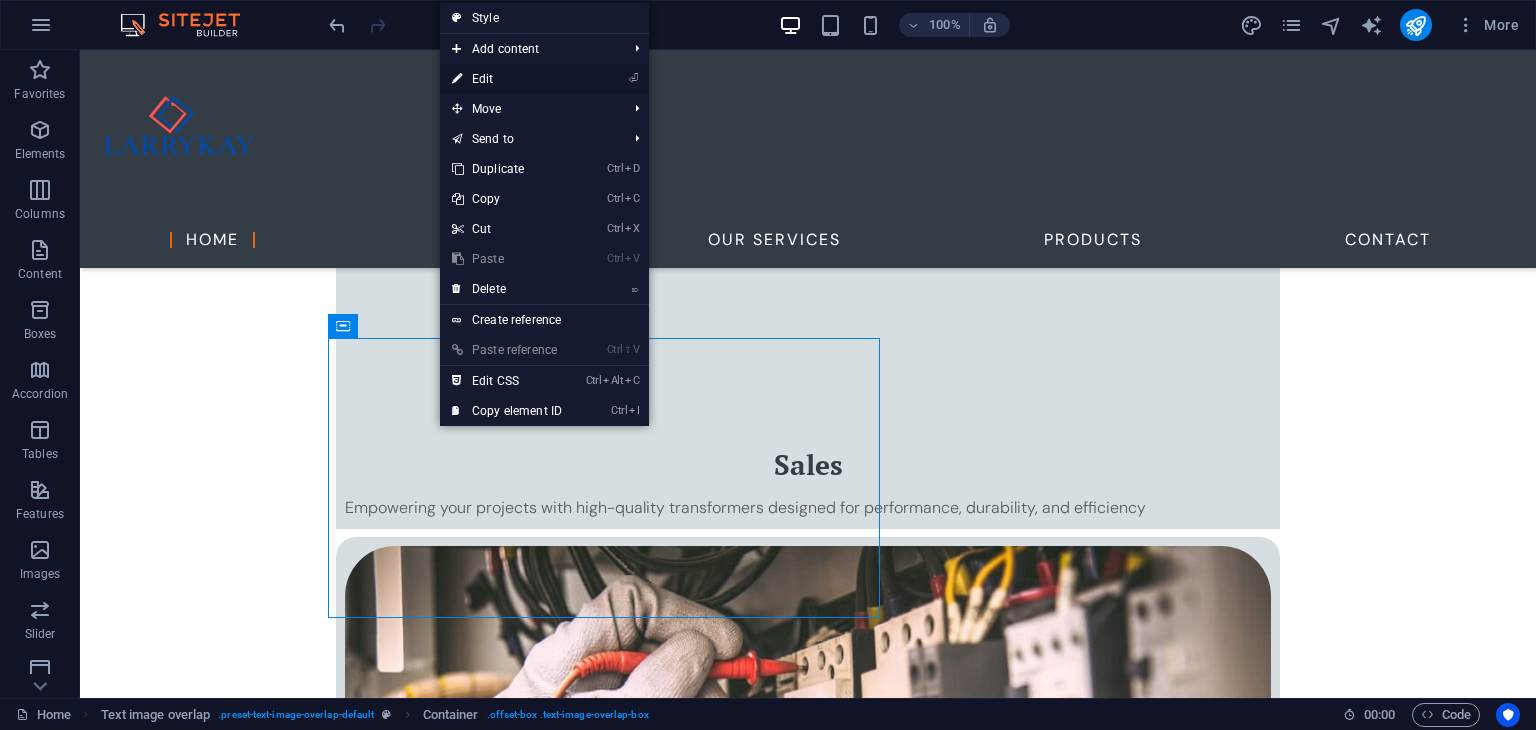 click on "⏎  Edit" at bounding box center (507, 79) 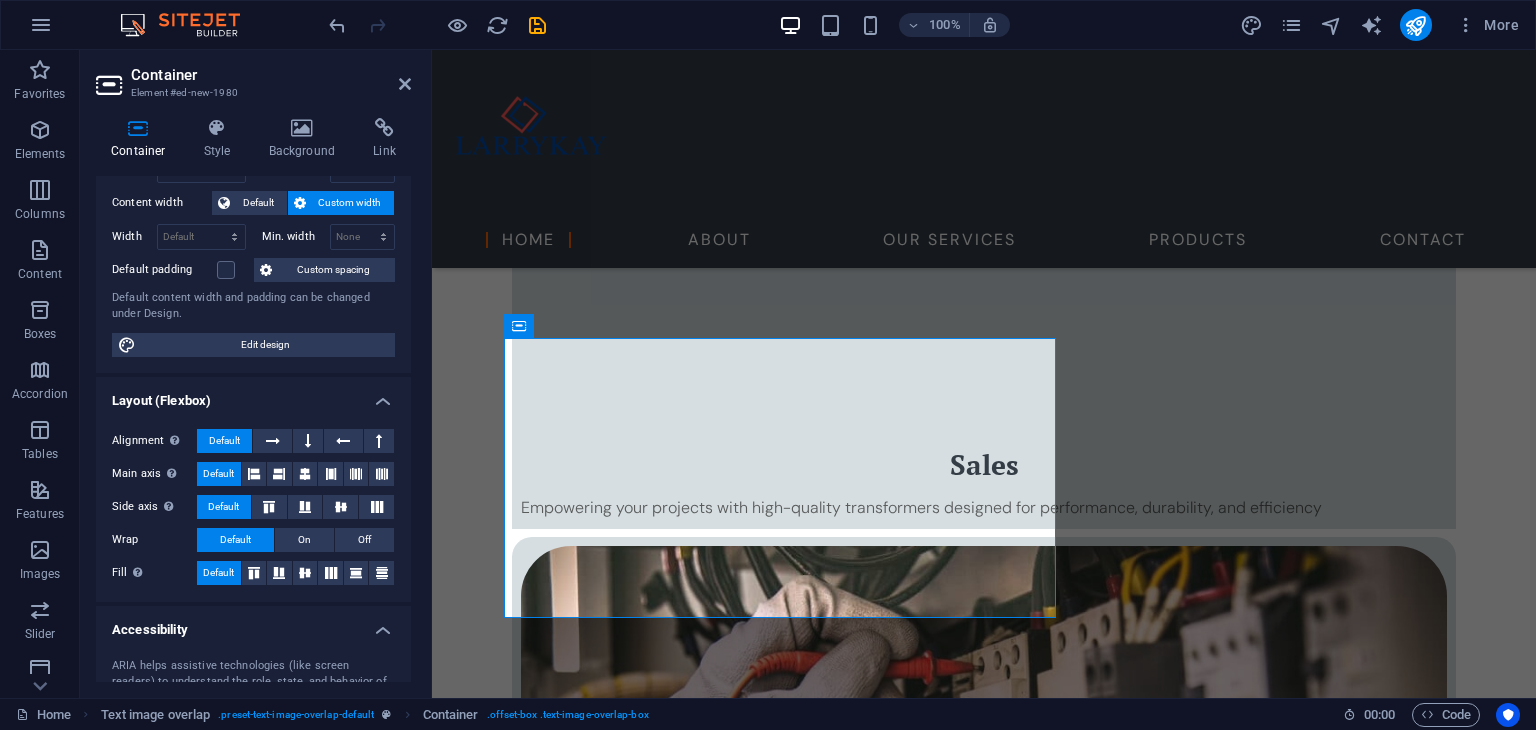 scroll, scrollTop: 0, scrollLeft: 0, axis: both 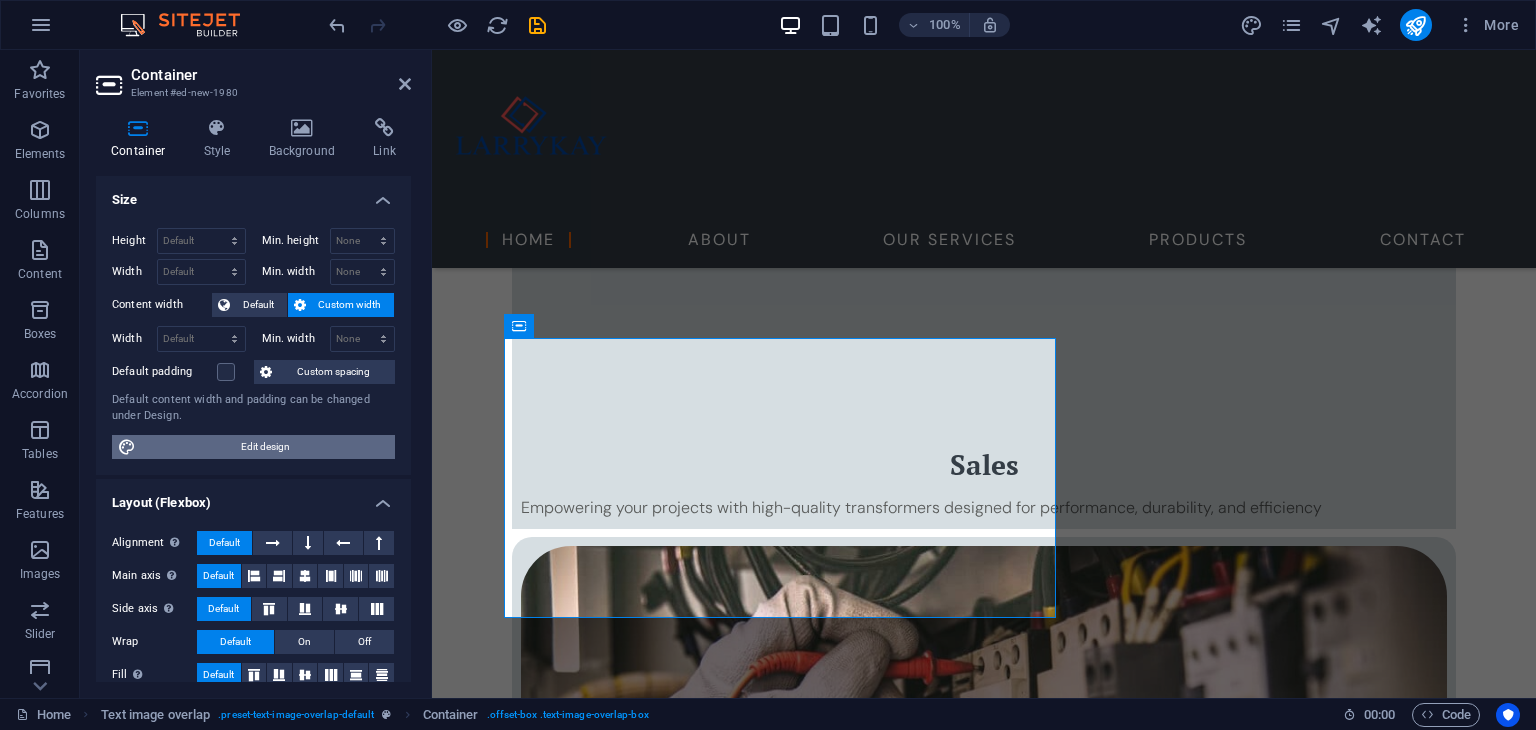 click on "Edit design" at bounding box center [265, 447] 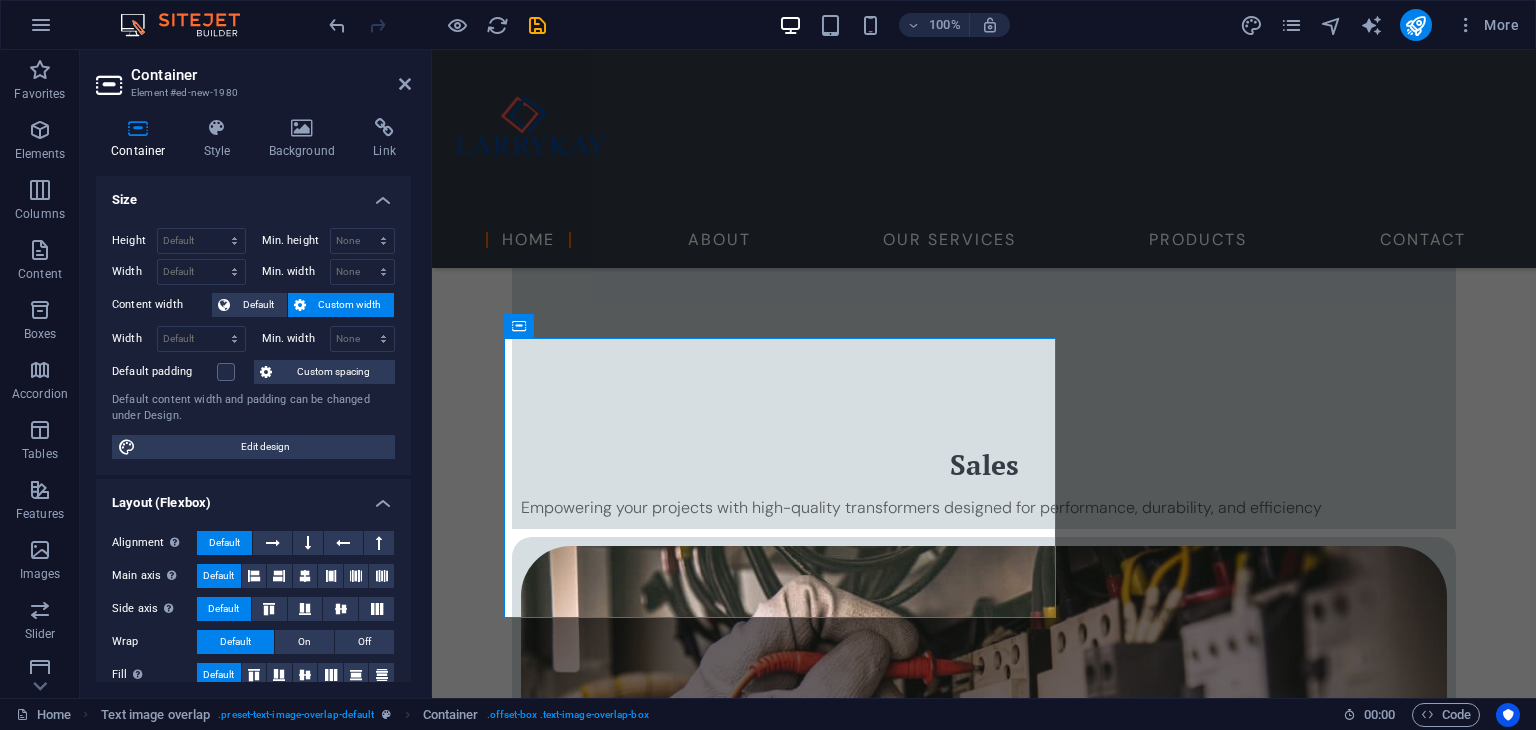 scroll, scrollTop: 1887, scrollLeft: 0, axis: vertical 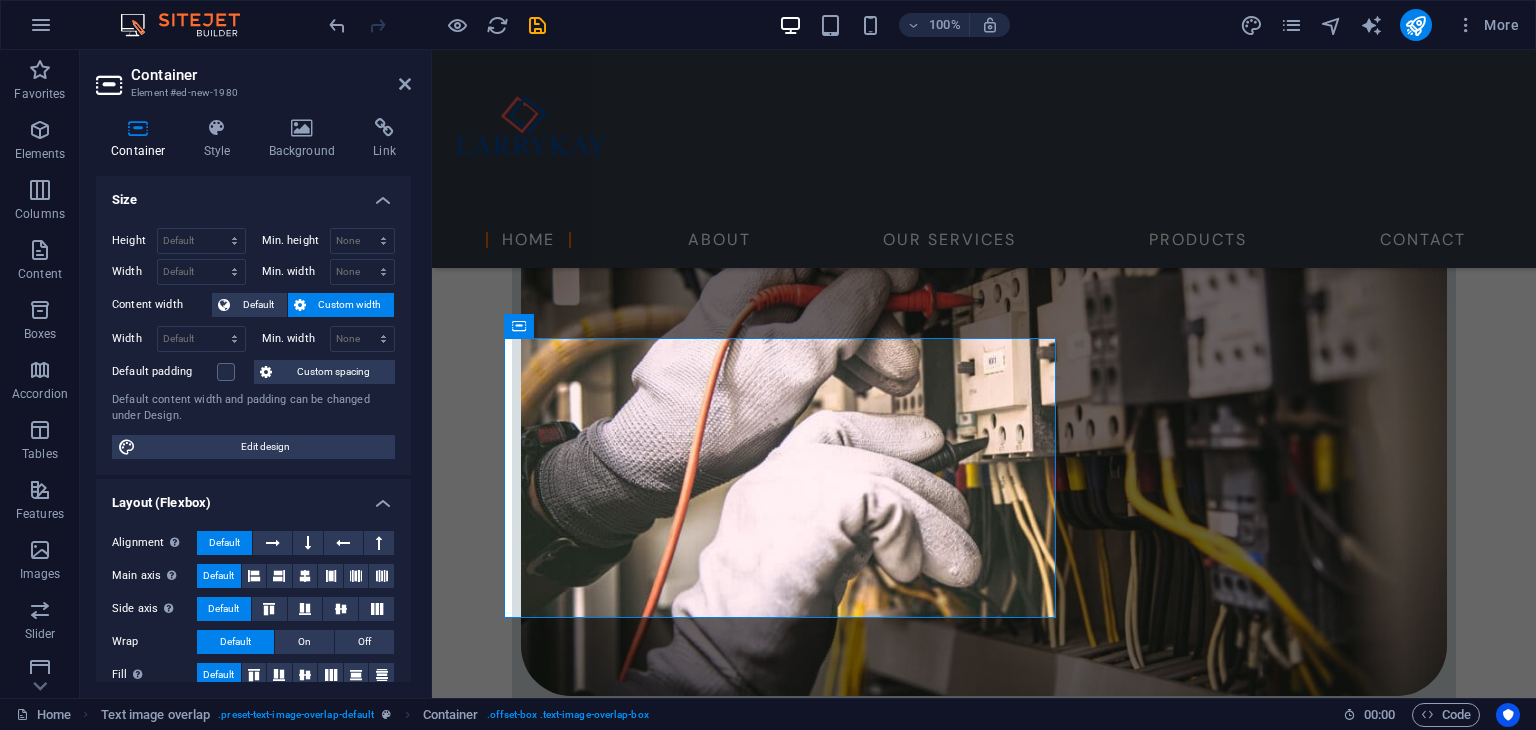 select on "px" 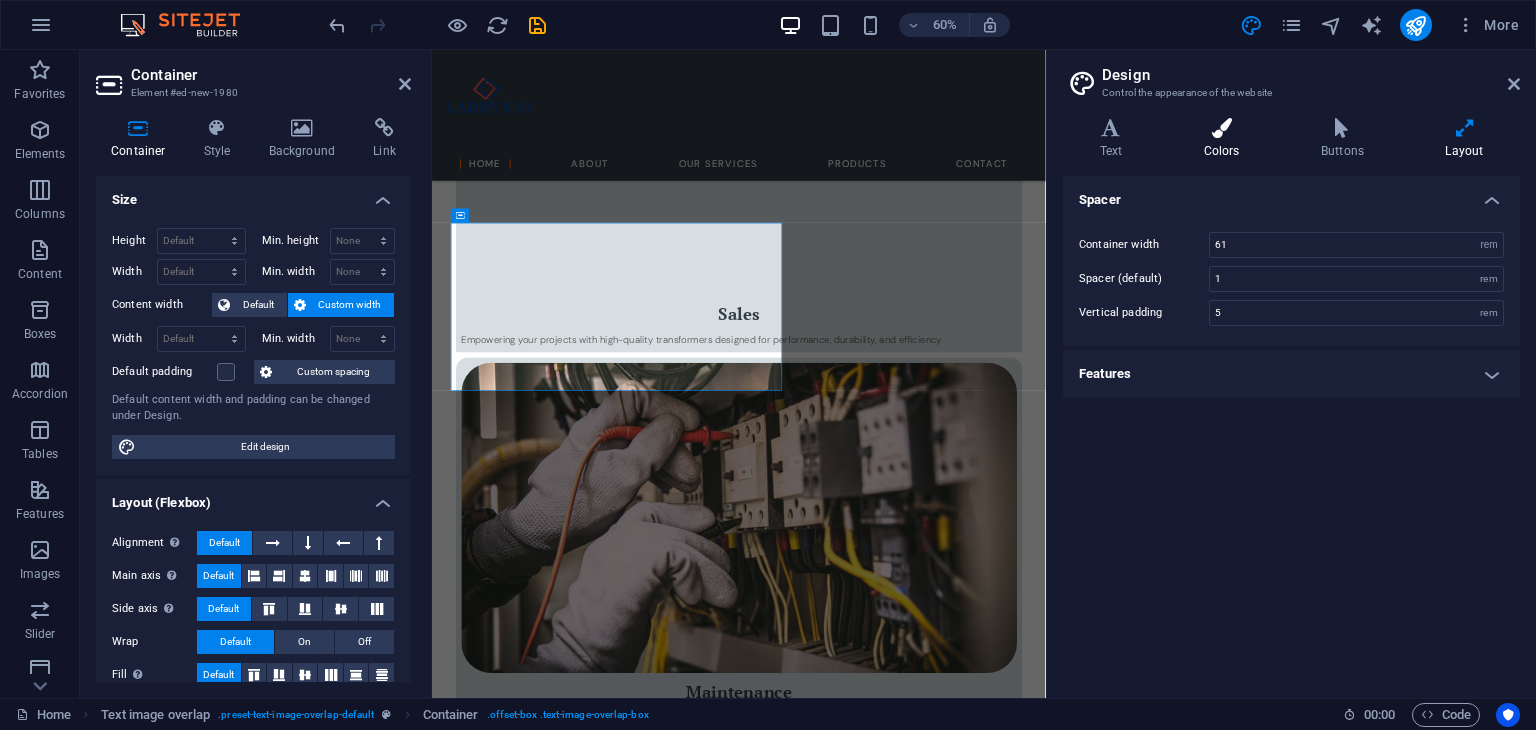 click at bounding box center (1221, 128) 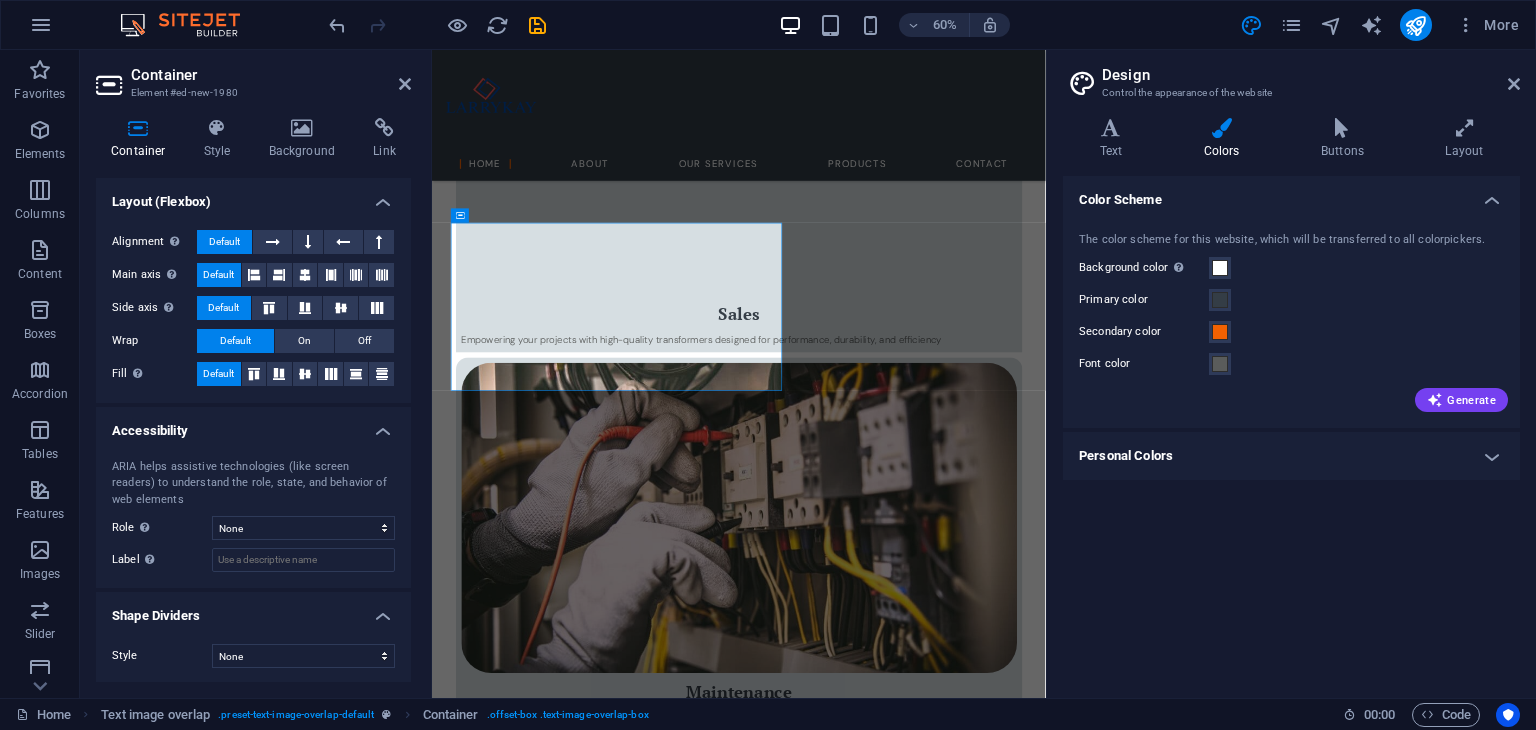 scroll, scrollTop: 2, scrollLeft: 0, axis: vertical 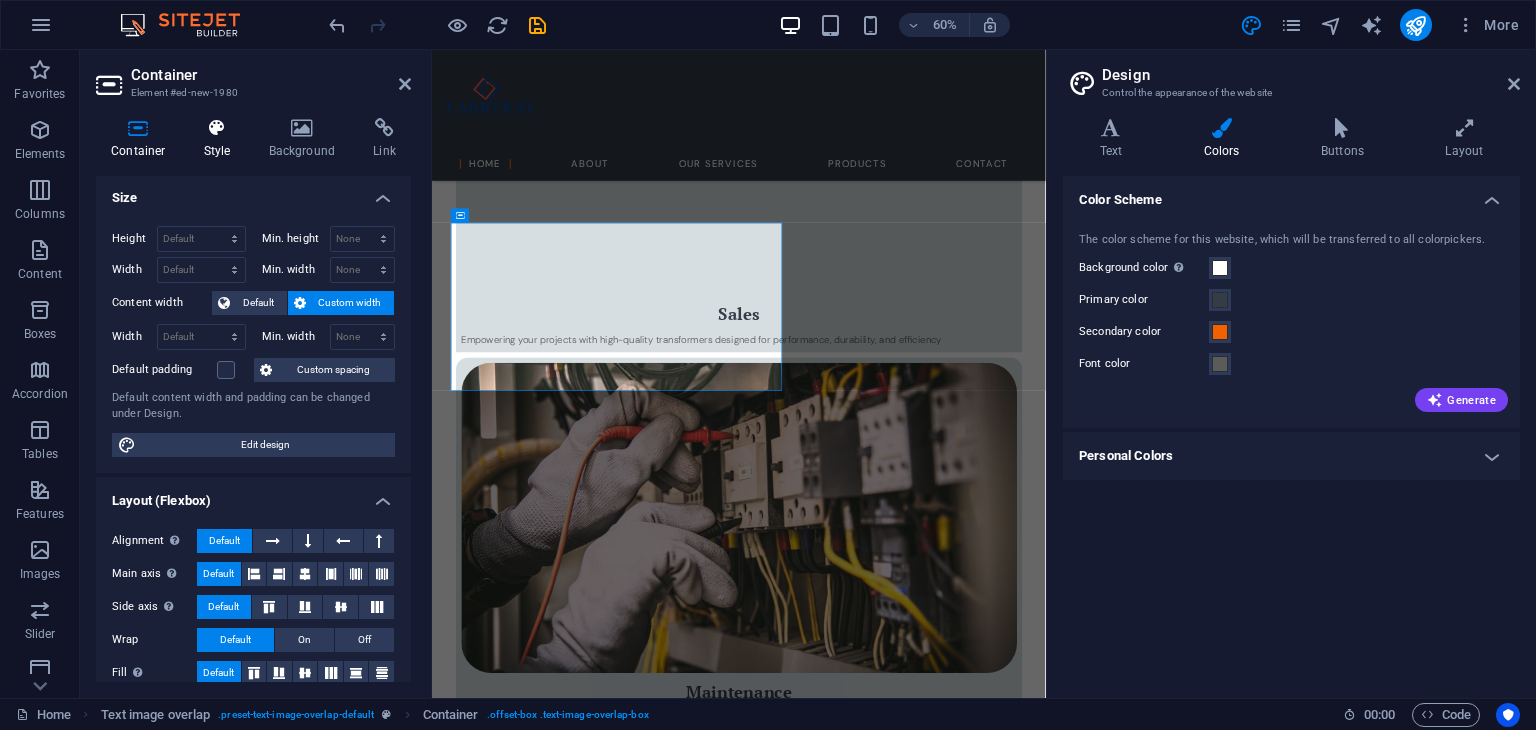 click at bounding box center (217, 128) 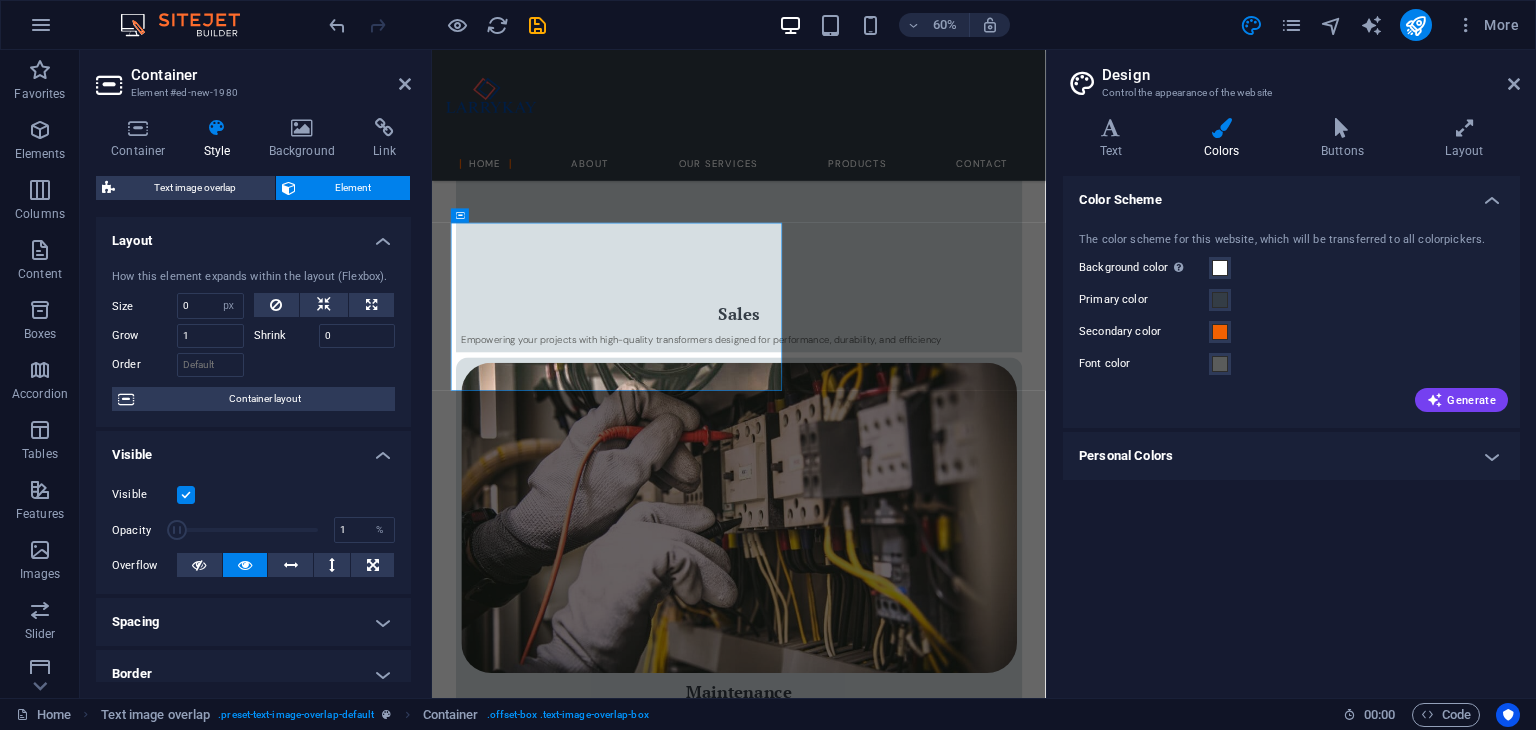 drag, startPoint x: 297, startPoint y: 531, endPoint x: 151, endPoint y: 530, distance: 146.00342 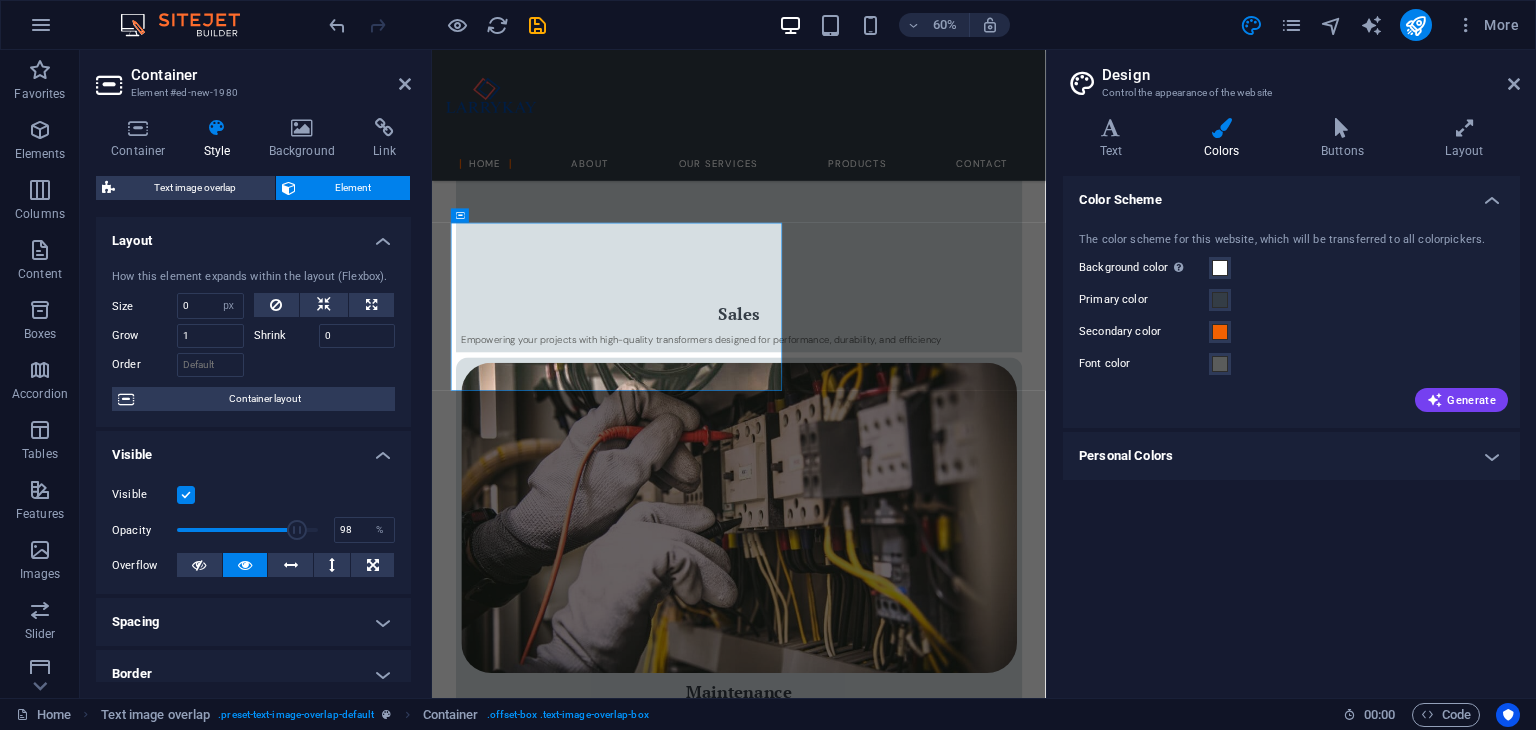 type on "100" 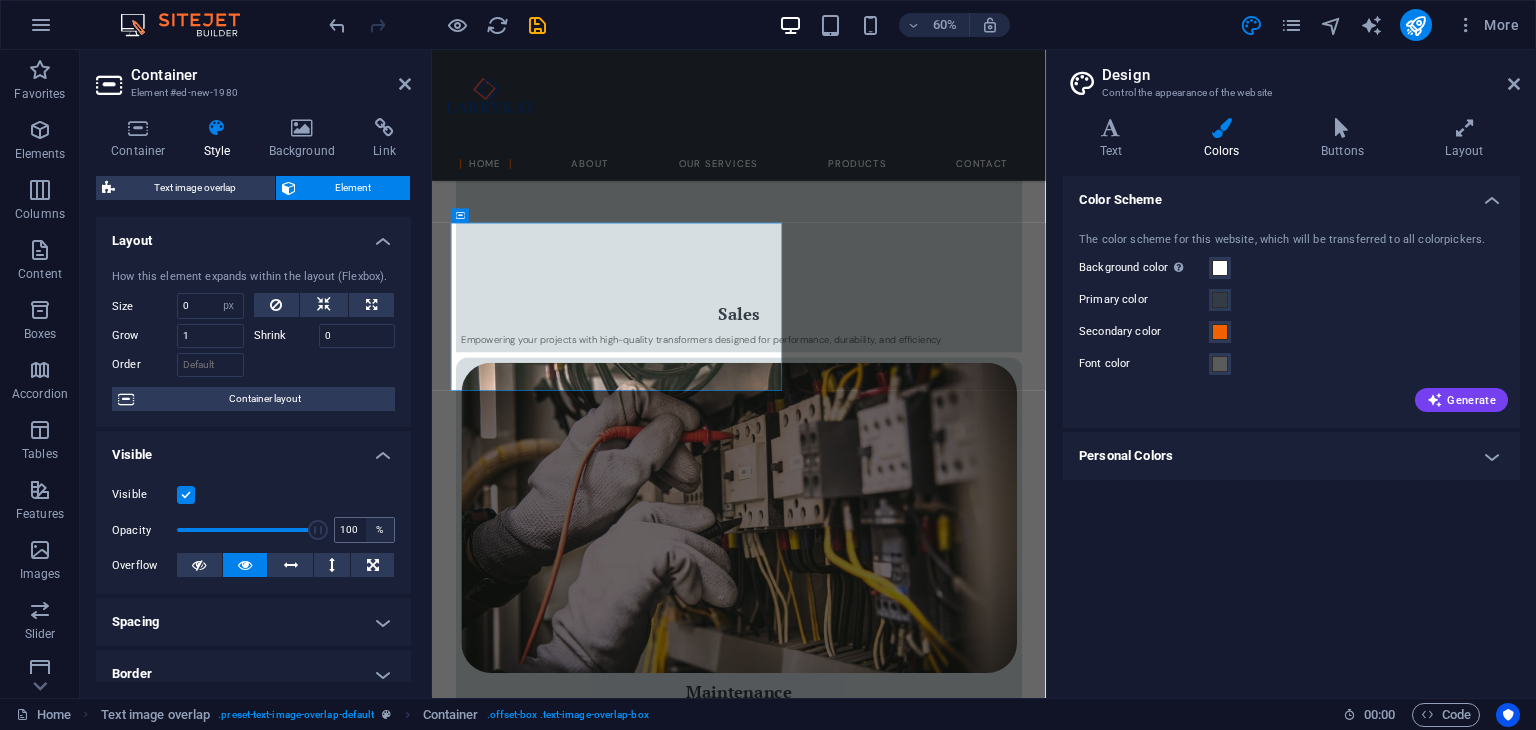 drag, startPoint x: 178, startPoint y: 529, endPoint x: 364, endPoint y: 532, distance: 186.02419 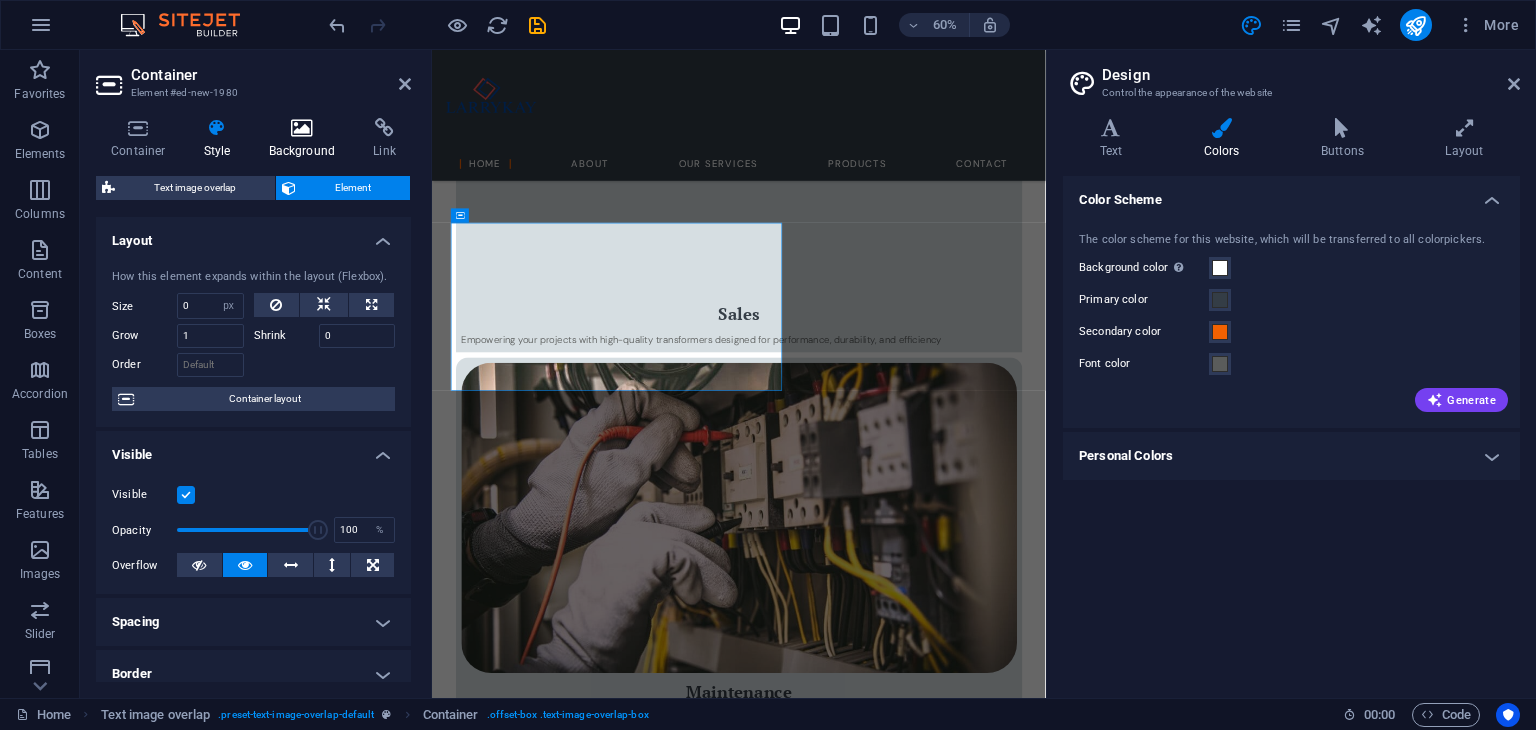 click on "Background" at bounding box center [306, 139] 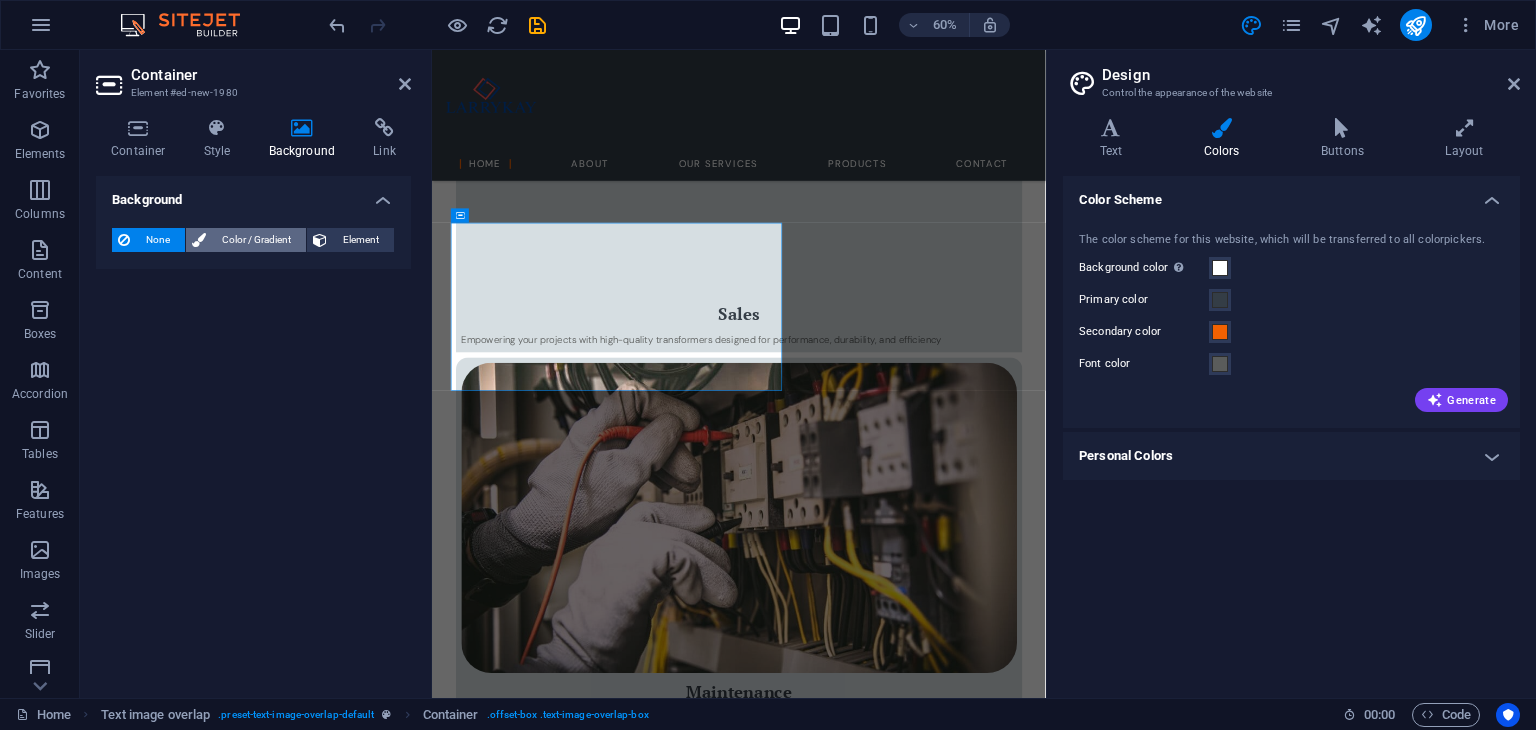 click on "Color / Gradient" at bounding box center (256, 240) 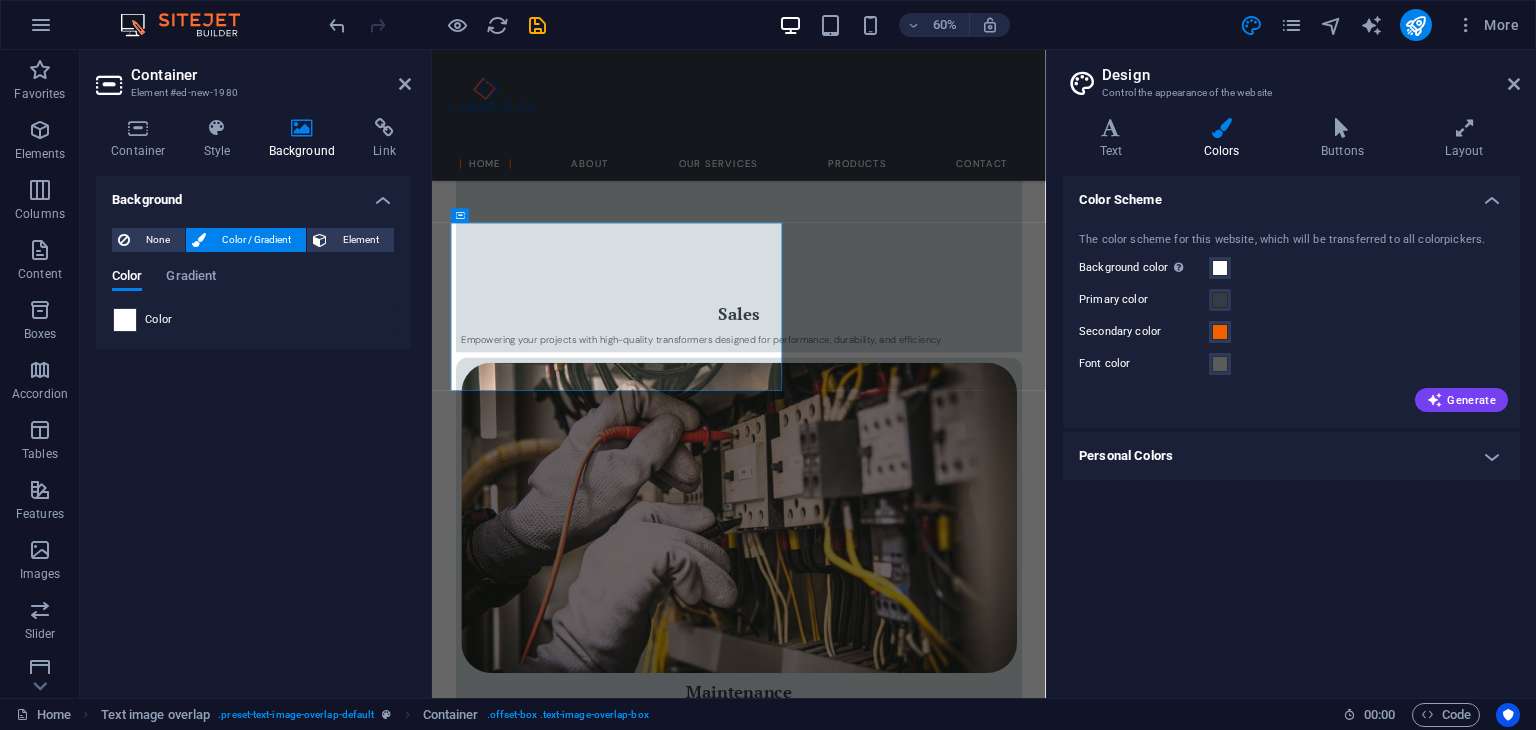 click at bounding box center [125, 320] 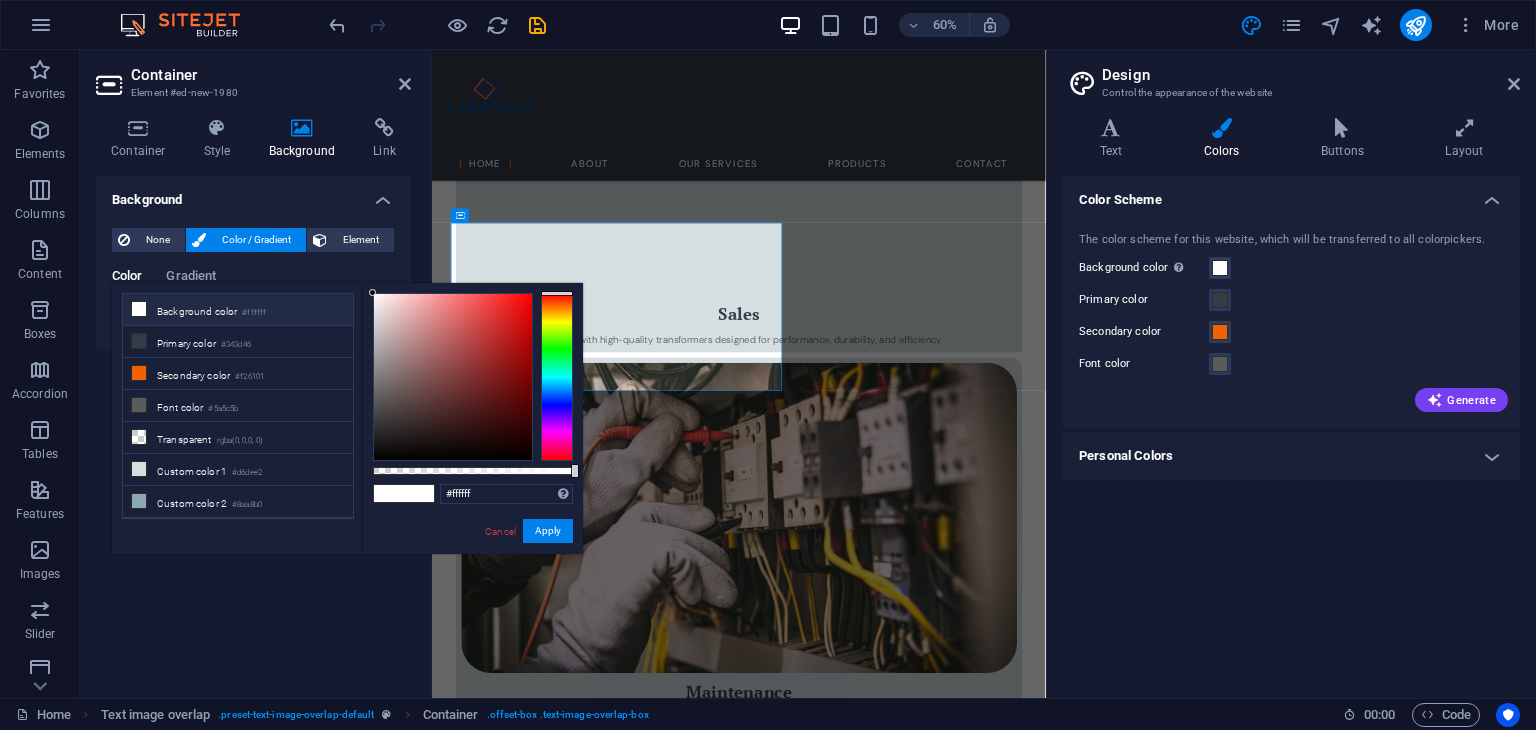 click at bounding box center (139, 309) 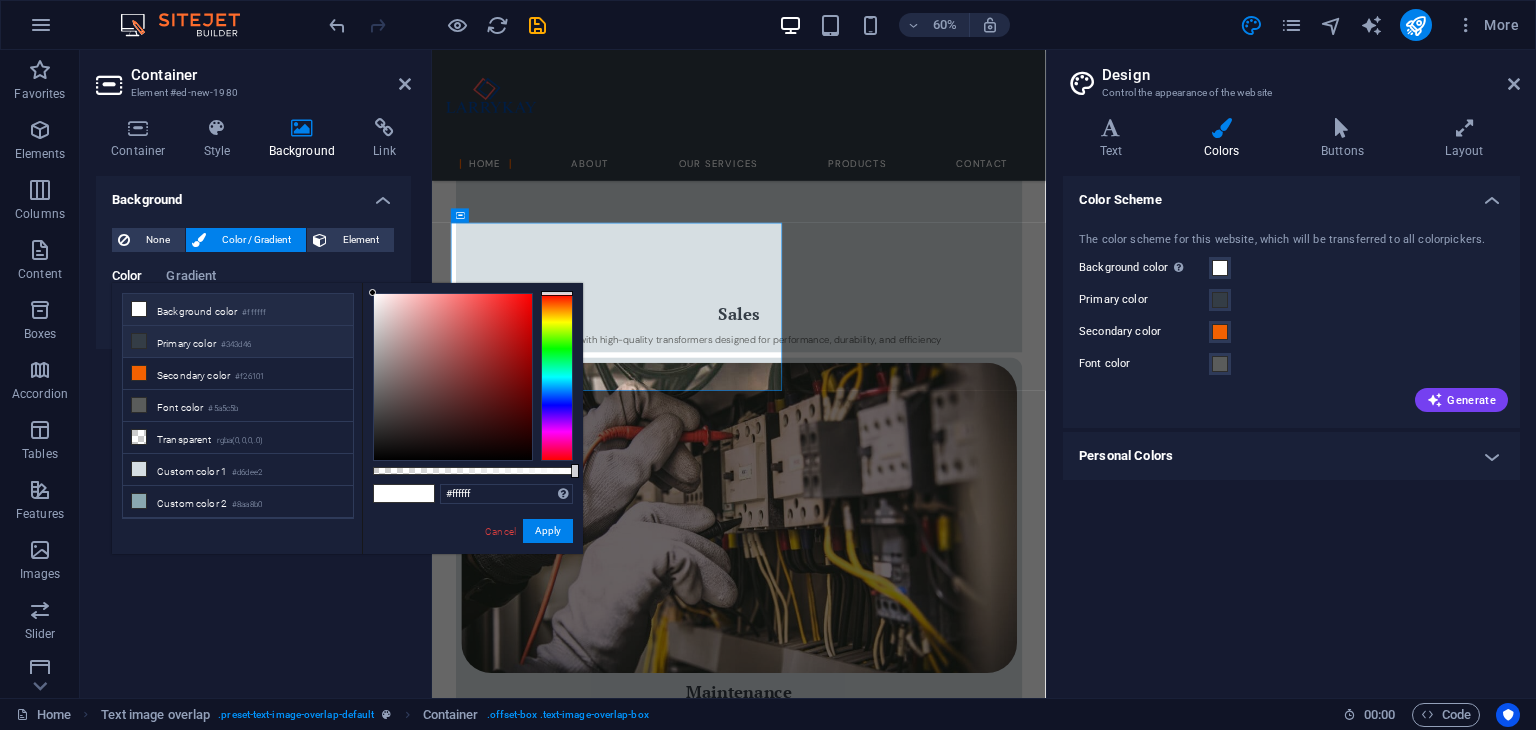 click at bounding box center (139, 341) 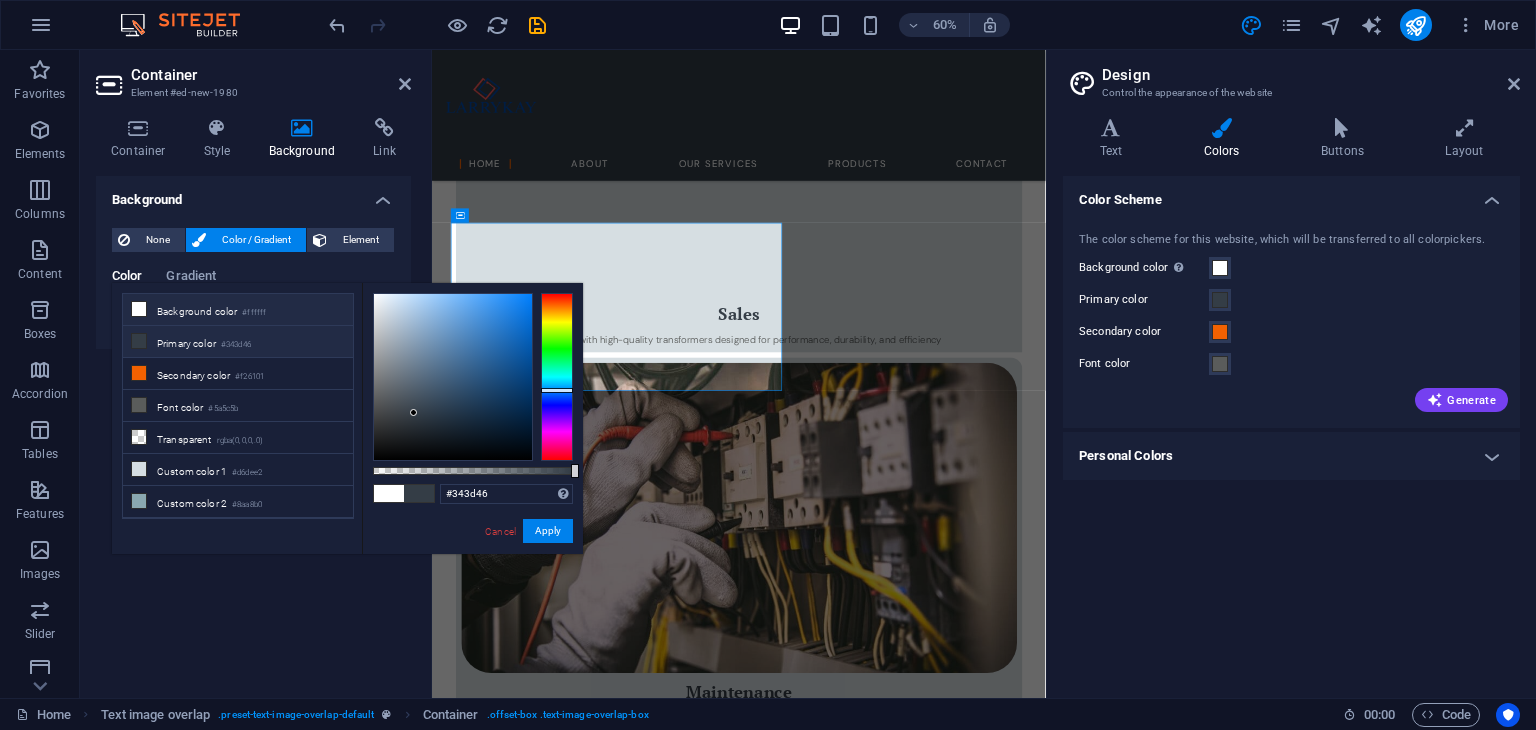 click at bounding box center (139, 309) 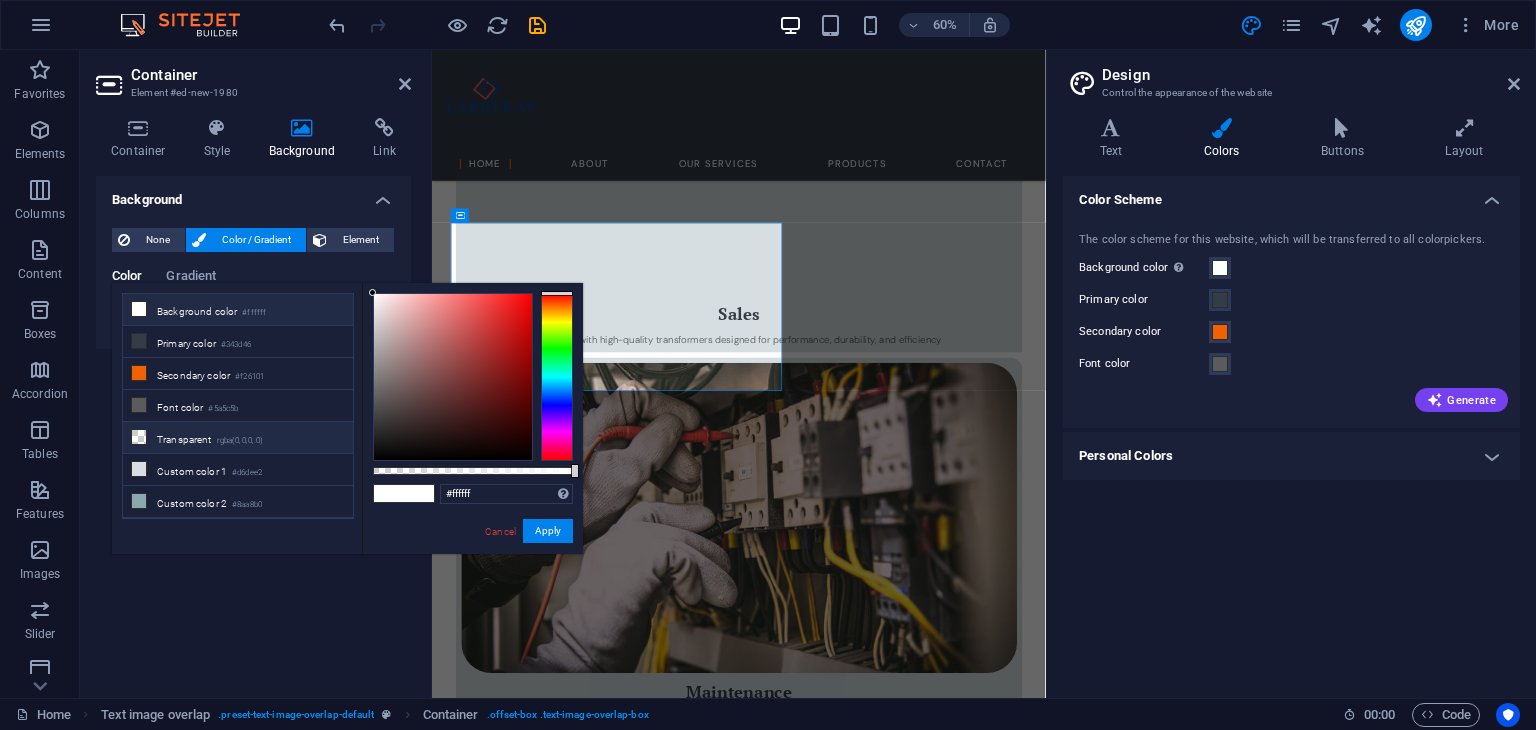 click at bounding box center [139, 437] 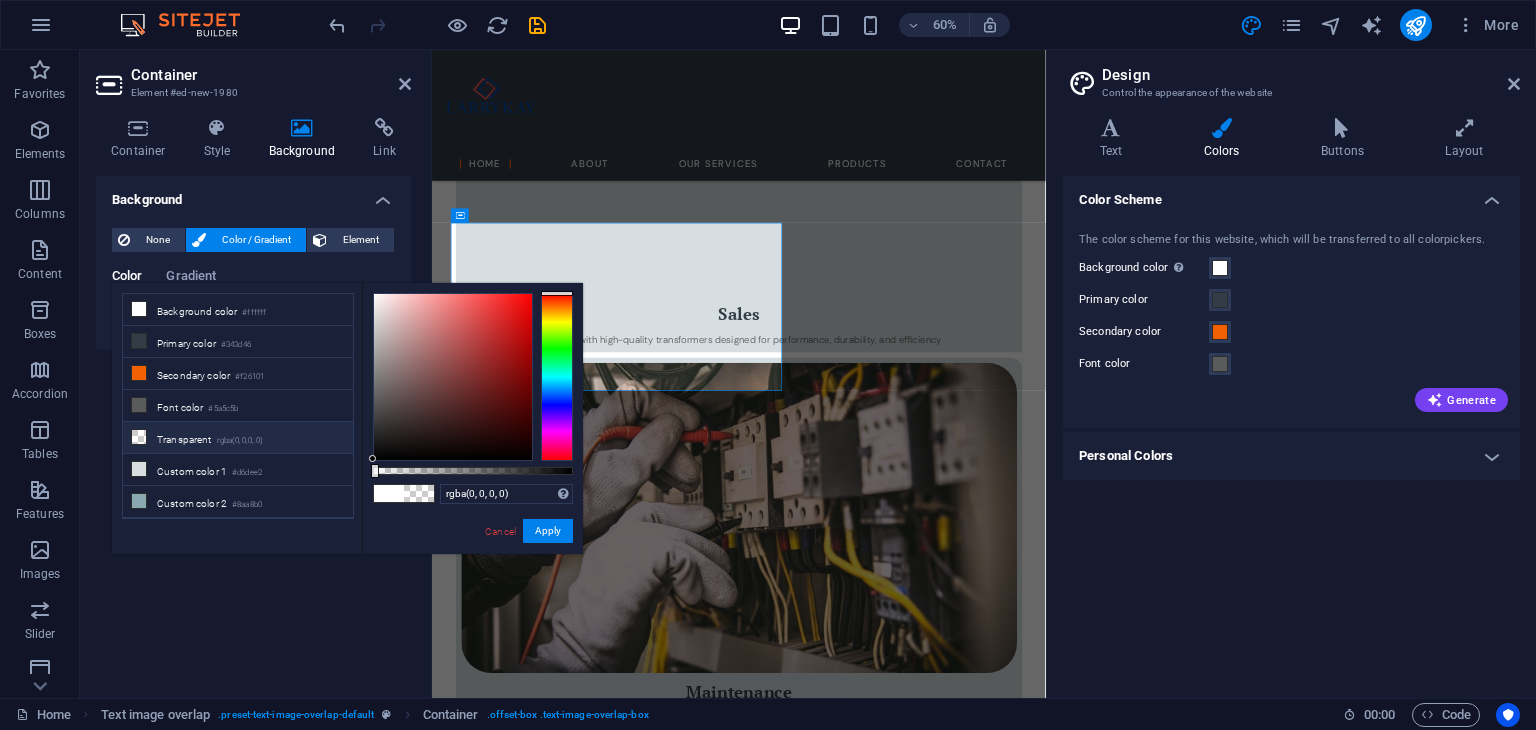 click at bounding box center [139, 437] 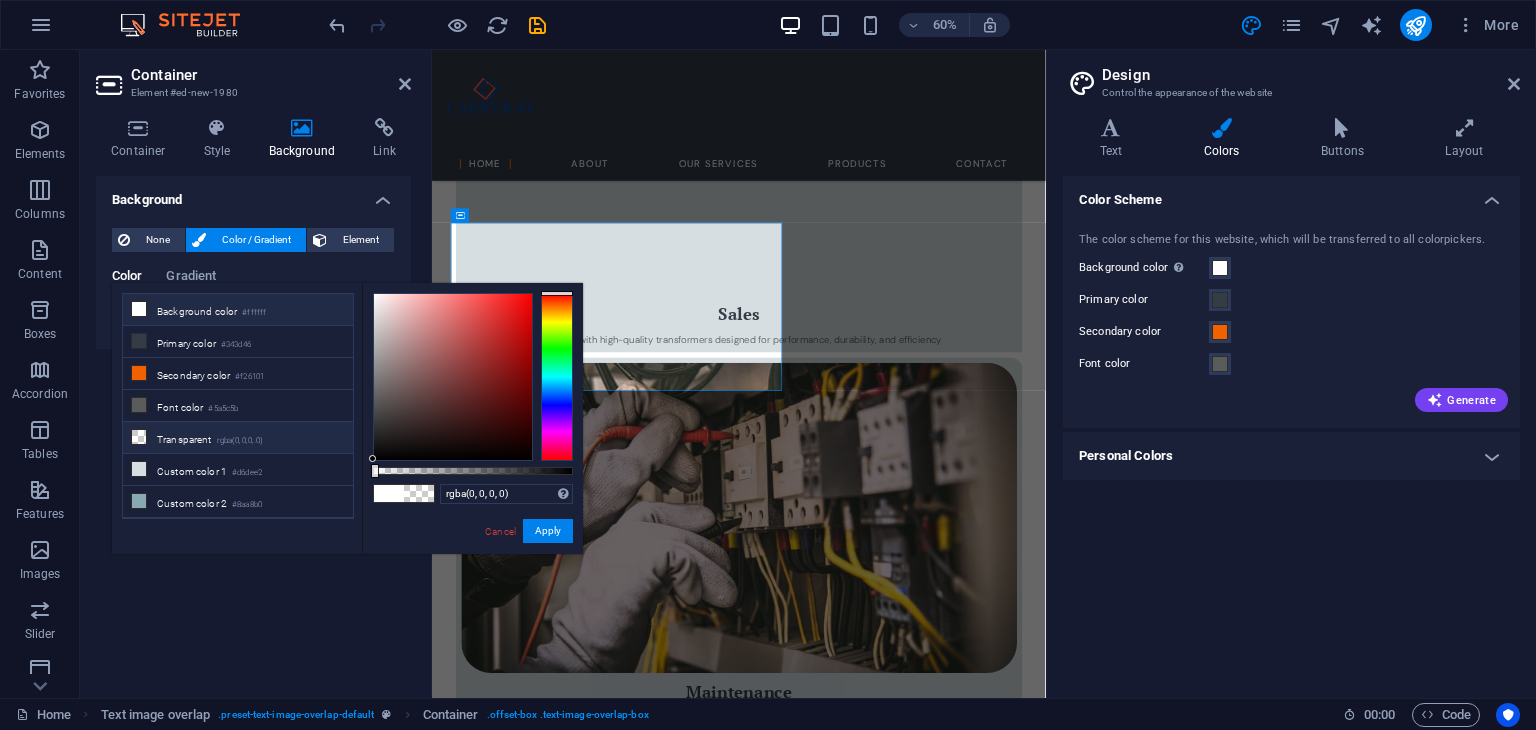click at bounding box center (139, 309) 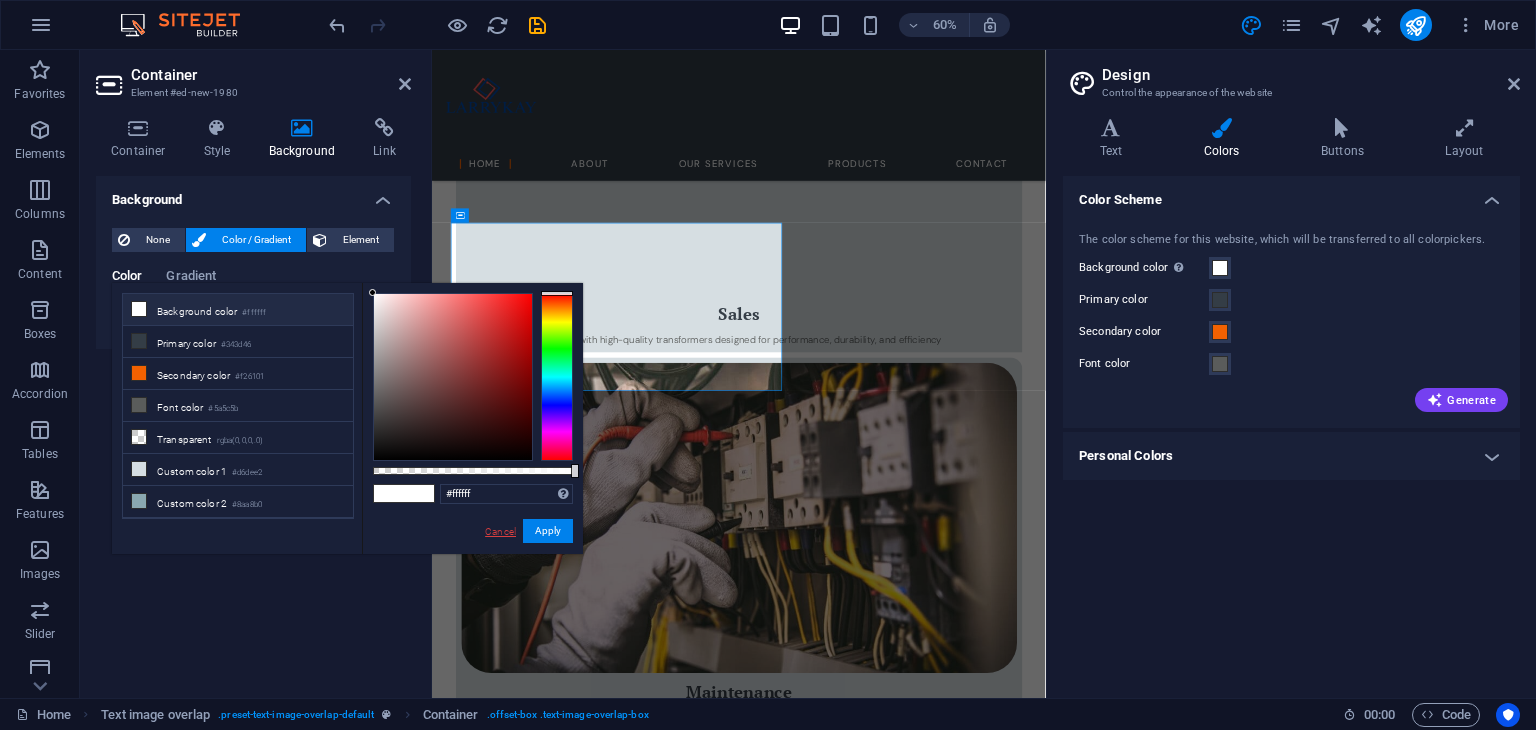 drag, startPoint x: 499, startPoint y: 525, endPoint x: 111, endPoint y: 792, distance: 470.99152 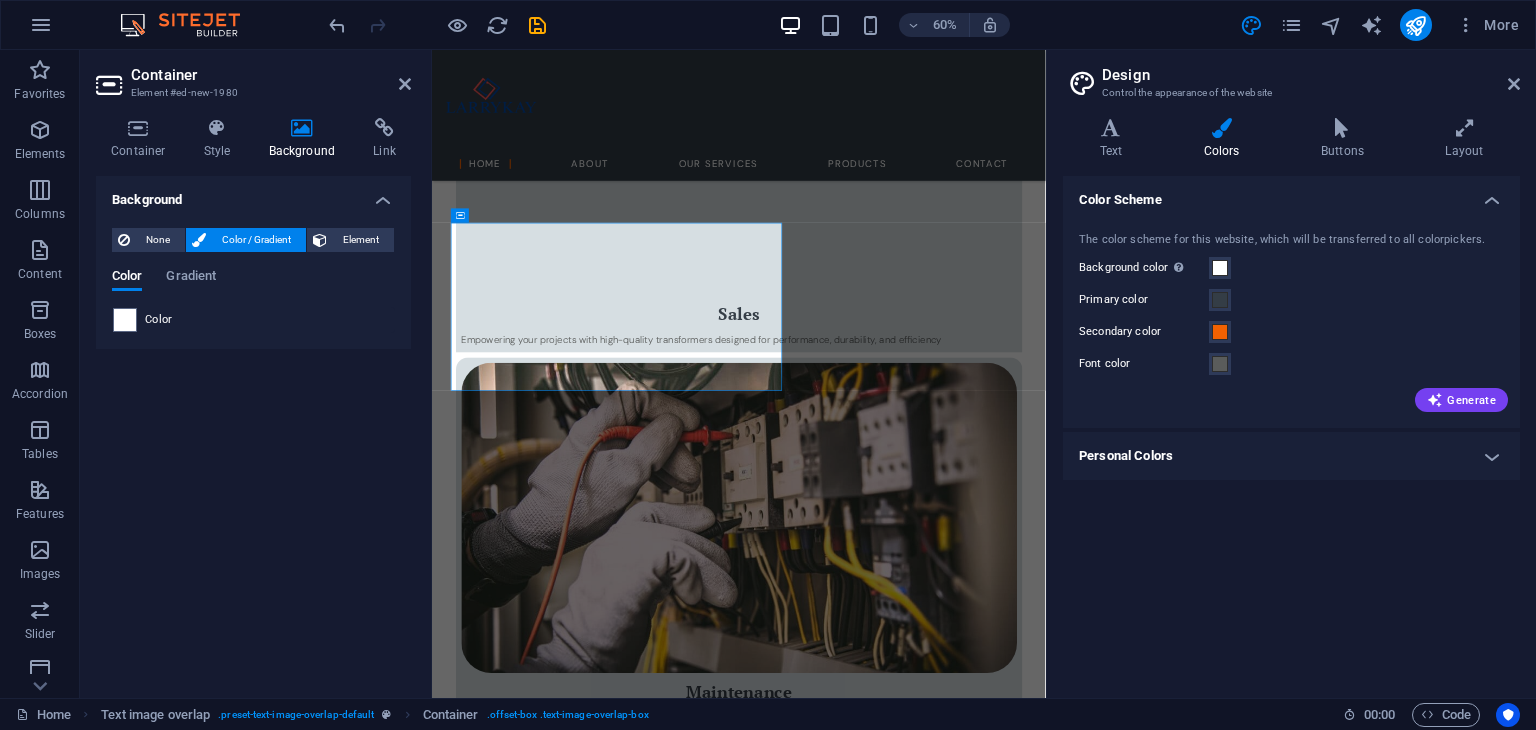 click on "Background None Color / Gradient Element Stretch background to full-width Color overlay Places an overlay over the background to colorize it Parallax 0 % Image Image slider Map Video YouTube Vimeo HTML Color Gradient Color A parent element contains a background. Edit background on parent element" at bounding box center (253, 429) 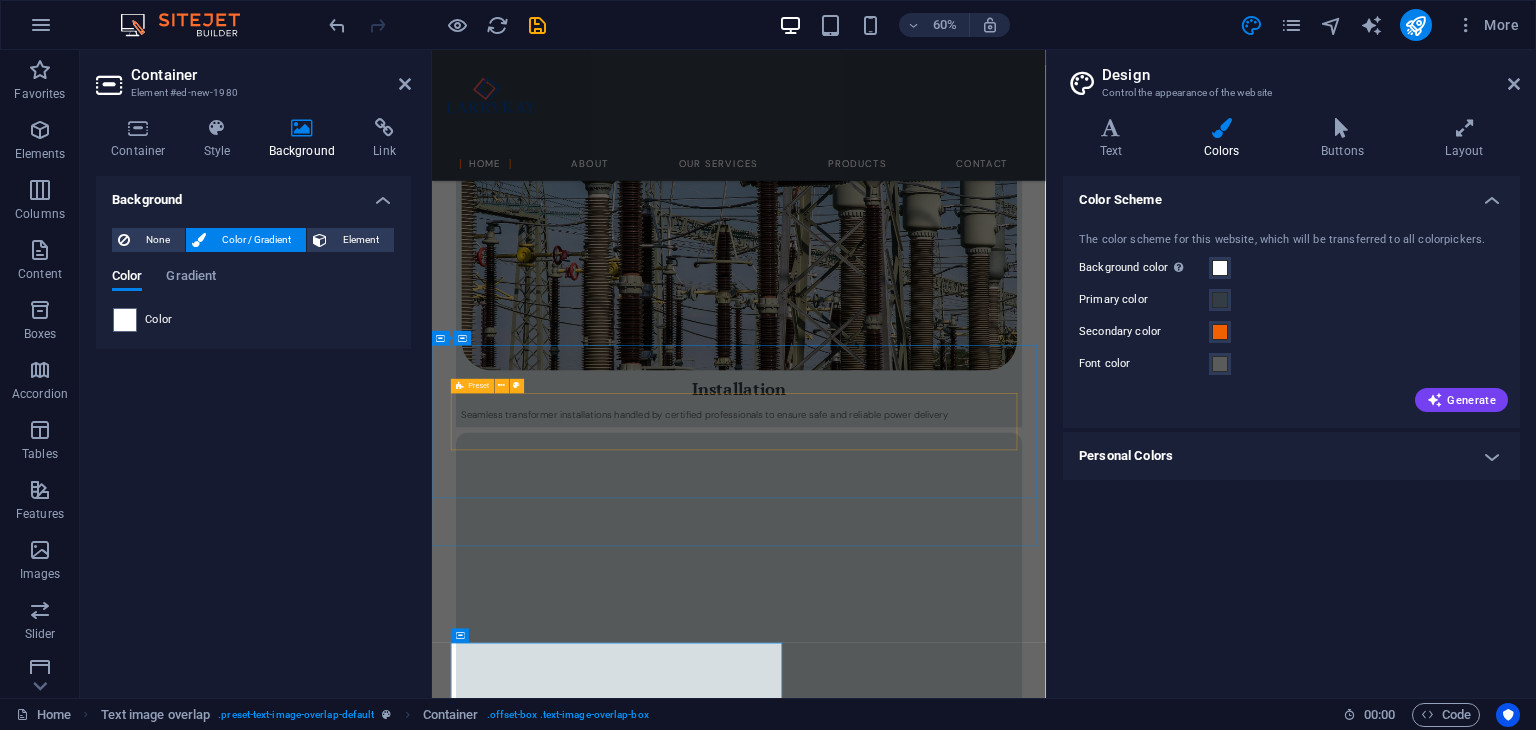 scroll, scrollTop: 1587, scrollLeft: 0, axis: vertical 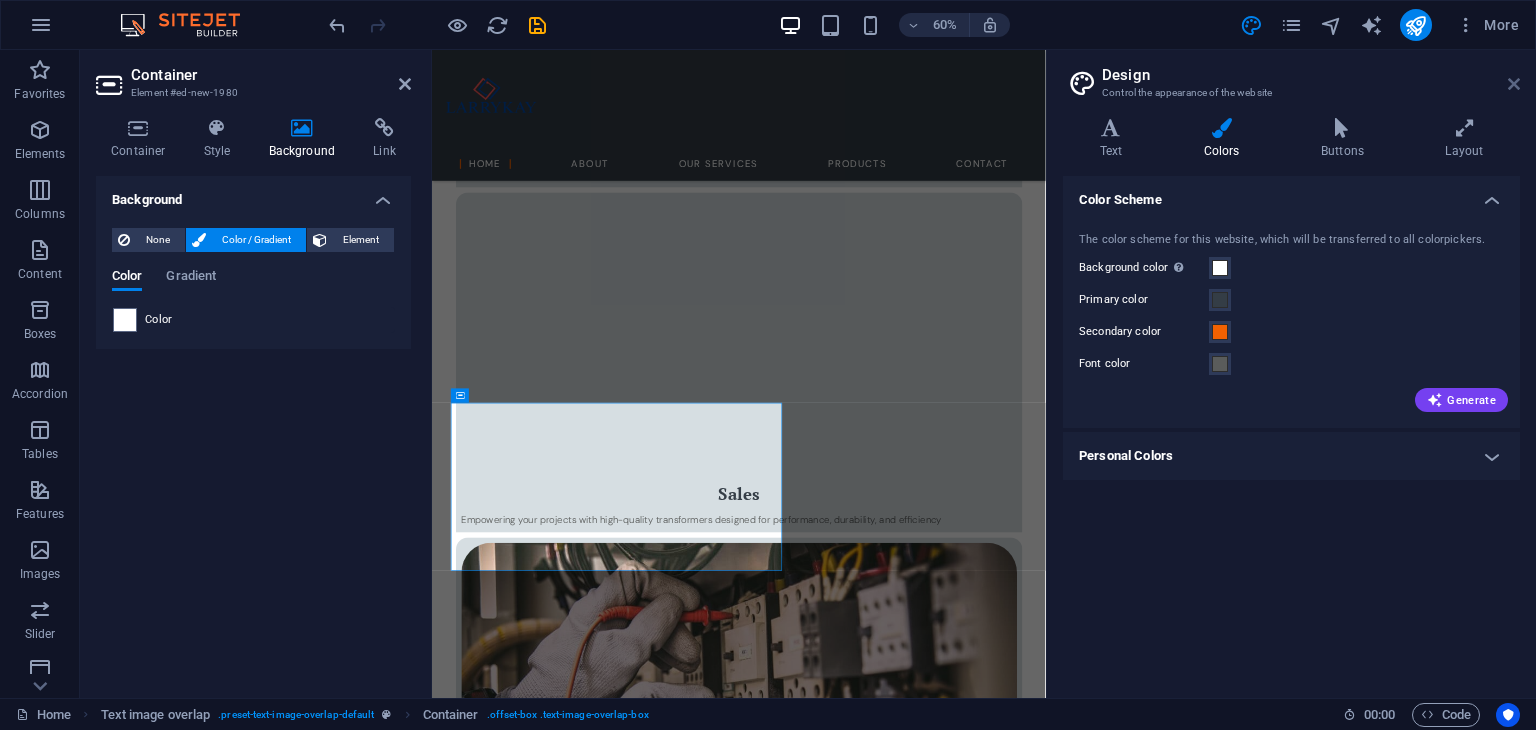 click at bounding box center [1514, 84] 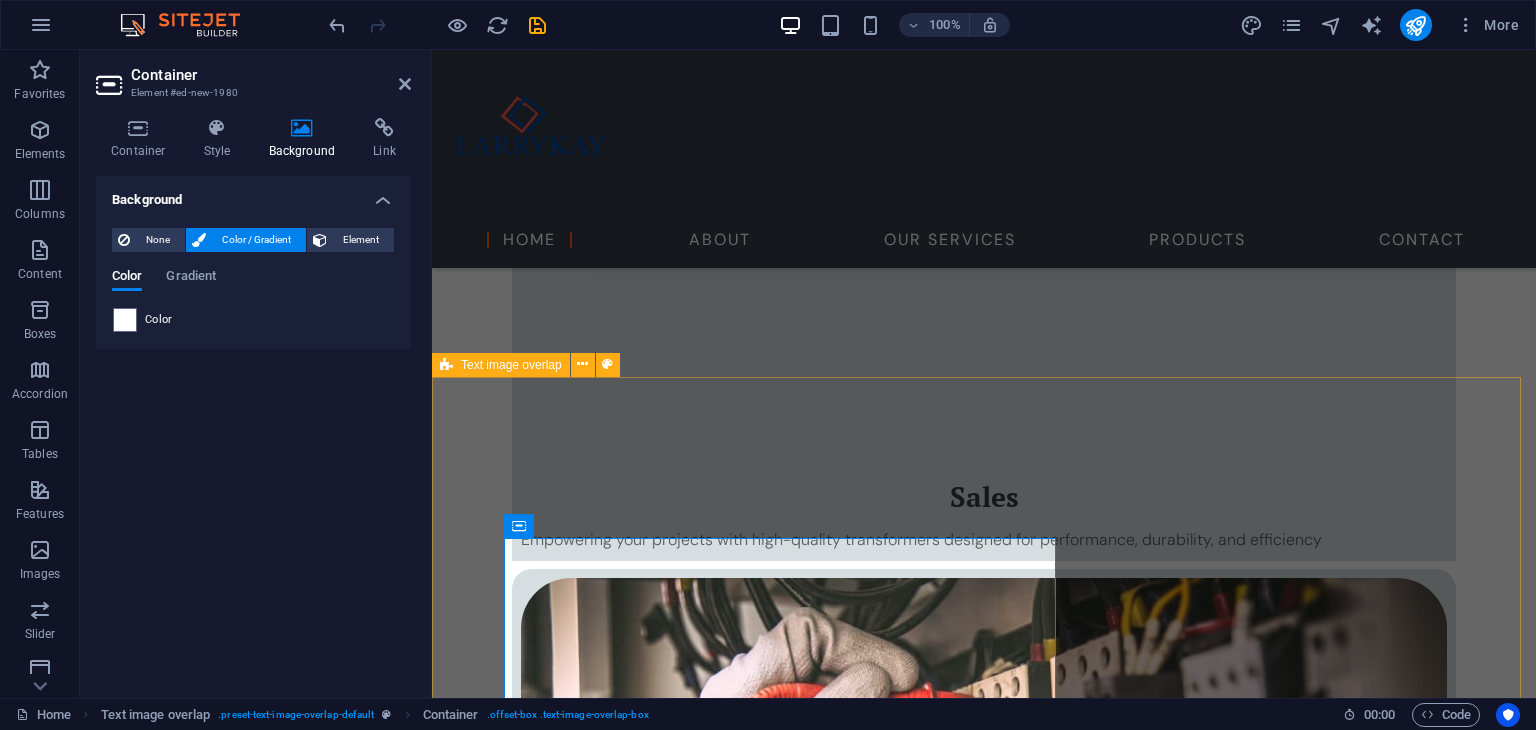 scroll, scrollTop: 1620, scrollLeft: 0, axis: vertical 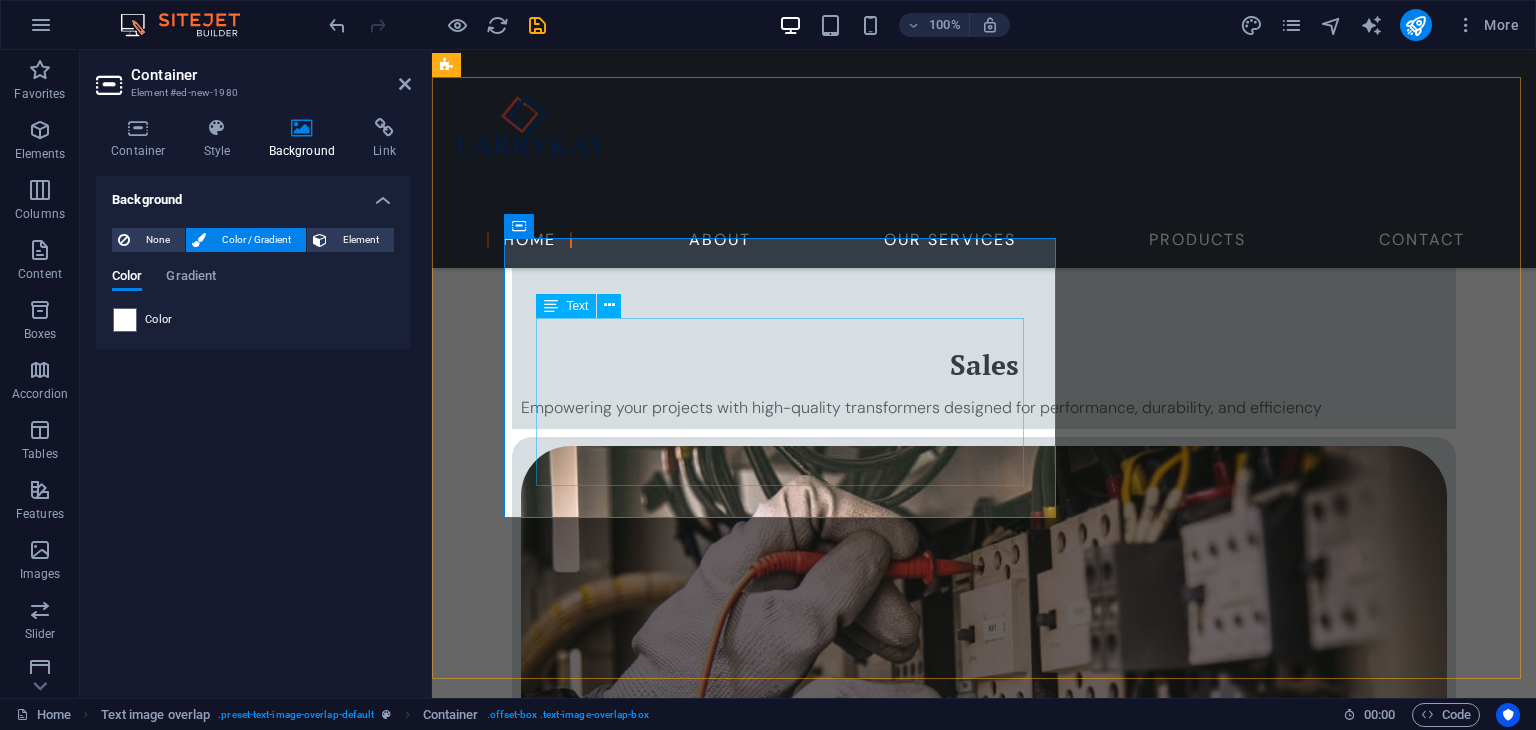 click on "We understand that uninterrupted power is critical to productivity, safety, and growth. That’s why we offer turnkey solutions —from advising on the right transformer specifications to seamless installations and long-term maintenance support. Whether it's a private residence, a commercial building, or an industrial site, our team of skilled professionals delivers with precision, efficiency, and a commitment to quality." at bounding box center [1024, 3263] 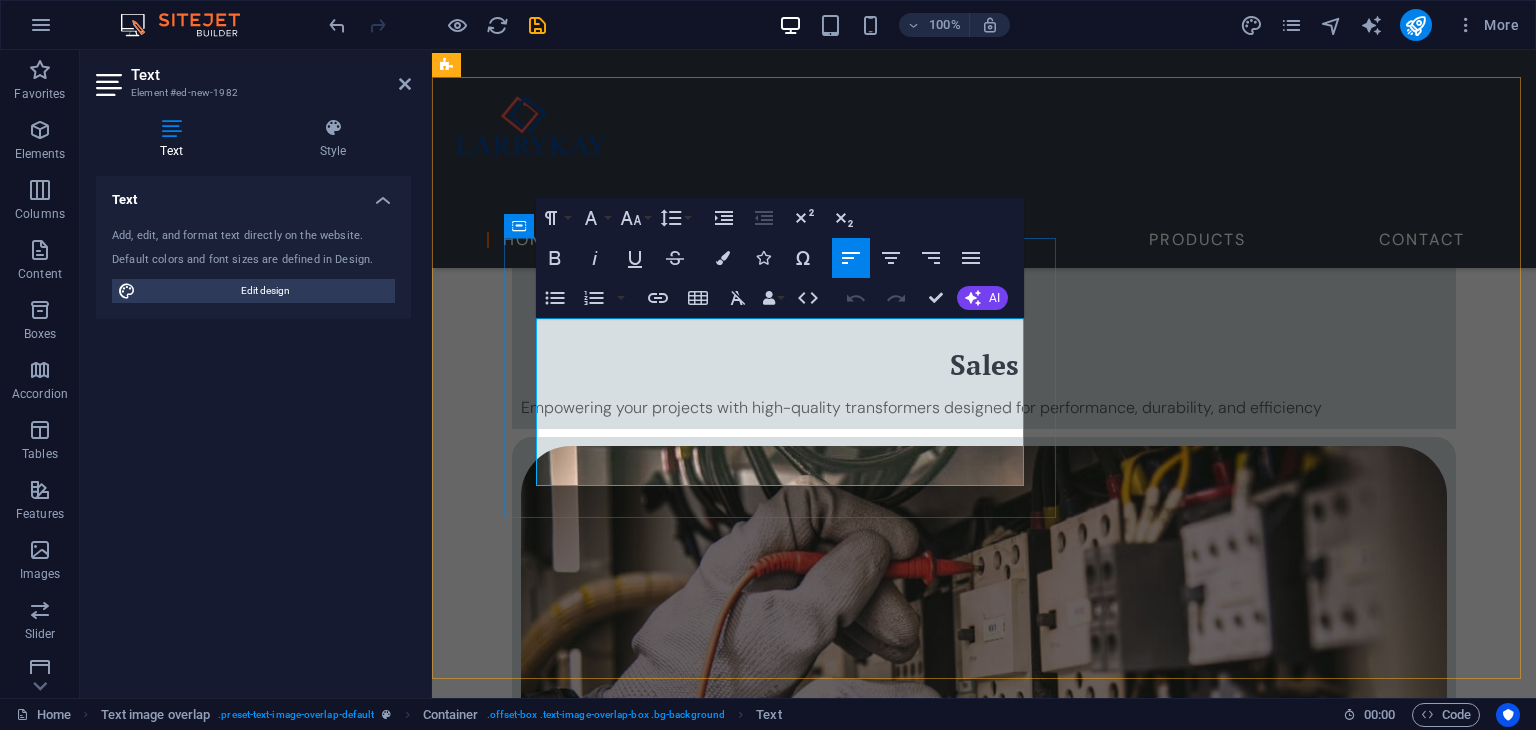click on "We understand that uninterrupted power is critical to productivity, safety, and growth. That’s why we offer turnkey solutions —from advising on the right transformer specifications to seamless installations and long-term maintenance support. Whether it's a private residence, a commercial building, or an industrial site, our team of skilled professionals delivers with precision, efficiency, and a commitment to quality." at bounding box center [1024, 3263] 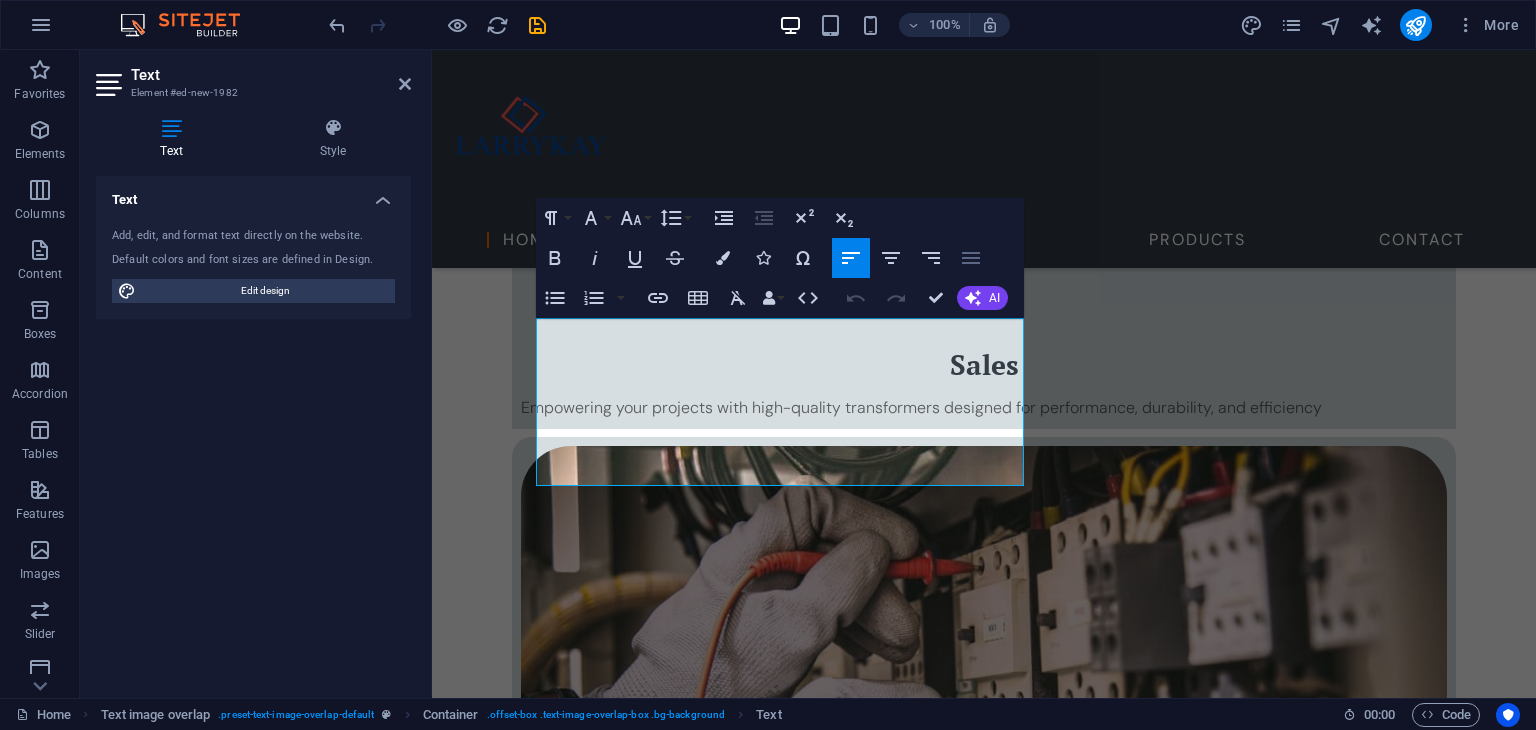 click 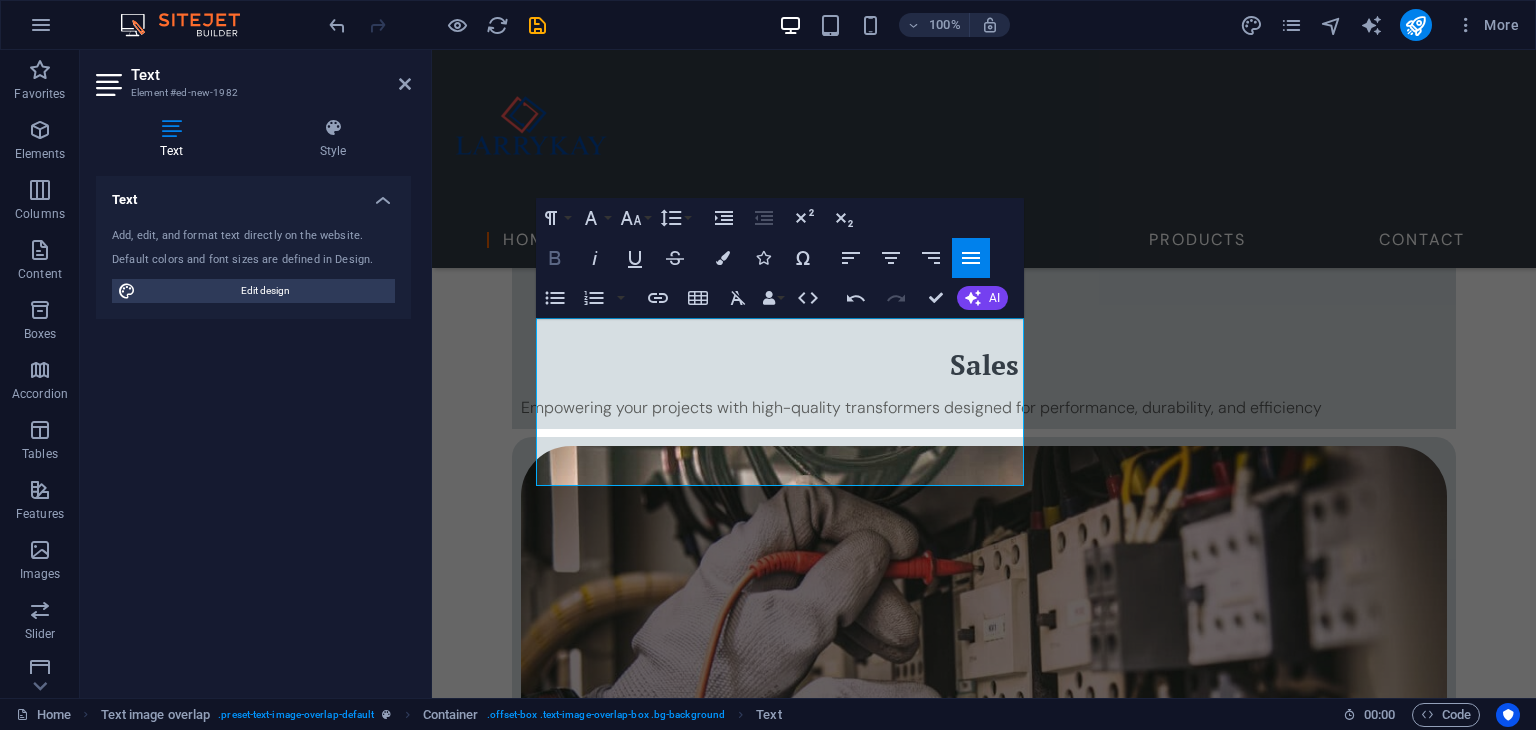 click 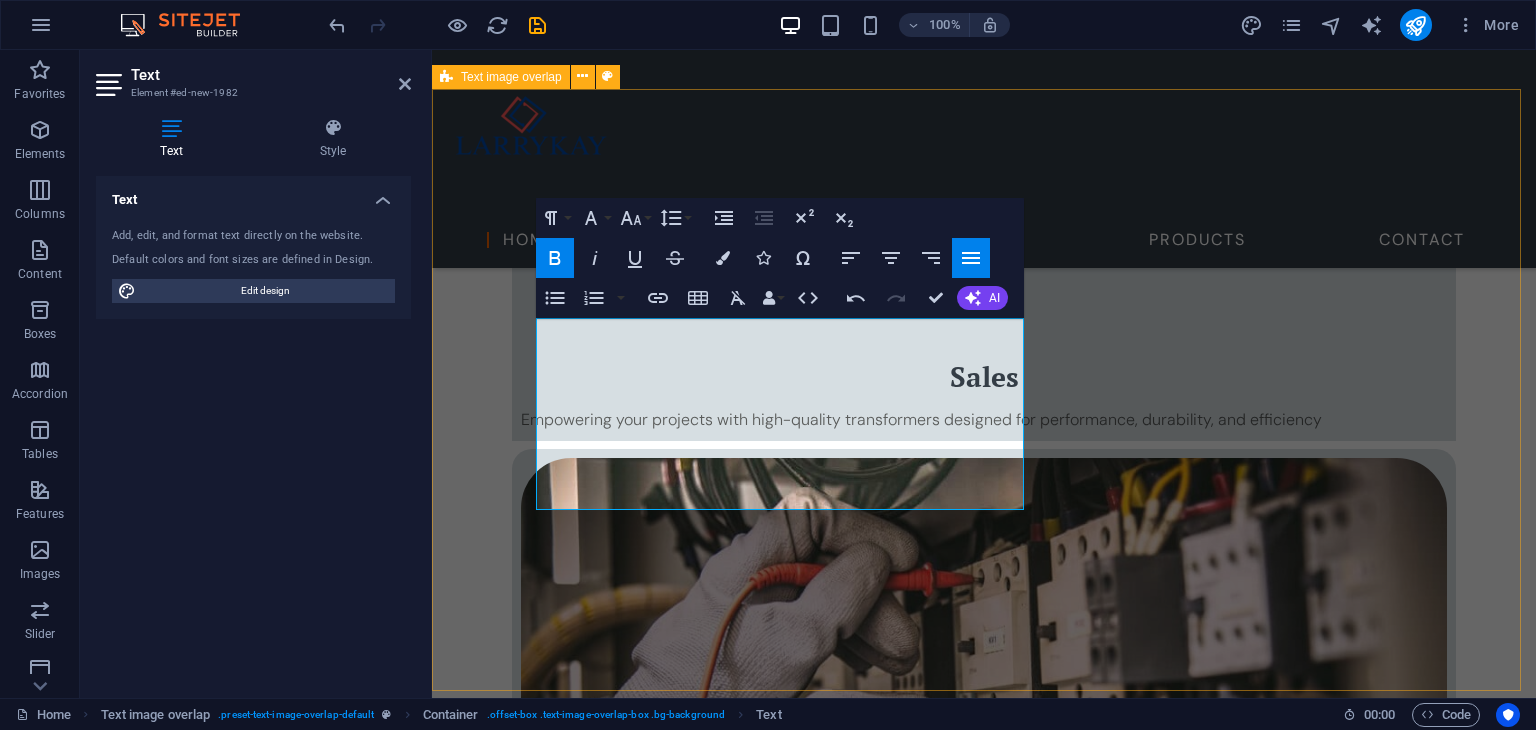 click on "About Us We understand that uninterrupted power is critical to productivity, safety, and growth. That’s why we offer turnkey solutions—from advising on the right transformer specifications to seamless installations and long-term maintenance support. Whether it's a private residence, a commercial building, or an industrial site, our team of skilled professionals delivers with precision, efficiency, and a commitment to quality." at bounding box center [984, 3693] 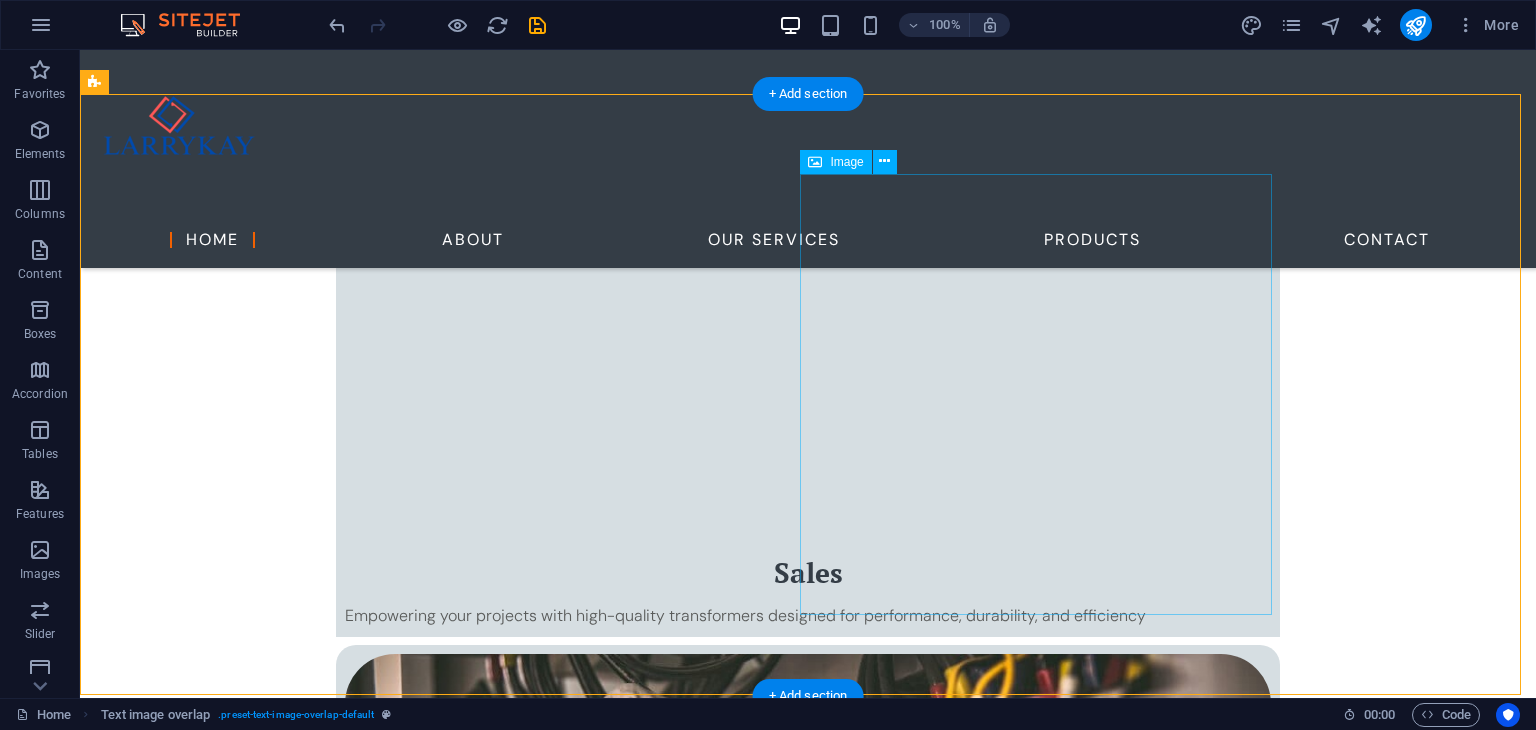 scroll, scrollTop: 1308, scrollLeft: 0, axis: vertical 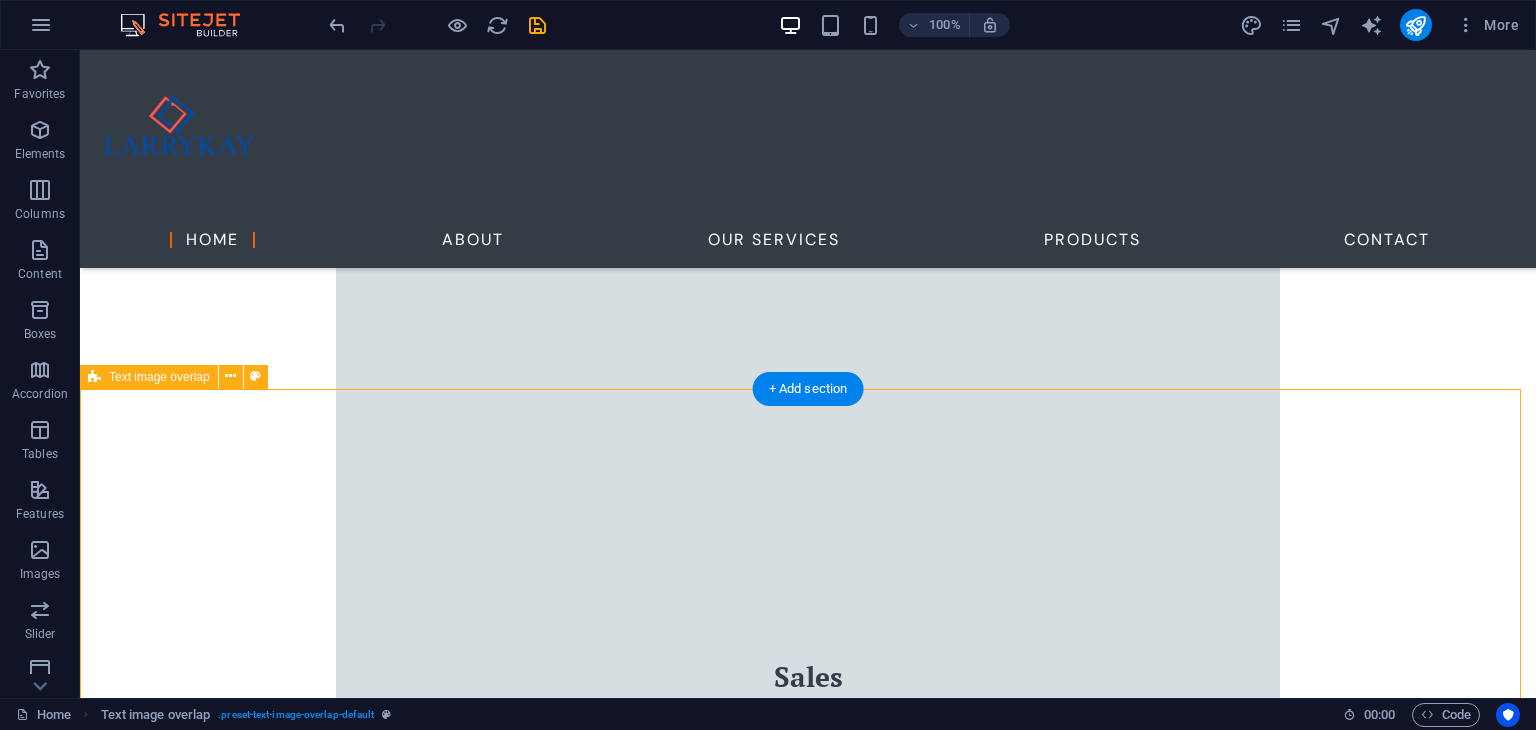 click on "About Us We understand that uninterrupted power is critical to productivity, safety, and growth. That’s why we offer turnkey solutions—from advising on the right transformer specifications to seamless installations and long-term maintenance support. Whether it's a private residence, a commercial building, or an industrial site, our team of skilled professionals delivers with precision, efficiency, and a commitment to quality." at bounding box center (808, 3993) 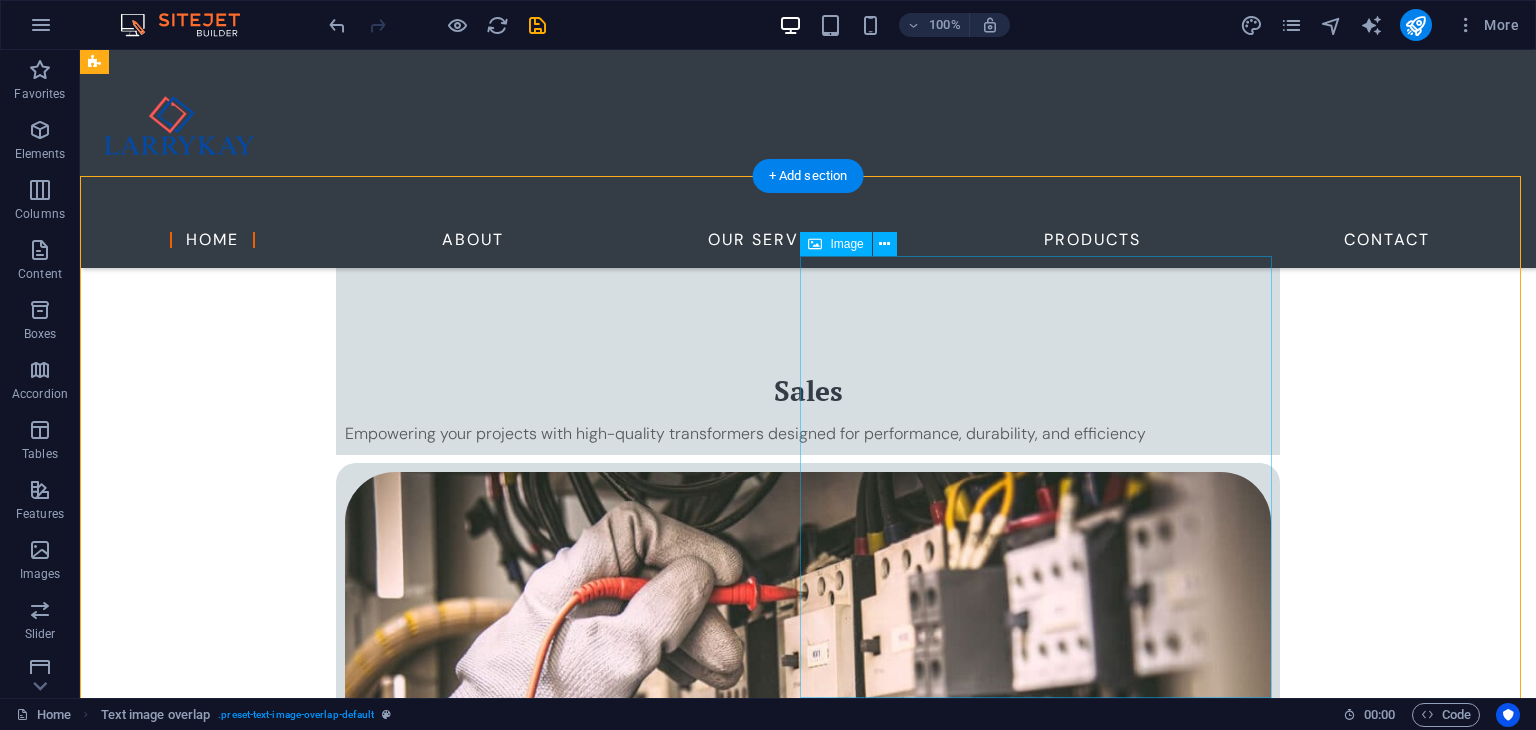 scroll, scrollTop: 1508, scrollLeft: 0, axis: vertical 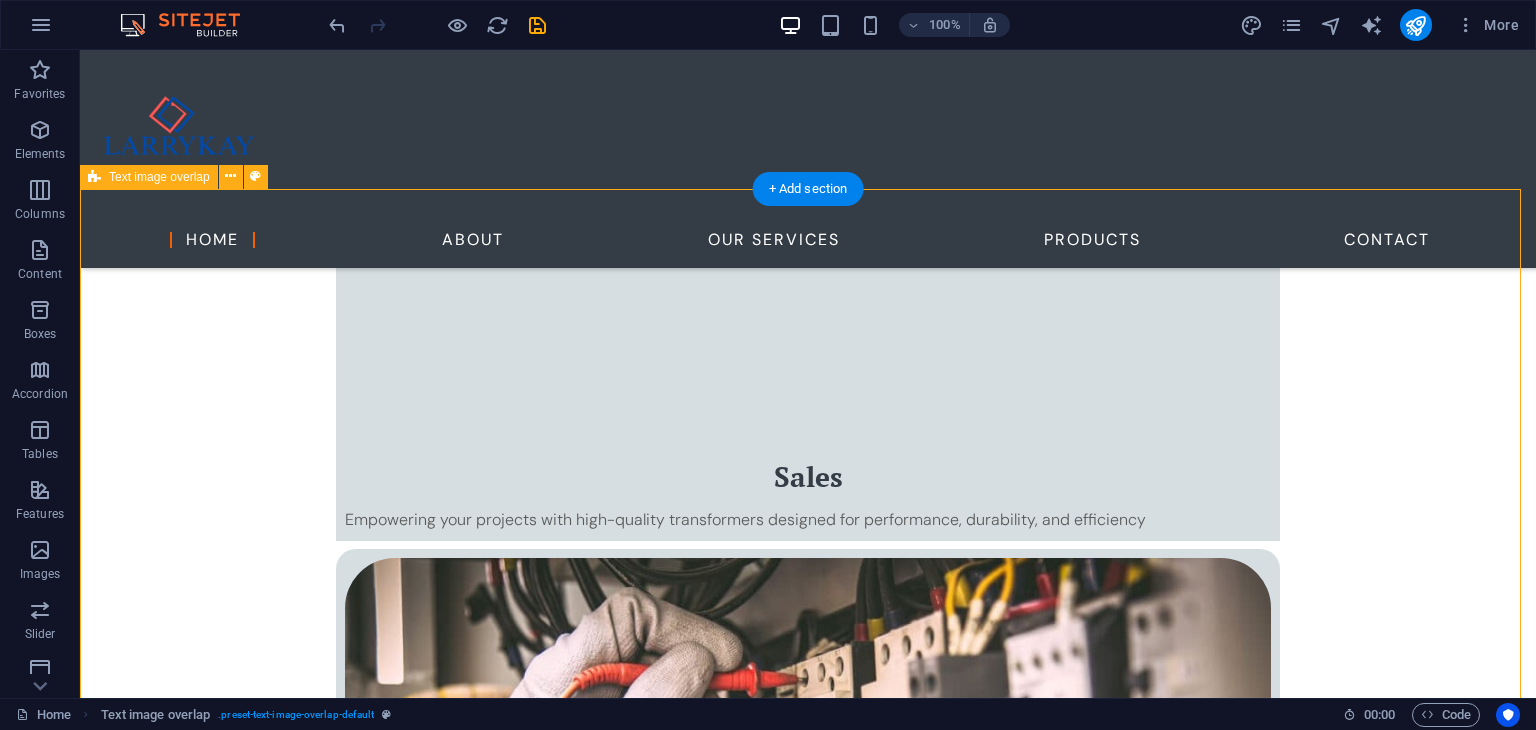 click on "About Us We understand that uninterrupted power is critical to productivity, safety, and growth. That’s why we offer turnkey solutions—from advising on the right transformer specifications to seamless installations and long-term maintenance support. Whether it's a private residence, a commercial building, or an industrial site, our team of skilled professionals delivers with precision, efficiency, and a commitment to quality." at bounding box center [808, 3793] 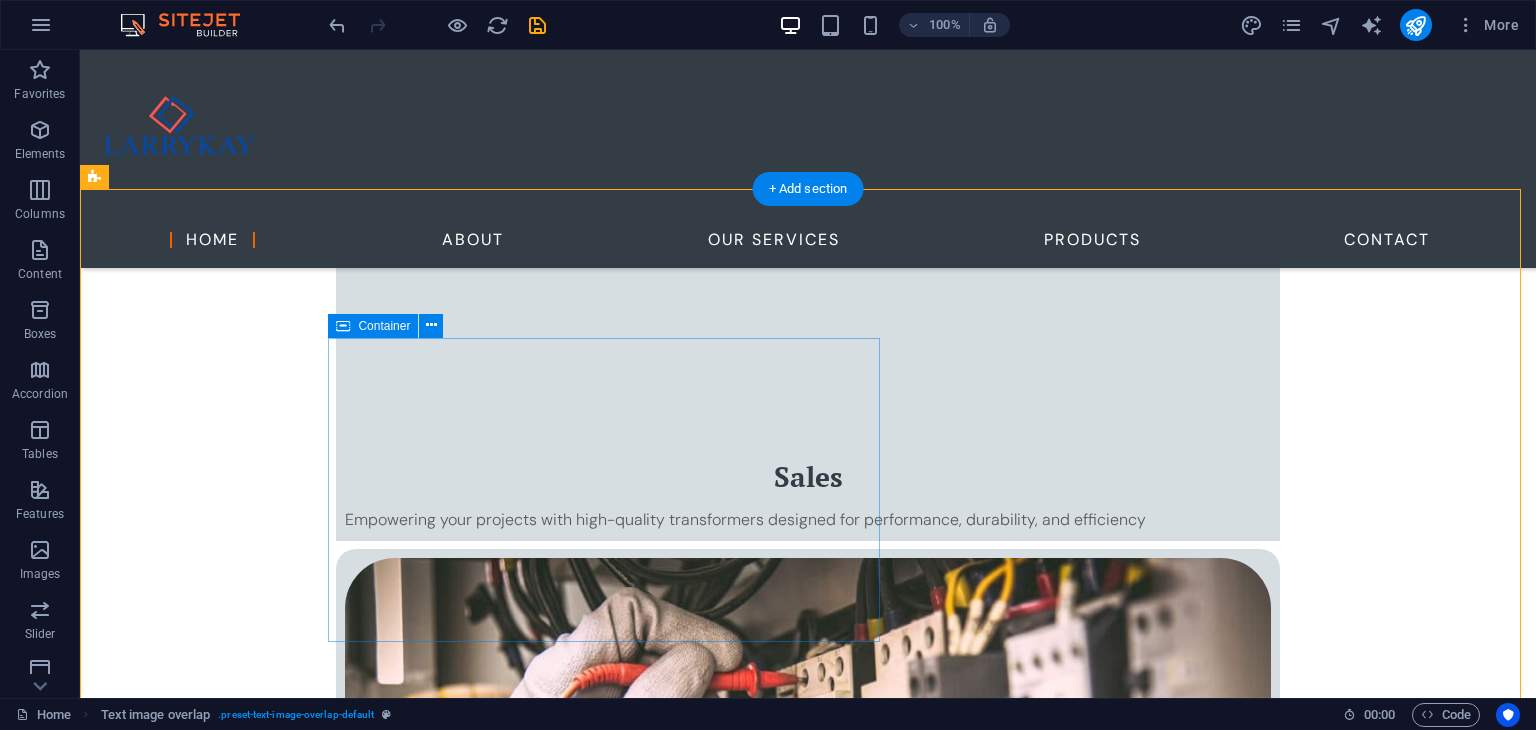 click on "About Us We understand that uninterrupted power is critical to productivity, safety, and growth. That’s why we offer turnkey solutions—from advising on the right transformer specifications to seamless installations and long-term maintenance support. Whether it's a private residence, a commercial building, or an industrial site, our team of skilled professionals delivers with precision, efficiency, and a commitment to quality." at bounding box center (848, 3351) 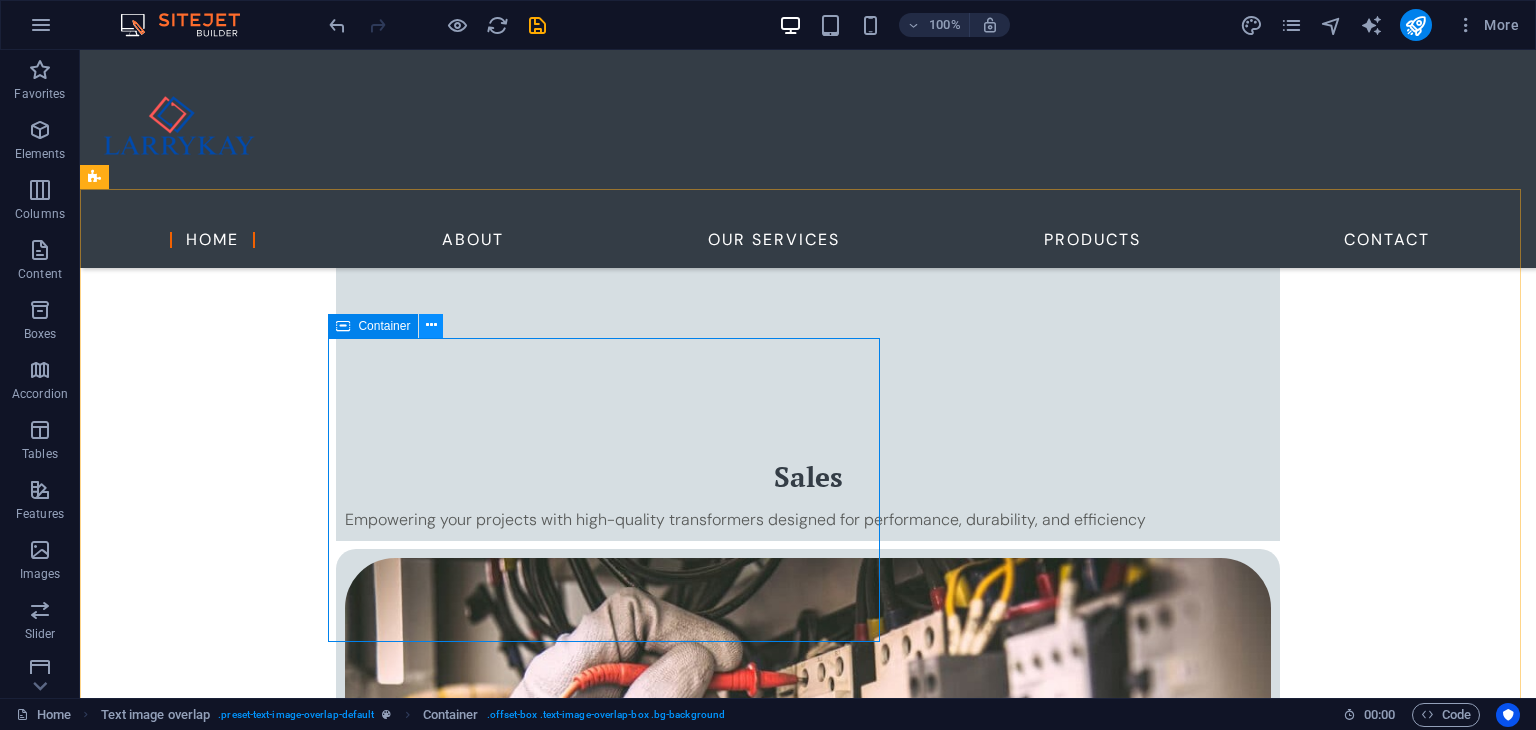 click at bounding box center (431, 325) 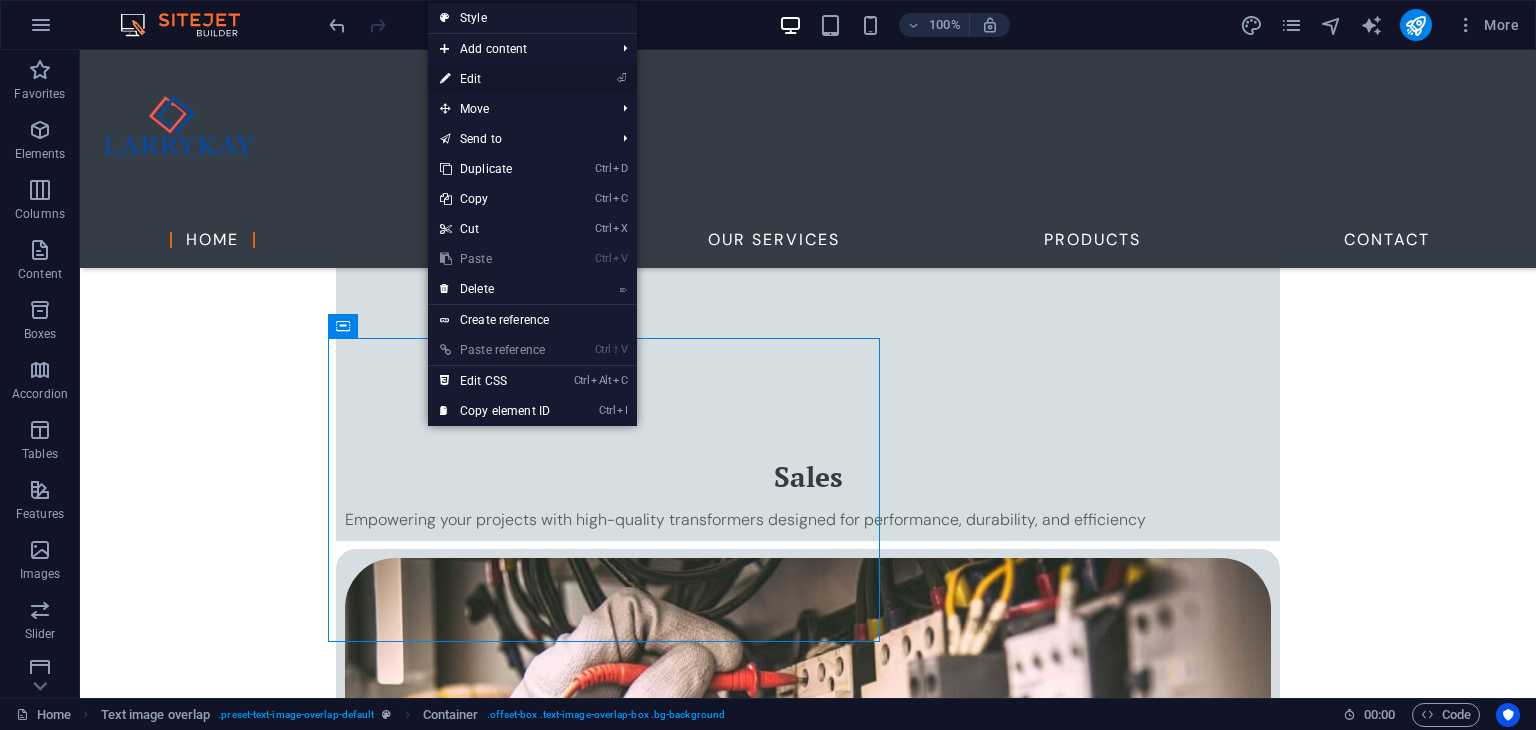 click on "⏎  Edit" at bounding box center (495, 79) 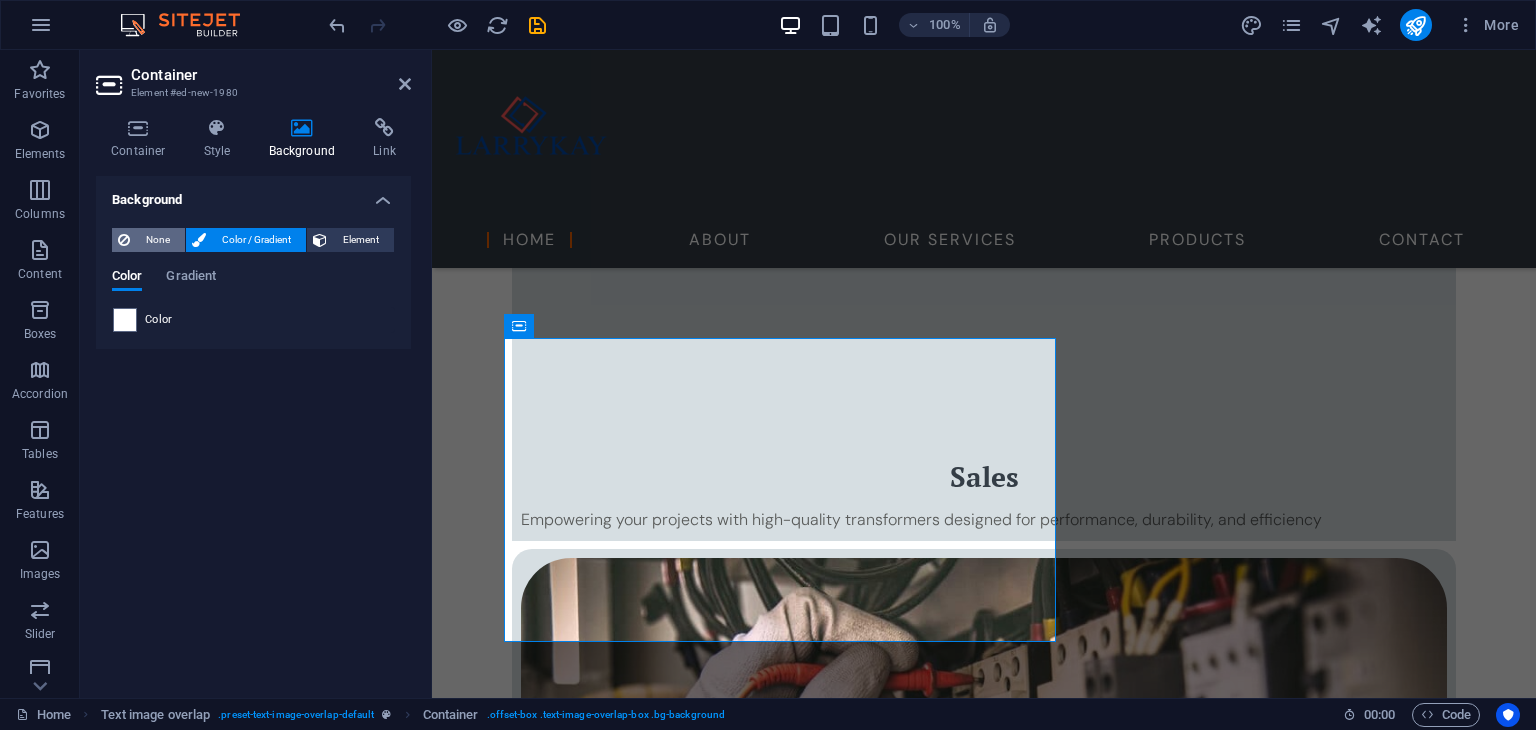 click on "None" at bounding box center [157, 240] 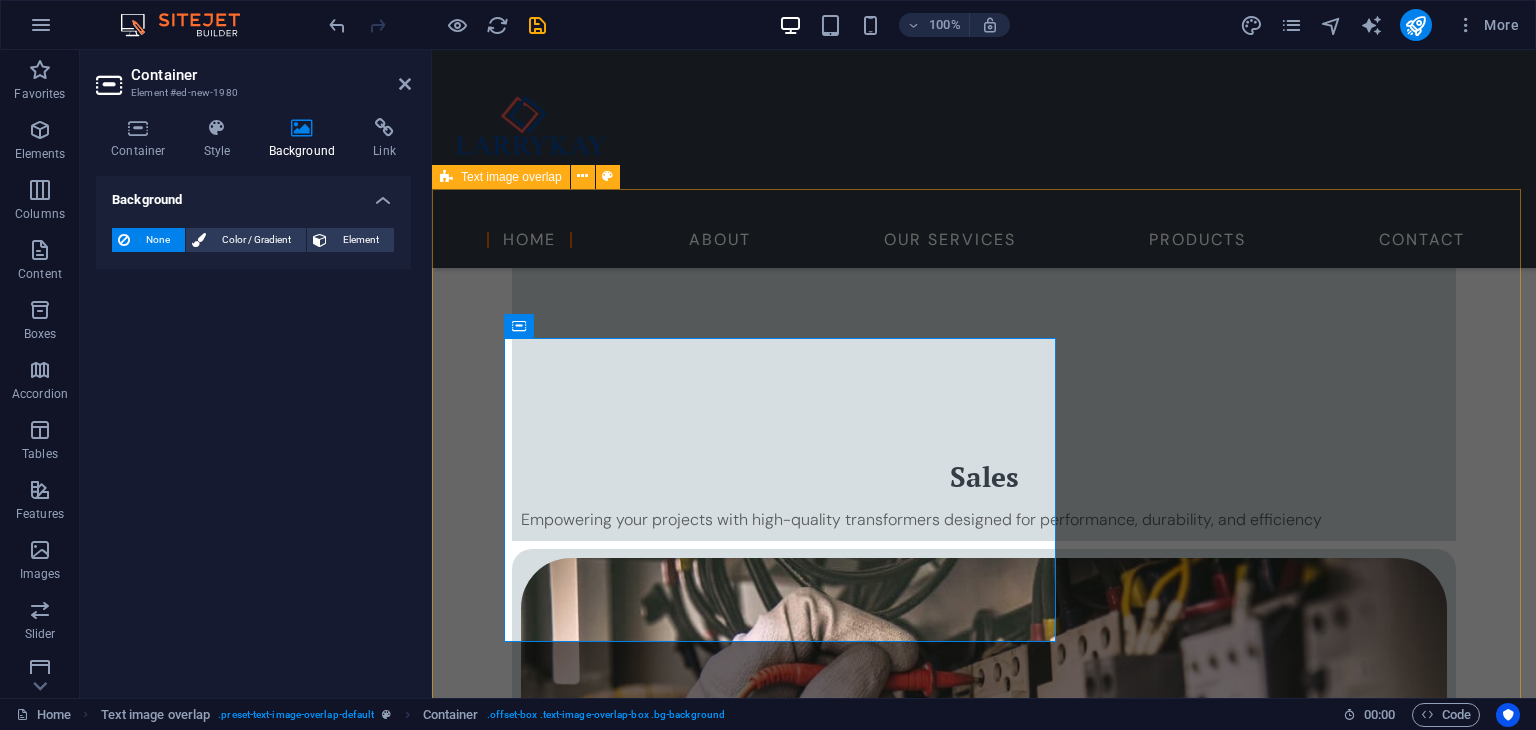 click on "About Us We understand that uninterrupted power is critical to productivity, safety, and growth. That’s why we offer turnkey solutions—from advising on the right transformer specifications to seamless installations and long-term maintenance support. Whether it's a private residence, a commercial building, or an industrial site, our team of skilled professionals delivers with precision, efficiency, and a commitment to quality." at bounding box center (984, 3793) 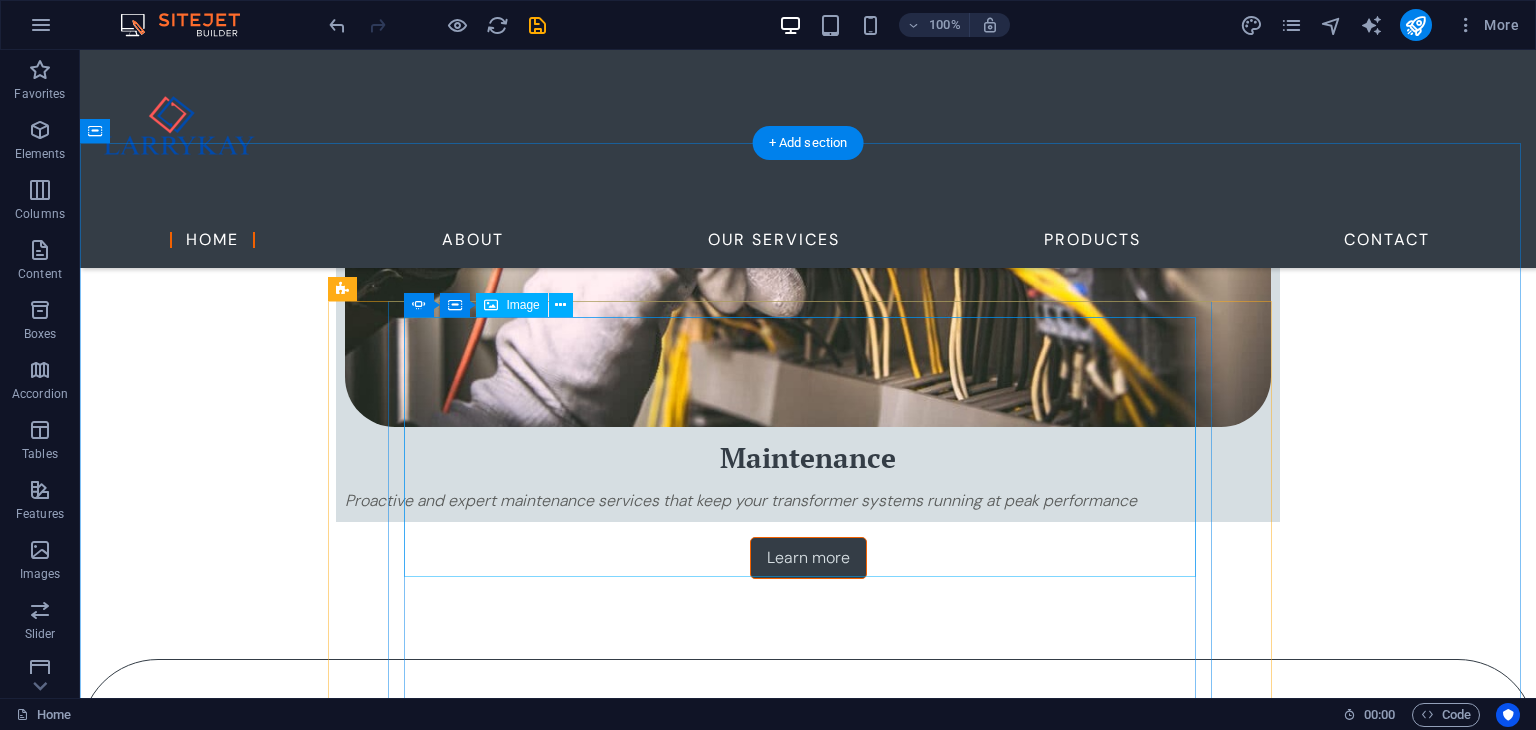 scroll, scrollTop: 2311, scrollLeft: 0, axis: vertical 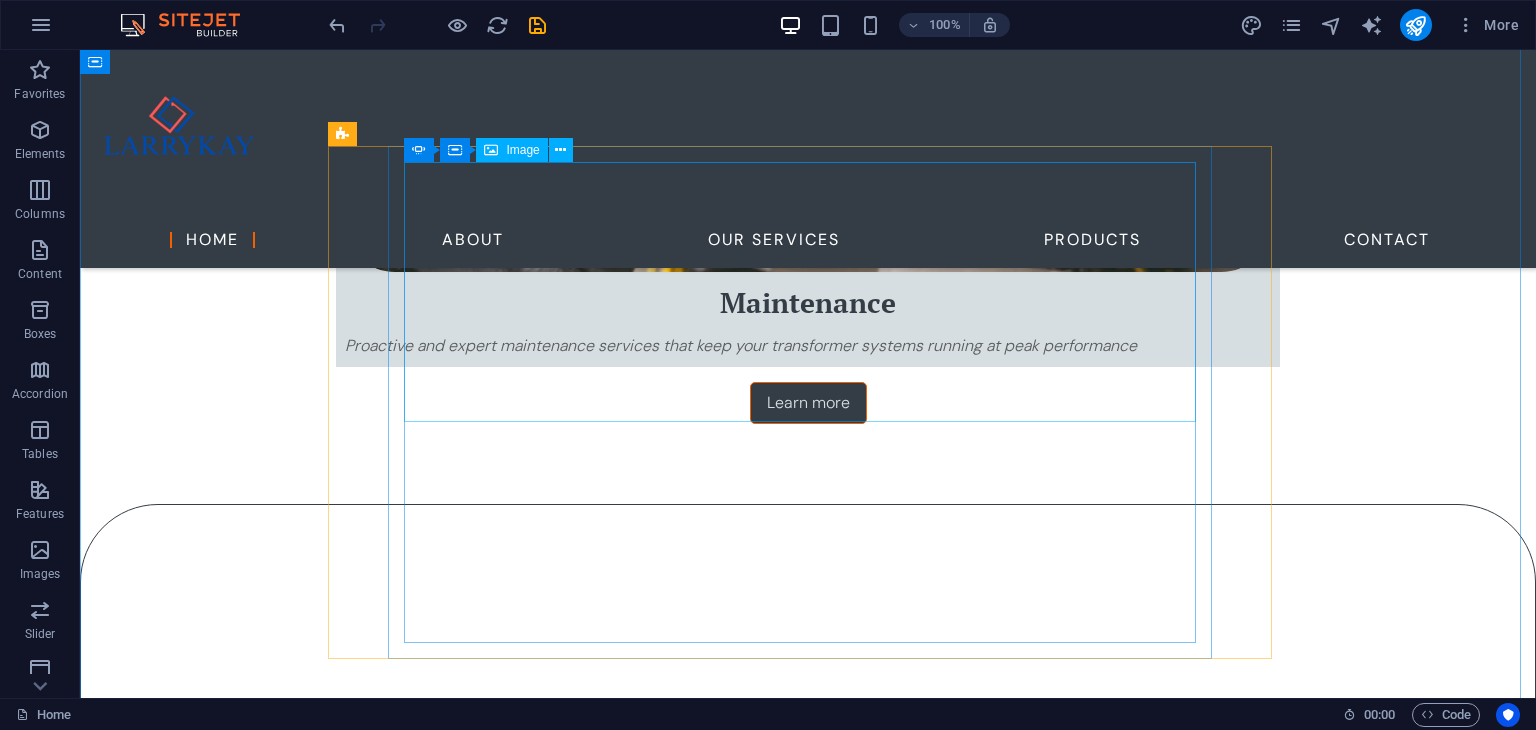 click at bounding box center [-1680, 5432] 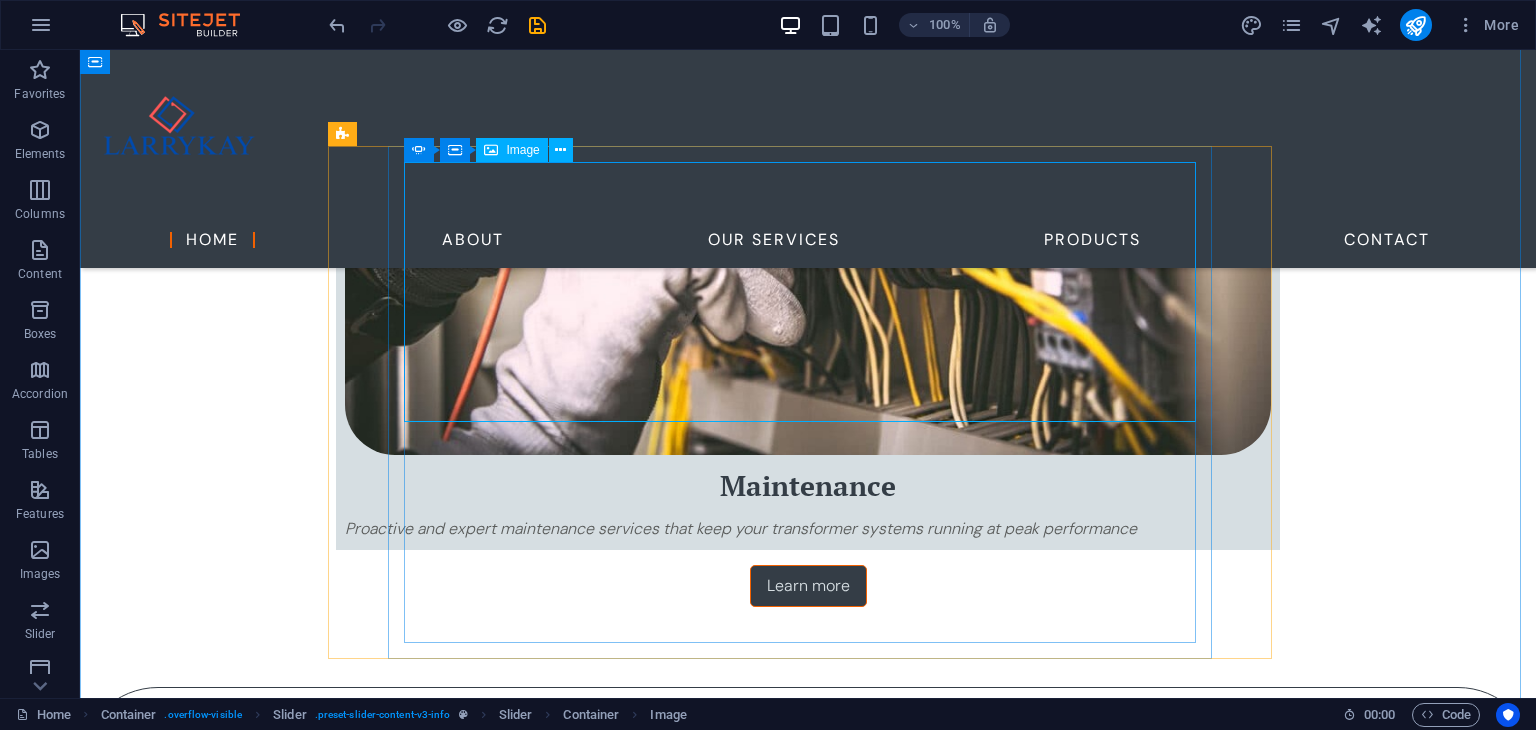 scroll, scrollTop: 2011, scrollLeft: 0, axis: vertical 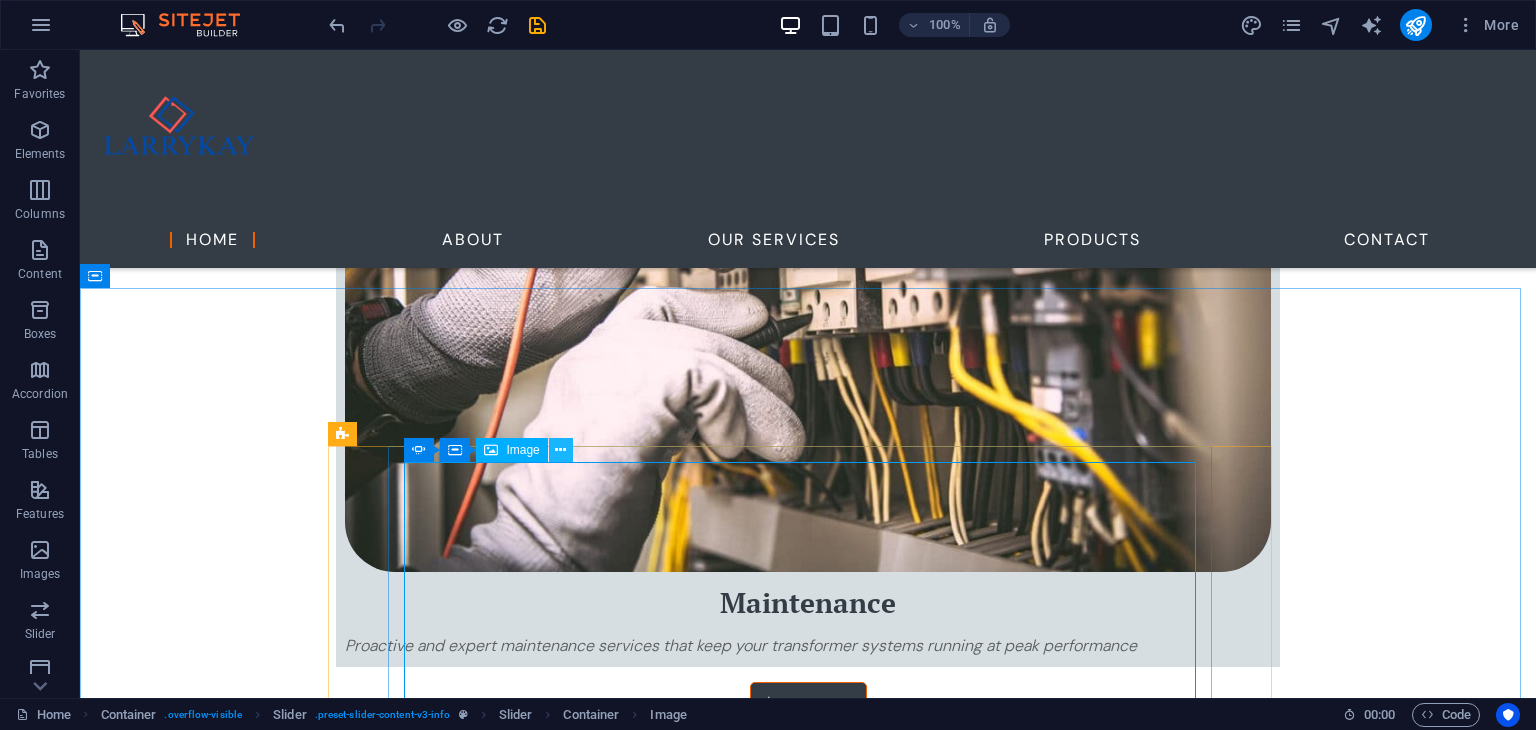 click at bounding box center (560, 450) 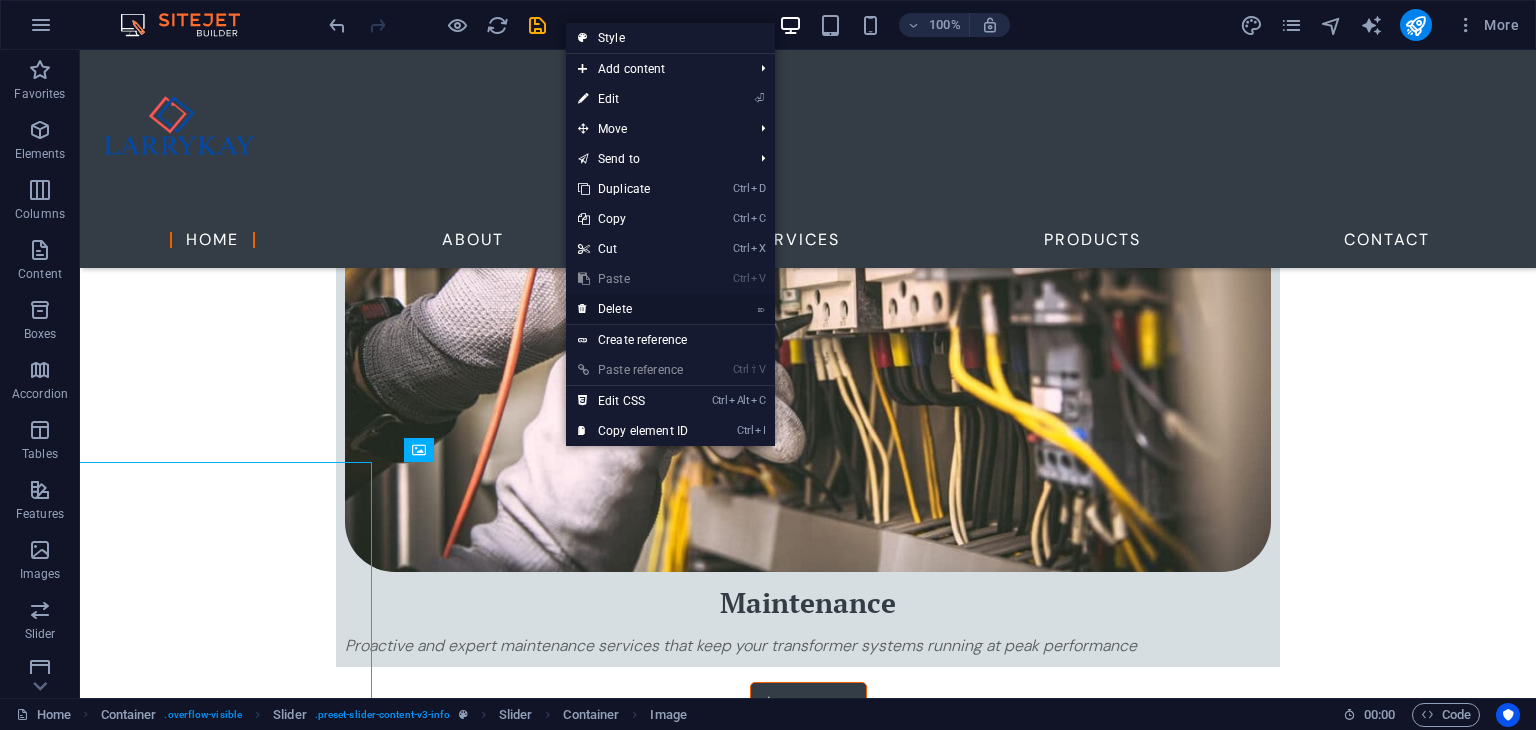 click on "⌦  Delete" at bounding box center (633, 309) 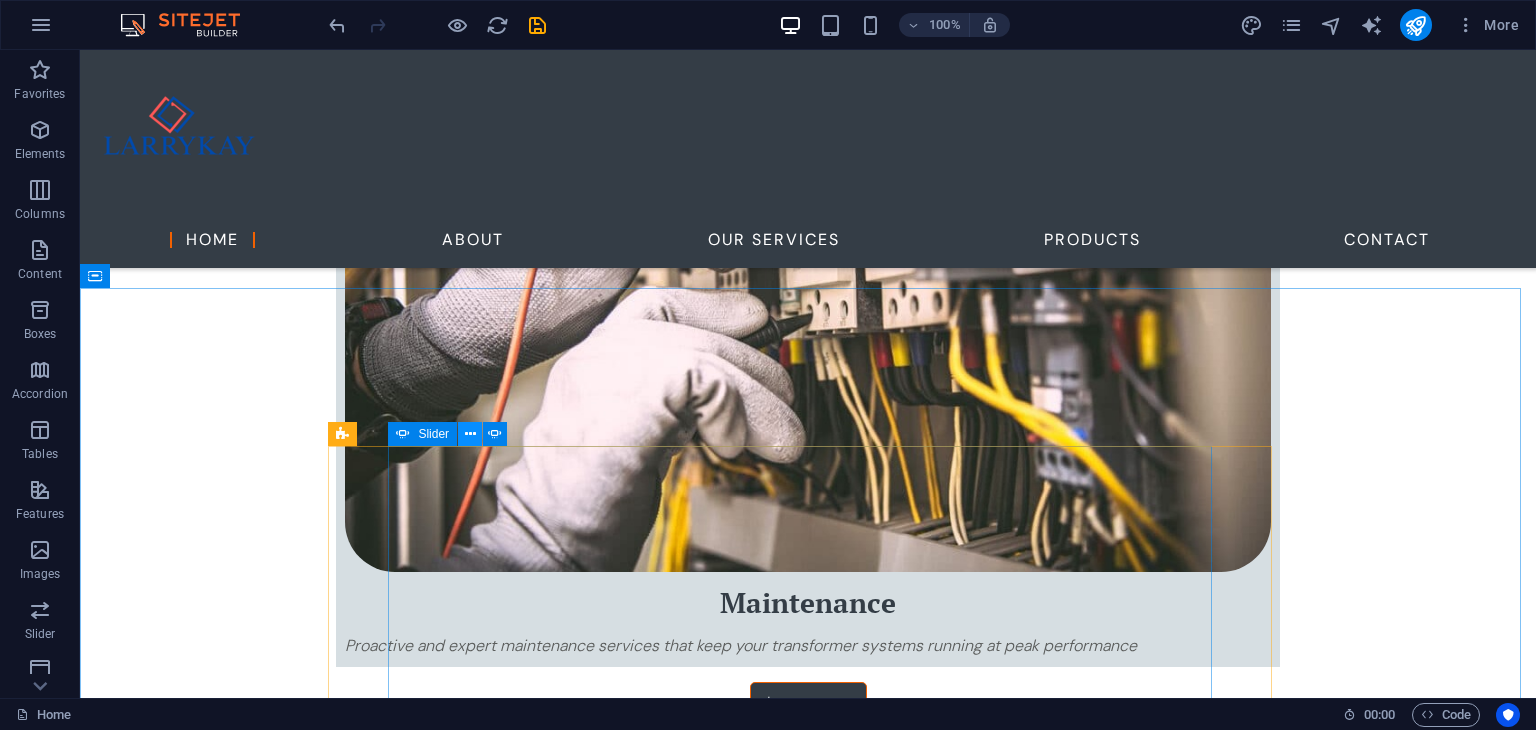 click at bounding box center (470, 434) 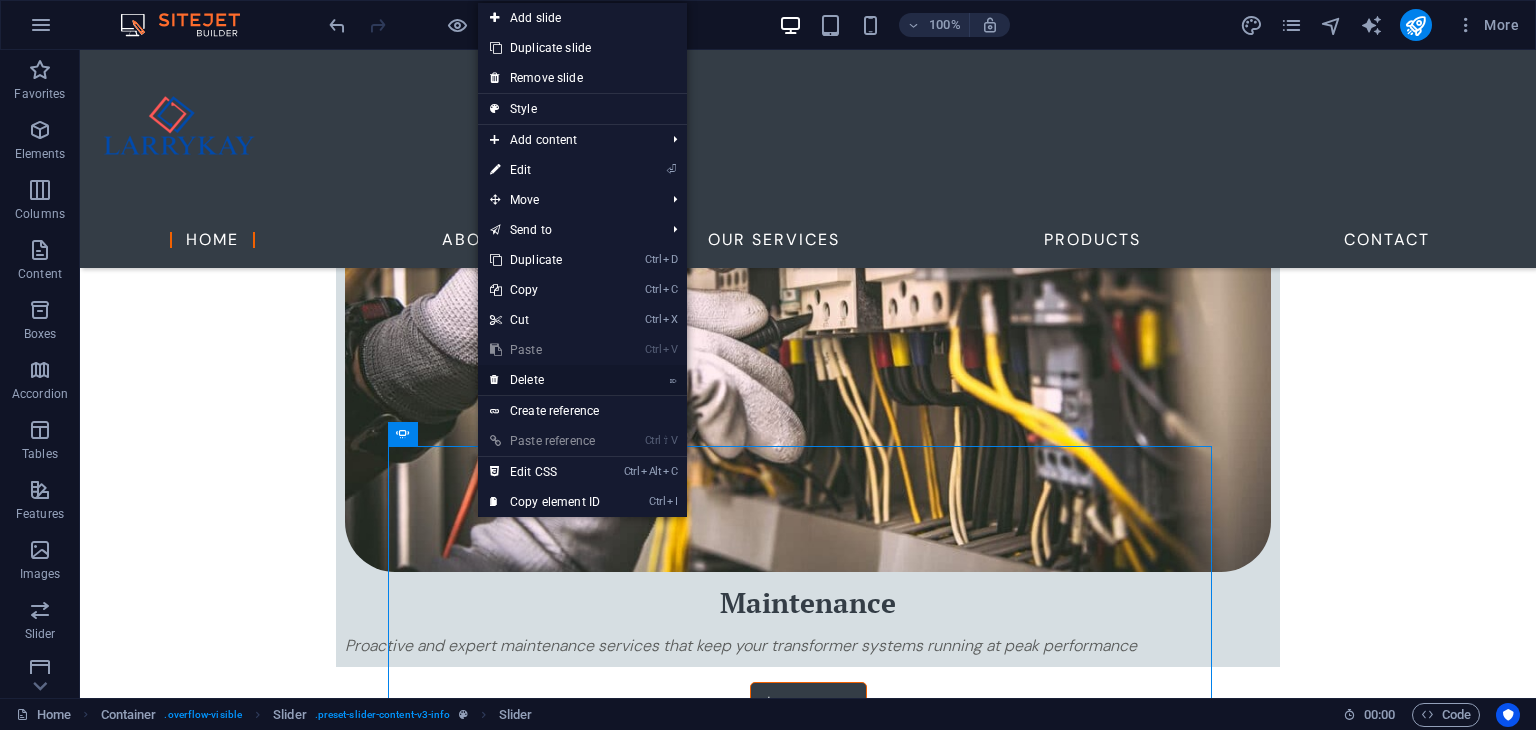click on "⌦  Delete" at bounding box center (545, 380) 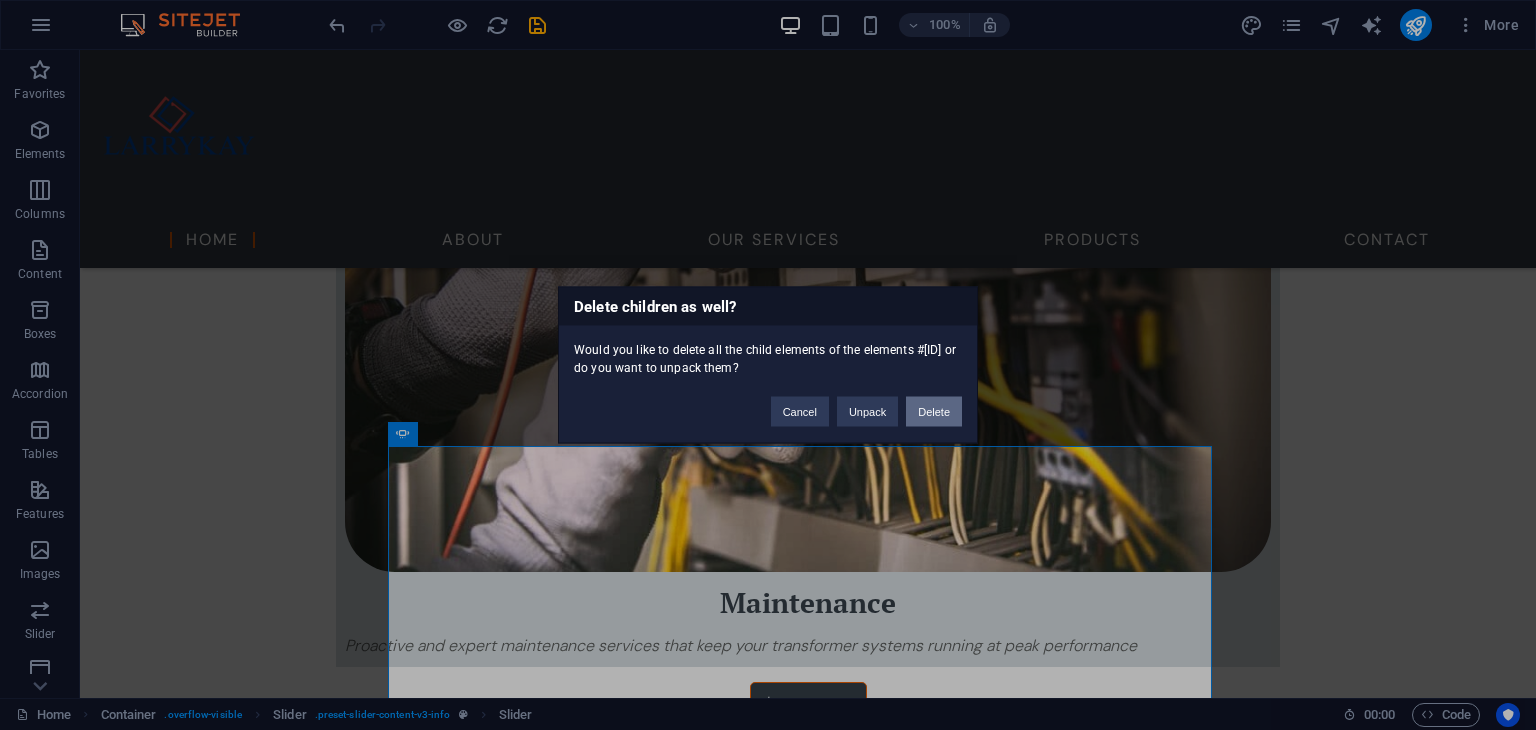 click on "Delete" at bounding box center [934, 412] 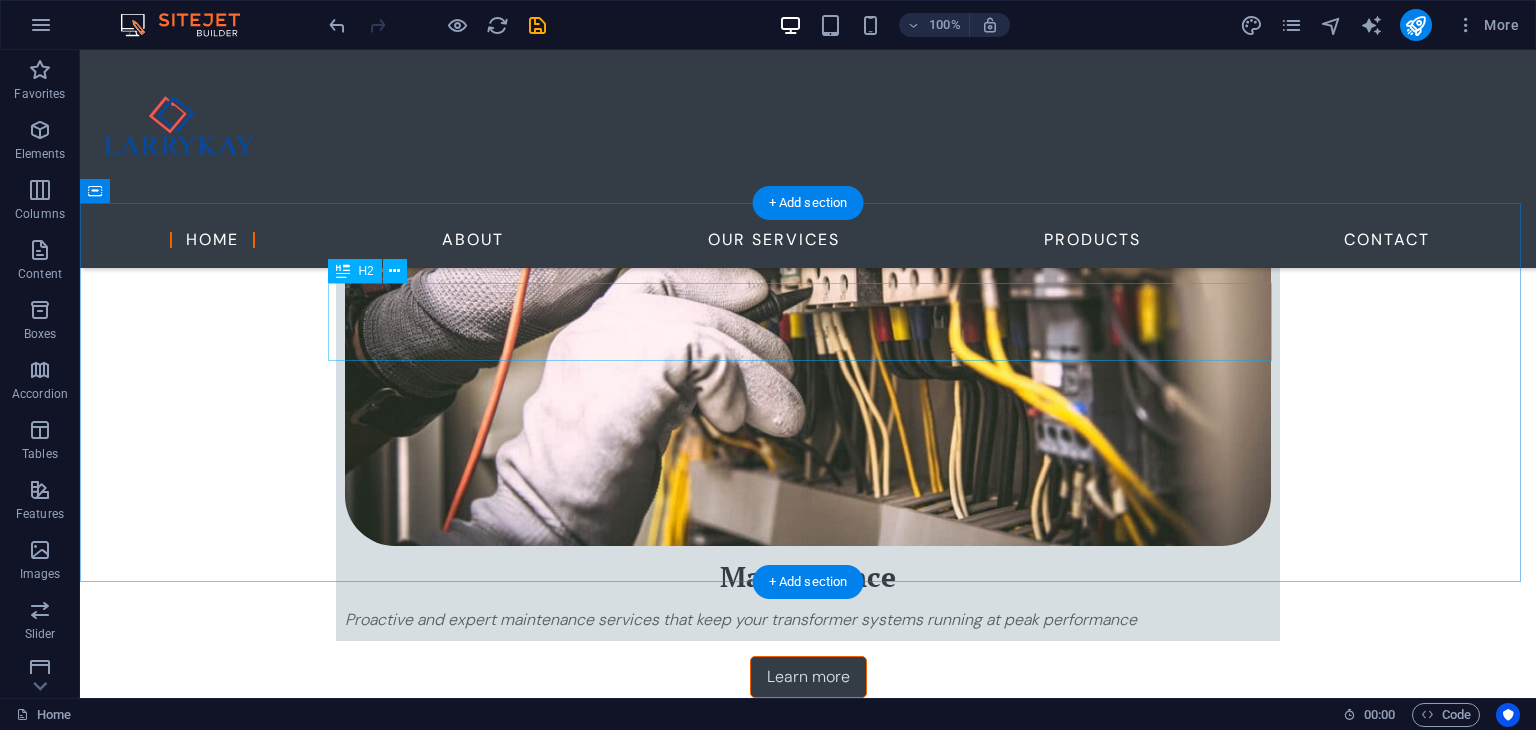 scroll, scrollTop: 2011, scrollLeft: 0, axis: vertical 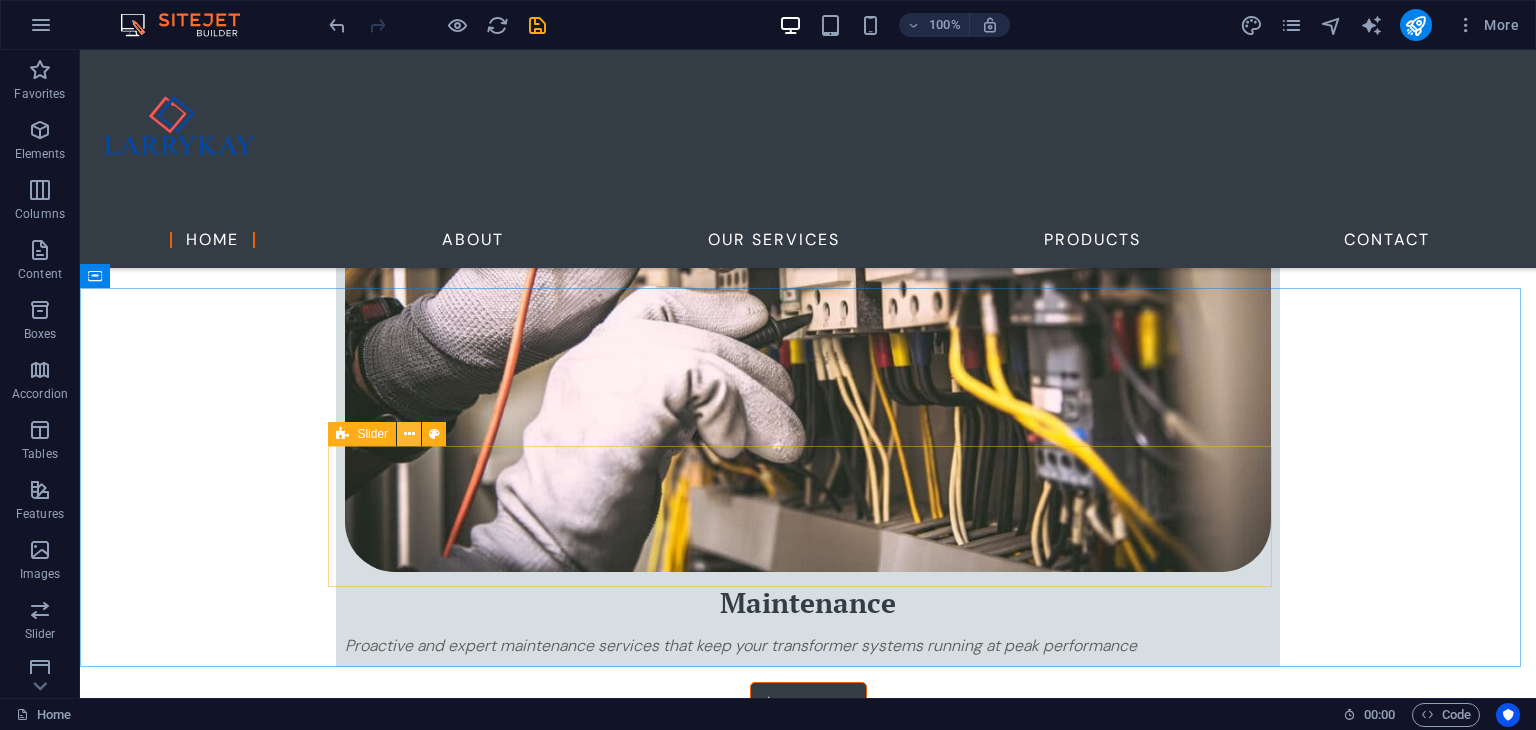 click at bounding box center [409, 434] 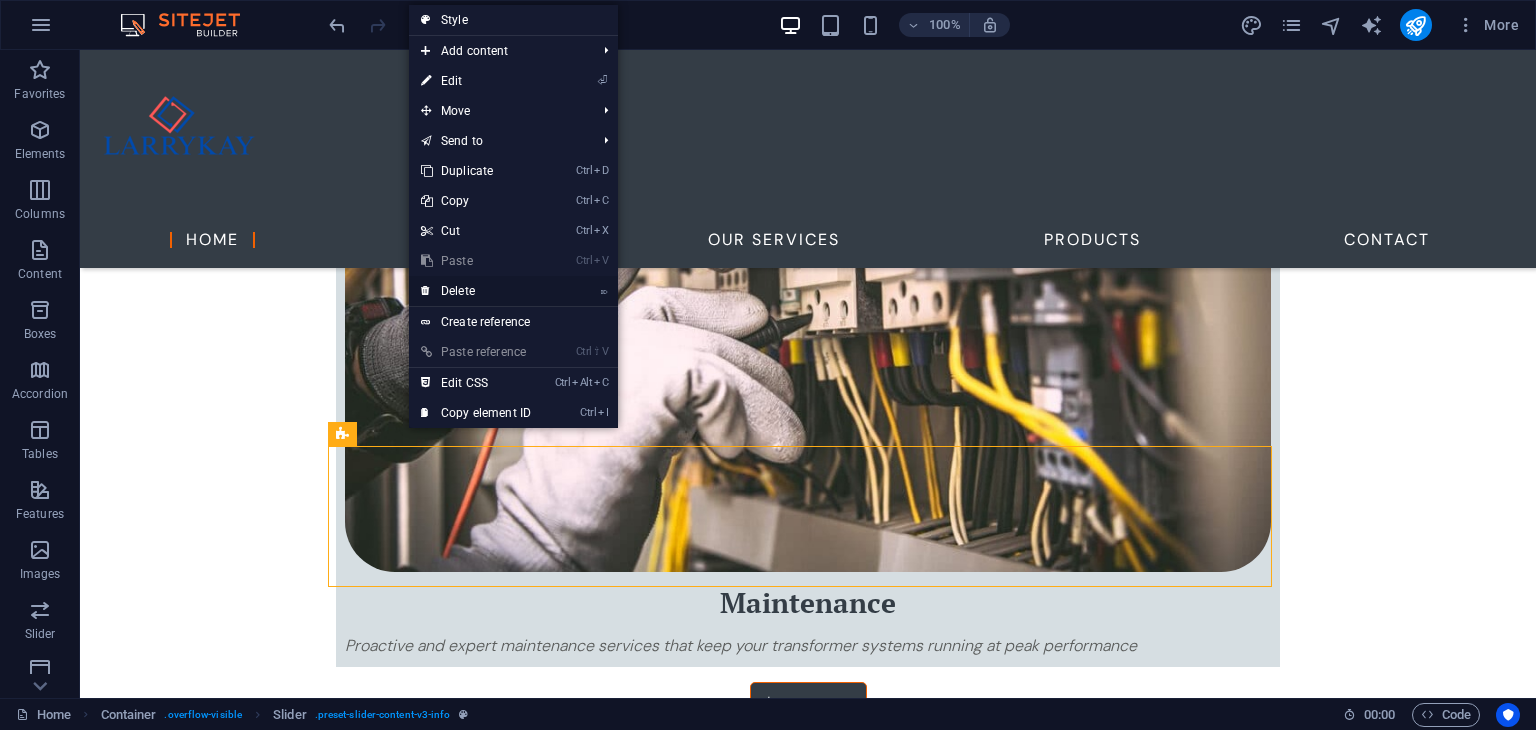 click on "⌦  Delete" at bounding box center (476, 291) 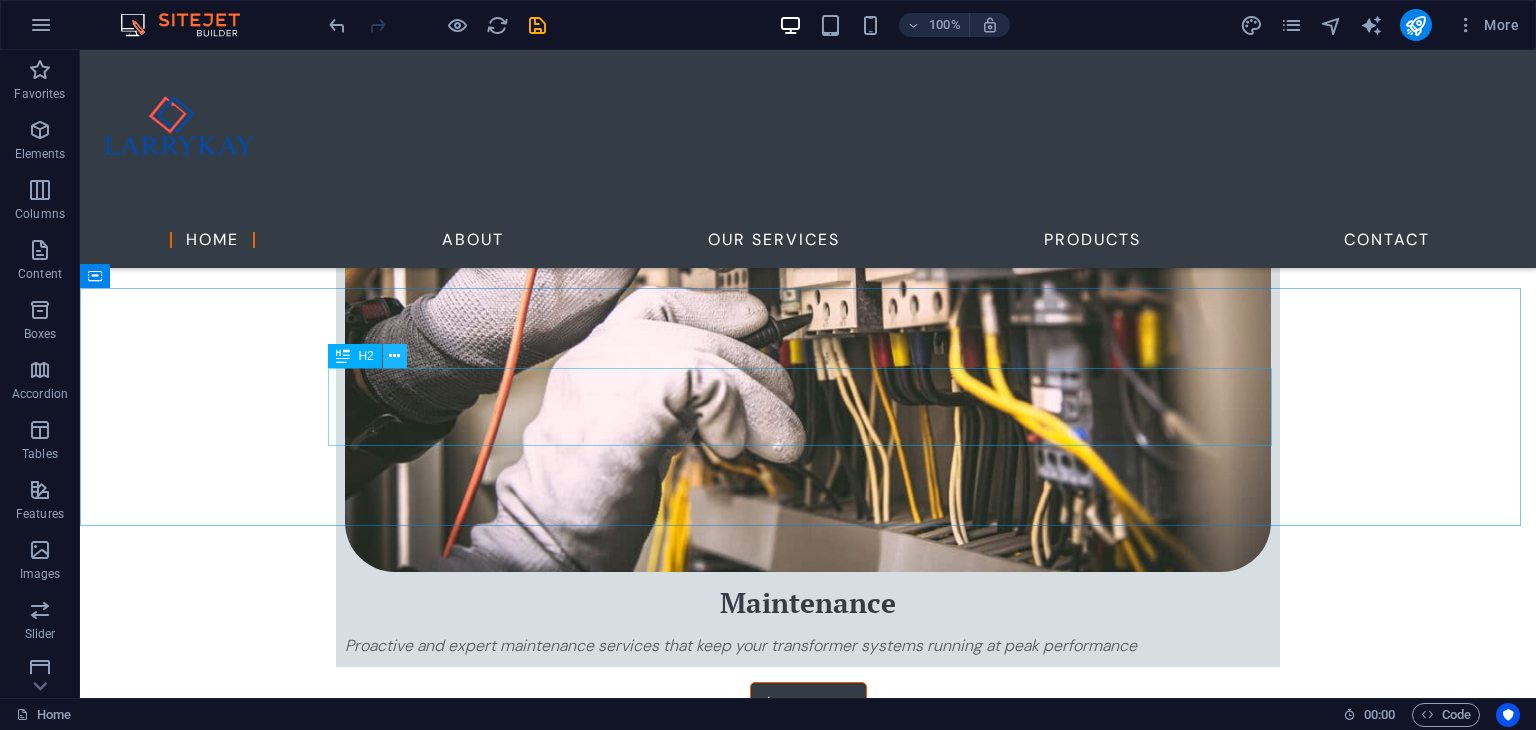 click at bounding box center (394, 356) 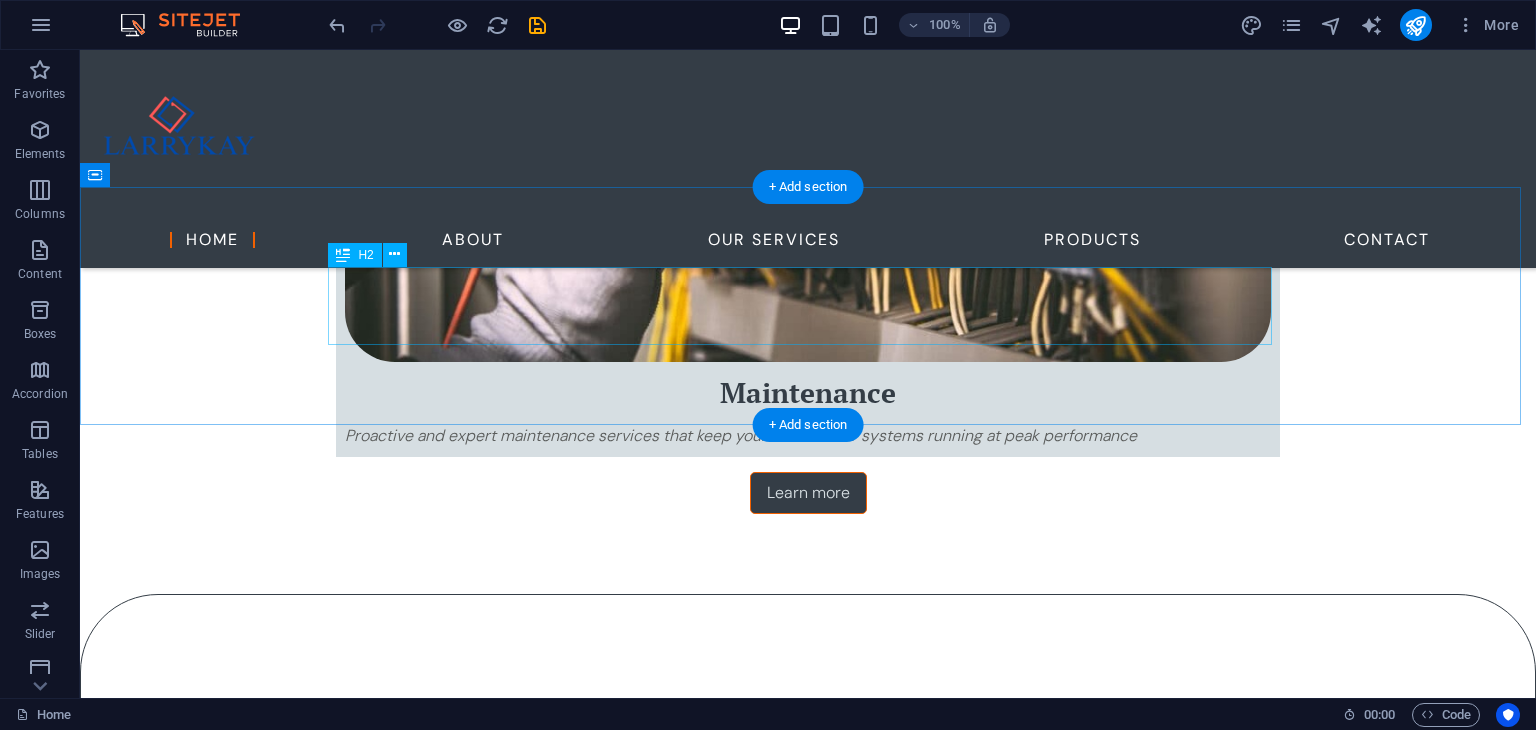 scroll, scrollTop: 2111, scrollLeft: 0, axis: vertical 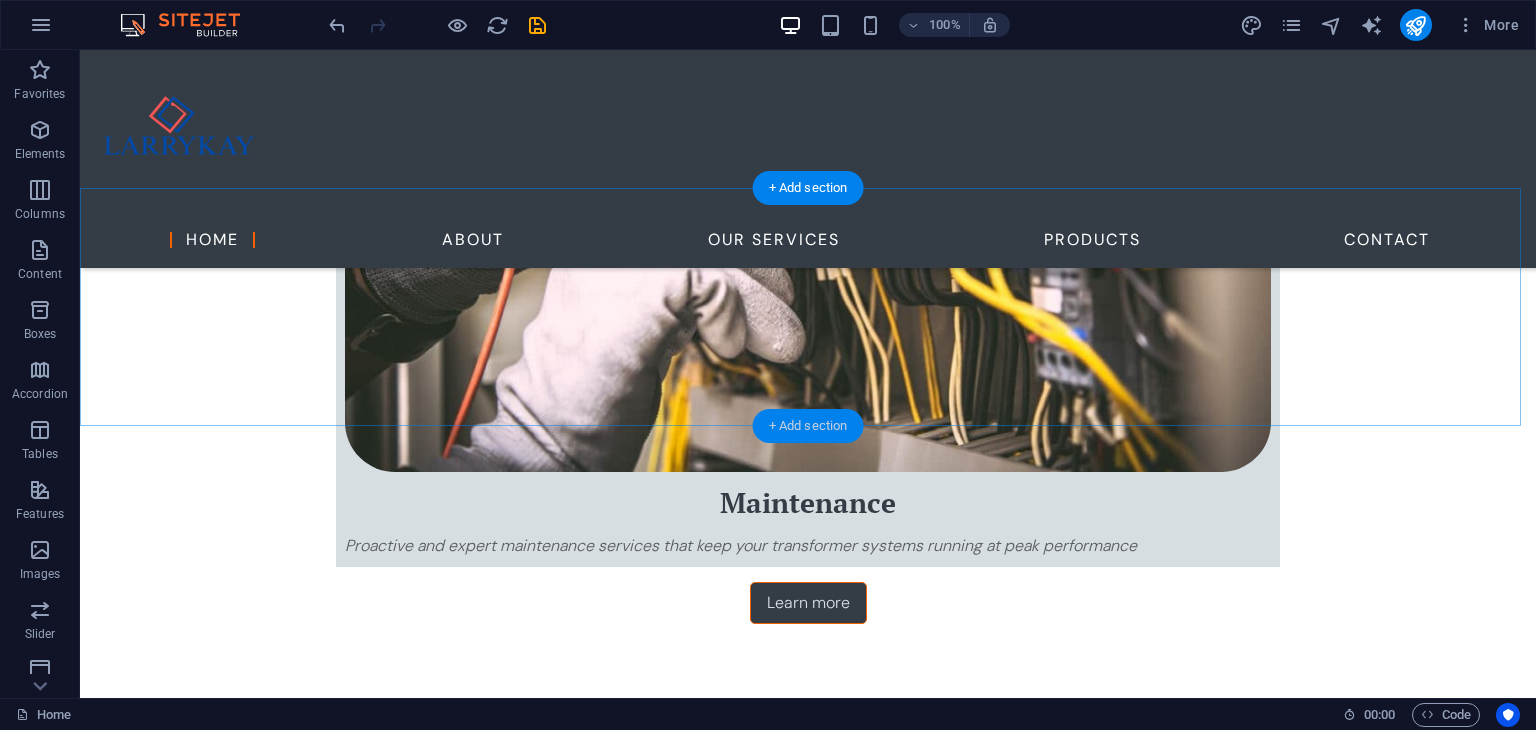 click on "+ Add section" at bounding box center (808, 426) 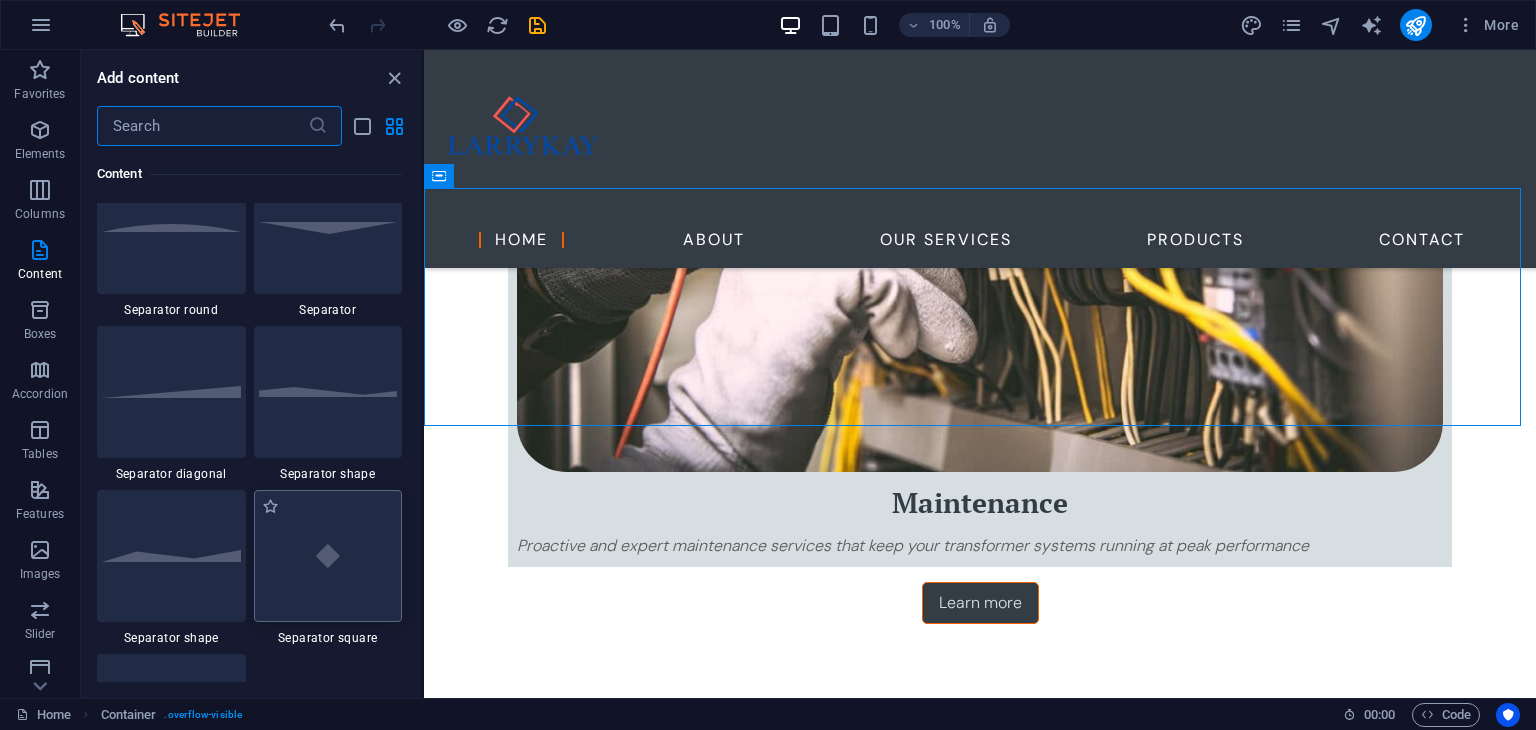 scroll, scrollTop: 4999, scrollLeft: 0, axis: vertical 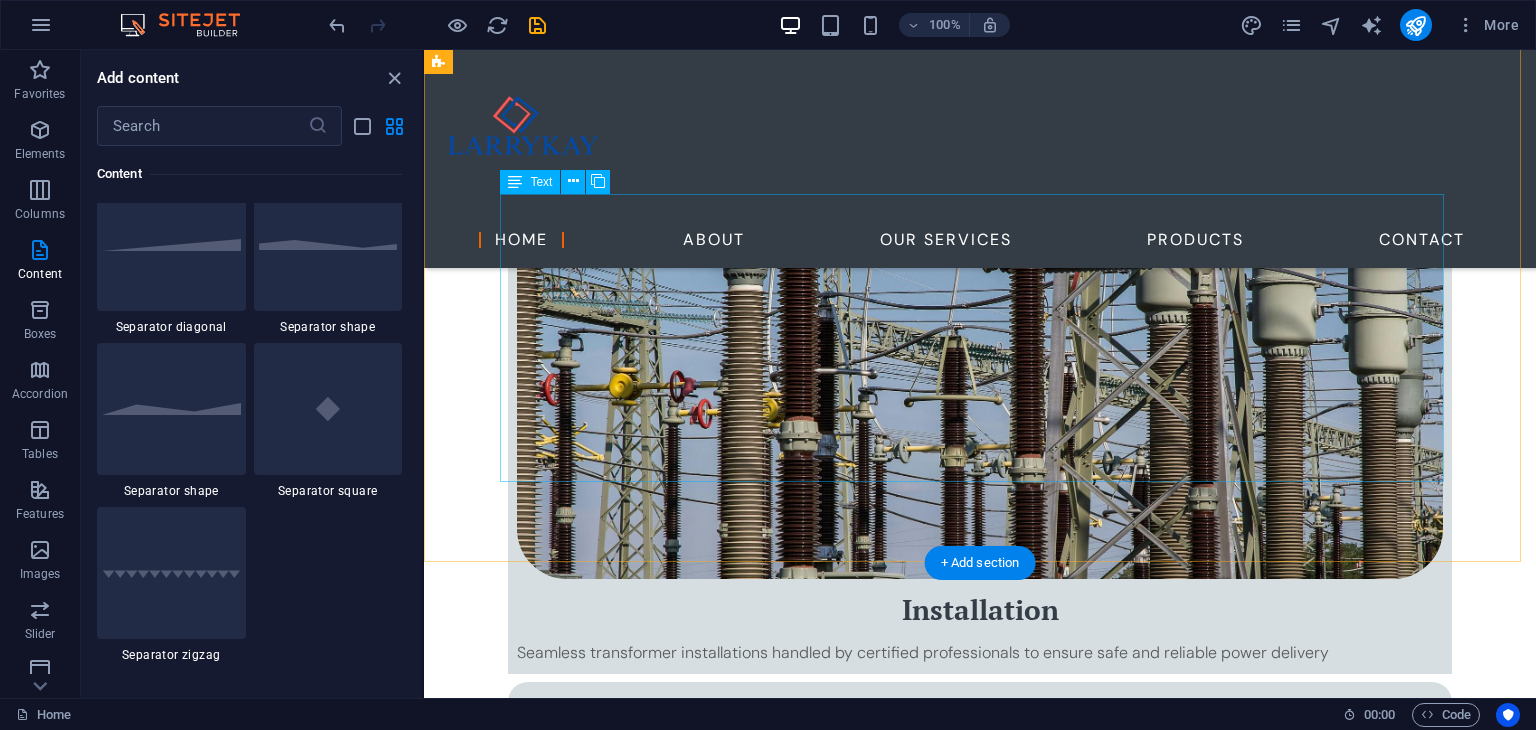 click on "At [COMPANY], we are driven by a singular mission to empower communities, businesses, and industries with dependable, innovative, and sustainable power solutions. With a firm foundation built on trust, expertise, and service excellence, we specialize in the sales, installation, and maintenance of transformers and power systems tailored to meet the unique demands of our diverse clientele. We understand that uninterrupted power is critical to productivity, safety, and growth. That’s why we offer turnkey solutions from advising on the right transformer specifications to seamless installations and long-term maintenance support. Whether it's a private residence, a commercial building, or an industrial site, our team of skilled professionals delivers with precision, efficiency, and a commitment to quality." at bounding box center (980, 2512) 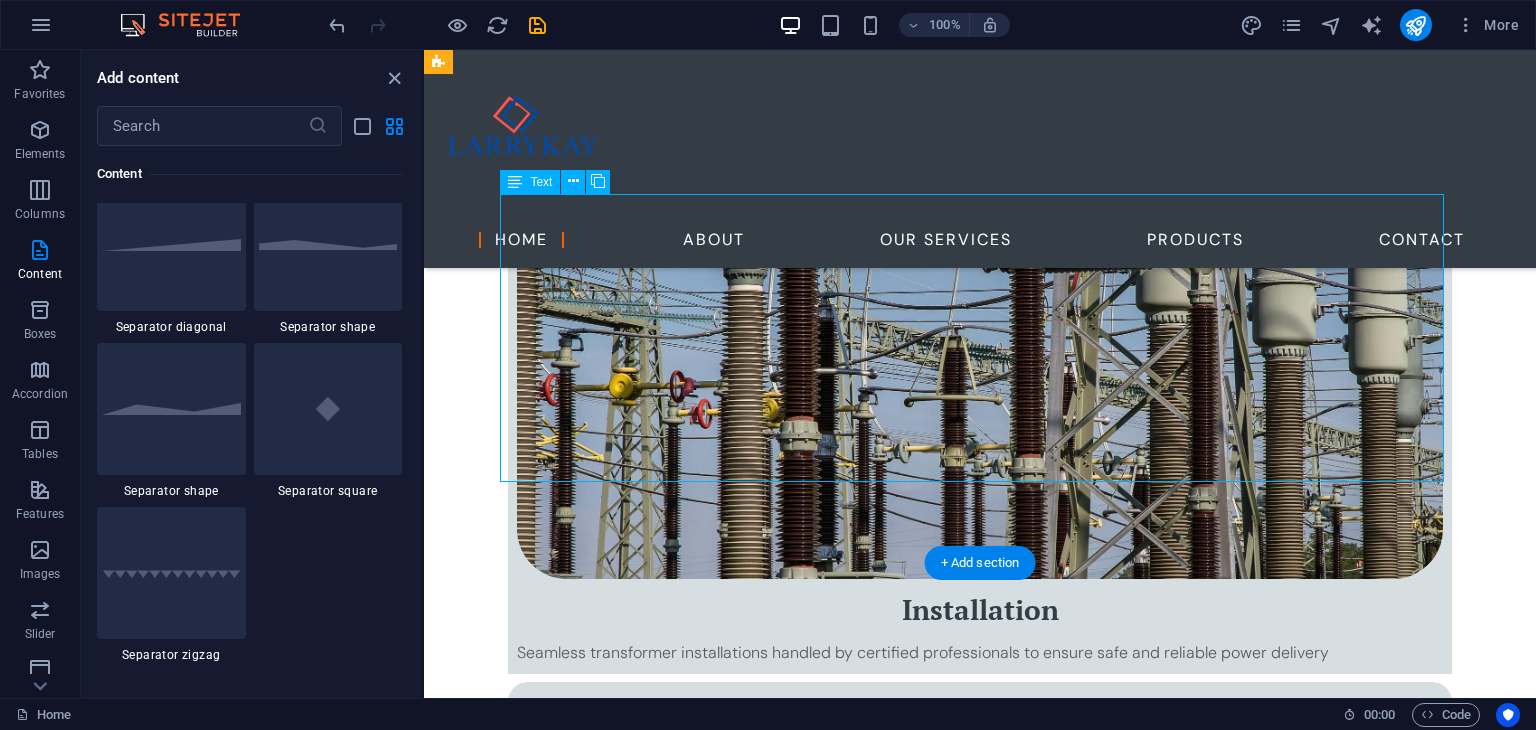 click on "At [COMPANY], we are driven by a singular mission to empower communities, businesses, and industries with dependable, innovative, and sustainable power solutions. With a firm foundation built on trust, expertise, and service excellence, we specialize in the sales, installation, and maintenance of transformers and power systems tailored to meet the unique demands of our diverse clientele. We understand that uninterrupted power is critical to productivity, safety, and growth. That’s why we offer turnkey solutions from advising on the right transformer specifications to seamless installations and long-term maintenance support. Whether it's a private residence, a commercial building, or an industrial site, our team of skilled professionals delivers with precision, efficiency, and a commitment to quality." at bounding box center (980, 2512) 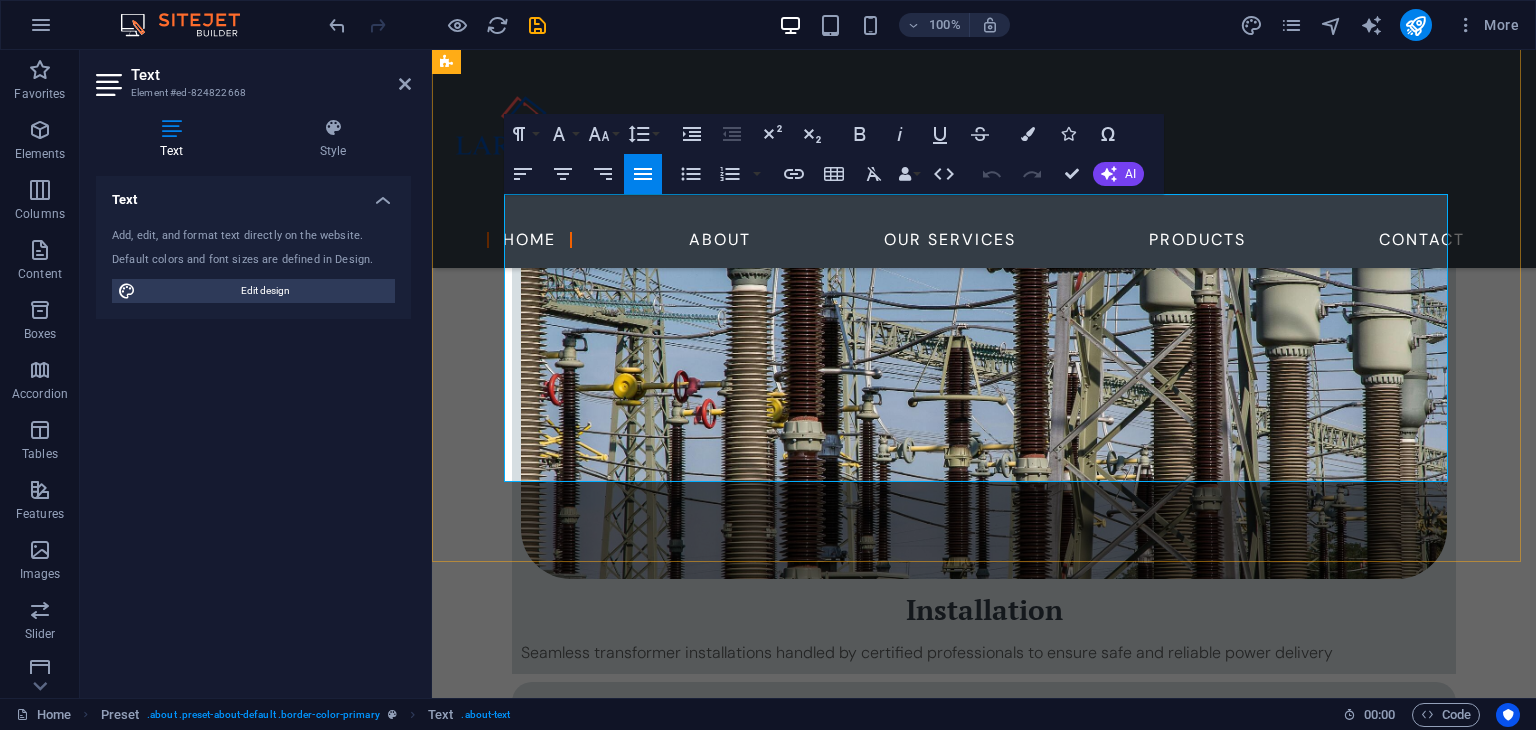 click on "Our services extend beyond products. We offer technical consulting, site assessments, preventive maintenance plans, emergency repairs, and system upgrades to ensure your power infrastructure performs optimally. We also maintain strong partnerships with top manufacturers to ensure our clients have access to the most reliable and energy-efficient equipment in the market." at bounding box center [984, 2608] 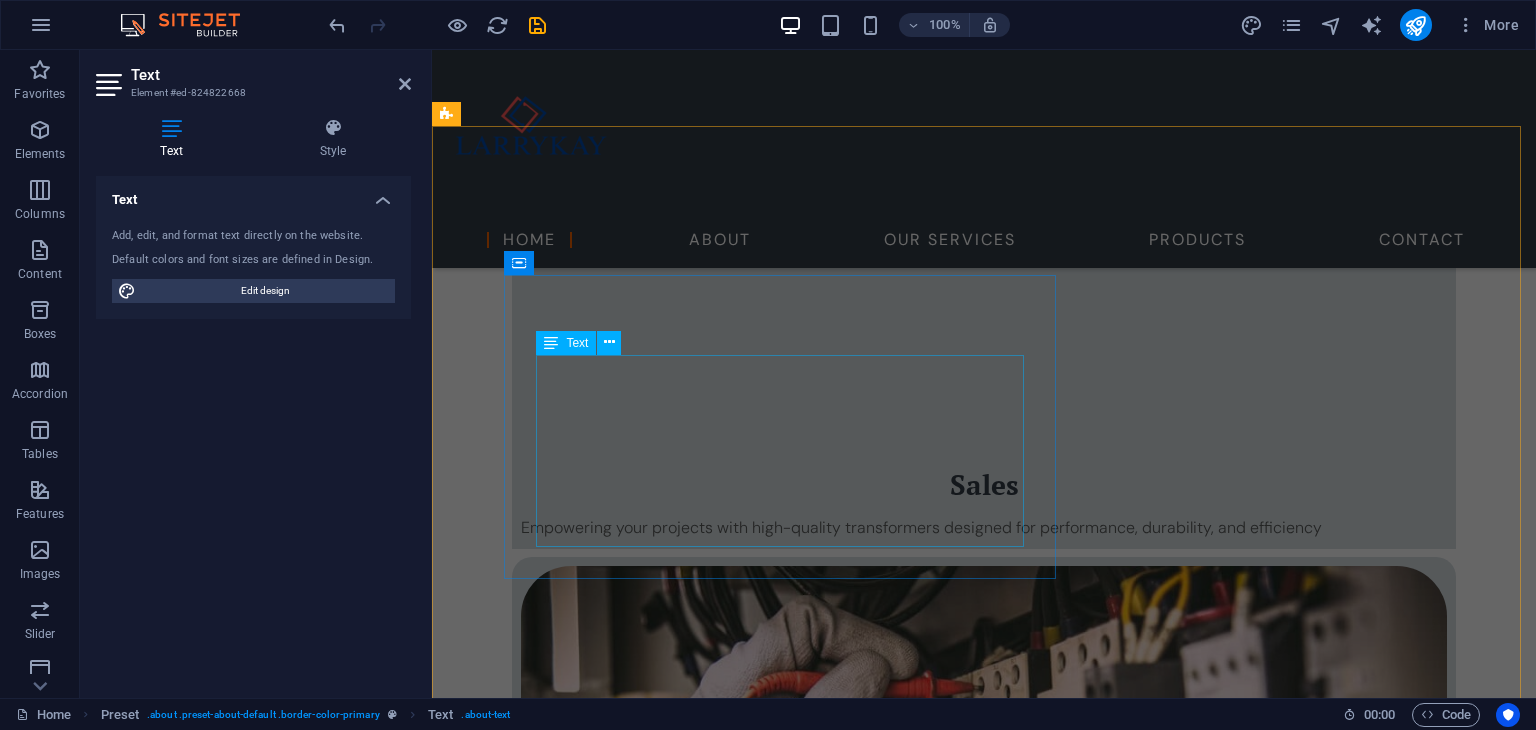 click on "We understand that uninterrupted power is critical to productivity, safety, and growth. That’s why we offer turnkey solutions—from advising on the right transformer specifications to seamless installations and long-term maintenance support. Whether it's a private residence, a commercial building, or an industrial site, our team of skilled professionals delivers with precision, efficiency, and a commitment to quality." at bounding box center (1024, 3311) 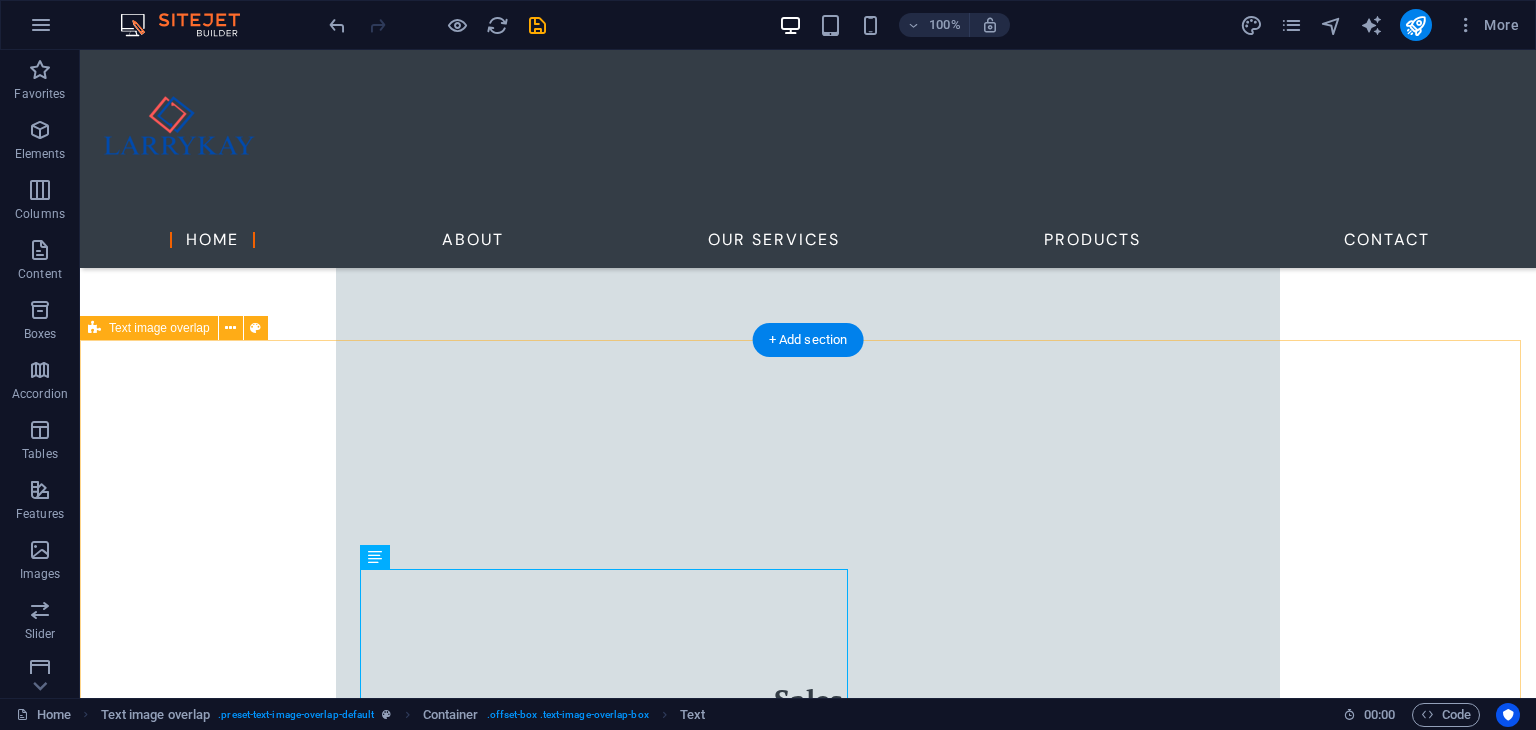 scroll, scrollTop: 1576, scrollLeft: 0, axis: vertical 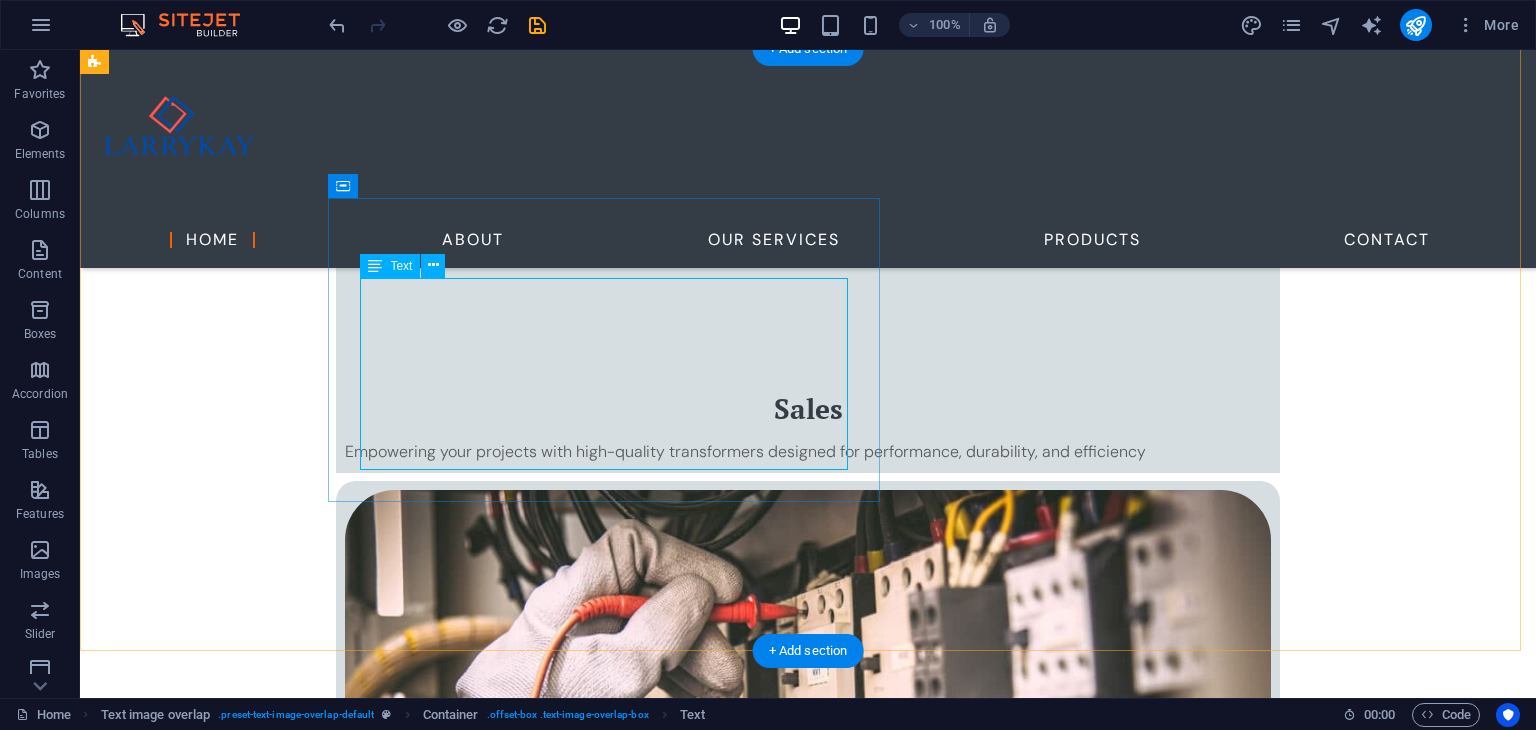 click on "We understand that uninterrupted power is critical to productivity, safety, and growth. That’s why we offer turnkey solutions—from advising on the right transformer specifications to seamless installations and long-term maintenance support. Whether it's a private residence, a commercial building, or an industrial site, our team of skilled professionals delivers with precision, efficiency, and a commitment to quality." at bounding box center [848, 3235] 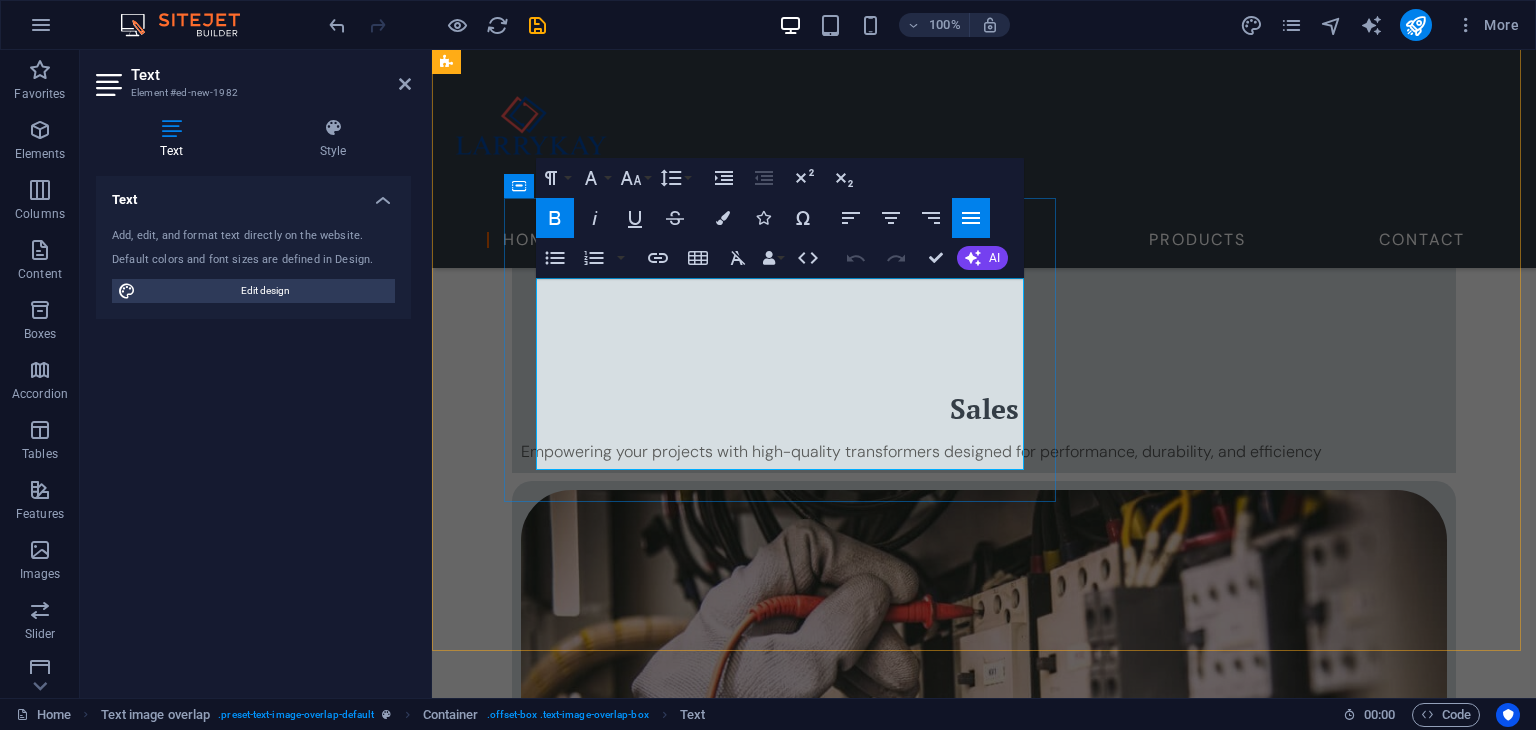 click on "We understand that uninterrupted power is critical to productivity, safety, and growth. That’s why we offer turnkey solutions—from advising on the right transformer specifications to seamless installations and long-term maintenance support. Whether it's a private residence, a commercial building, or an industrial site, our team of skilled professionals delivers with precision, efficiency, and a commitment to quality." at bounding box center [1024, 3234] 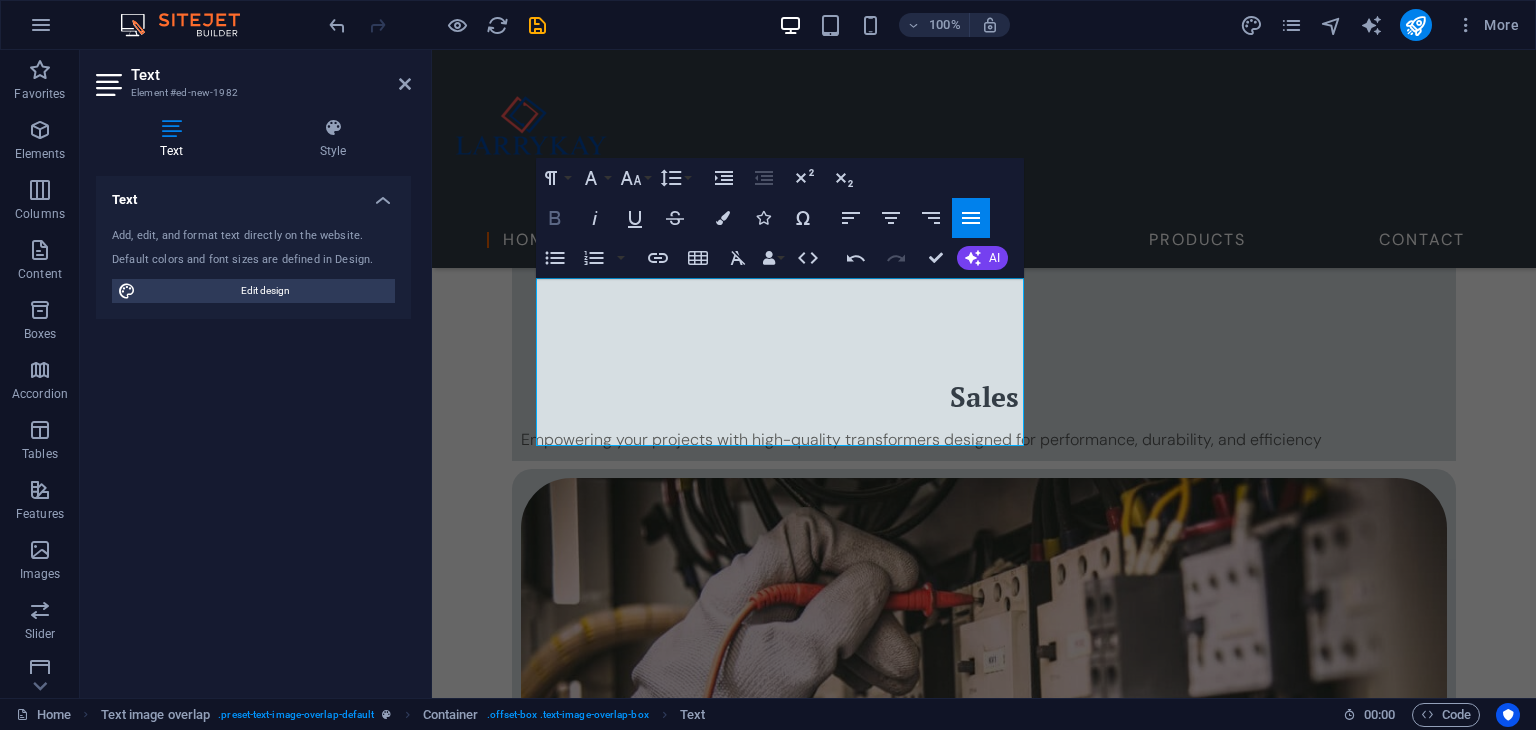 click 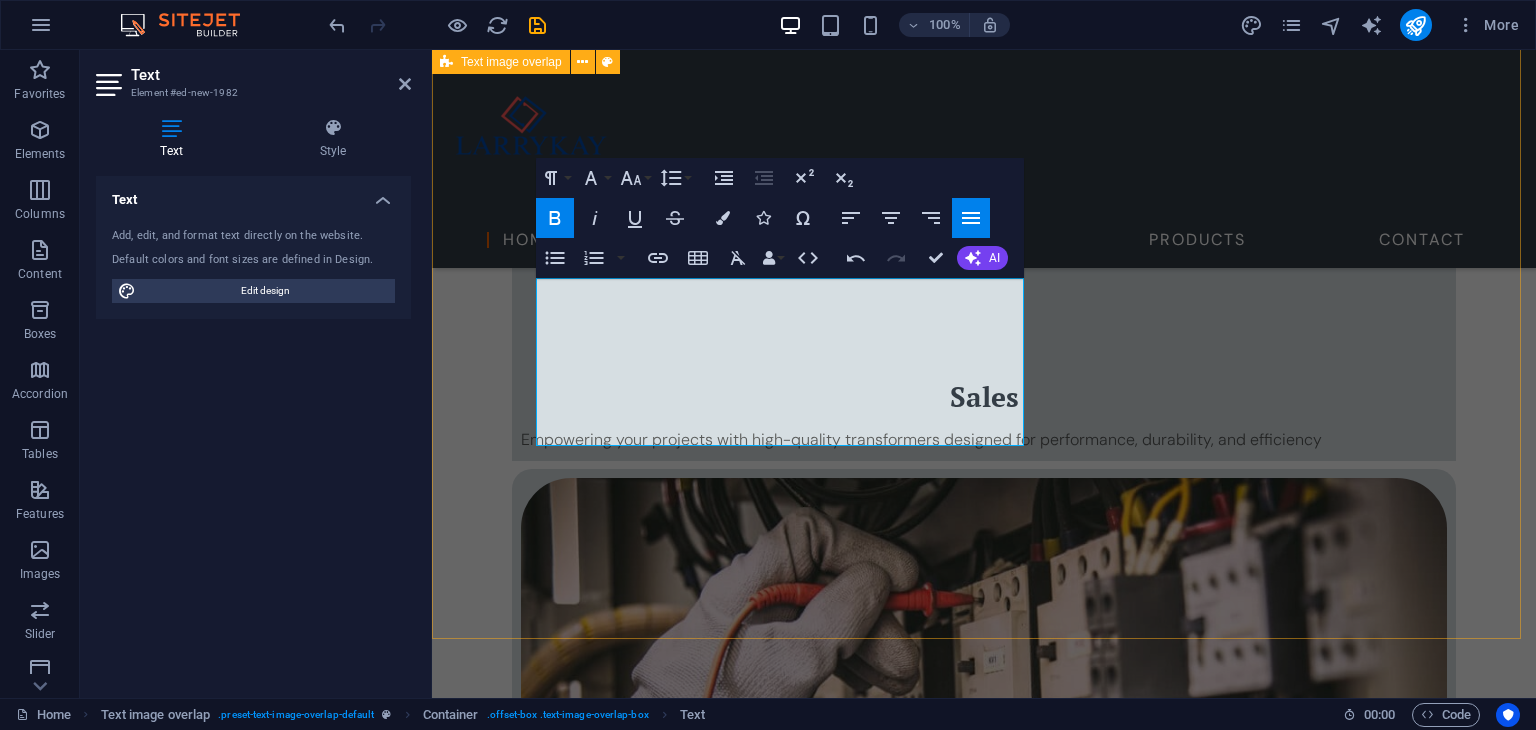 click on "About Us Our services extend beyond products. We offer technical consulting, site assessments, preventive maintenance plans, emergency repairs, and system upgrades to ensure your power infrastructure performs optimally. We also maintain strong partnerships with top manufacturers to ensure our clients have access to the most reliable and energy-efficient equipment in the market." at bounding box center (984, 3641) 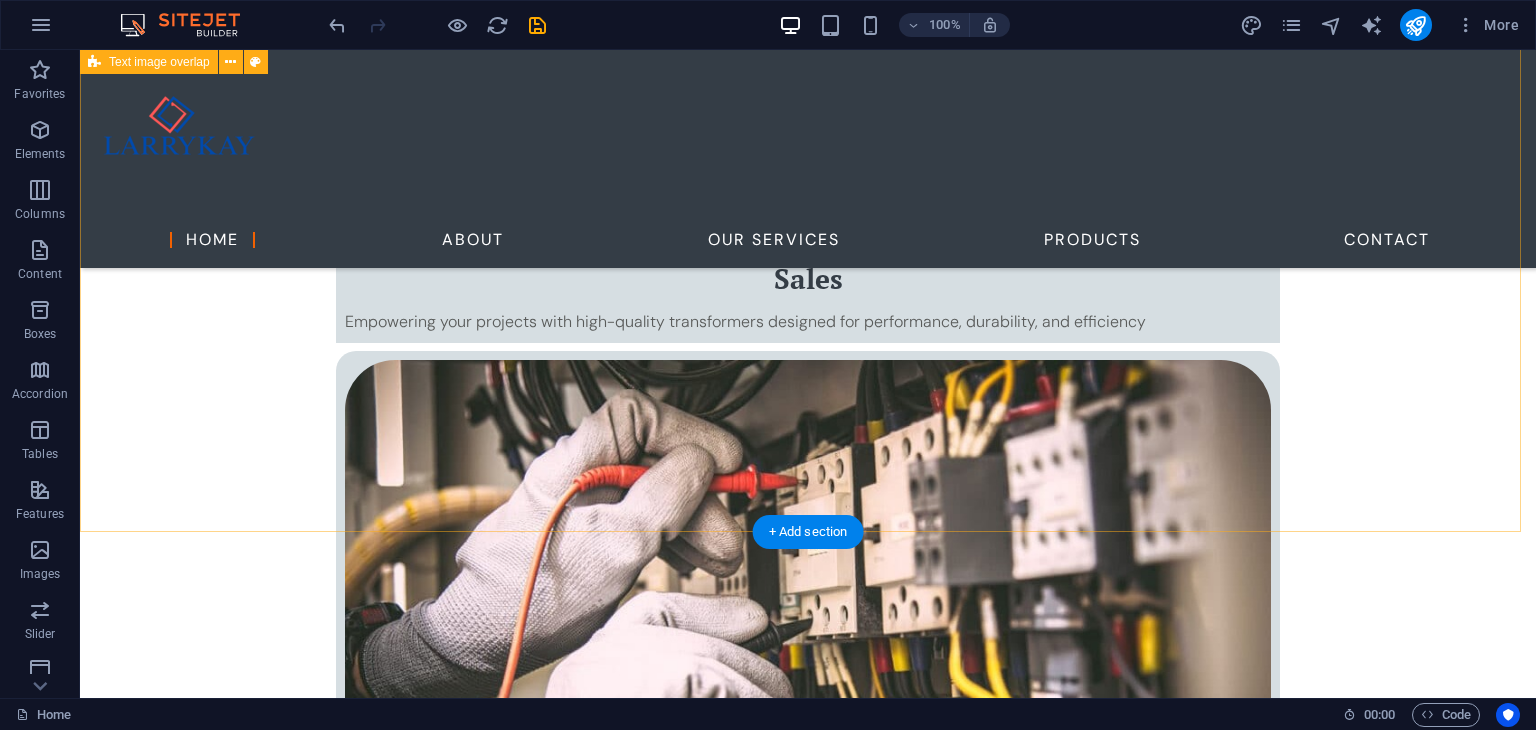 scroll, scrollTop: 1988, scrollLeft: 0, axis: vertical 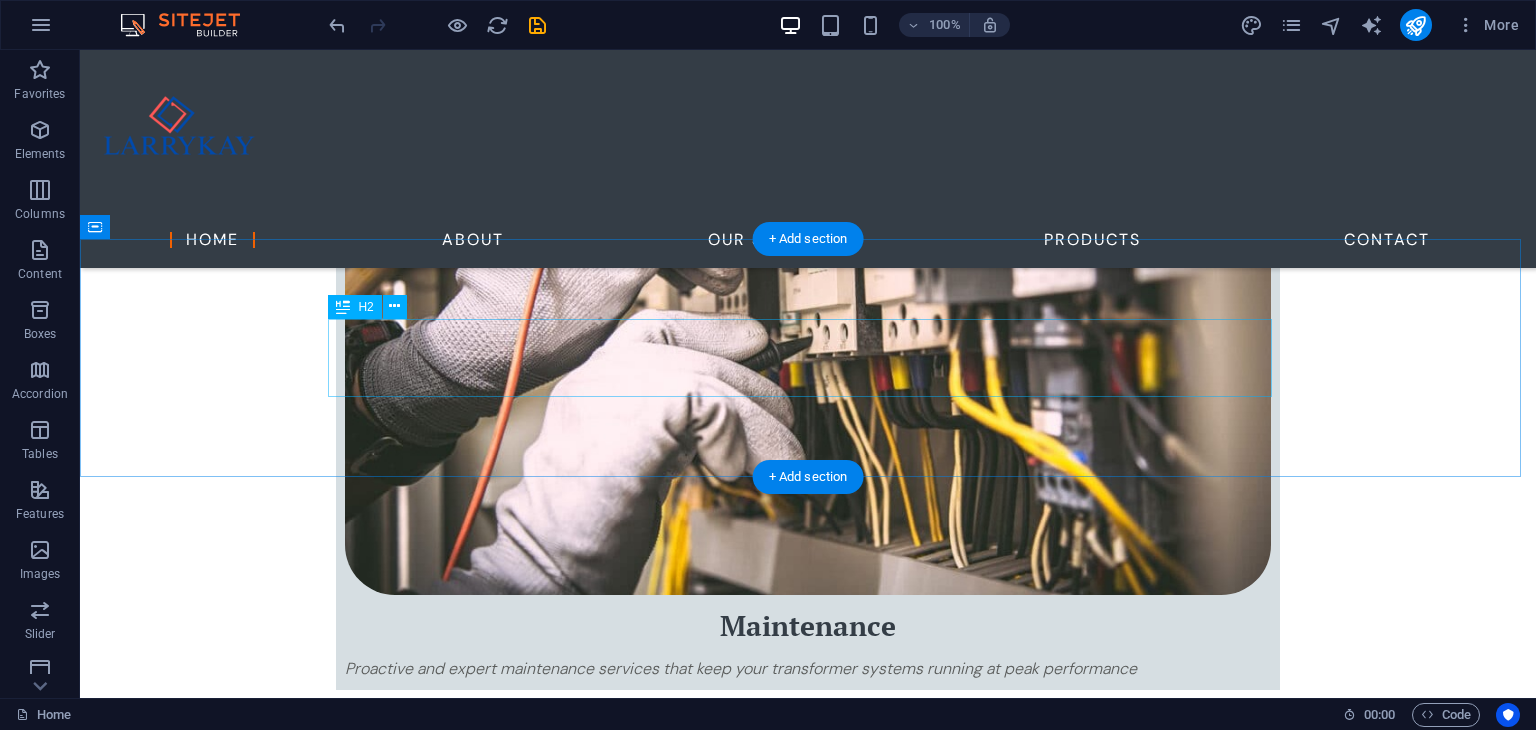click on "Did you already know..." at bounding box center (808, 3978) 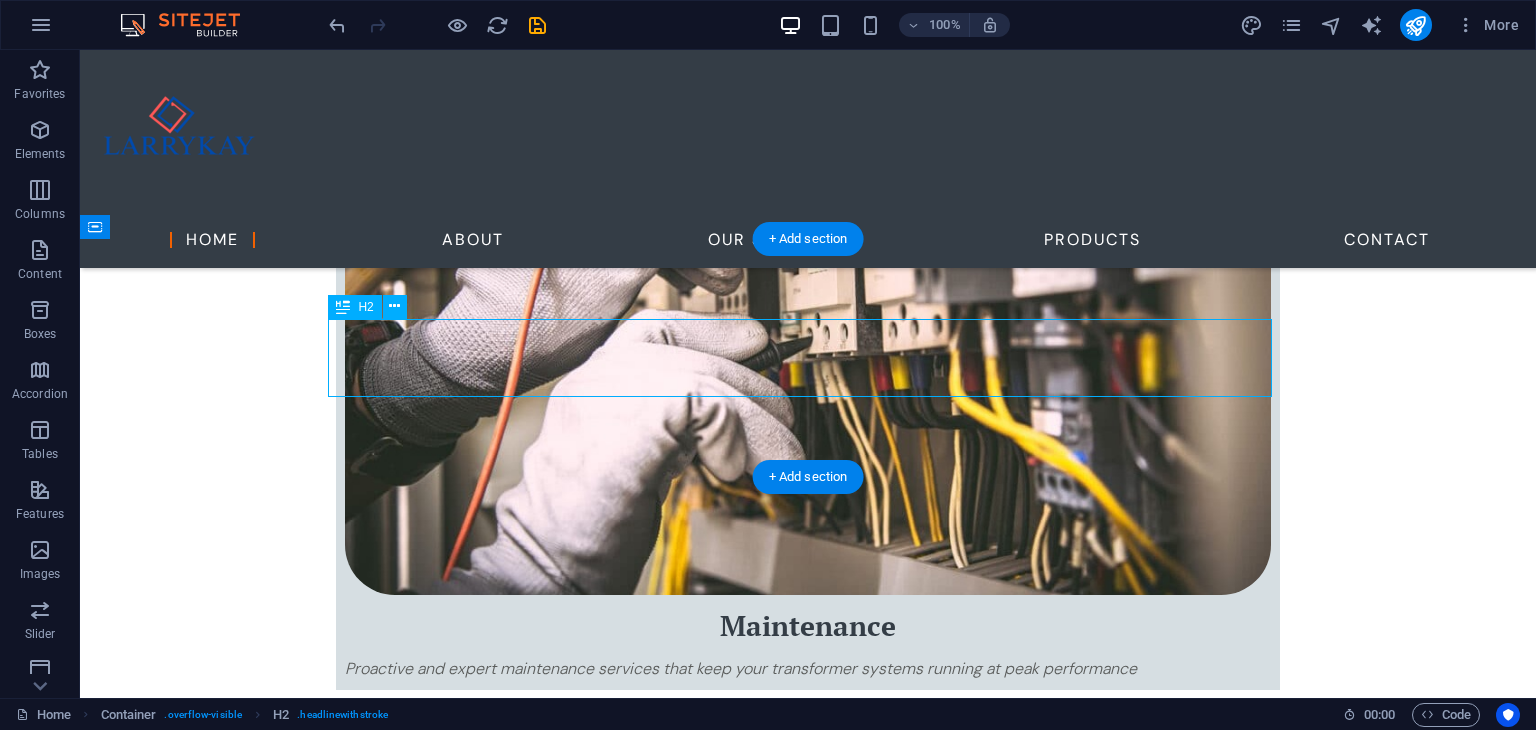 click on "Did you already know..." at bounding box center (808, 3978) 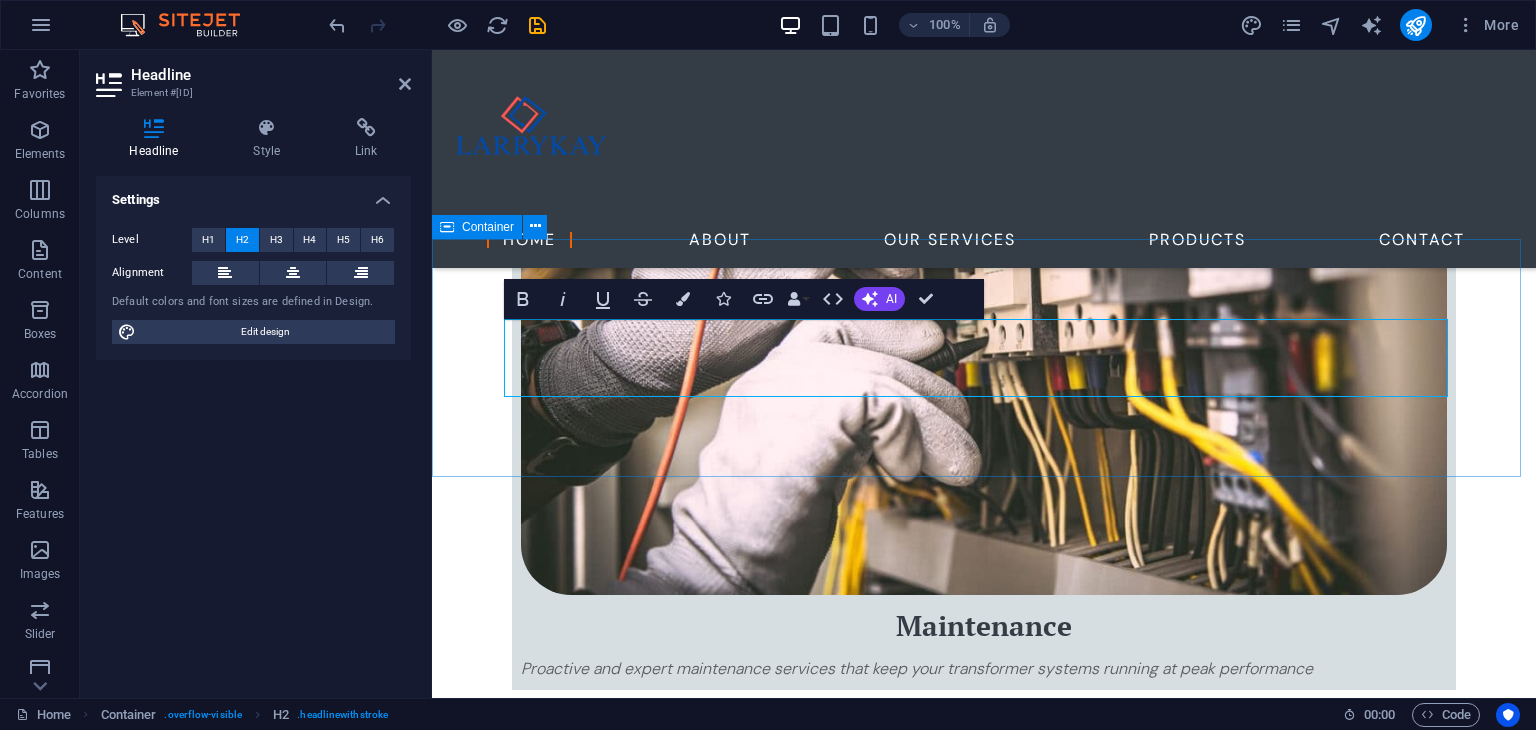 click on "Did you already know..." at bounding box center [984, 3986] 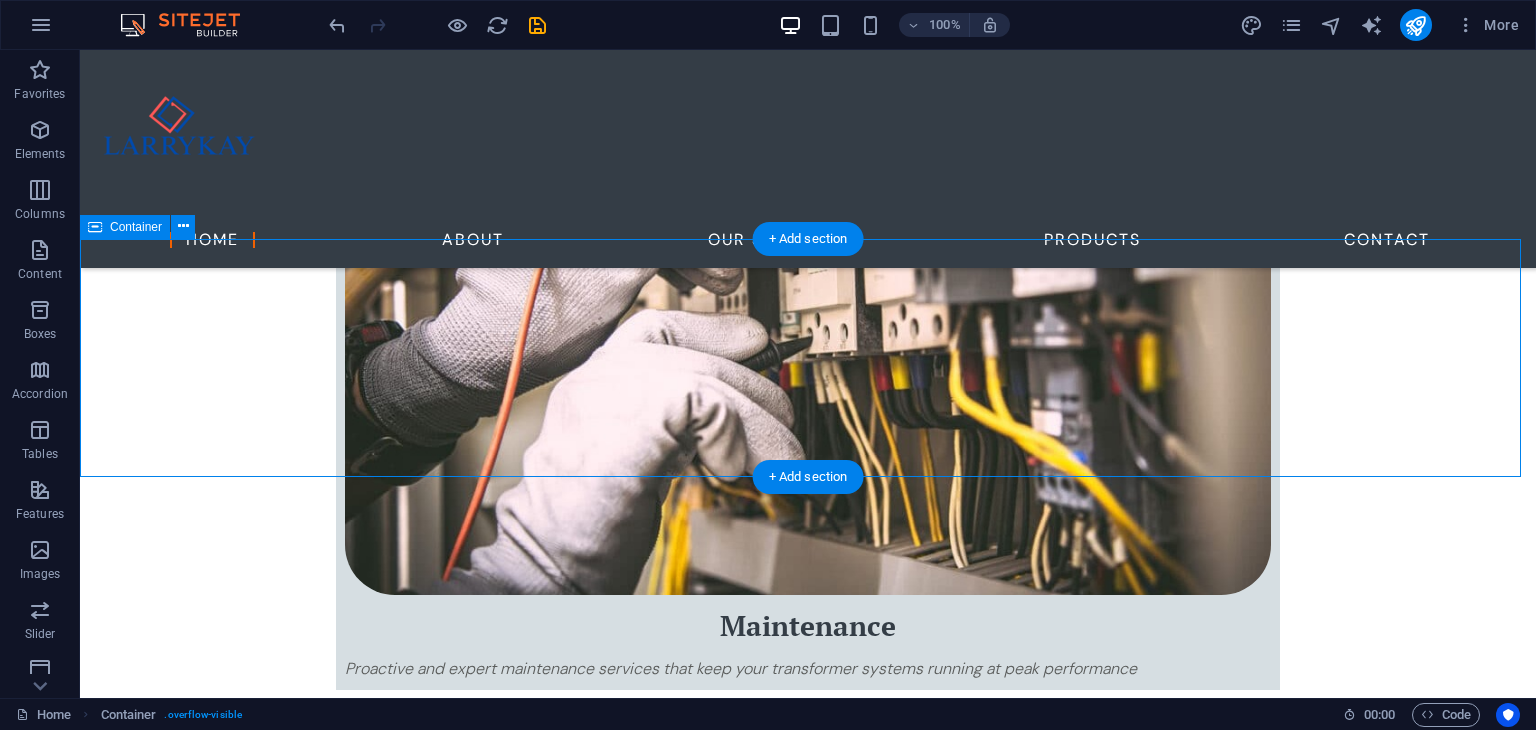 scroll, scrollTop: 1788, scrollLeft: 0, axis: vertical 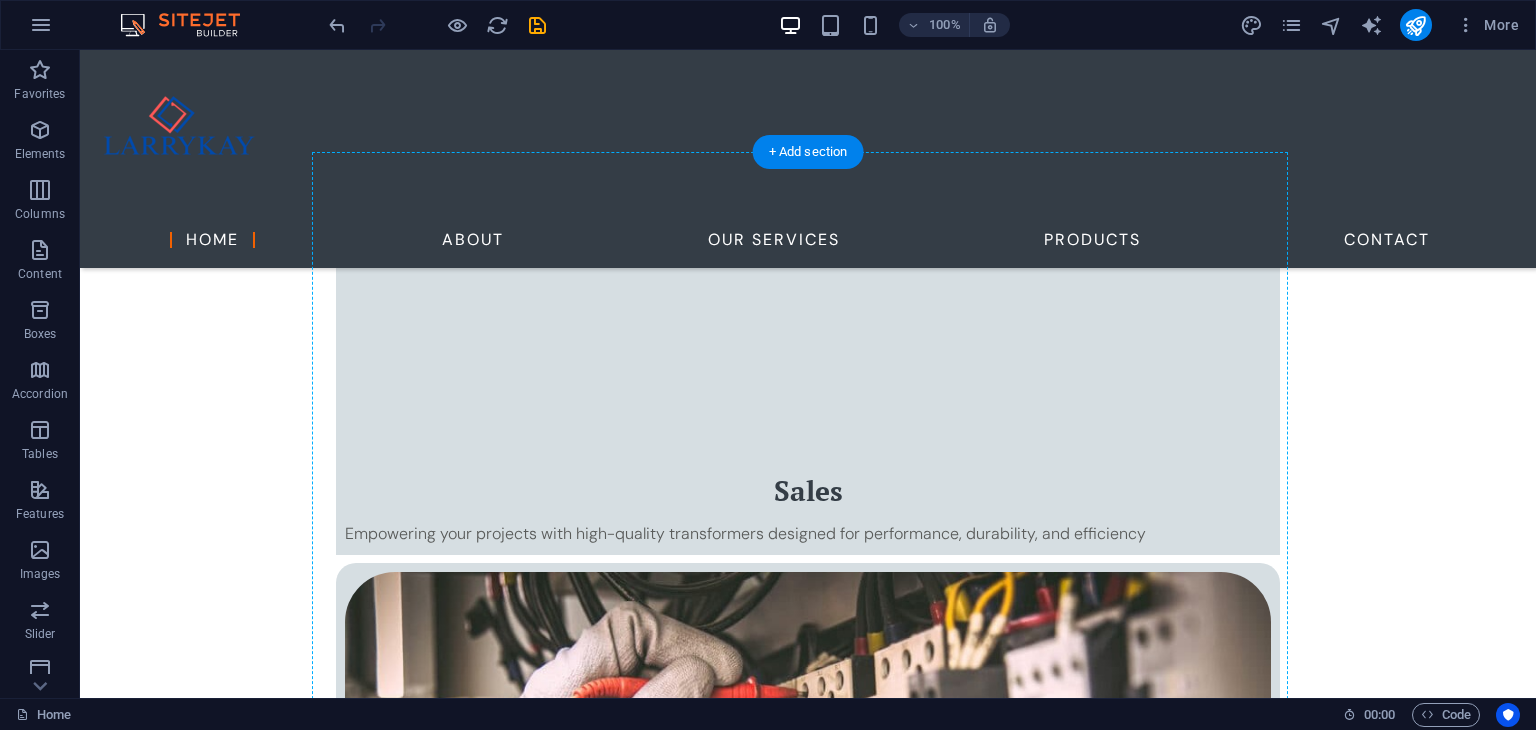 drag, startPoint x: 170, startPoint y: 476, endPoint x: 348, endPoint y: 591, distance: 211.91743 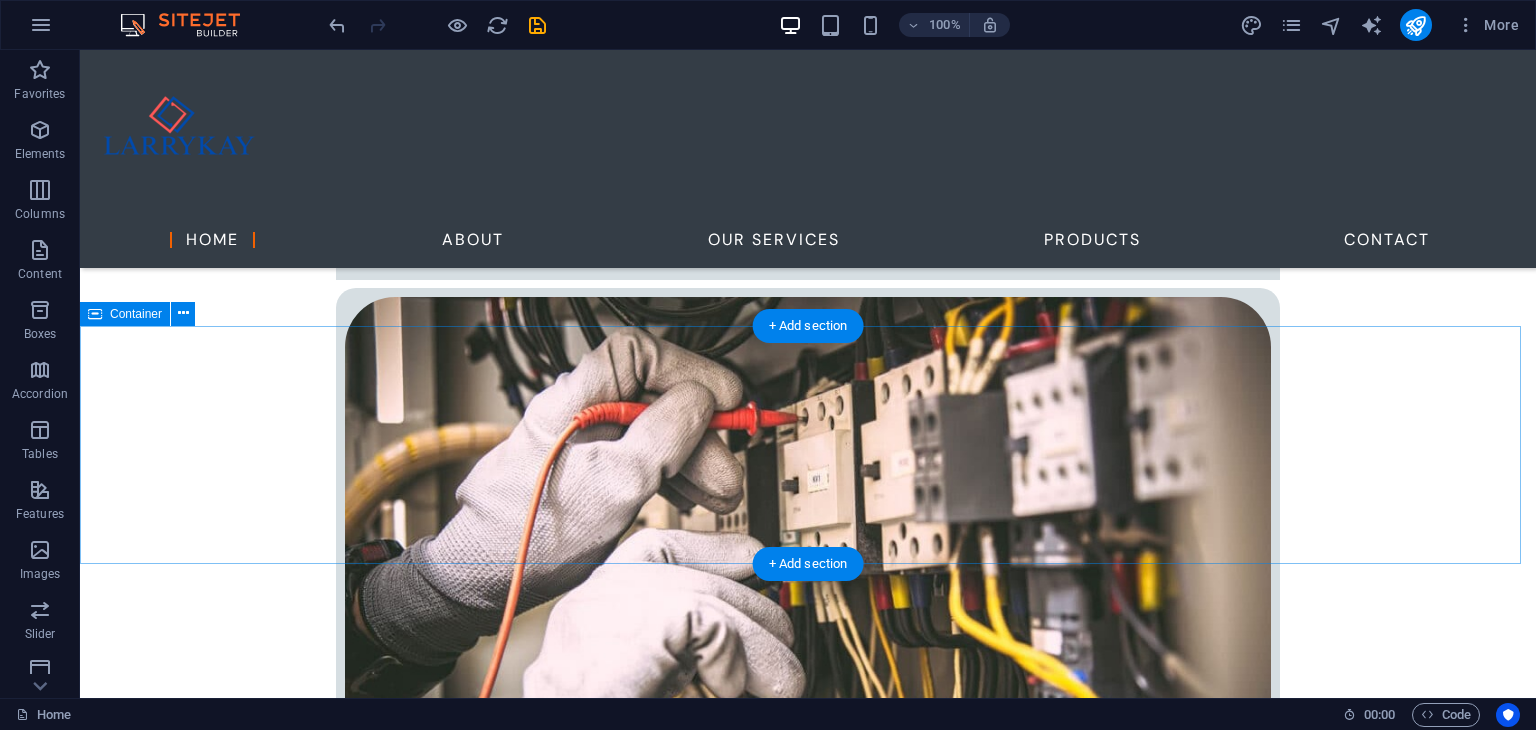scroll, scrollTop: 1901, scrollLeft: 0, axis: vertical 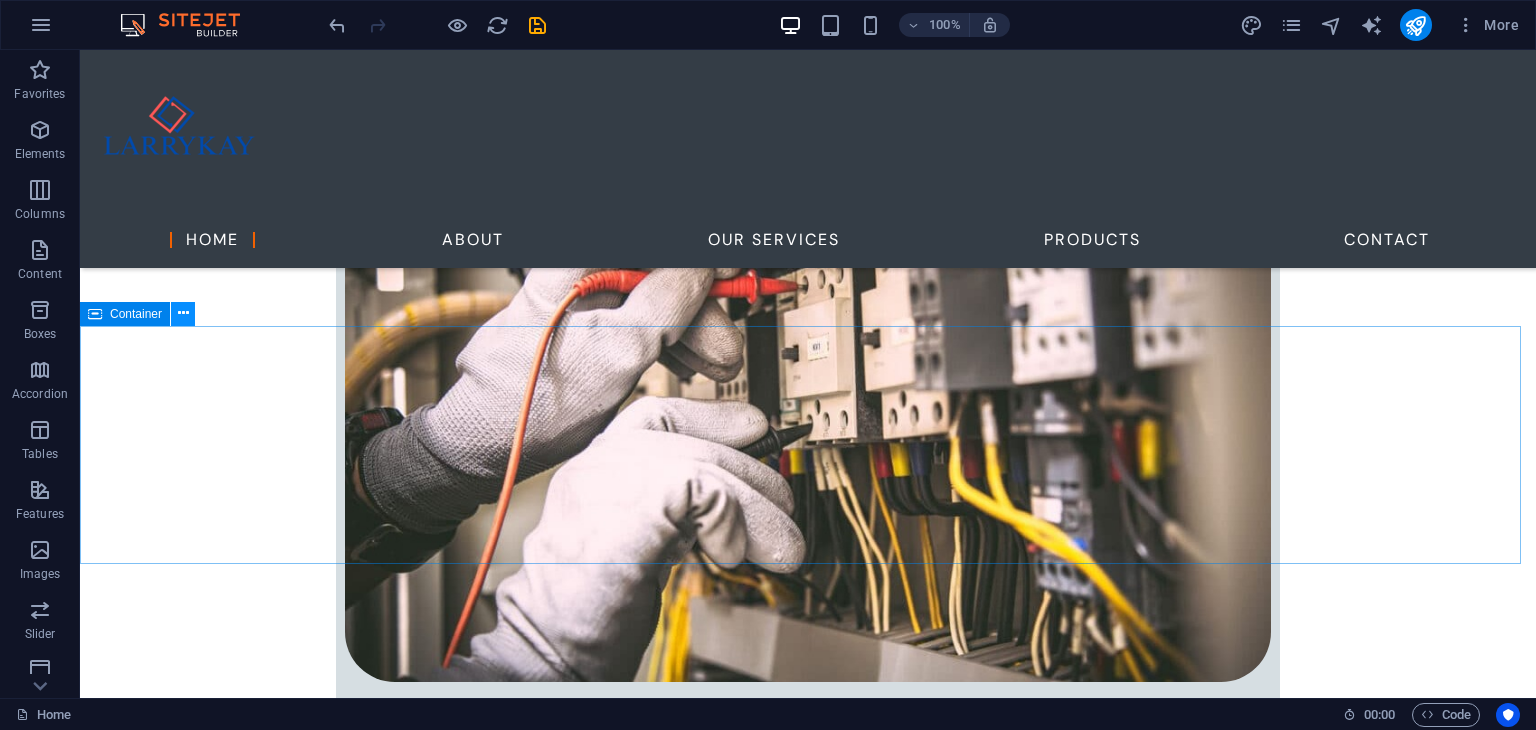 click at bounding box center [183, 314] 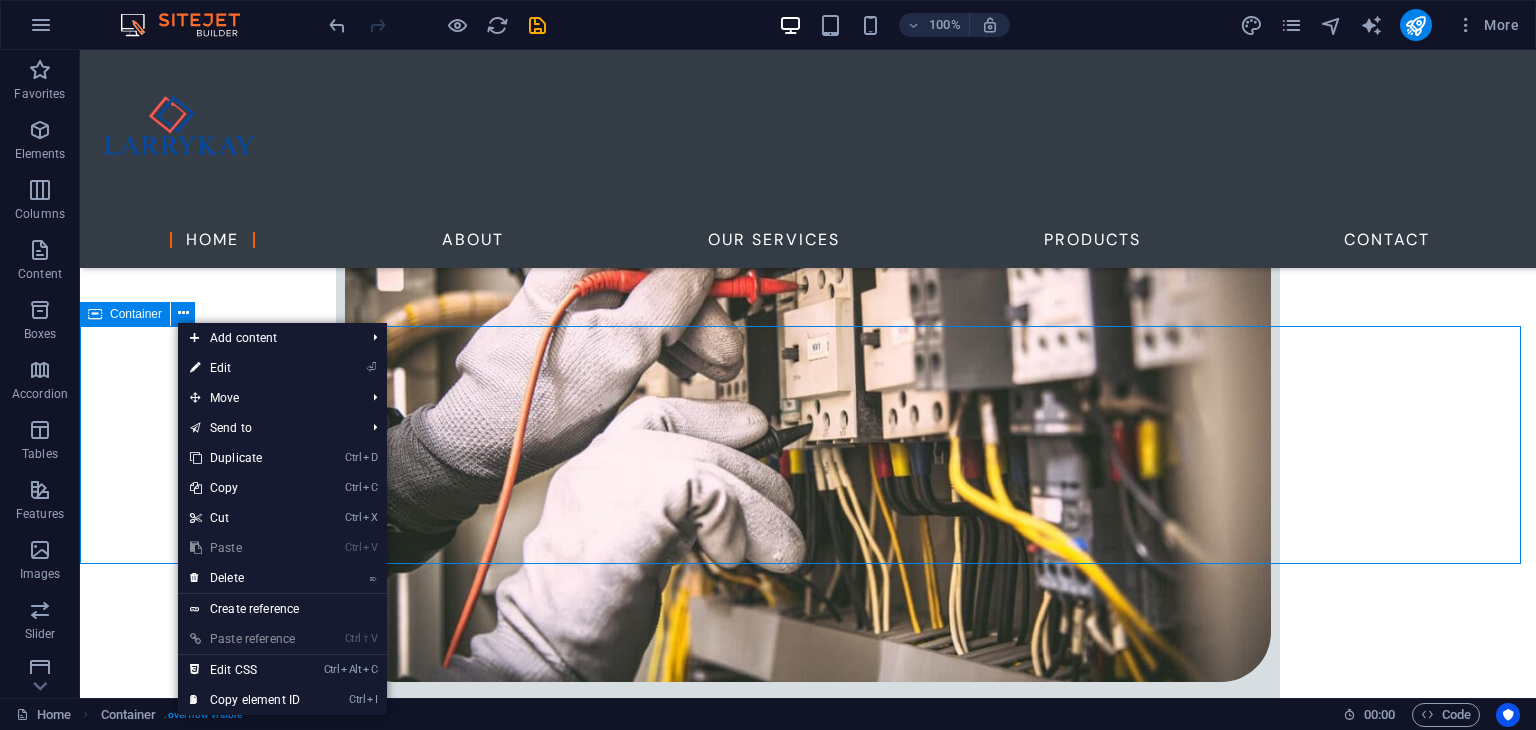 click on "Container" at bounding box center [136, 314] 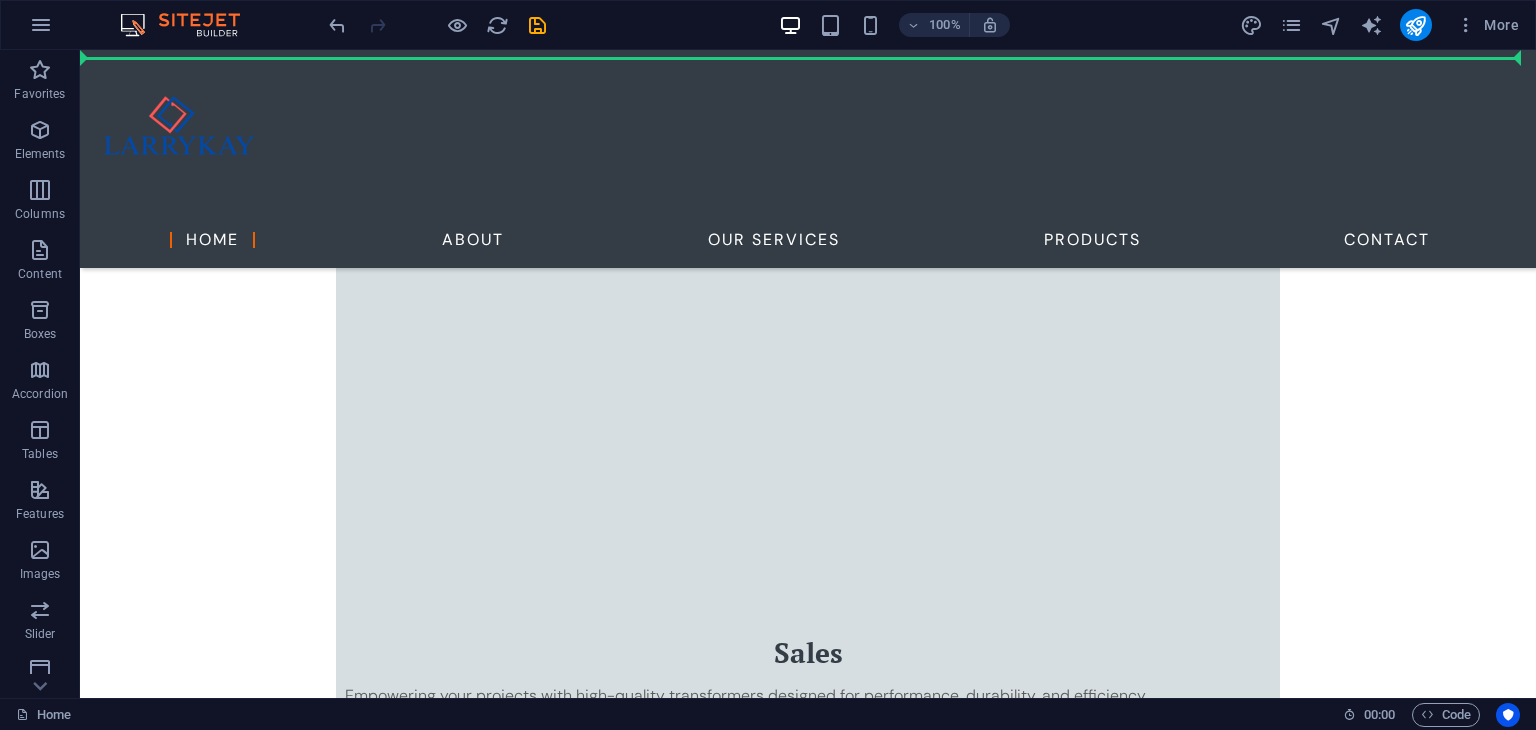 scroll, scrollTop: 1225, scrollLeft: 0, axis: vertical 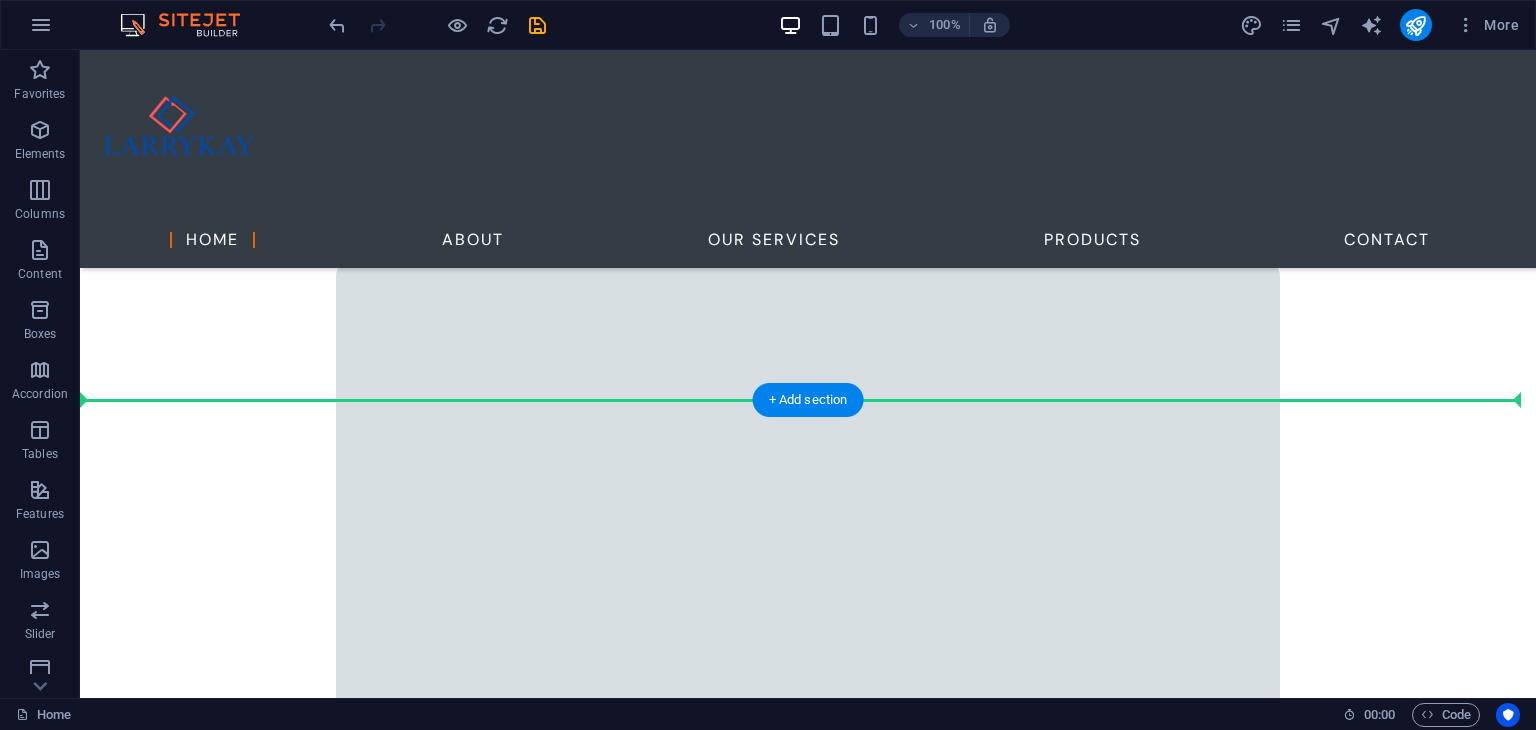 drag, startPoint x: 208, startPoint y: 367, endPoint x: 242, endPoint y: 445, distance: 85.08819 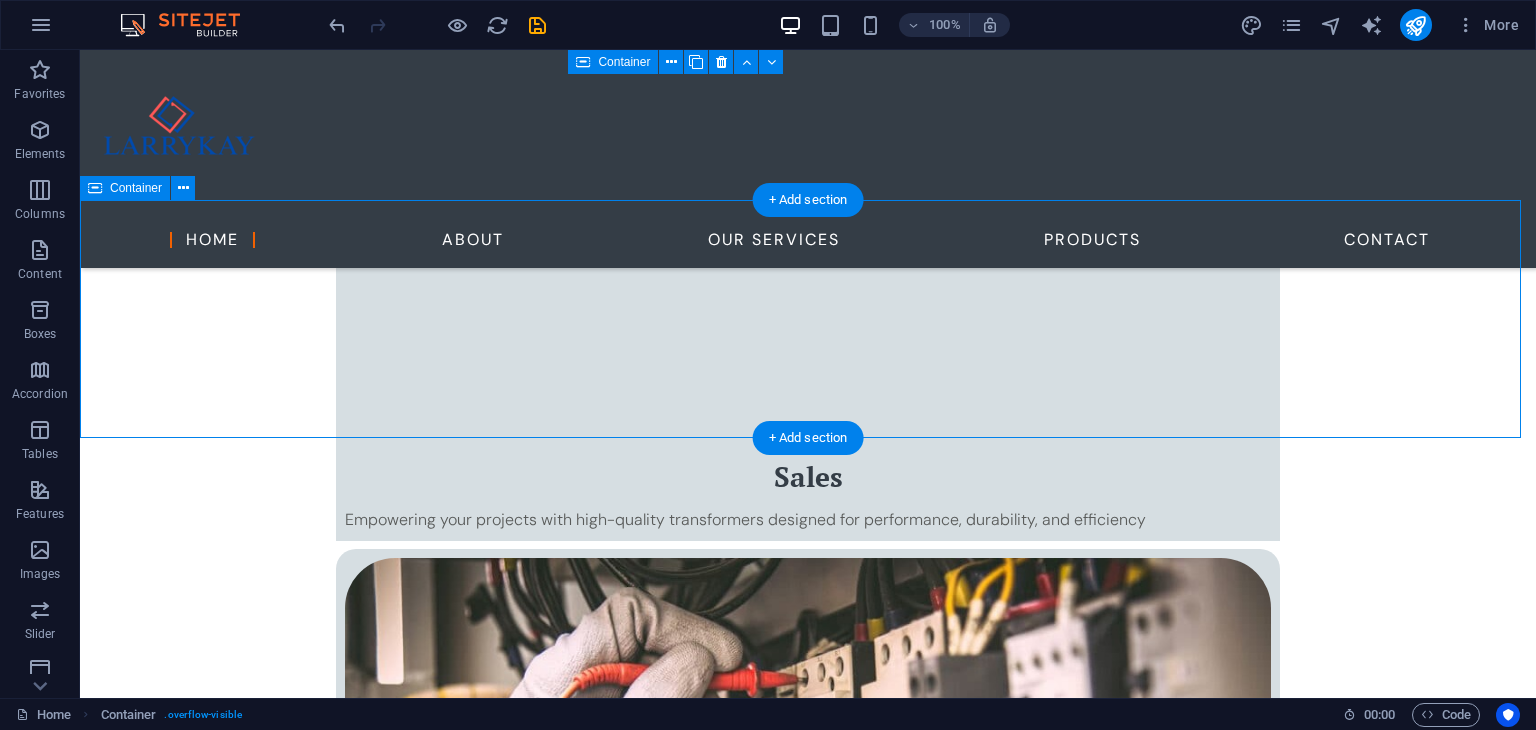 scroll, scrollTop: 1625, scrollLeft: 0, axis: vertical 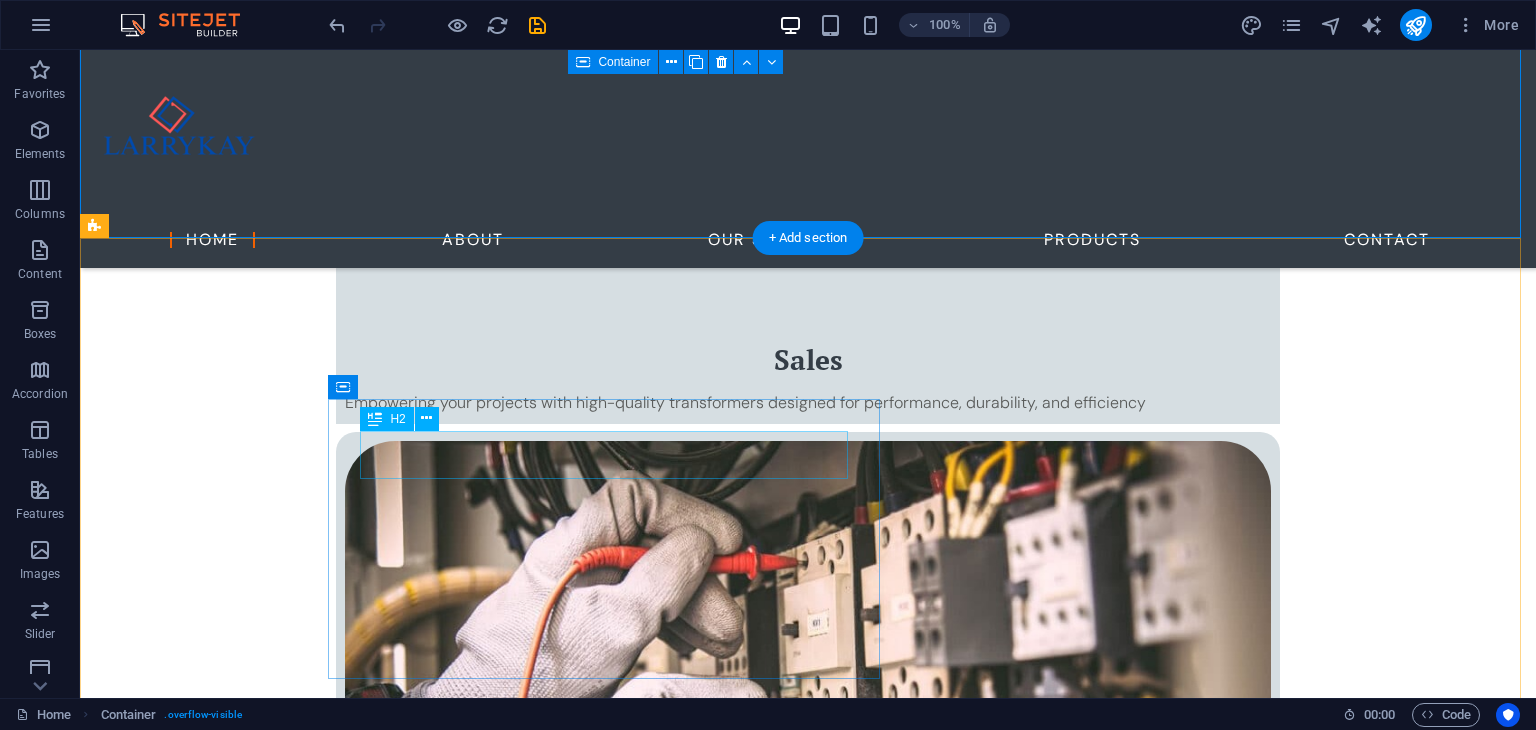 click on "About Us" at bounding box center (848, 3352) 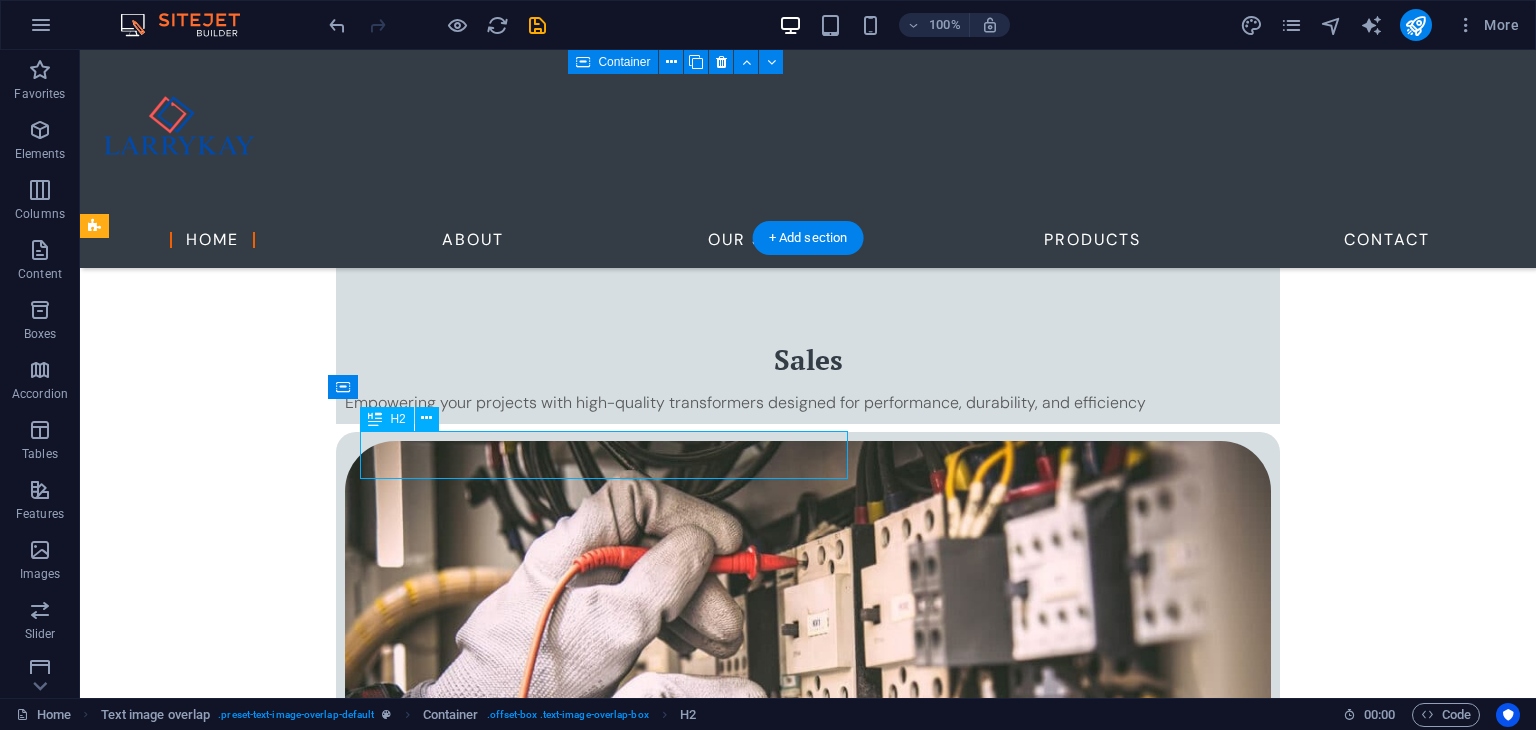 click on "About Us" at bounding box center (848, 3352) 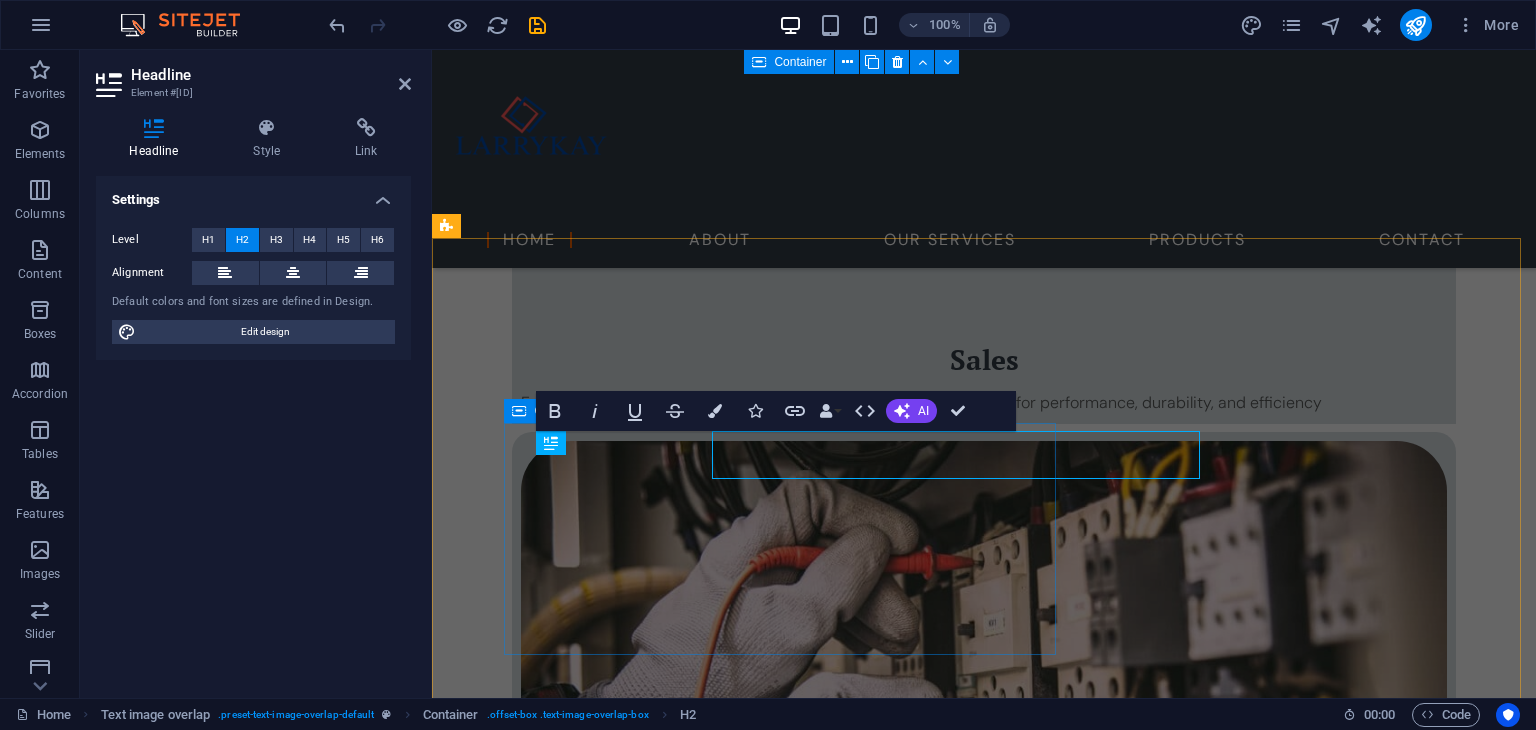 click on "About Us Our services extend beyond products. We offer technical consulting, site assessments, preventive maintenance plans, emergency repairs, and system upgrades to ensure your power infrastructure performs optimally. We also maintain strong partnerships with top manufacturers to ensure our clients have access to the most reliable and energy-efficient equipment in the market." at bounding box center [1024, 3400] 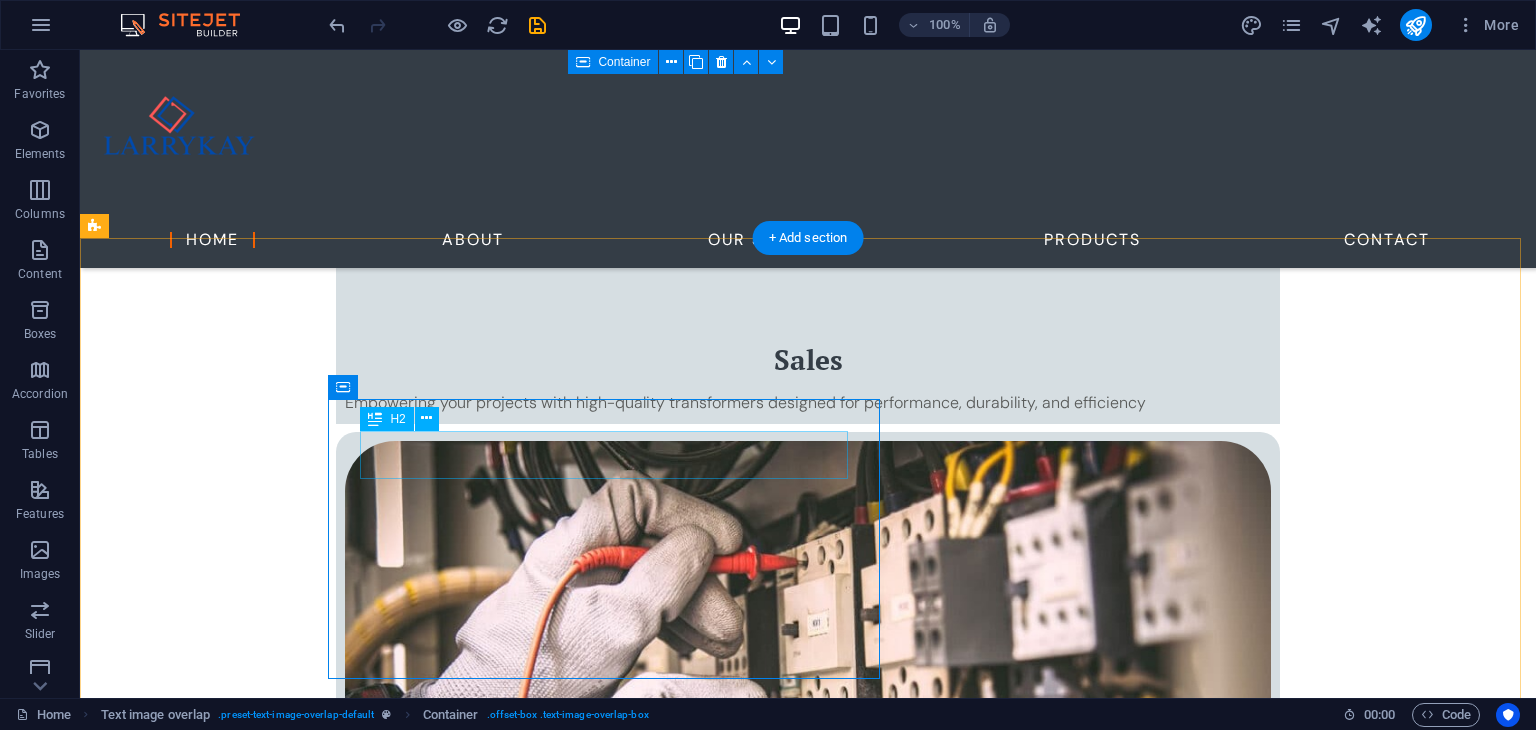 click on "About Us" at bounding box center (848, 3352) 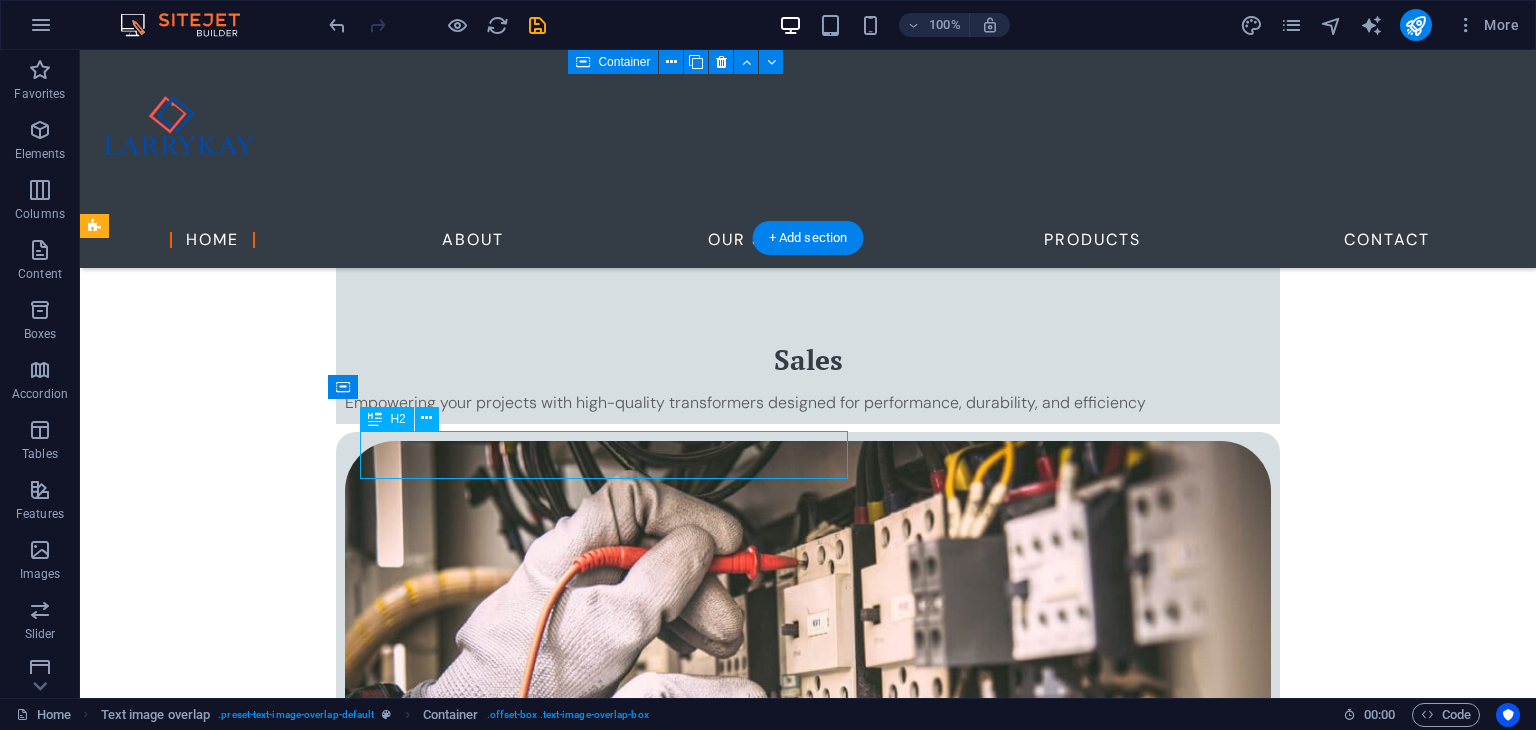 click on "About Us" at bounding box center (848, 3352) 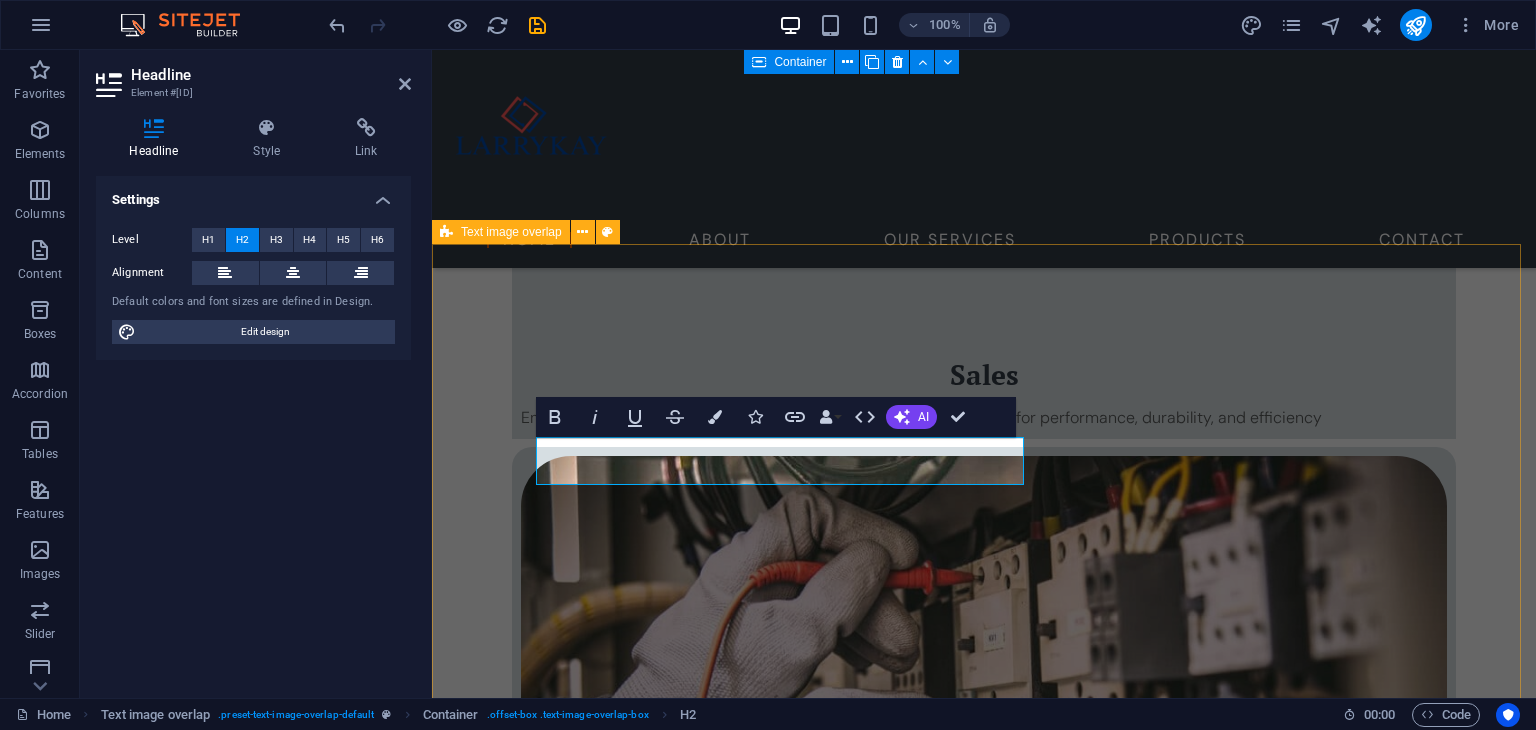 scroll, scrollTop: 1525, scrollLeft: 0, axis: vertical 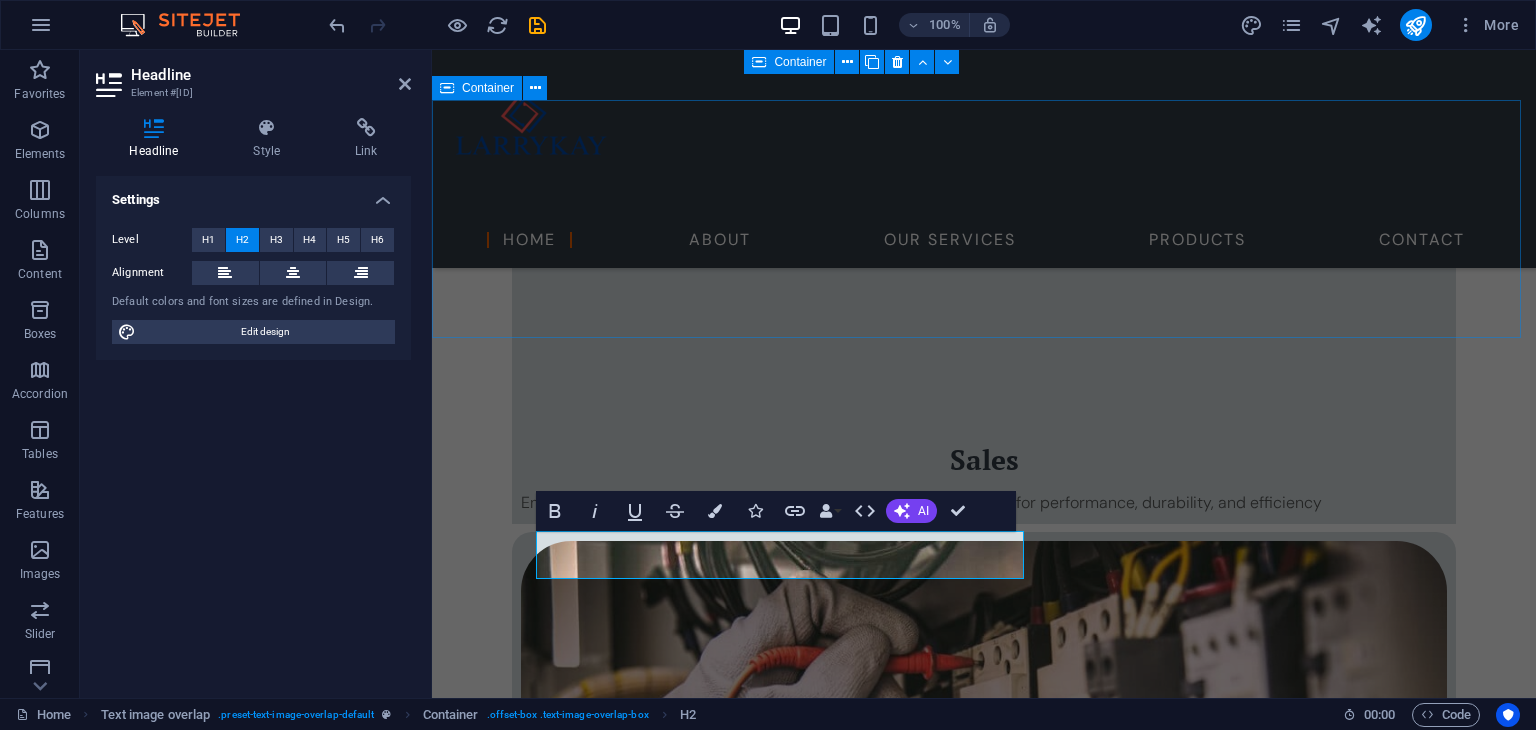 click on "Did you already know..." at bounding box center [984, 3197] 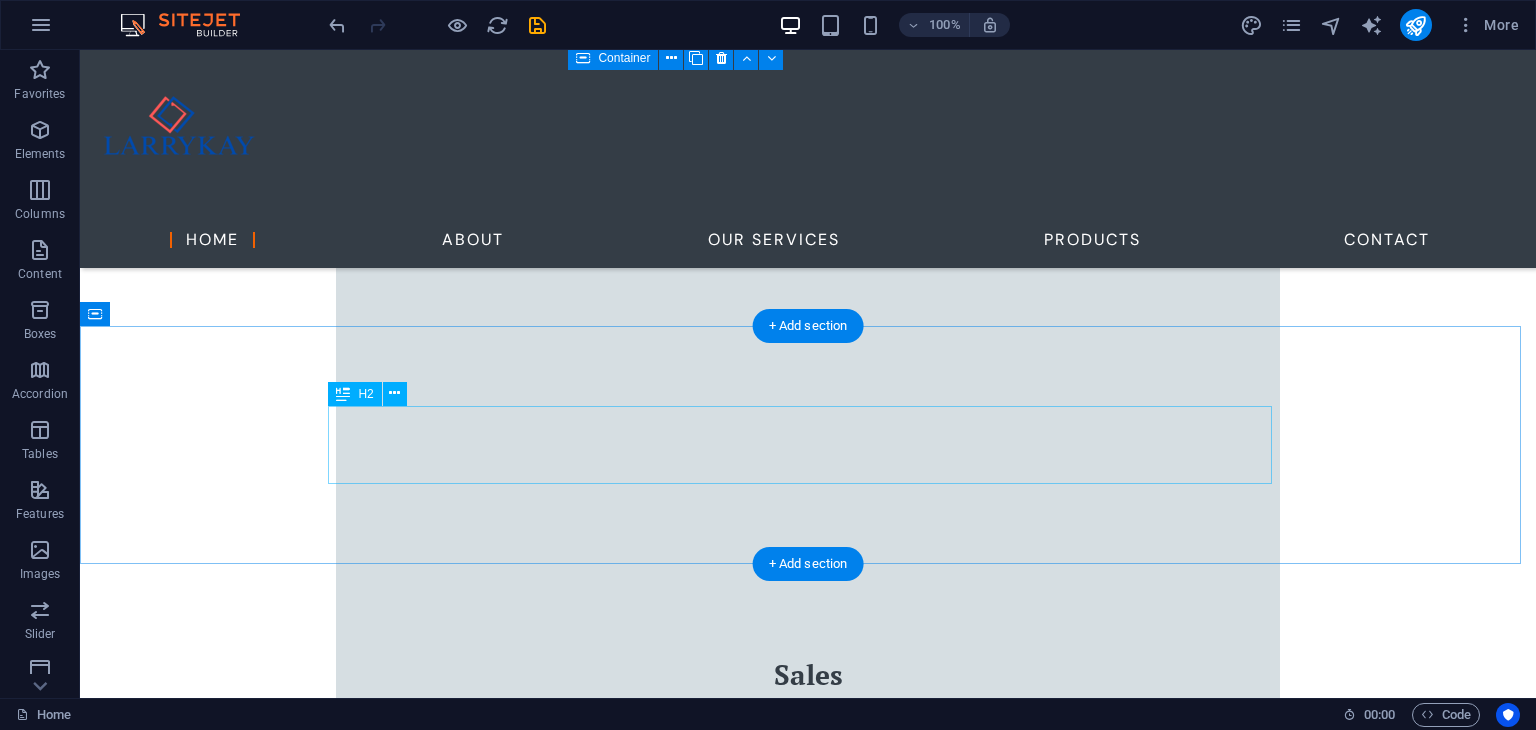 scroll, scrollTop: 1300, scrollLeft: 0, axis: vertical 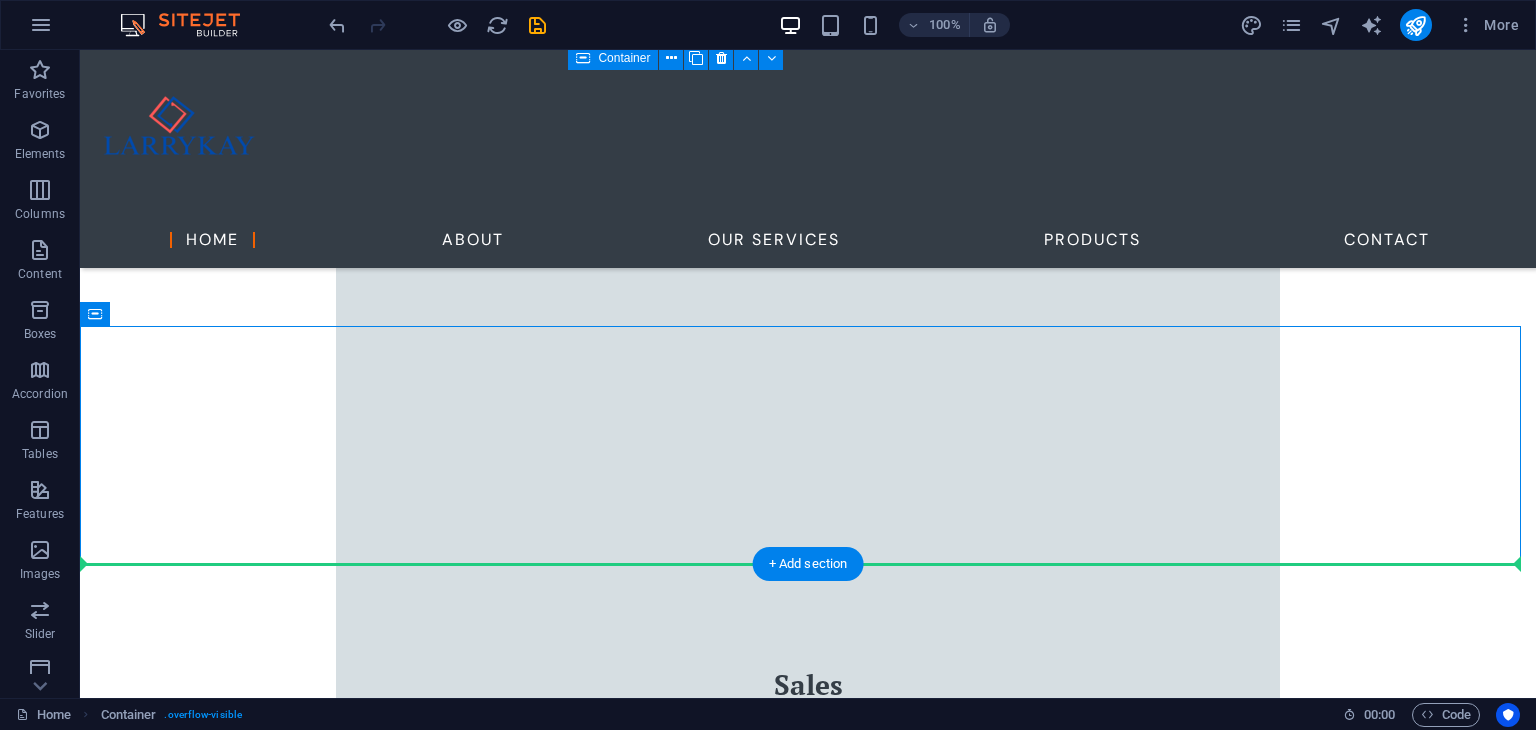 drag, startPoint x: 212, startPoint y: 368, endPoint x: 154, endPoint y: 593, distance: 232.35533 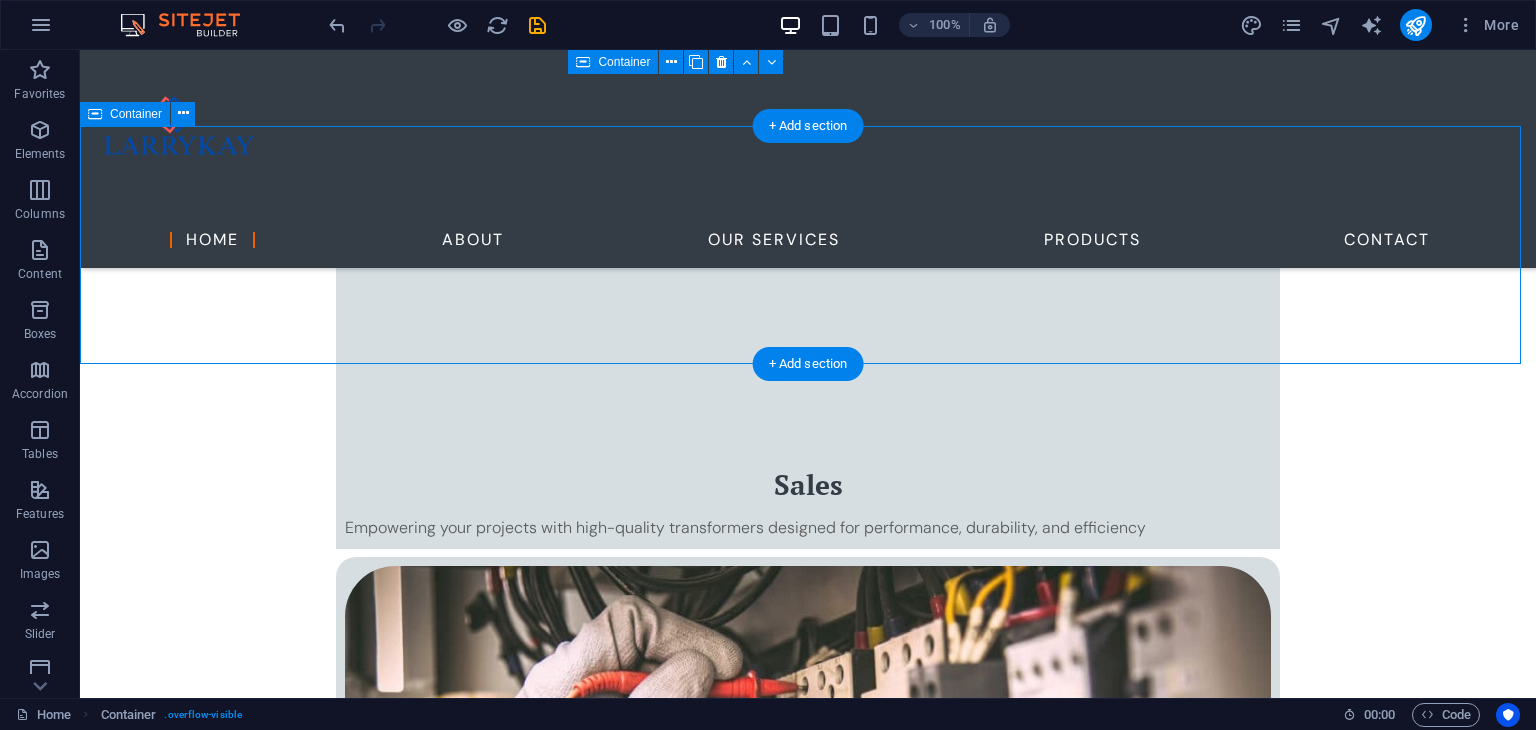 scroll, scrollTop: 1400, scrollLeft: 0, axis: vertical 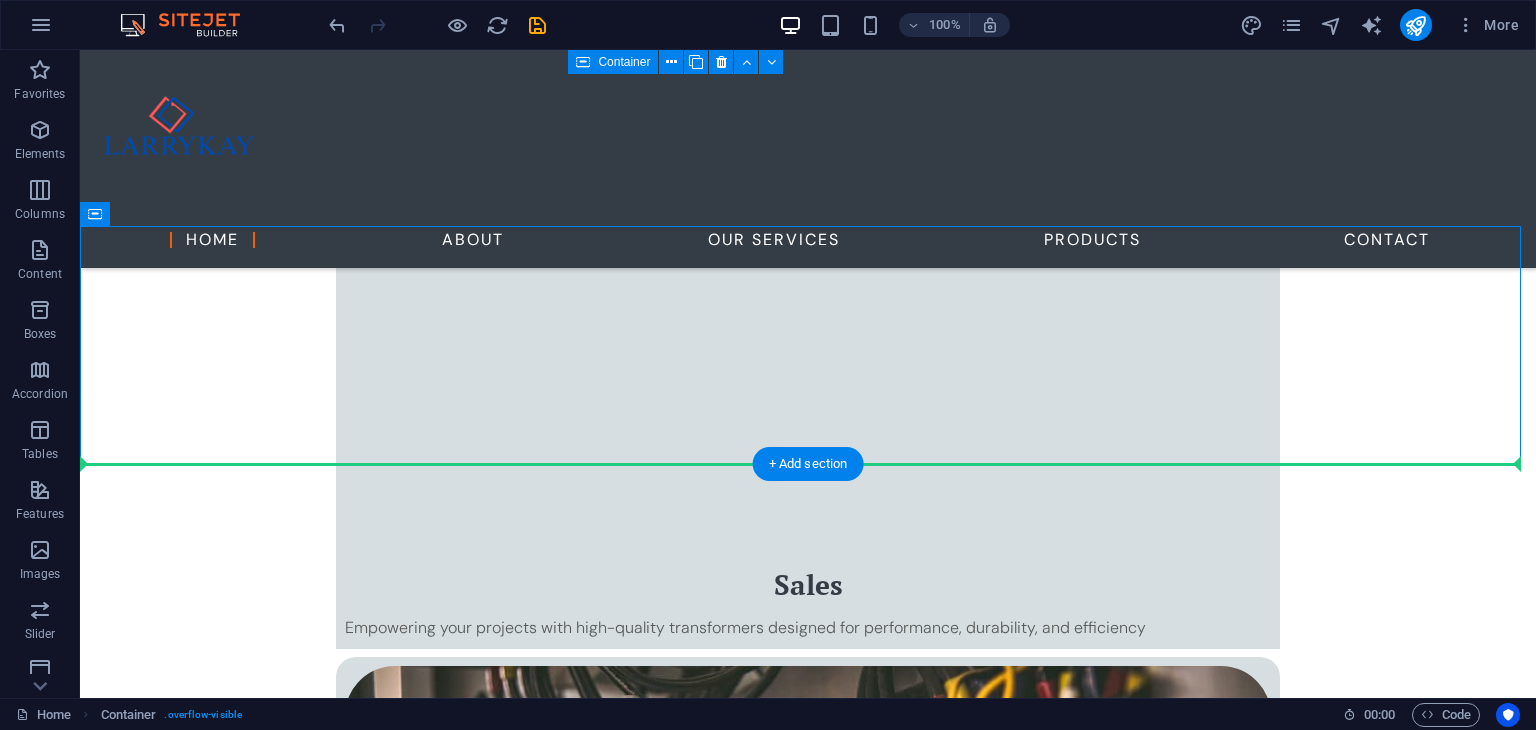 drag, startPoint x: 182, startPoint y: 263, endPoint x: 260, endPoint y: 499, distance: 248.55583 